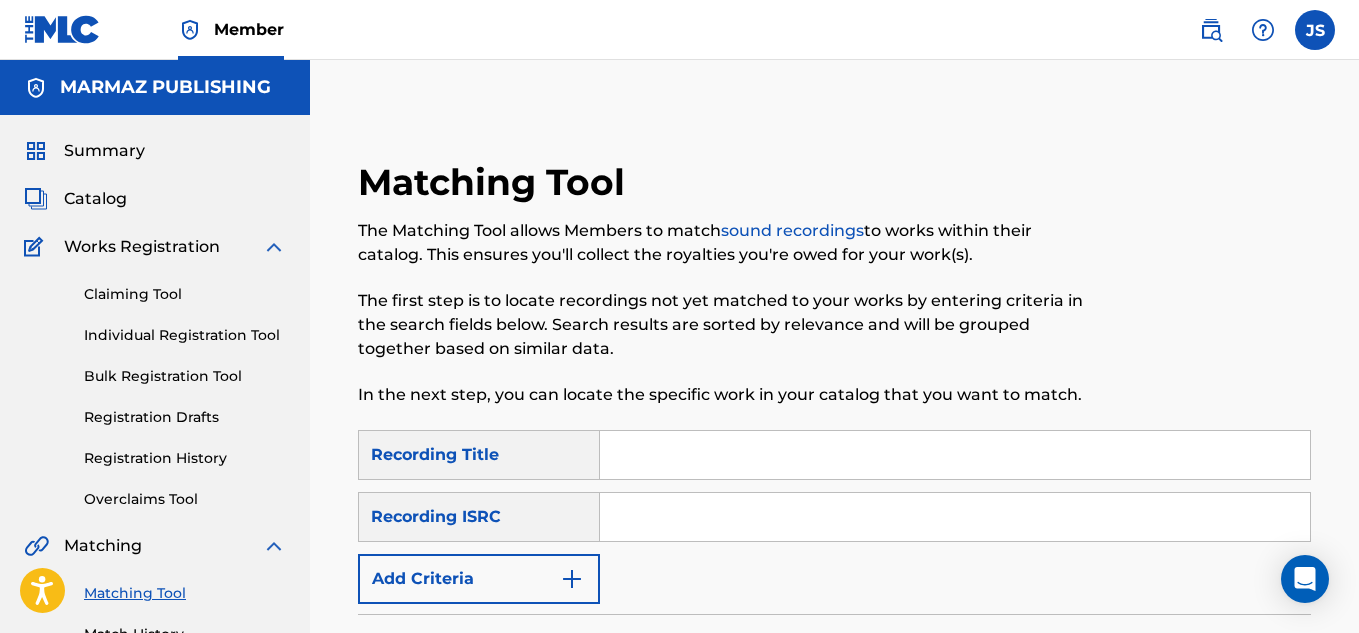 click on "Catalog" at bounding box center (95, 199) 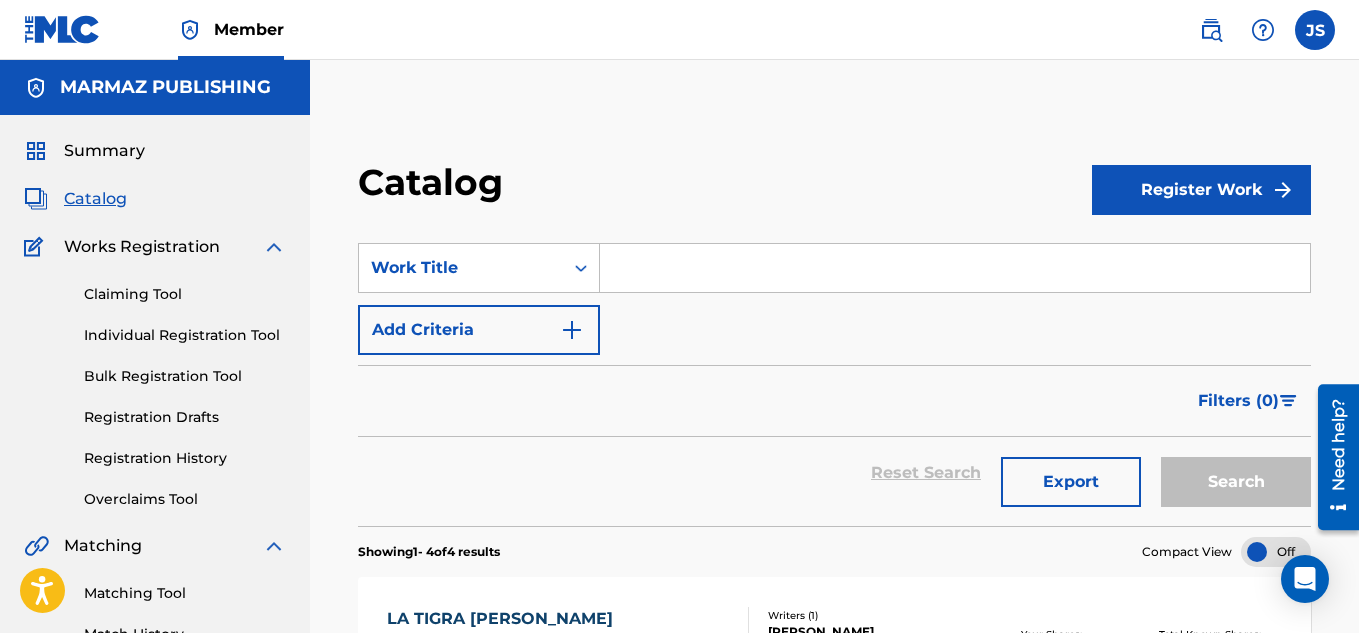 scroll, scrollTop: 0, scrollLeft: 0, axis: both 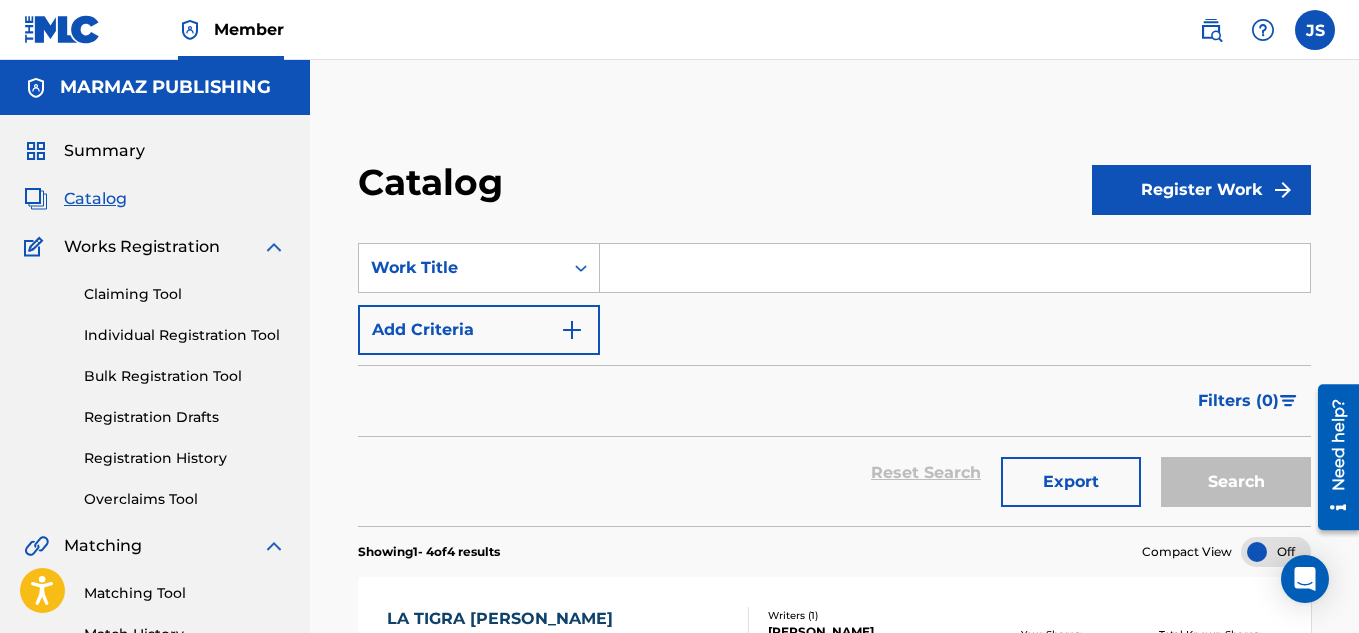 click at bounding box center (955, 268) 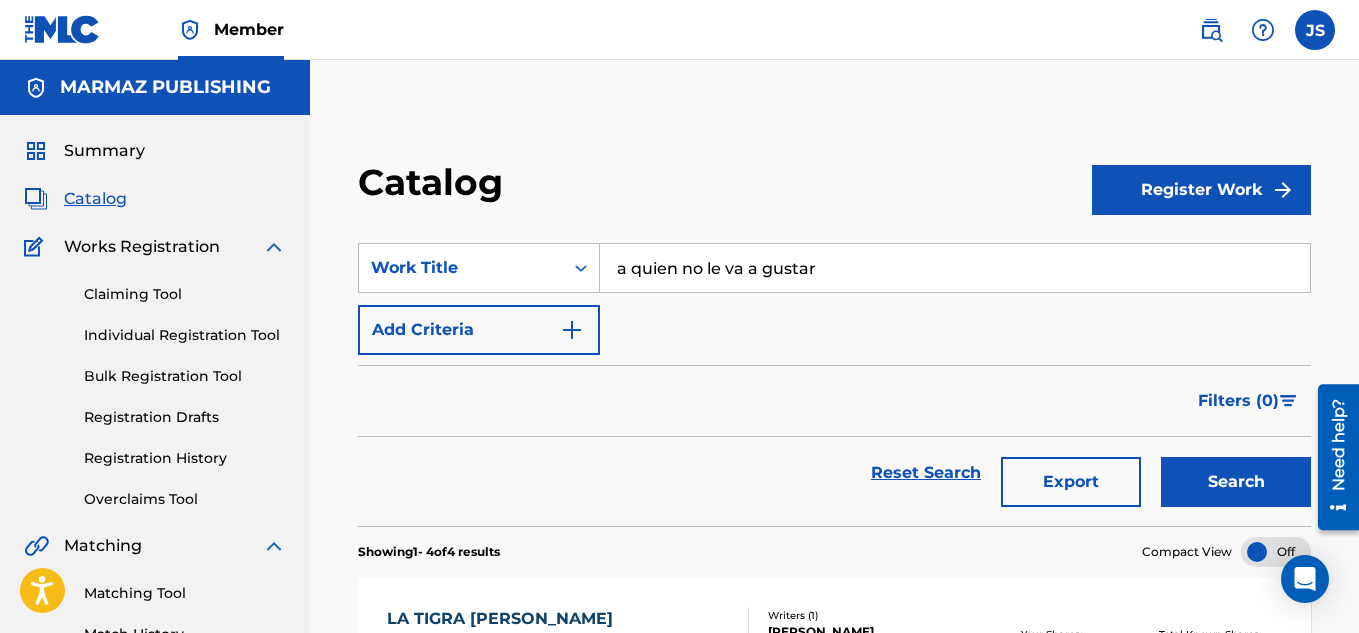 click on "Reset Search Export Search" at bounding box center (834, 473) 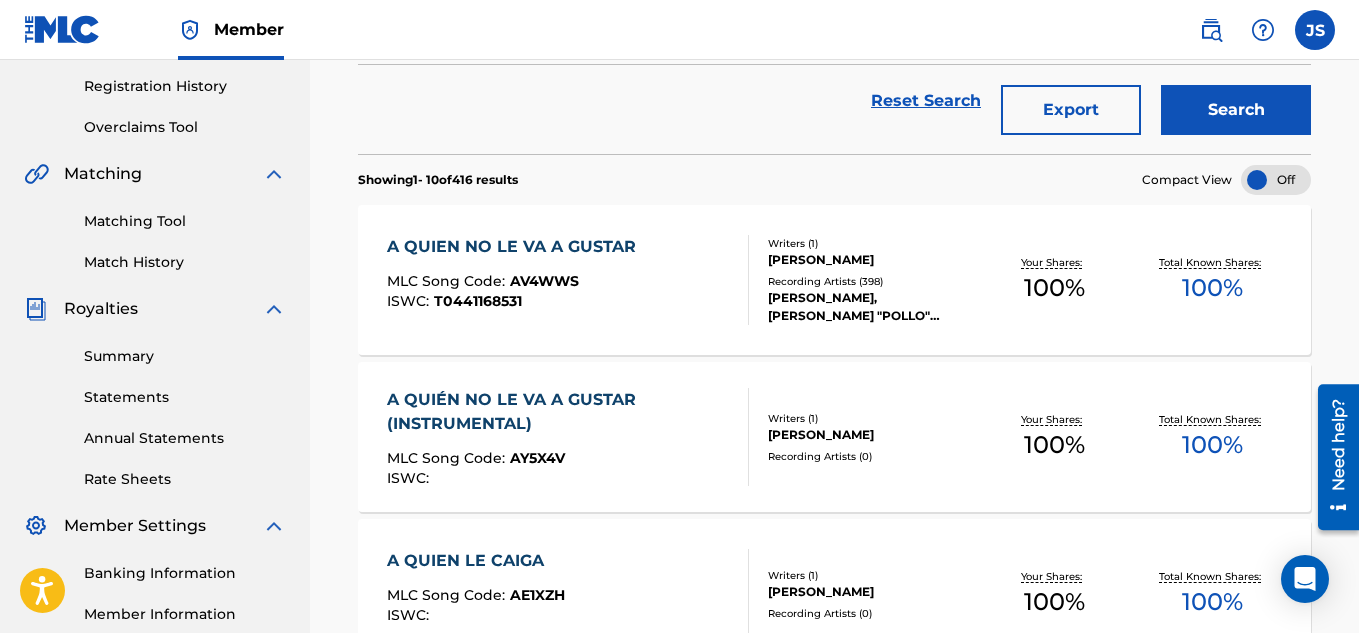 scroll, scrollTop: 373, scrollLeft: 0, axis: vertical 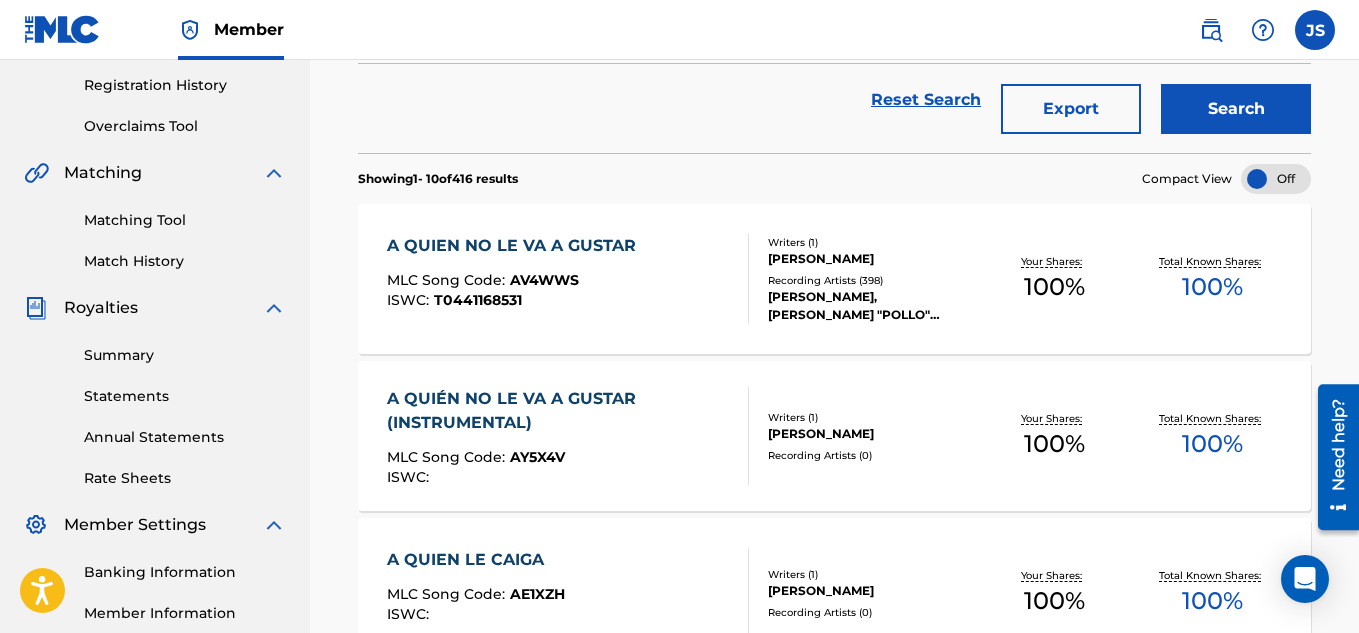 click on "Summary Catalog Works Registration Claiming Tool Individual Registration Tool Bulk Registration Tool Registration Drafts Registration History Overclaims Tool Matching Matching Tool Match History Royalties Summary Statements Annual Statements Rate Sheets Member Settings Banking Information Member Information User Permissions Contact Information Member Benefits" at bounding box center [155, 256] 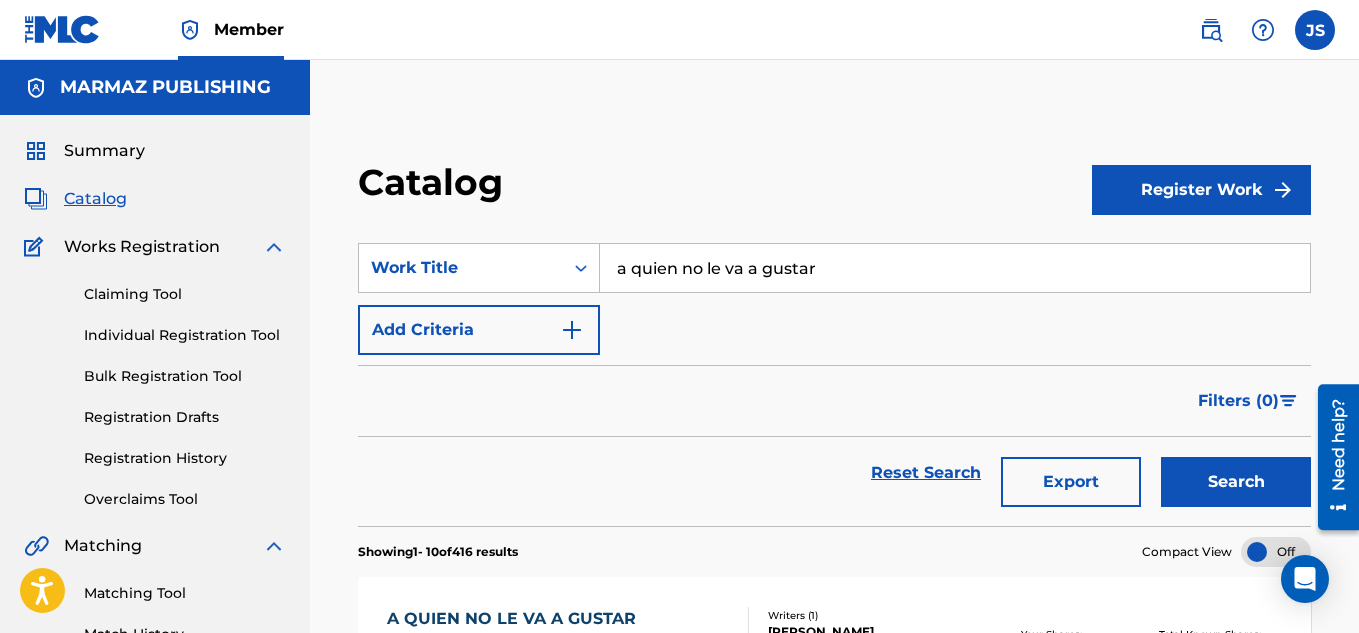 click on "a quien no le va a gustar" at bounding box center (955, 268) 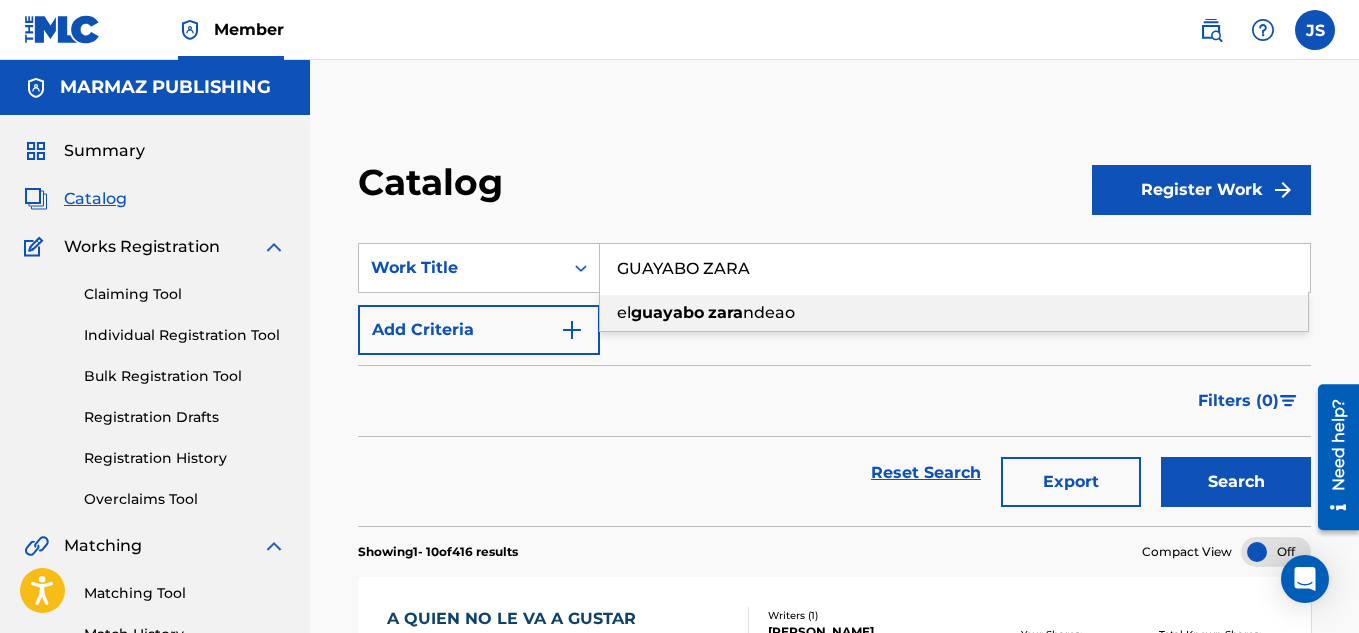 click on "el  guayabo   zara ndeao" at bounding box center (954, 313) 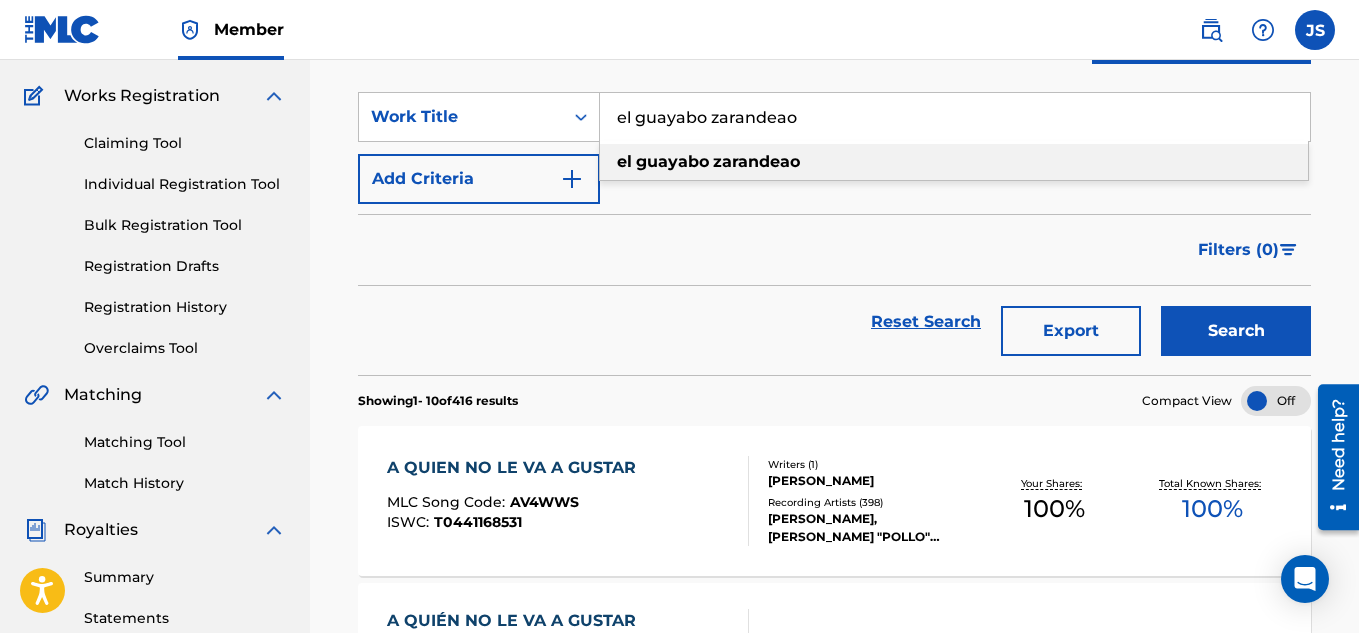 scroll, scrollTop: 150, scrollLeft: 0, axis: vertical 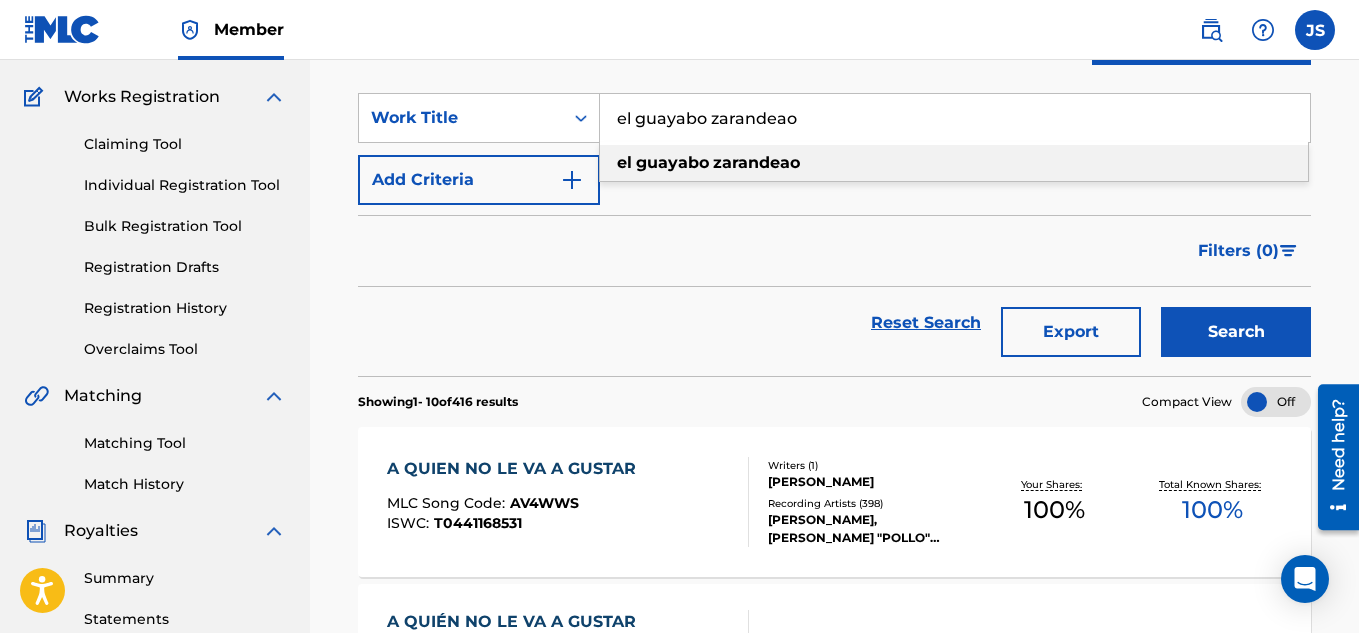 click on "Filters ( 0 )" at bounding box center [834, 251] 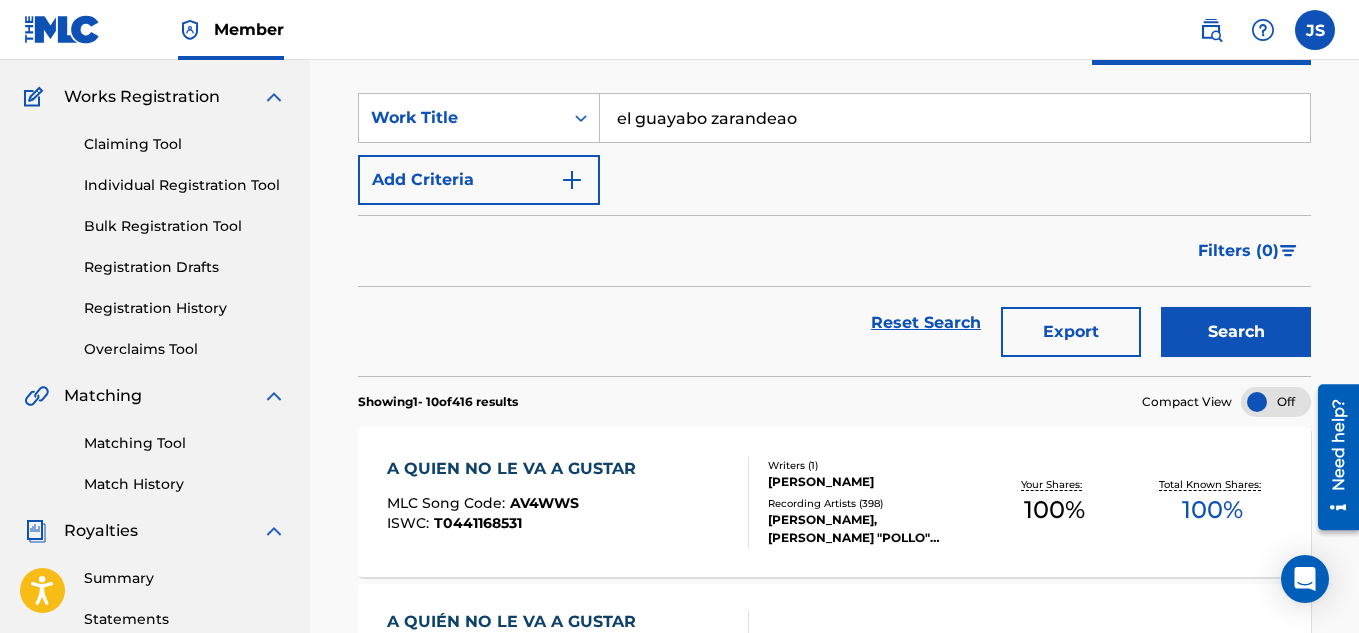 click on "Search" at bounding box center [1236, 332] 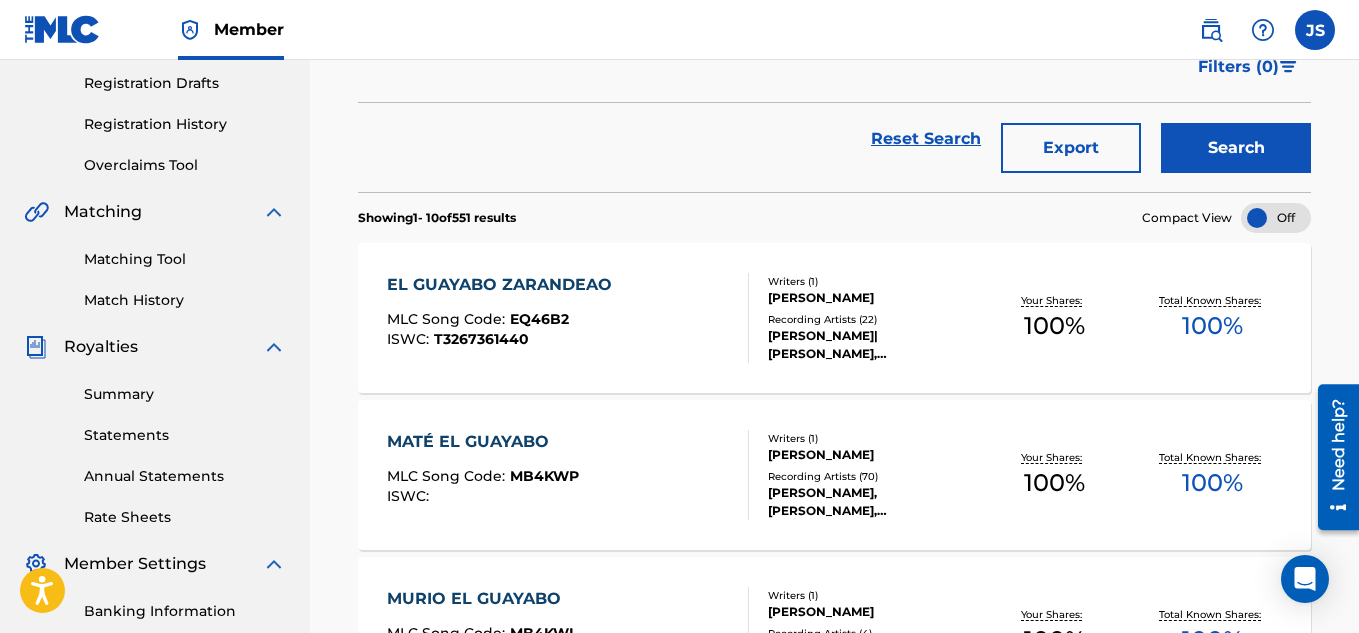 scroll, scrollTop: 335, scrollLeft: 0, axis: vertical 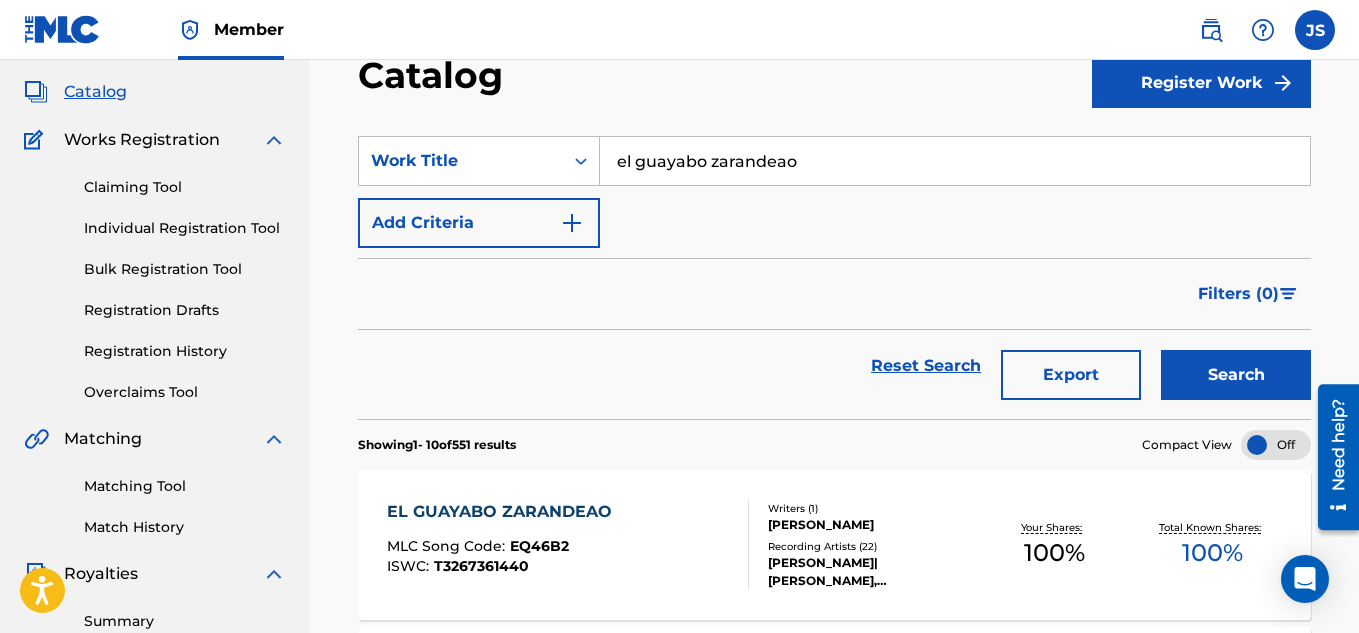 click on "el guayabo zarandeao" at bounding box center (955, 161) 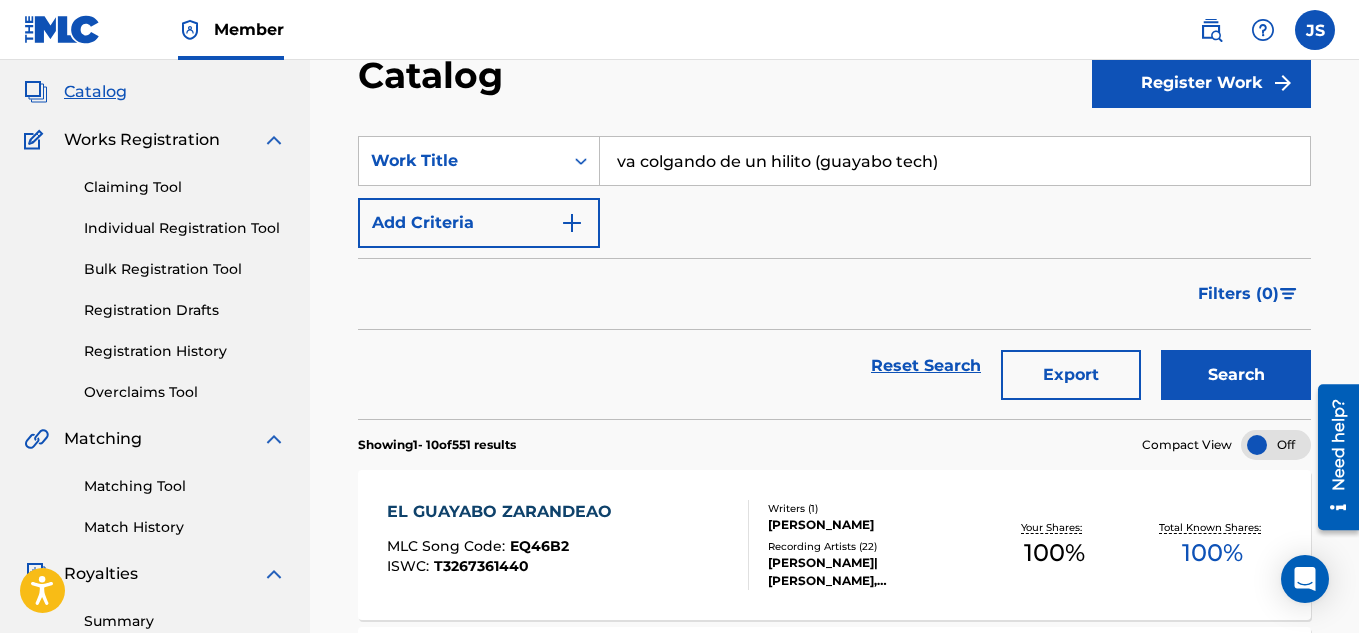 click on "Search" at bounding box center (1236, 375) 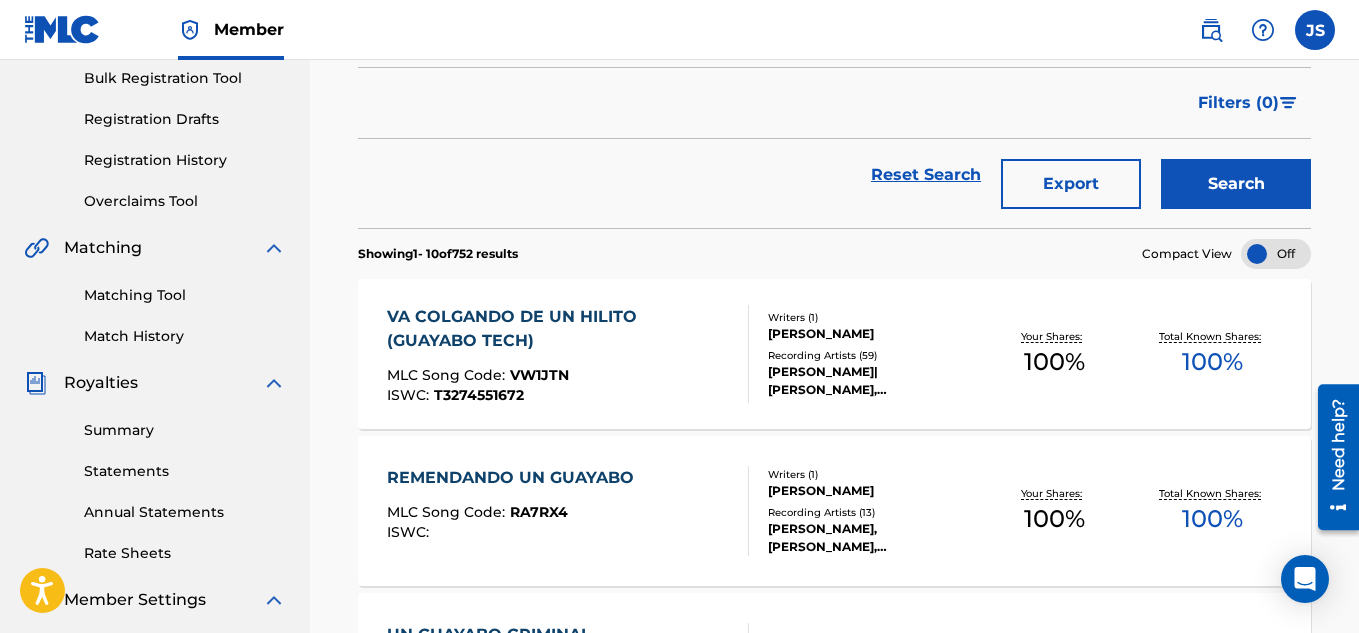 scroll, scrollTop: 351, scrollLeft: 0, axis: vertical 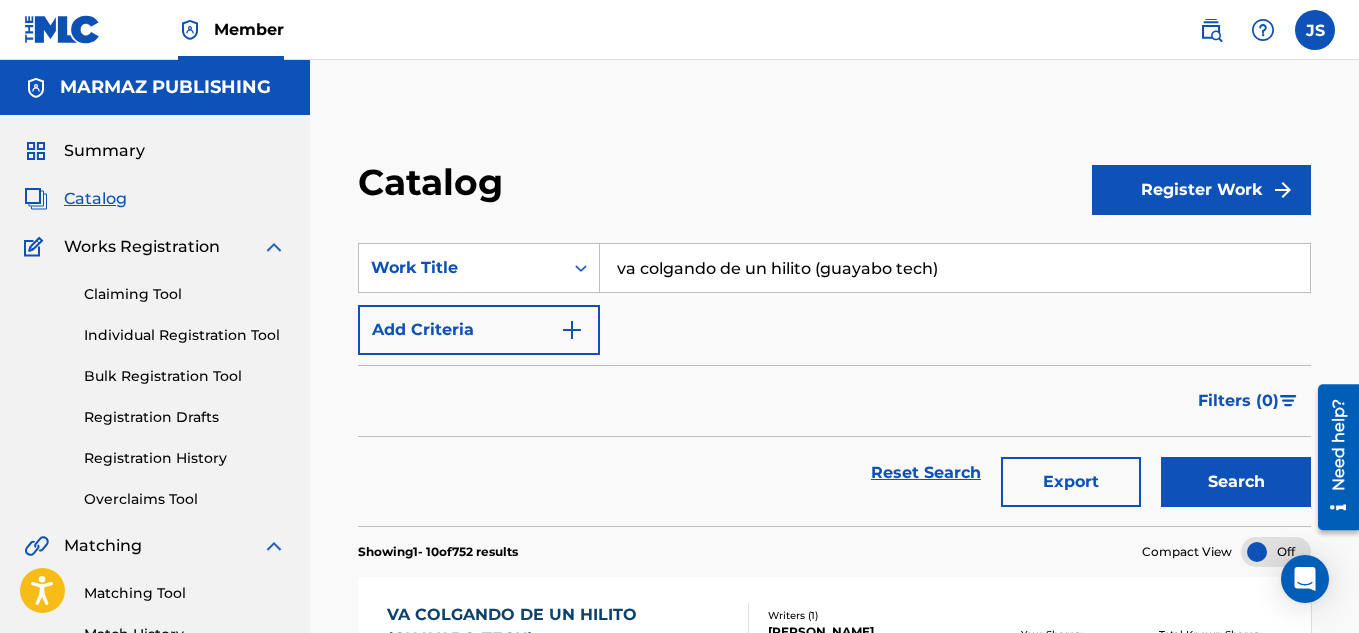 click on "va colgando de un hilito (guayabo tech)" at bounding box center [955, 268] 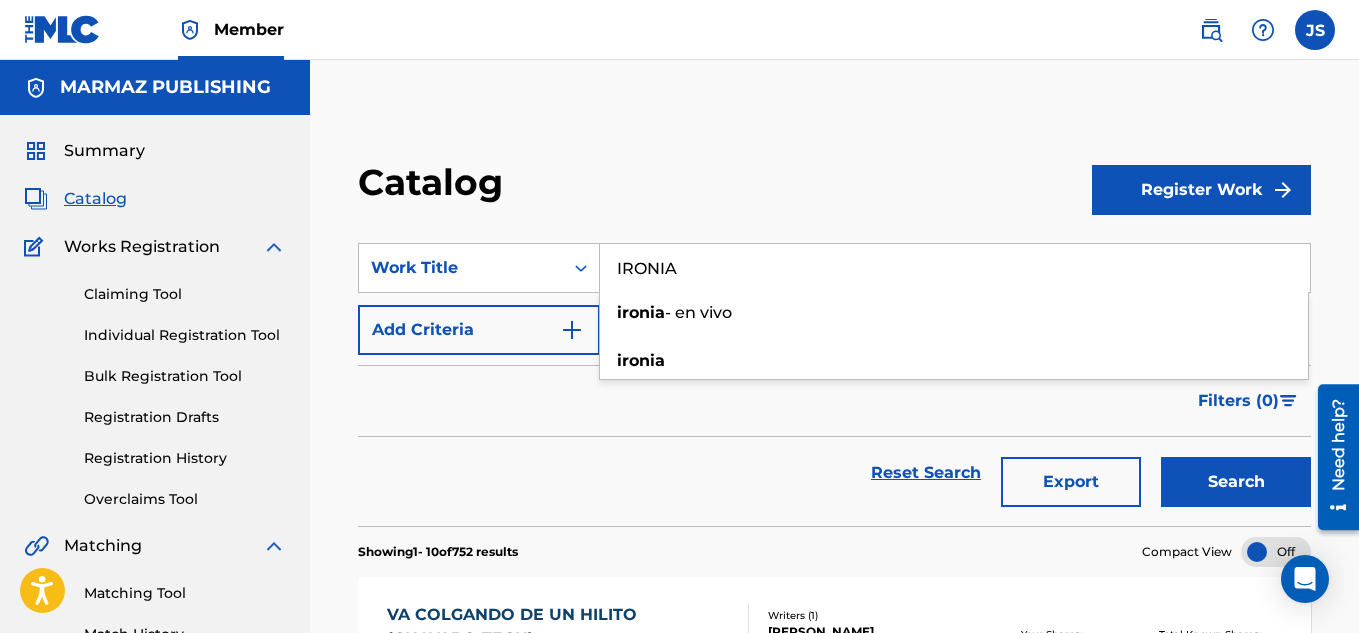 type on "IRONIA" 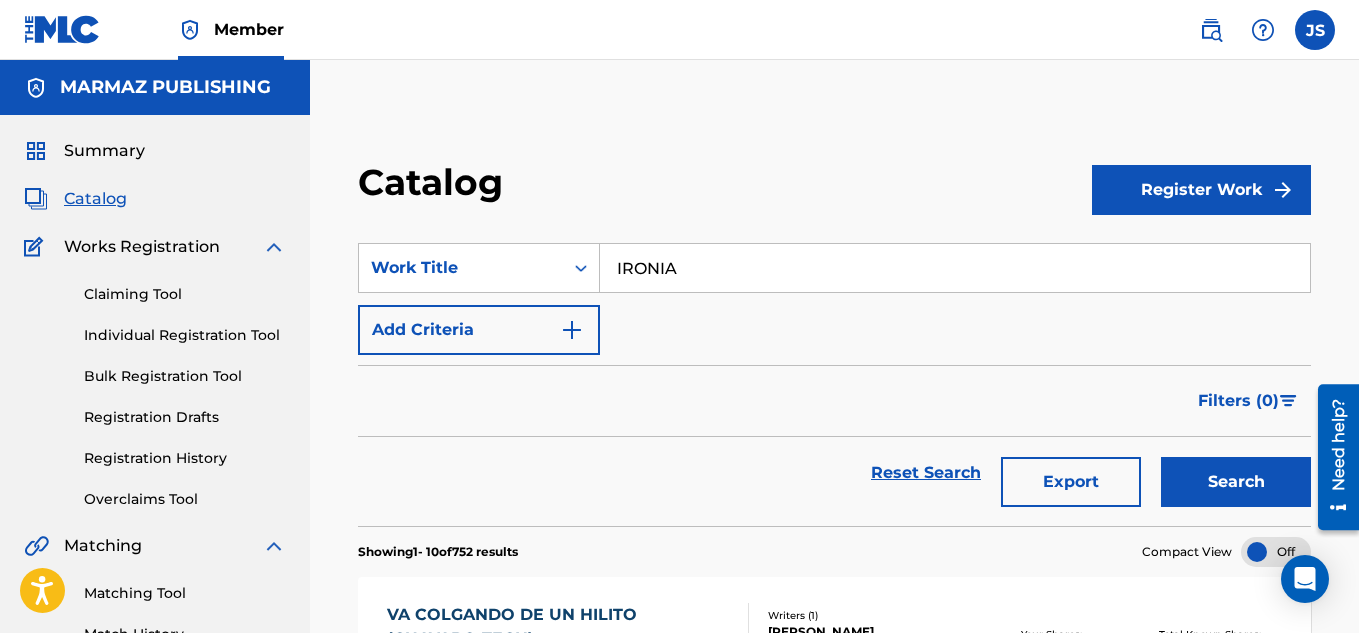 click on "Search" at bounding box center (1236, 482) 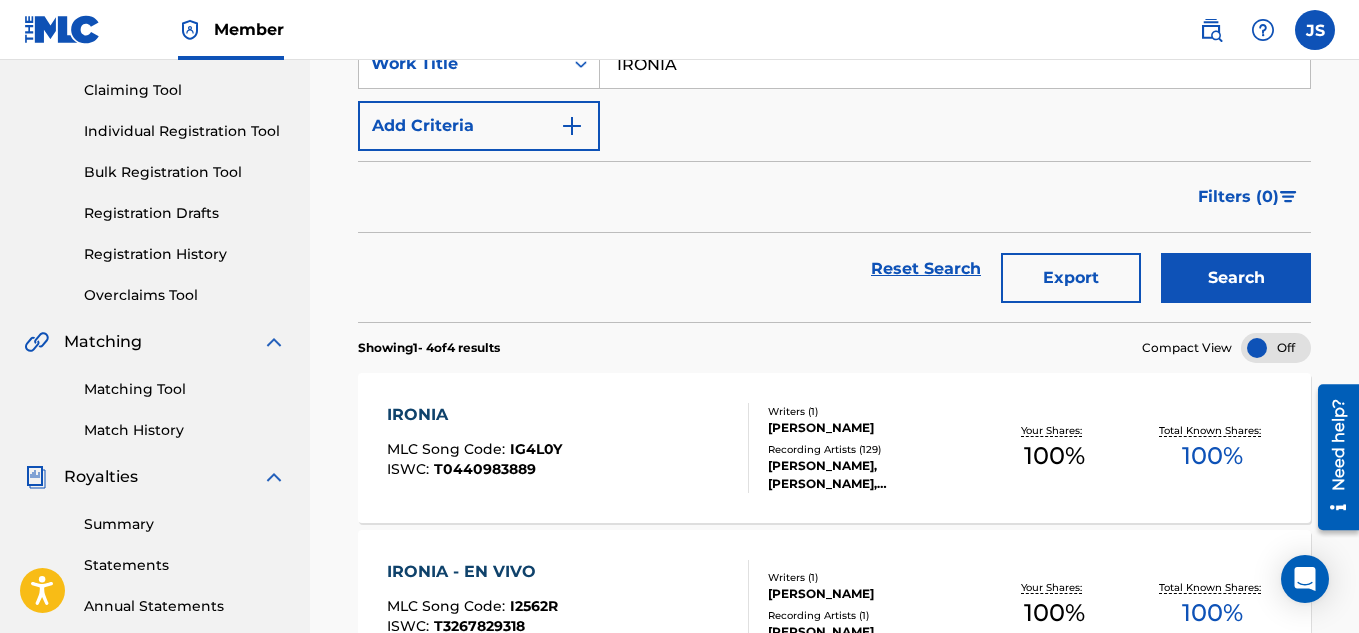 scroll, scrollTop: 205, scrollLeft: 0, axis: vertical 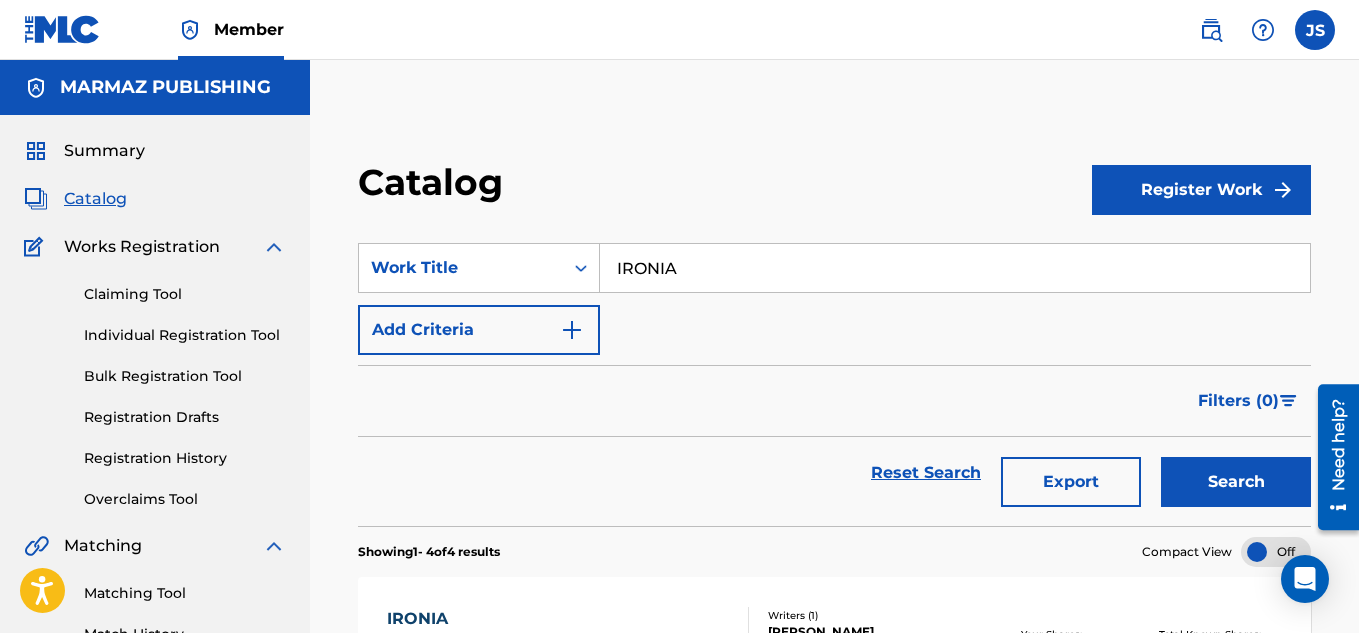 click on "IRONIA" at bounding box center (955, 268) 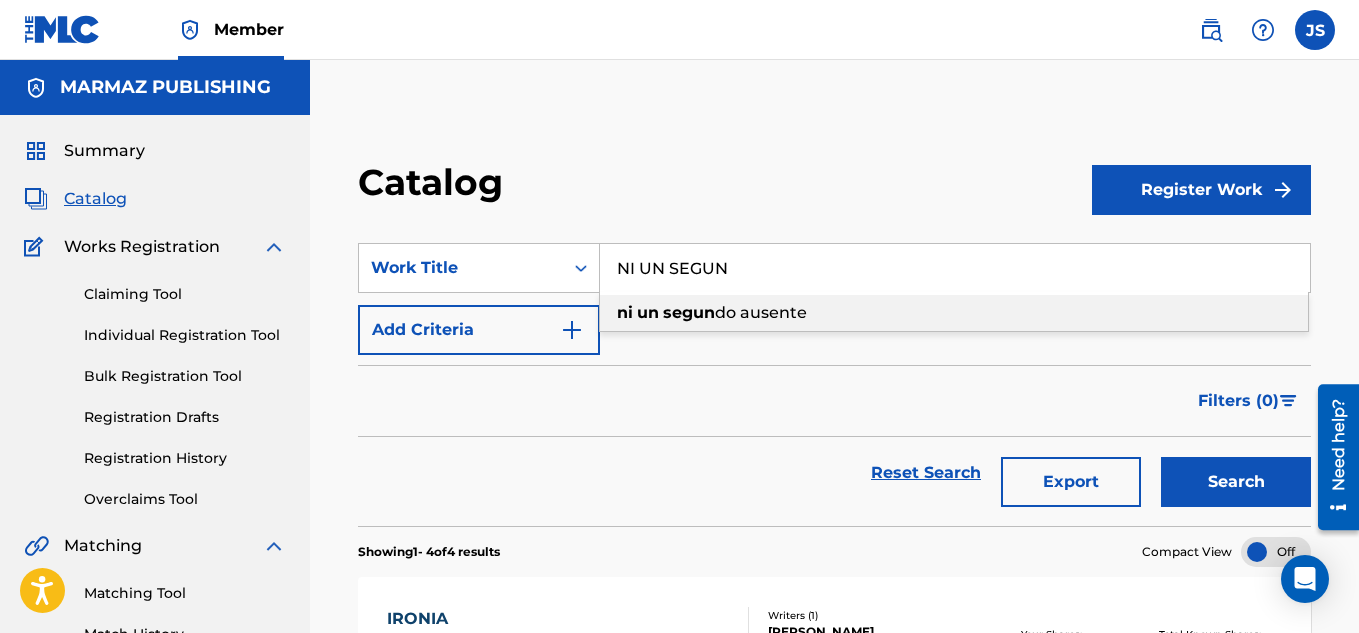 click on "do ausente" at bounding box center [761, 312] 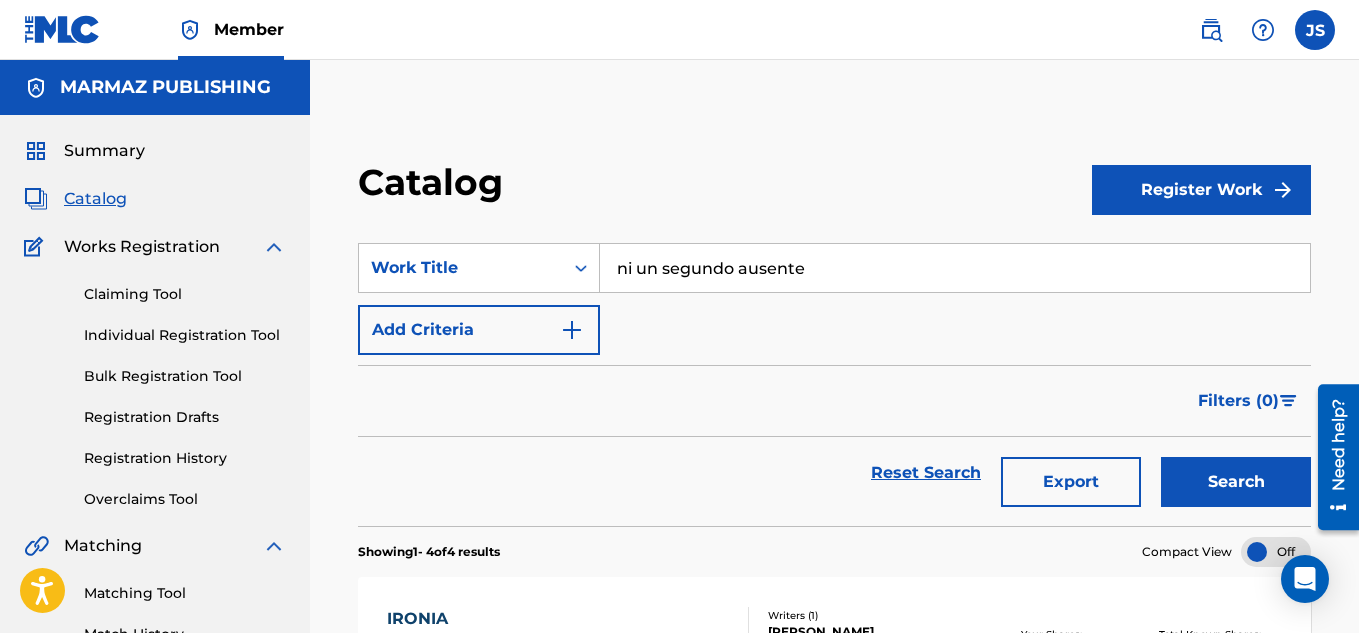 click on "Search" at bounding box center (1236, 482) 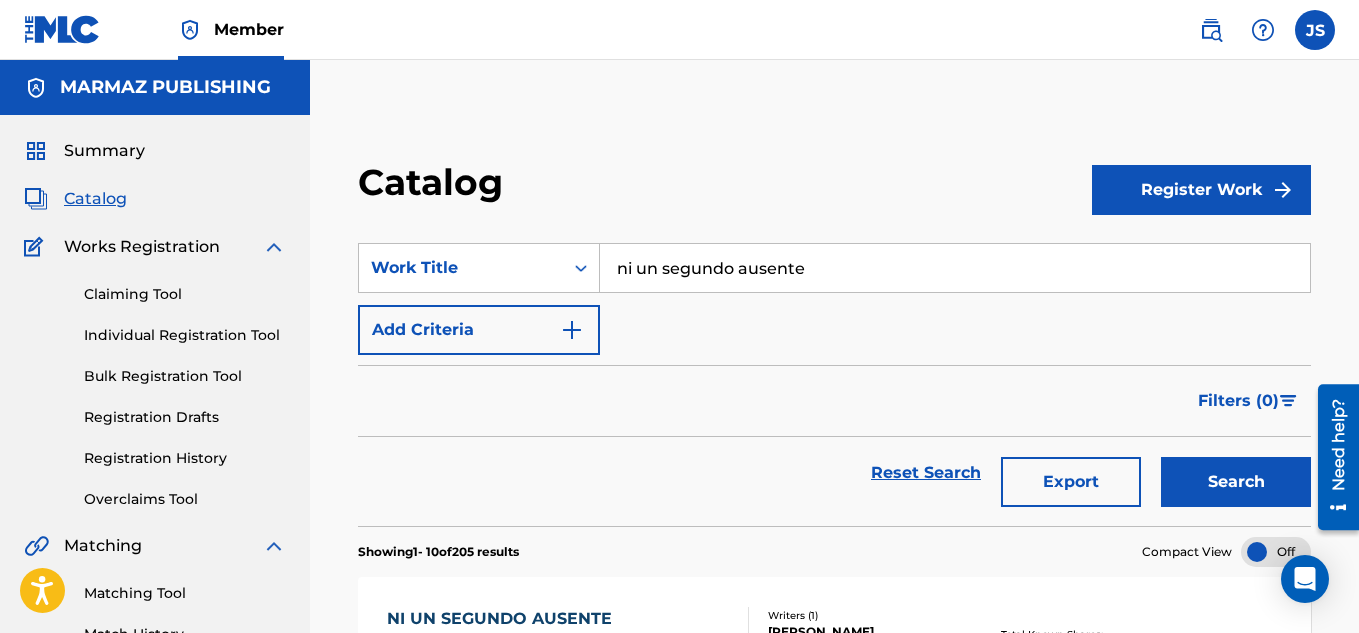 scroll, scrollTop: 351, scrollLeft: 0, axis: vertical 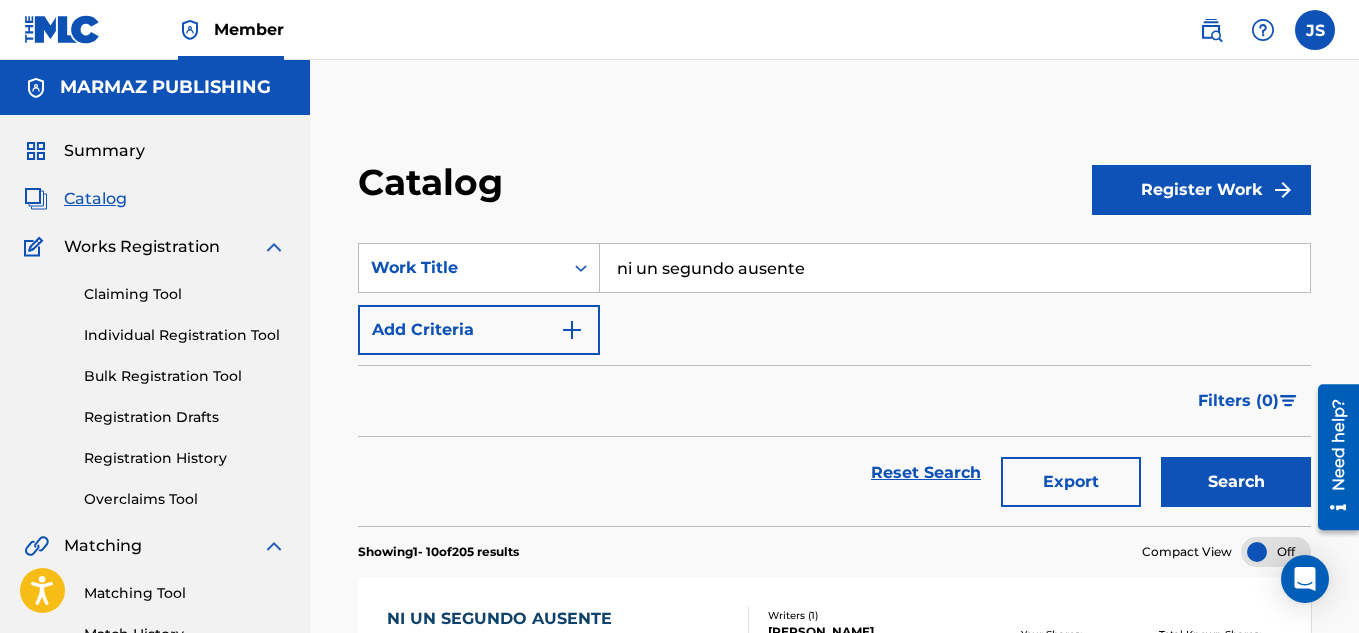 click on "ni un segundo ausente" at bounding box center (955, 268) 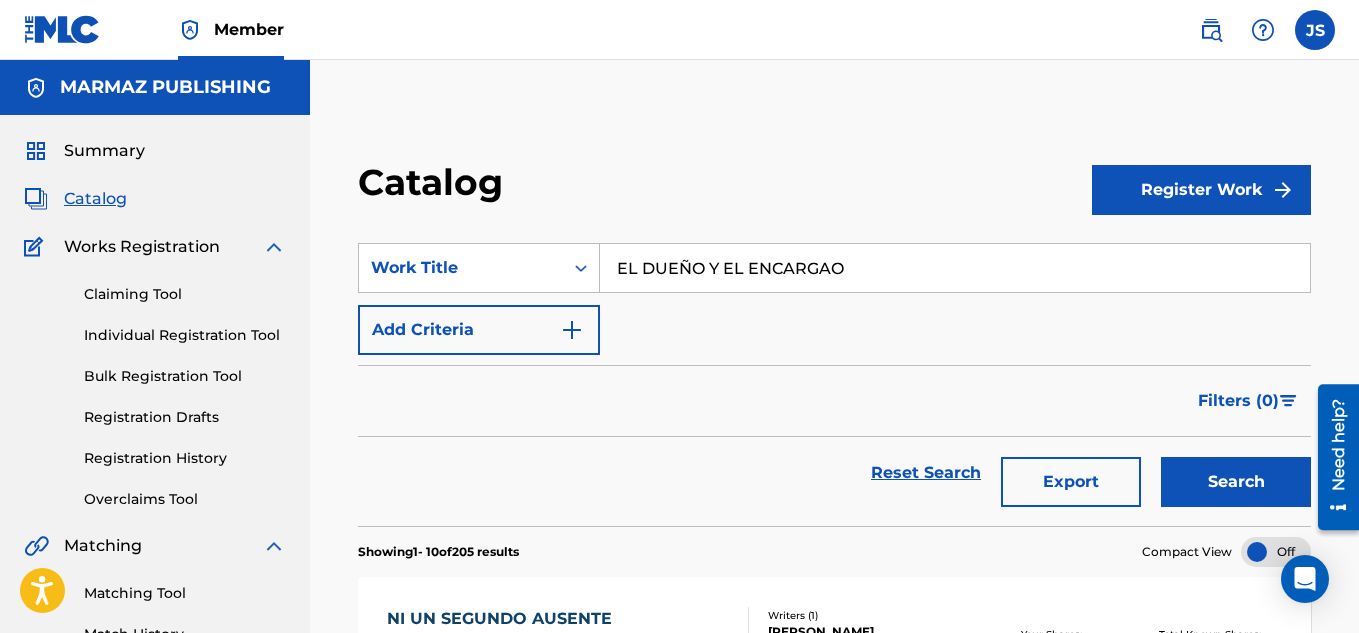 click on "Reset Search Export Search" at bounding box center (834, 473) 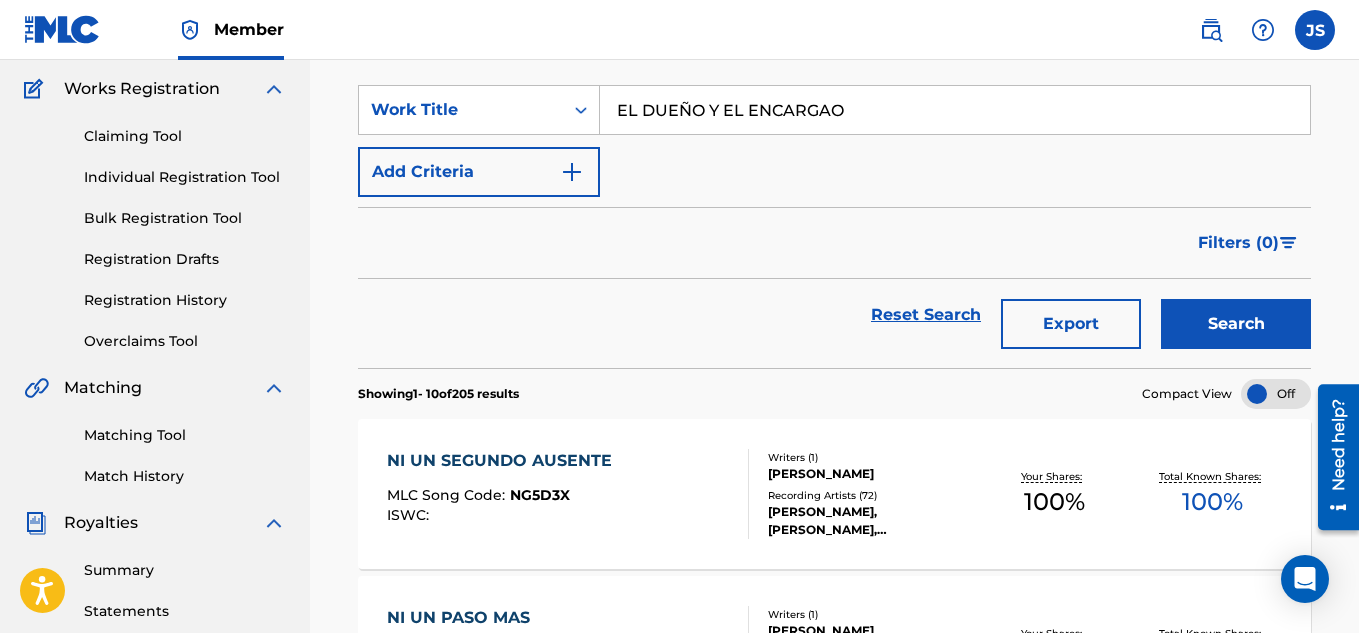 scroll, scrollTop: 153, scrollLeft: 0, axis: vertical 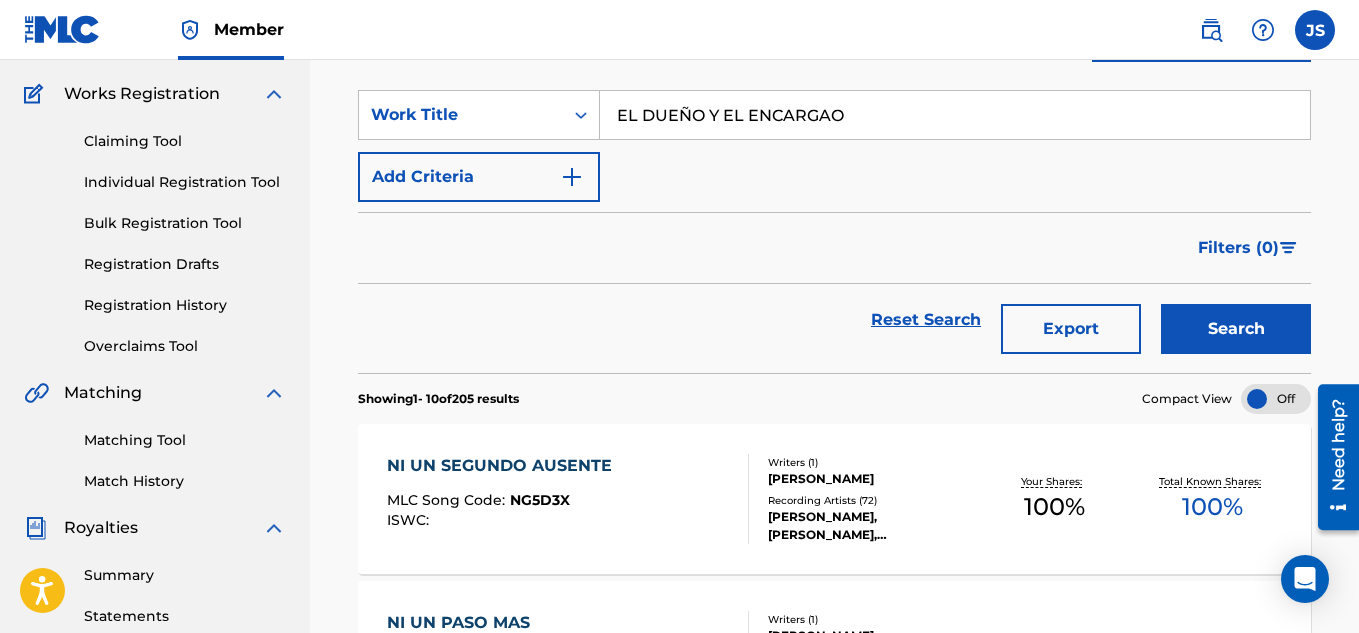click on "Search" at bounding box center (1236, 329) 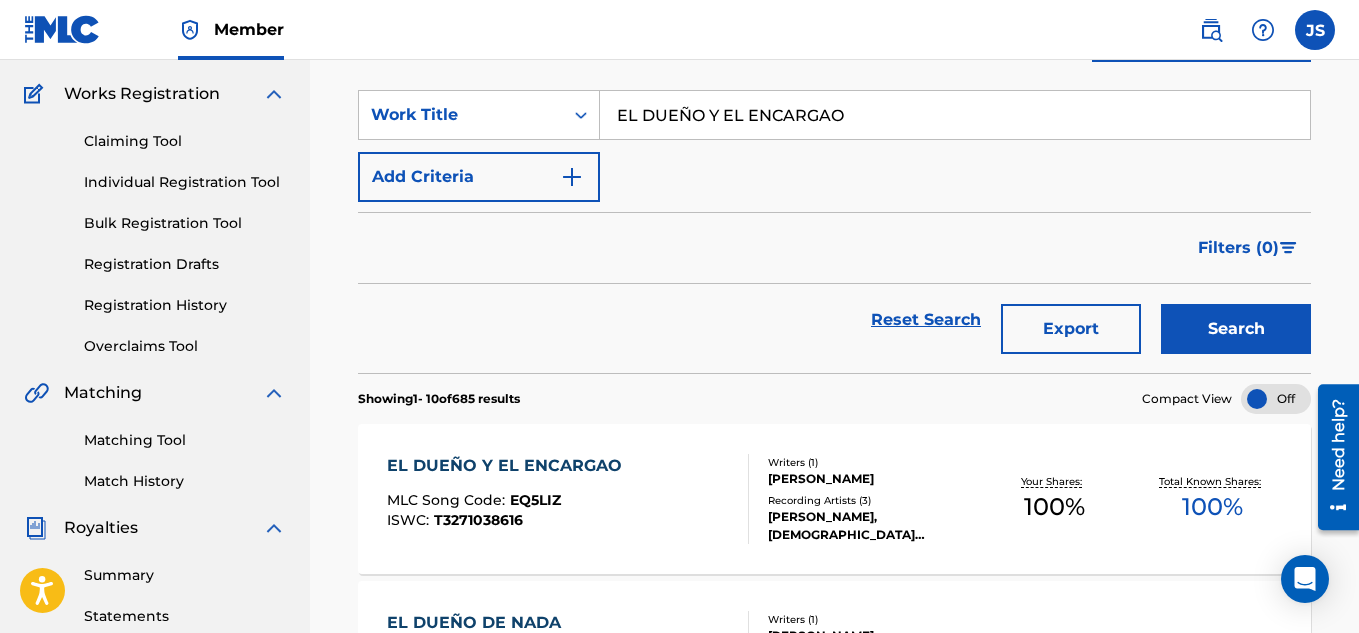 click on "EL DUEÑO Y EL ENCARGAO" at bounding box center [955, 115] 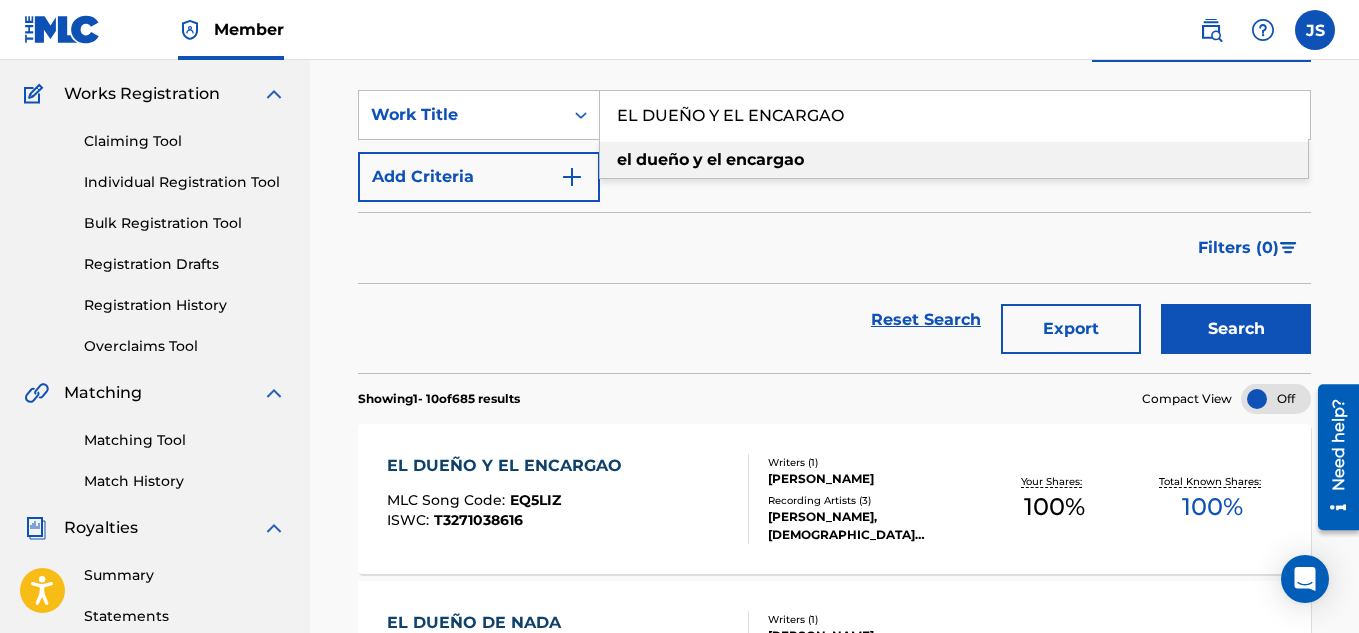 click on "EL DUEÑO Y EL ENCARGAO" at bounding box center [955, 115] 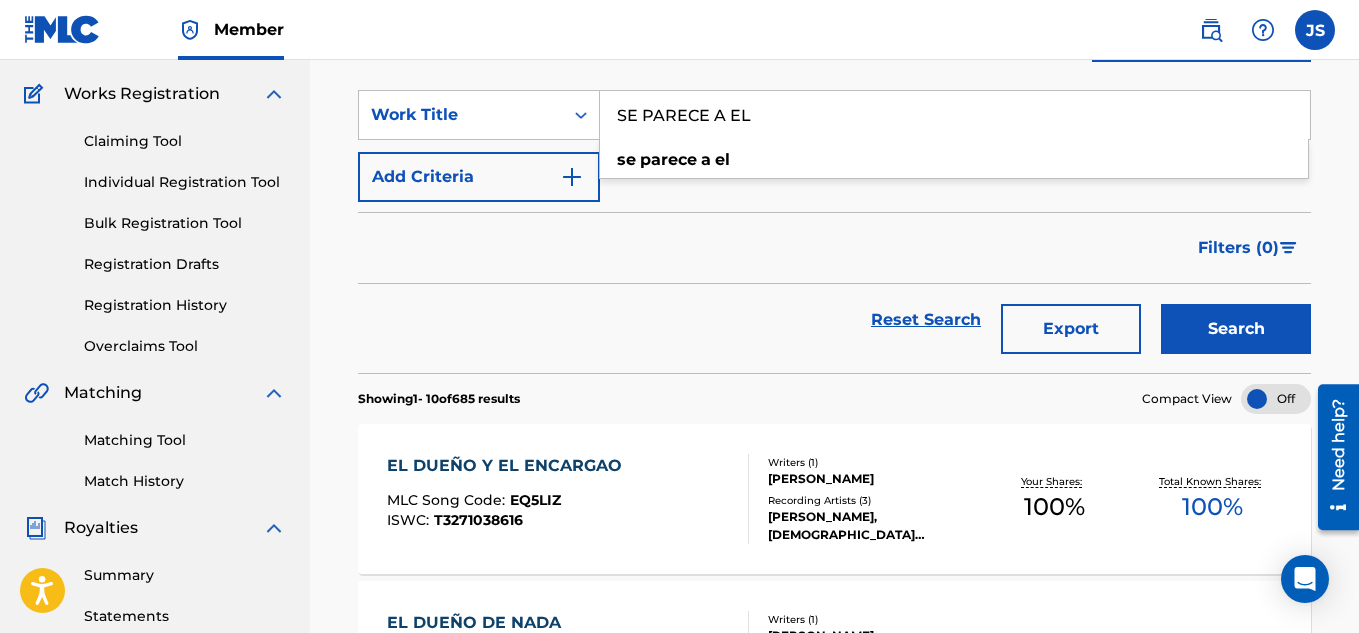 click on "Filters ( 0 )" at bounding box center [834, 248] 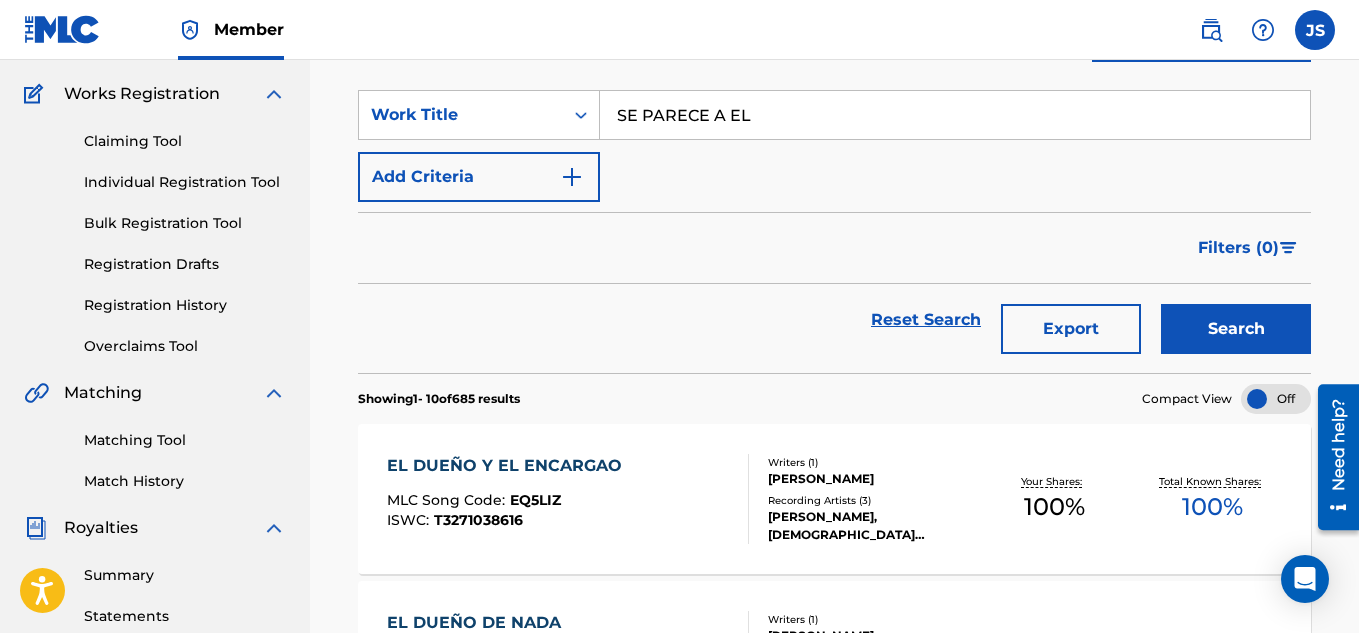click on "Showing  1  -   10  of  685   results   Compact View" at bounding box center (834, 393) 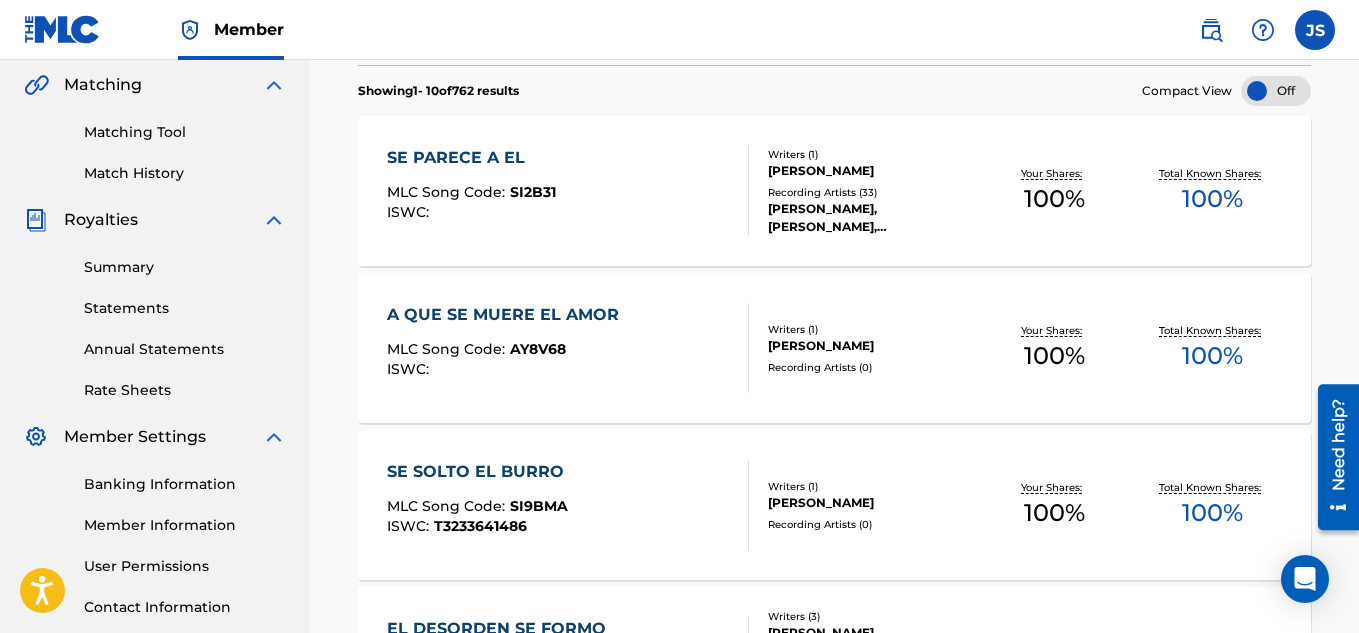 scroll, scrollTop: 477, scrollLeft: 0, axis: vertical 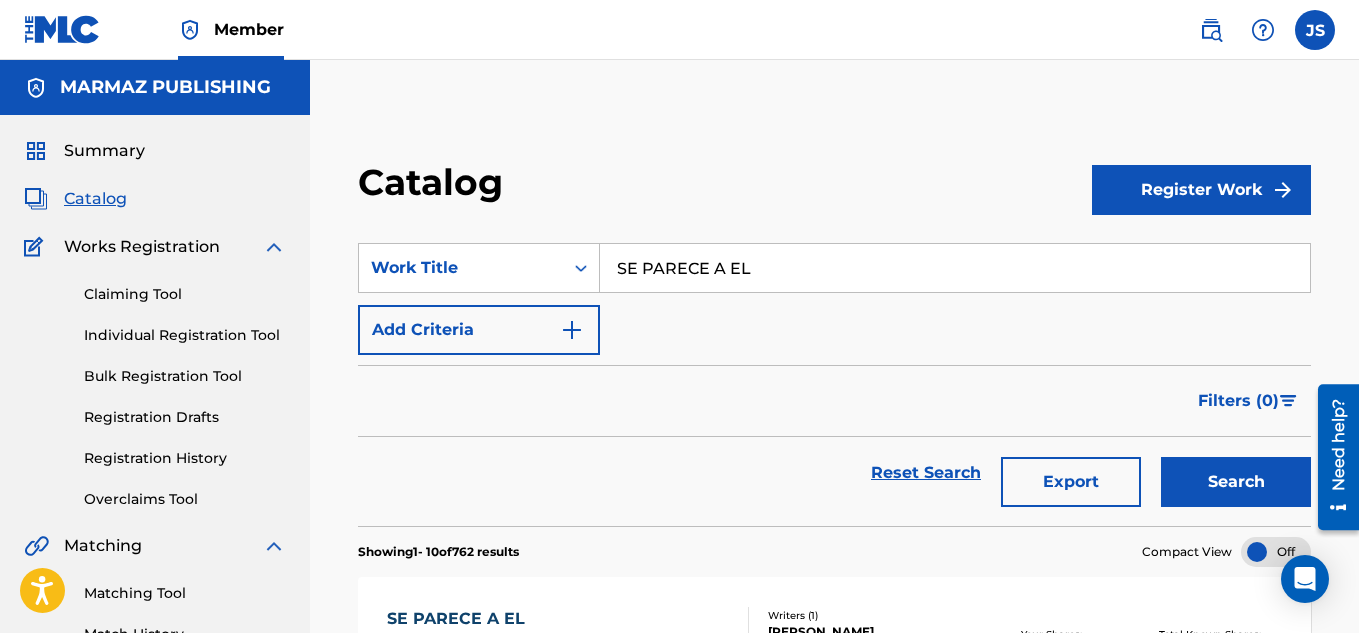 click on "SE PARECE A EL" at bounding box center [955, 268] 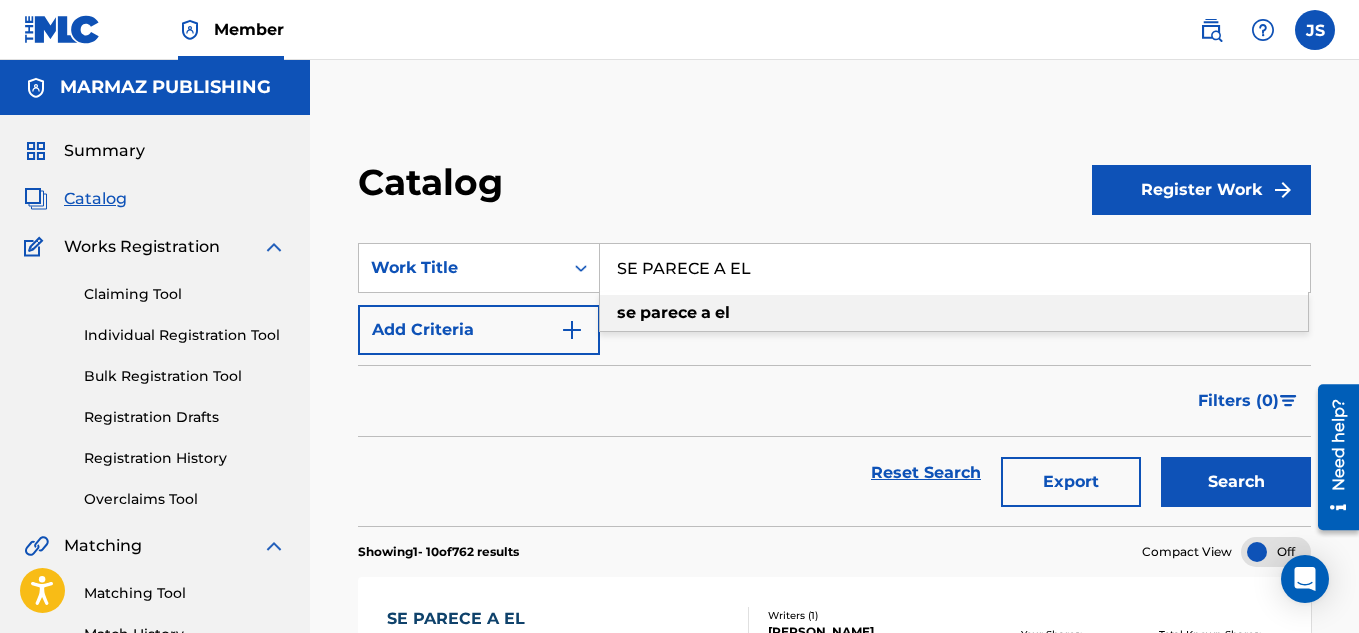 click on "SE PARECE A EL" at bounding box center [955, 268] 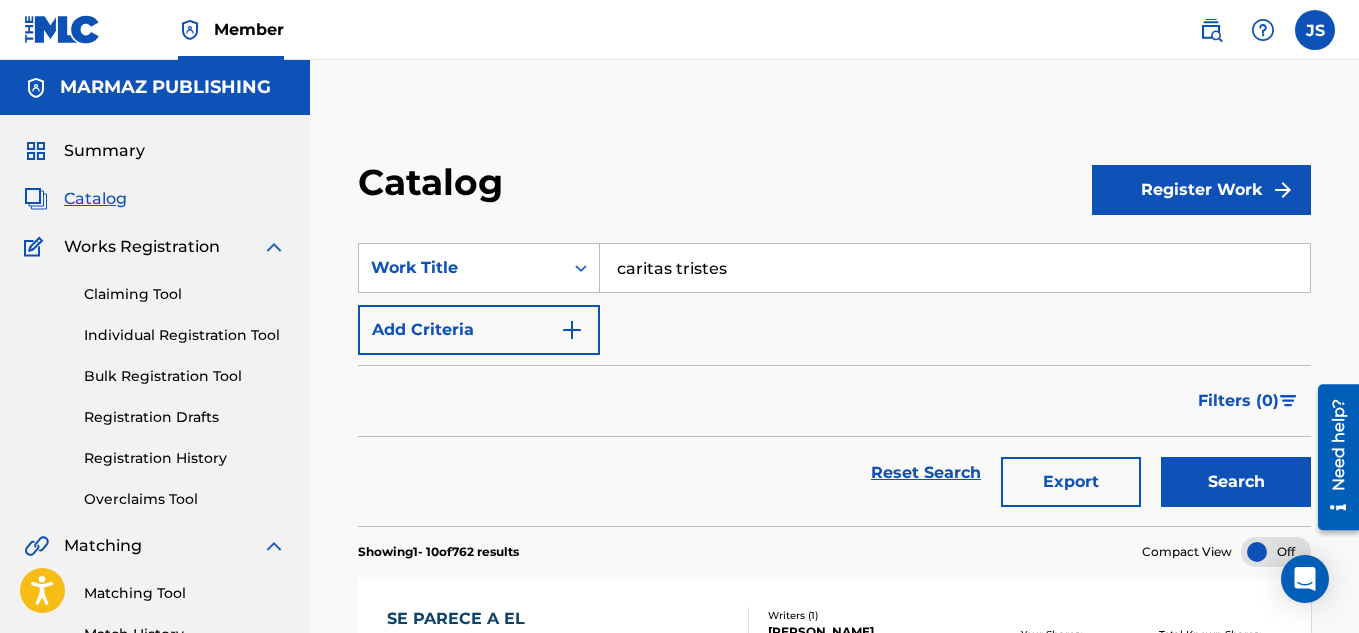 click on "Search" at bounding box center (1236, 482) 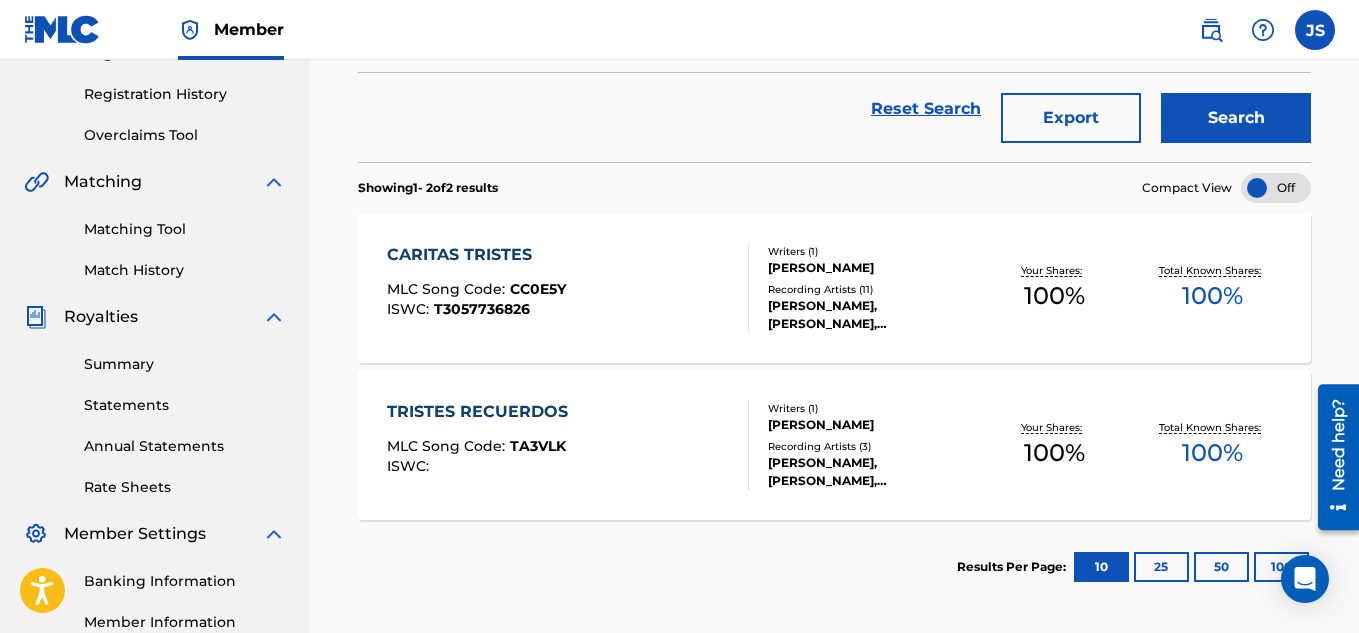 scroll, scrollTop: 365, scrollLeft: 0, axis: vertical 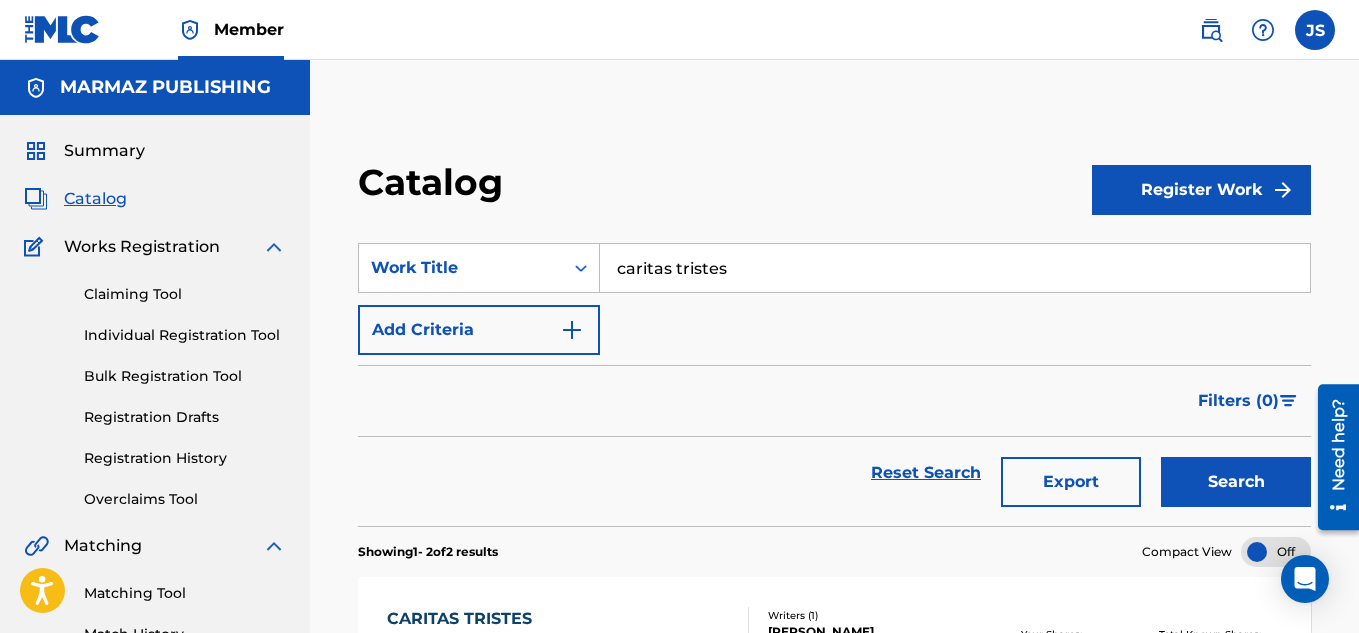 click on "caritas tristes" at bounding box center [955, 268] 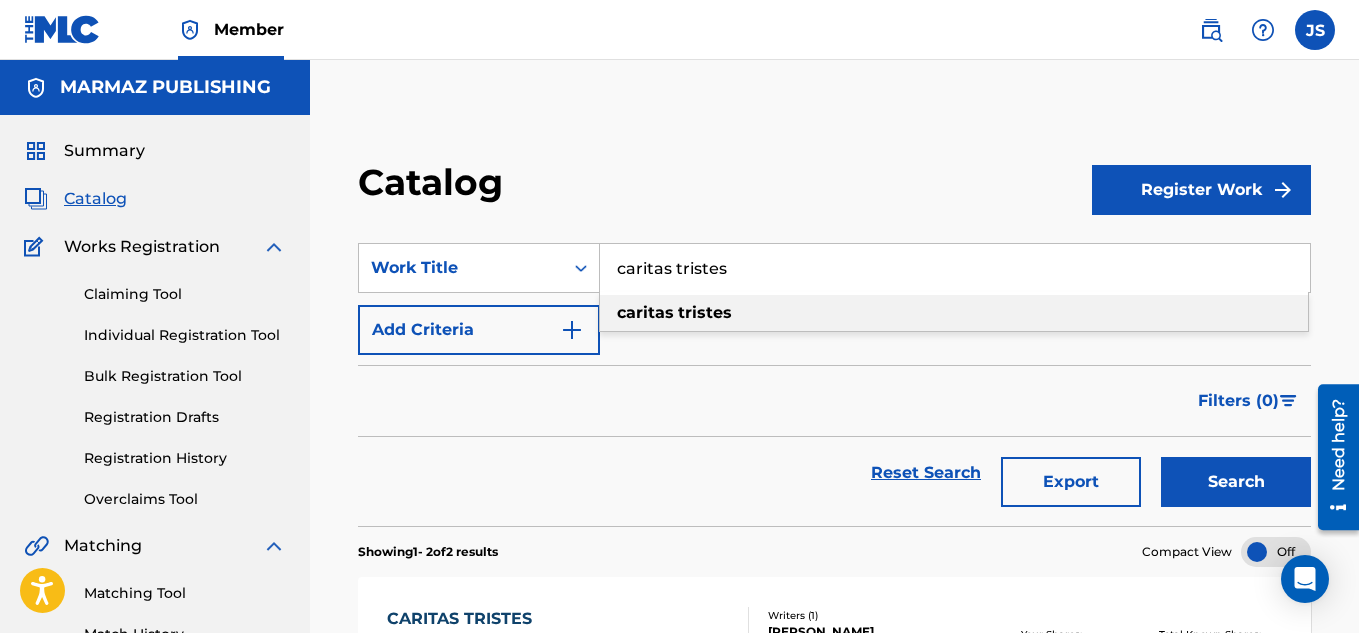 click on "caritas tristes" at bounding box center (955, 268) 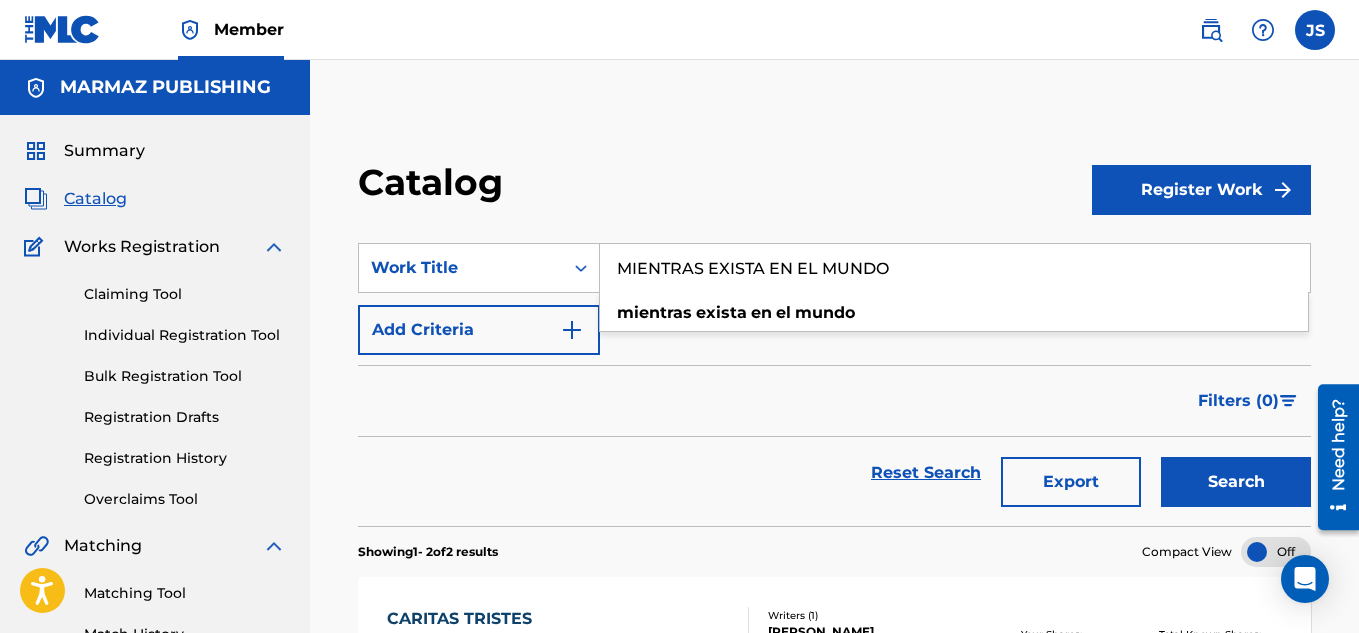 click on "Filters ( 0 )" at bounding box center [834, 401] 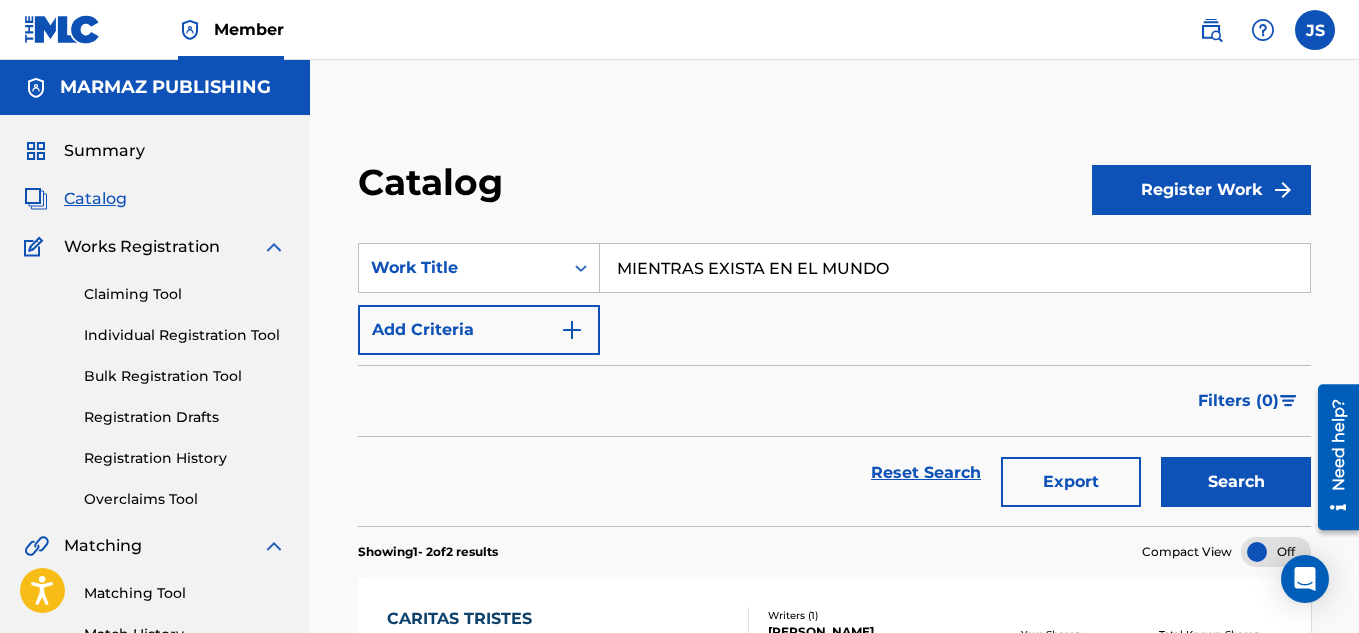 click on "Search" at bounding box center (1236, 482) 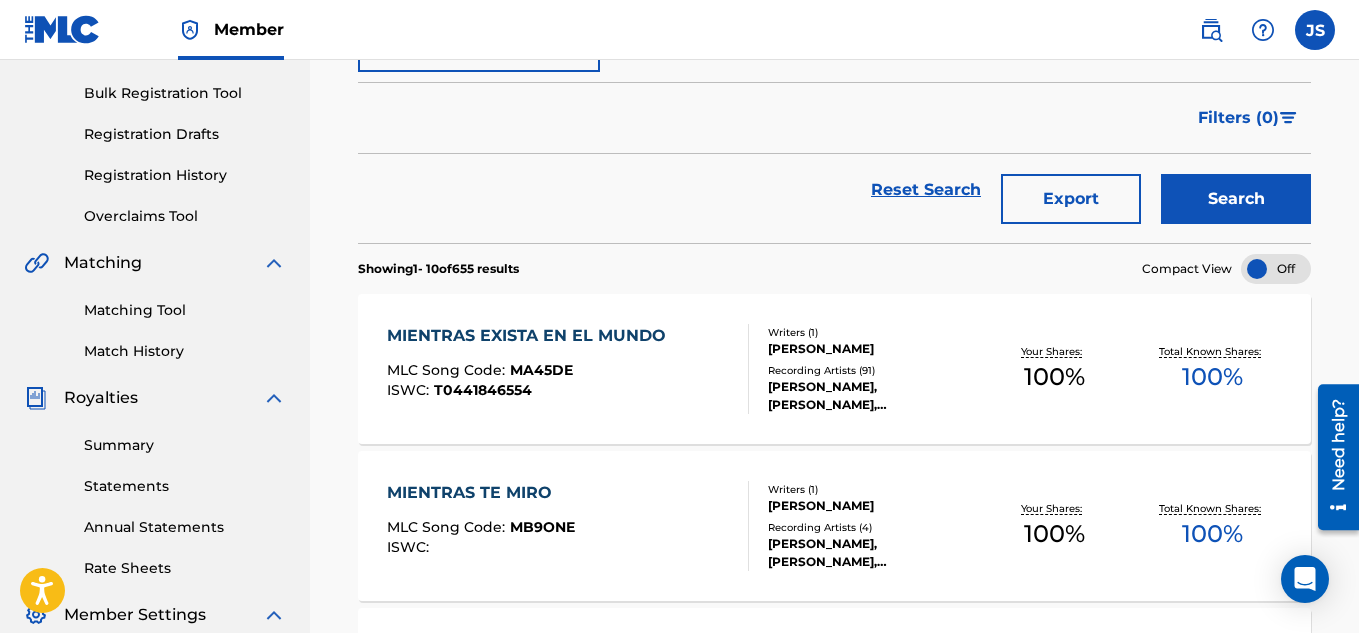 scroll, scrollTop: 284, scrollLeft: 0, axis: vertical 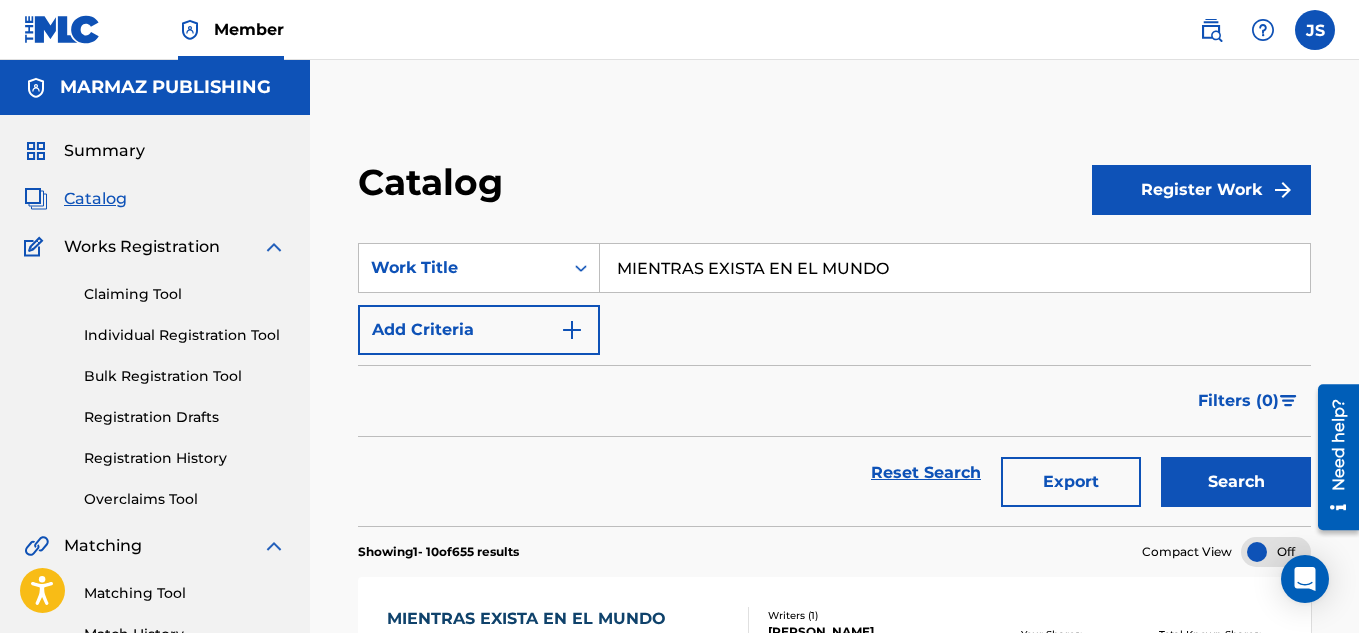 click on "SearchWithCriteria4af49607-17d6-450e-9450-f86d6be29171 Work Title MIENTRAS EXISTA EN EL MUNDO Add Criteria Filter Hold Filters Overclaim   Dispute   Remove Filters Apply Filters Filters ( 0 ) Reset Search Export Search" at bounding box center (834, 372) 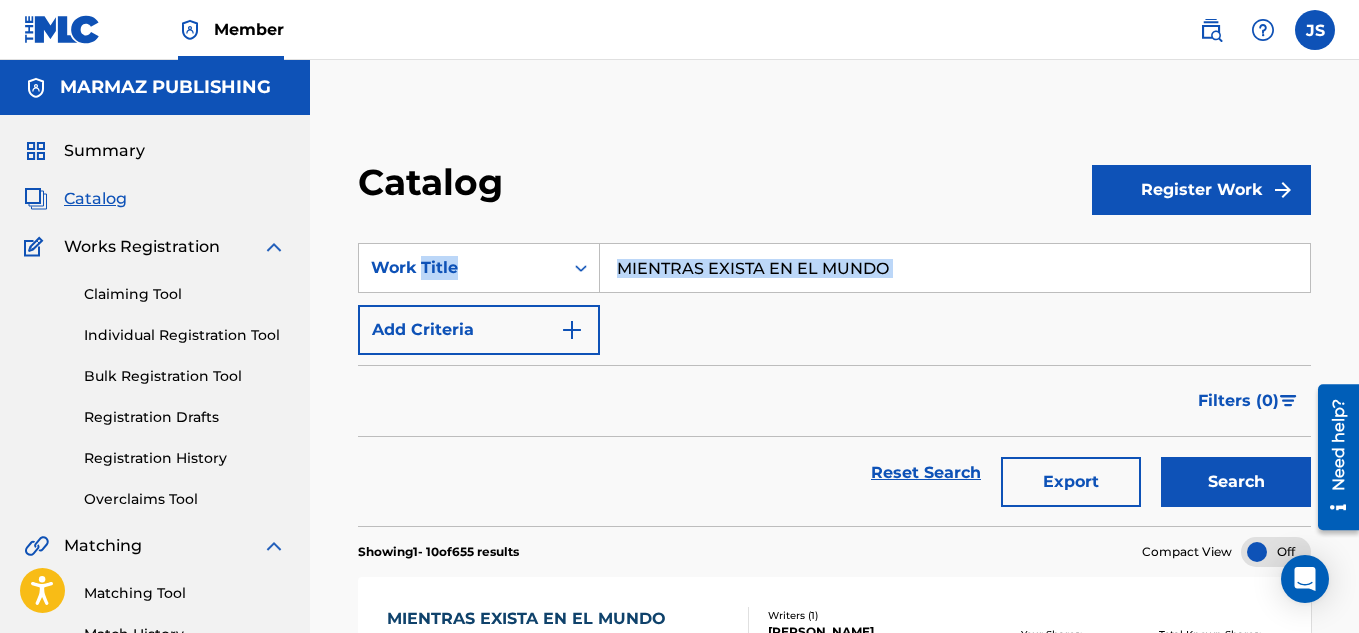 drag, startPoint x: 788, startPoint y: 237, endPoint x: 766, endPoint y: 262, distance: 33.30165 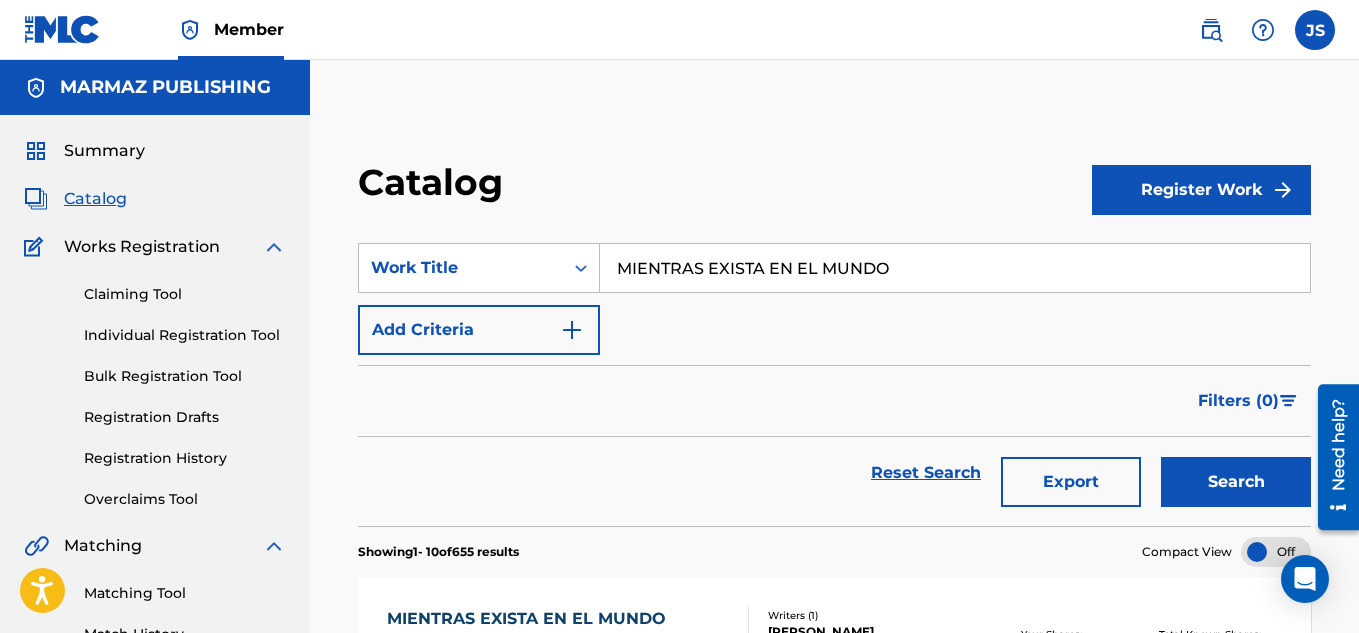 click on "MIENTRAS EXISTA EN EL MUNDO" at bounding box center (955, 268) 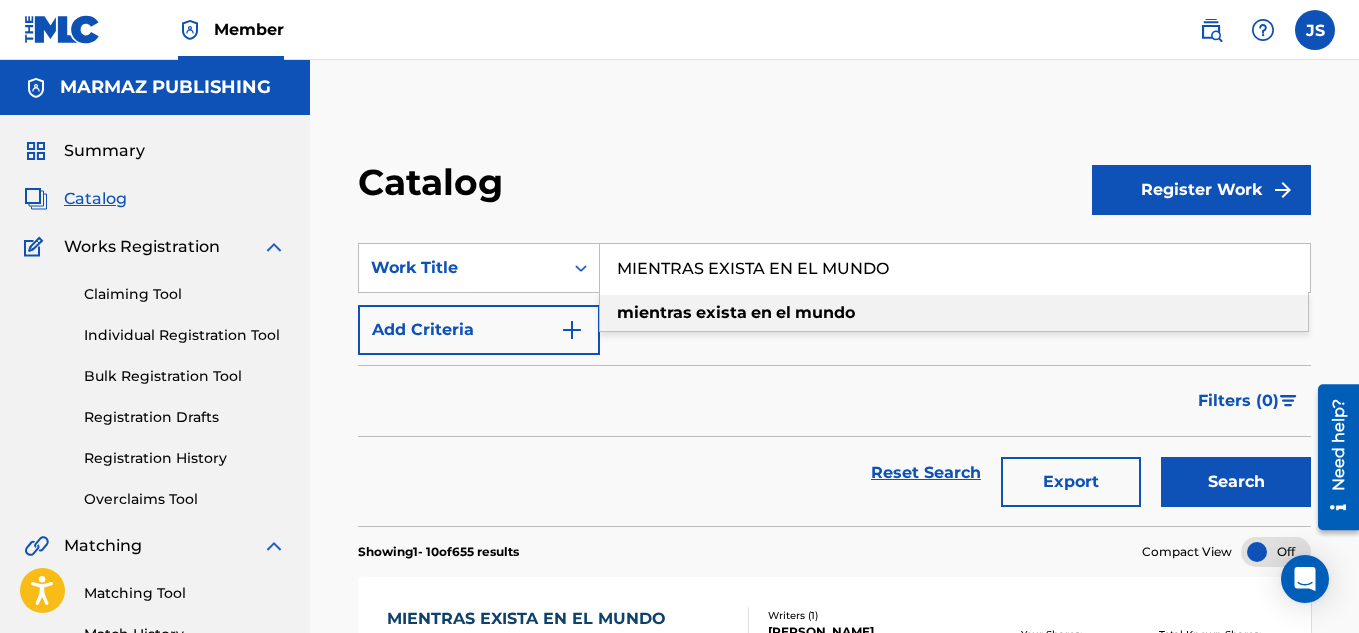 paste on "HISTORIA DE PARRANDER" 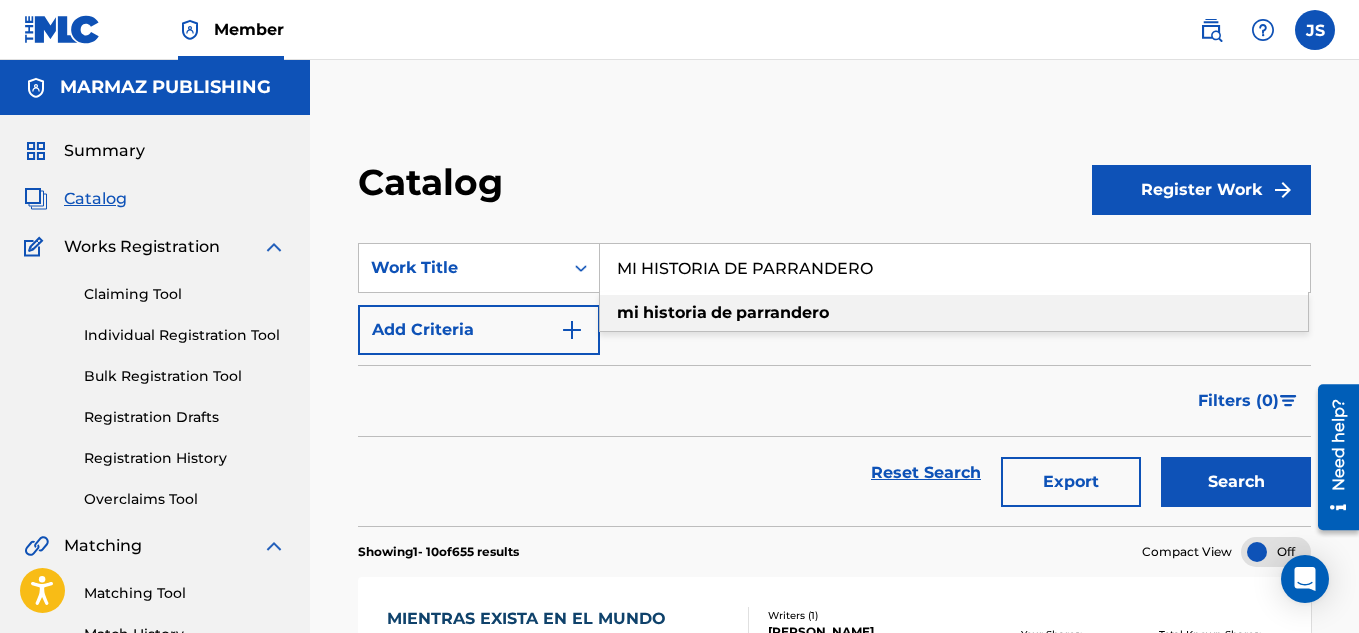 click on "MI HISTORIA DE PARRANDERO" at bounding box center (955, 268) 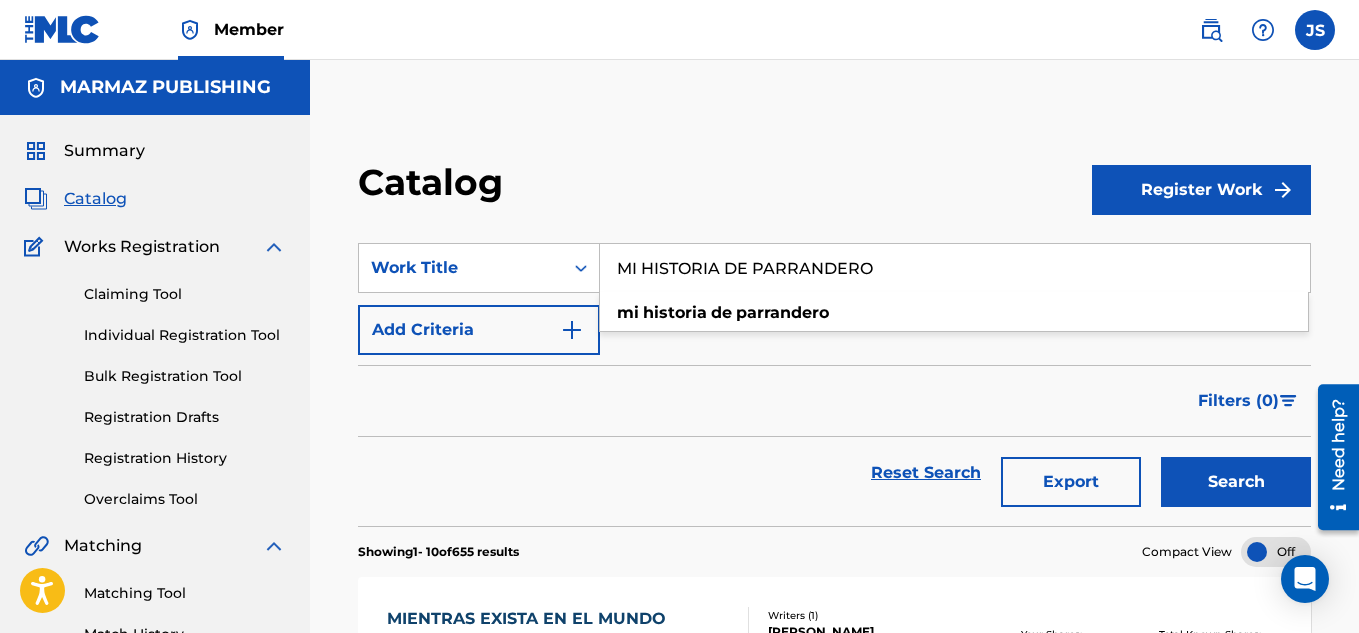 type on "MI HISTORIA DE PARRANDERO" 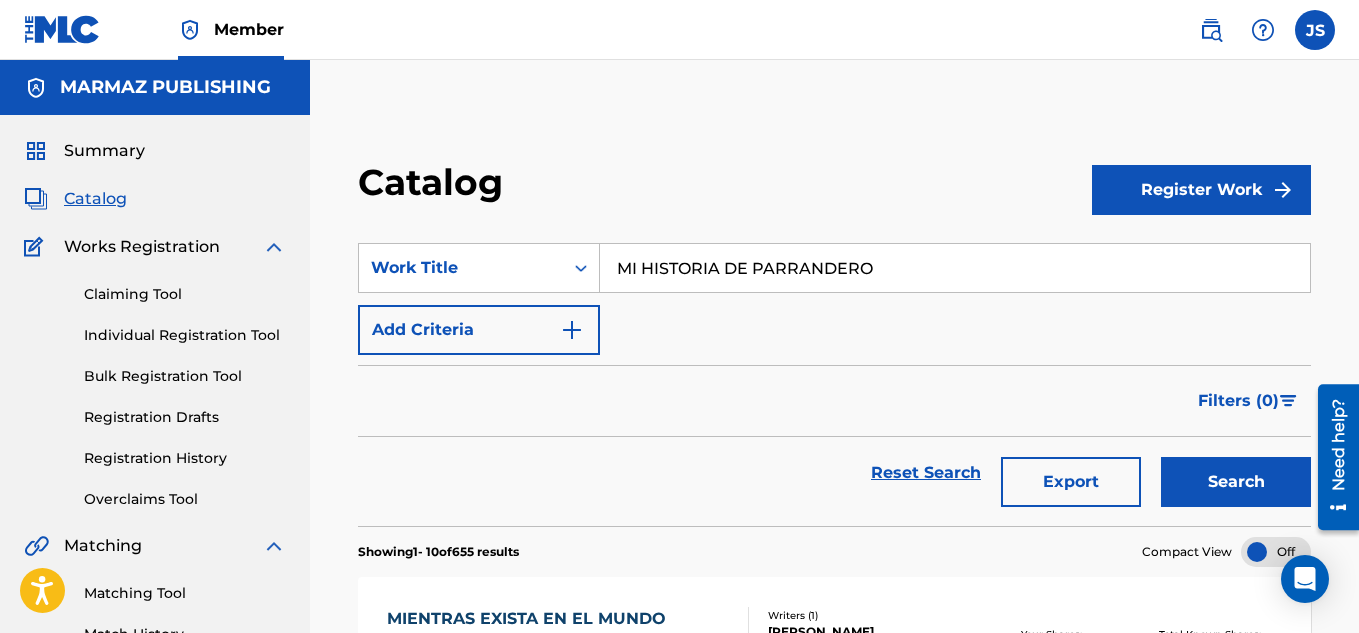 click on "Filters ( 0 )" at bounding box center [834, 401] 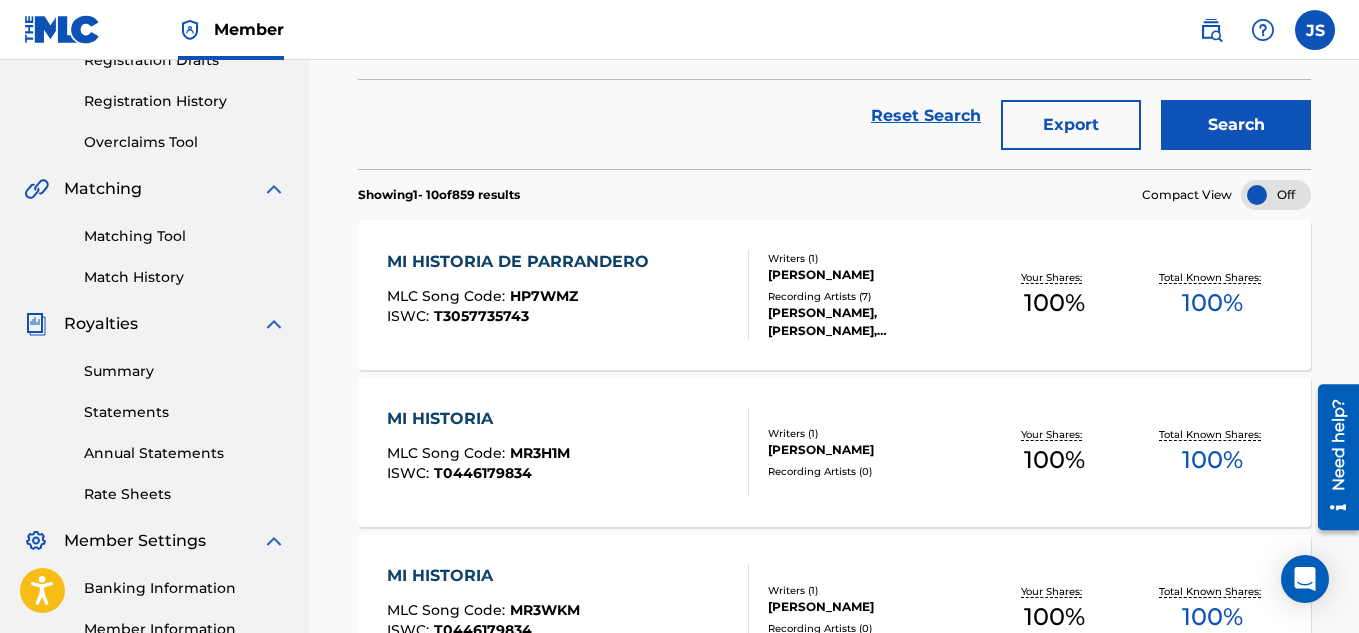 scroll, scrollTop: 358, scrollLeft: 0, axis: vertical 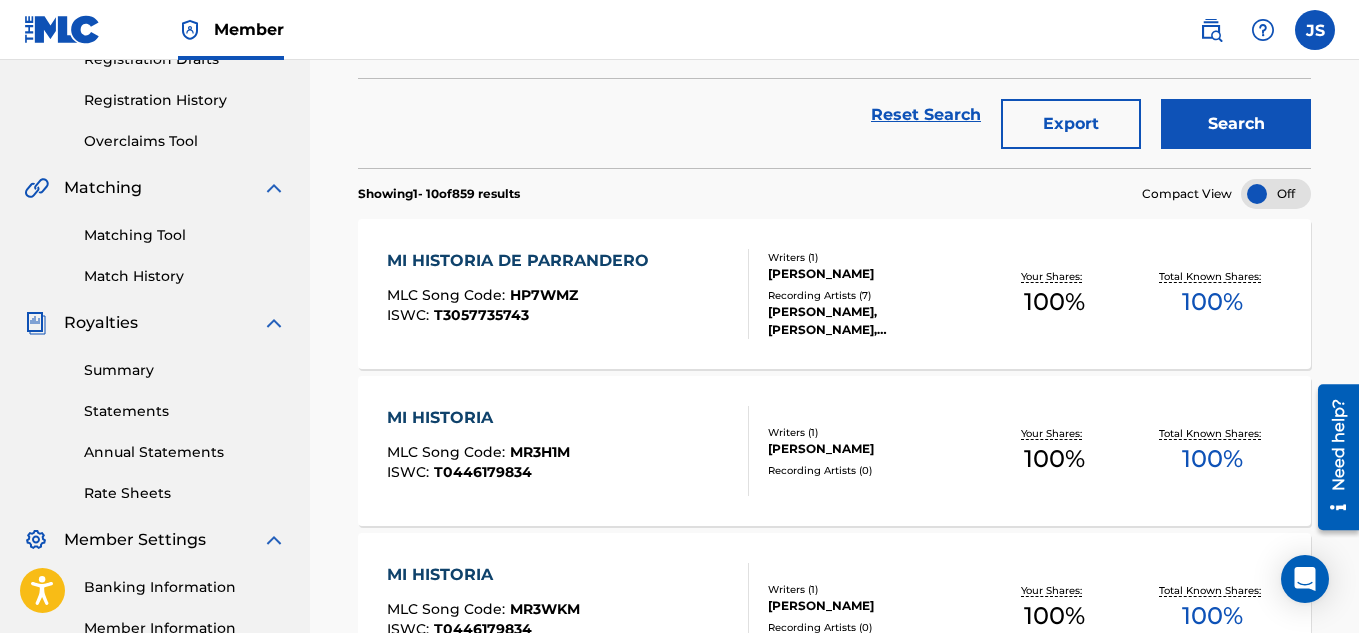 drag, startPoint x: 760, startPoint y: 24, endPoint x: 499, endPoint y: 468, distance: 515.03107 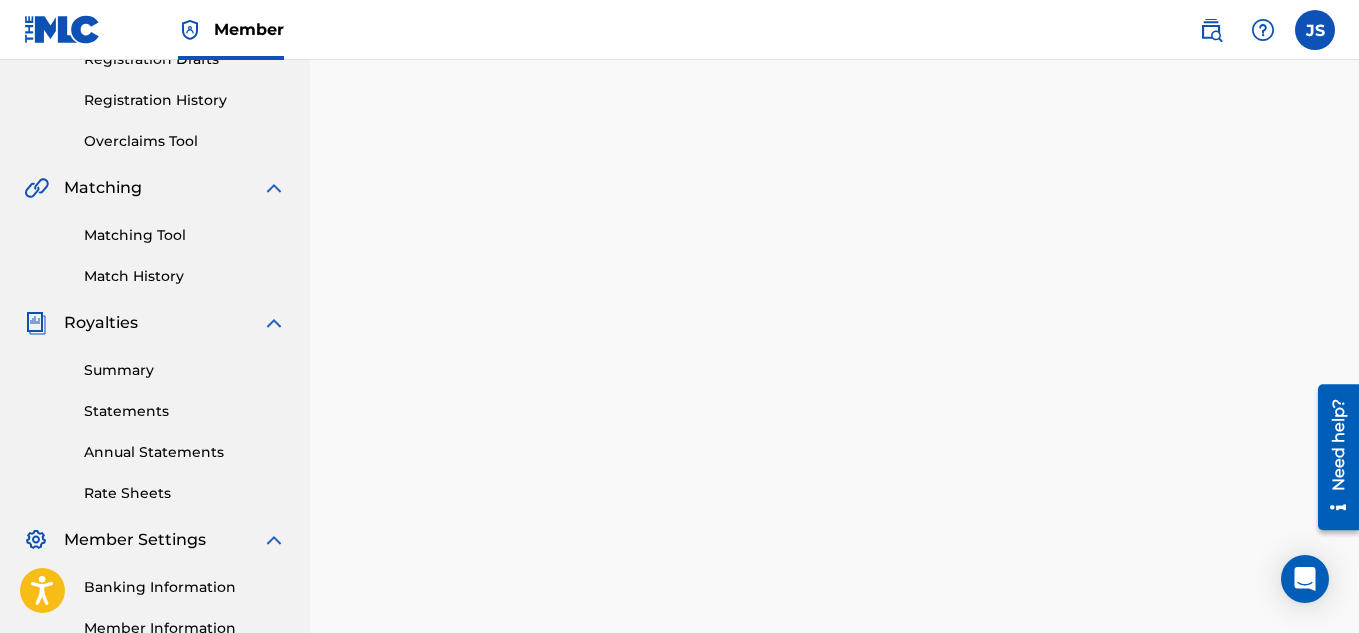 scroll, scrollTop: 0, scrollLeft: 0, axis: both 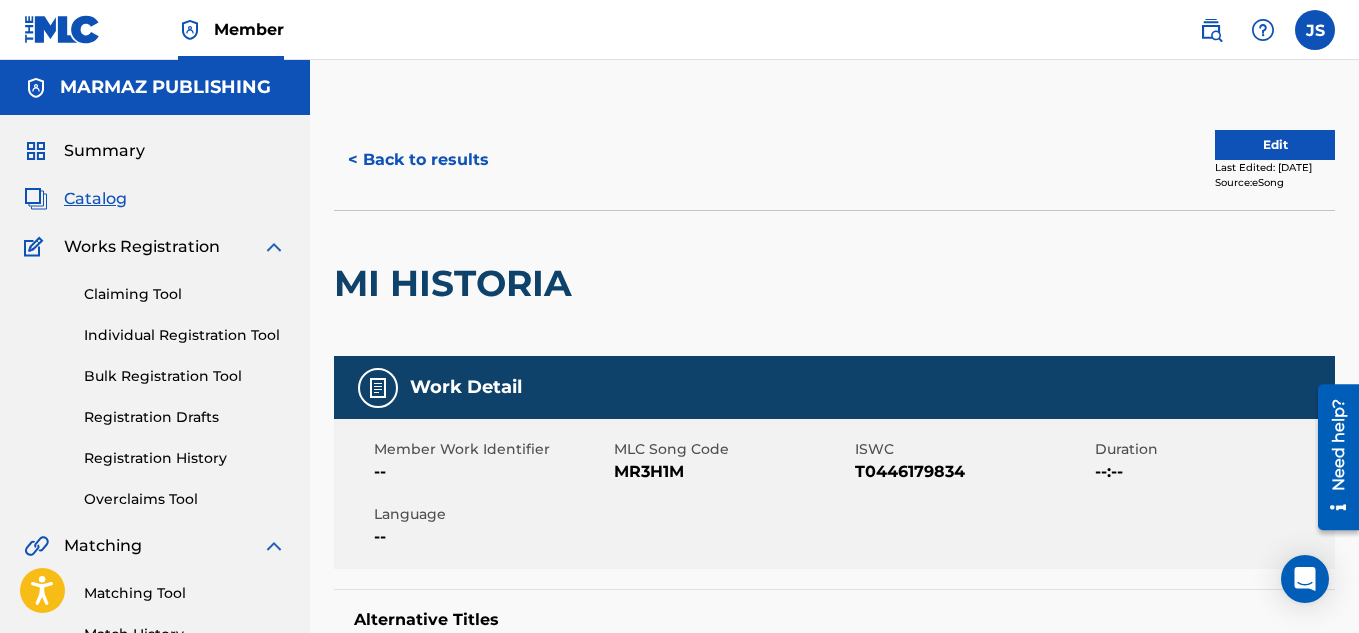 click on "Catalog" at bounding box center [95, 199] 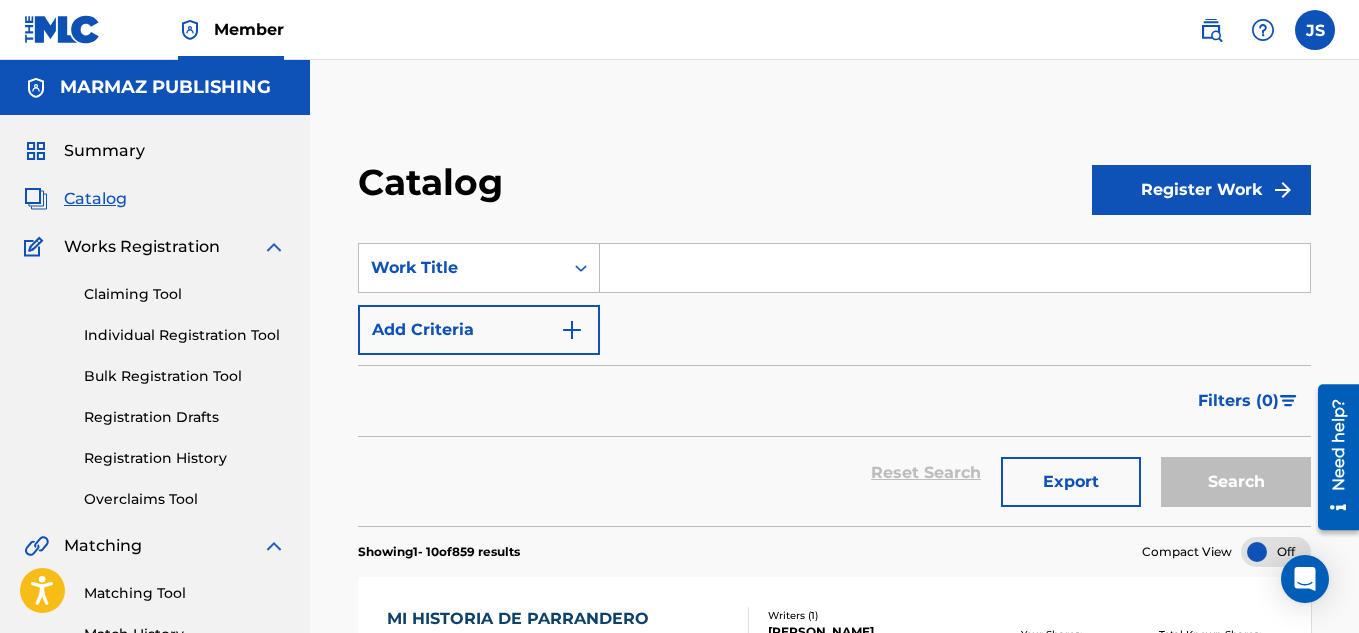 click at bounding box center (955, 268) 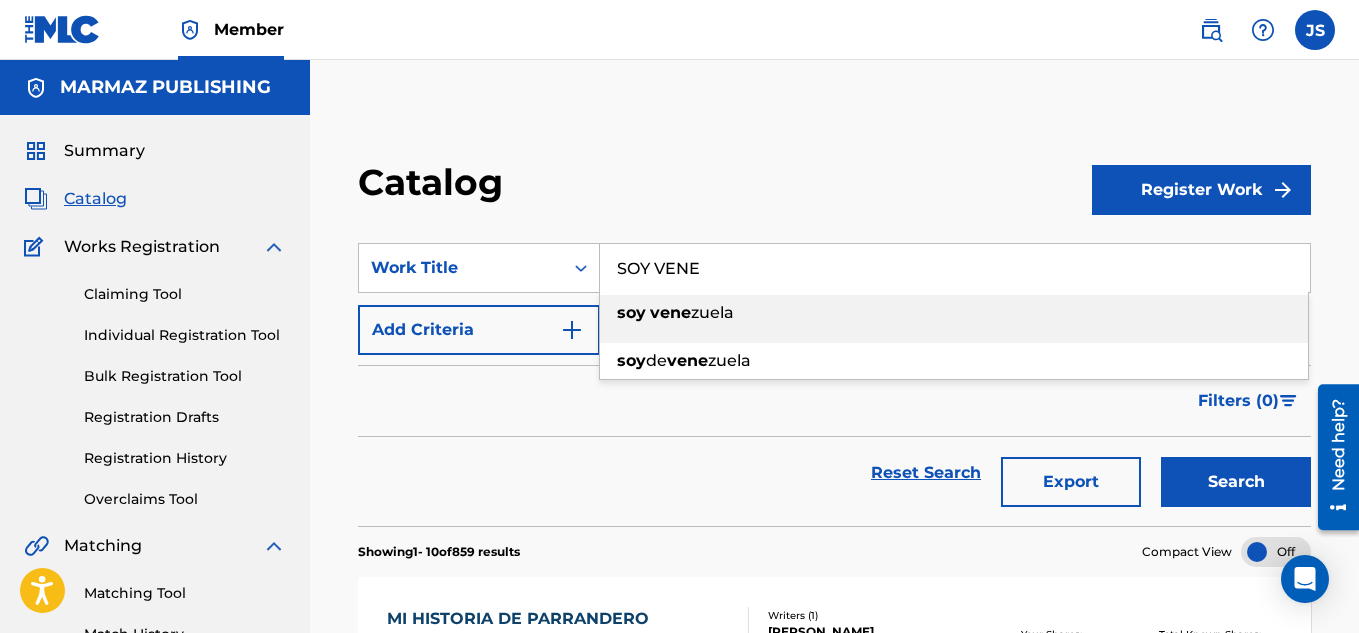 click on "zuela" at bounding box center (712, 312) 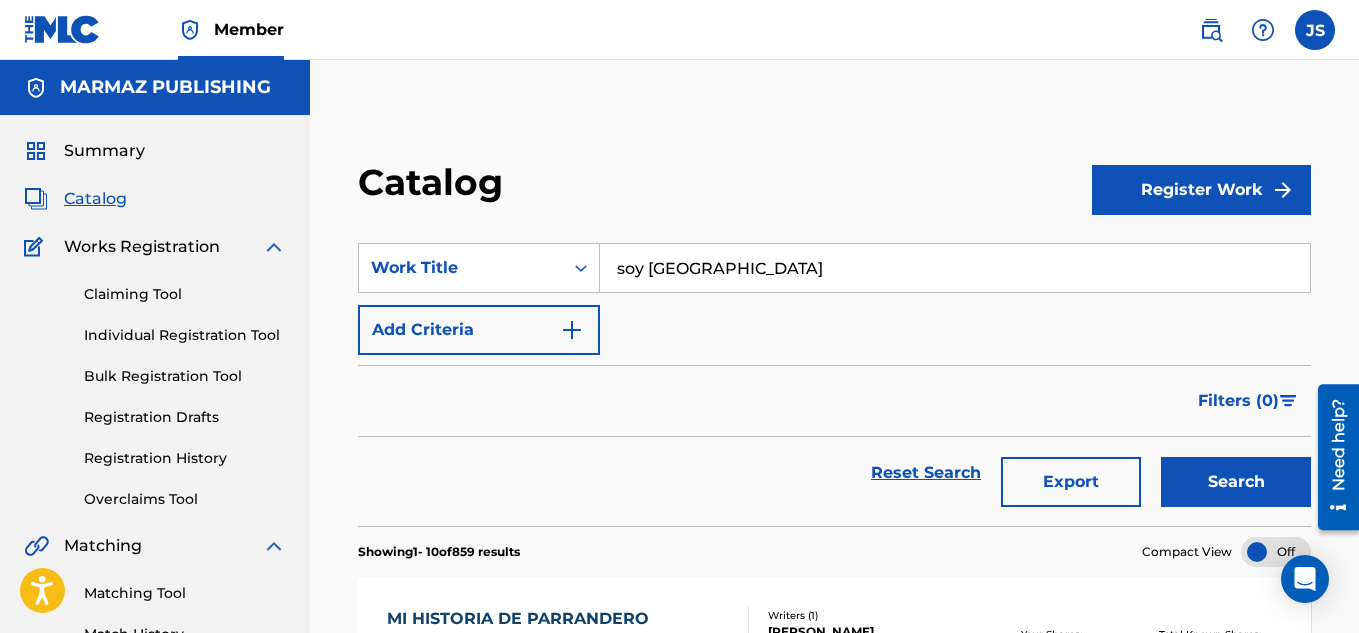 click on "Search" at bounding box center (1236, 482) 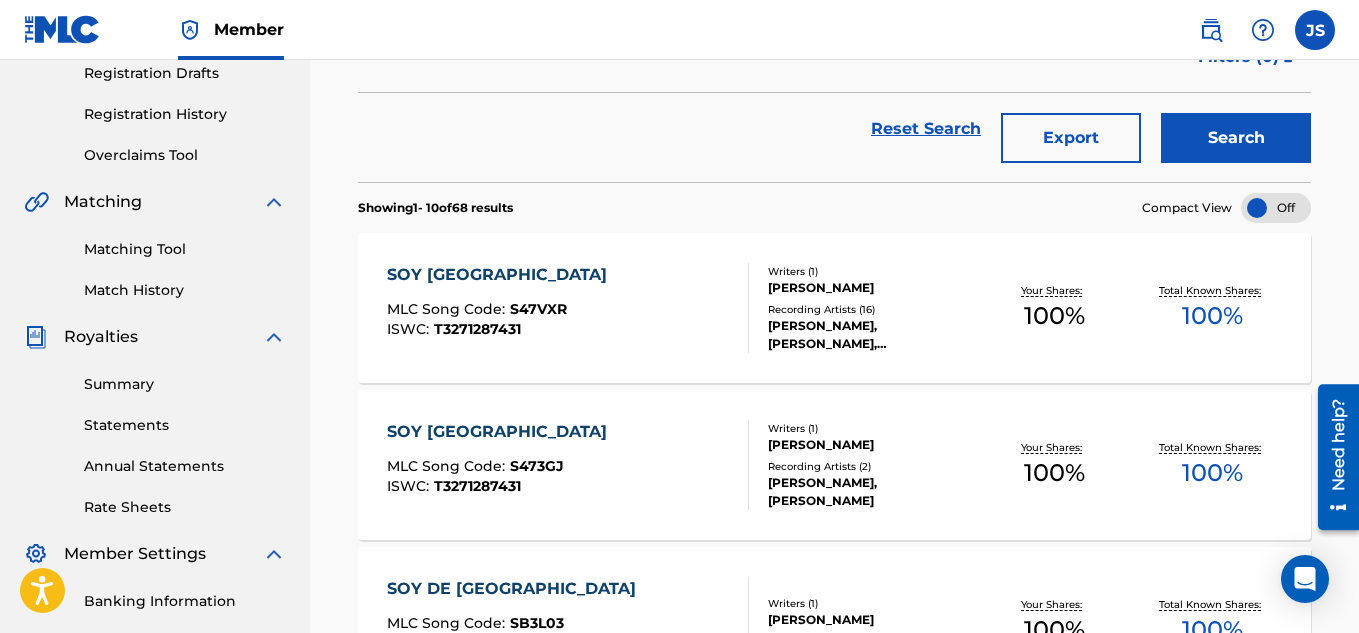 scroll, scrollTop: 345, scrollLeft: 0, axis: vertical 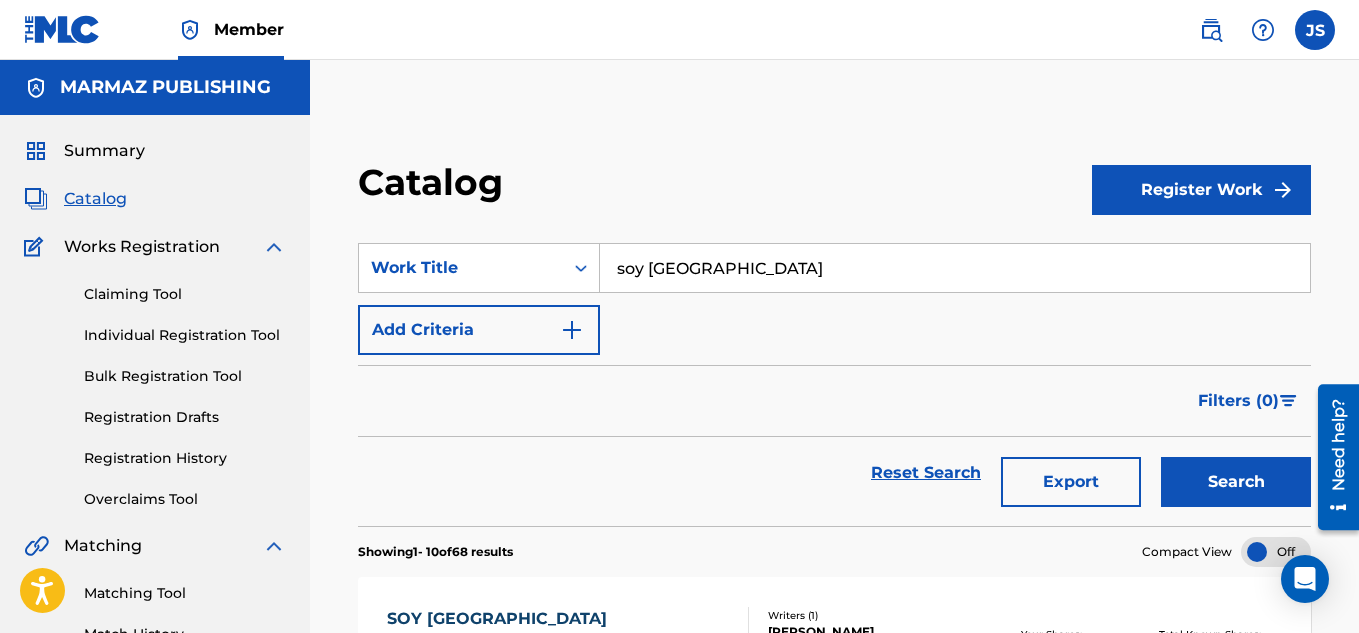 click on "soy venezuela" at bounding box center [955, 268] 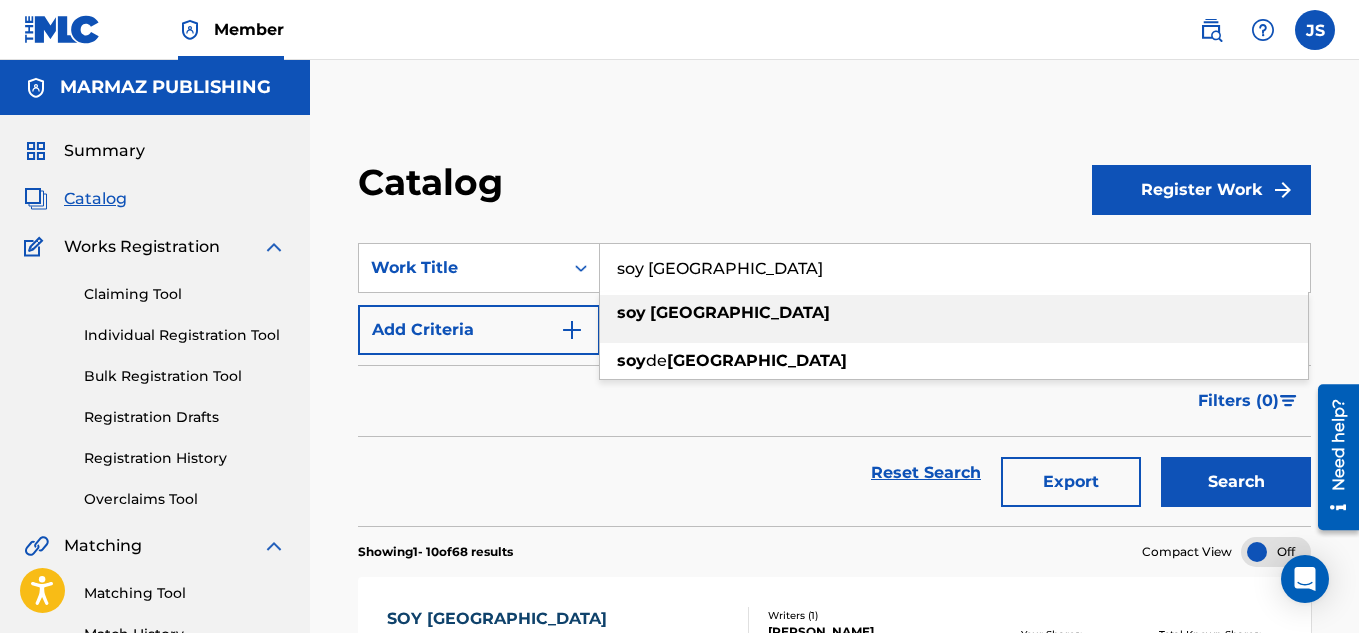 click on "soy venezuela" at bounding box center (955, 268) 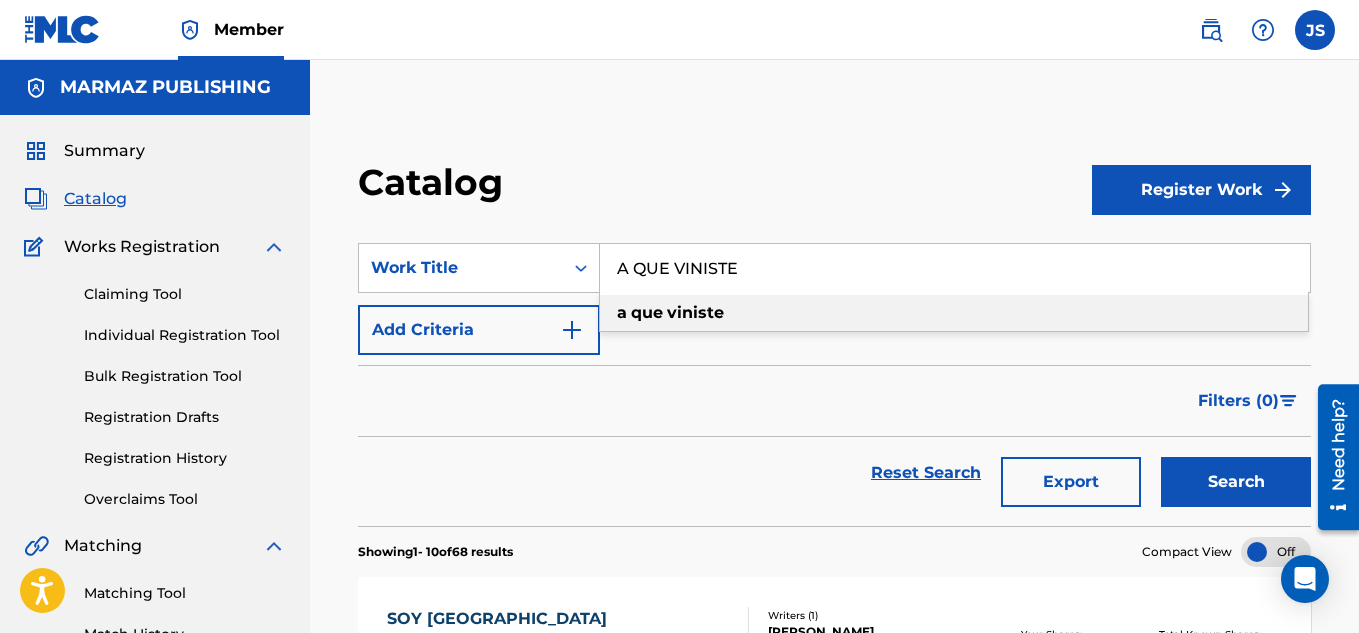 type on "A QUE VINISTE" 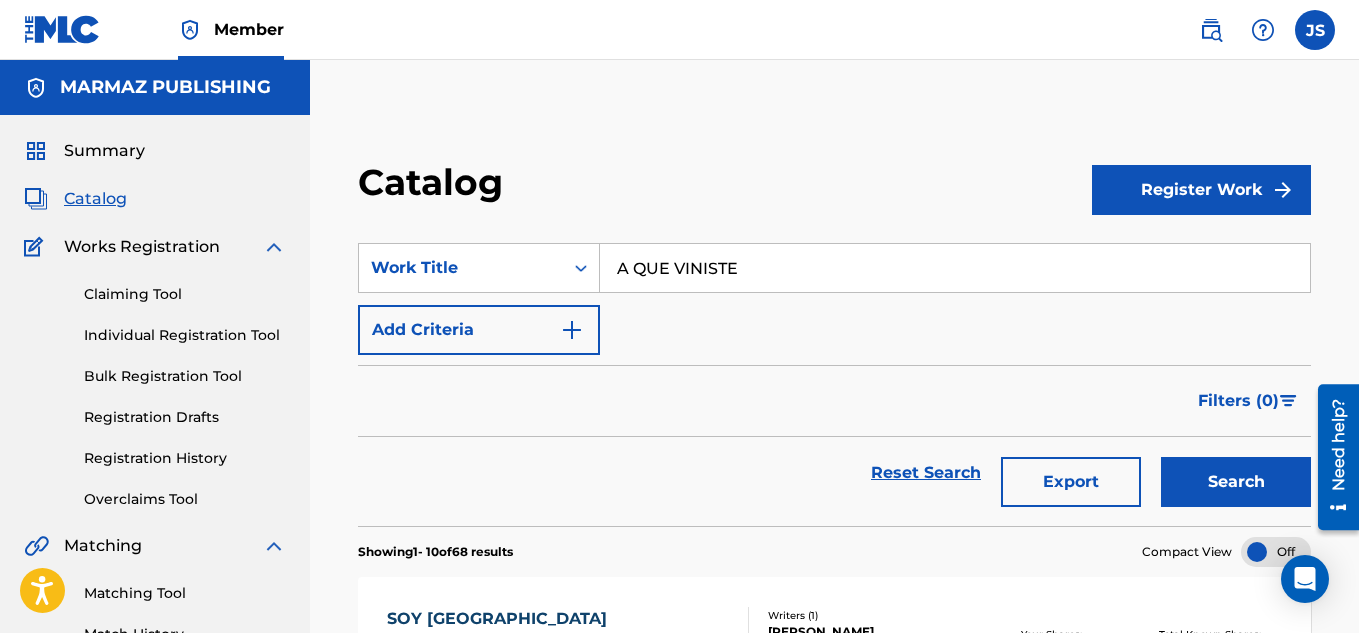 click on "Filters ( 0 )" at bounding box center (834, 401) 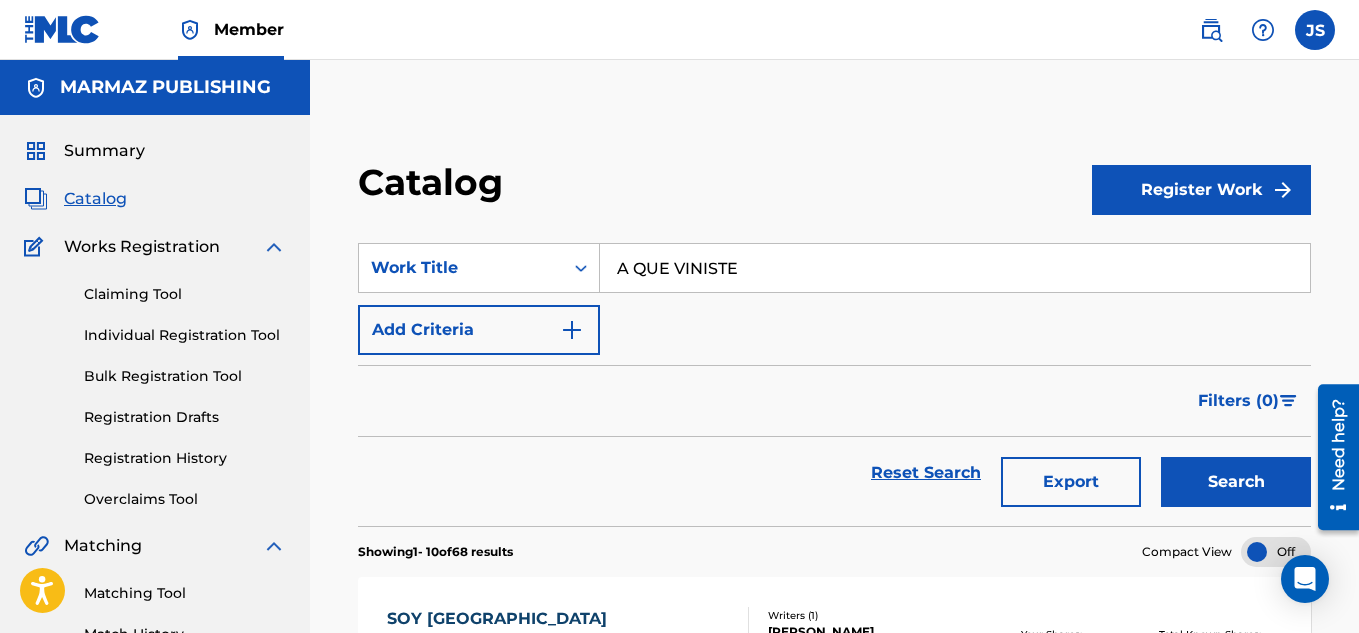 click on "Search" at bounding box center [1236, 482] 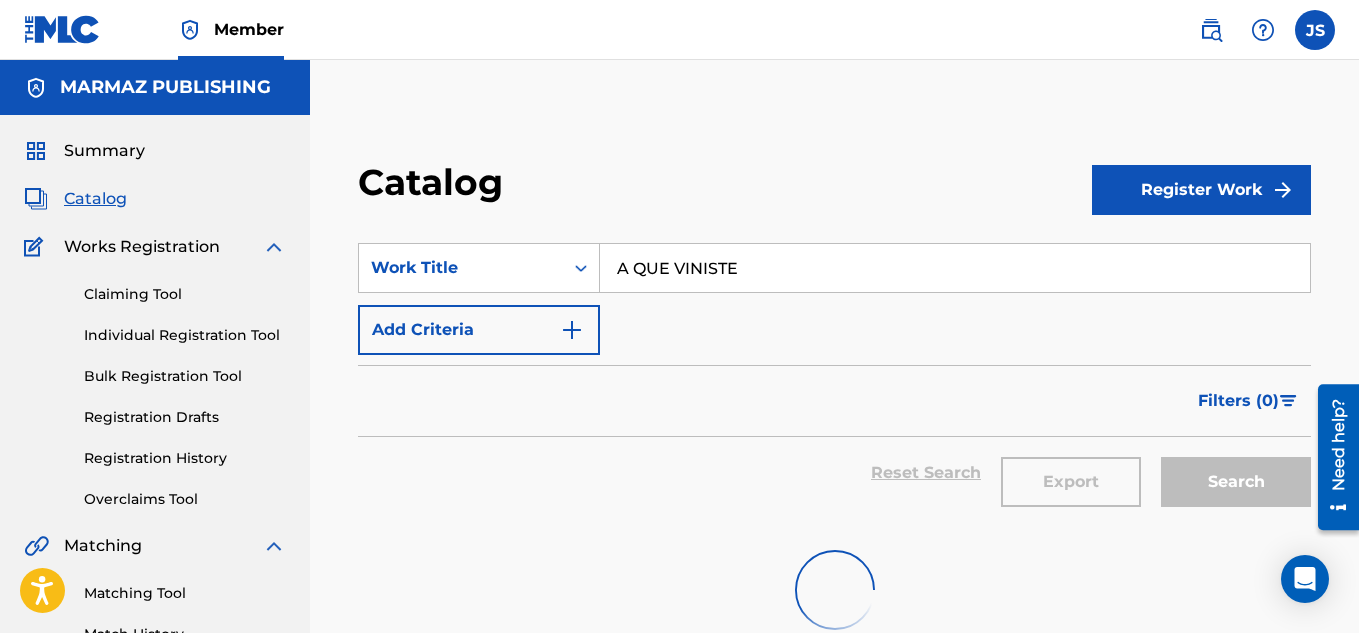 click on "Search" at bounding box center [1231, 473] 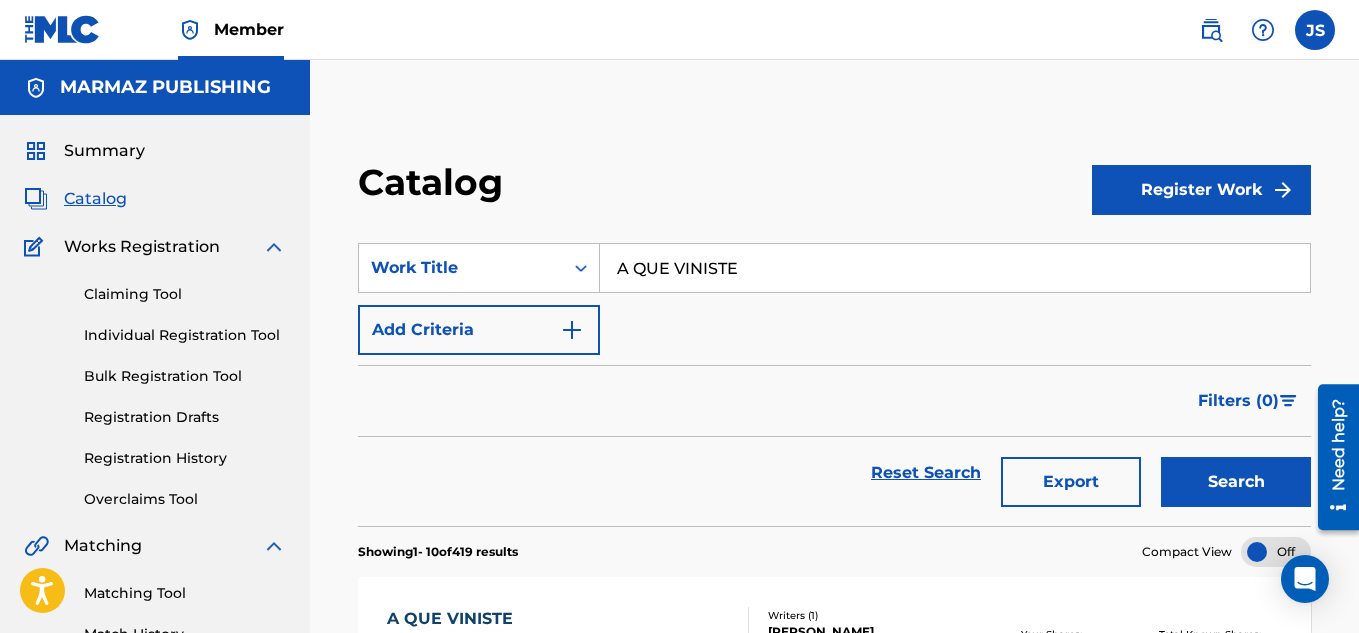 scroll, scrollTop: 98, scrollLeft: 0, axis: vertical 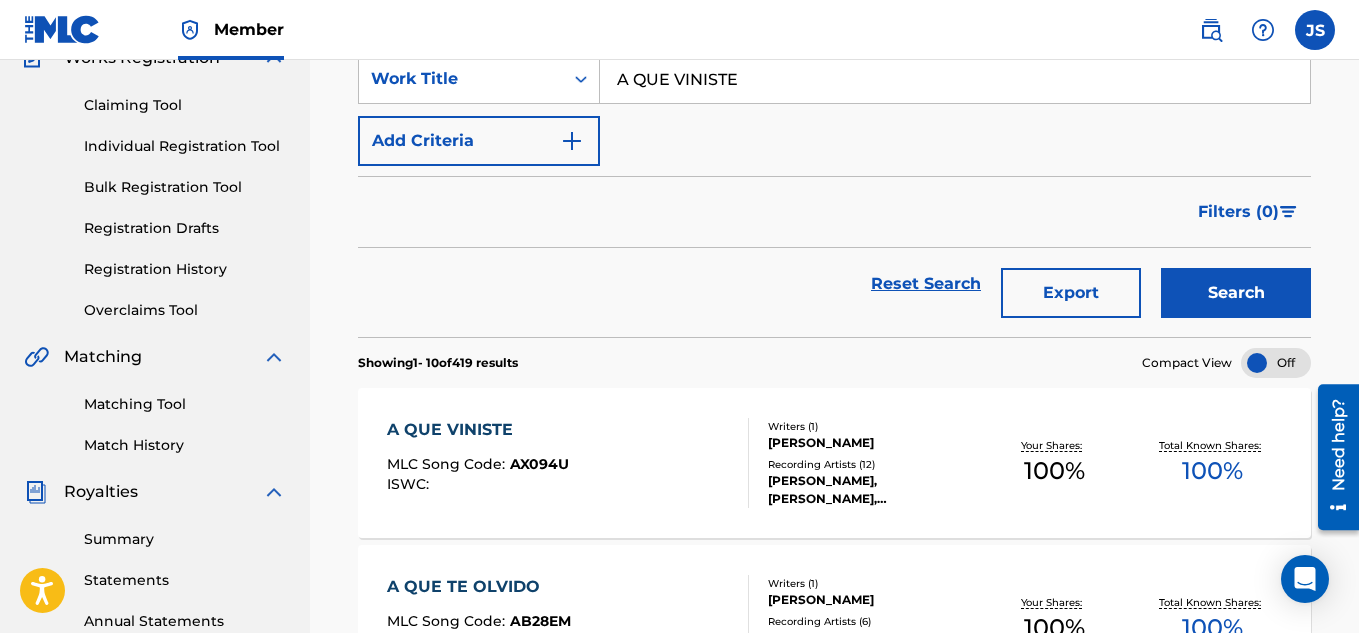 drag, startPoint x: 637, startPoint y: 450, endPoint x: 566, endPoint y: 440, distance: 71.70077 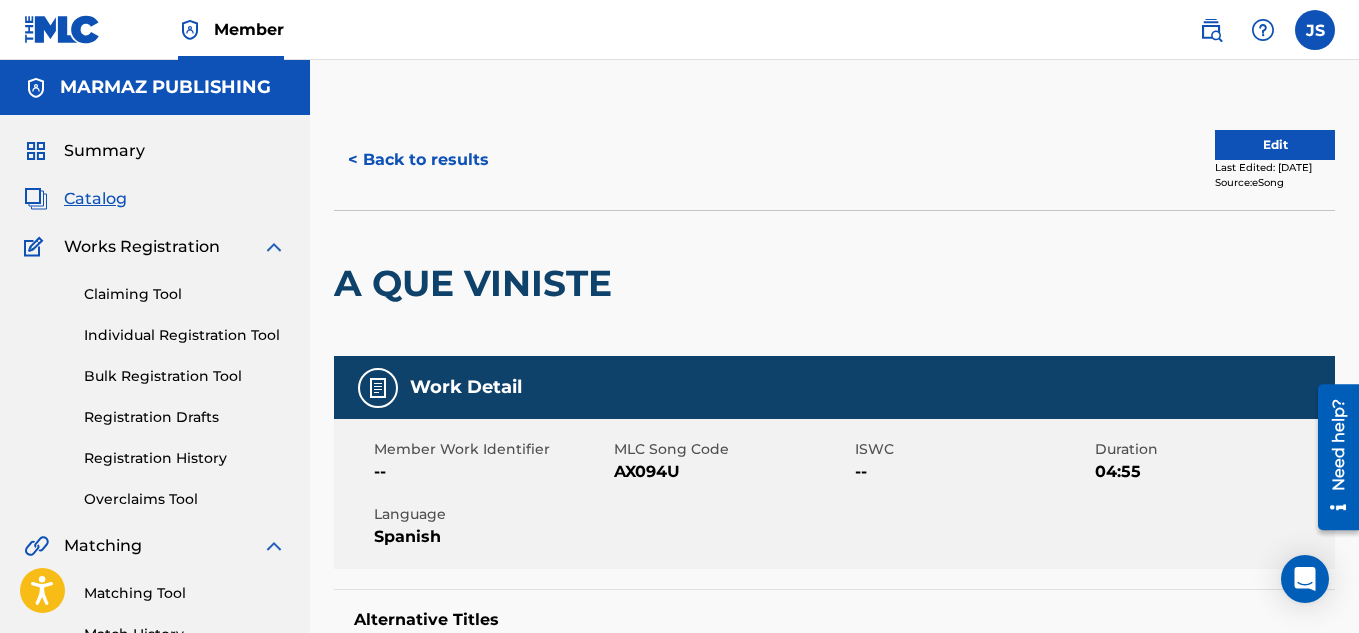 click on "Catalog" at bounding box center [95, 199] 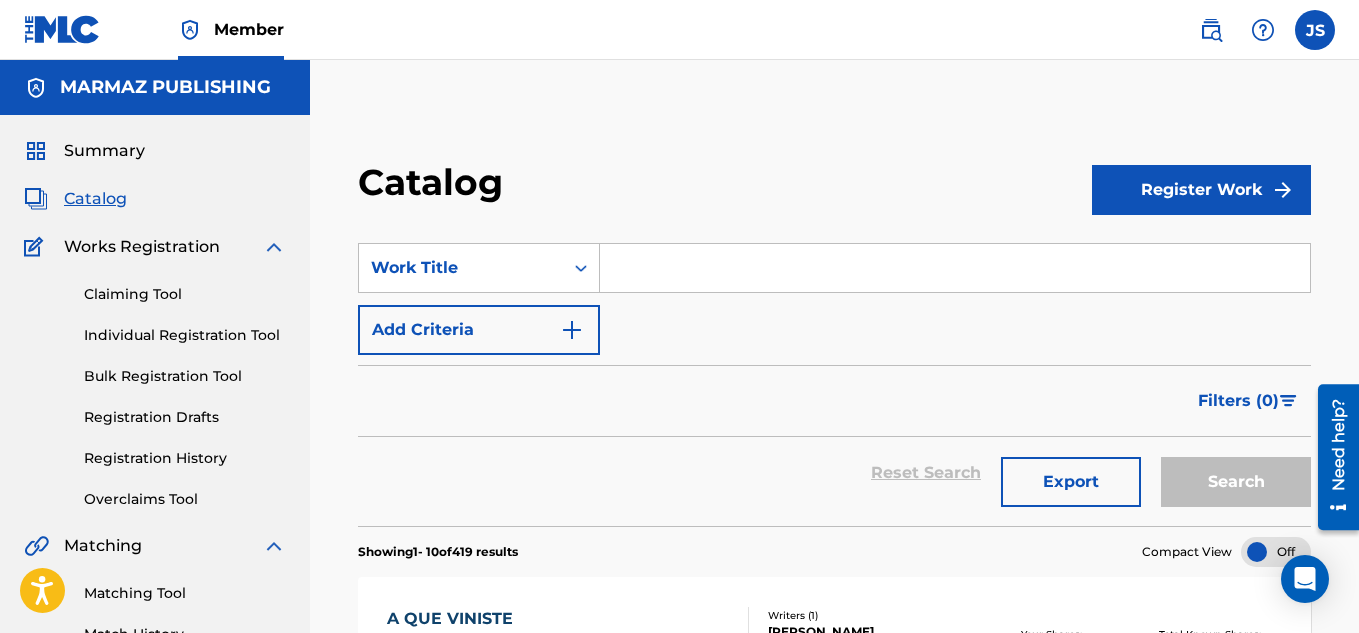 click at bounding box center (955, 268) 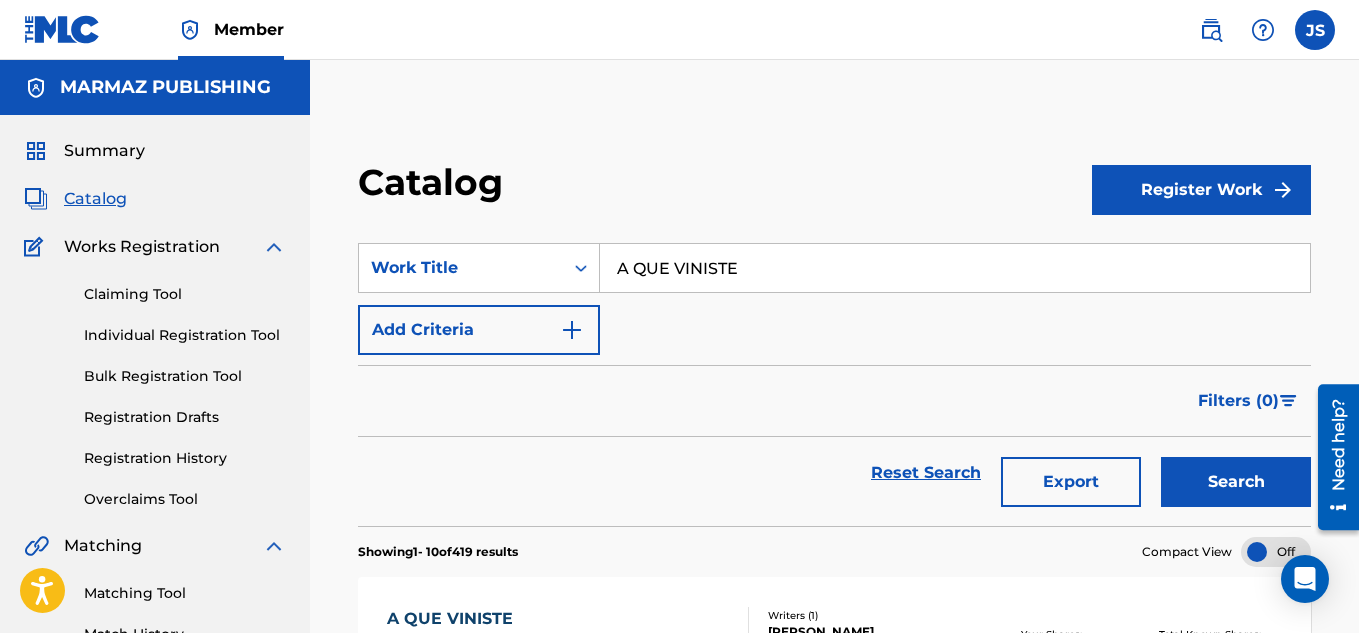 click on "Filters ( 0 )" at bounding box center (834, 401) 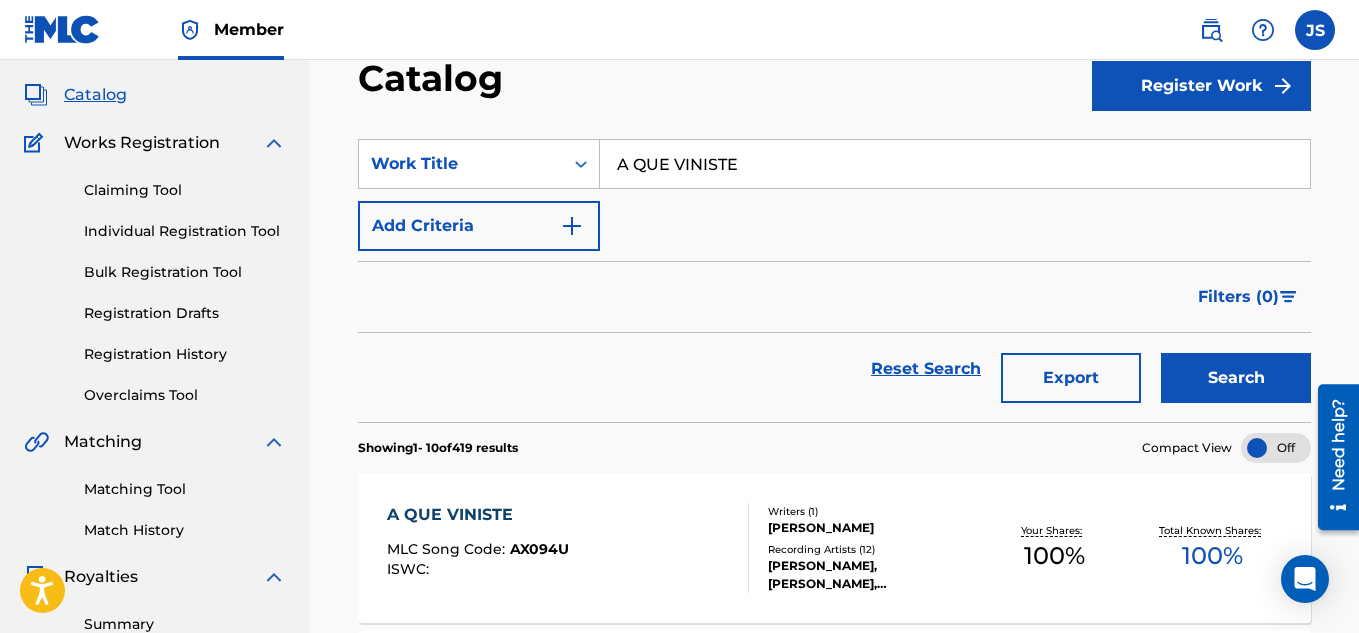 scroll, scrollTop: 105, scrollLeft: 0, axis: vertical 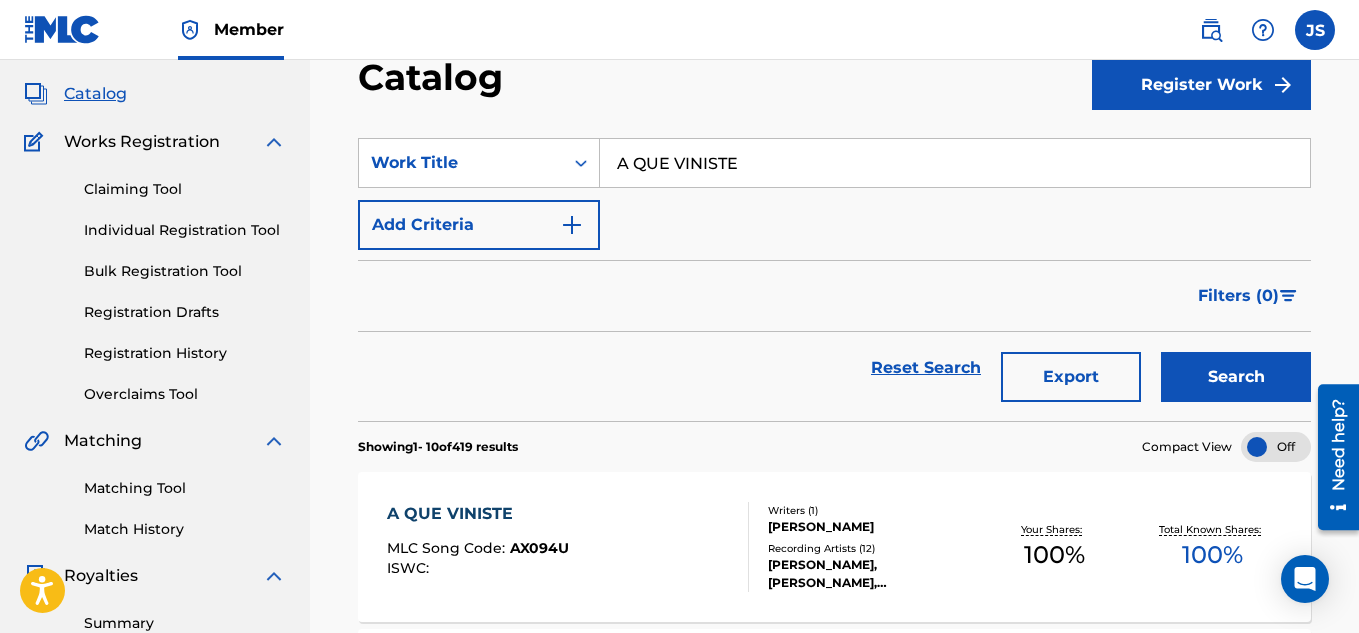 click on "A QUE VINISTE" at bounding box center (955, 163) 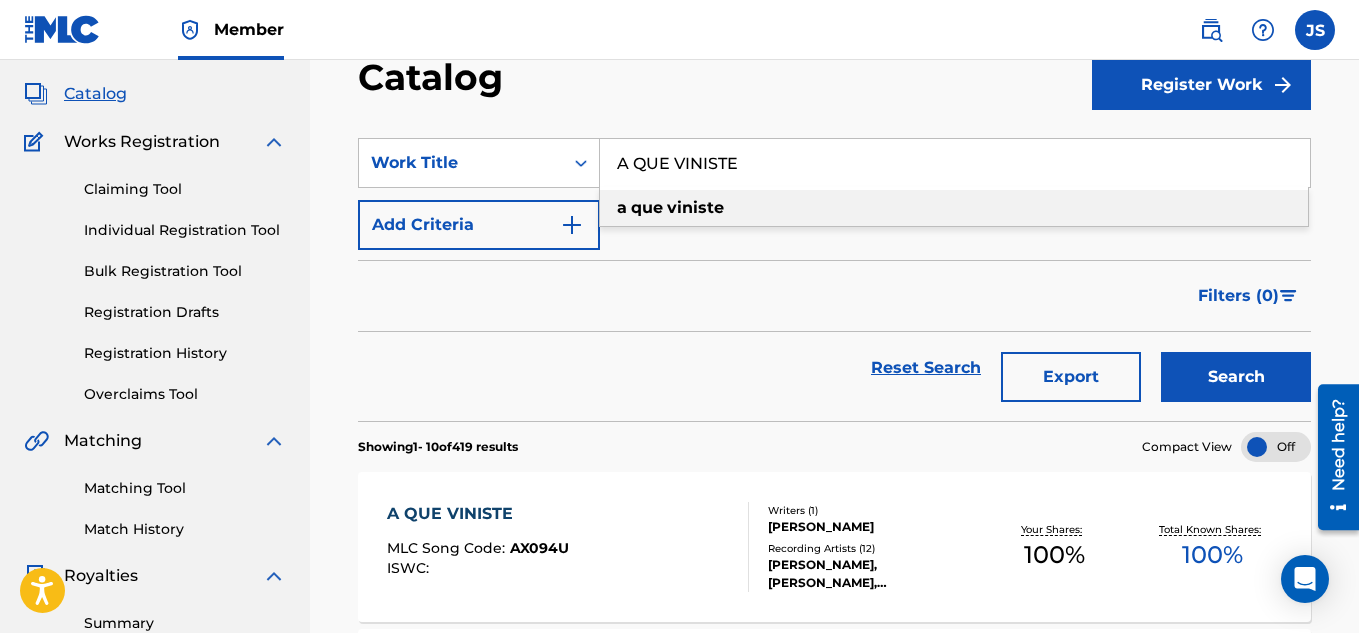paste on "L CABALLO GUSTAVITO" 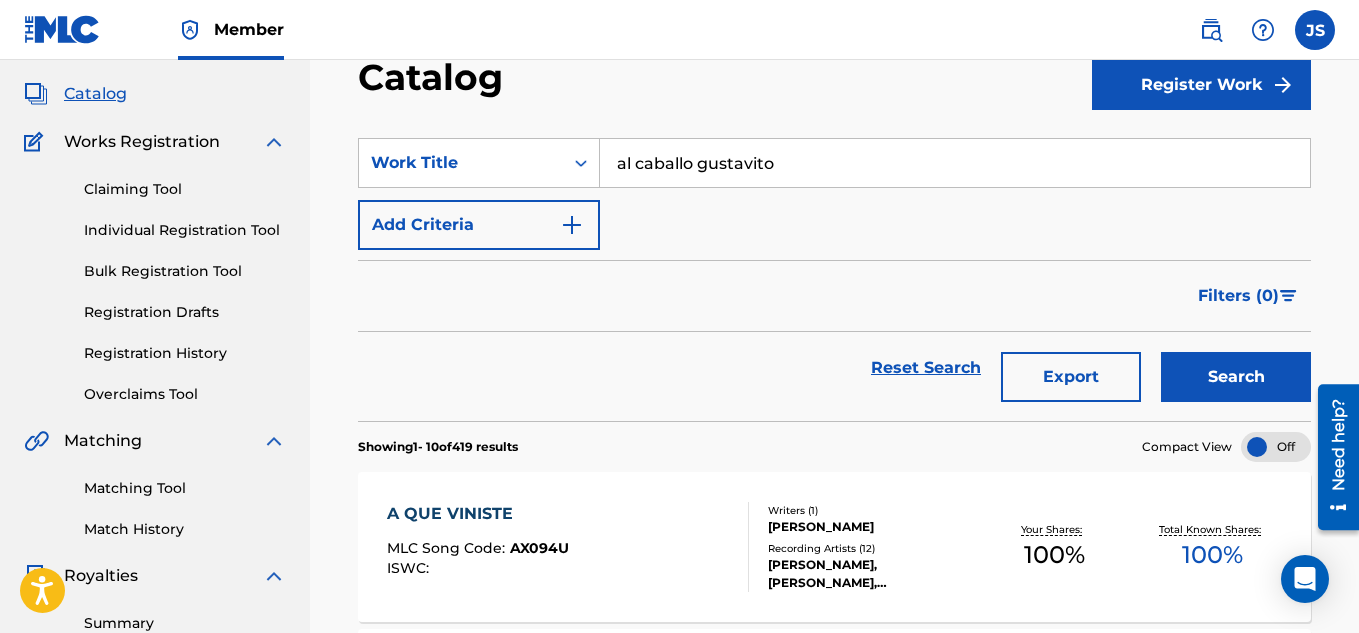 click on "Search" at bounding box center (1236, 377) 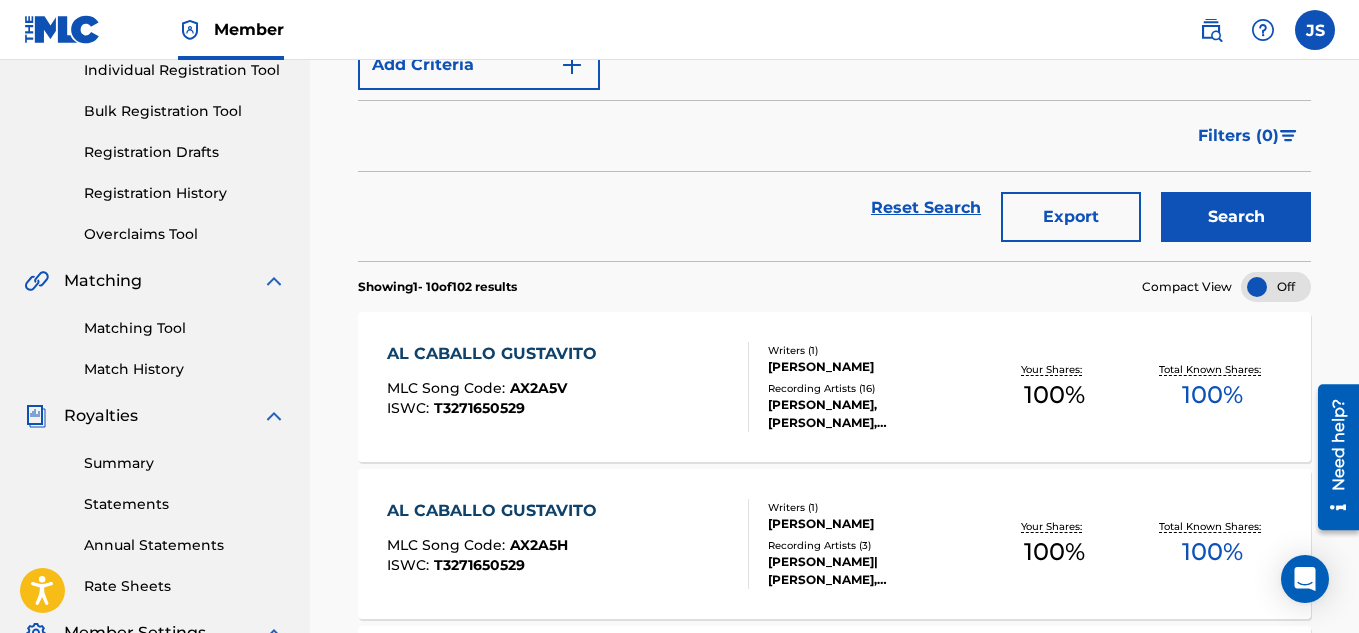 scroll, scrollTop: 267, scrollLeft: 0, axis: vertical 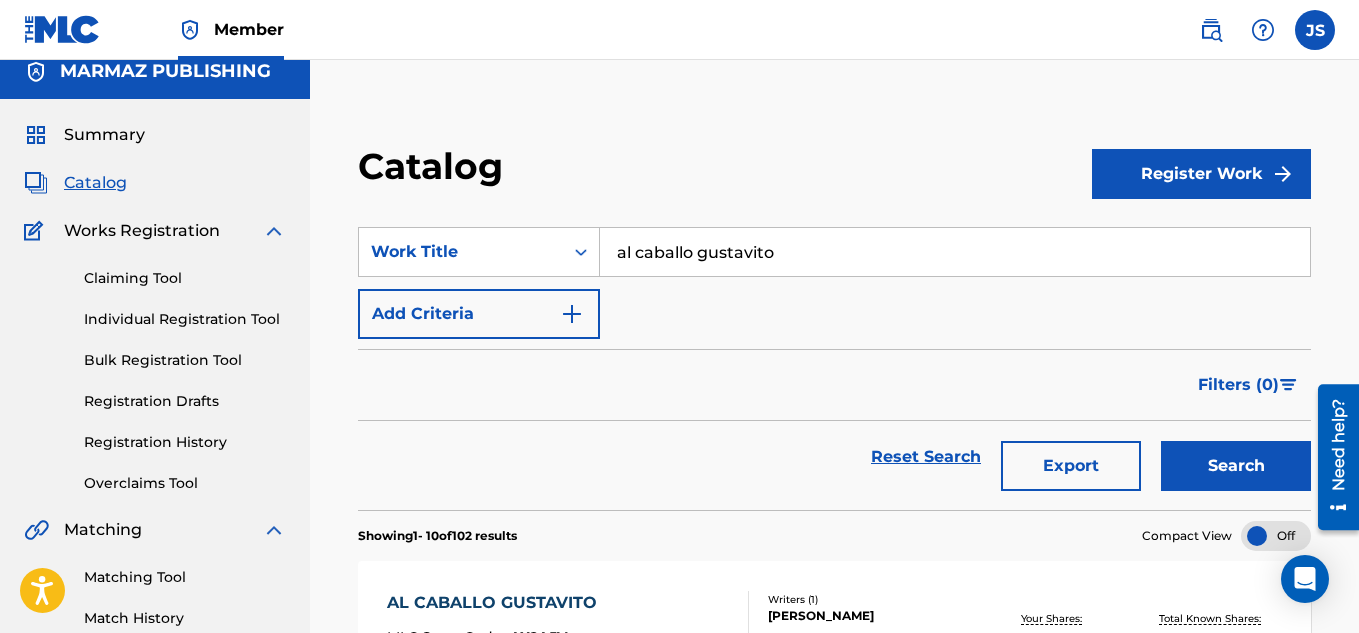 click on "al caballo gustavito" at bounding box center [955, 252] 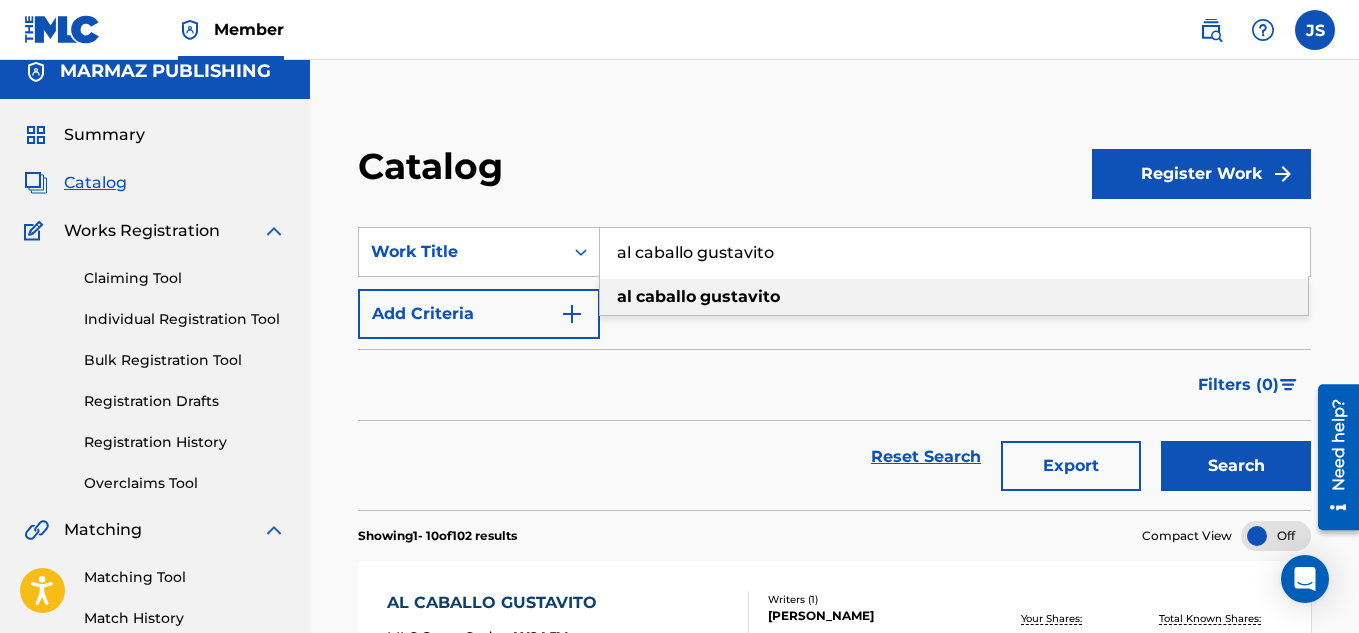 click on "al caballo gustavito" at bounding box center (955, 252) 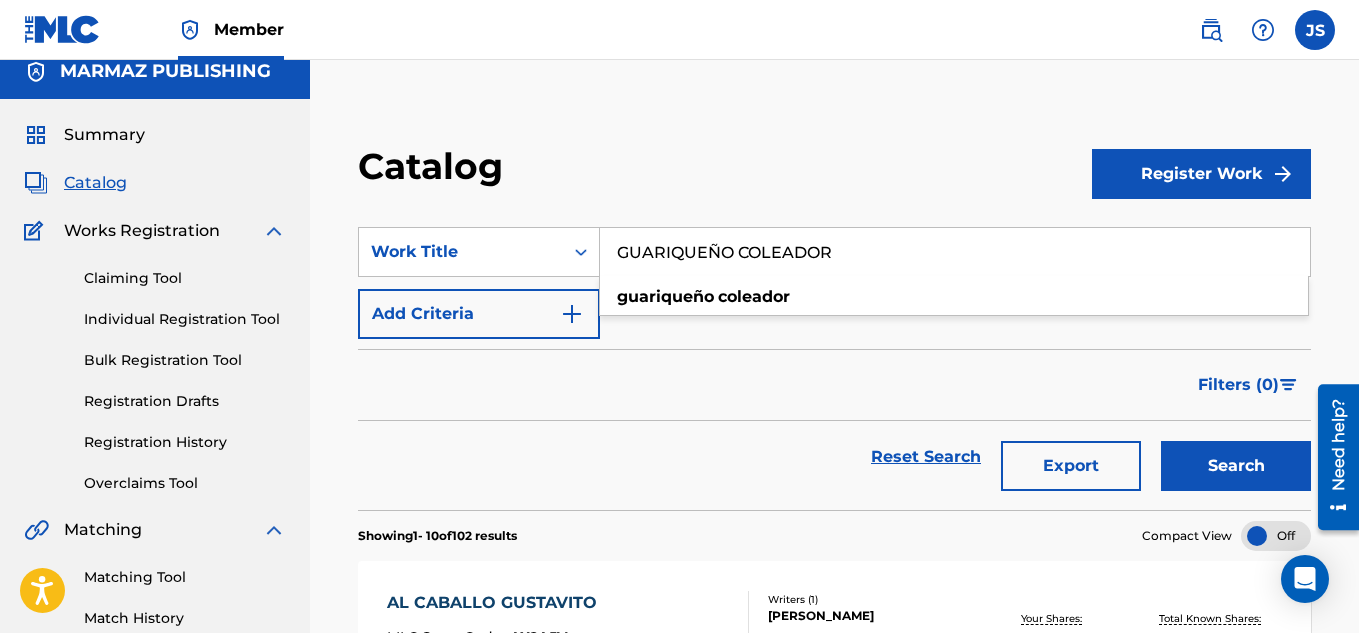 type on "GUARIQUEÑO COLEADOR" 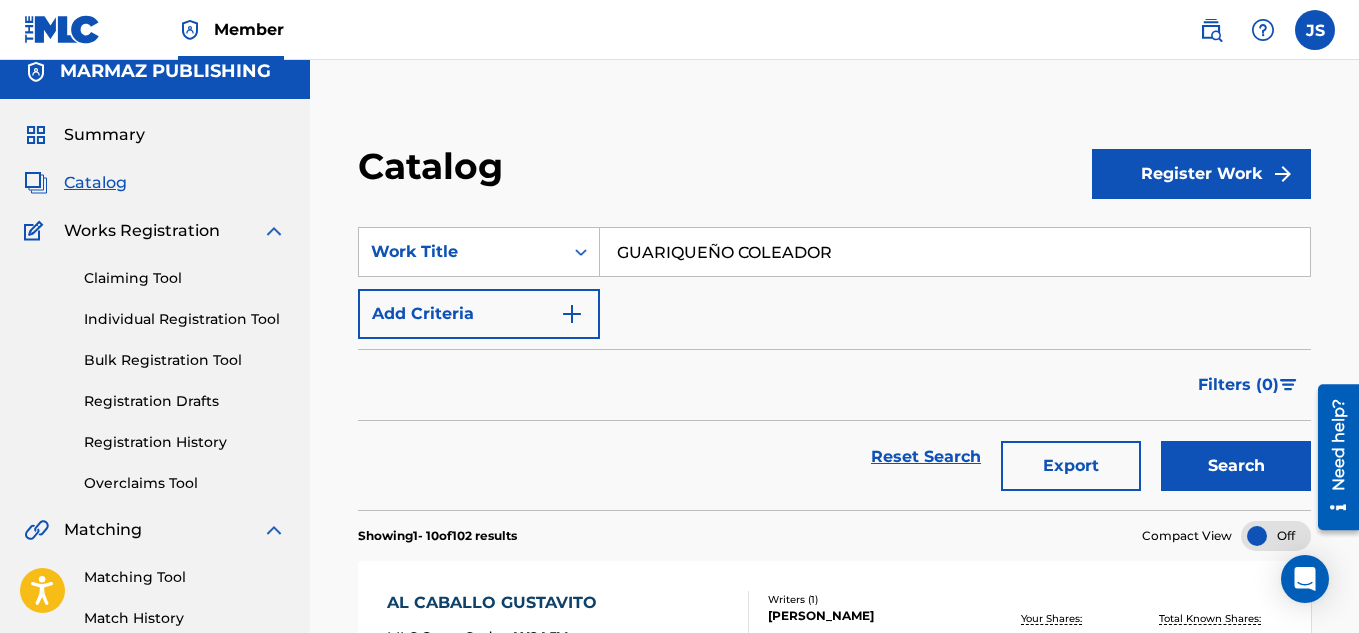 click on "Reset Search Export Search" at bounding box center (834, 457) 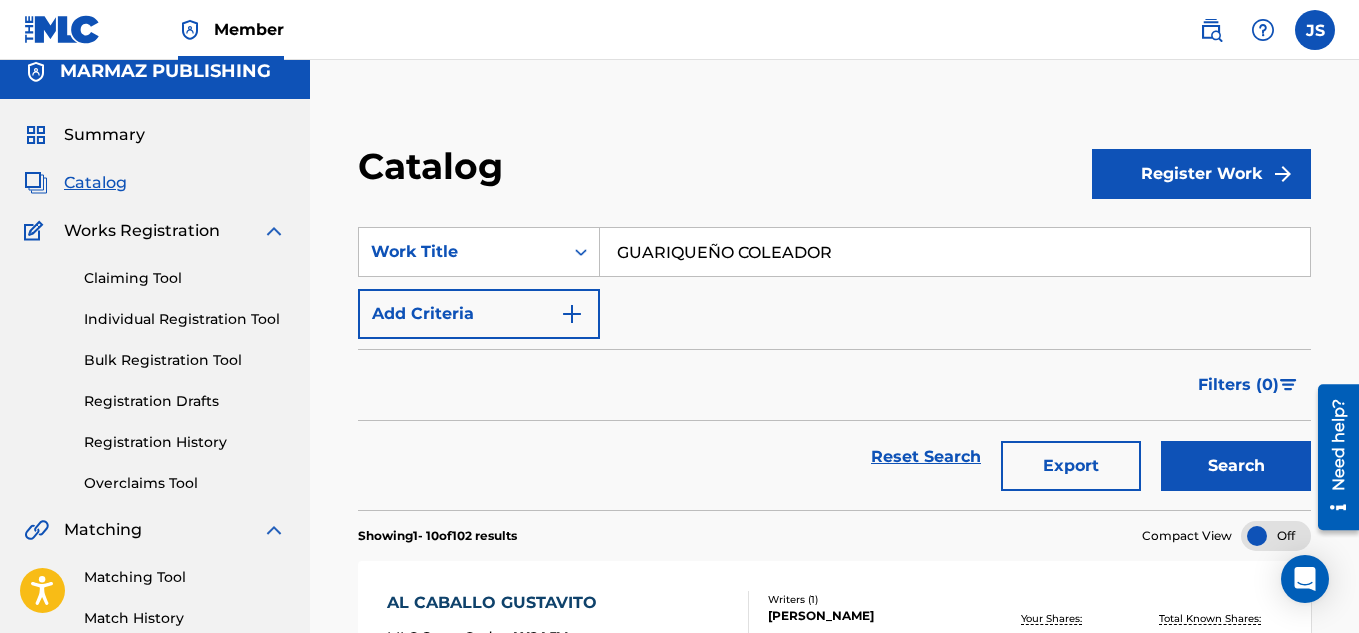 click on "Search" at bounding box center (1236, 466) 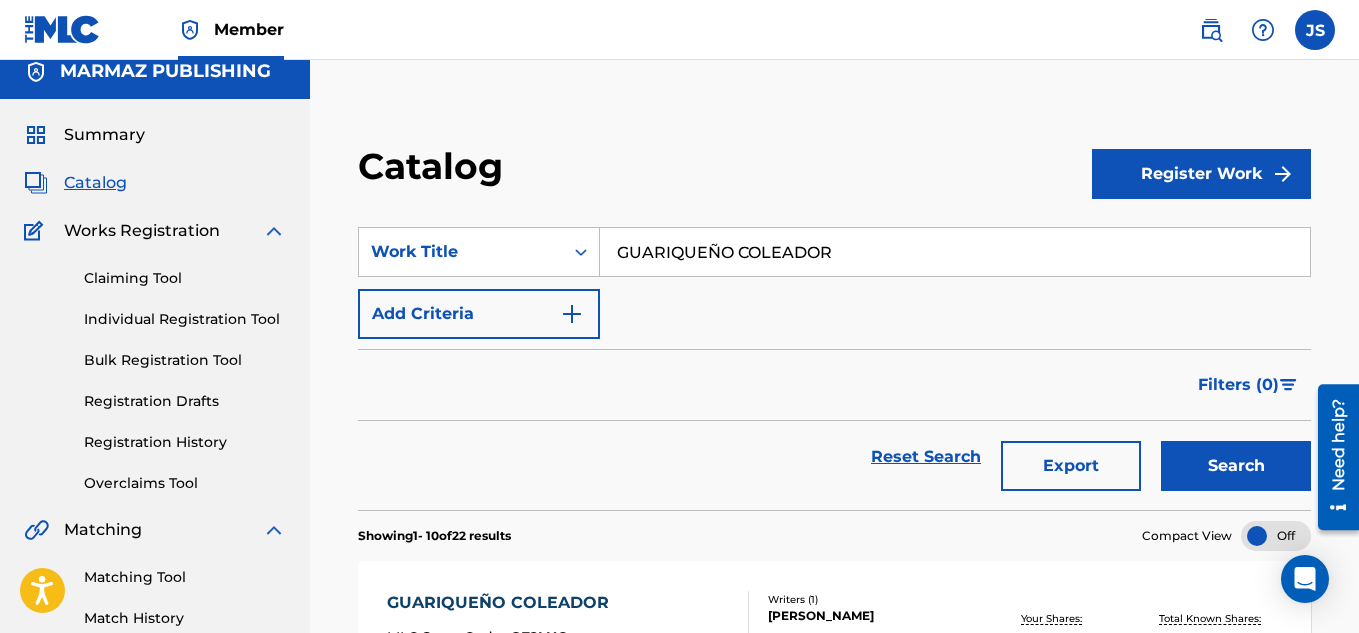 click on "Filters ( 0 )" at bounding box center (834, 385) 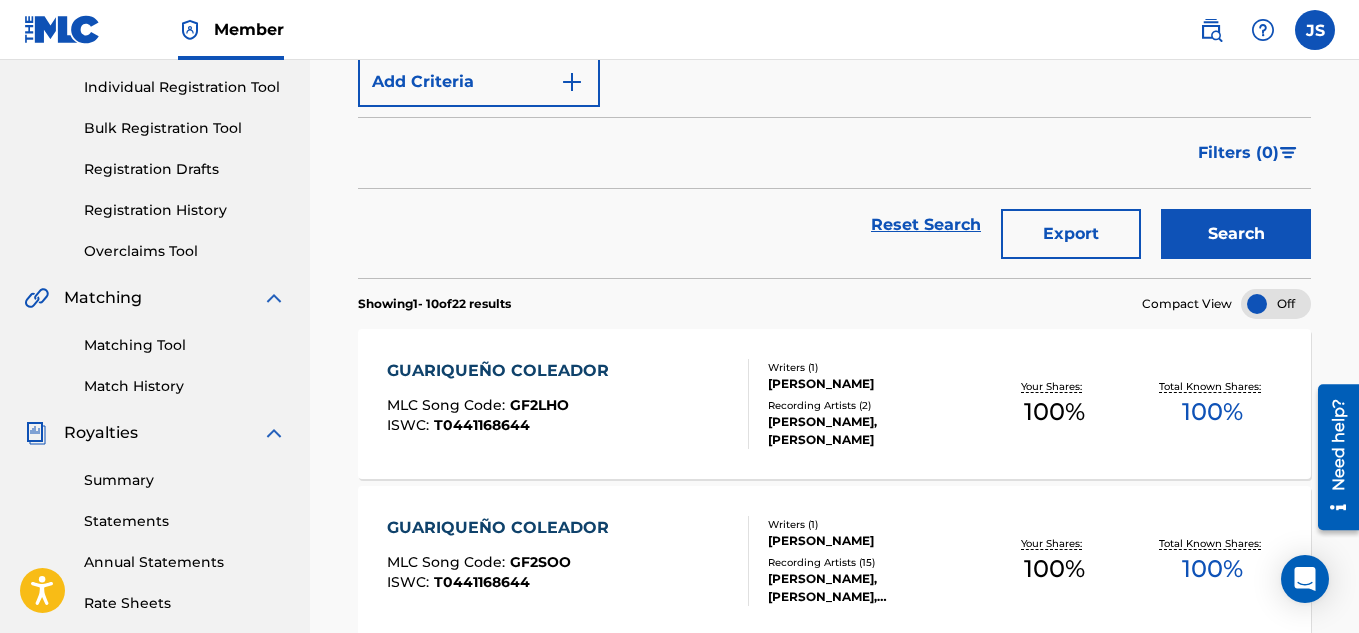 scroll, scrollTop: 252, scrollLeft: 0, axis: vertical 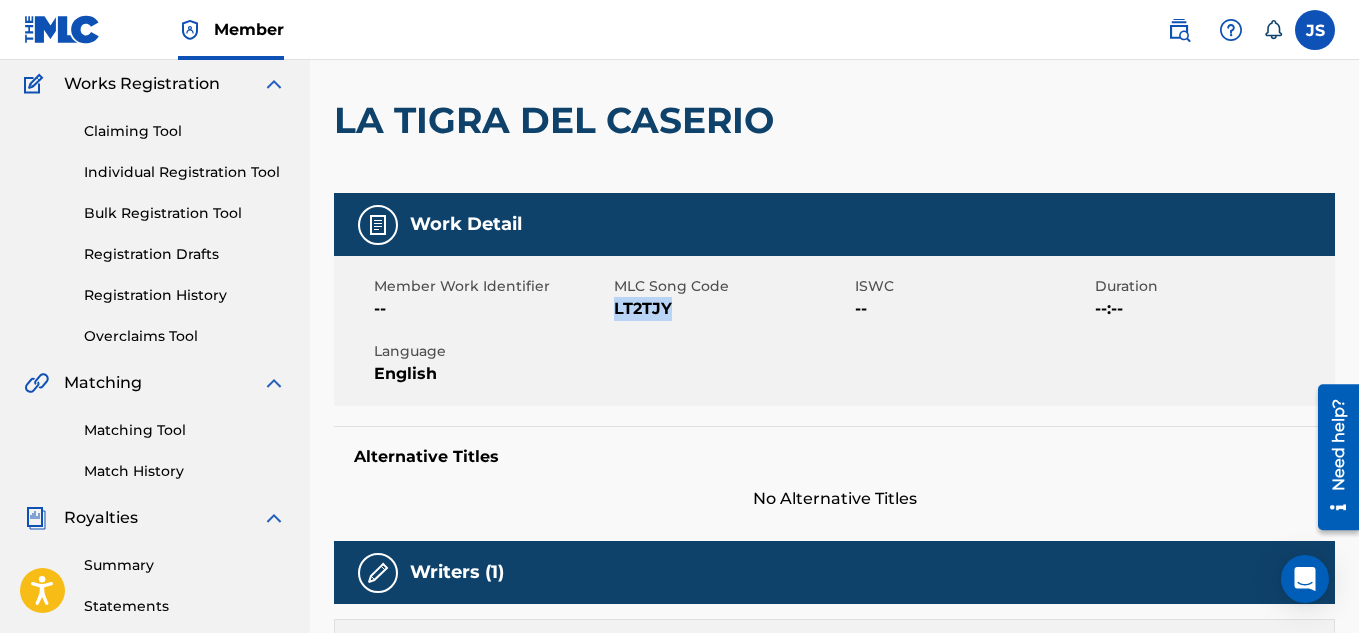 click on "Matching Tool" at bounding box center (185, 430) 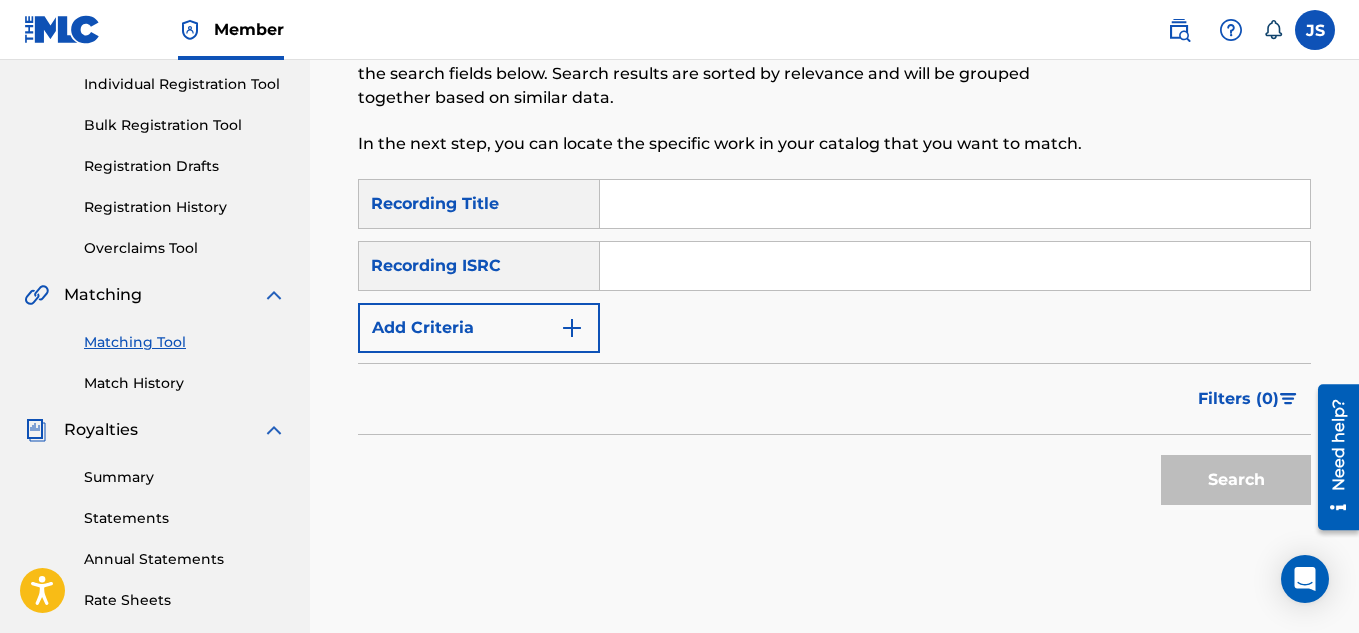 scroll, scrollTop: 252, scrollLeft: 0, axis: vertical 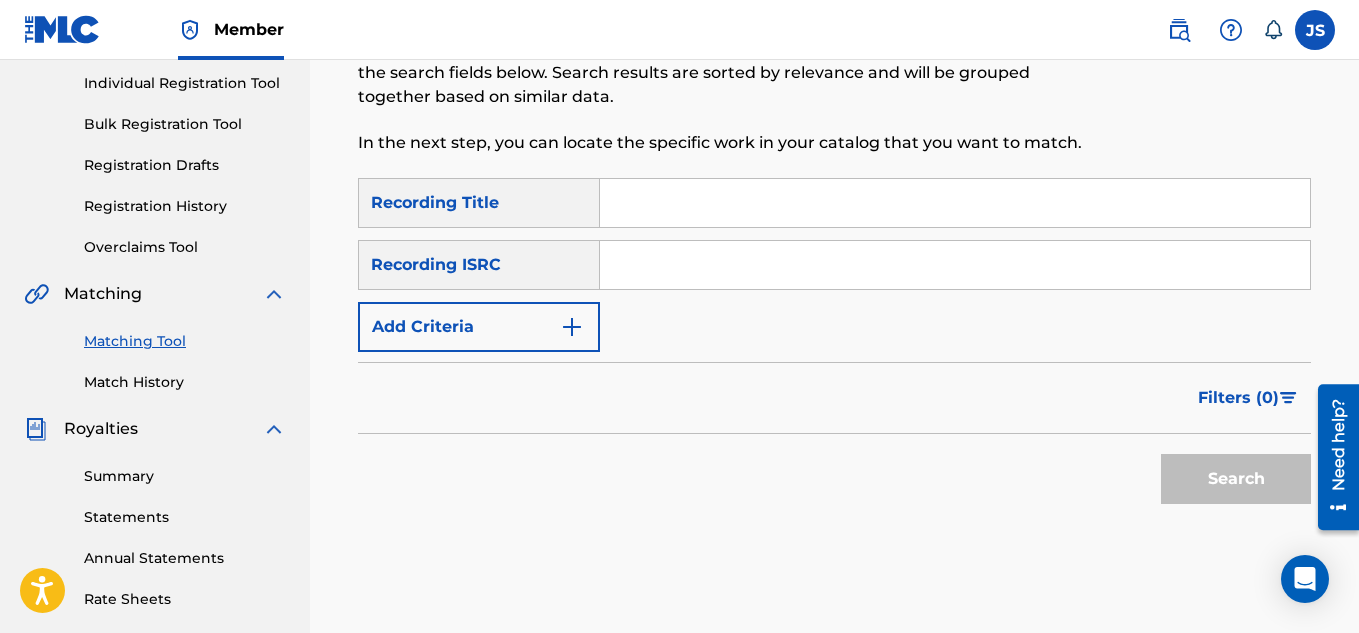click at bounding box center [955, 203] 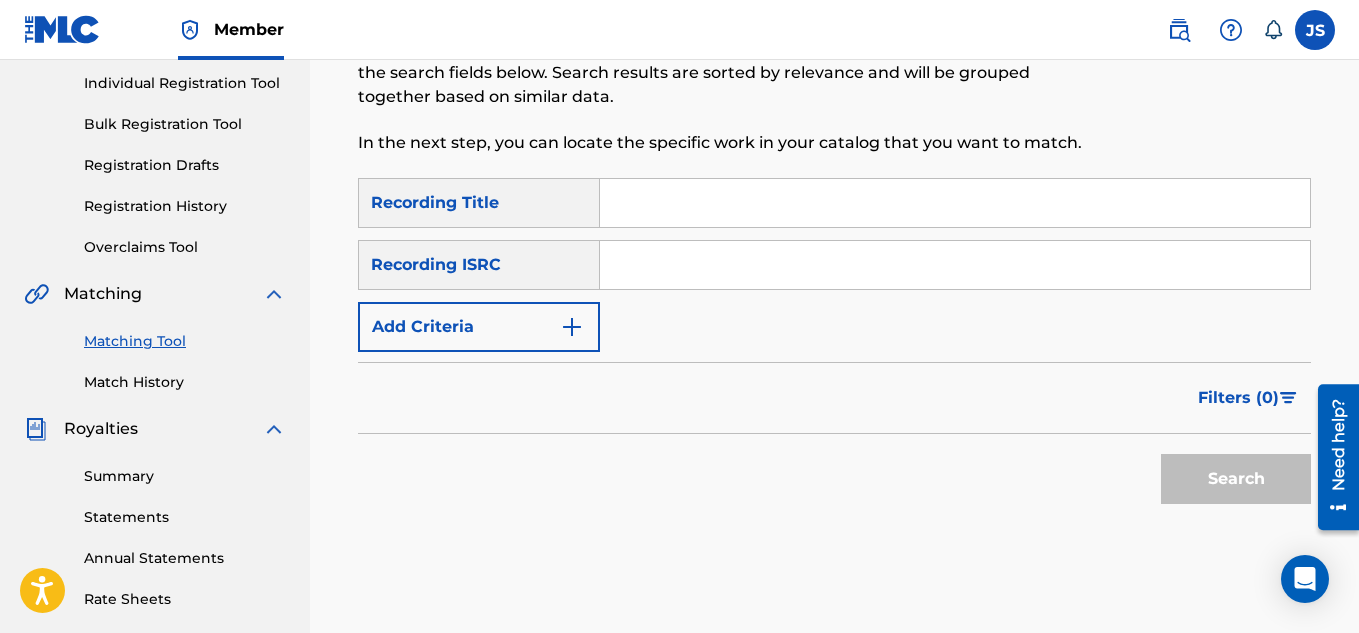 paste on "A QUIEN NO LE VA A GUSTAR" 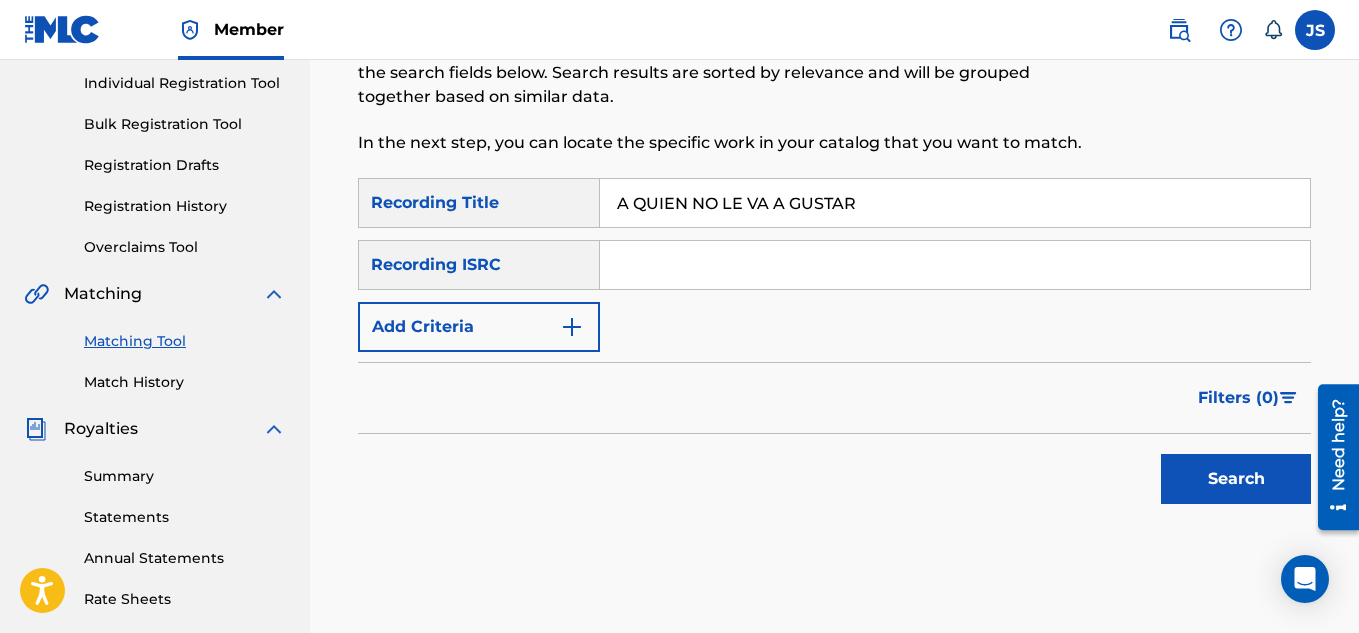 type on "A QUIEN NO LE VA A GUSTAR" 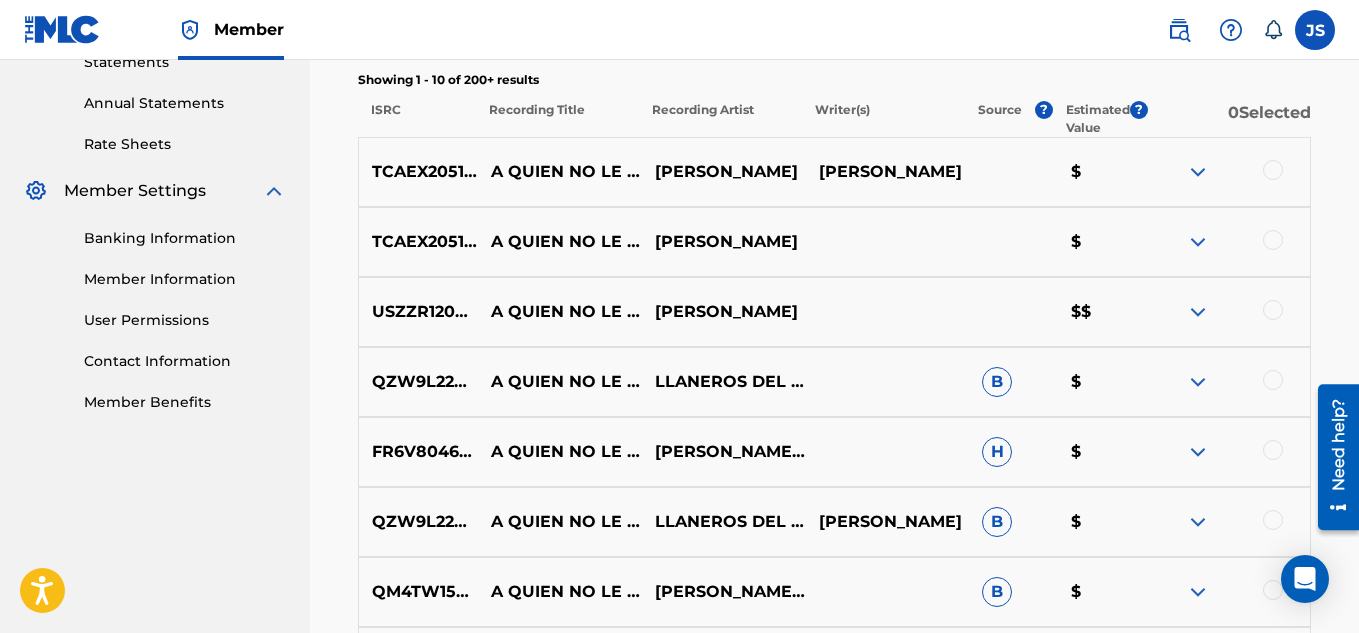 scroll, scrollTop: 705, scrollLeft: 0, axis: vertical 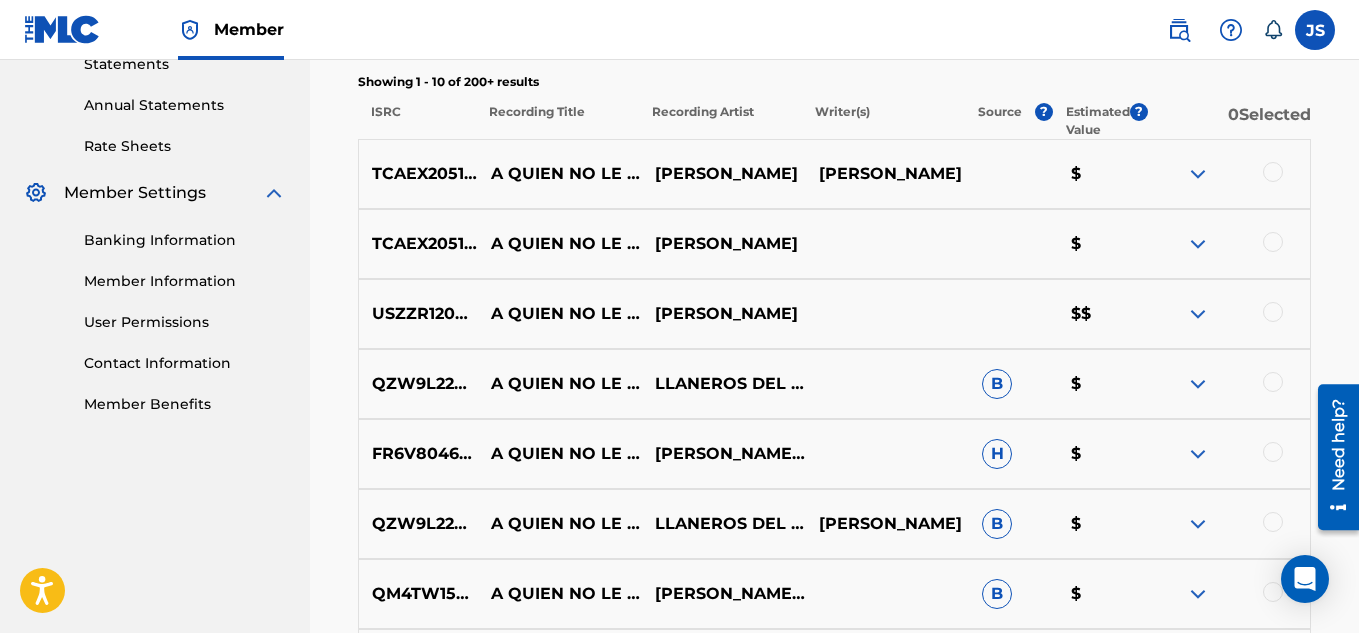 click at bounding box center (1273, 172) 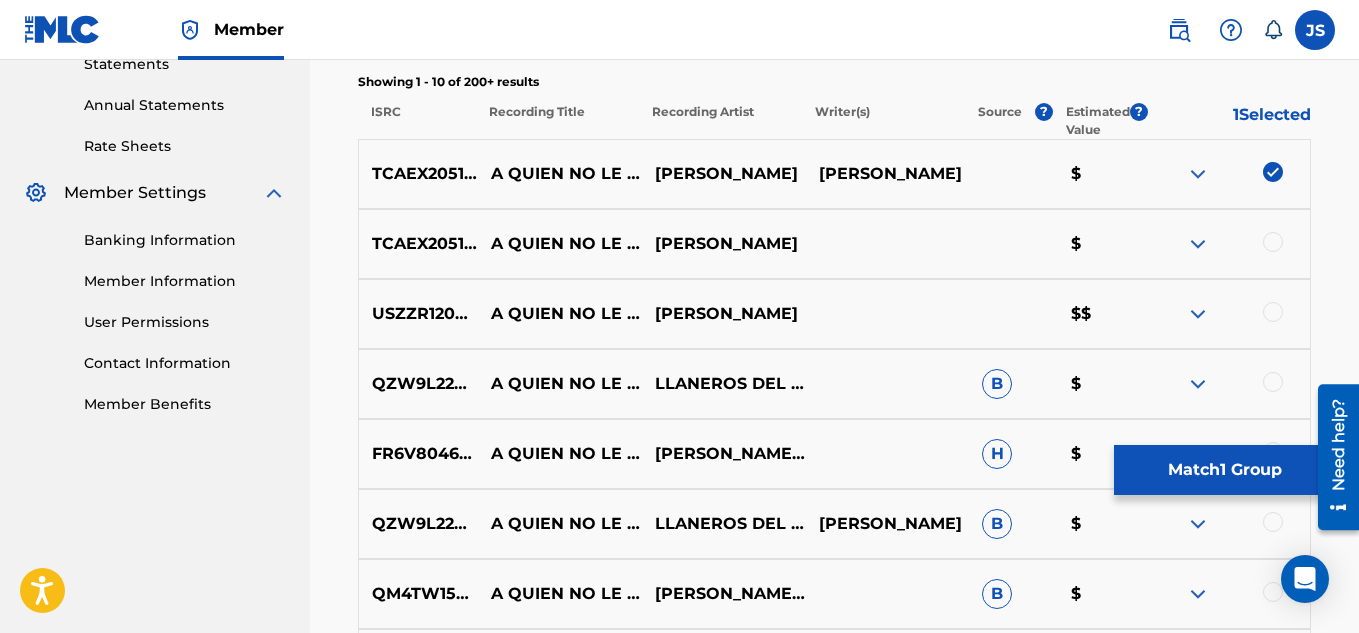 click at bounding box center (1273, 242) 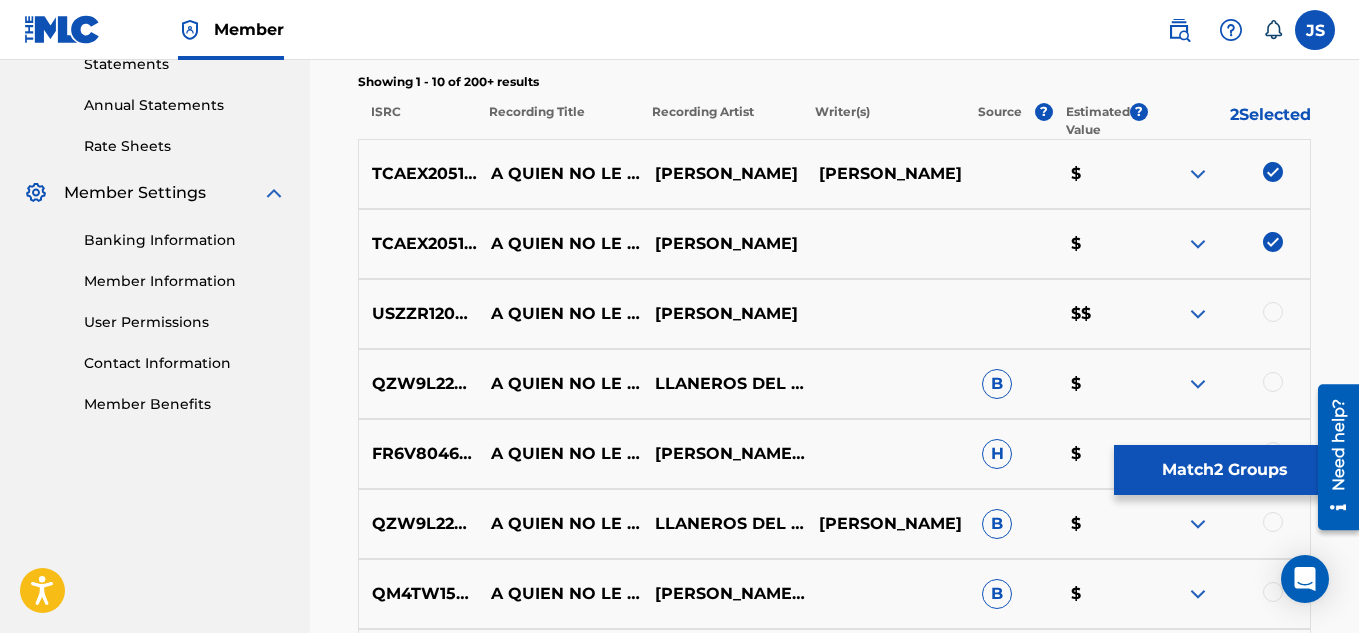 click at bounding box center (1273, 312) 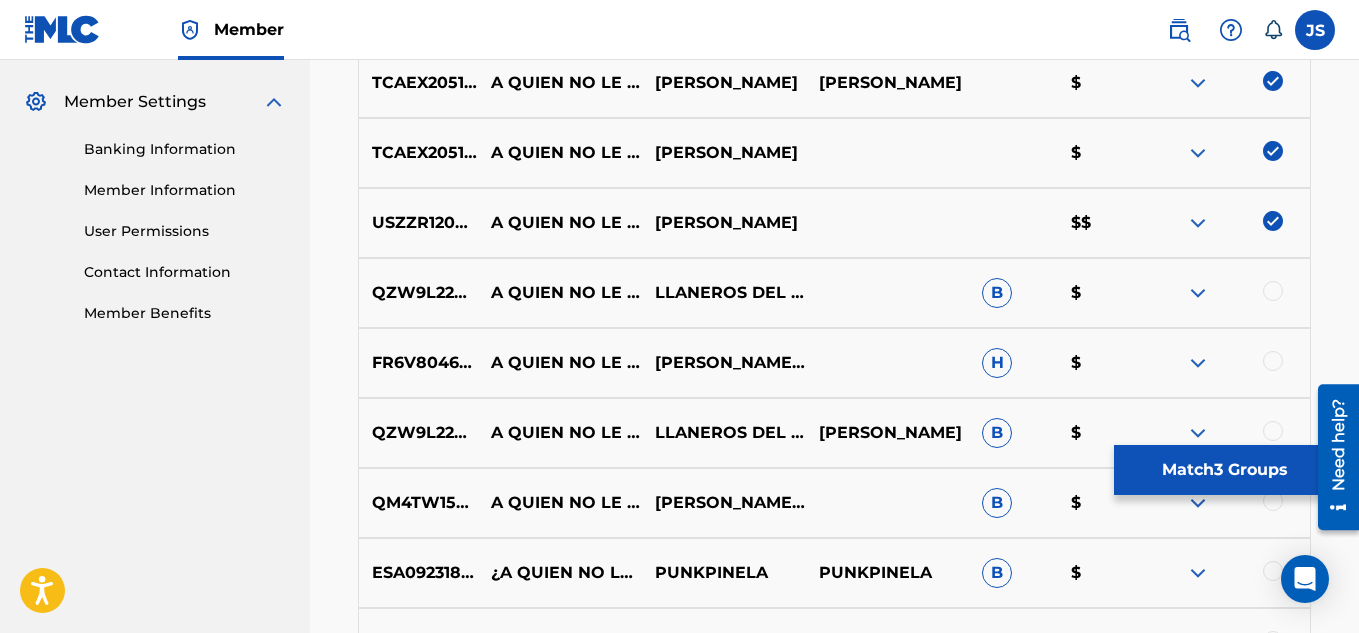 scroll, scrollTop: 797, scrollLeft: 0, axis: vertical 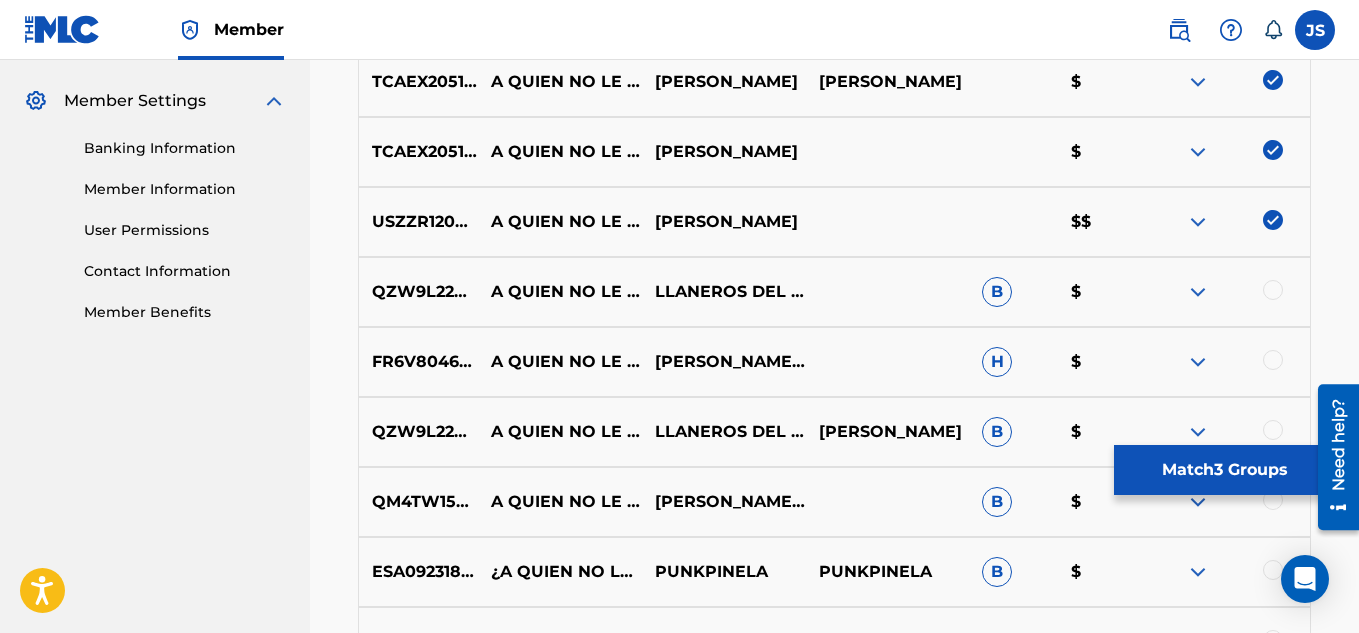 click at bounding box center (1273, 290) 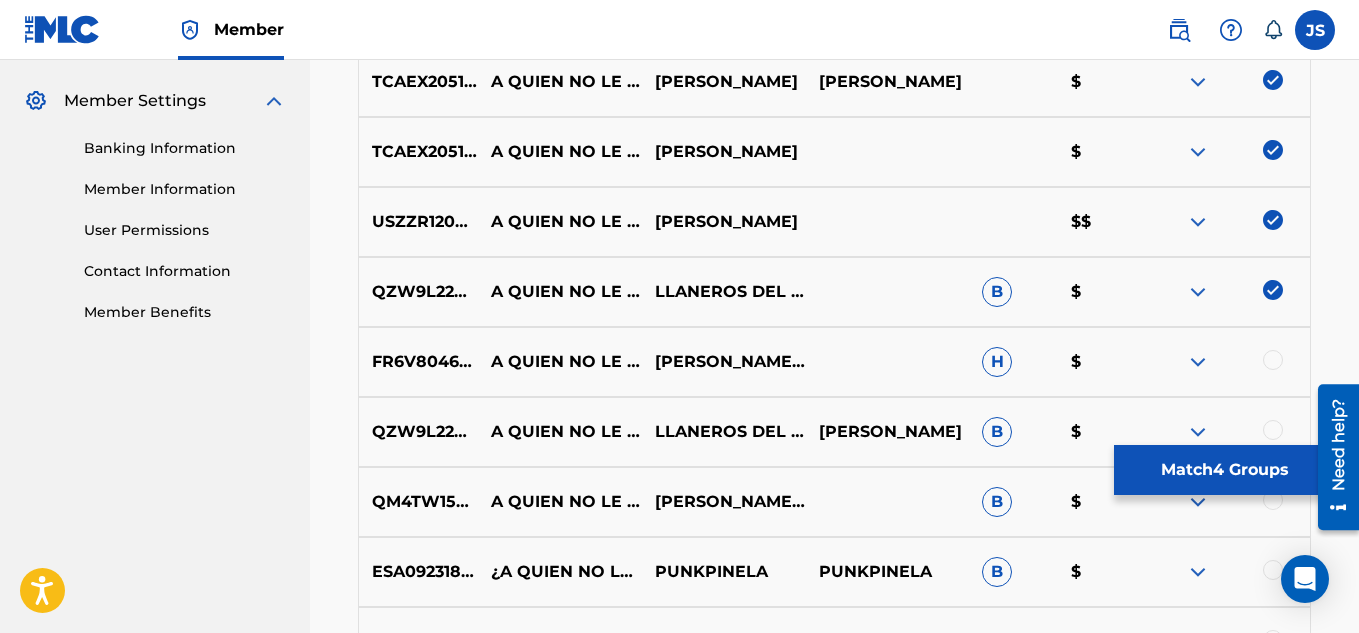 click at bounding box center (1273, 360) 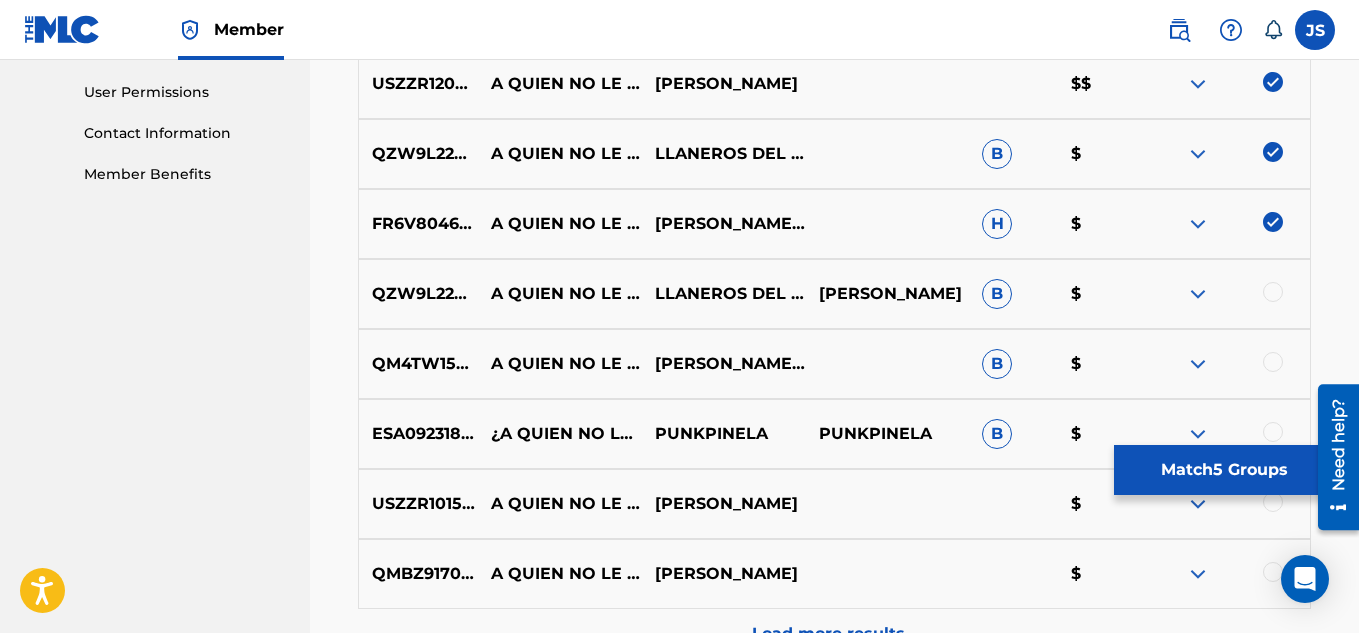 scroll, scrollTop: 936, scrollLeft: 0, axis: vertical 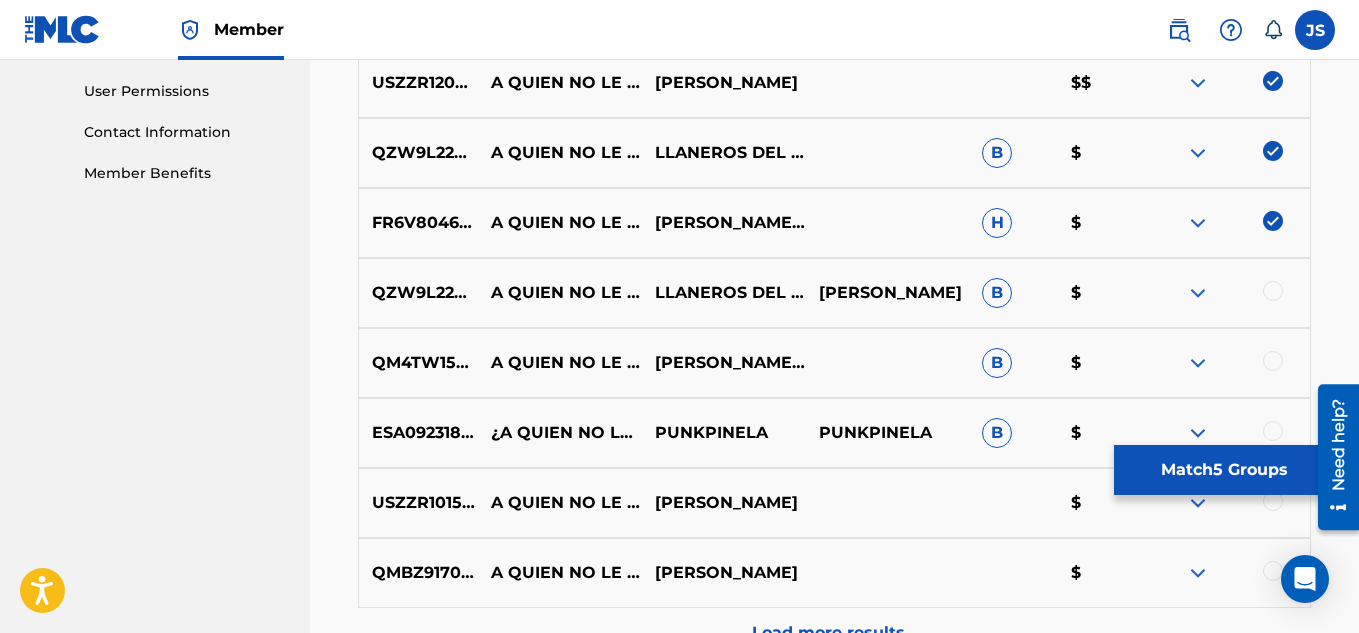click at bounding box center (1273, 291) 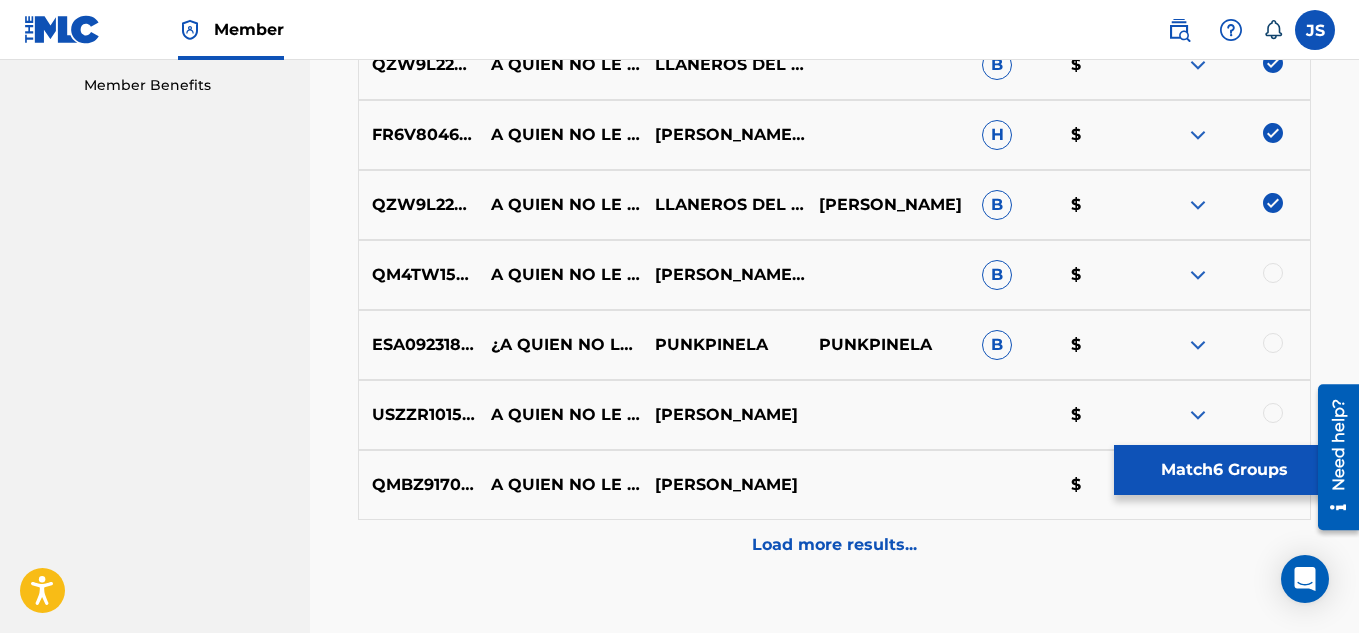 scroll, scrollTop: 1028, scrollLeft: 0, axis: vertical 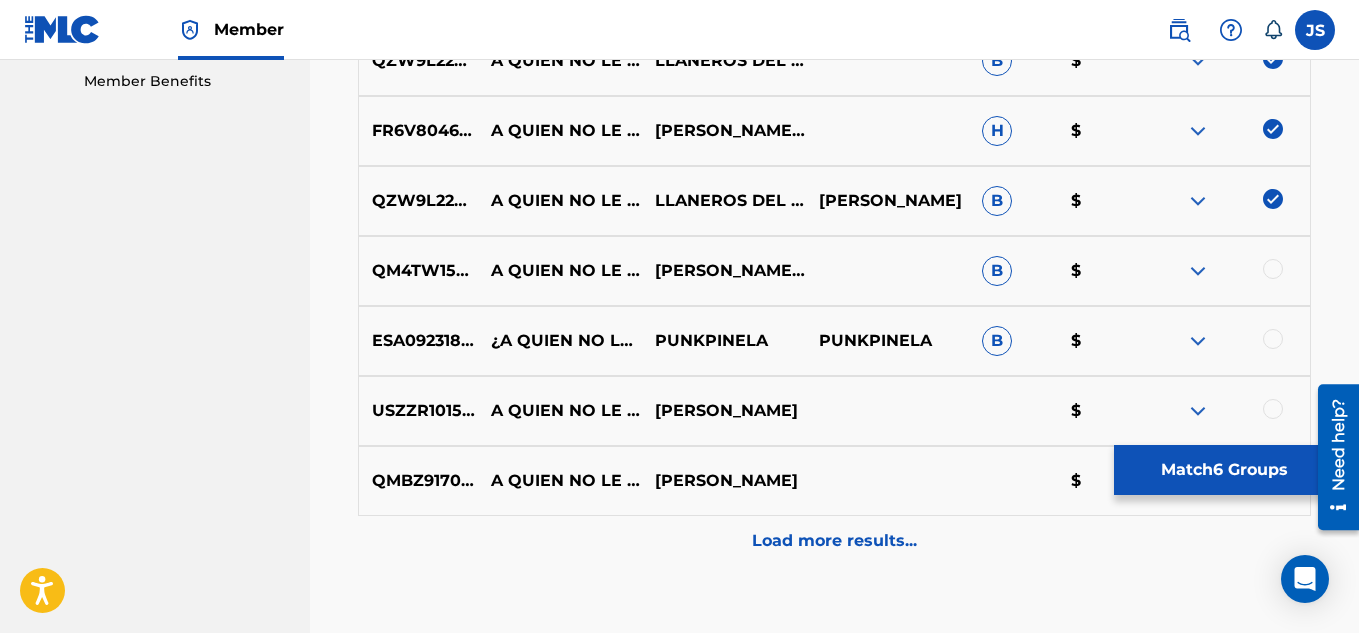 click on "ESA092318901 ¿A QUIEN NO LE VA A GUSTAR? PUNKPINELA PUNKPINELA B $" at bounding box center [834, 341] 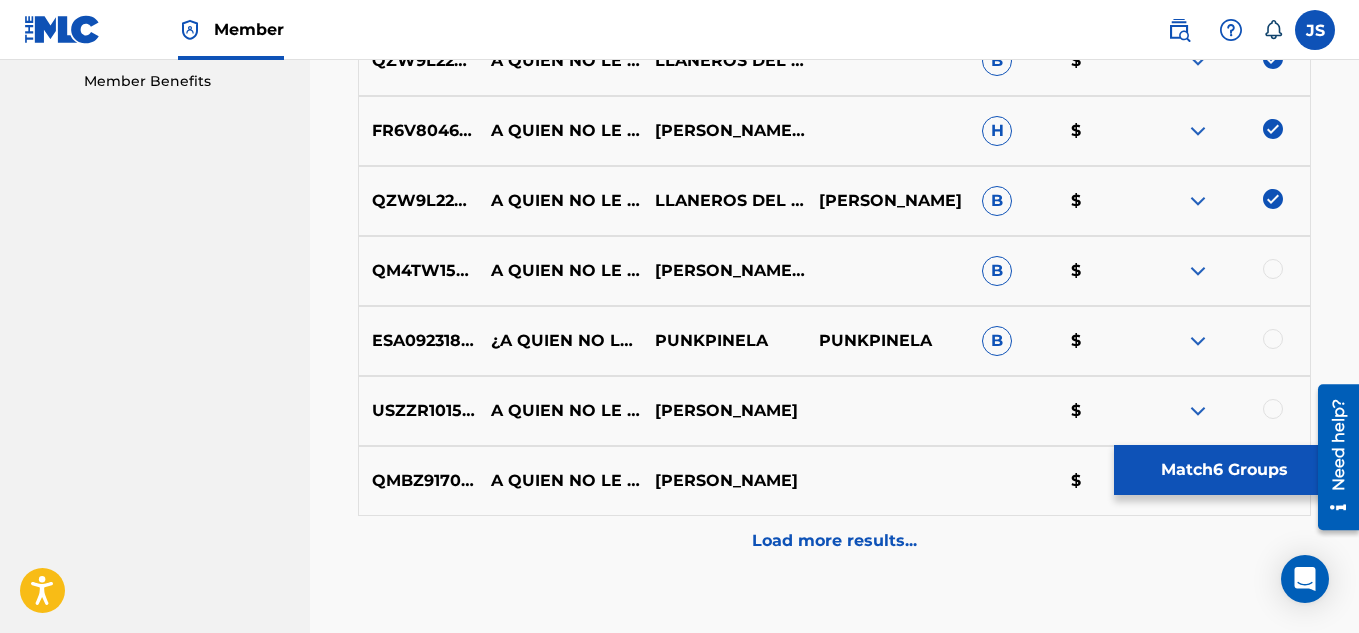 click at bounding box center (1273, 269) 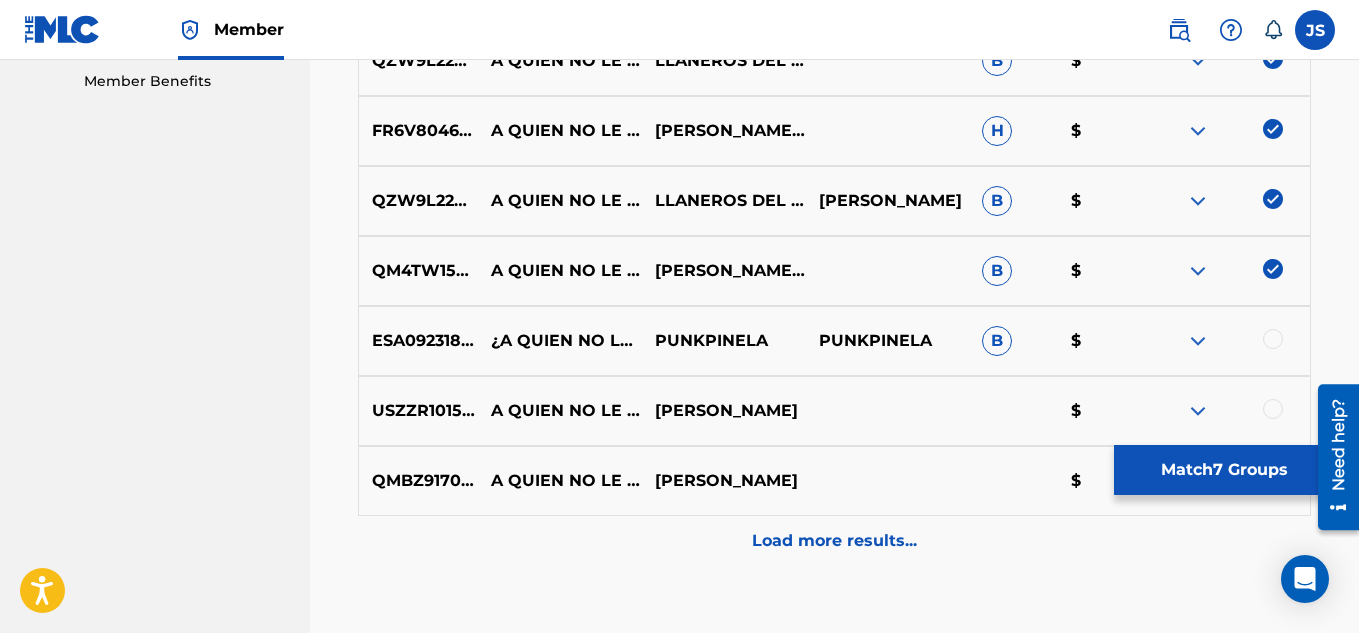 scroll, scrollTop: 1089, scrollLeft: 0, axis: vertical 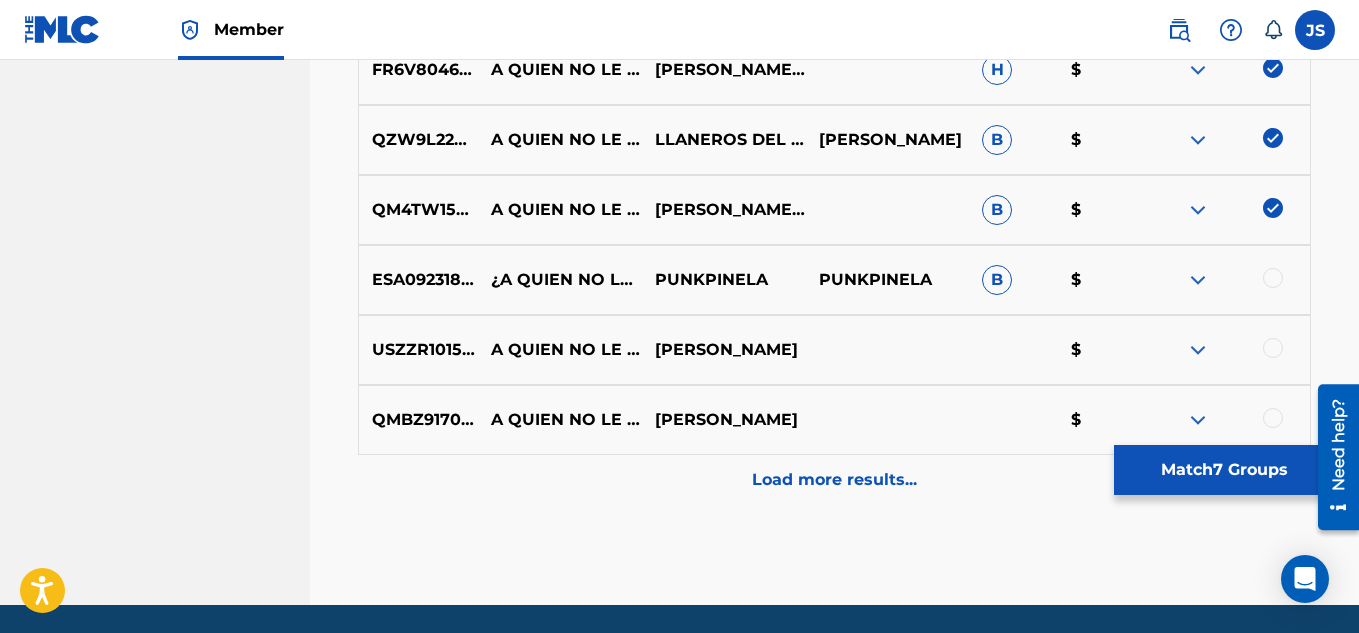 click at bounding box center [1273, 348] 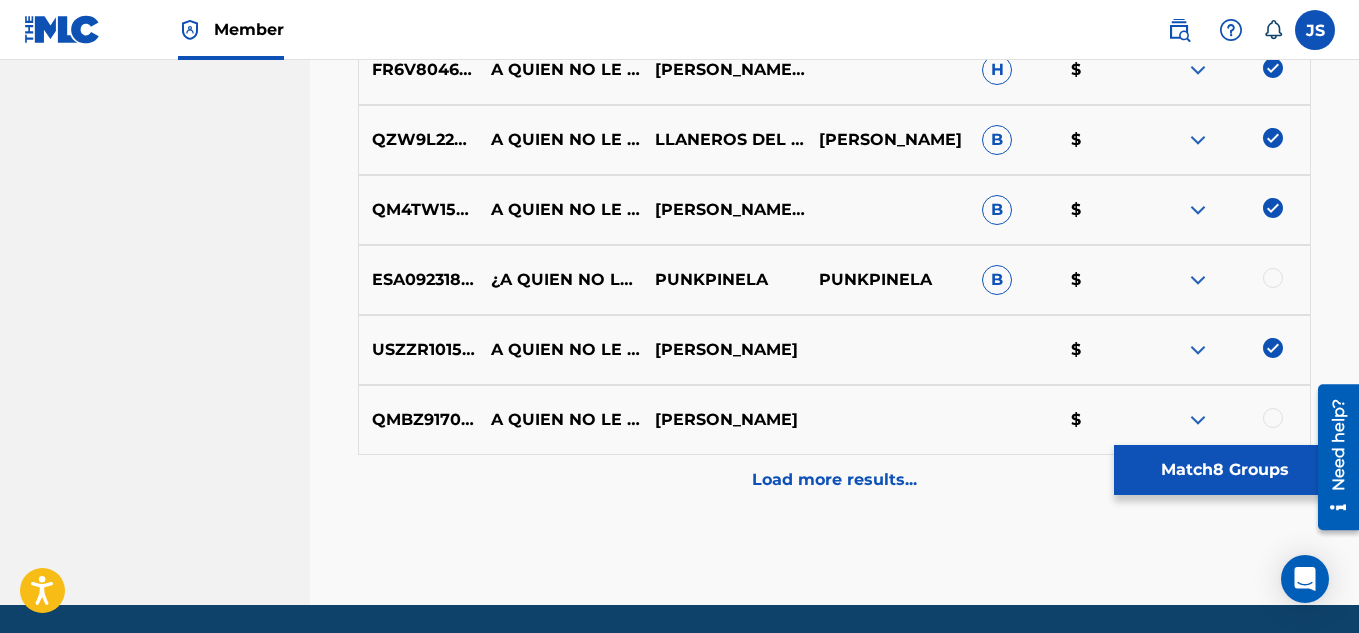 click at bounding box center (1273, 418) 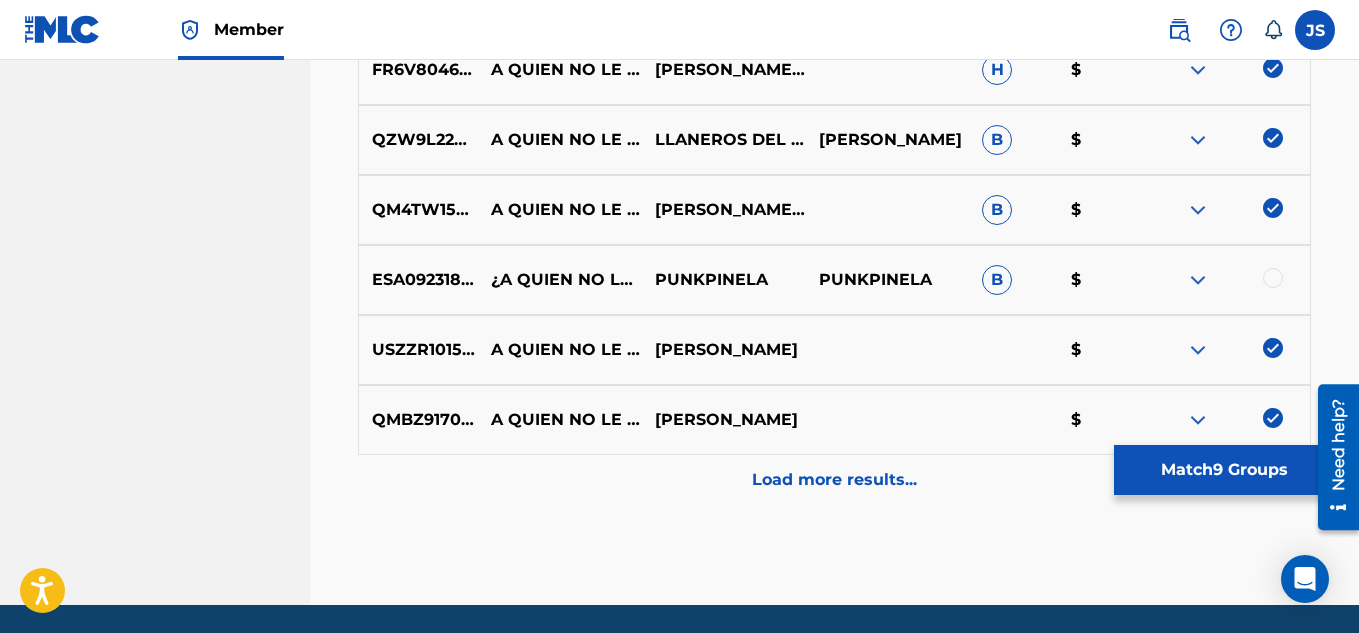 click on "Load more results..." at bounding box center [834, 480] 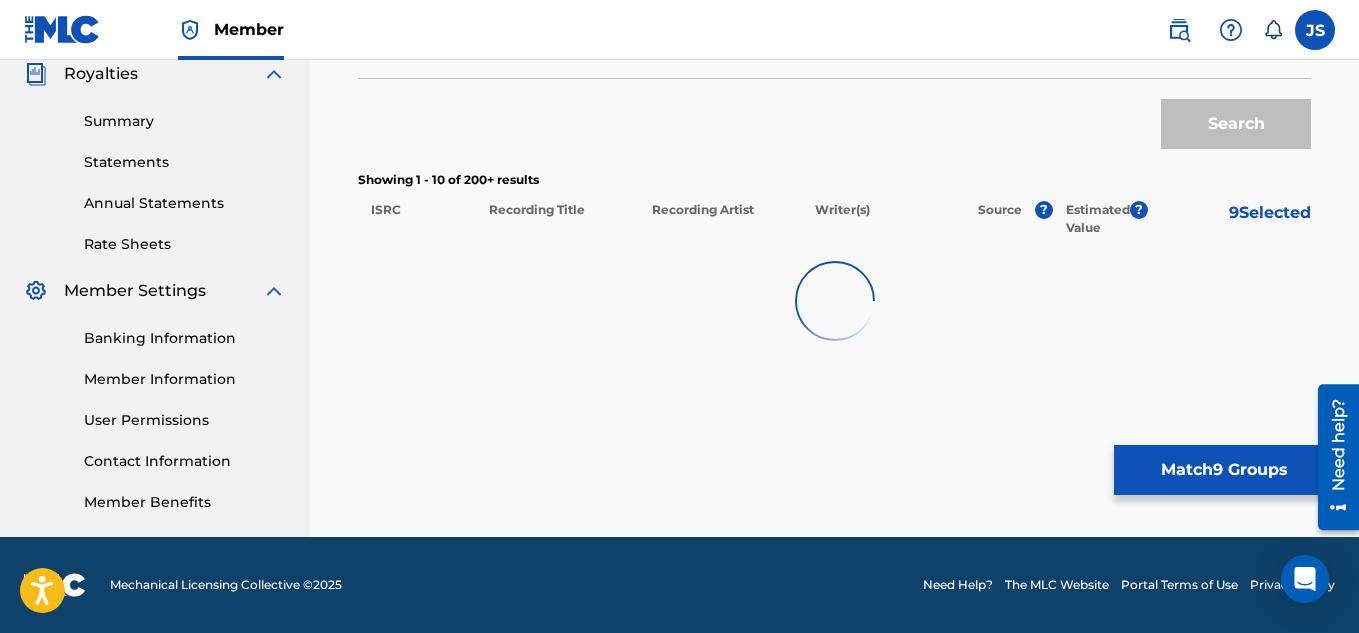 scroll, scrollTop: 607, scrollLeft: 0, axis: vertical 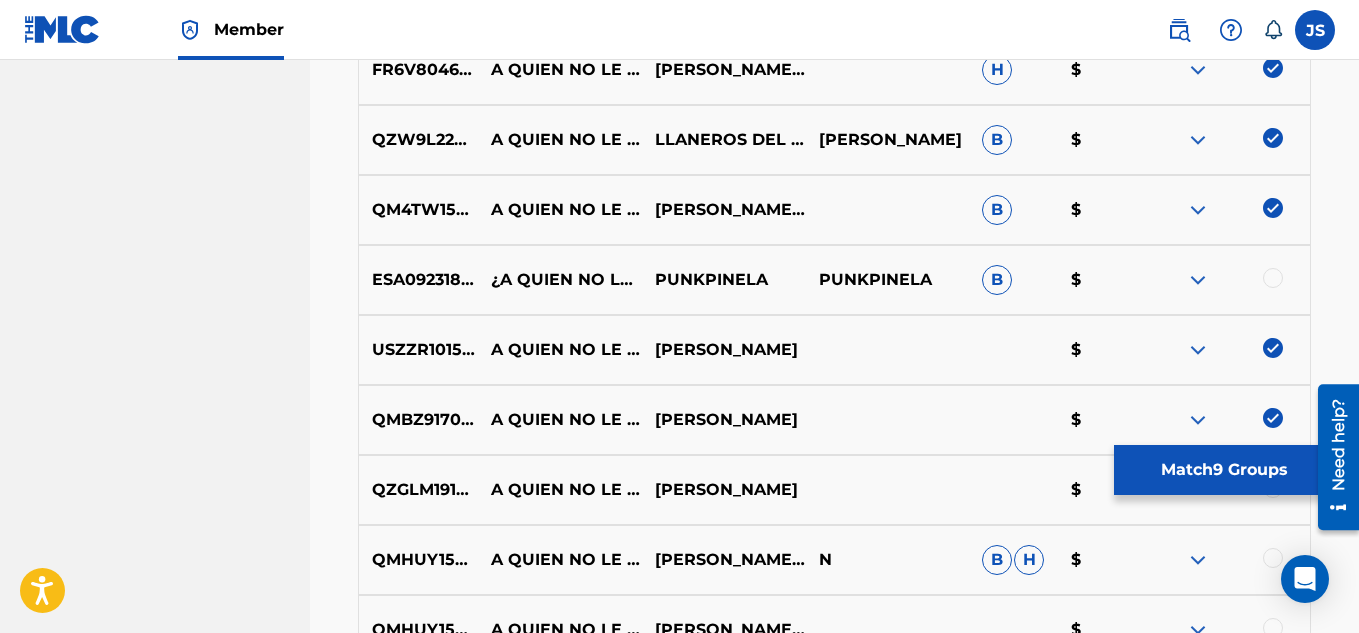 drag, startPoint x: 797, startPoint y: 476, endPoint x: 249, endPoint y: 358, distance: 560.5604 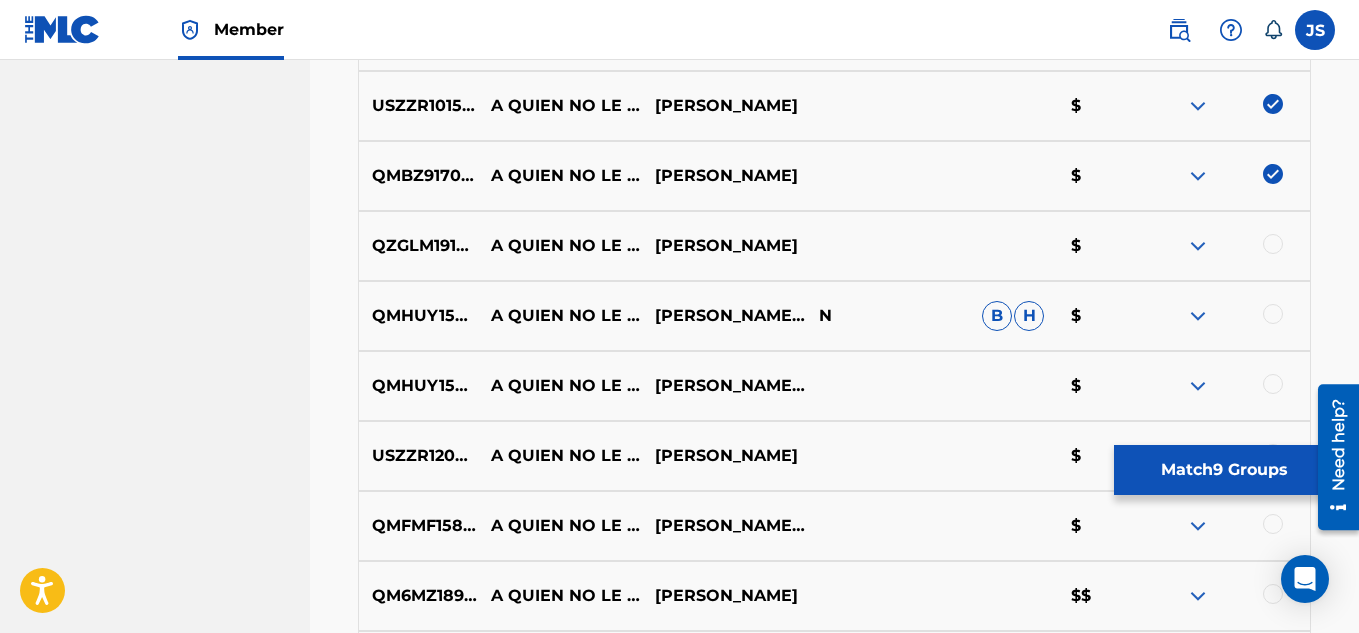 scroll, scrollTop: 1409, scrollLeft: 0, axis: vertical 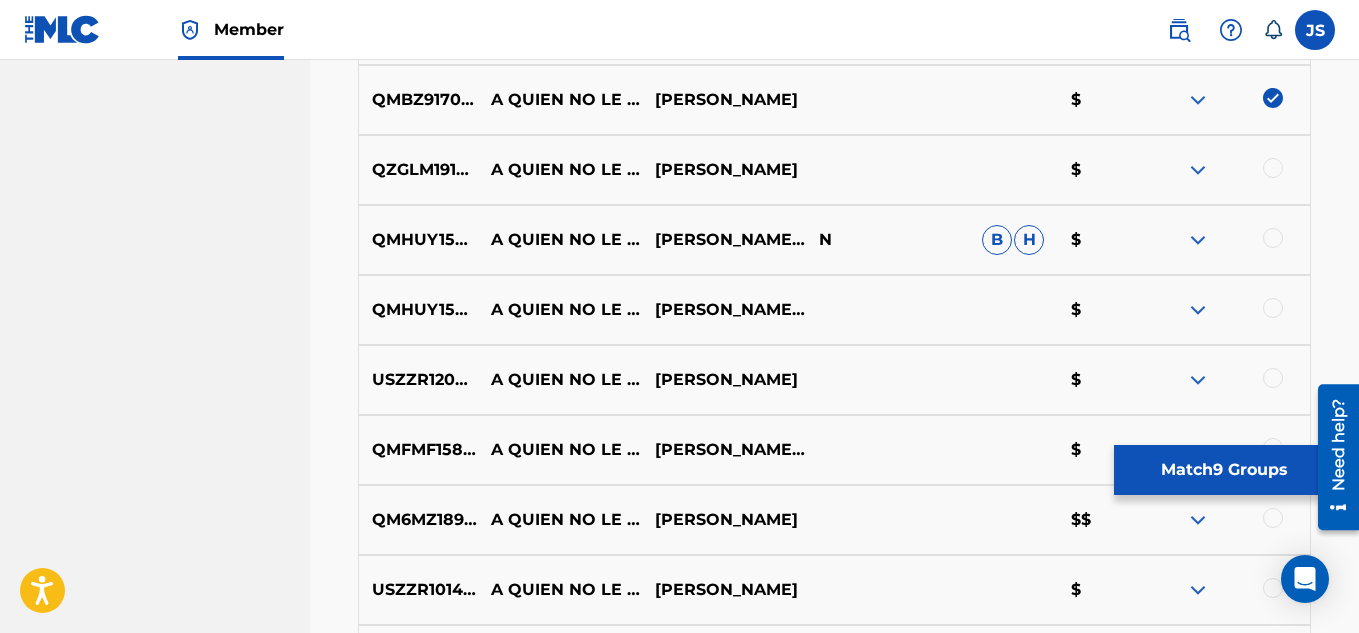 click at bounding box center [1273, 238] 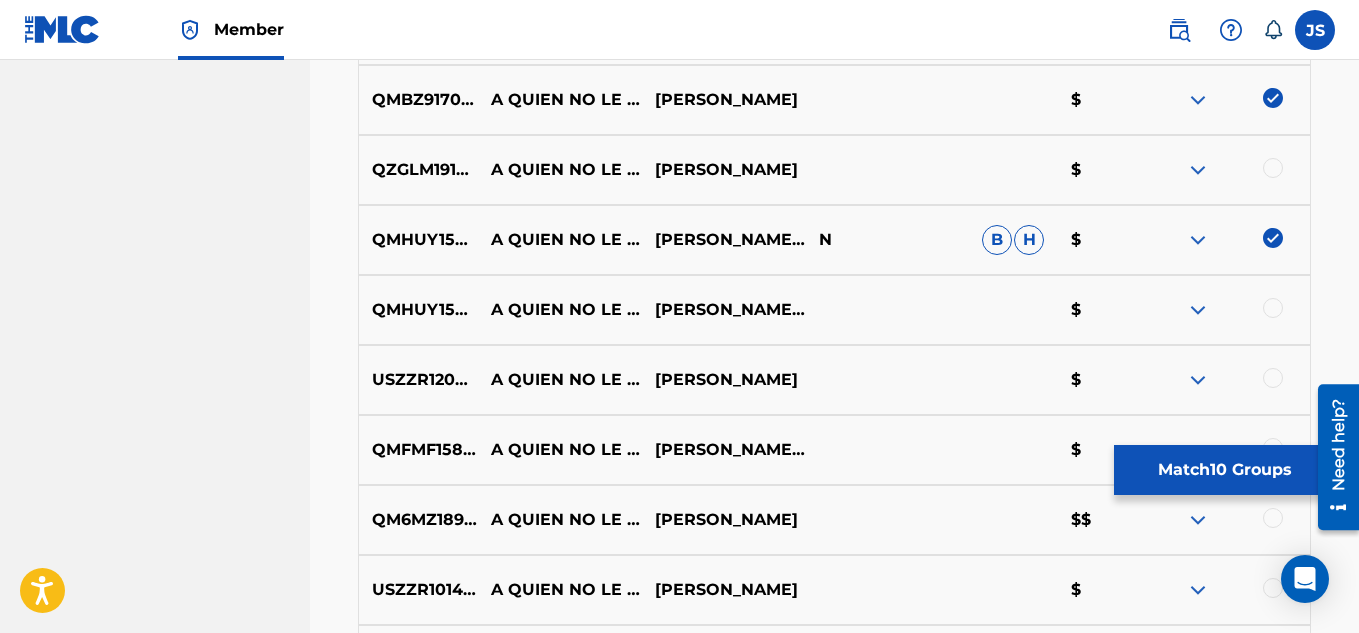 click on "QMHUY1551445 A QUIEN NO LE VA A GUSTAR RAFAEL "POLLO" BRITO $" at bounding box center (834, 310) 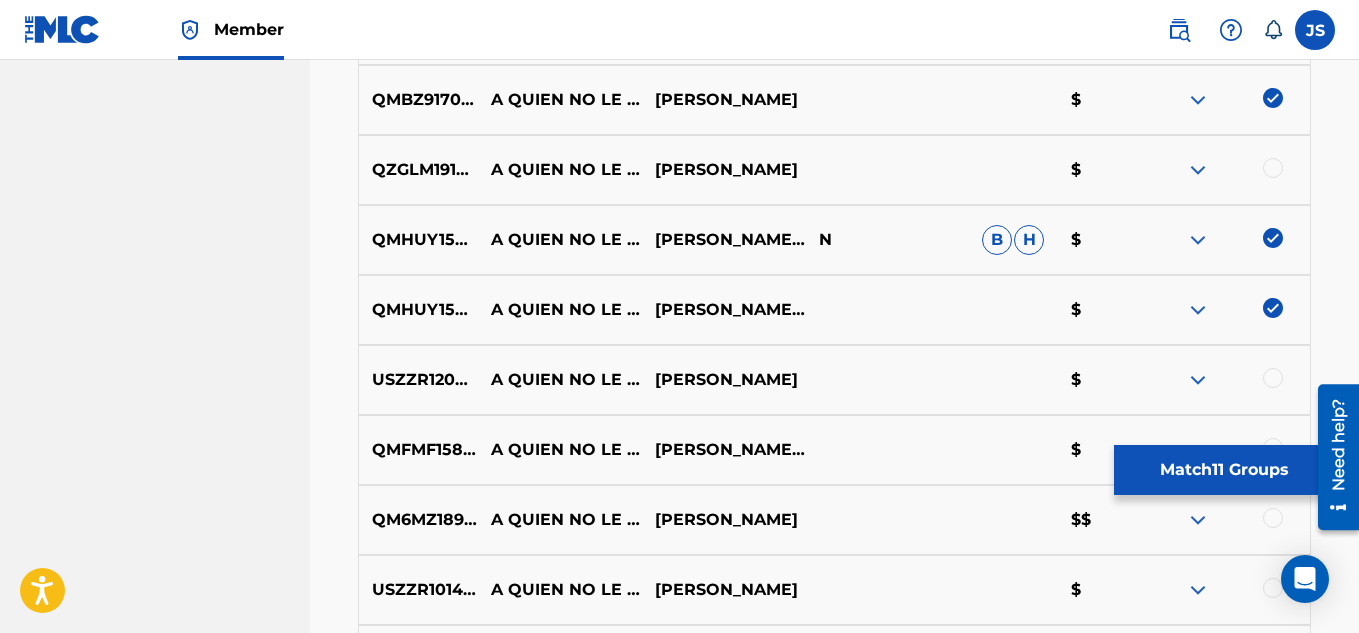 click at bounding box center (1228, 170) 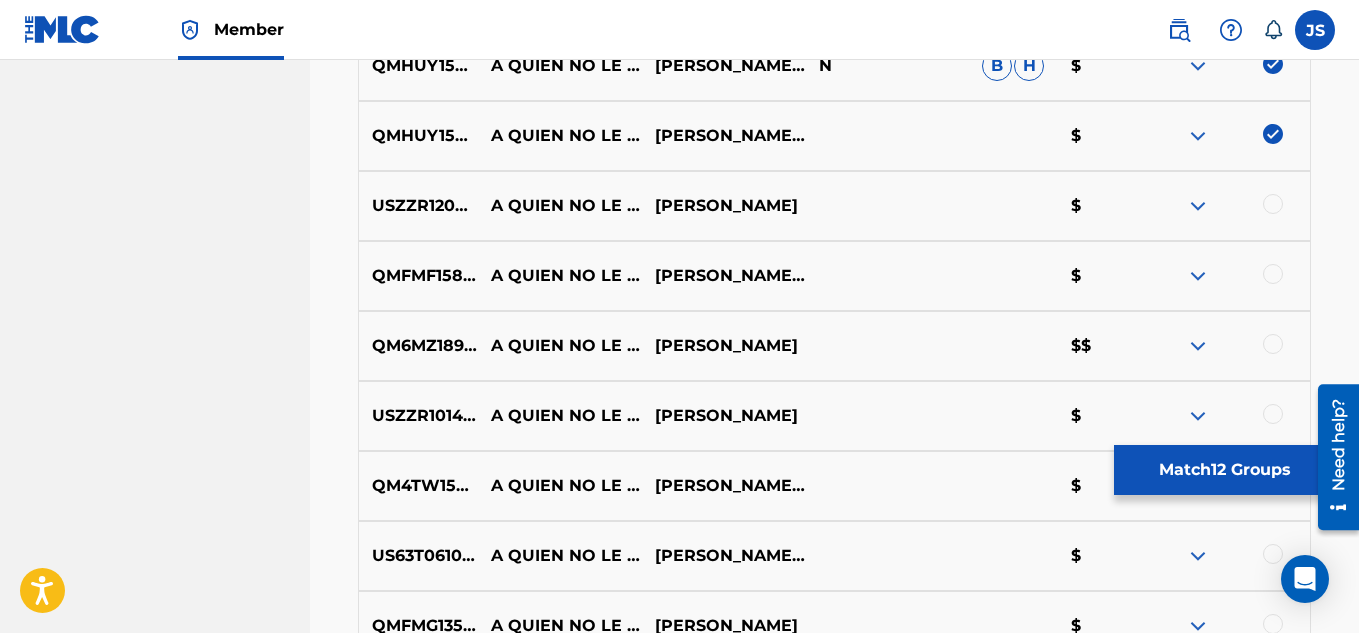 scroll, scrollTop: 1584, scrollLeft: 0, axis: vertical 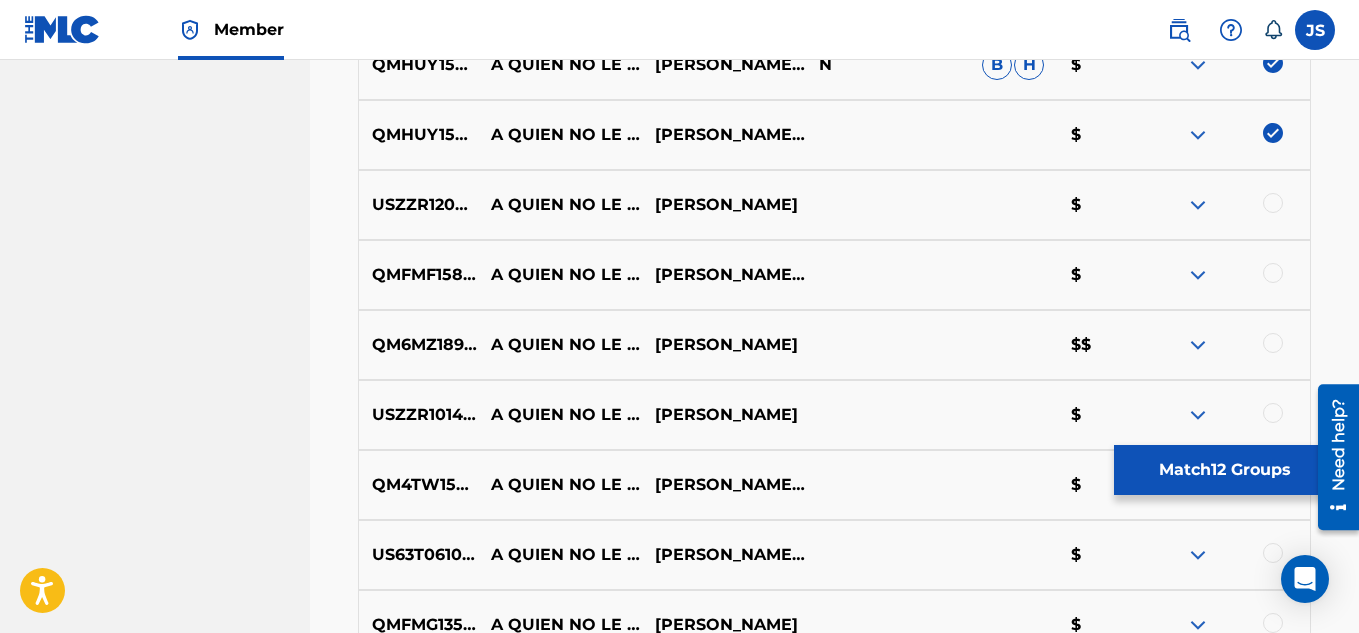 click at bounding box center [1273, 203] 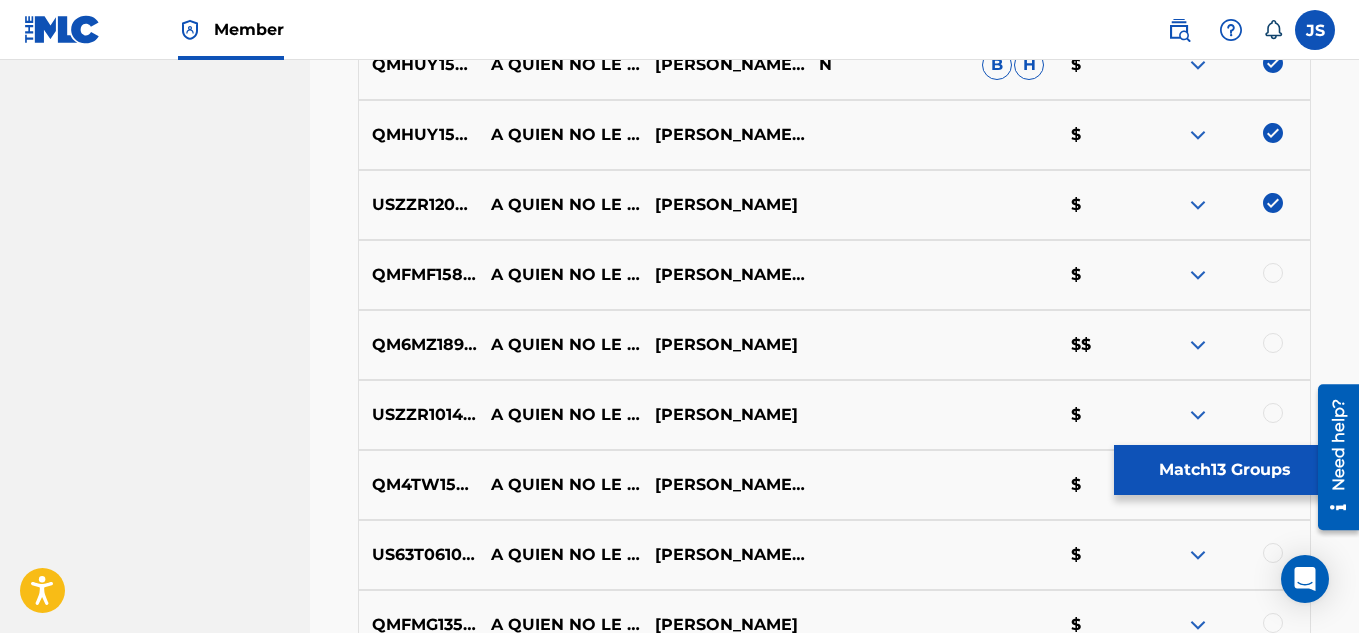 click at bounding box center (1273, 273) 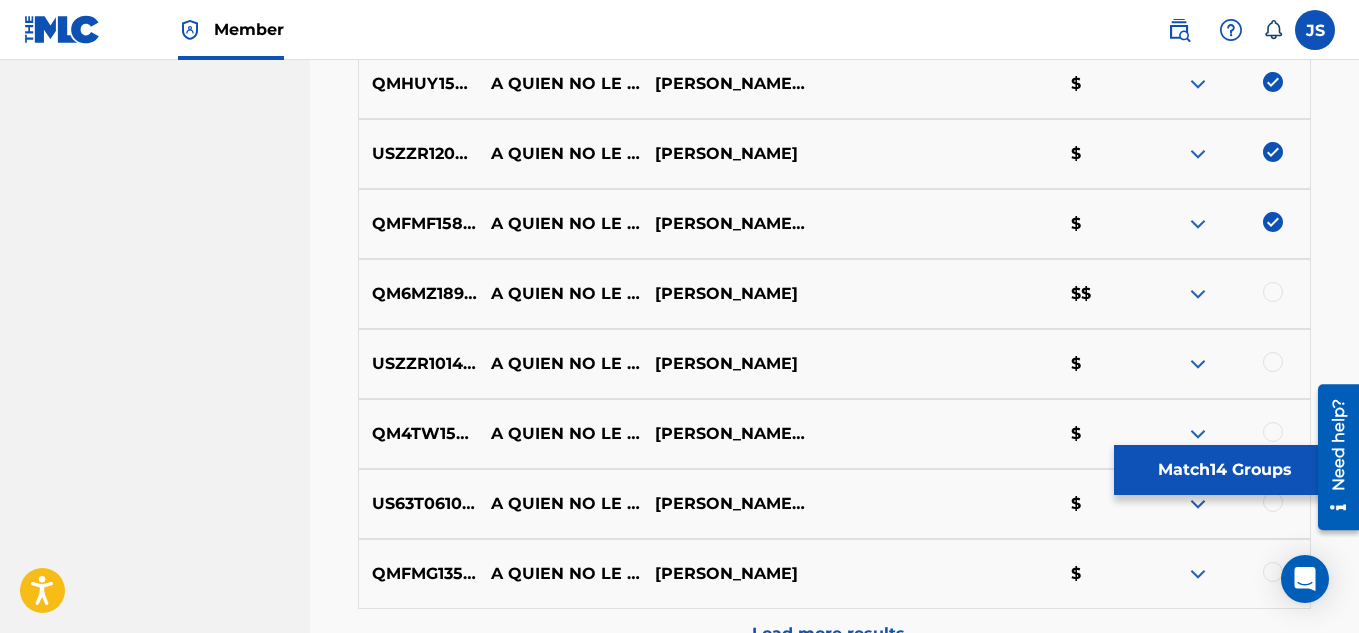 scroll, scrollTop: 1636, scrollLeft: 0, axis: vertical 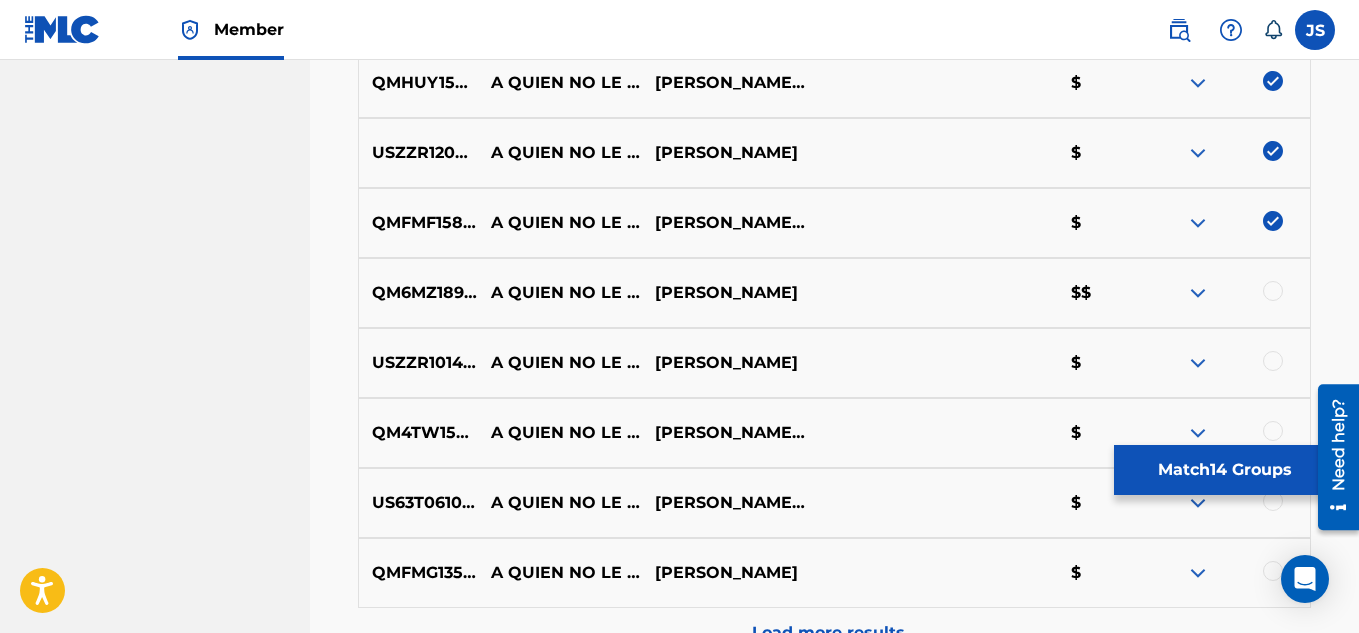 click at bounding box center (1273, 291) 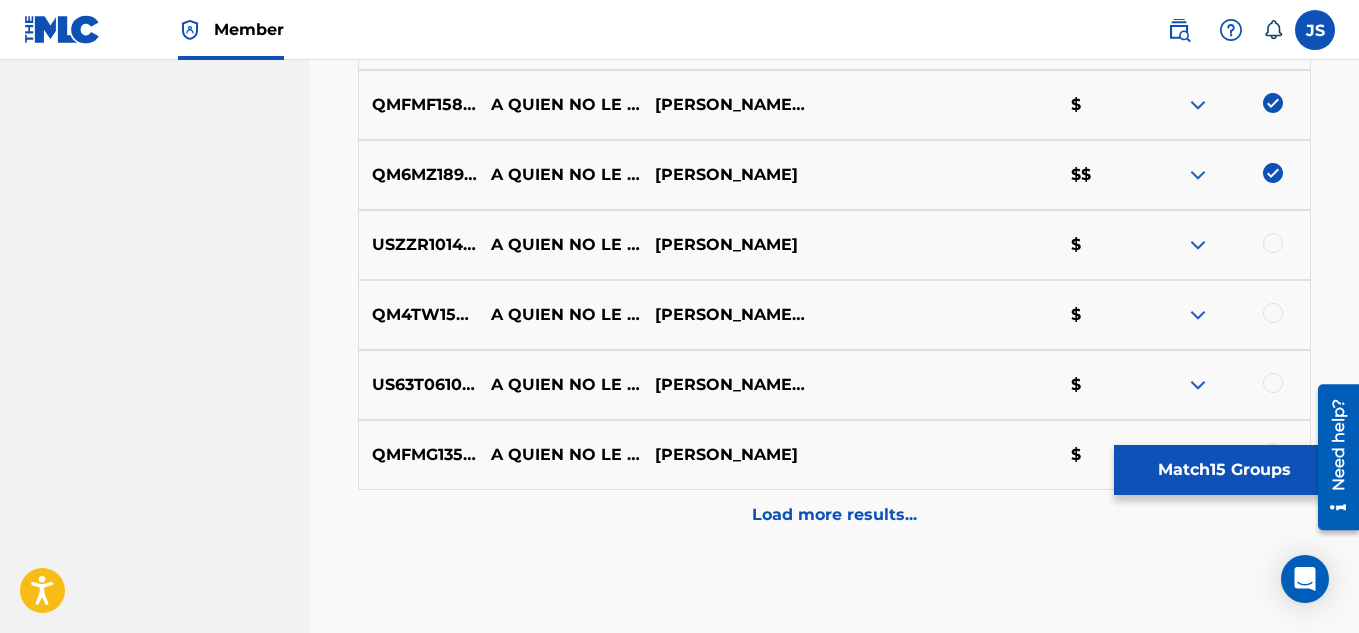 scroll, scrollTop: 1755, scrollLeft: 0, axis: vertical 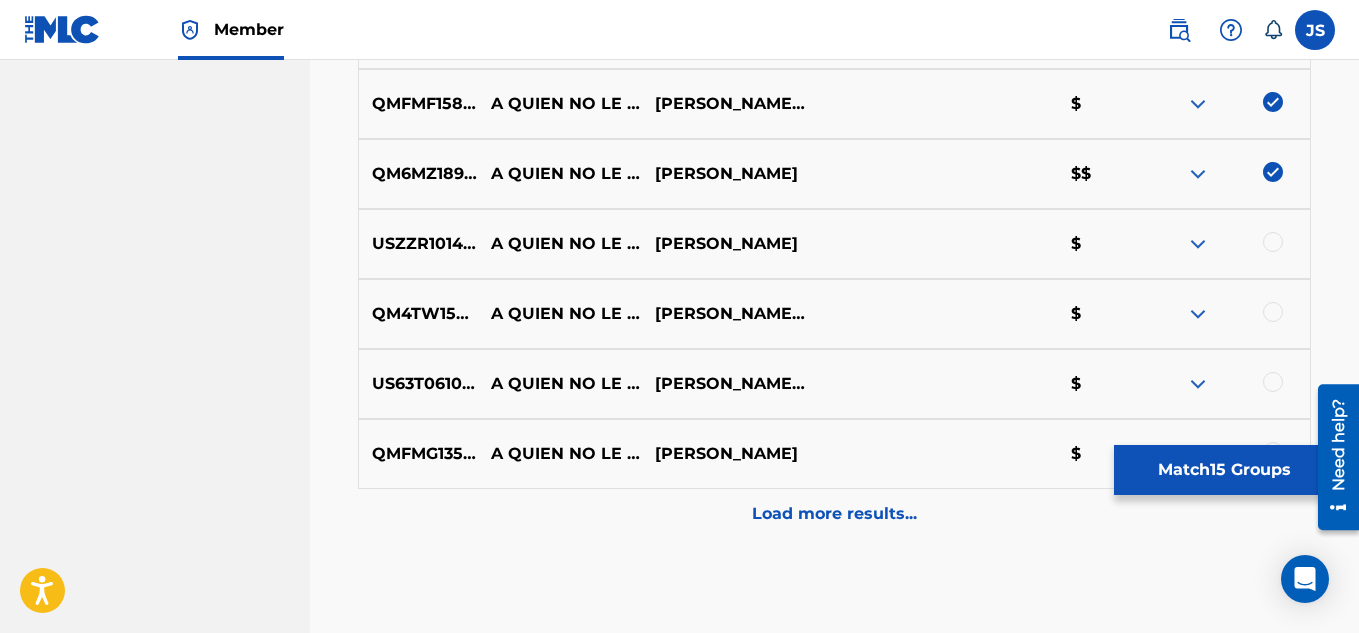 click at bounding box center [1273, 242] 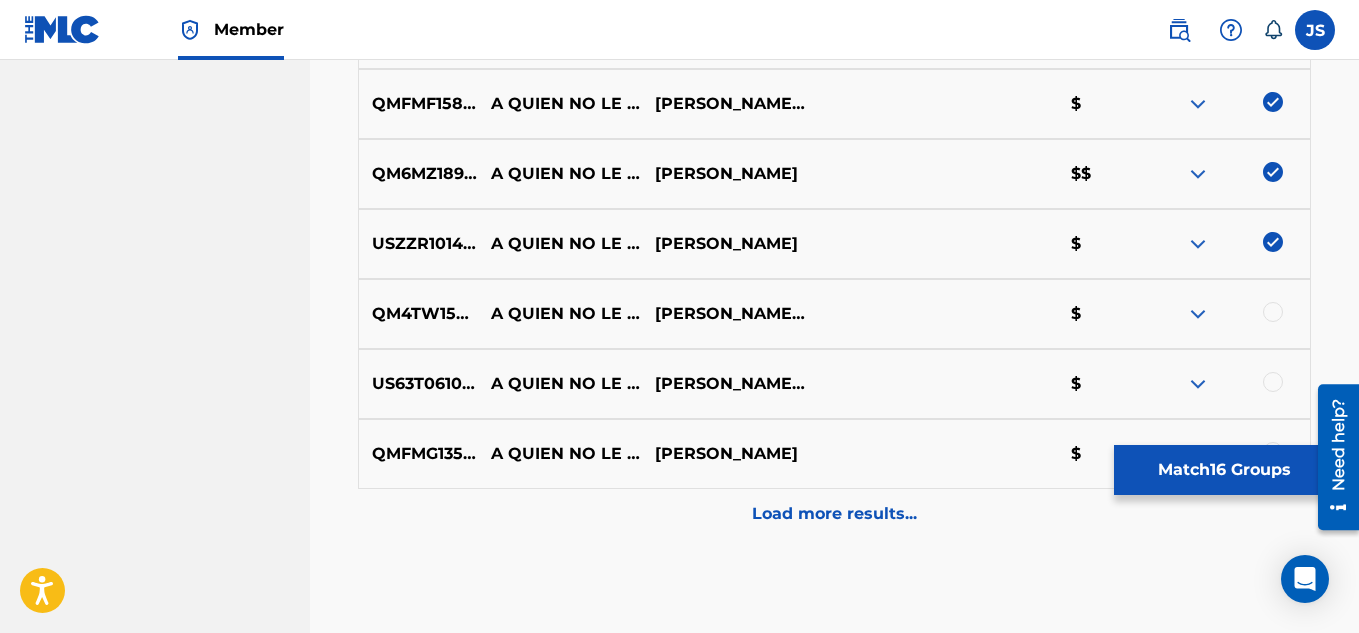 click at bounding box center (1273, 312) 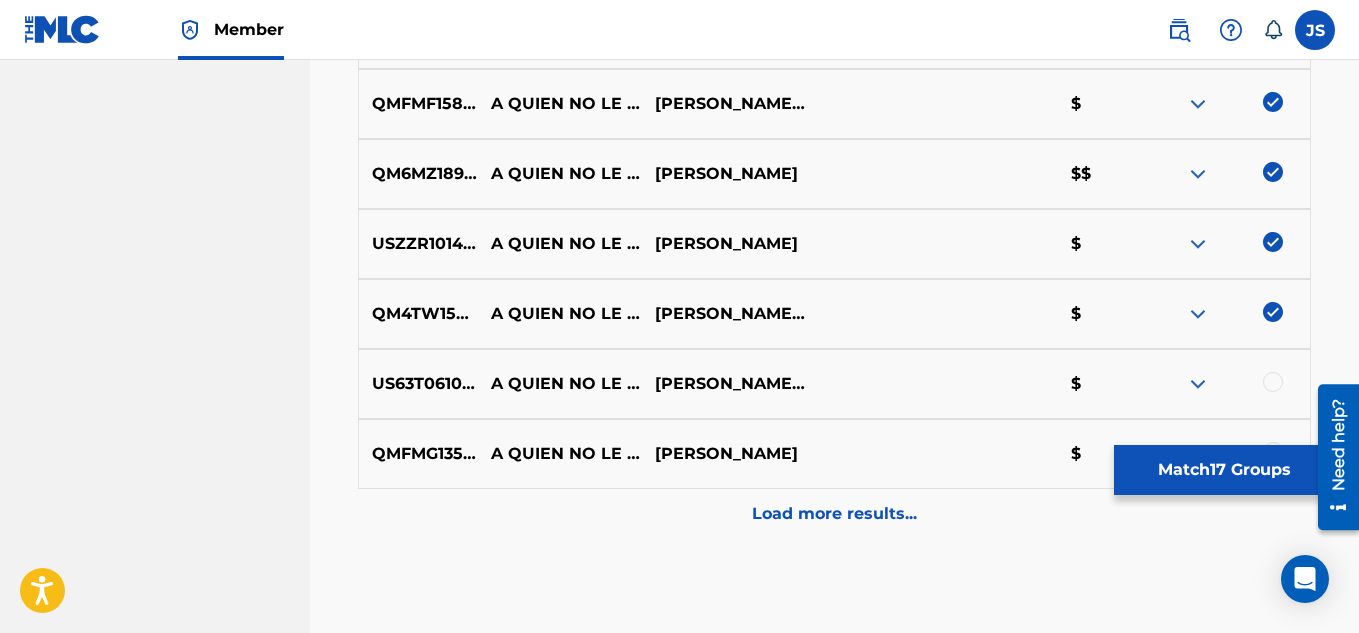 scroll, scrollTop: 1857, scrollLeft: 0, axis: vertical 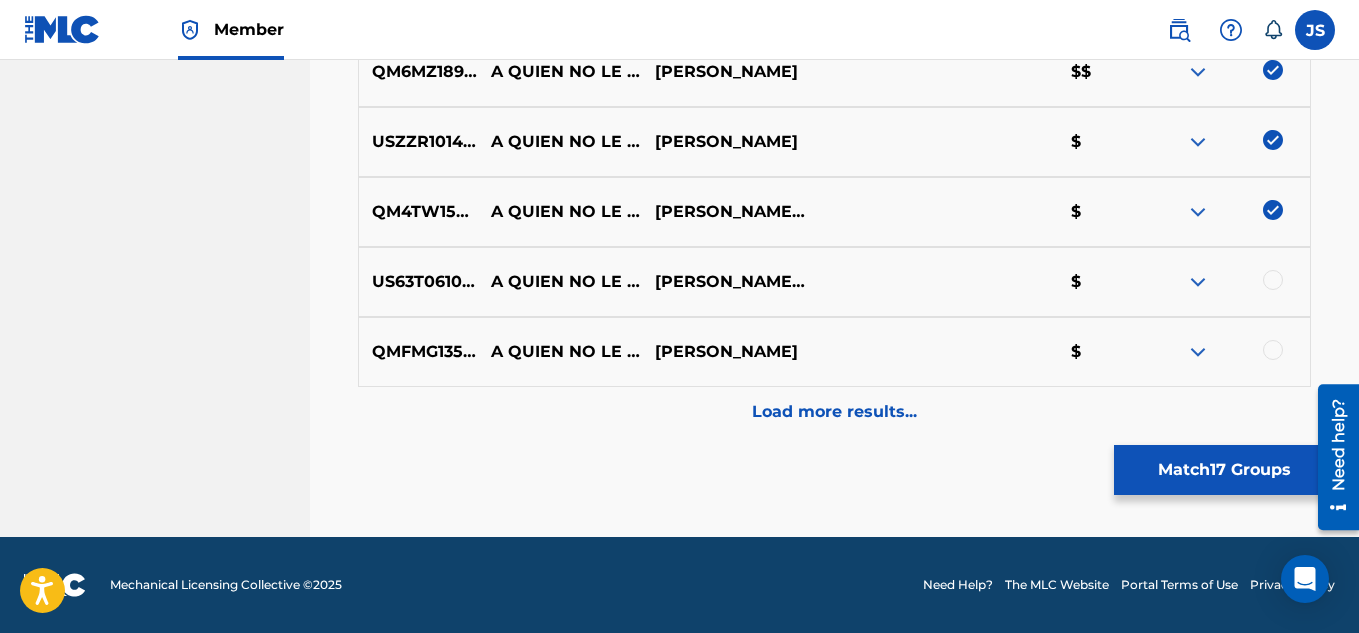 click at bounding box center (1273, 280) 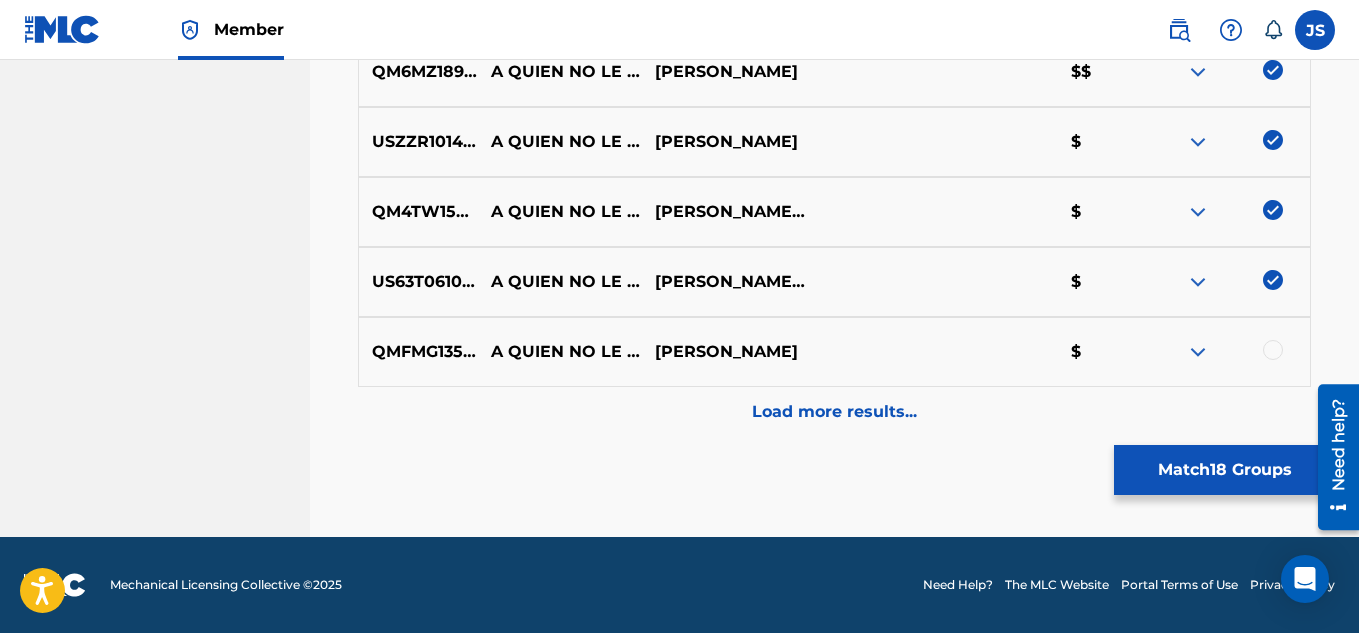 click at bounding box center (1273, 350) 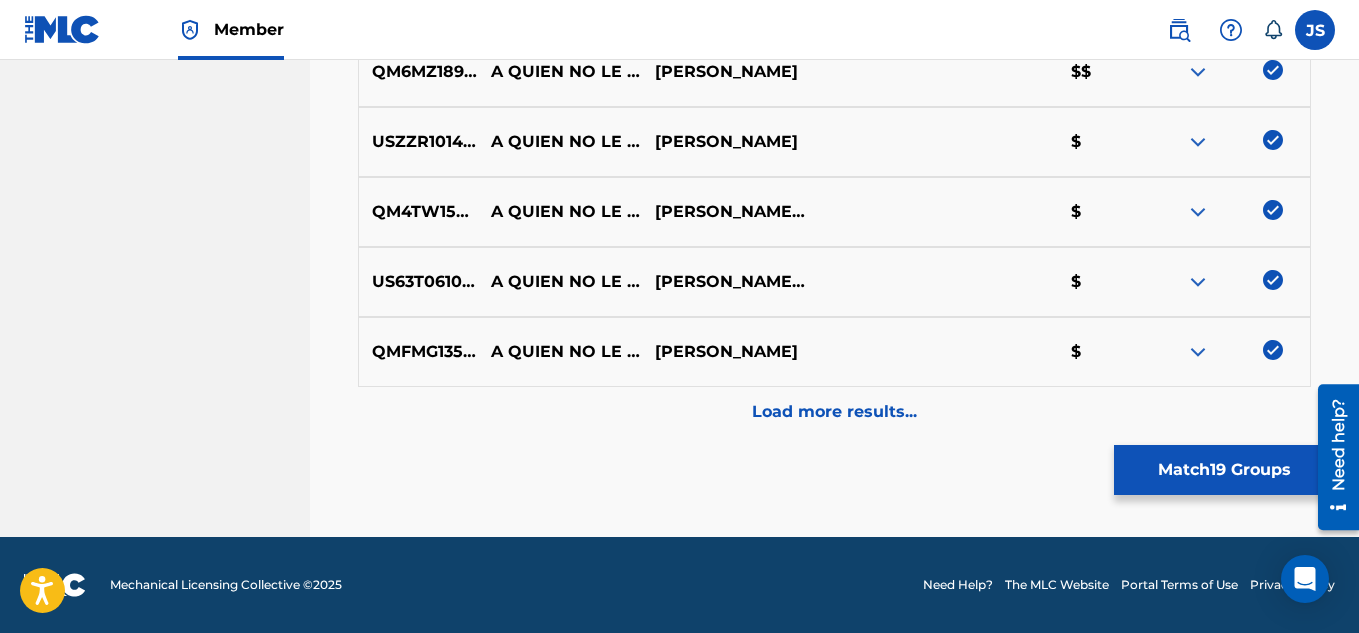 click on "Load more results..." at bounding box center [834, 412] 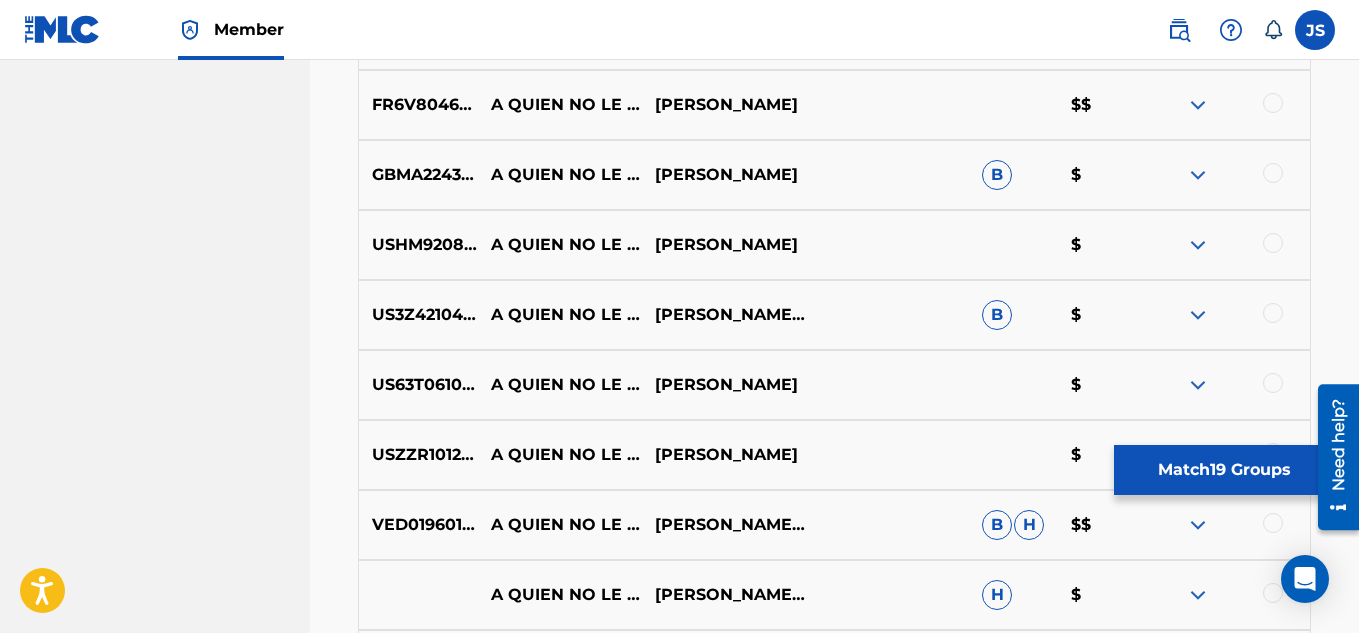scroll, scrollTop: 2176, scrollLeft: 0, axis: vertical 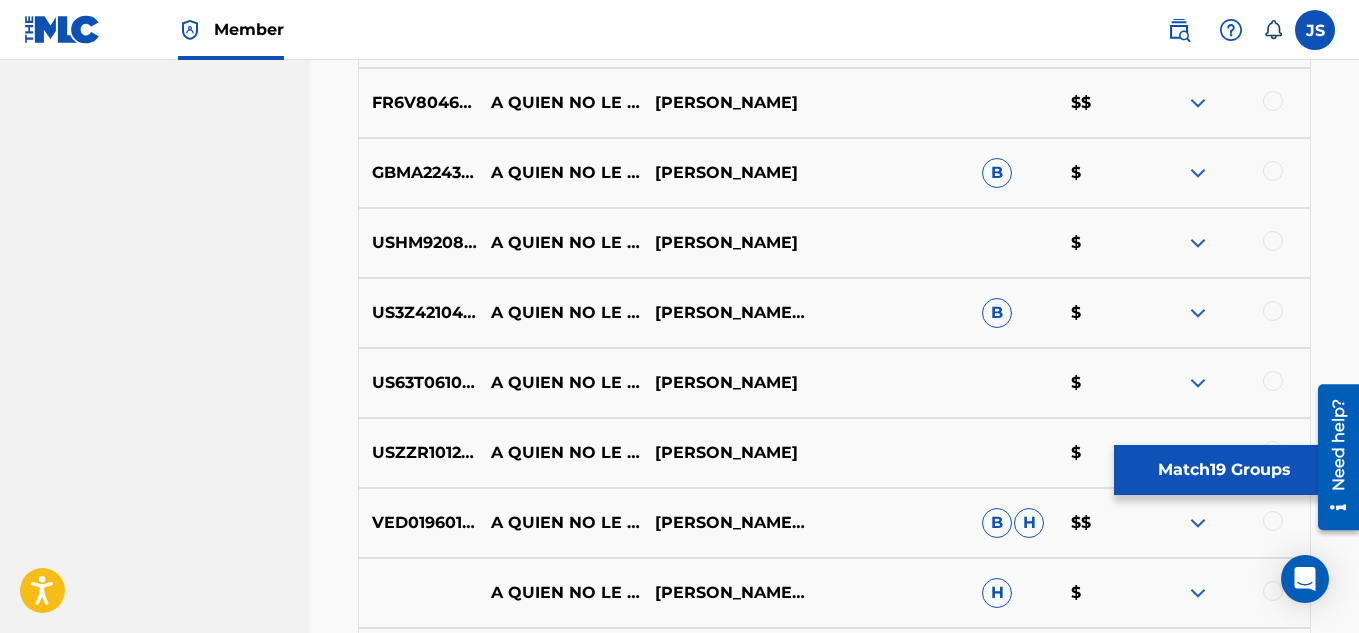click on "FR6V80460757 A QUIEN NO LE VA A GUSTAR REINALDO ARMA $$" at bounding box center (834, 103) 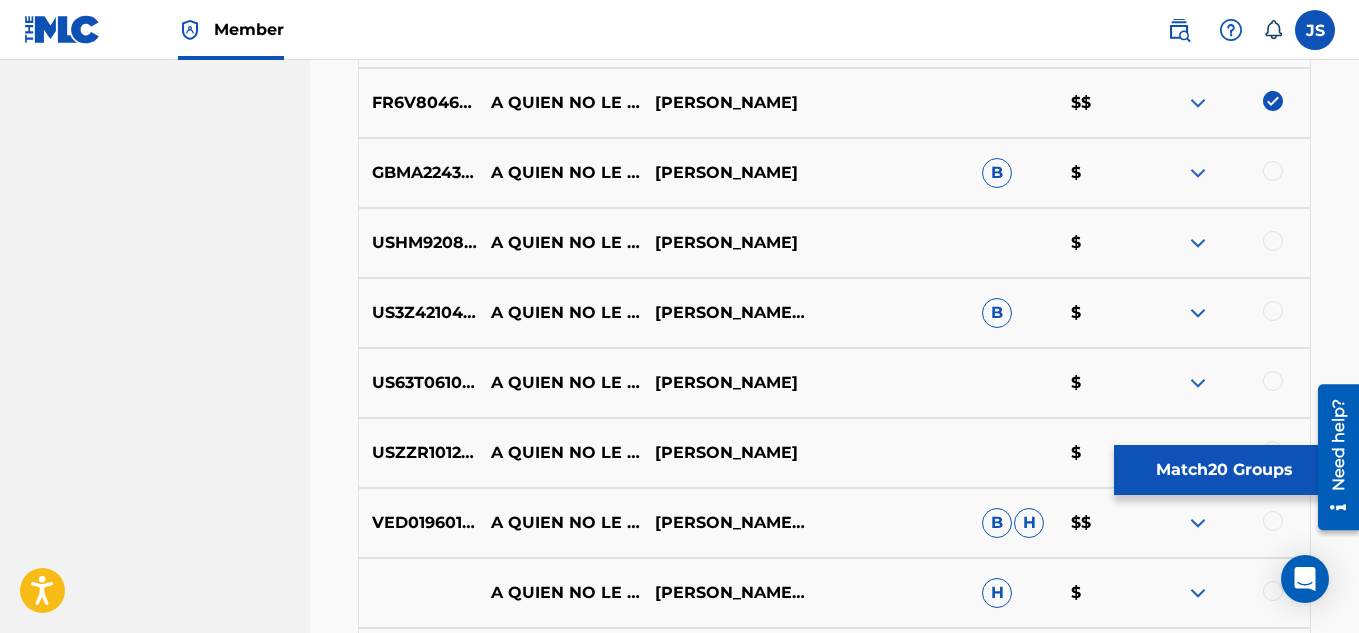 click on "GBMA22430265 A QUIEN NO LE VA A GUSTAR C. HERNANDEZ B $" at bounding box center [834, 173] 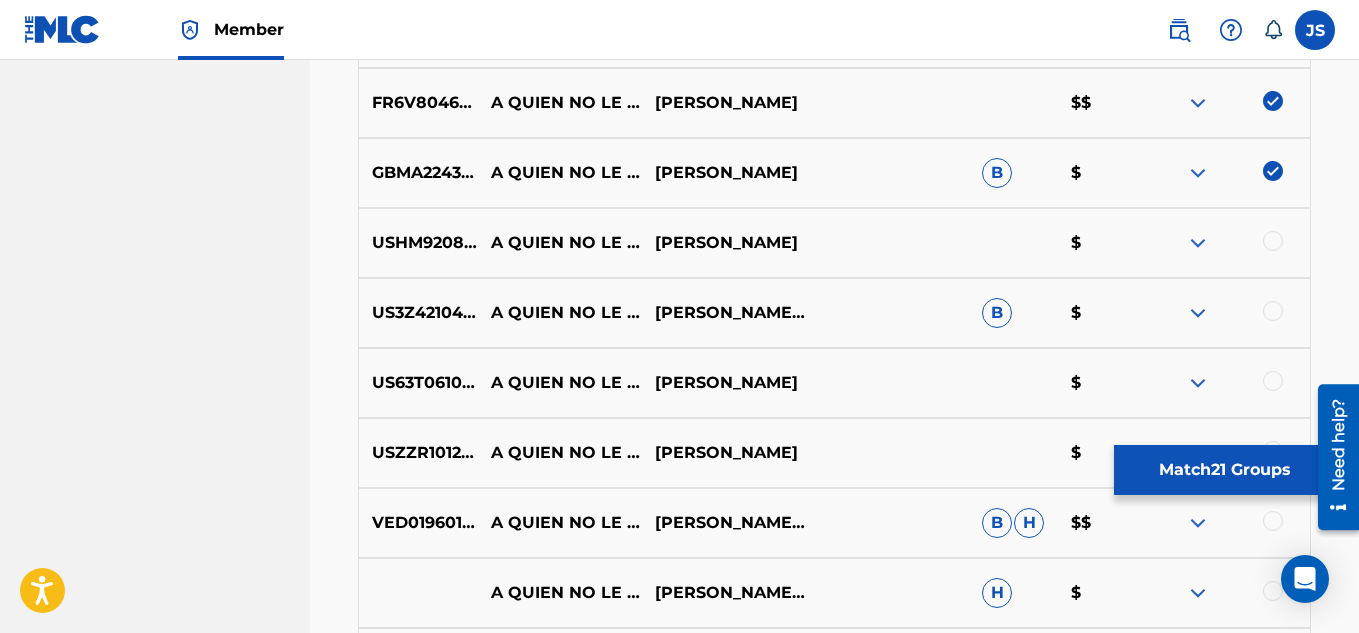 click at bounding box center (1273, 241) 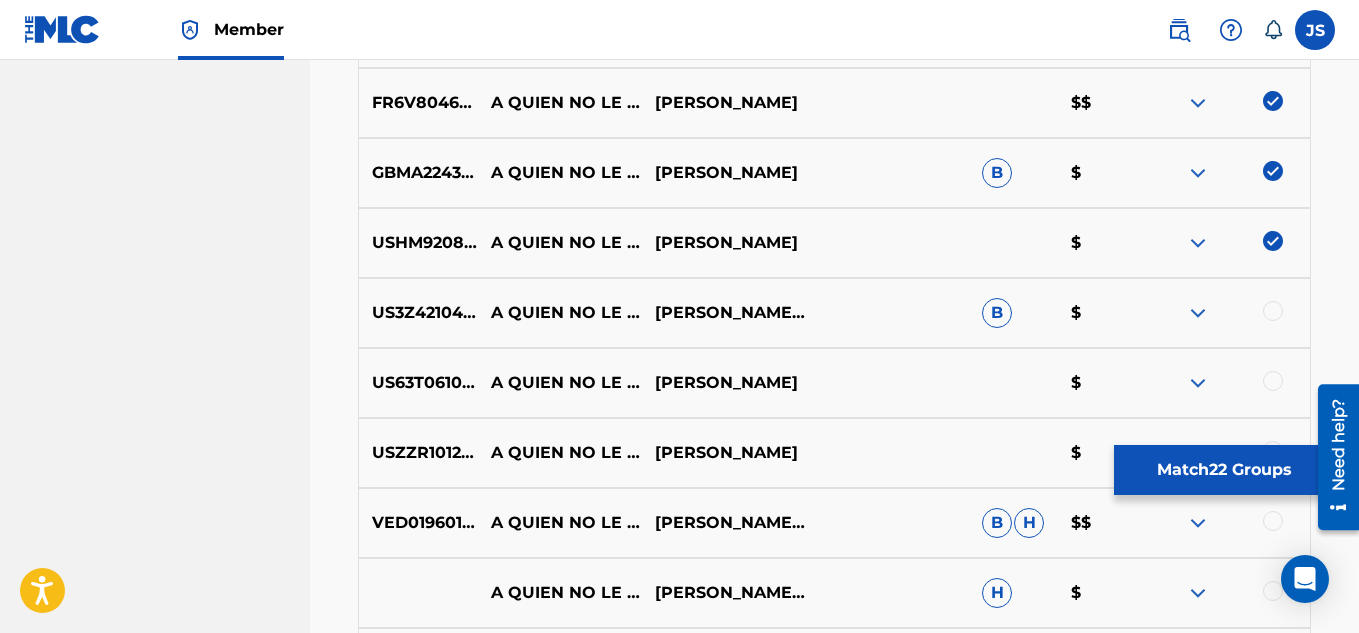 click at bounding box center (1273, 311) 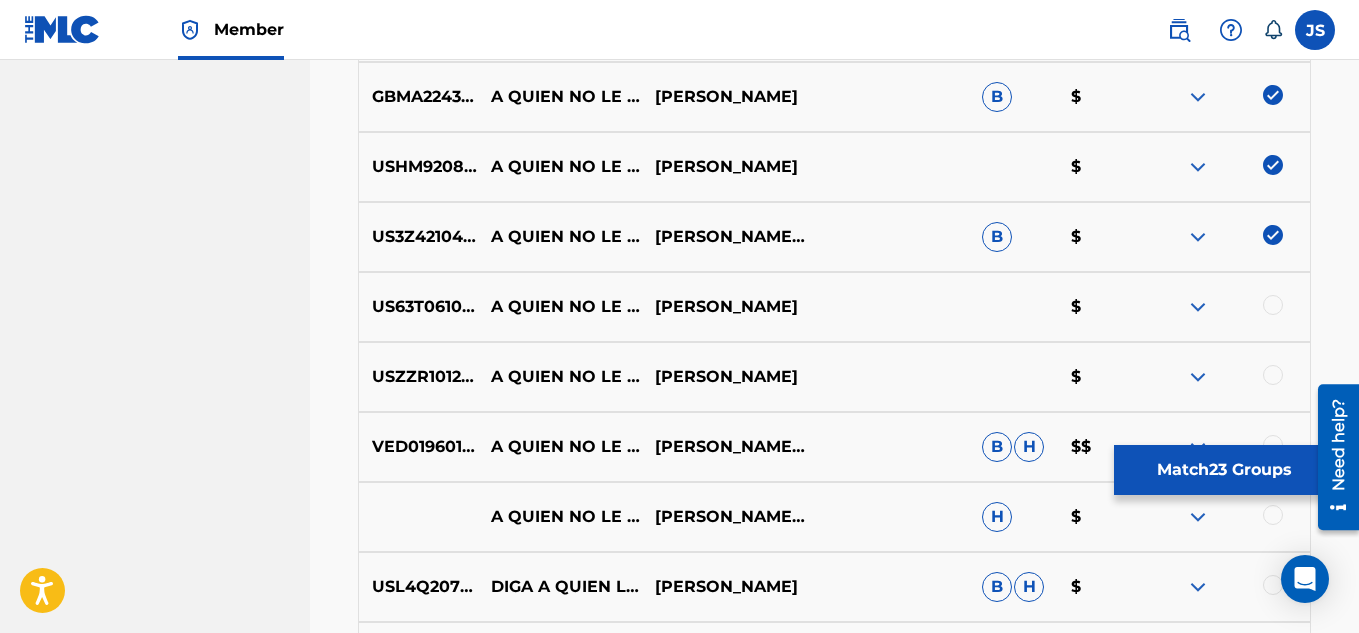 scroll, scrollTop: 2254, scrollLeft: 0, axis: vertical 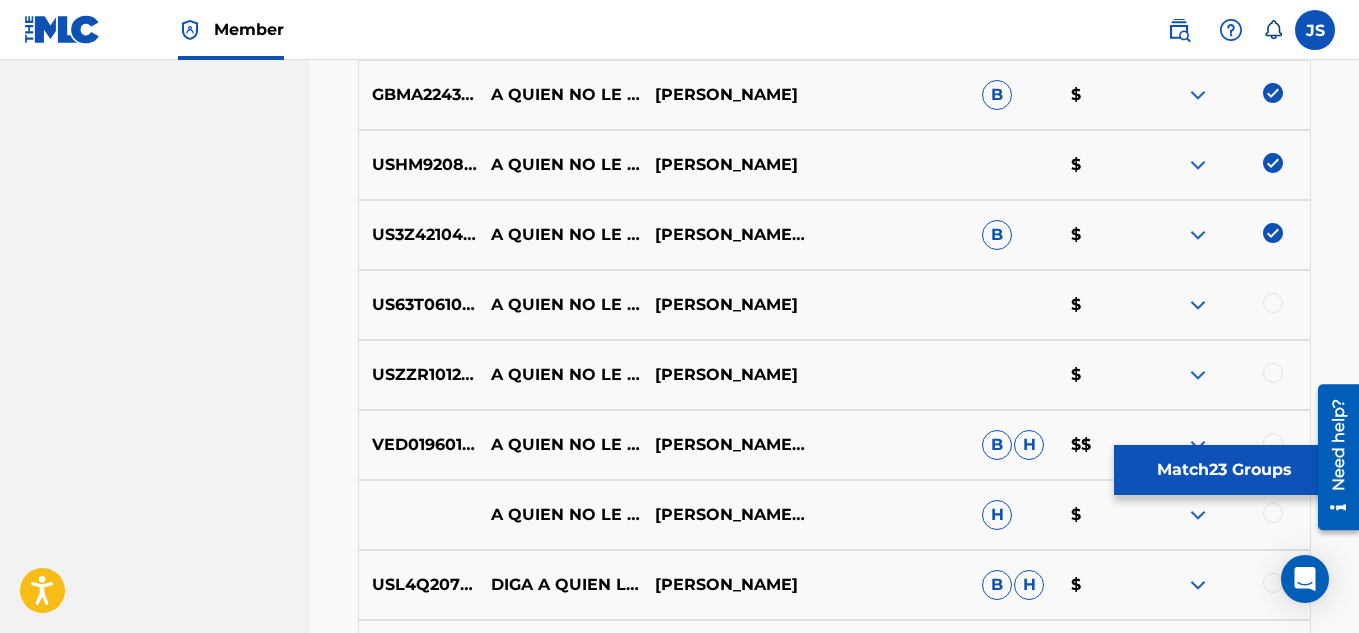click at bounding box center [1273, 303] 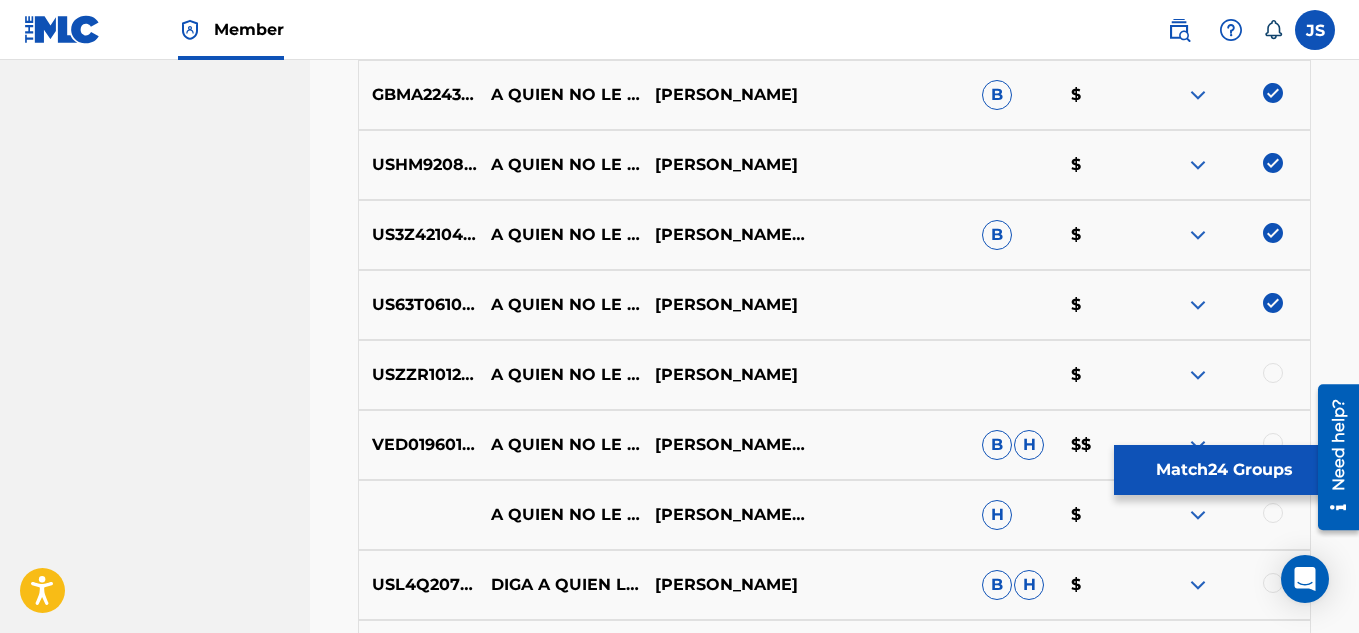 scroll, scrollTop: 2387, scrollLeft: 0, axis: vertical 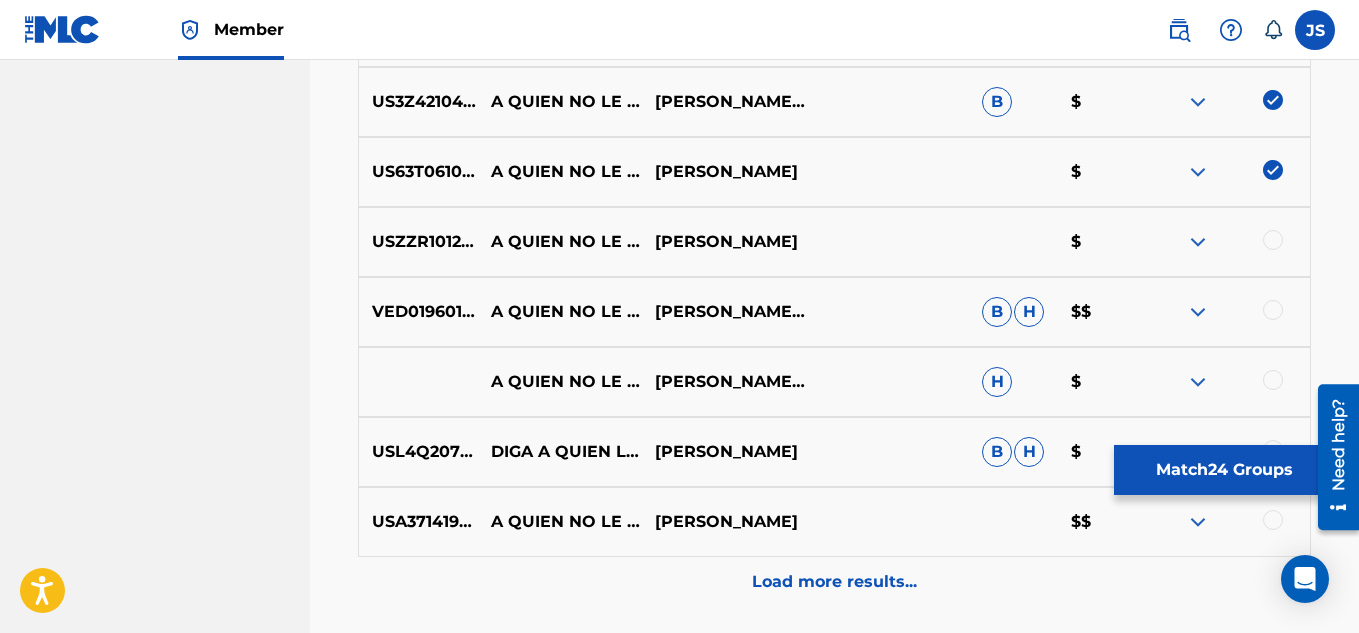 click at bounding box center (1273, 240) 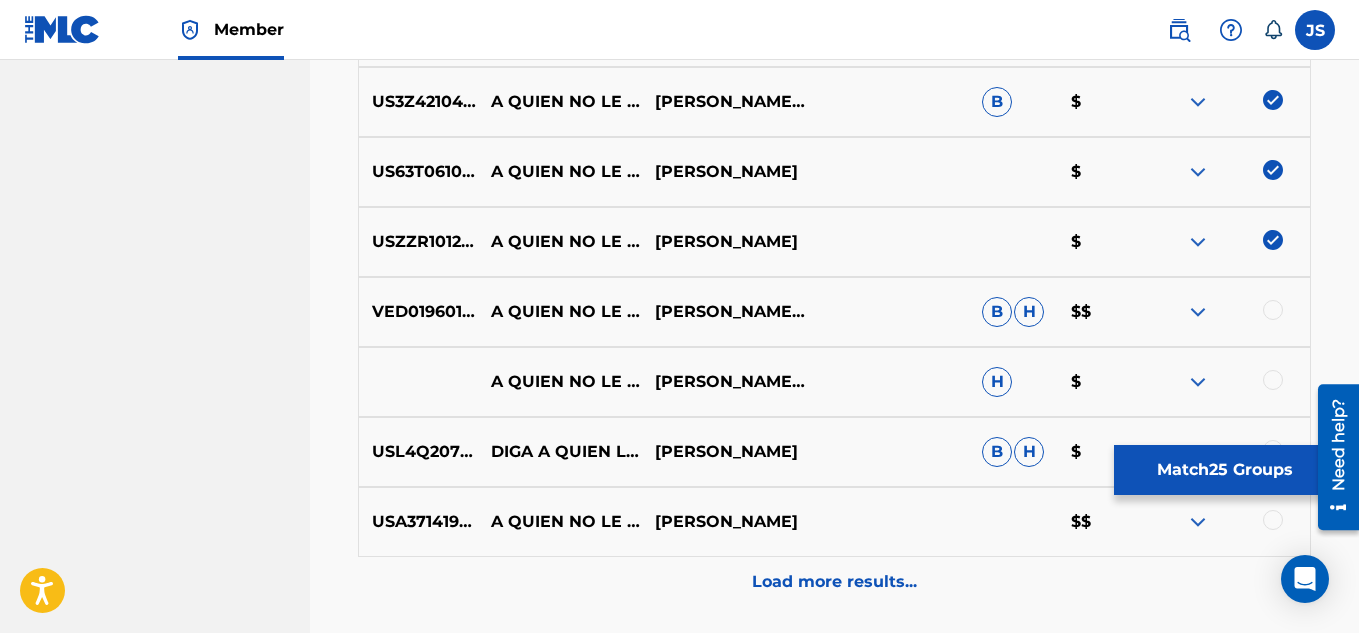 click on "VED019601059 A QUIEN NO LE VA A GUSTAR CRUZ TENEPE B H $$" at bounding box center [834, 312] 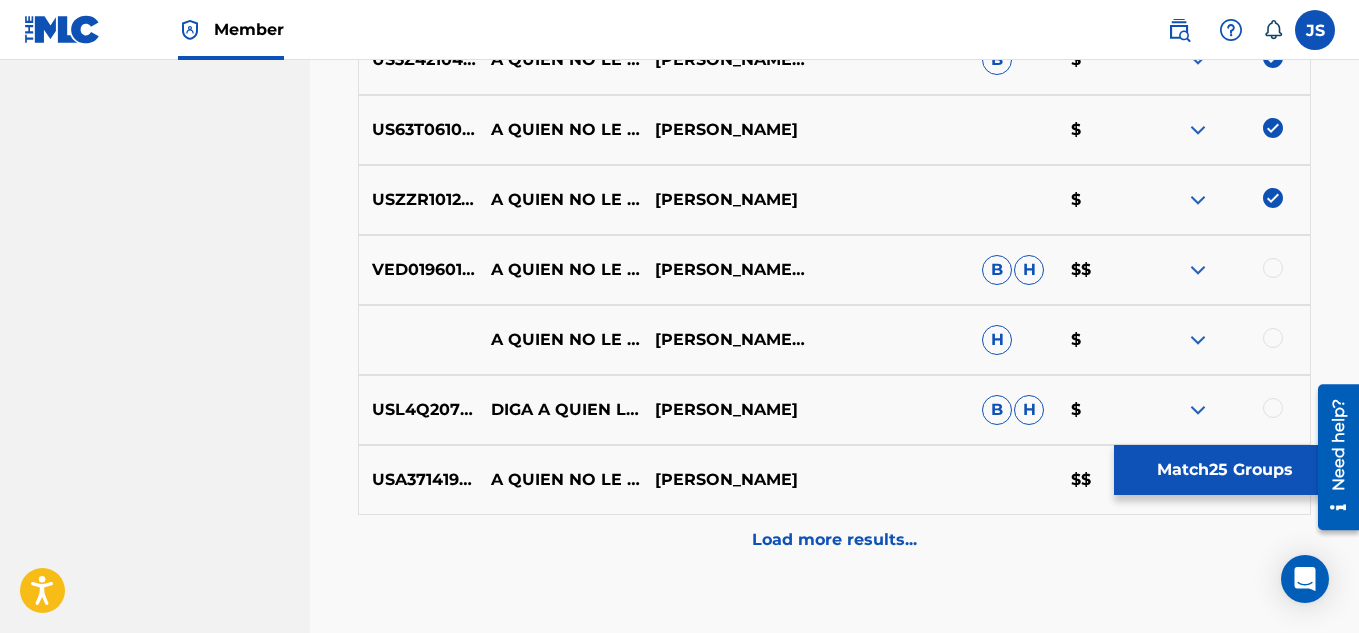 click on "VED019601059 A QUIEN NO LE VA A GUSTAR CRUZ TENEPE B H $$" at bounding box center [834, 270] 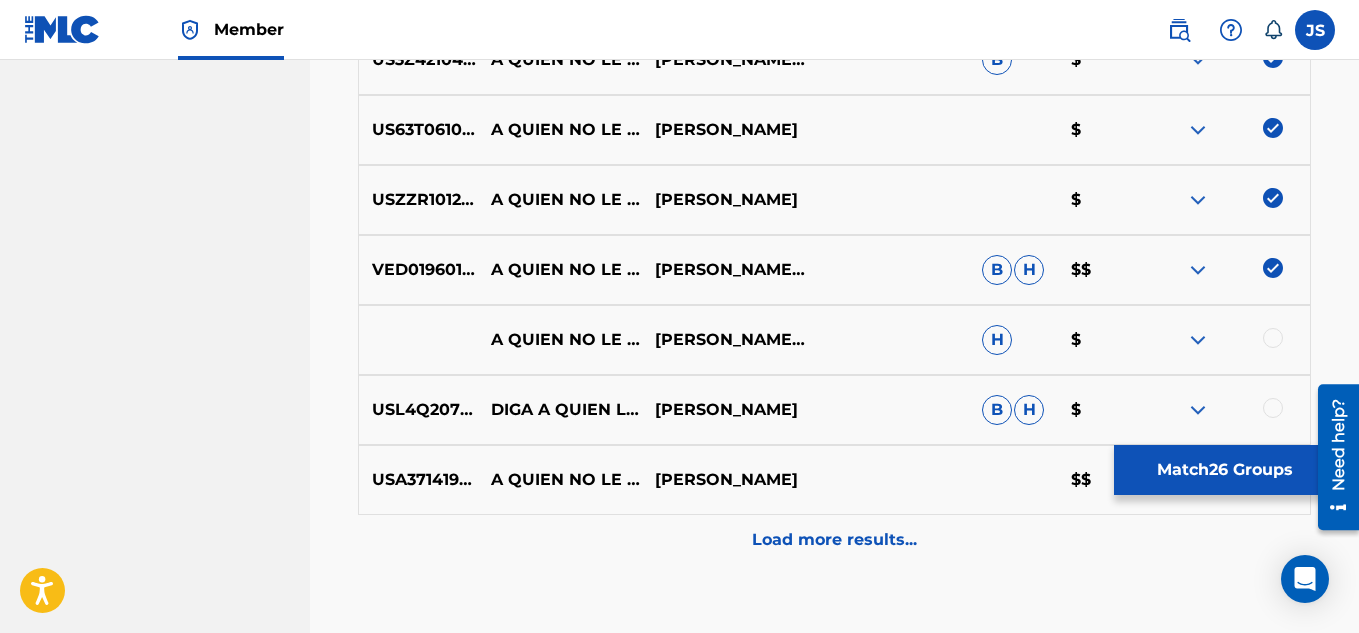 click at bounding box center (1273, 338) 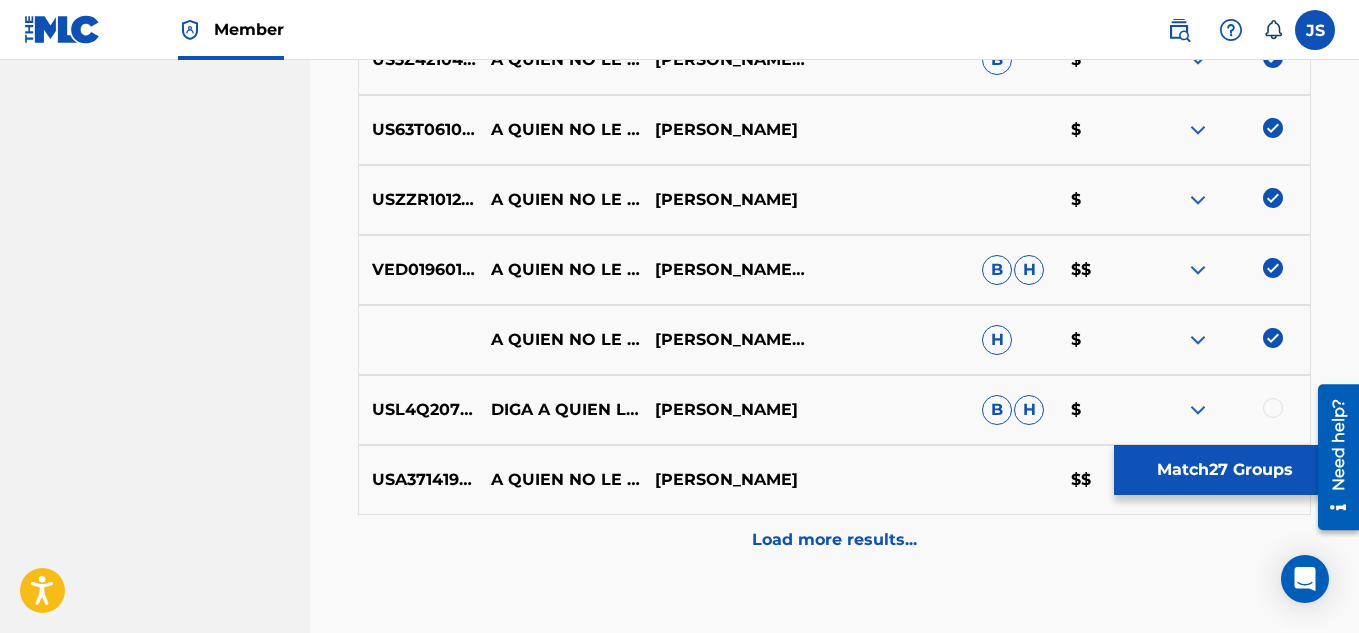scroll, scrollTop: 2511, scrollLeft: 0, axis: vertical 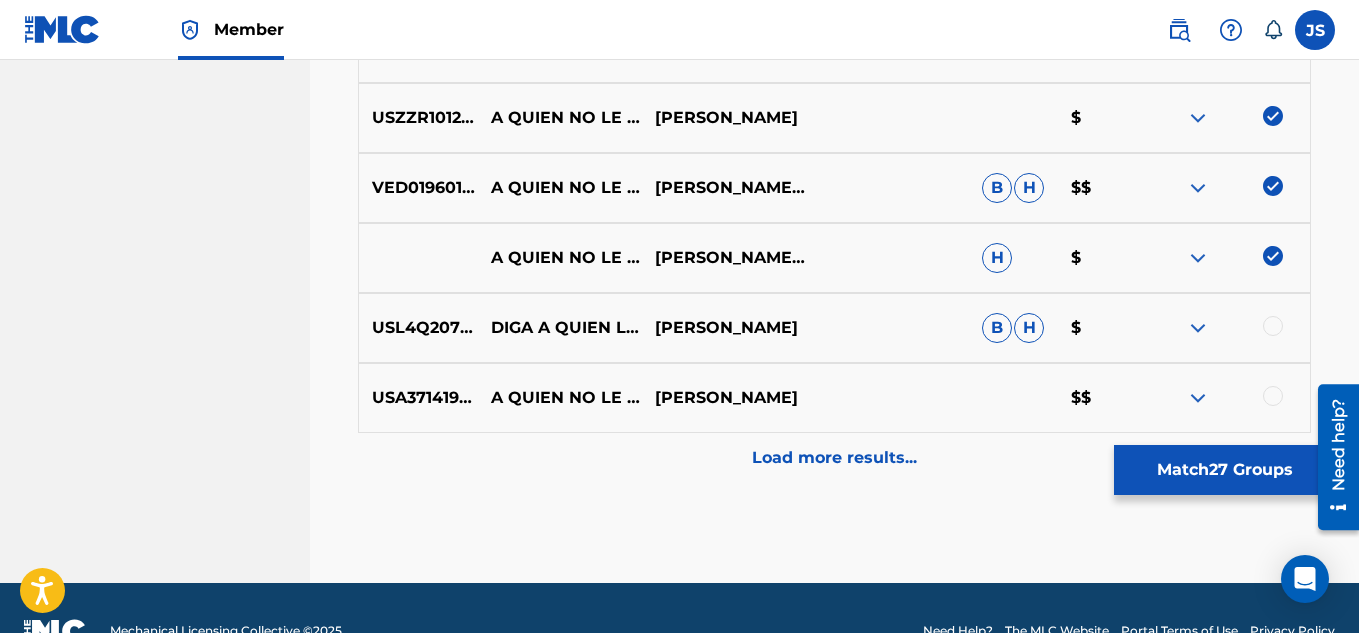click at bounding box center [1273, 396] 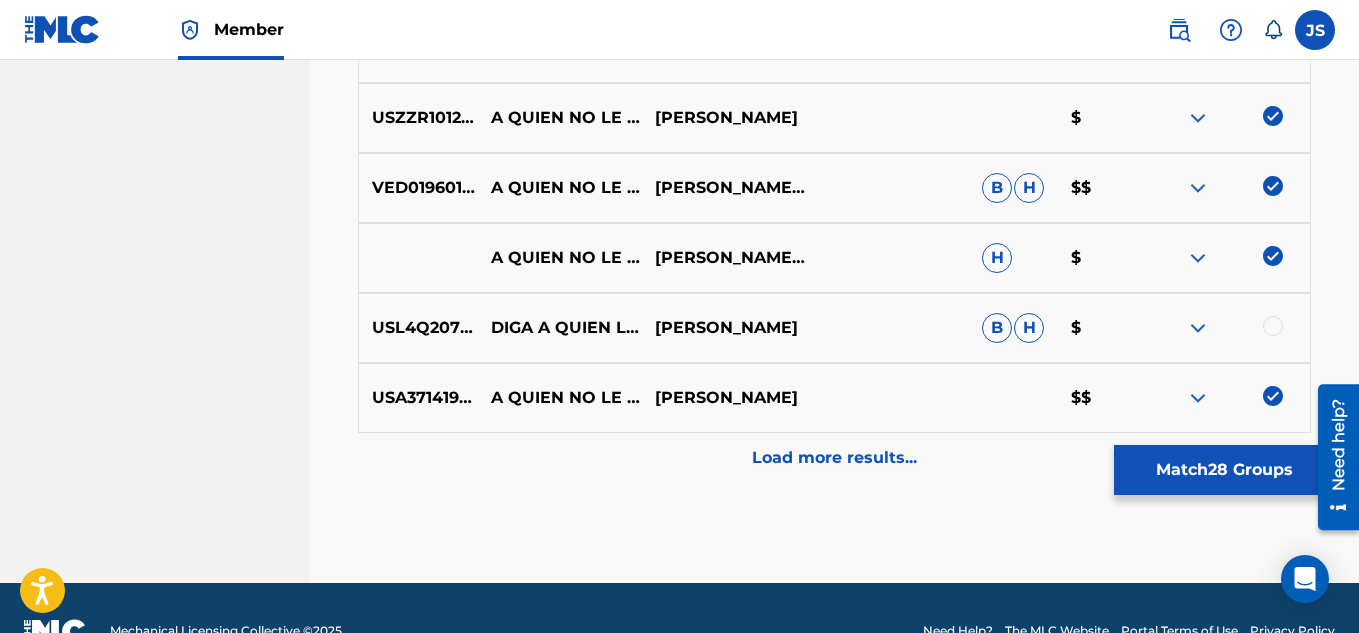 click on "Load more results..." at bounding box center (834, 458) 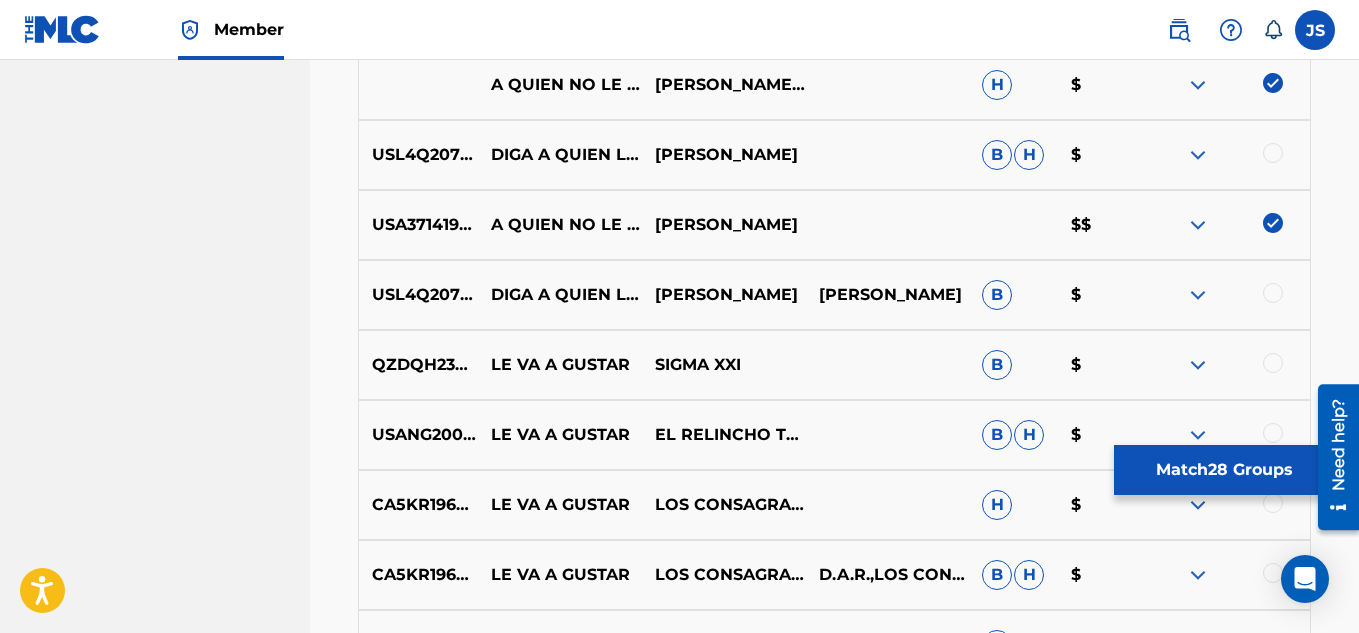 scroll, scrollTop: 2678, scrollLeft: 0, axis: vertical 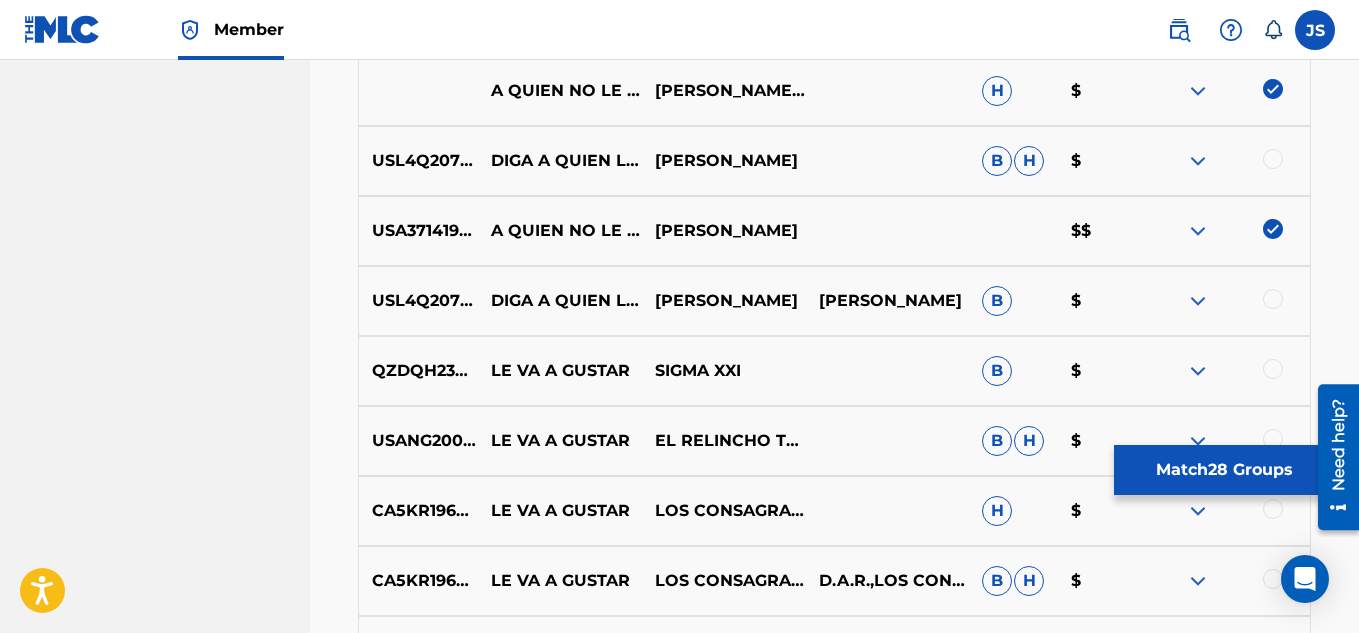click on "Match  28 Groups" at bounding box center [1224, 470] 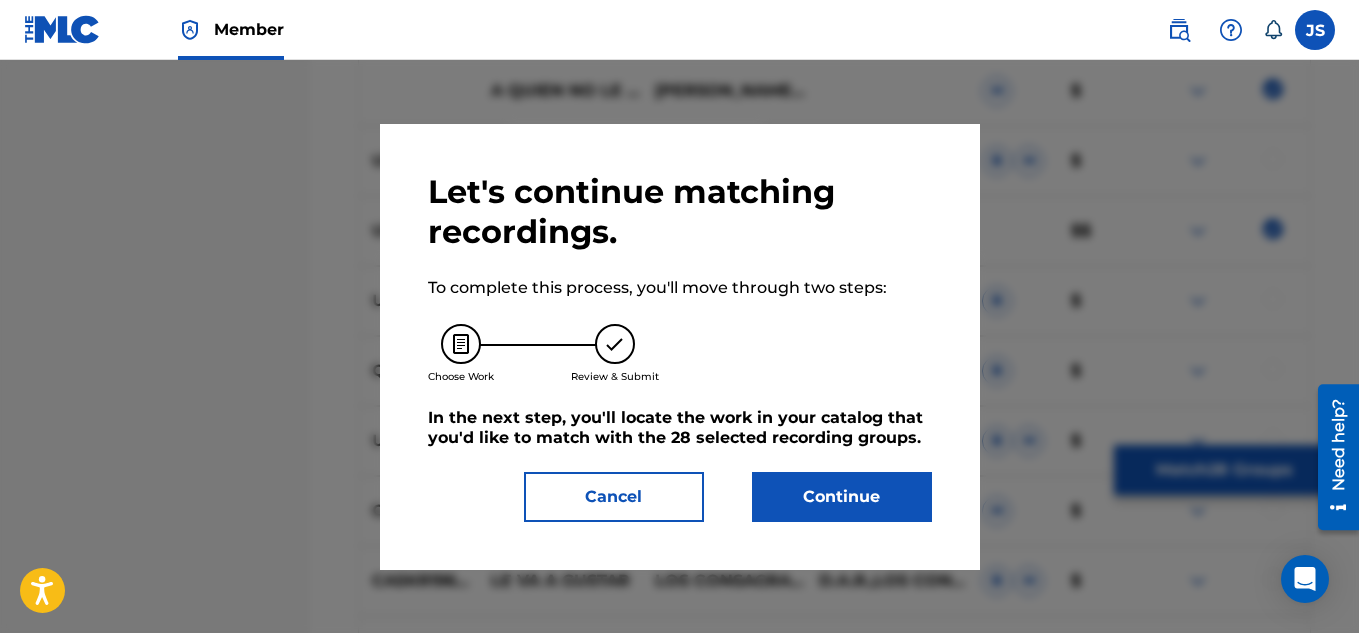 click on "Continue" at bounding box center [842, 497] 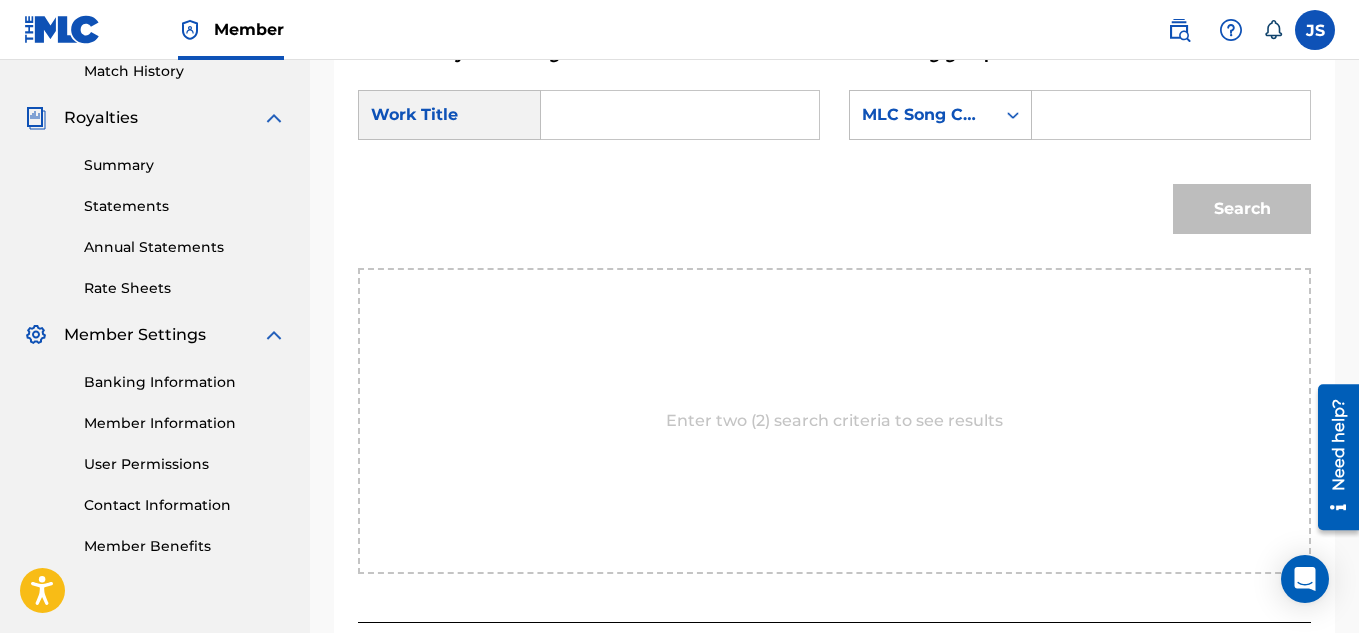 scroll, scrollTop: 559, scrollLeft: 0, axis: vertical 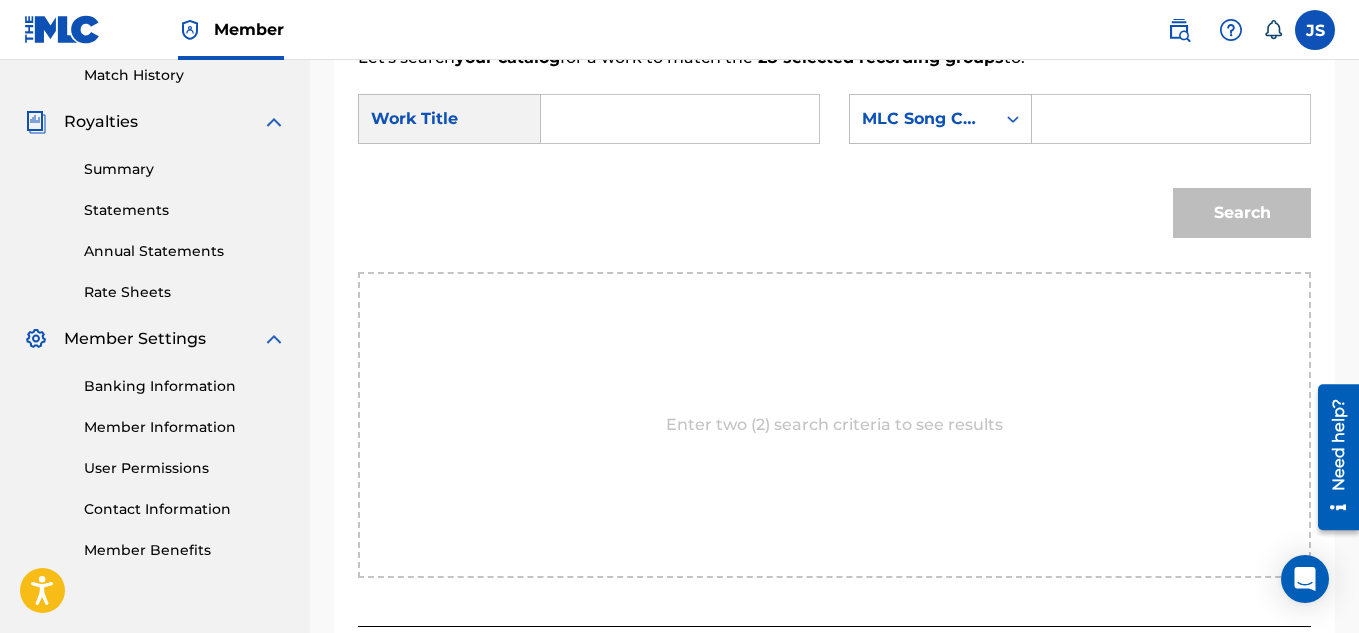 click at bounding box center [680, 119] 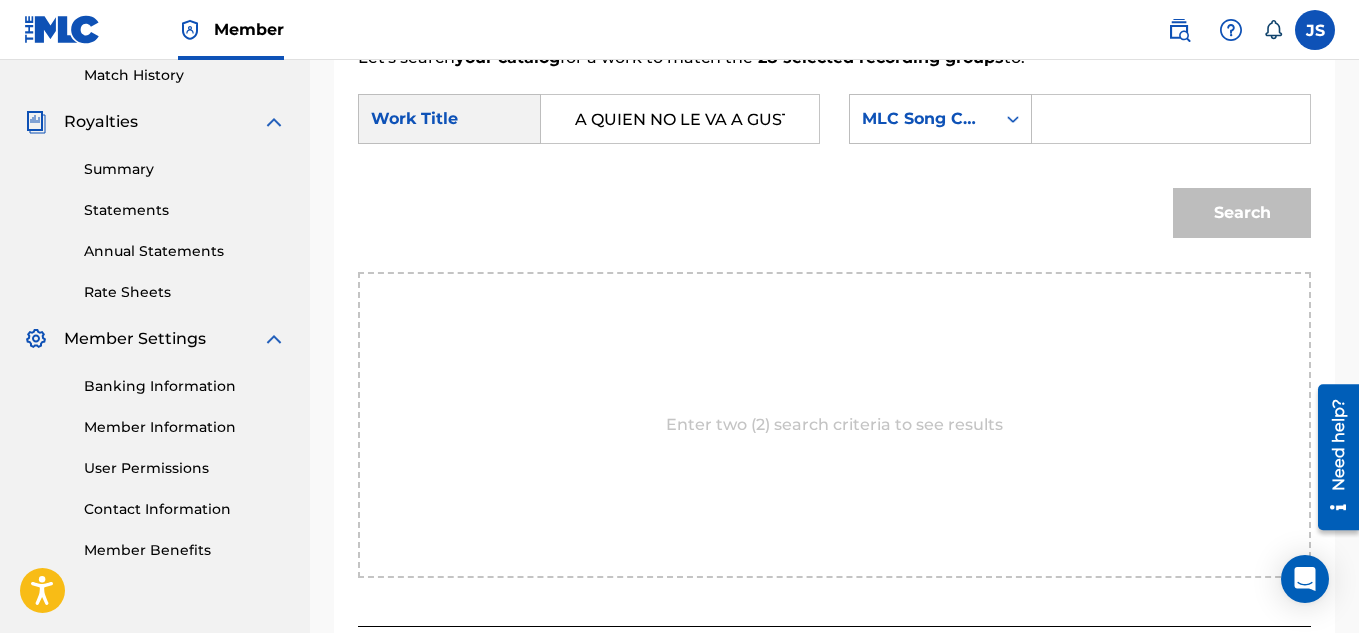 scroll, scrollTop: 0, scrollLeft: 30, axis: horizontal 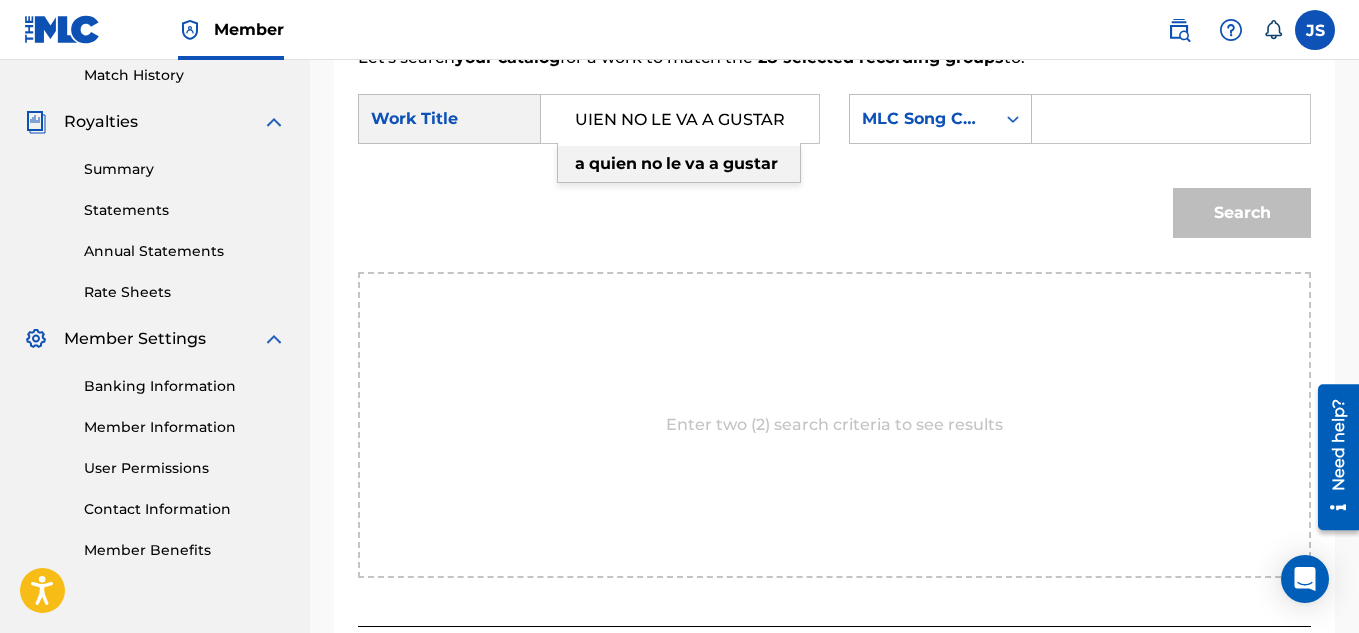 type on "A QUIEN NO LE VA A GUSTAR" 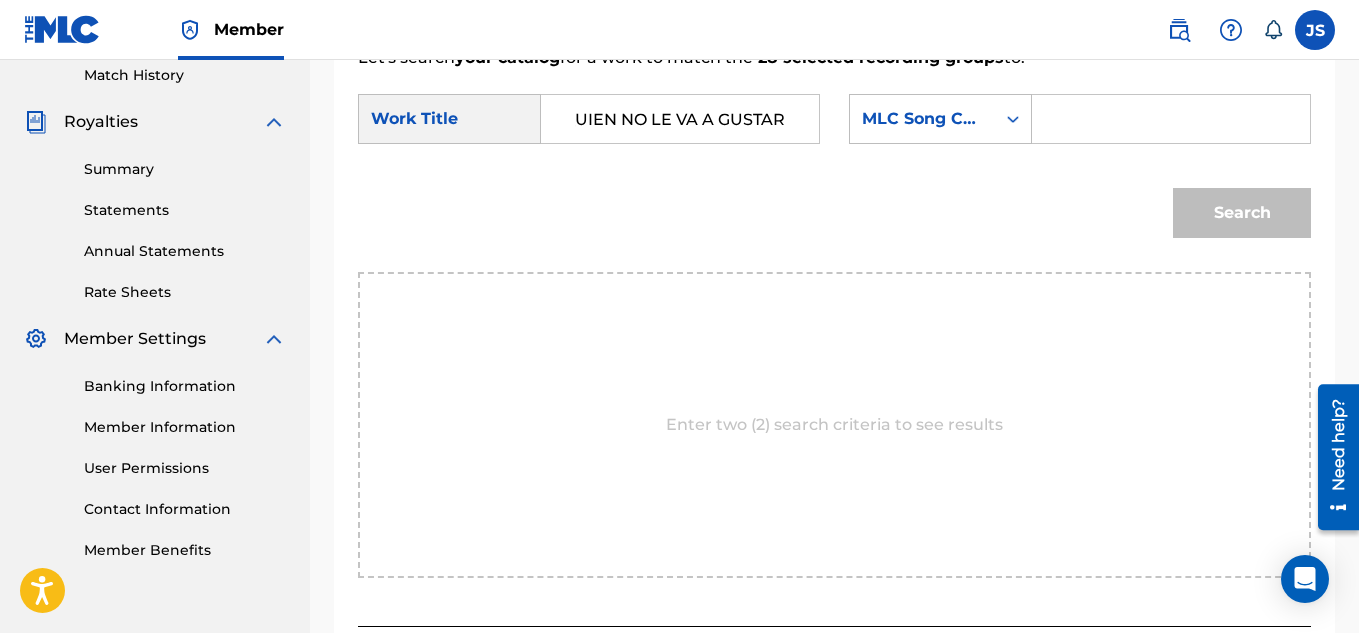 scroll, scrollTop: 0, scrollLeft: 0, axis: both 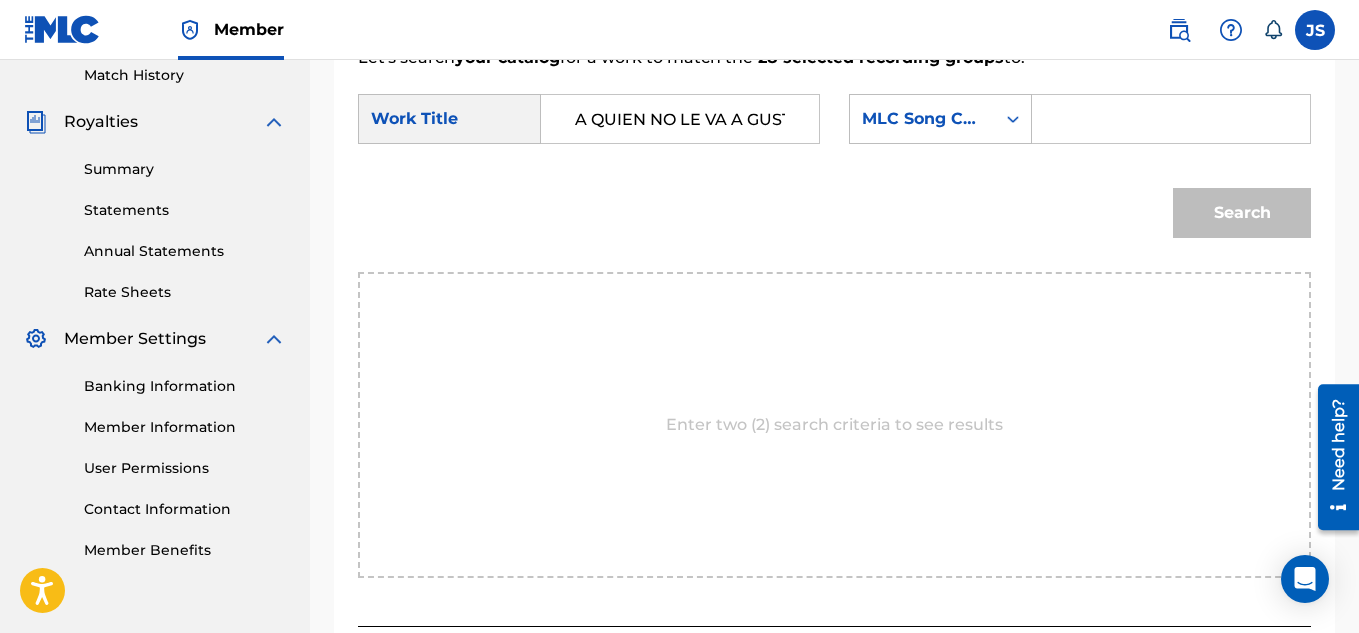 paste on "AV4WWS" 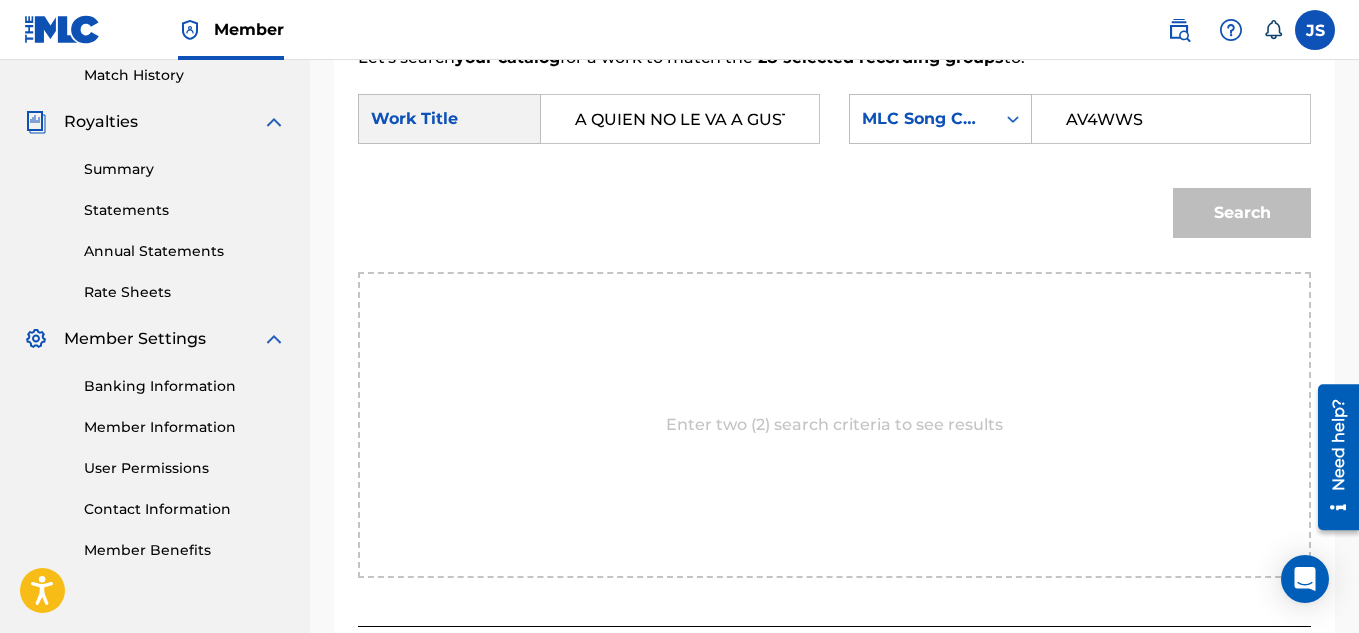 click on "AV4WWS" at bounding box center (1171, 119) 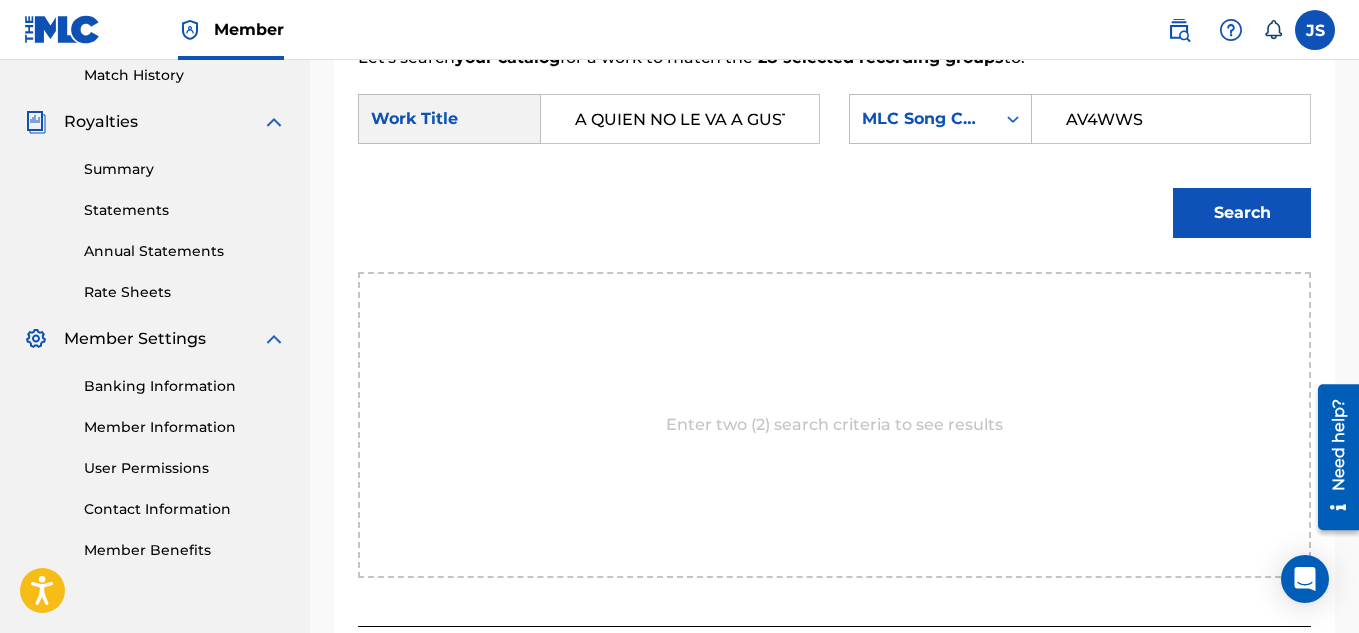 type on "AV4WWS" 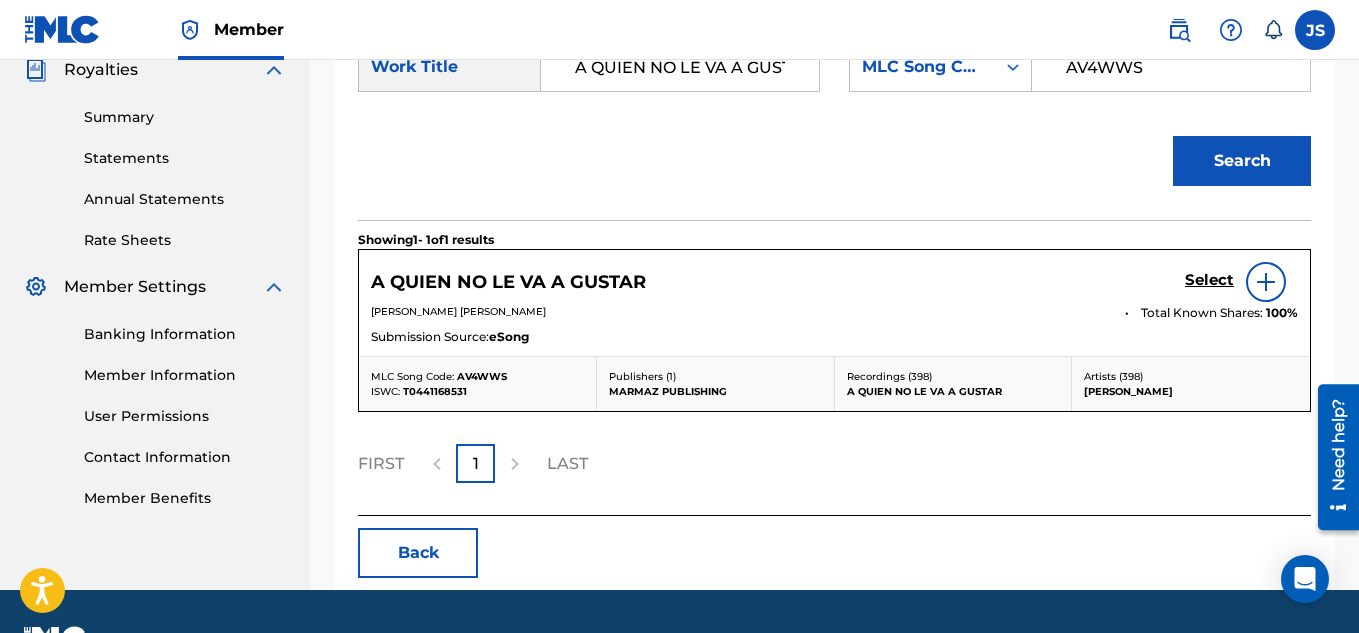 scroll, scrollTop: 612, scrollLeft: 0, axis: vertical 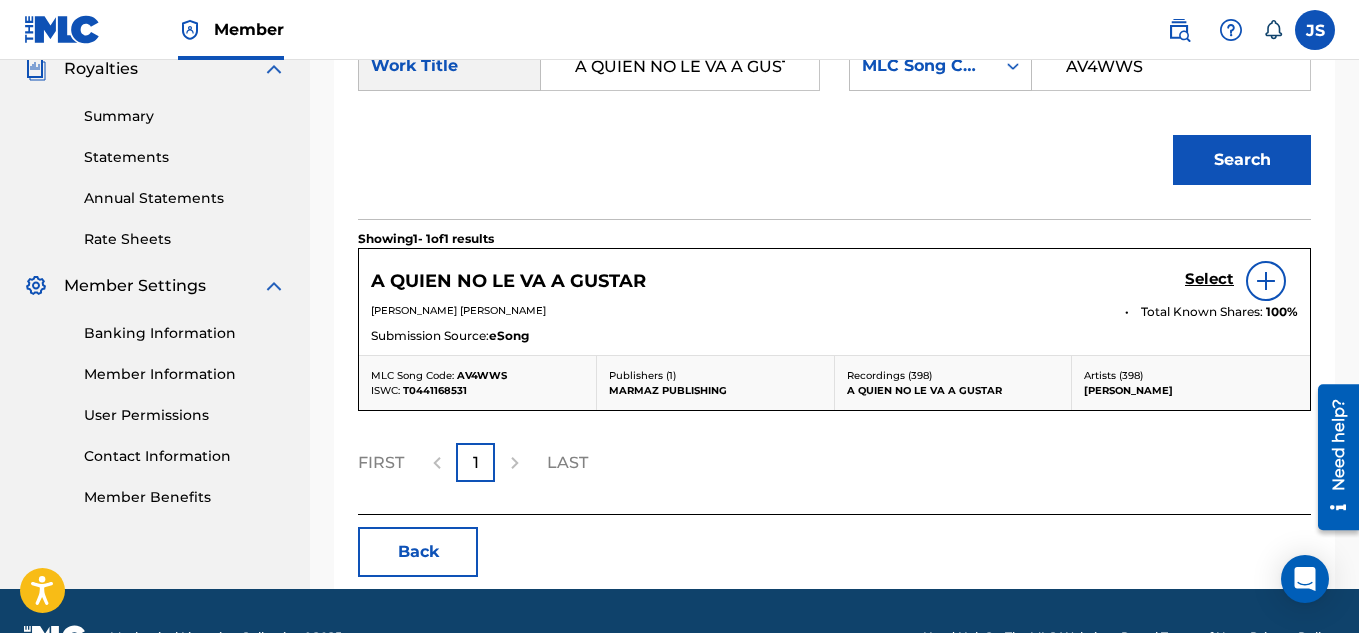 click on "Select" at bounding box center (1209, 279) 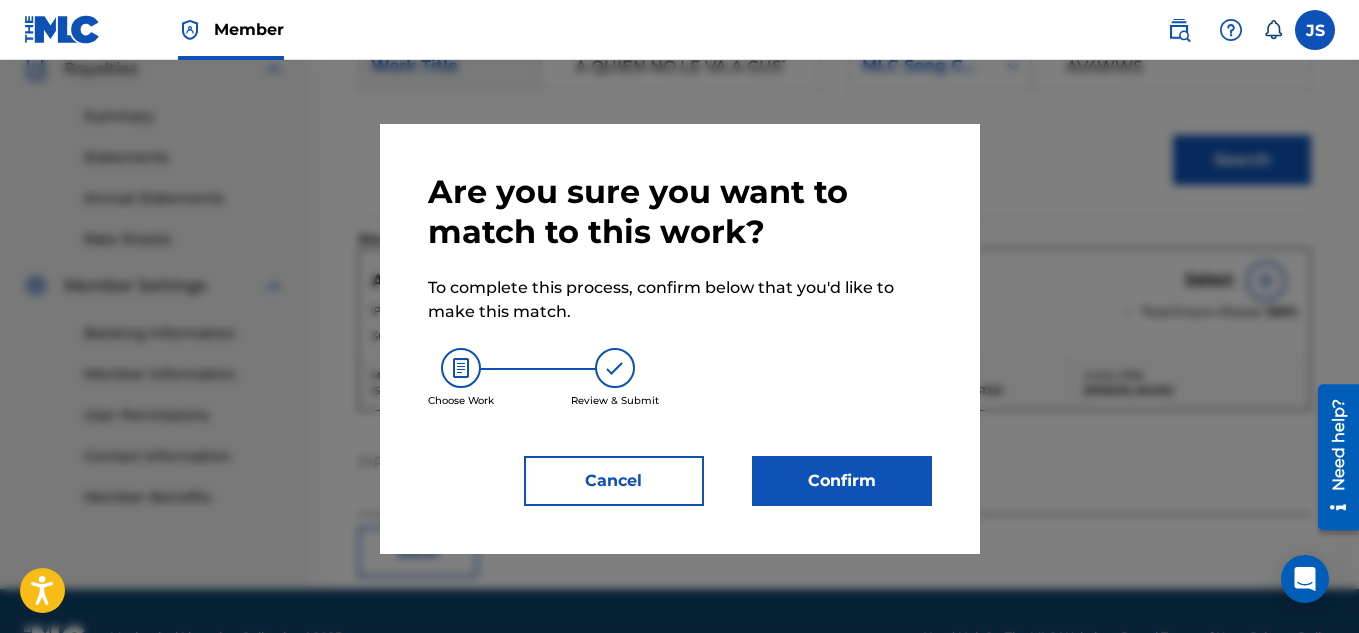 click on "Confirm" at bounding box center (842, 481) 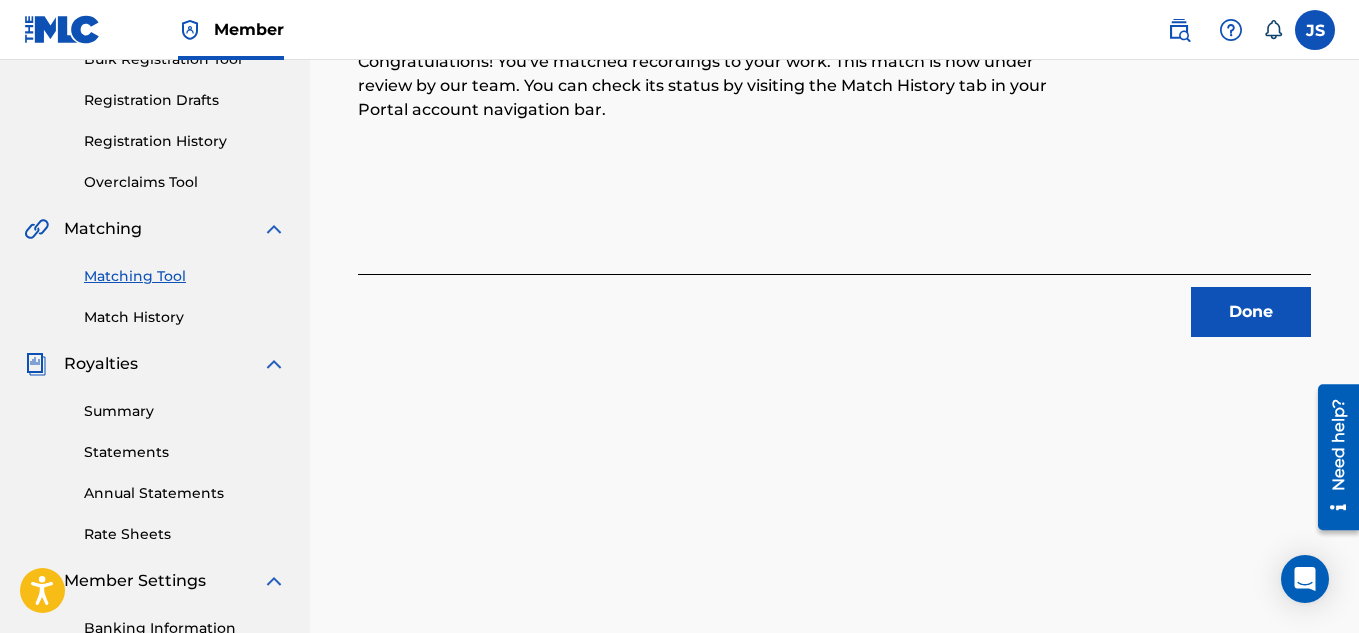 scroll, scrollTop: 322, scrollLeft: 0, axis: vertical 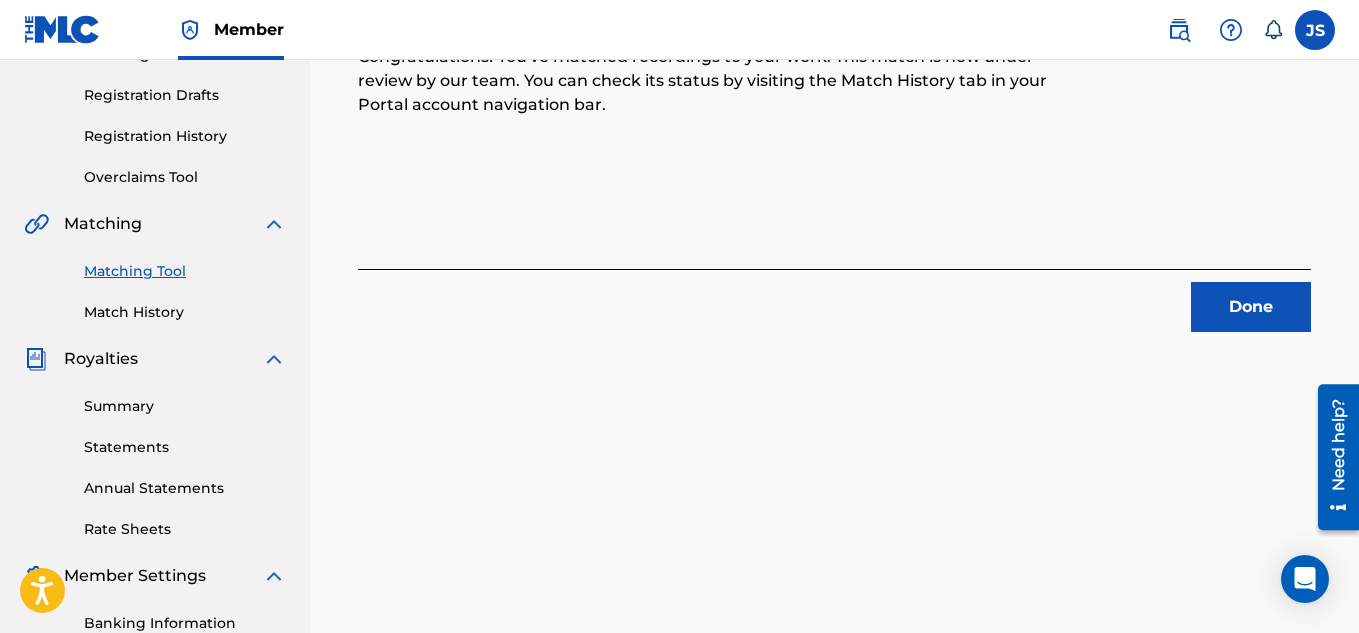 click on "Done" at bounding box center [1251, 307] 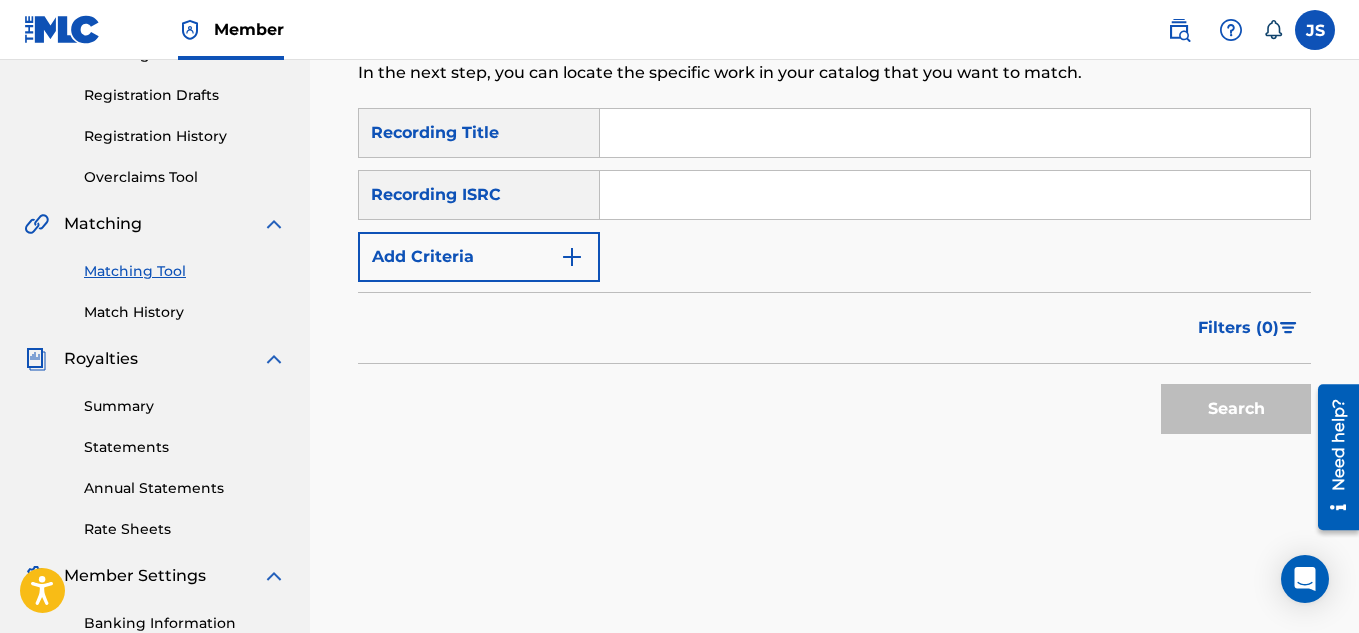 click at bounding box center (955, 133) 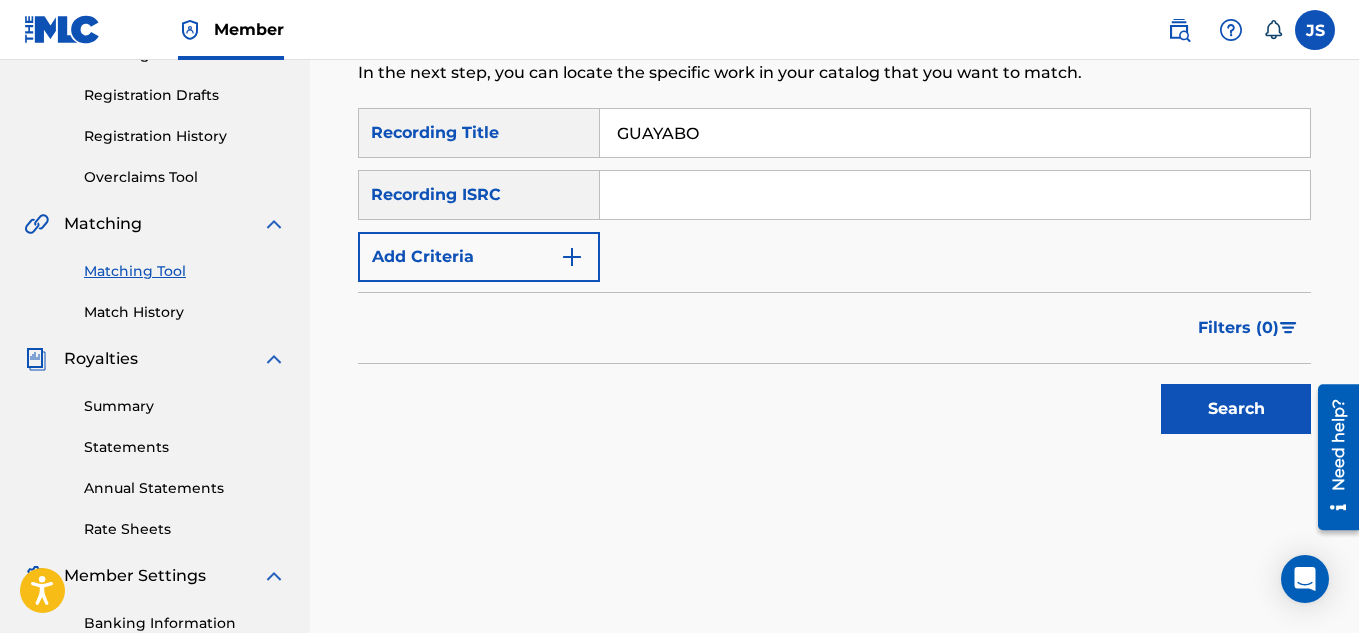 type on "guayabo zarandeao" 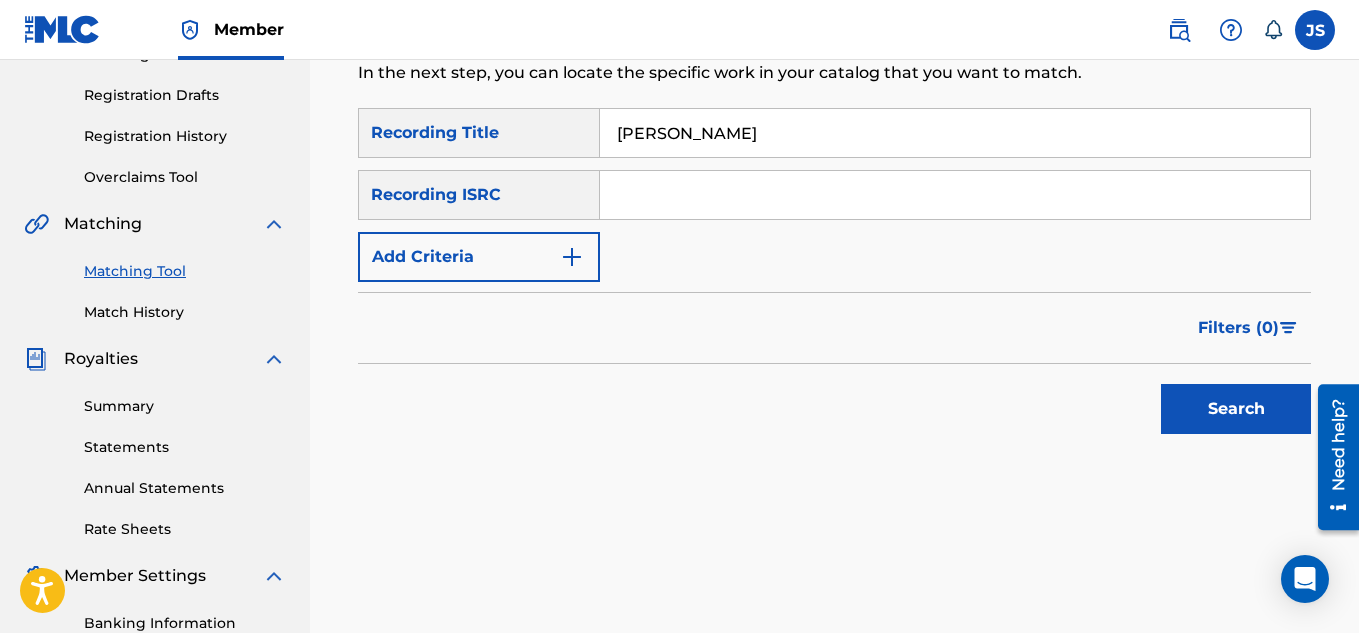 click on "Search" at bounding box center (1236, 409) 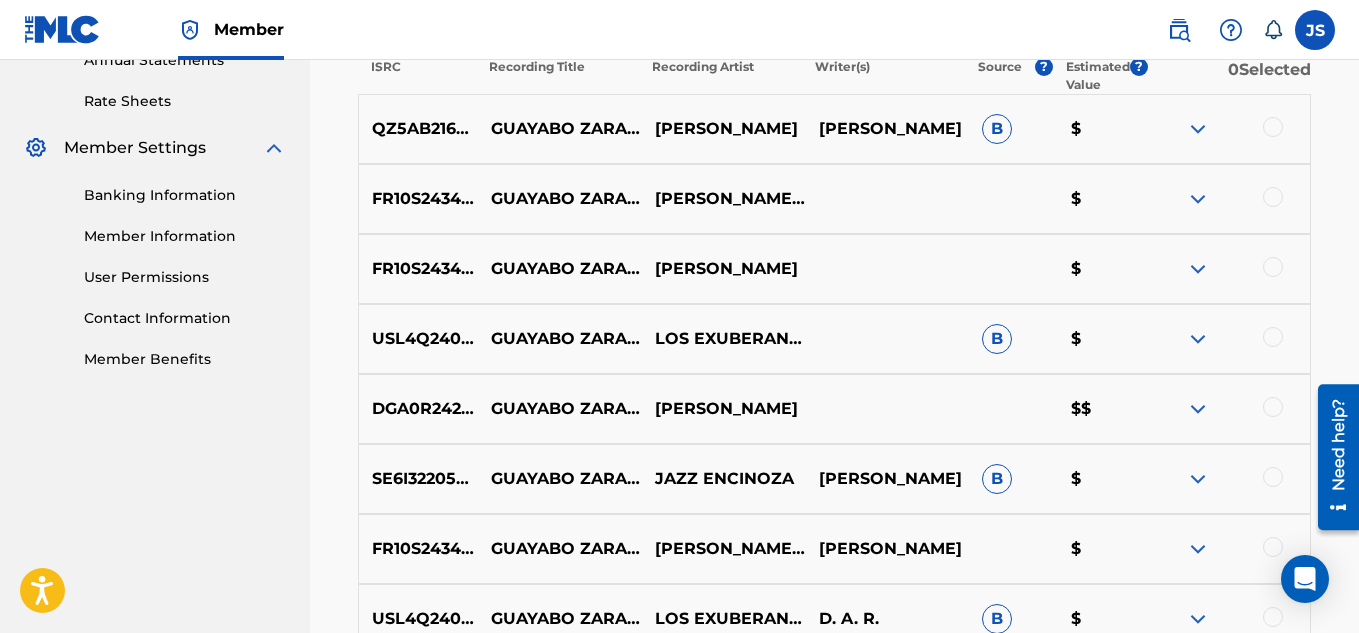scroll, scrollTop: 751, scrollLeft: 0, axis: vertical 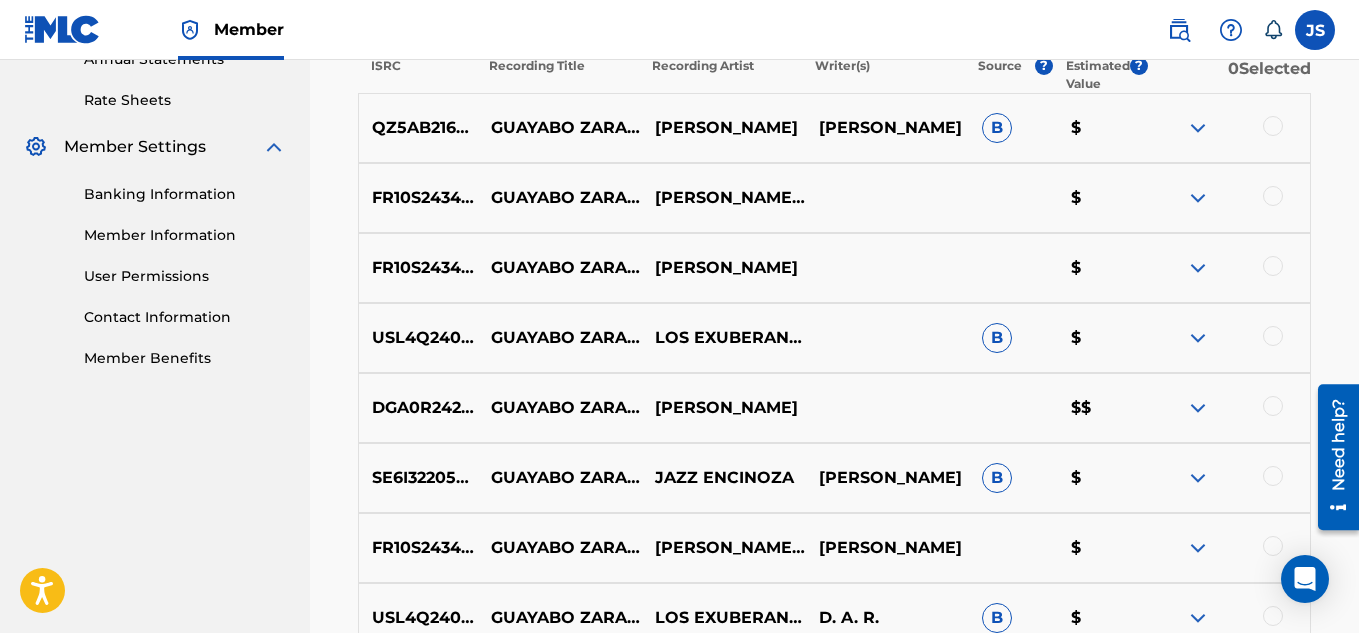 click at bounding box center [1273, 126] 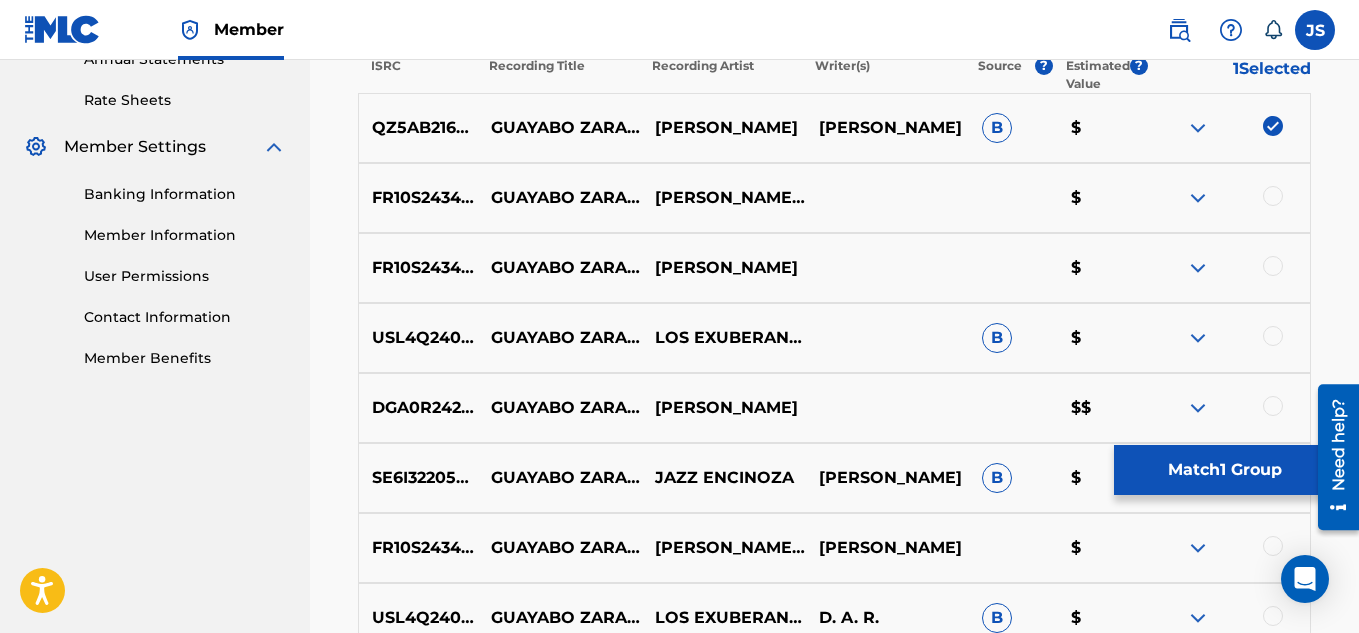 click at bounding box center (1273, 196) 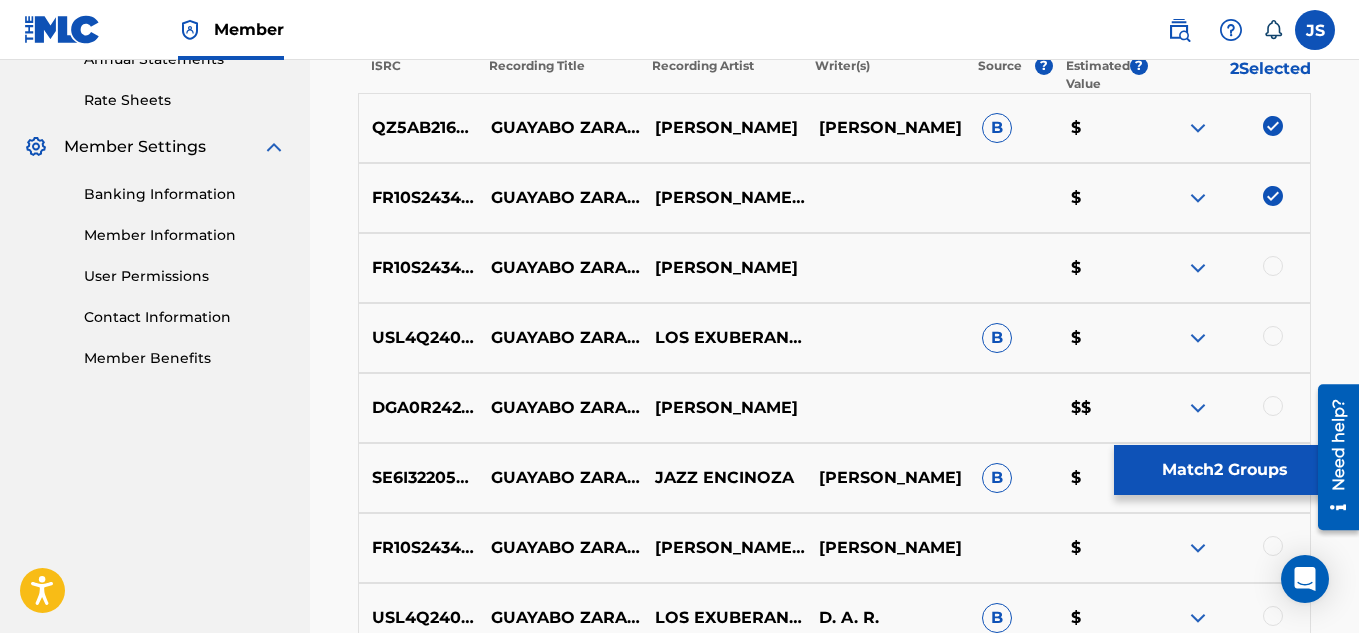 click at bounding box center [1273, 266] 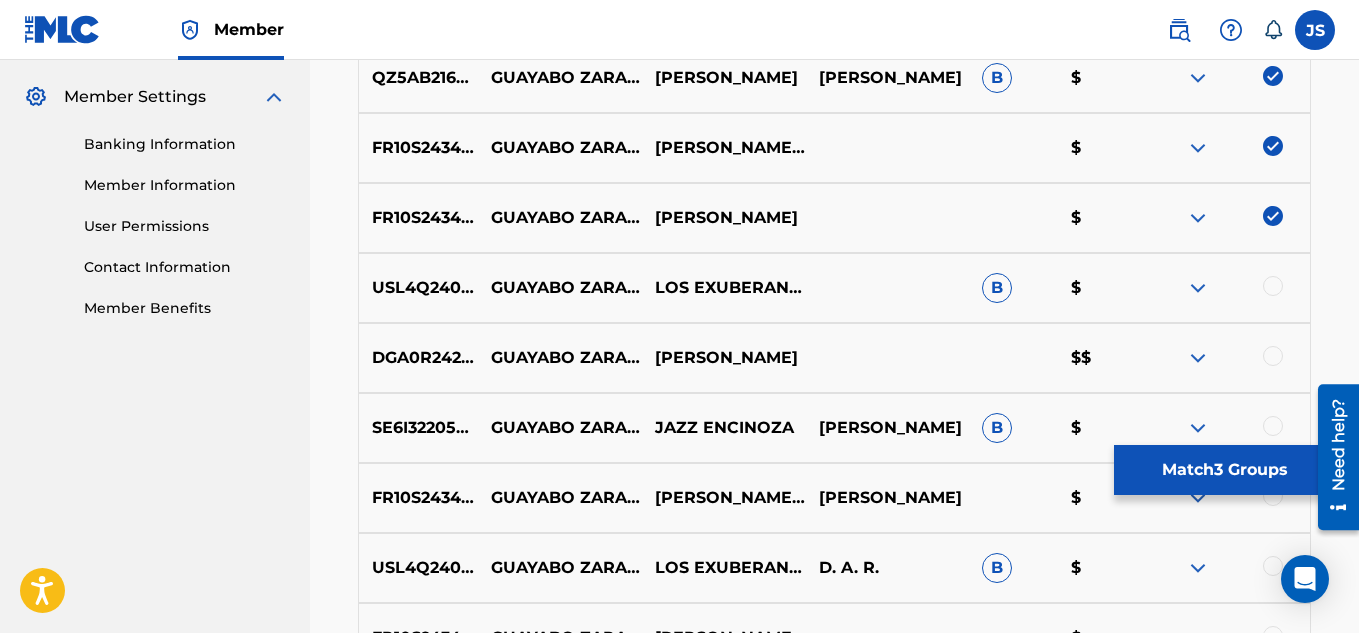 scroll, scrollTop: 815, scrollLeft: 0, axis: vertical 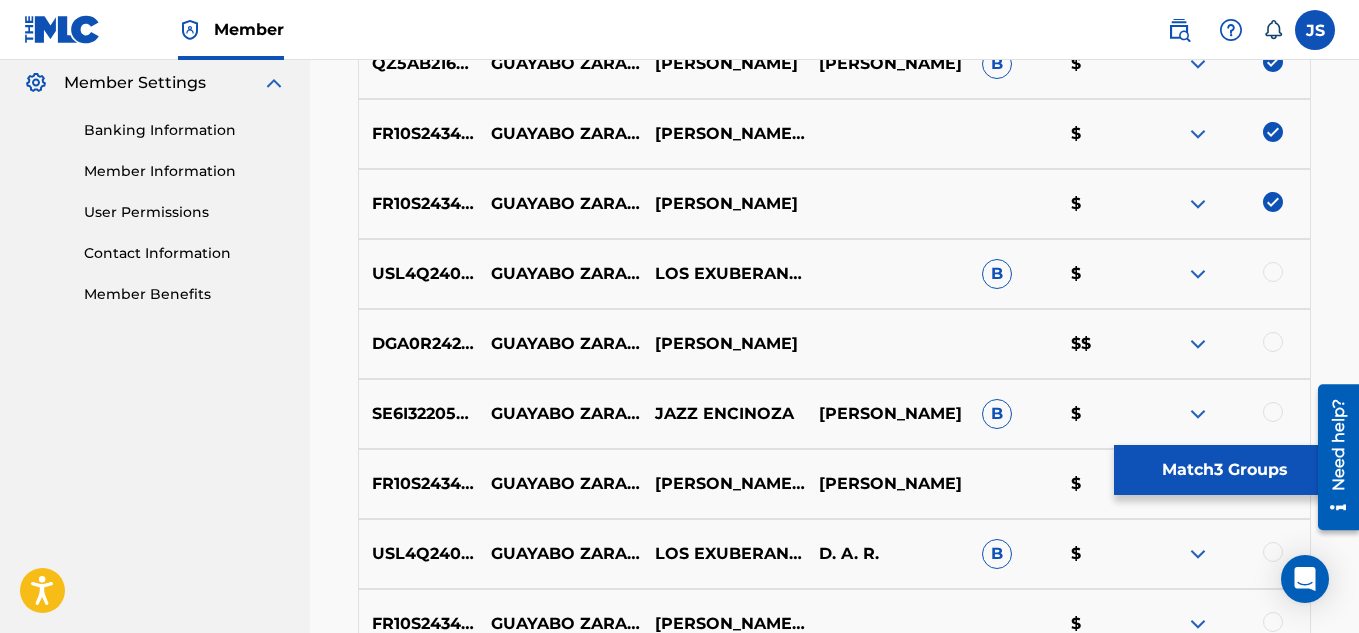 click at bounding box center [1273, 272] 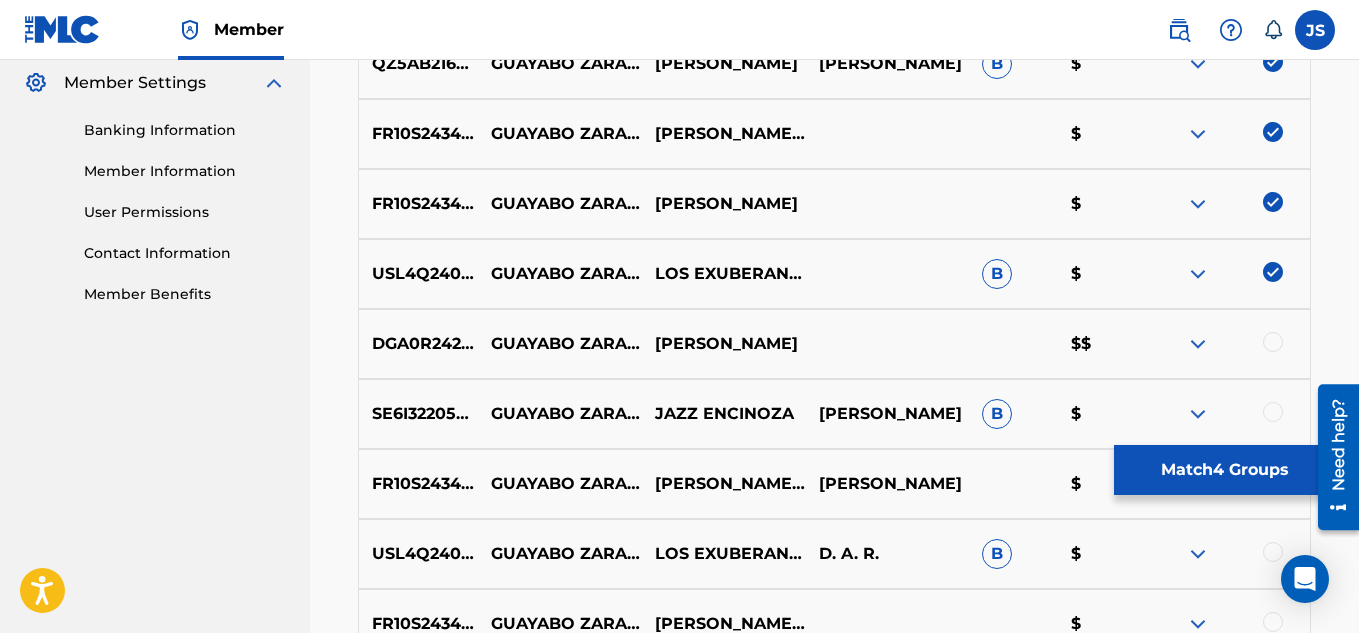 click at bounding box center [1273, 342] 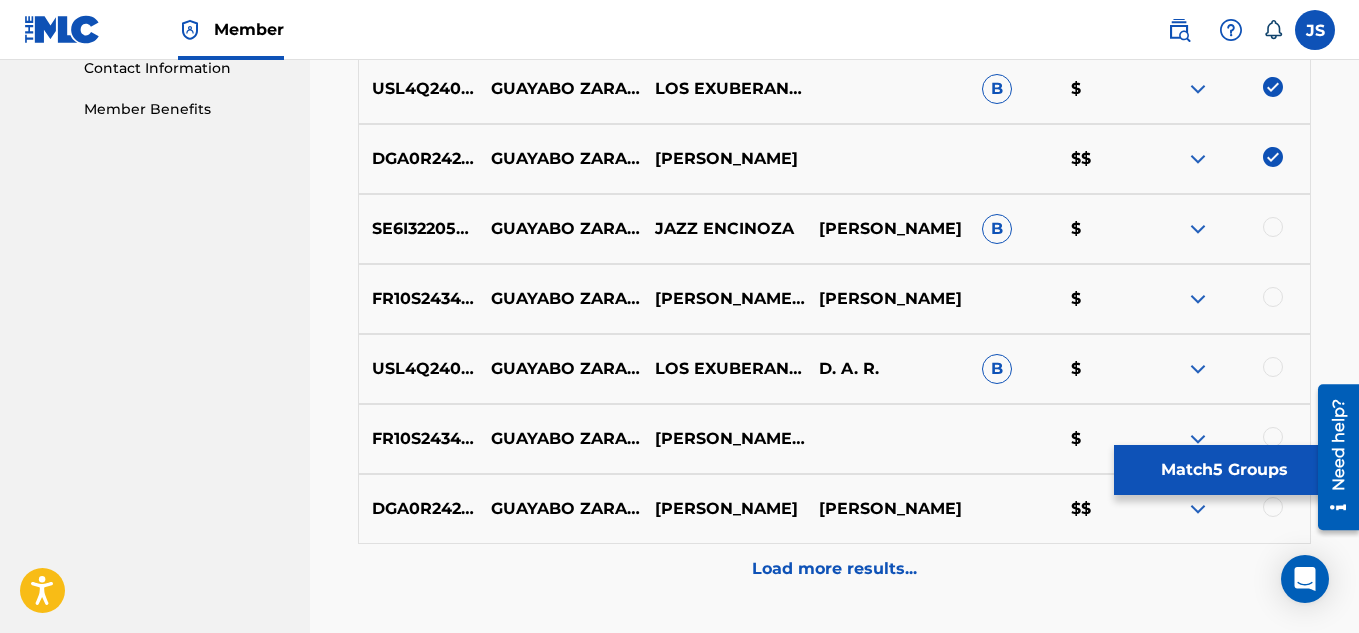 scroll, scrollTop: 1001, scrollLeft: 0, axis: vertical 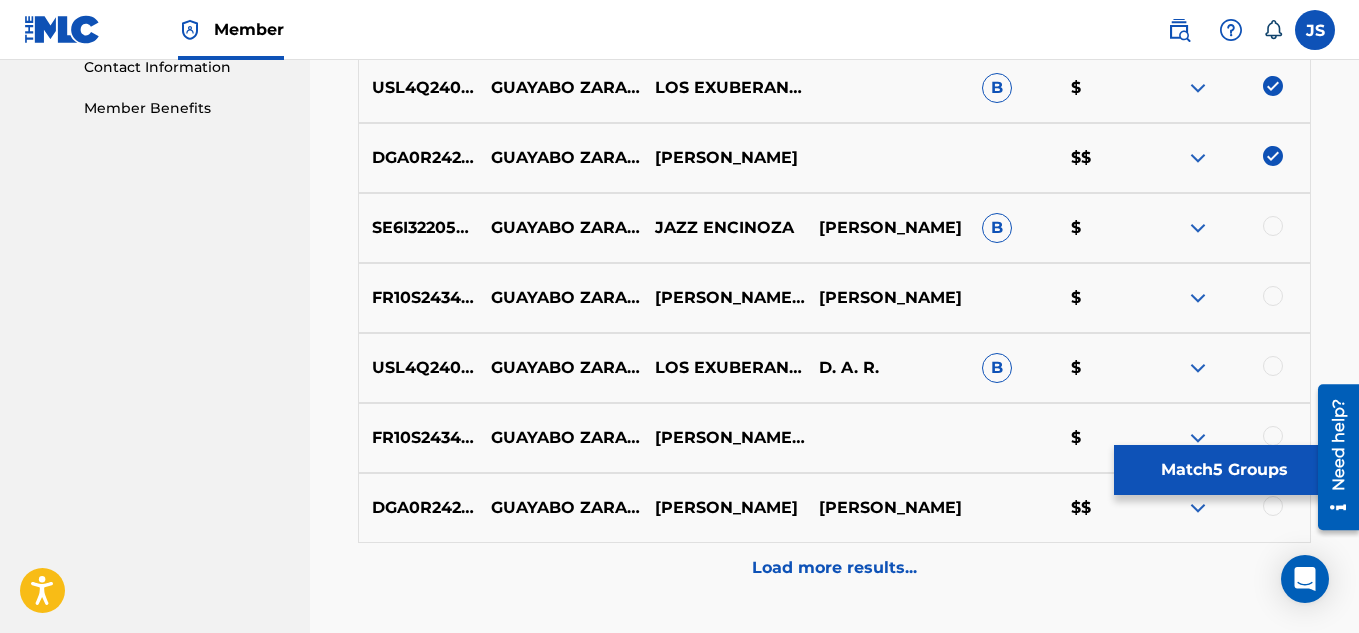 click on "SE6I32205231 GUAYABO ZARANDEAO JAZZ ENCINOZA CARLOS CUMARÍN B $" at bounding box center (834, 228) 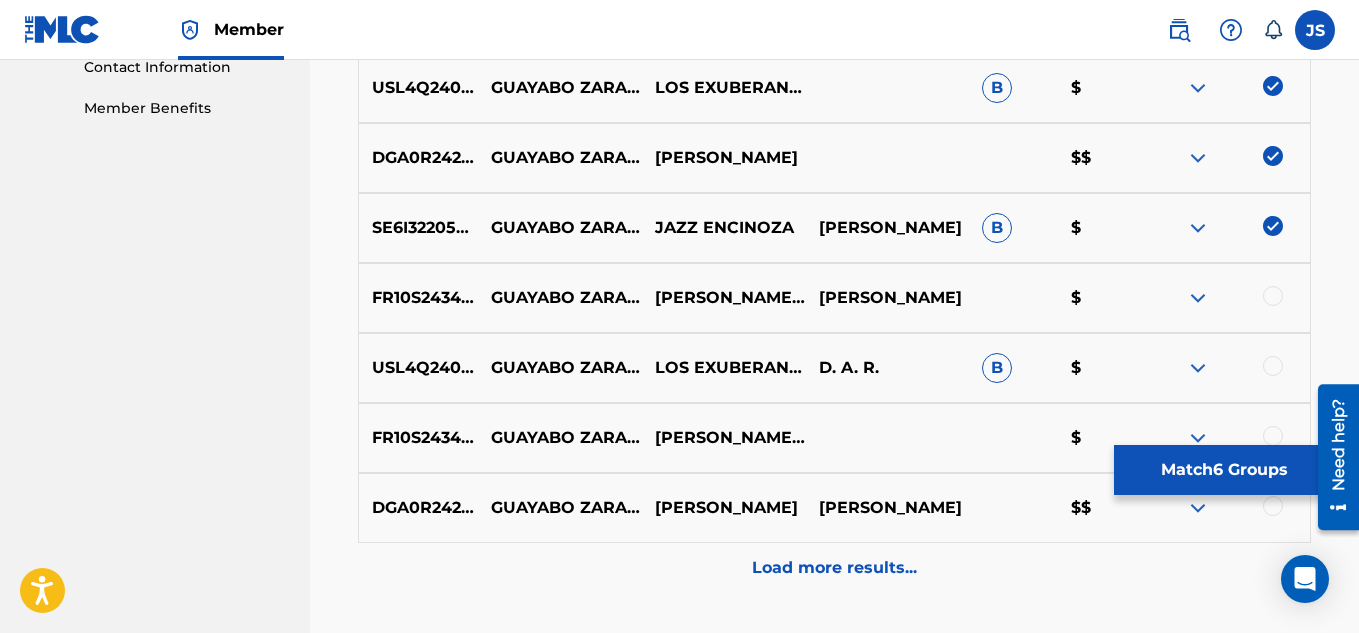 click at bounding box center (1273, 296) 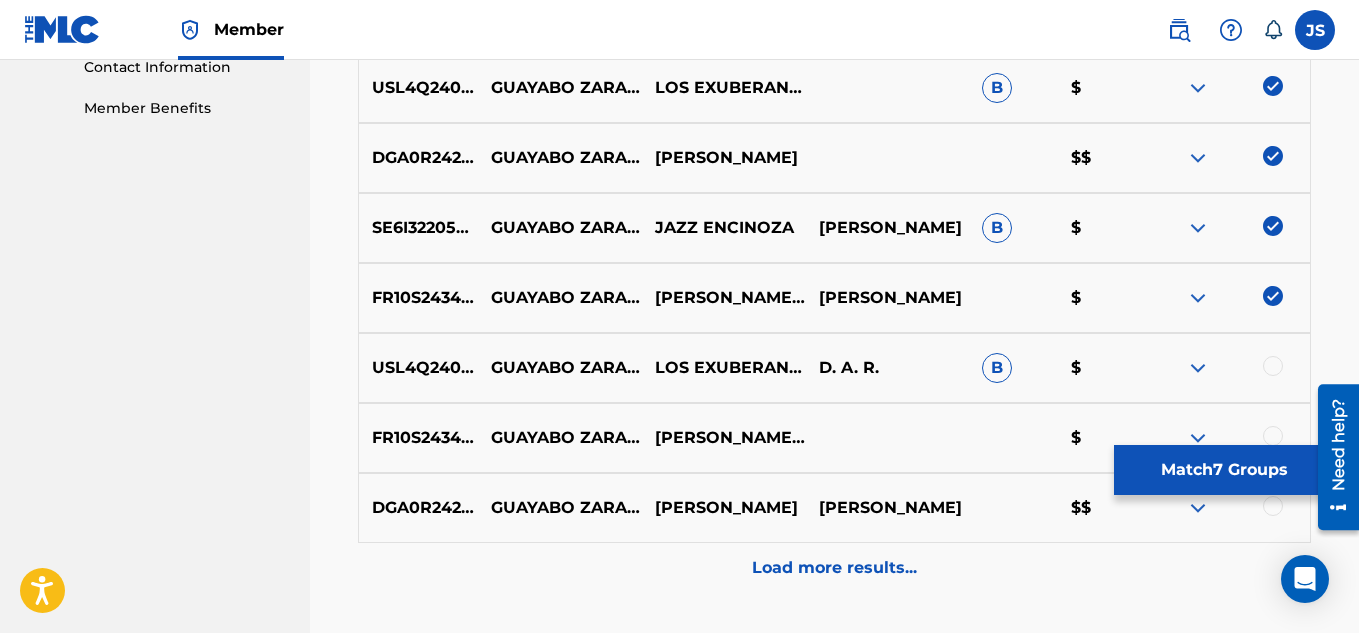 click at bounding box center [1273, 366] 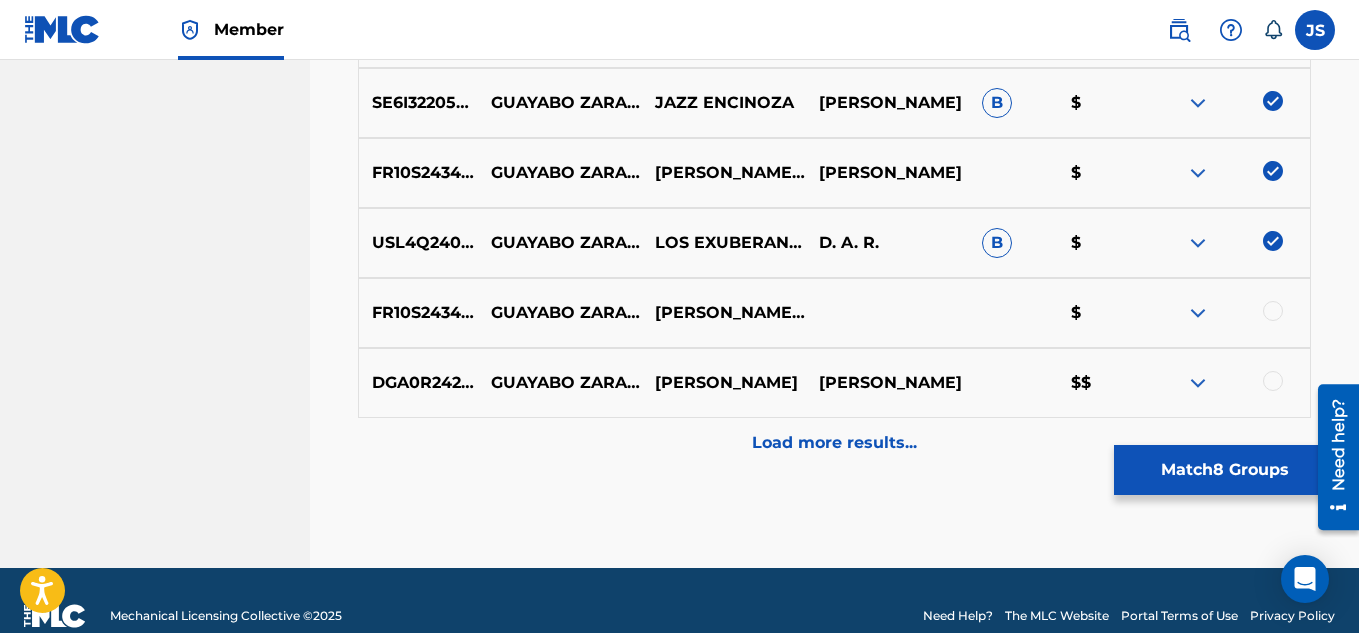 scroll, scrollTop: 1127, scrollLeft: 0, axis: vertical 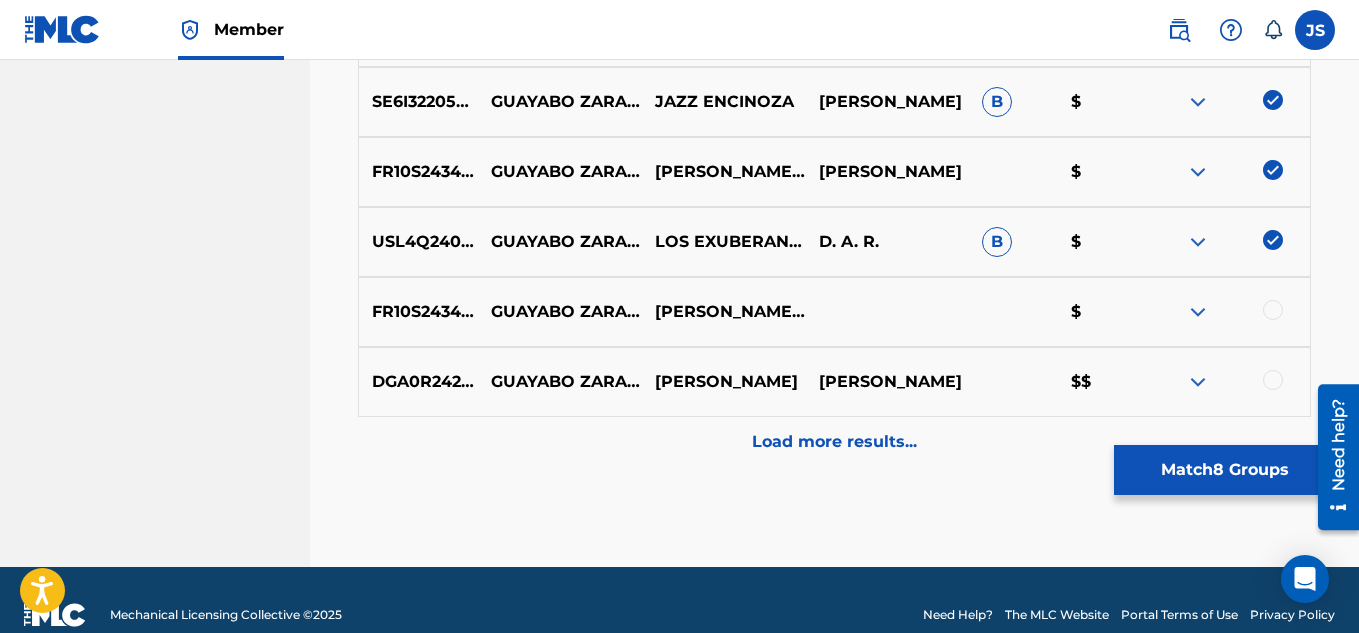click at bounding box center [1273, 310] 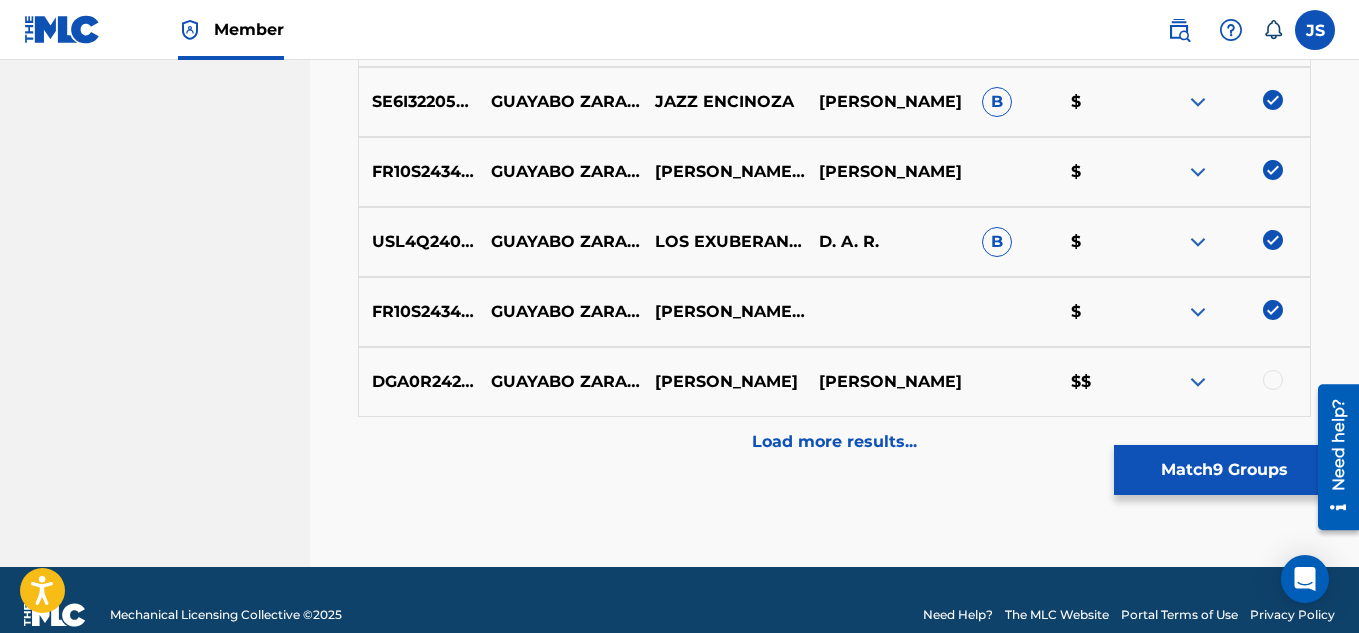 click at bounding box center (1228, 382) 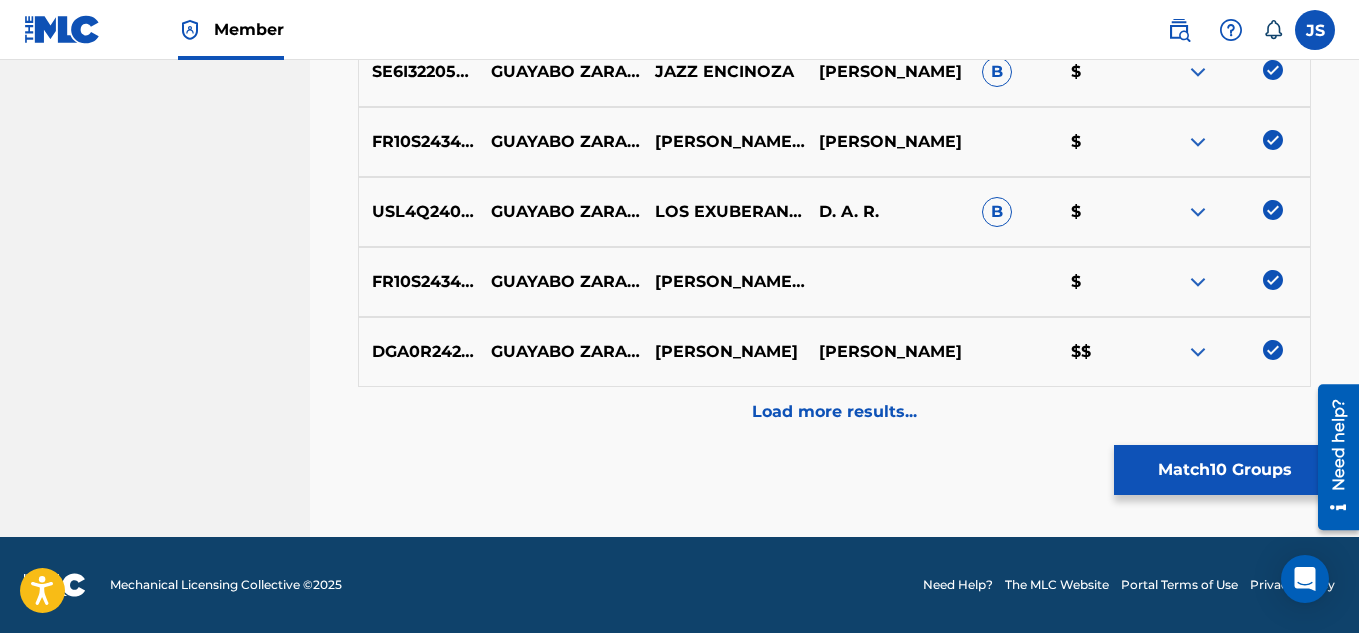 click on "Load more results..." at bounding box center (834, 412) 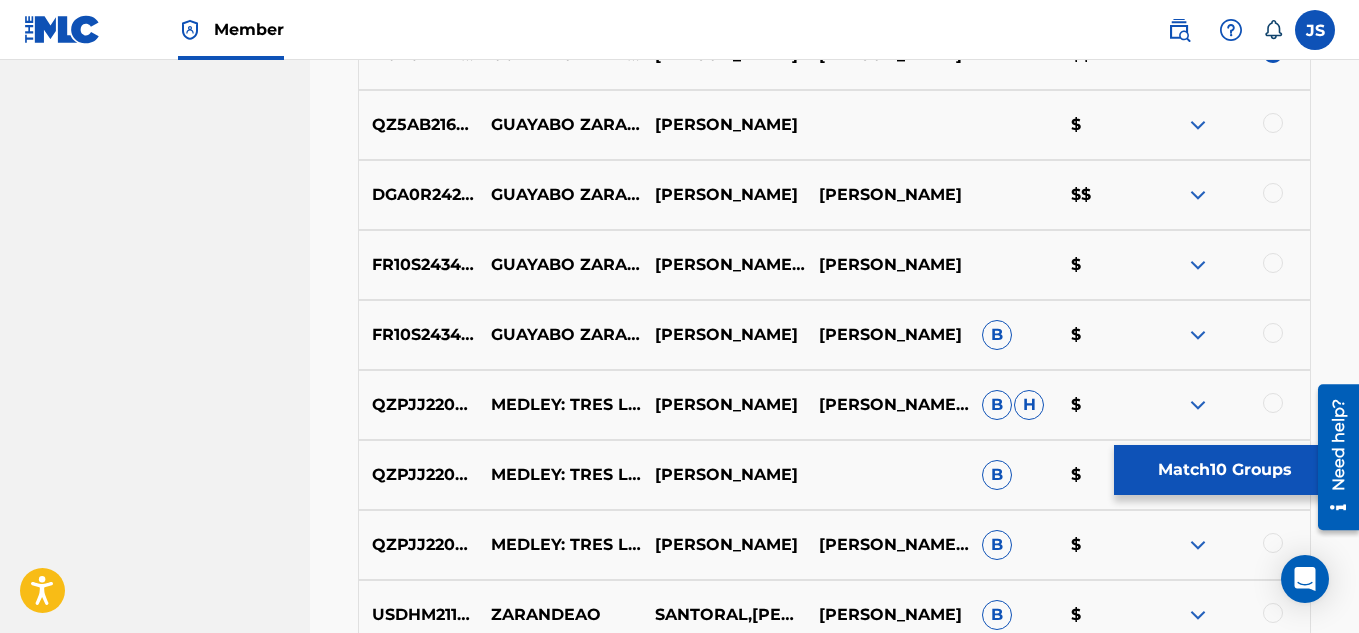 scroll, scrollTop: 1463, scrollLeft: 0, axis: vertical 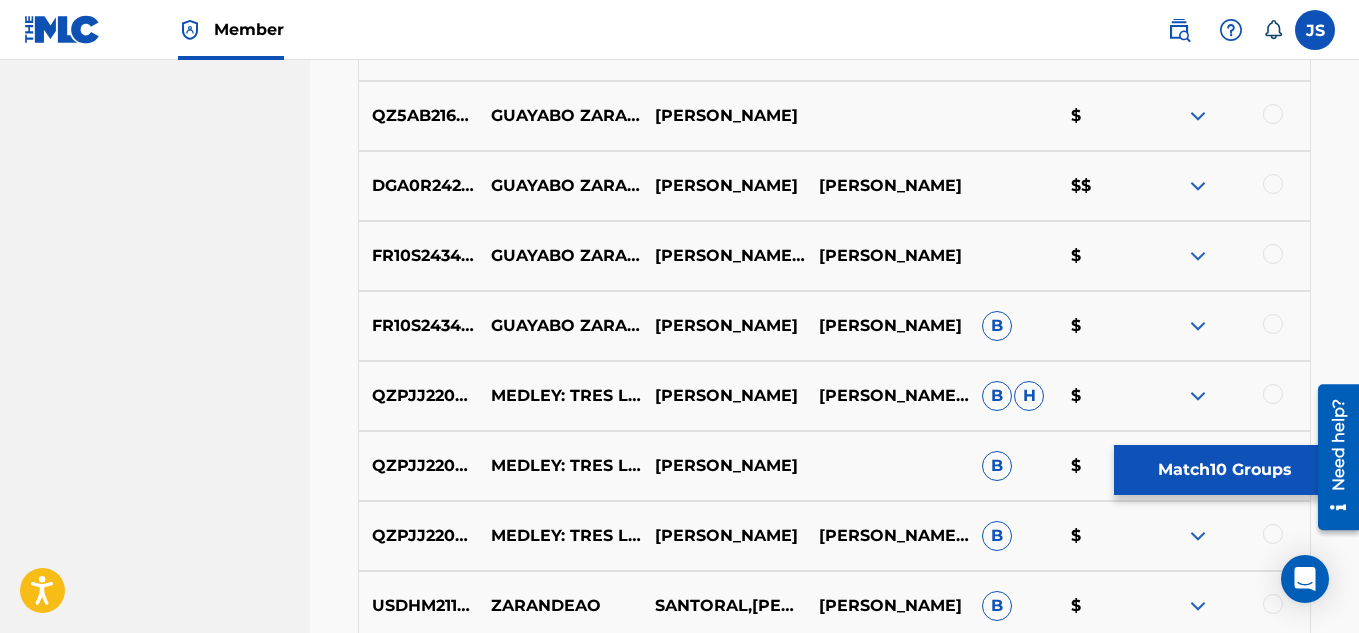 click at bounding box center [1273, 114] 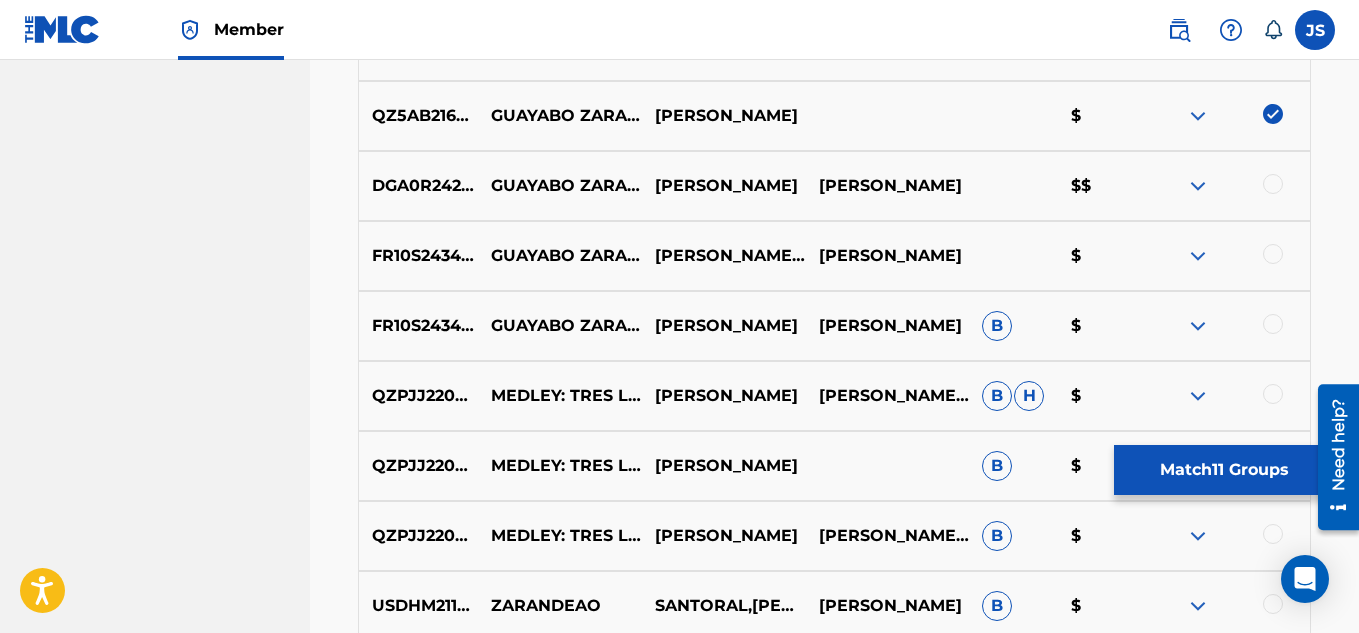 click at bounding box center [1273, 184] 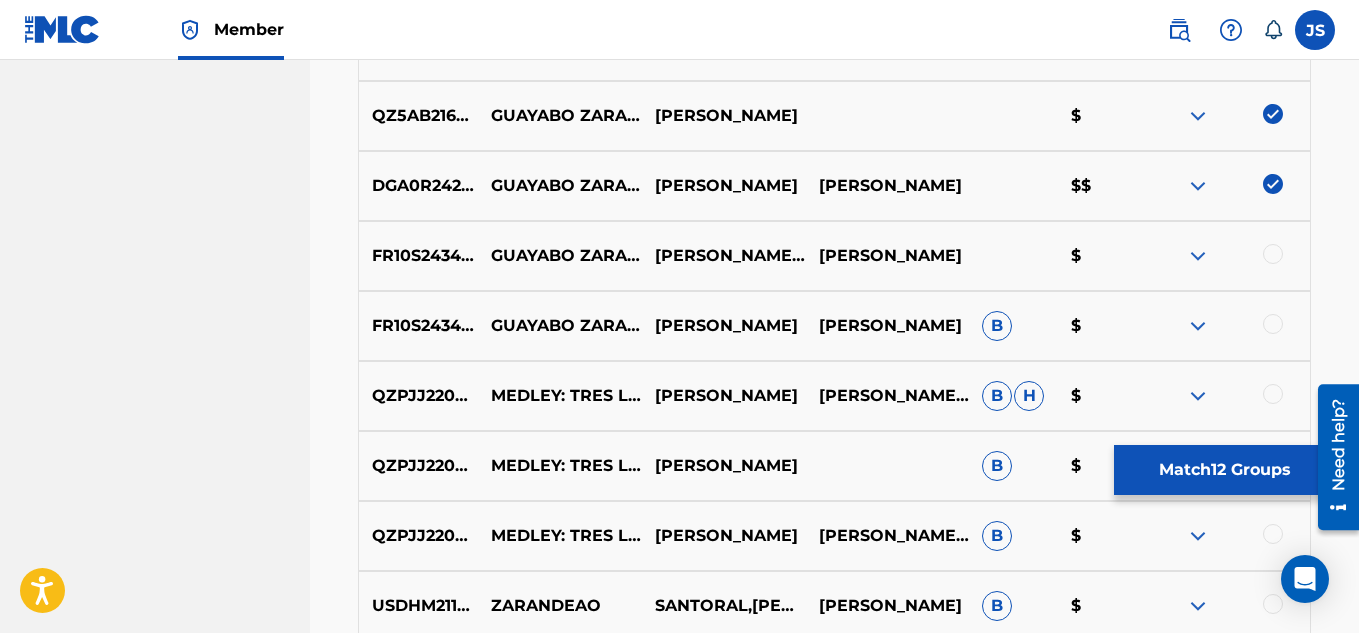 click at bounding box center [1273, 254] 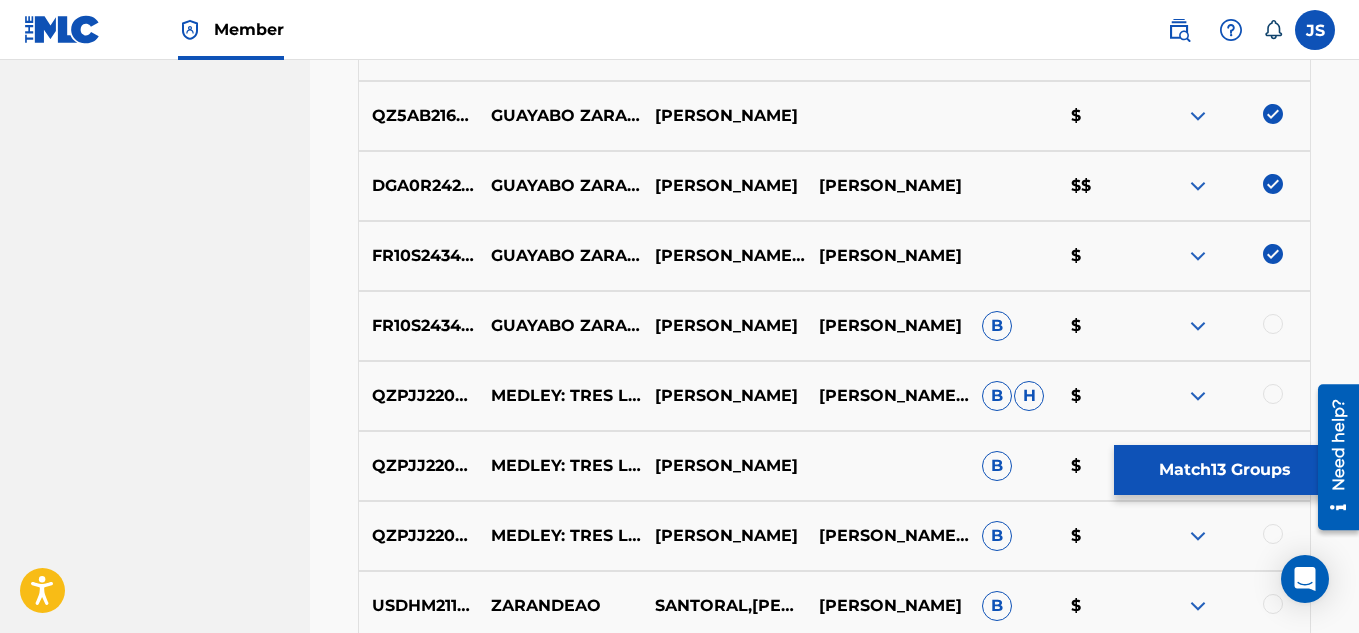 click at bounding box center [1273, 324] 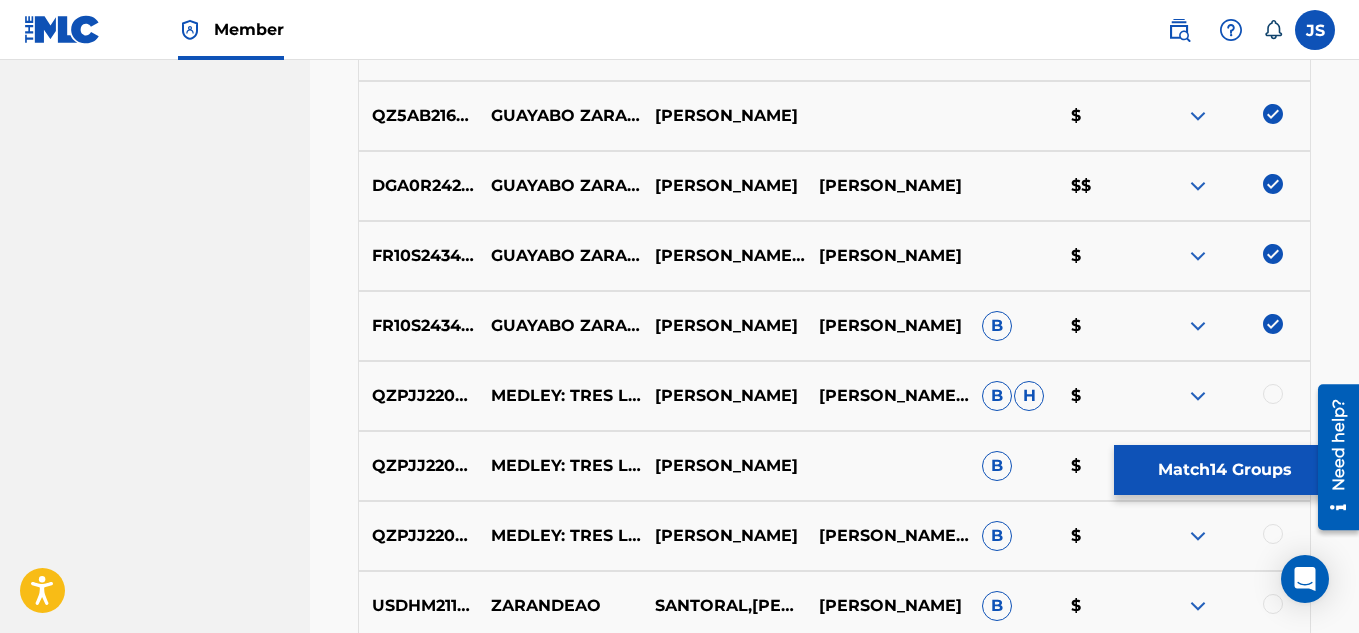 click at bounding box center (1273, 394) 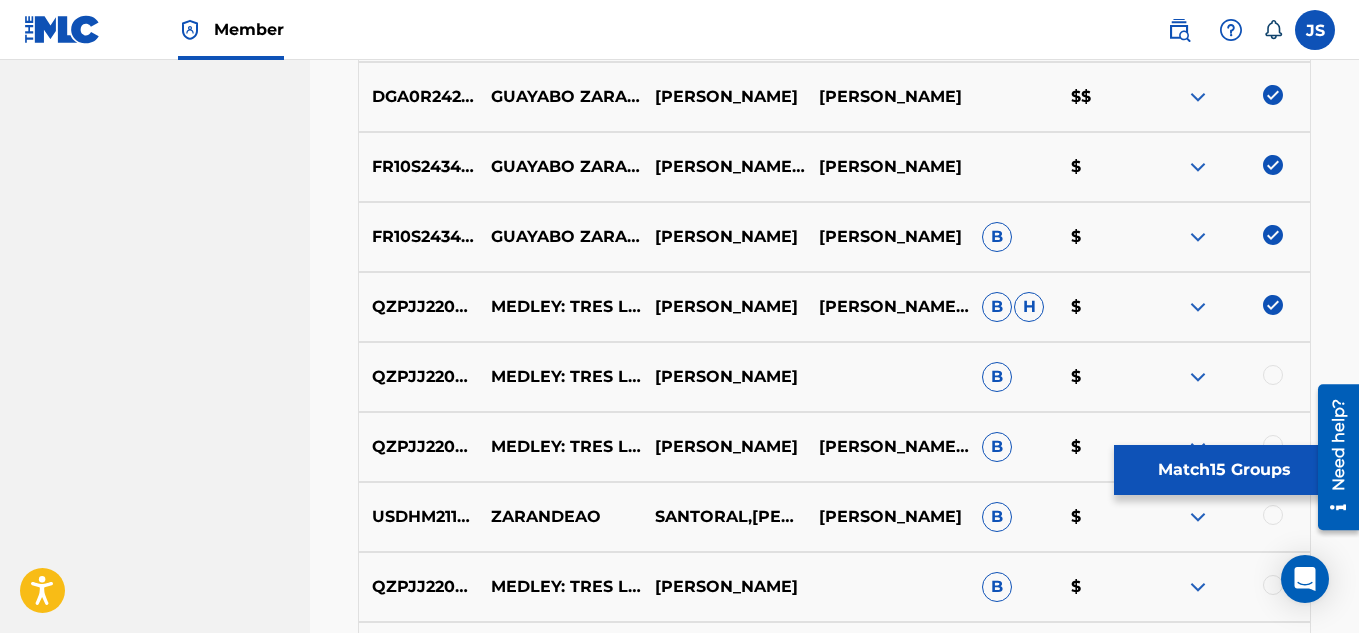 scroll, scrollTop: 1554, scrollLeft: 0, axis: vertical 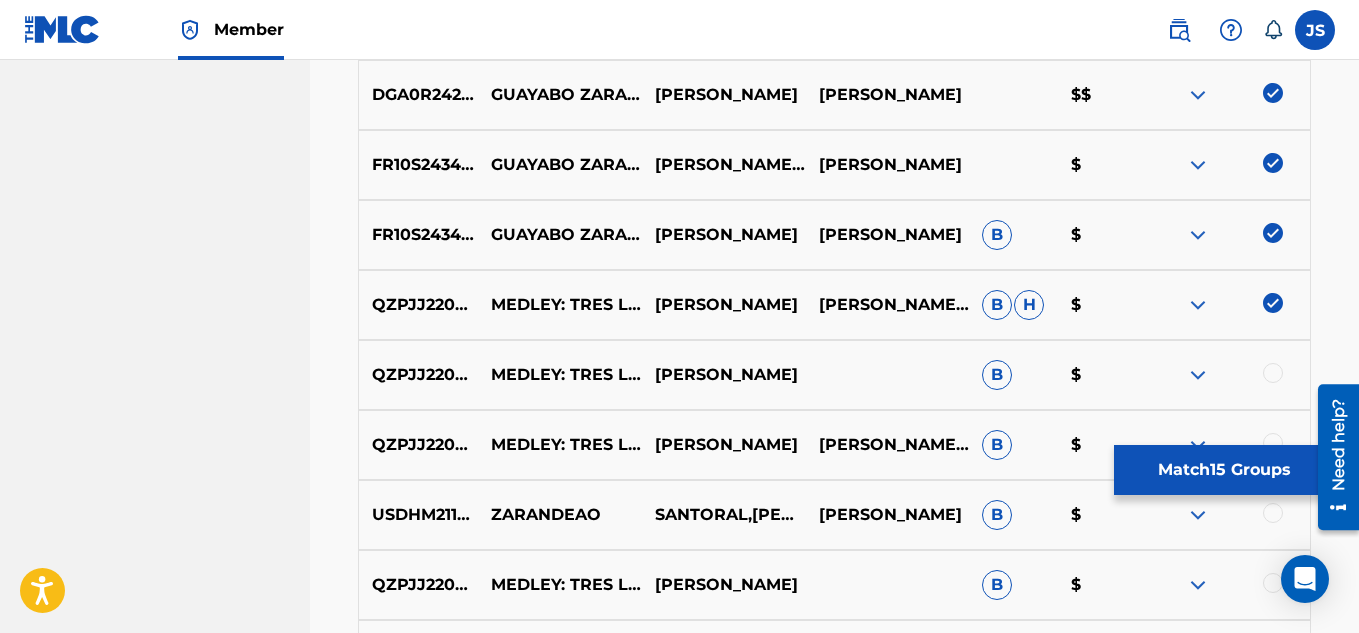 click at bounding box center (1273, 373) 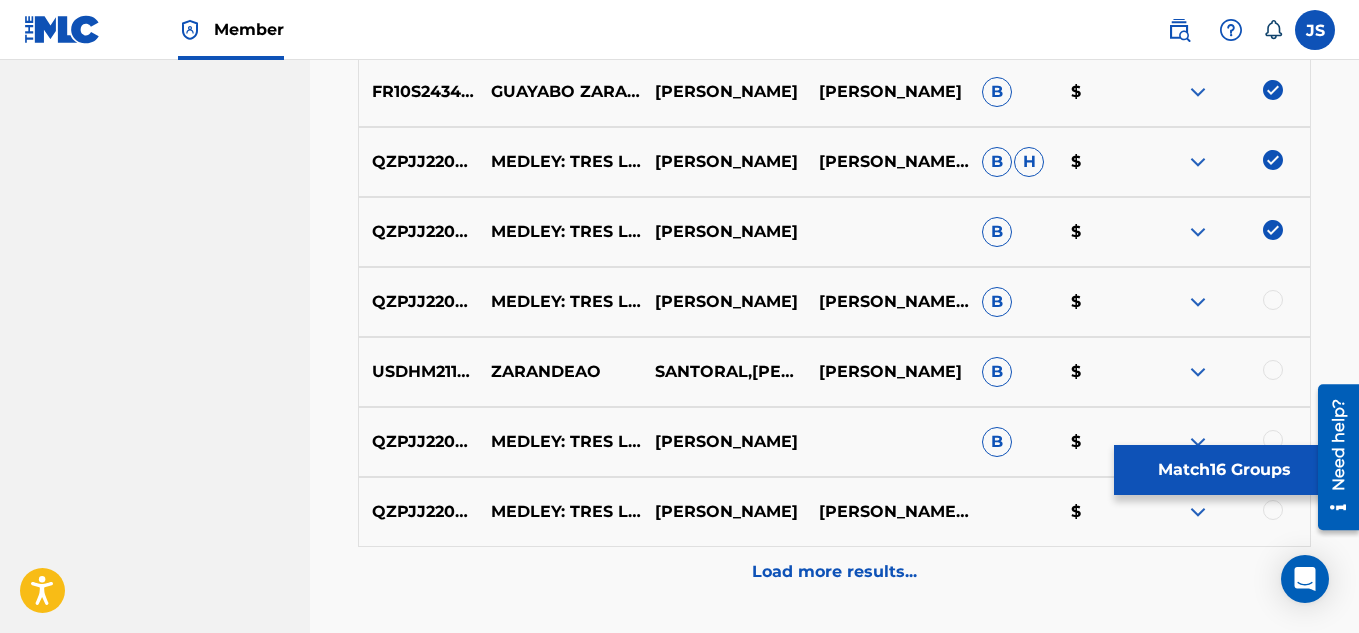 scroll, scrollTop: 1699, scrollLeft: 0, axis: vertical 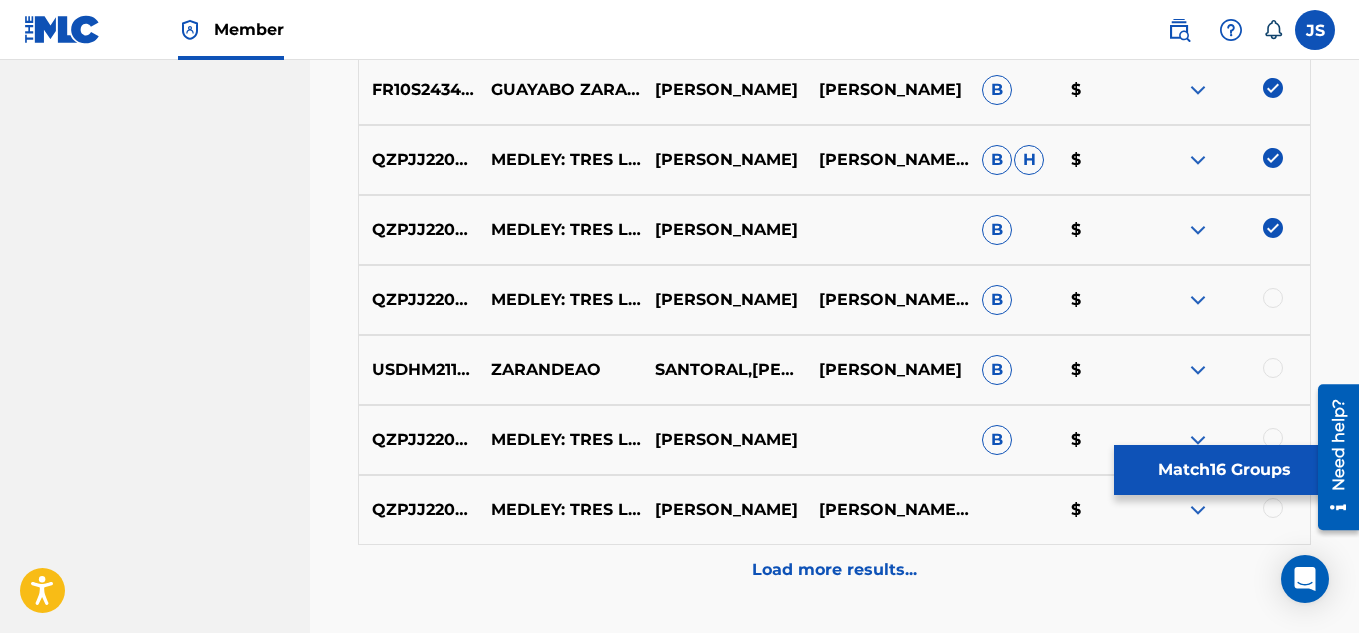 click at bounding box center (1228, 300) 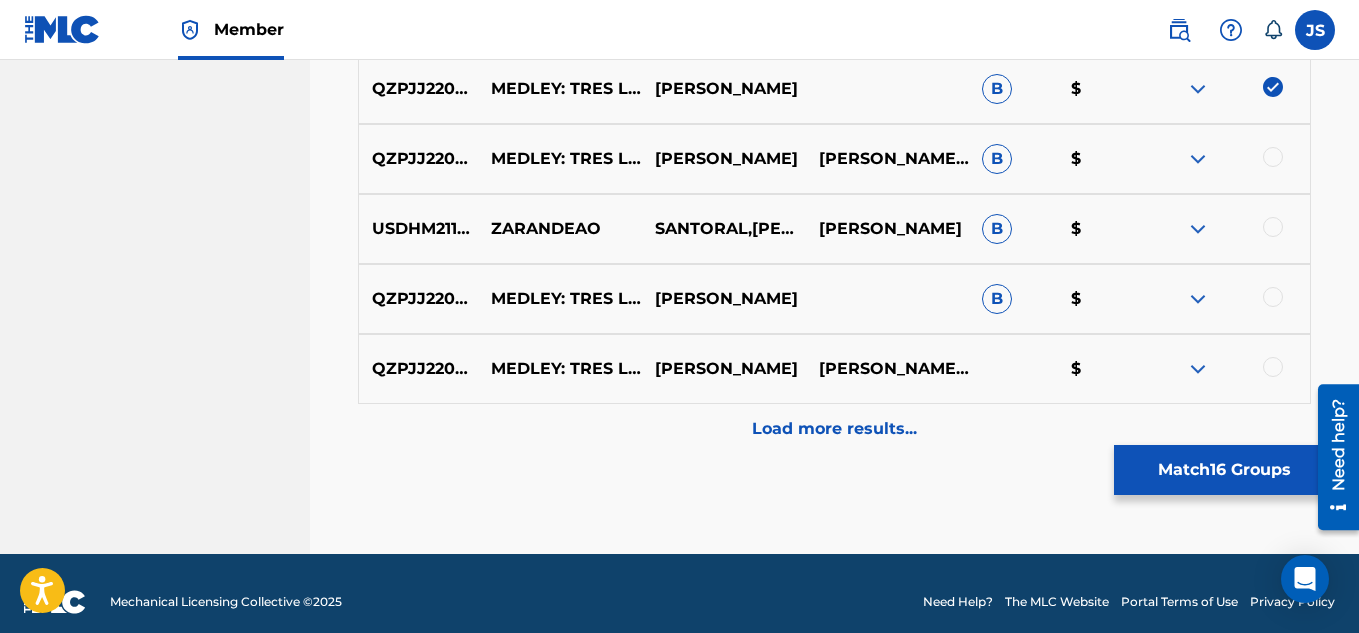 scroll, scrollTop: 1841, scrollLeft: 0, axis: vertical 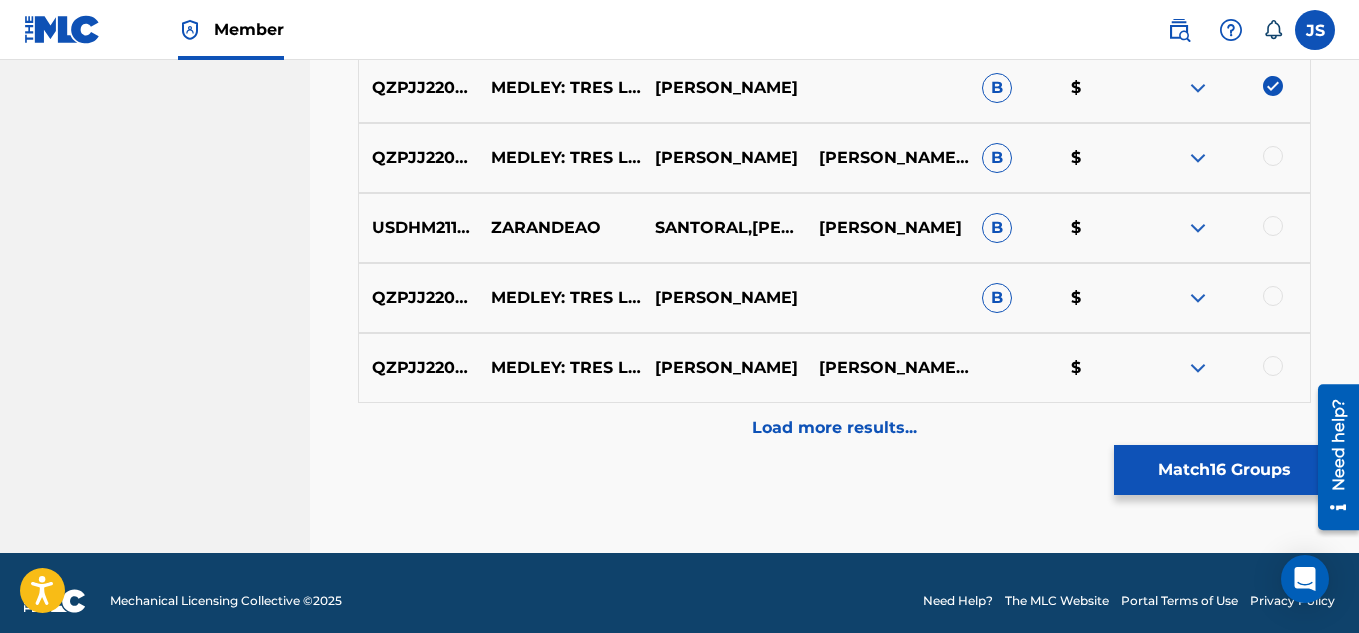 click at bounding box center [1273, 156] 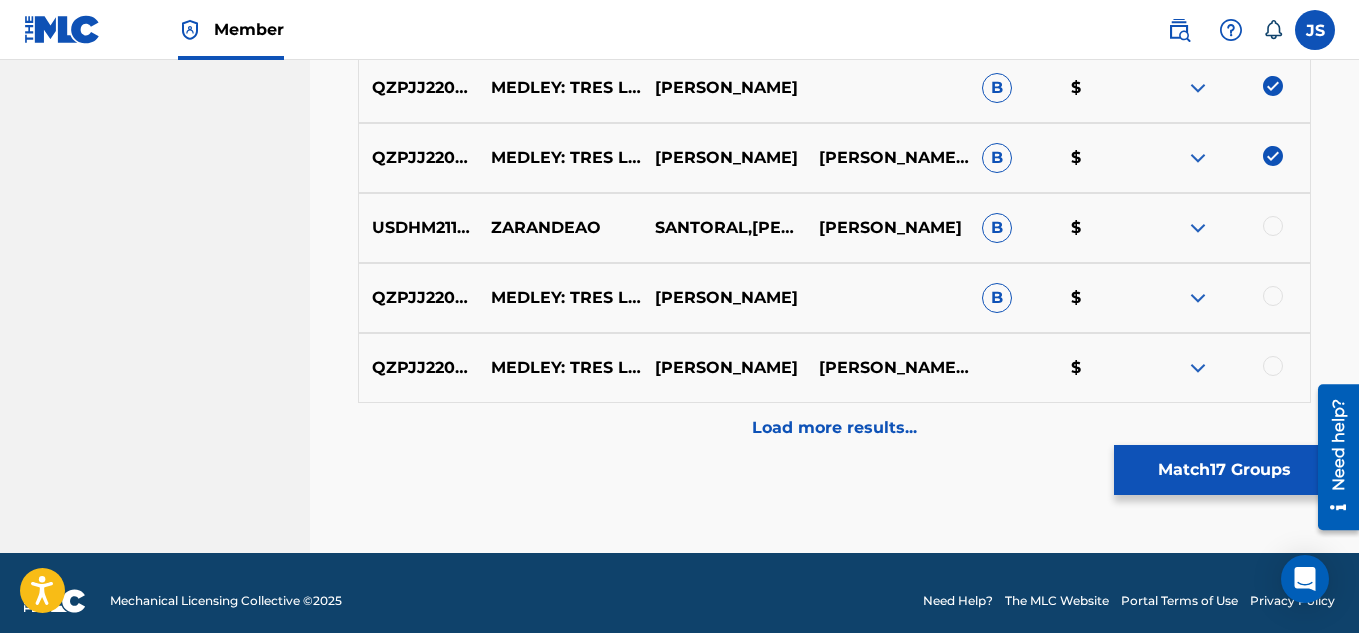 click at bounding box center (1273, 296) 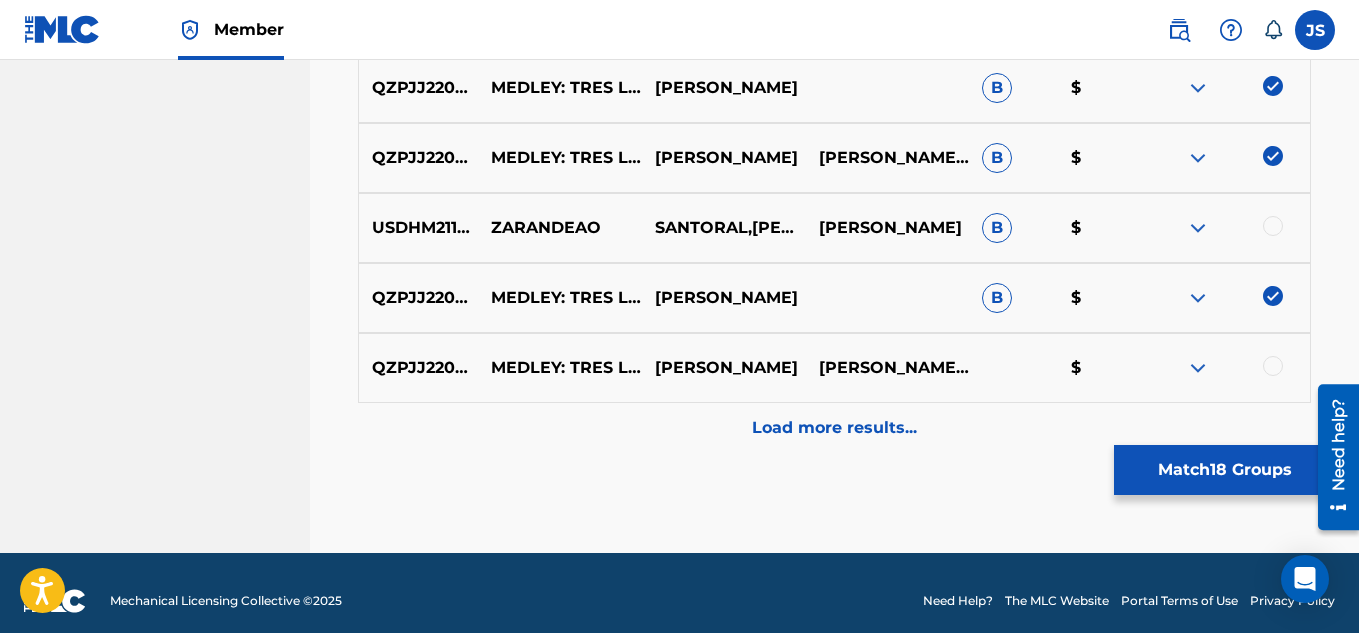 click at bounding box center [1273, 366] 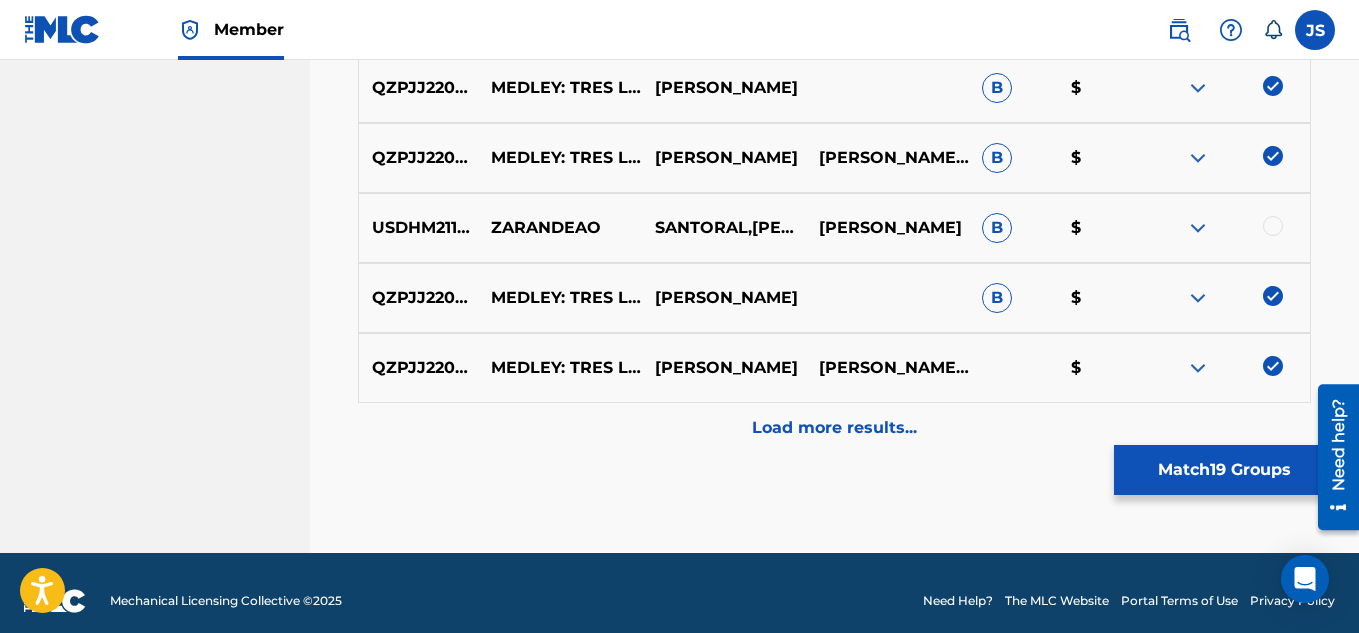 click on "Load more results..." at bounding box center (834, 428) 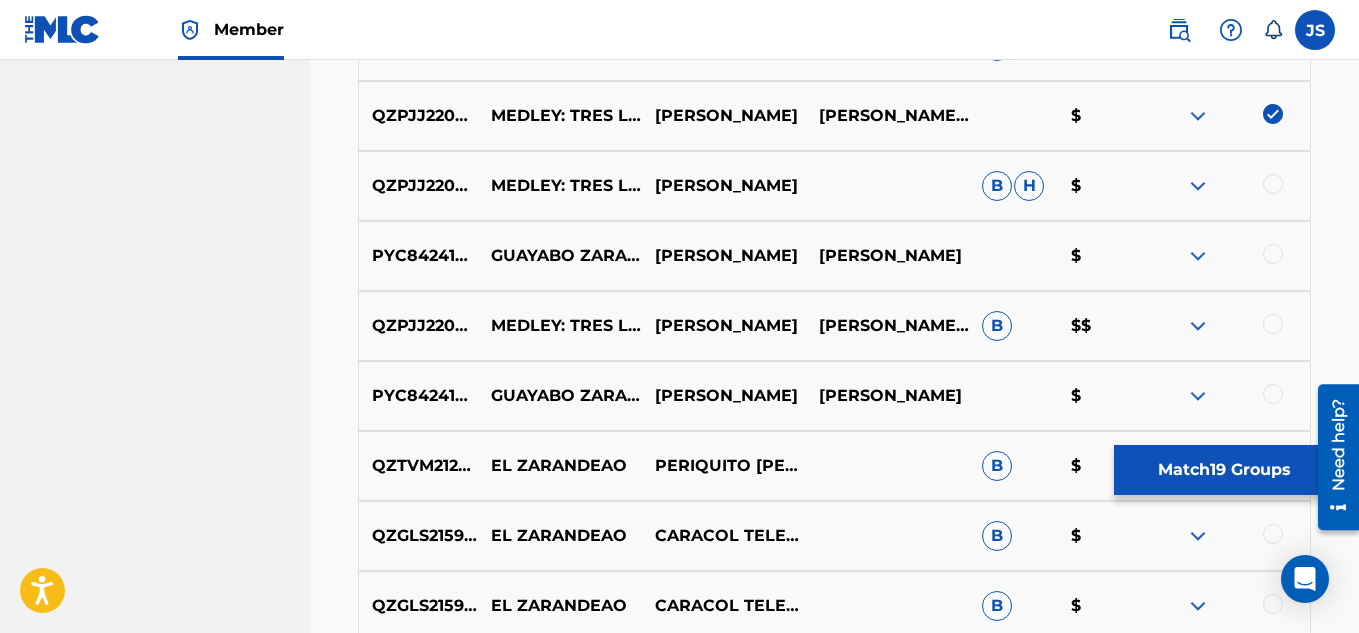 scroll, scrollTop: 2125, scrollLeft: 0, axis: vertical 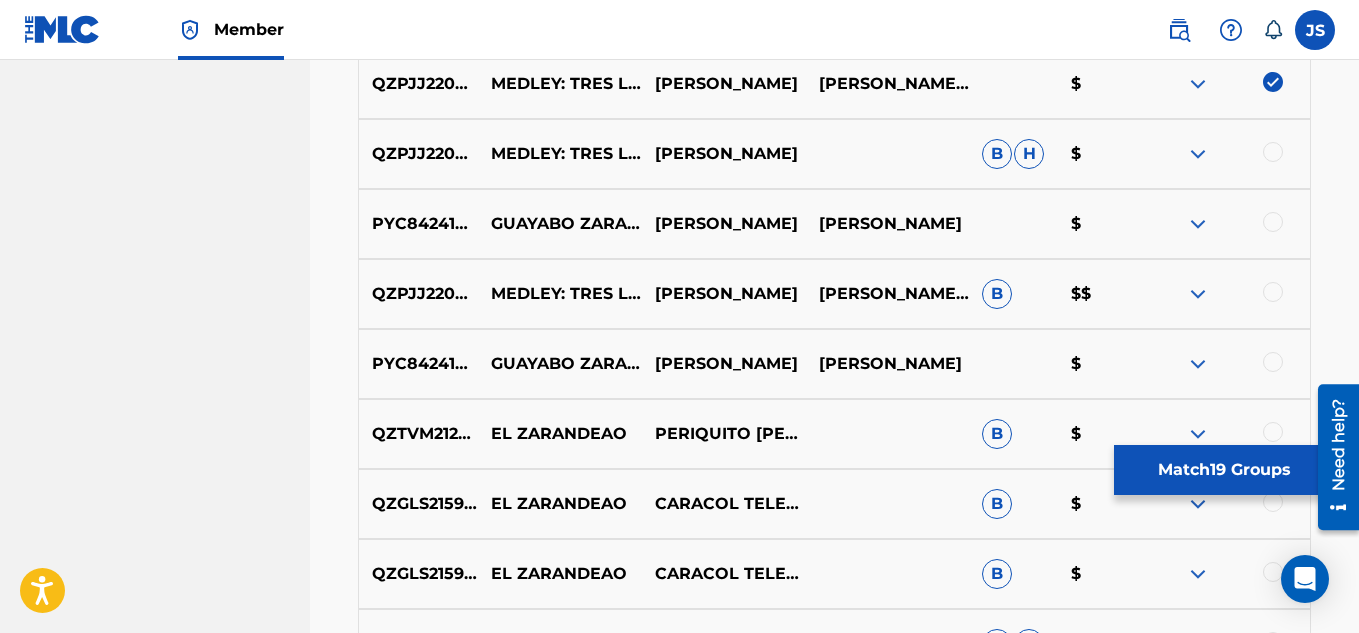 click at bounding box center (1273, 152) 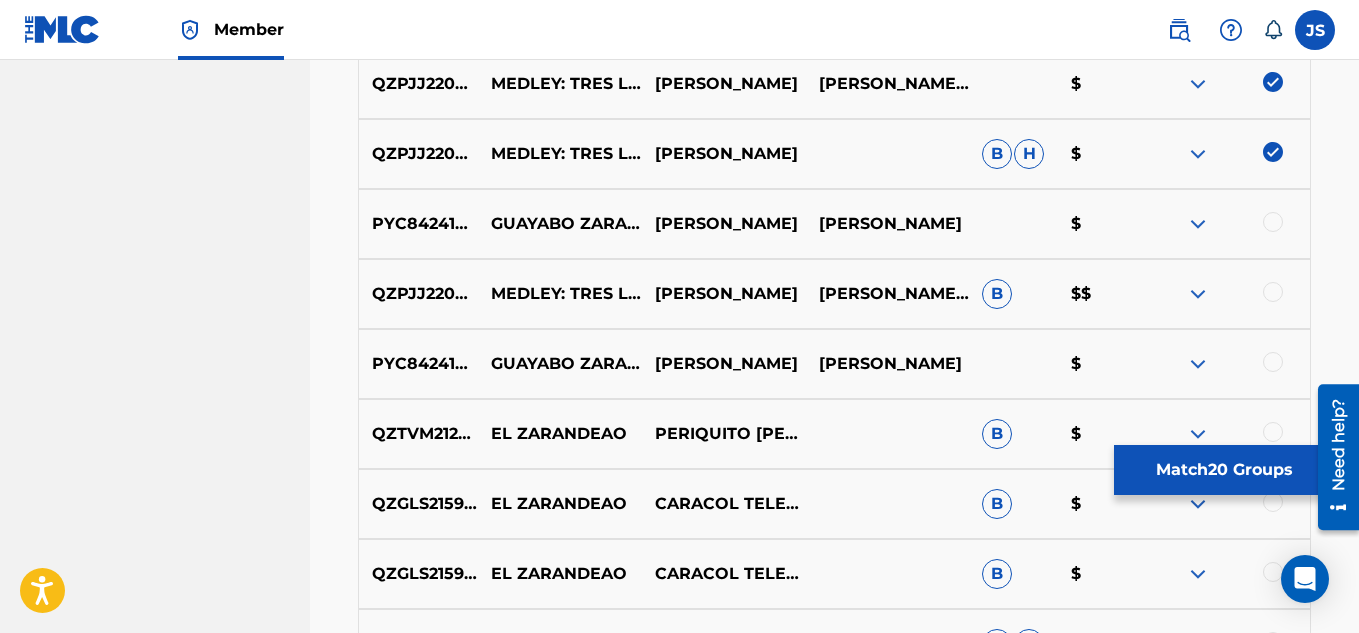click at bounding box center (1273, 222) 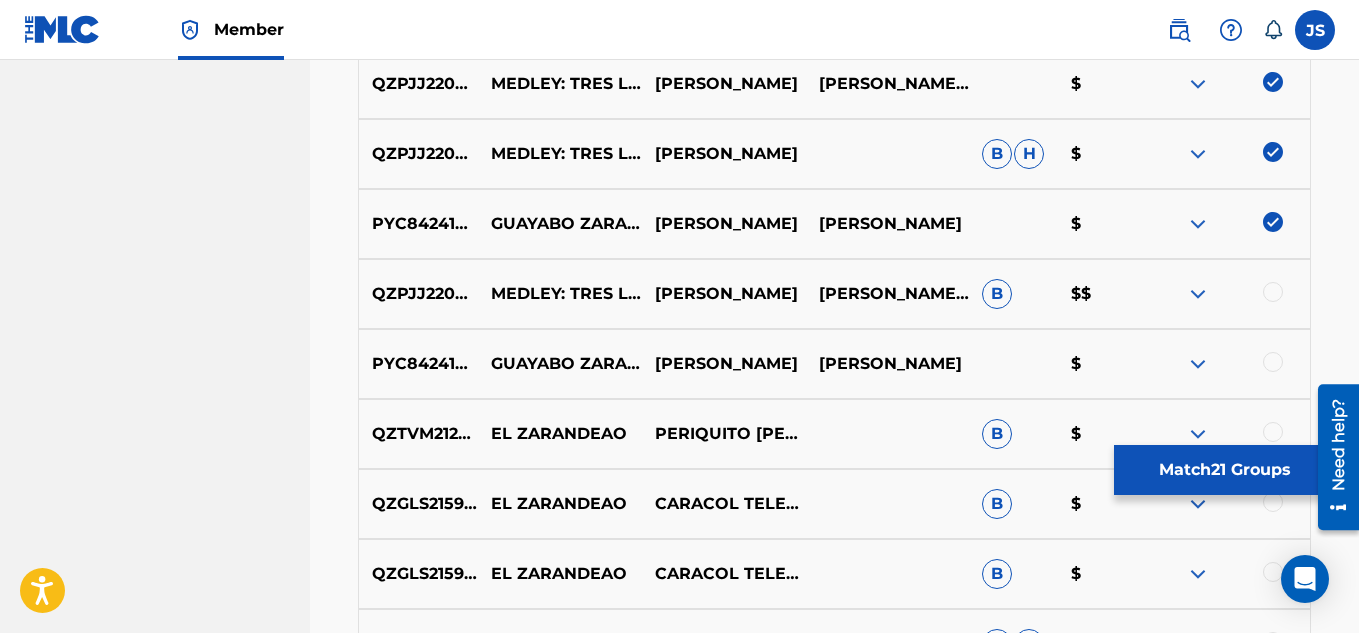 click at bounding box center (1273, 292) 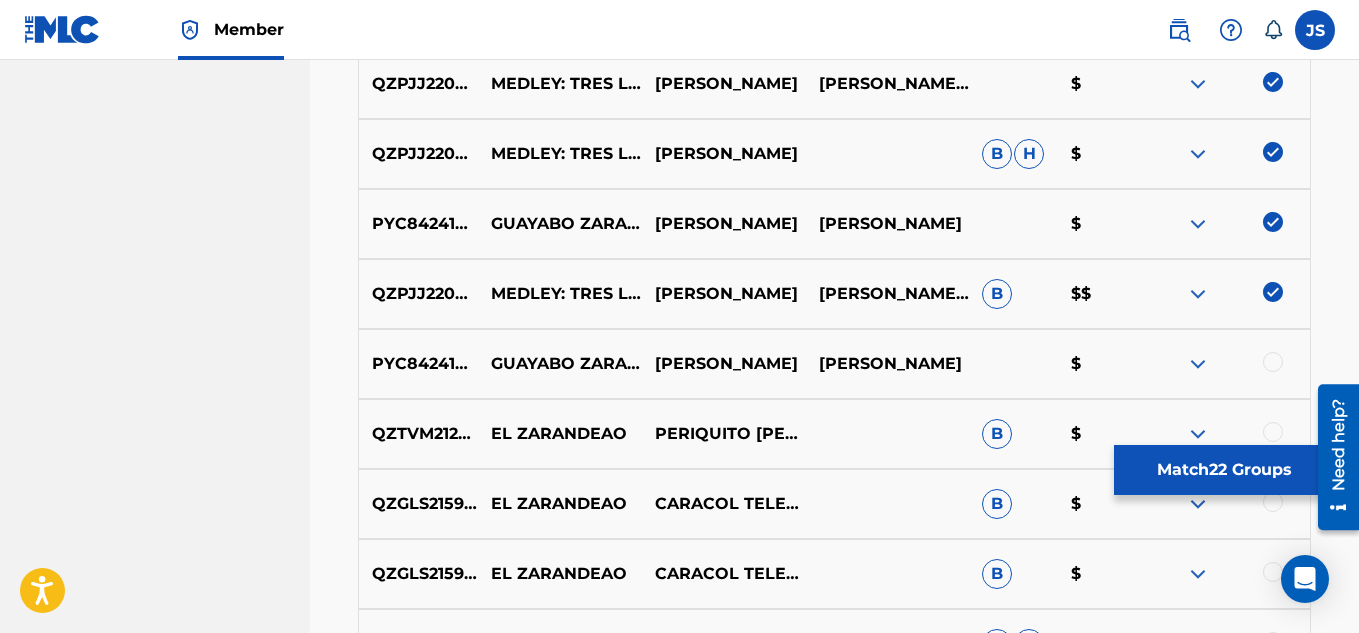 click at bounding box center [1273, 362] 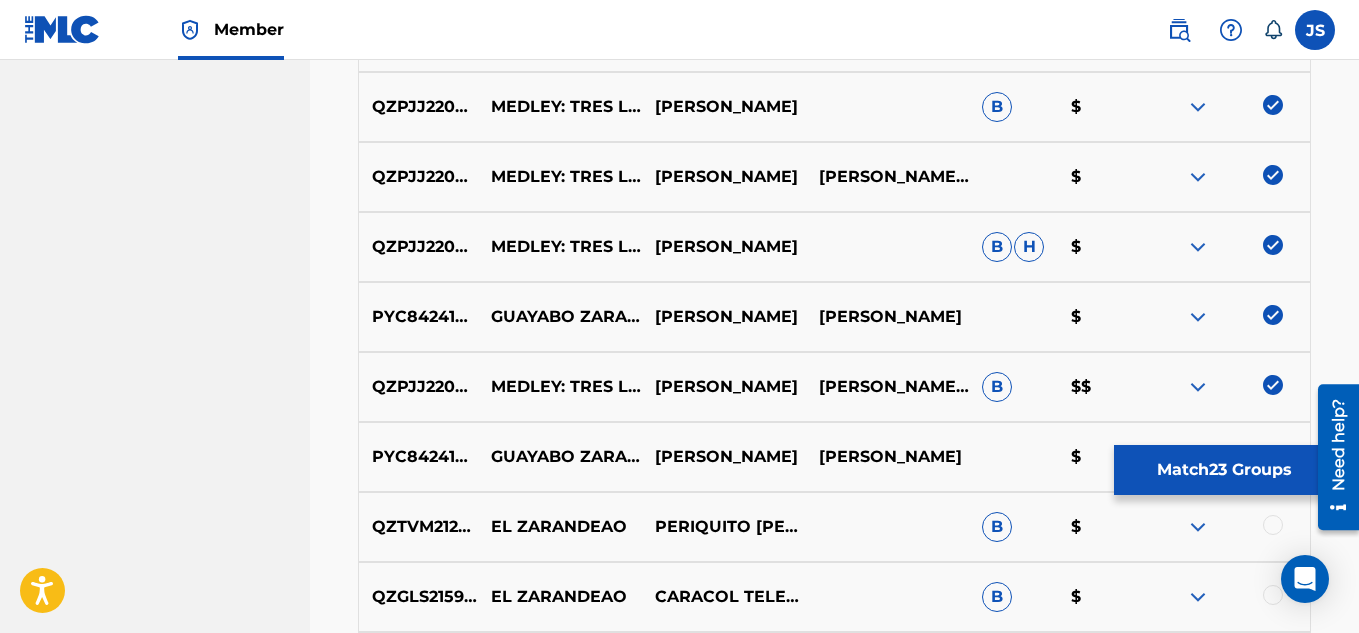 scroll, scrollTop: 1957, scrollLeft: 0, axis: vertical 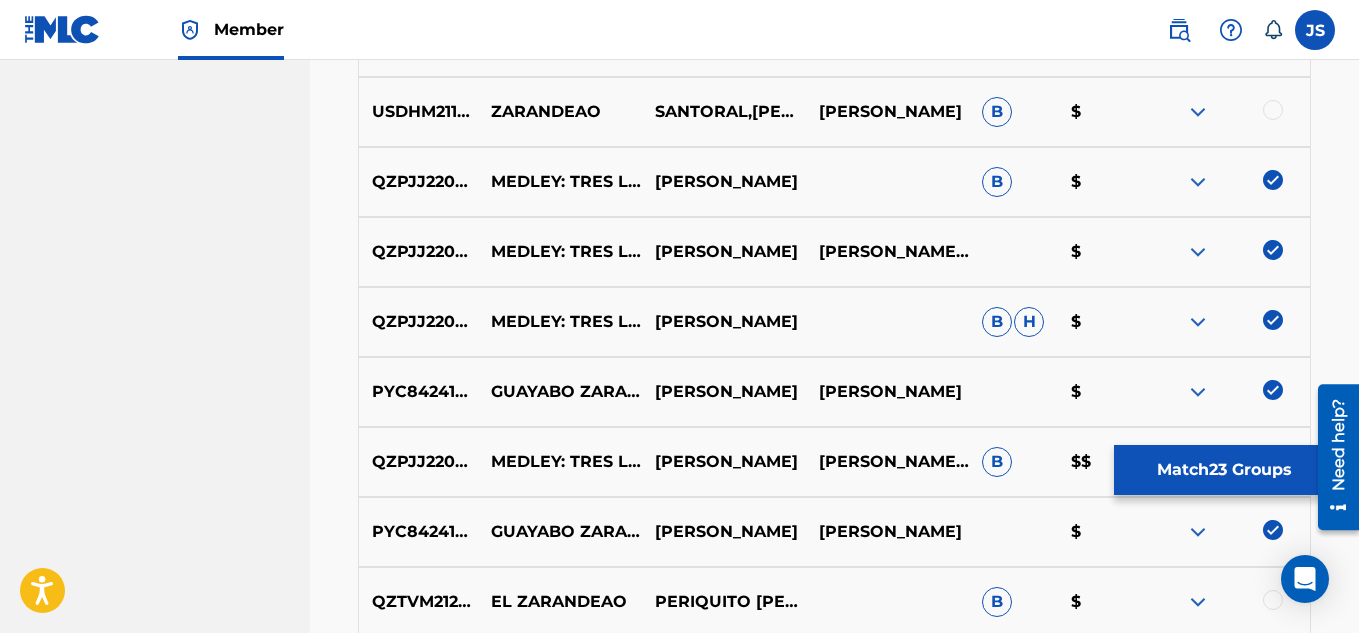 click on "Match  23 Groups" at bounding box center (1224, 470) 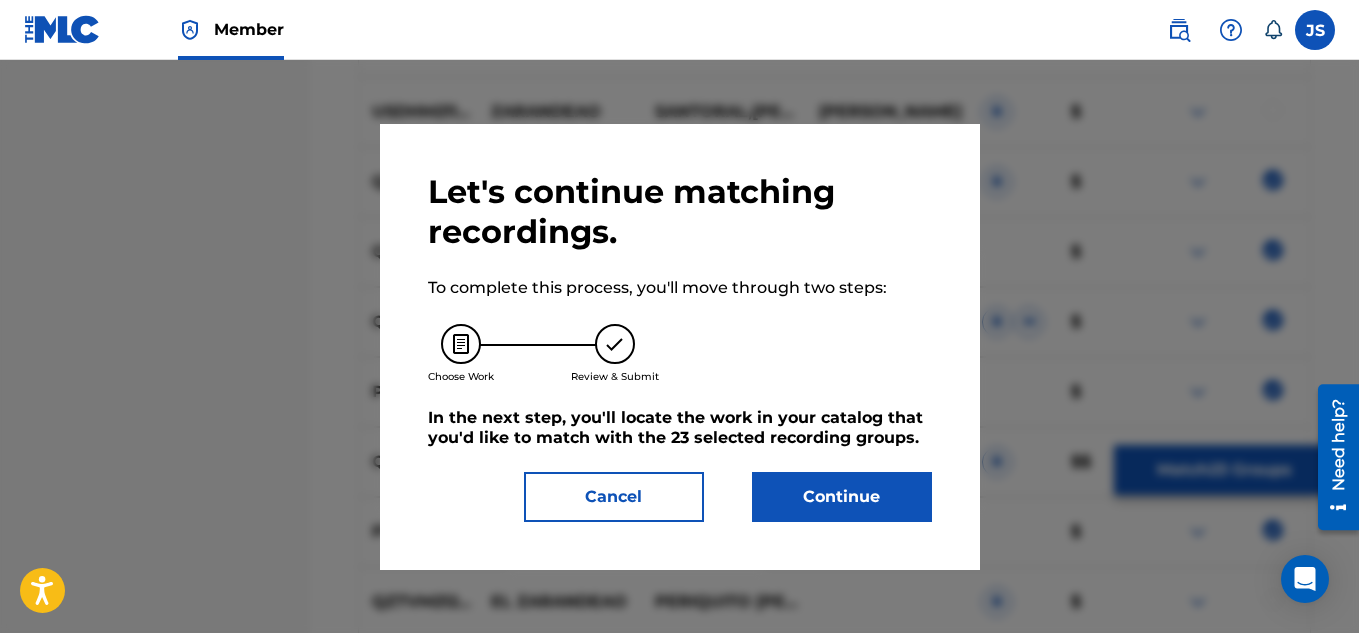 click on "Continue" at bounding box center (842, 497) 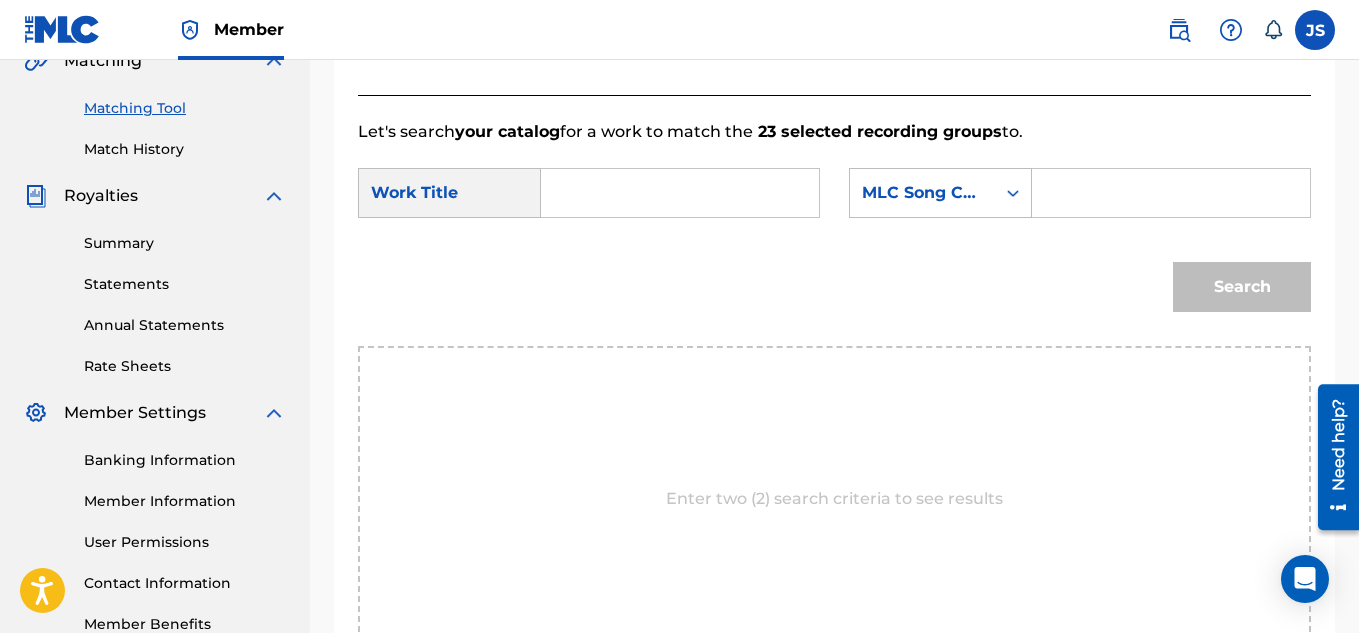 scroll, scrollTop: 481, scrollLeft: 0, axis: vertical 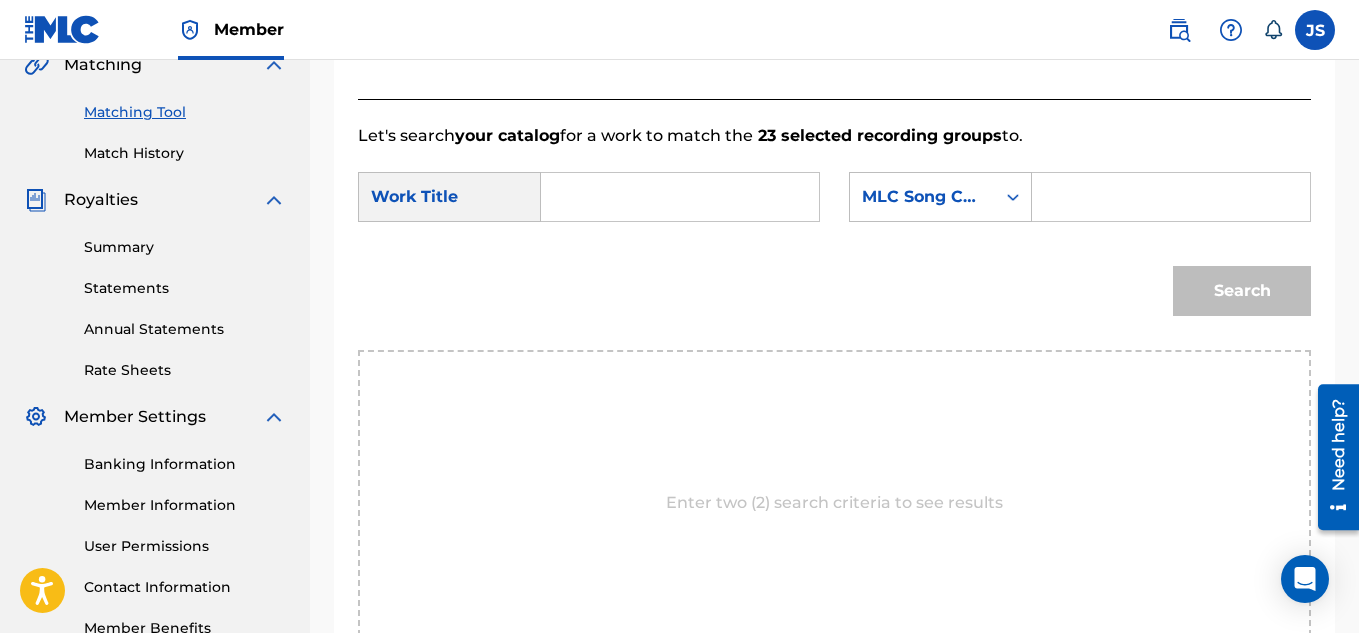 click at bounding box center (680, 197) 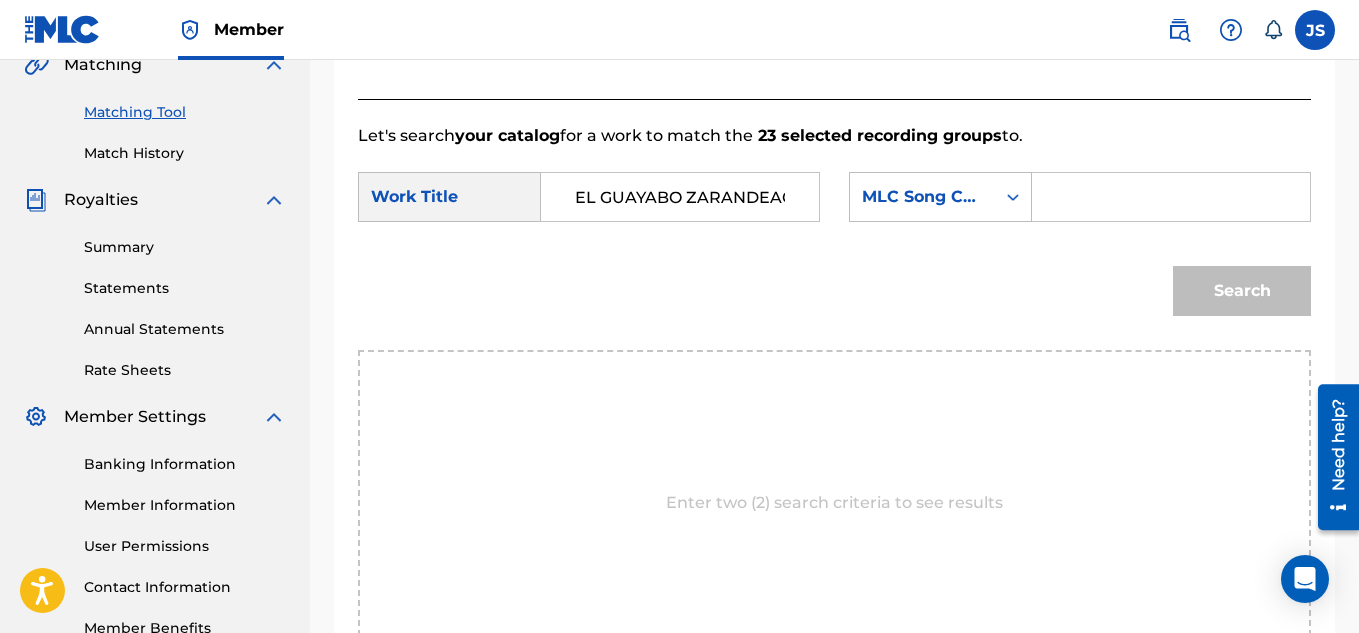 scroll, scrollTop: 0, scrollLeft: 8, axis: horizontal 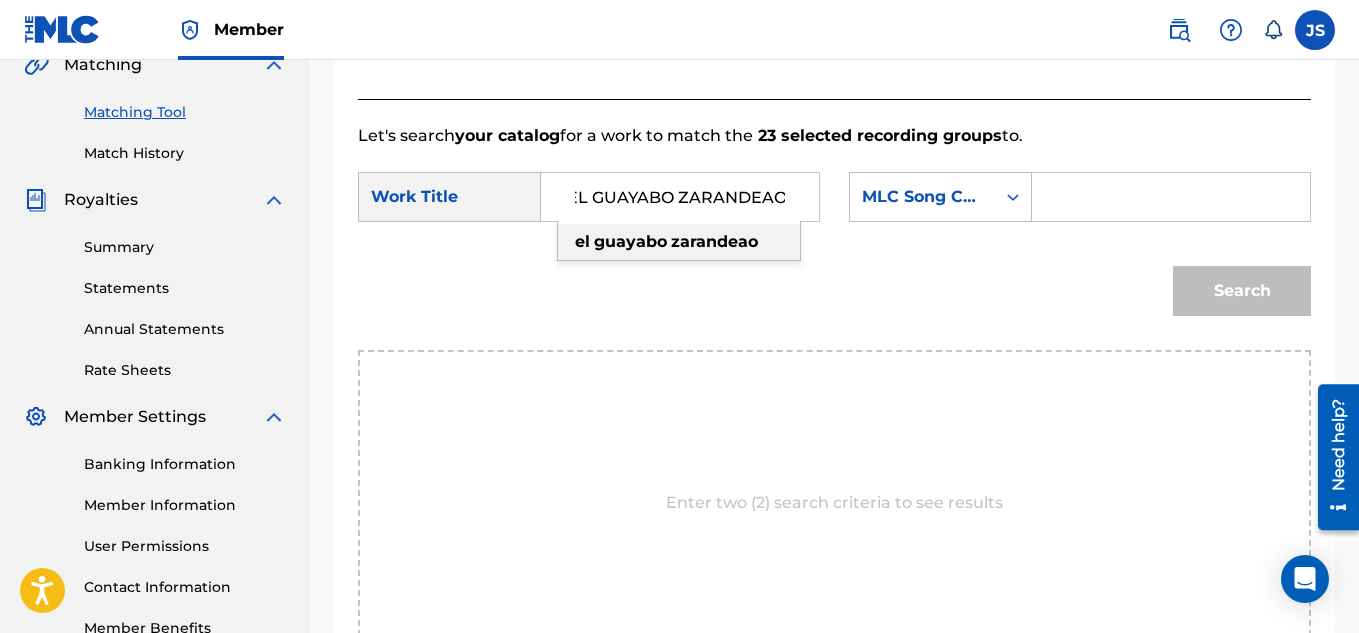 type on "EL GUAYABO ZARANDEAO" 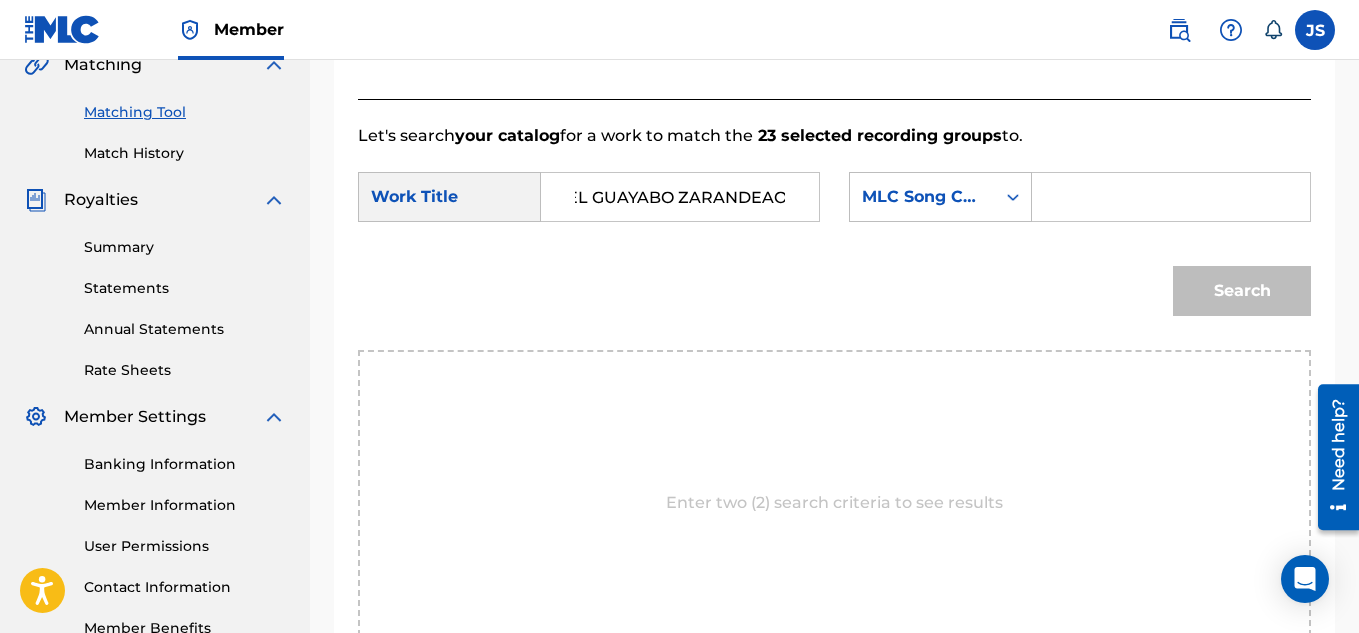 scroll, scrollTop: 0, scrollLeft: 0, axis: both 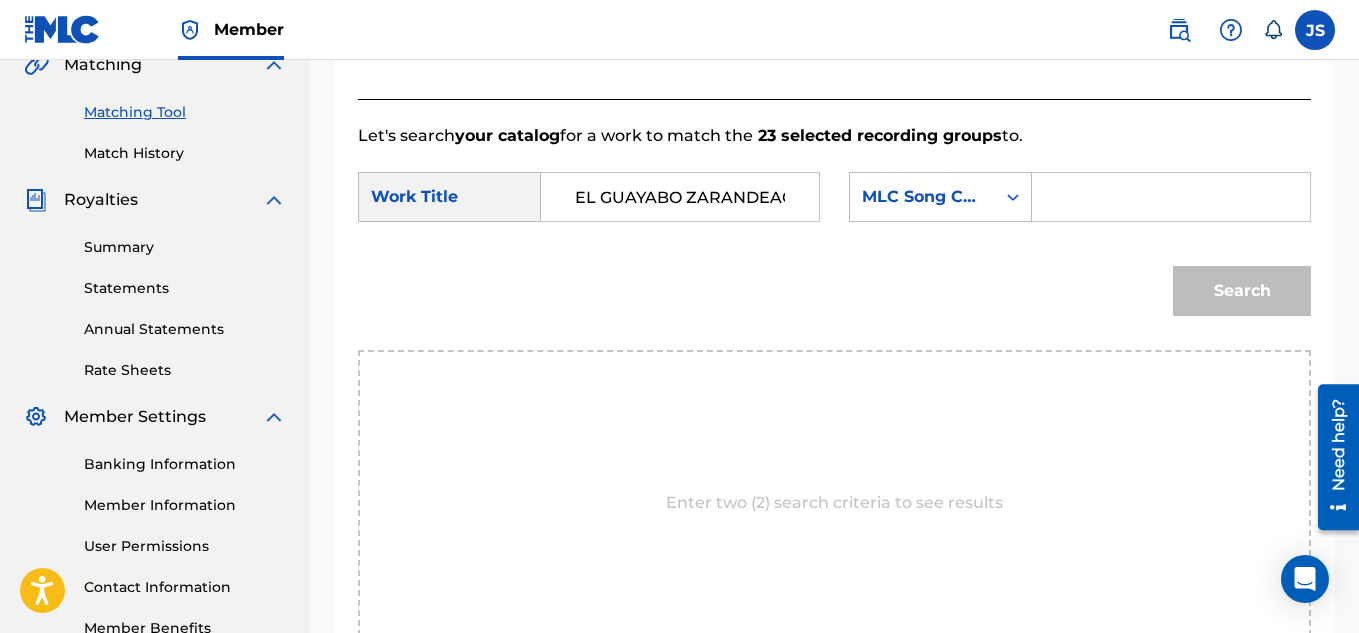 click at bounding box center [1171, 197] 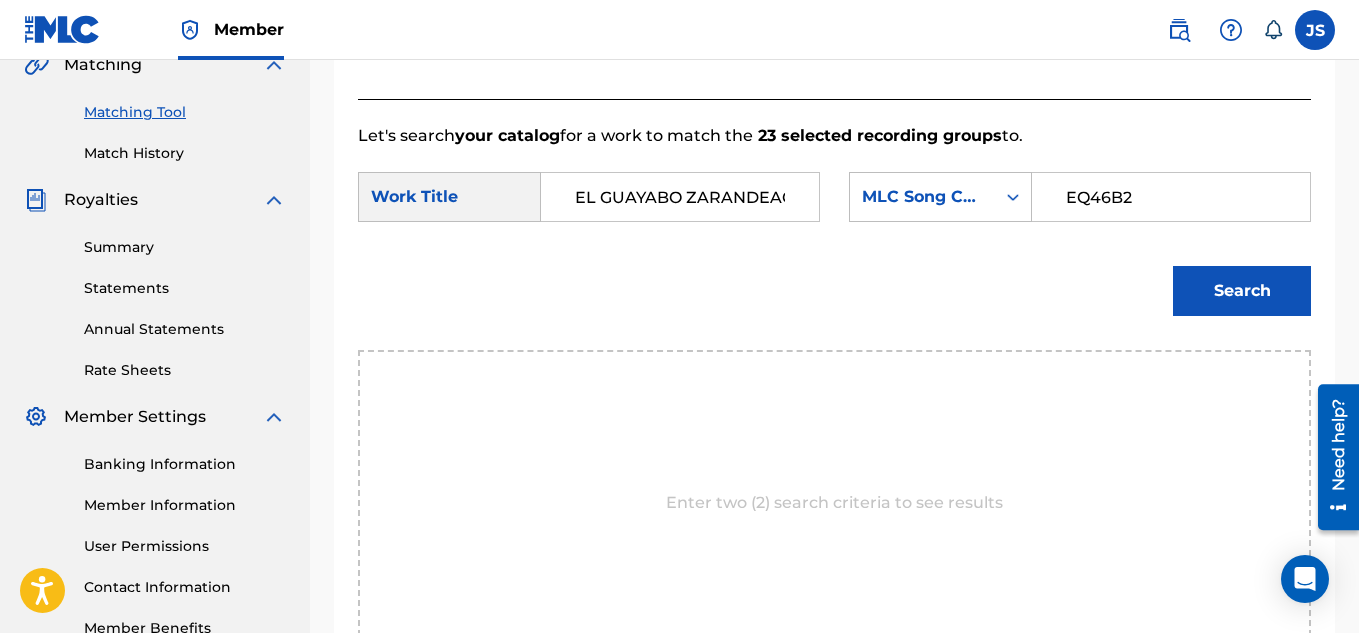 type on "EQ46B2" 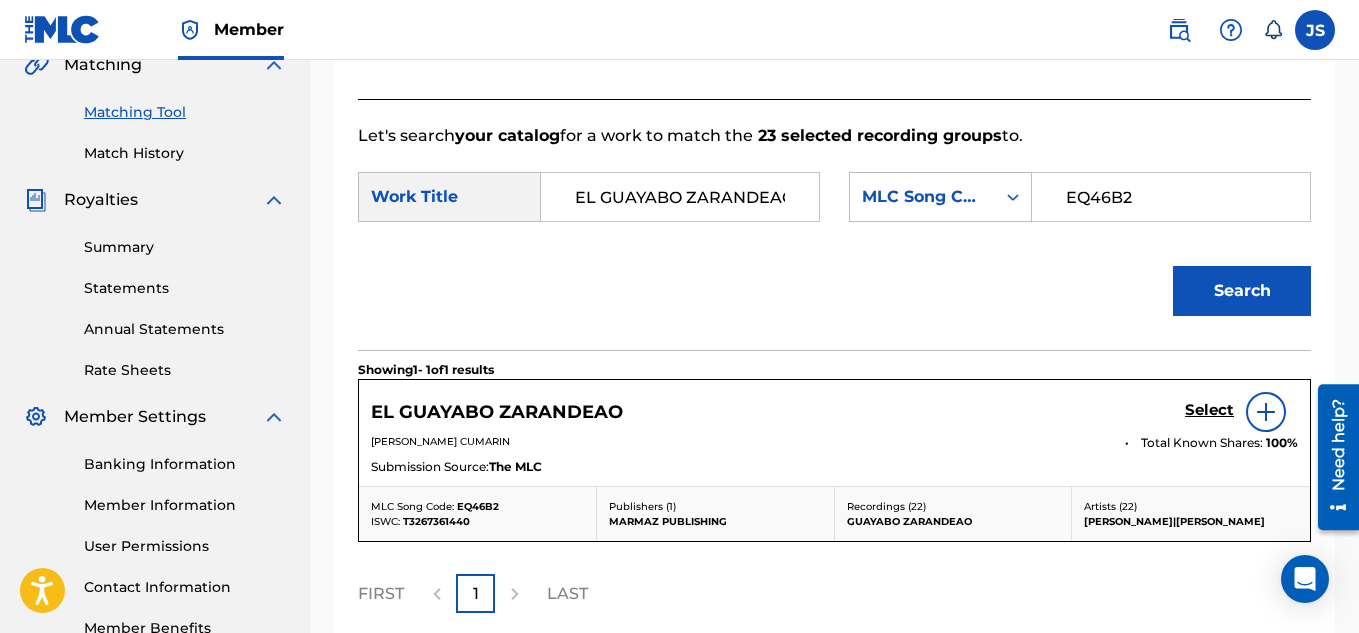 click on "Select" at bounding box center (1209, 410) 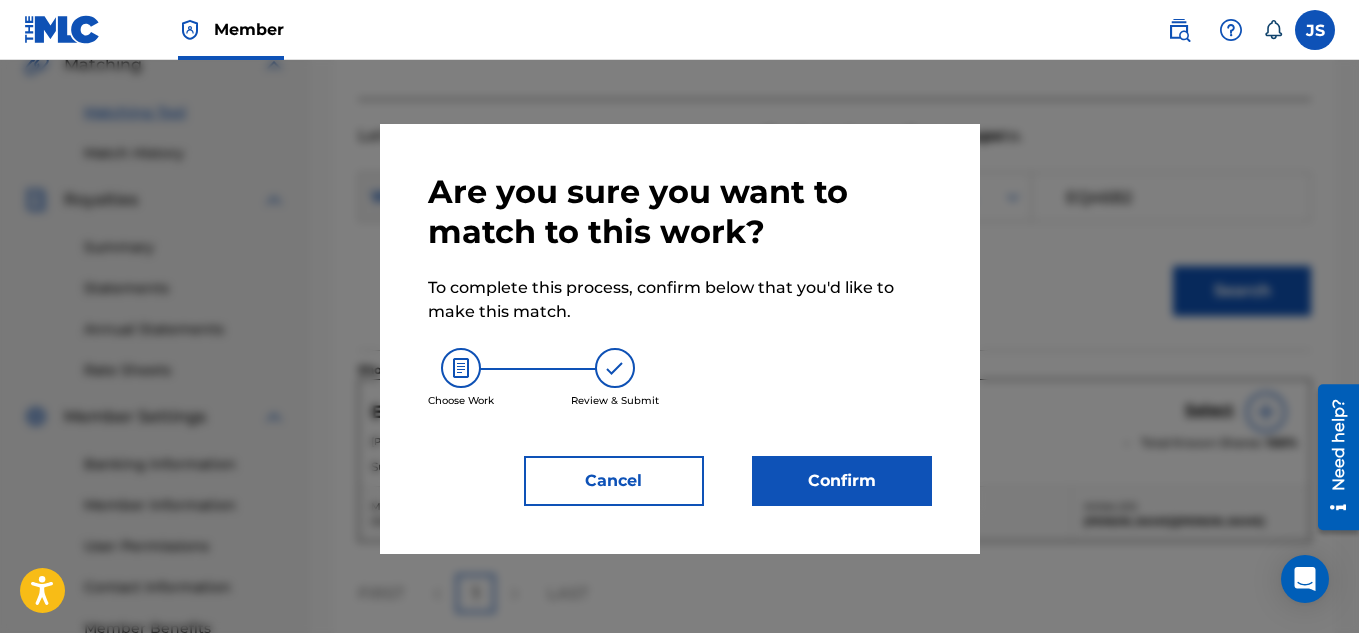 click on "Are you sure you want to match to this work? To complete this process, confirm below that you'd like to make this match. Choose Work Review & Submit Cancel Confirm" at bounding box center [680, 339] 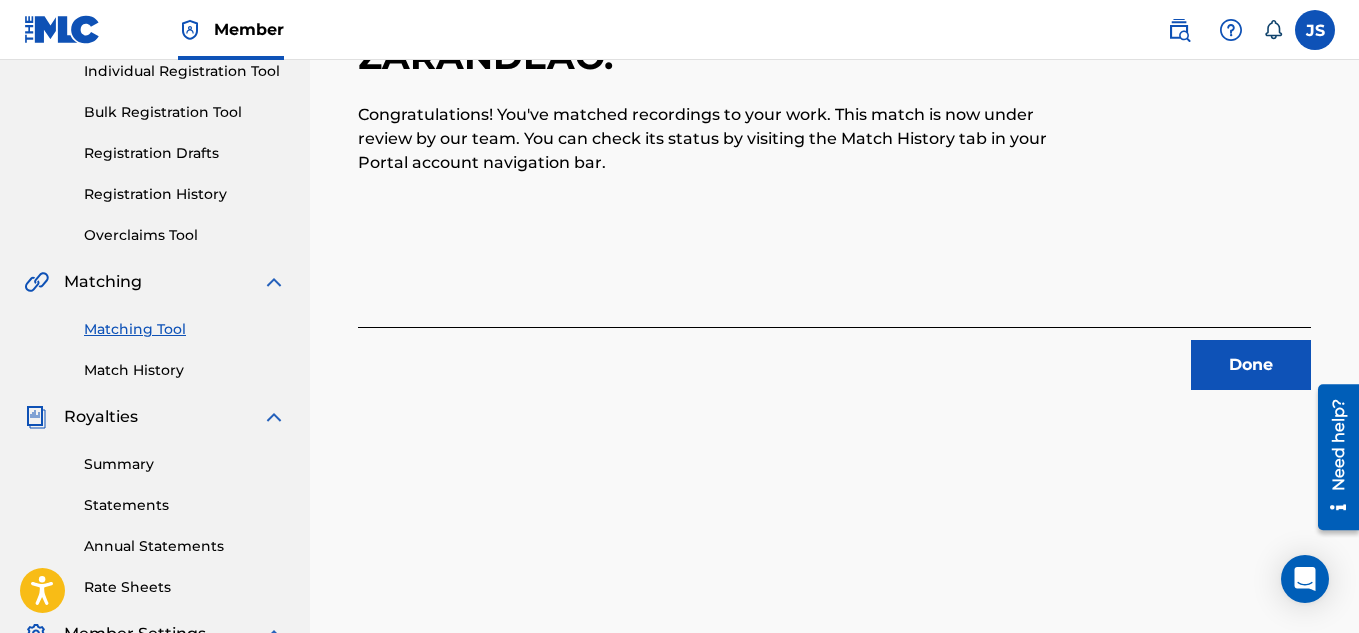 scroll, scrollTop: 275, scrollLeft: 0, axis: vertical 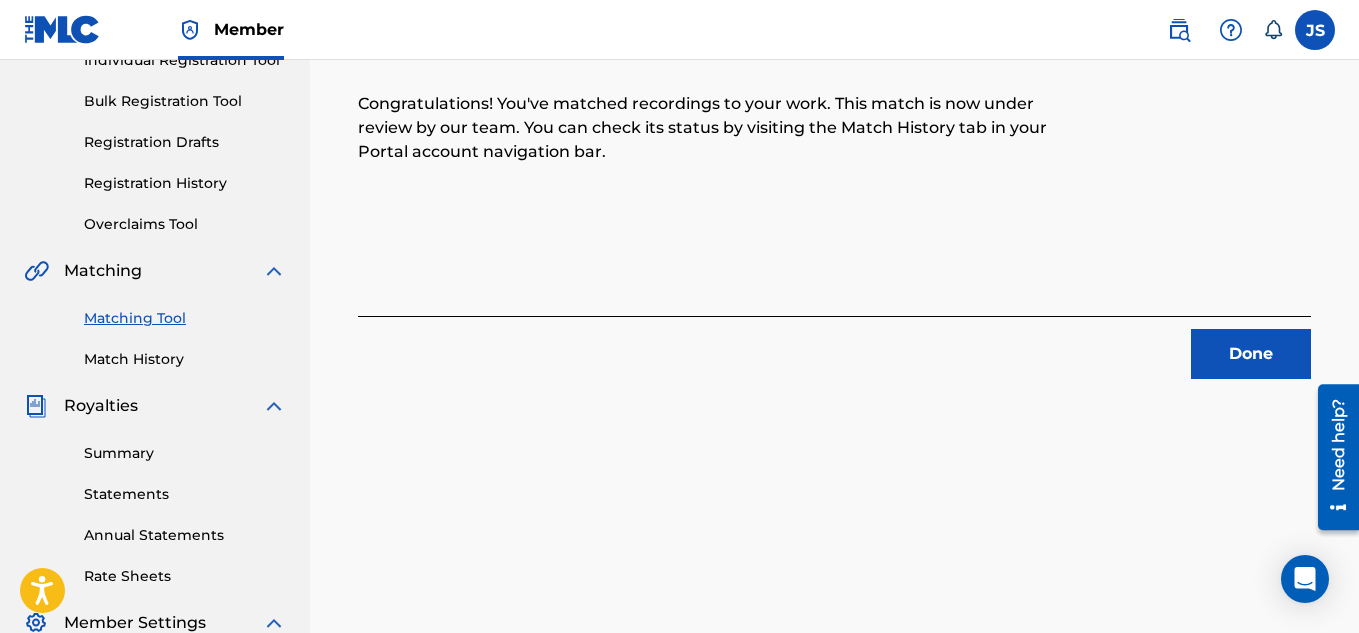 click on "Done" at bounding box center [1251, 354] 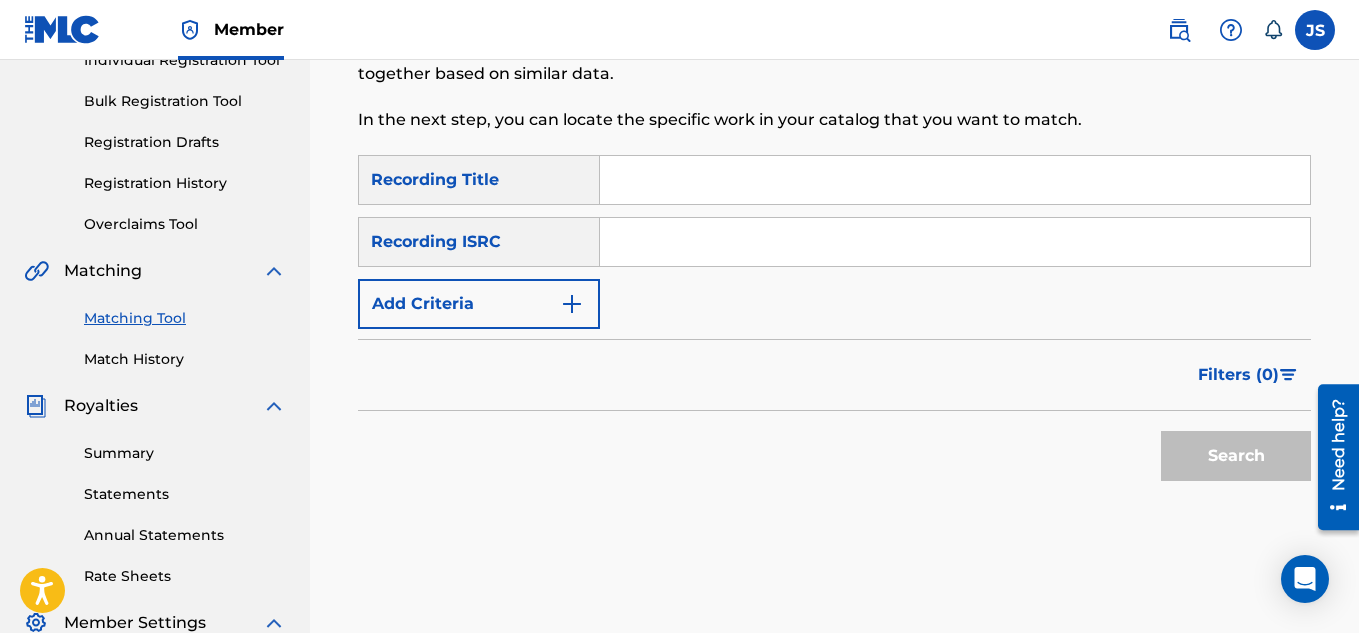 click at bounding box center [955, 180] 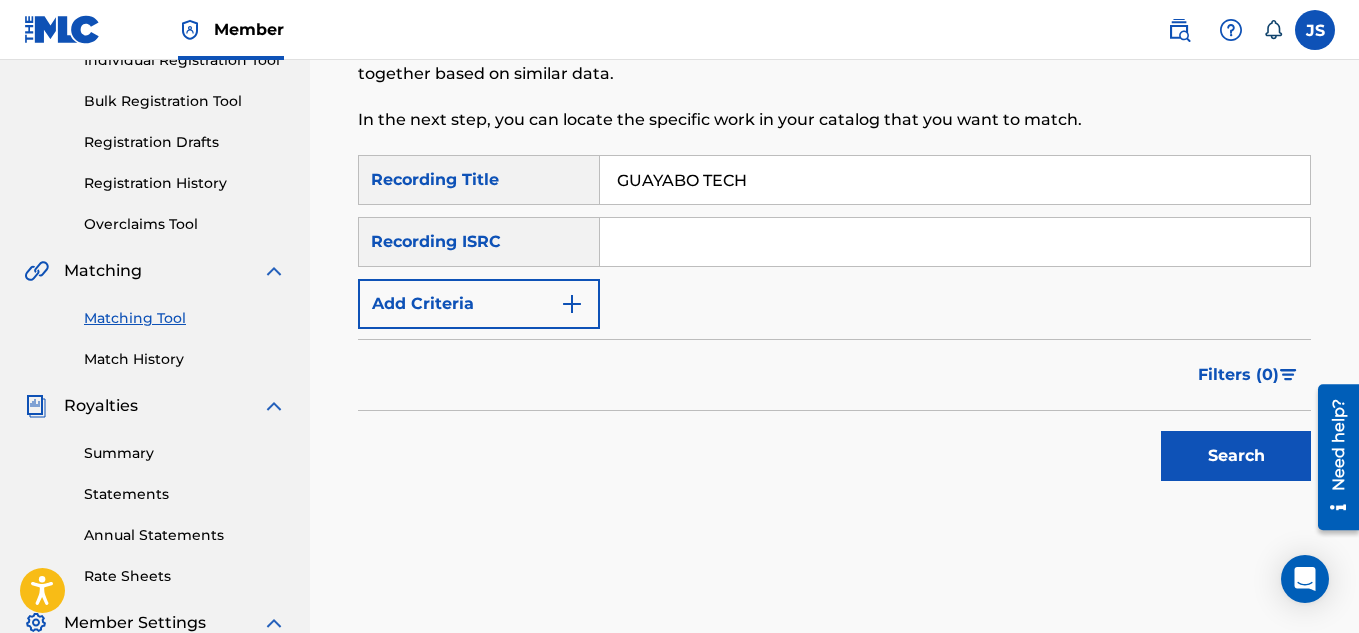 click on "Search" at bounding box center (1236, 456) 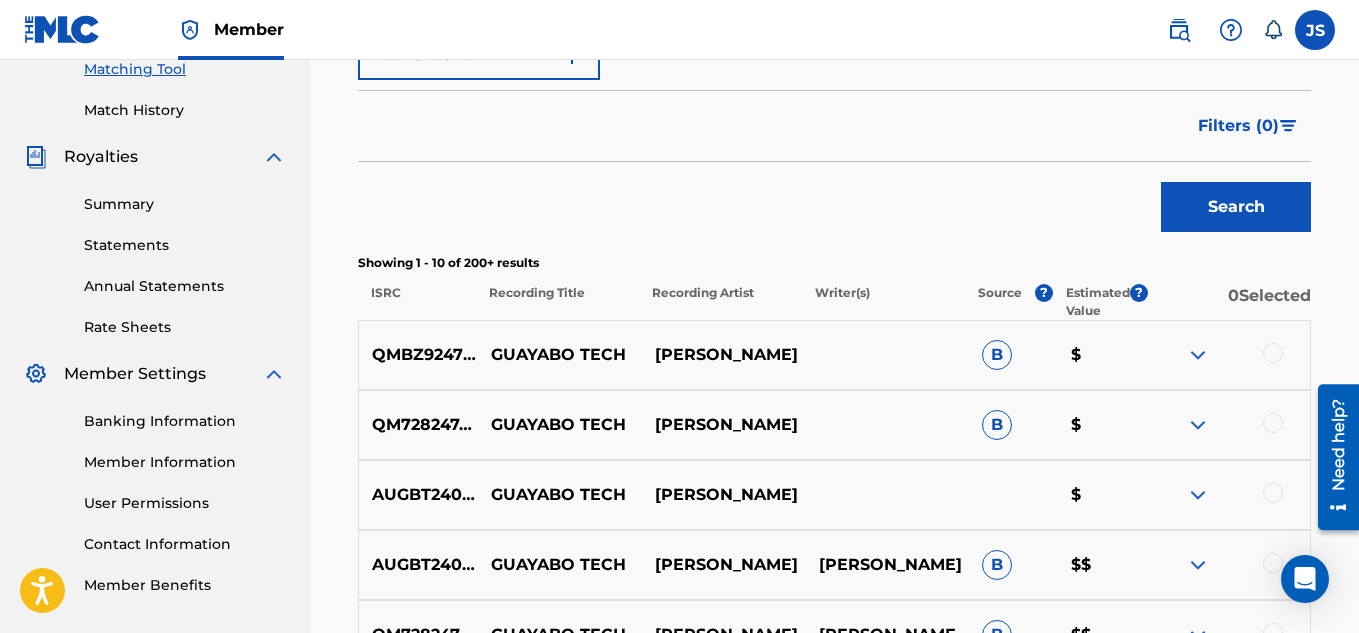 scroll, scrollTop: 718, scrollLeft: 0, axis: vertical 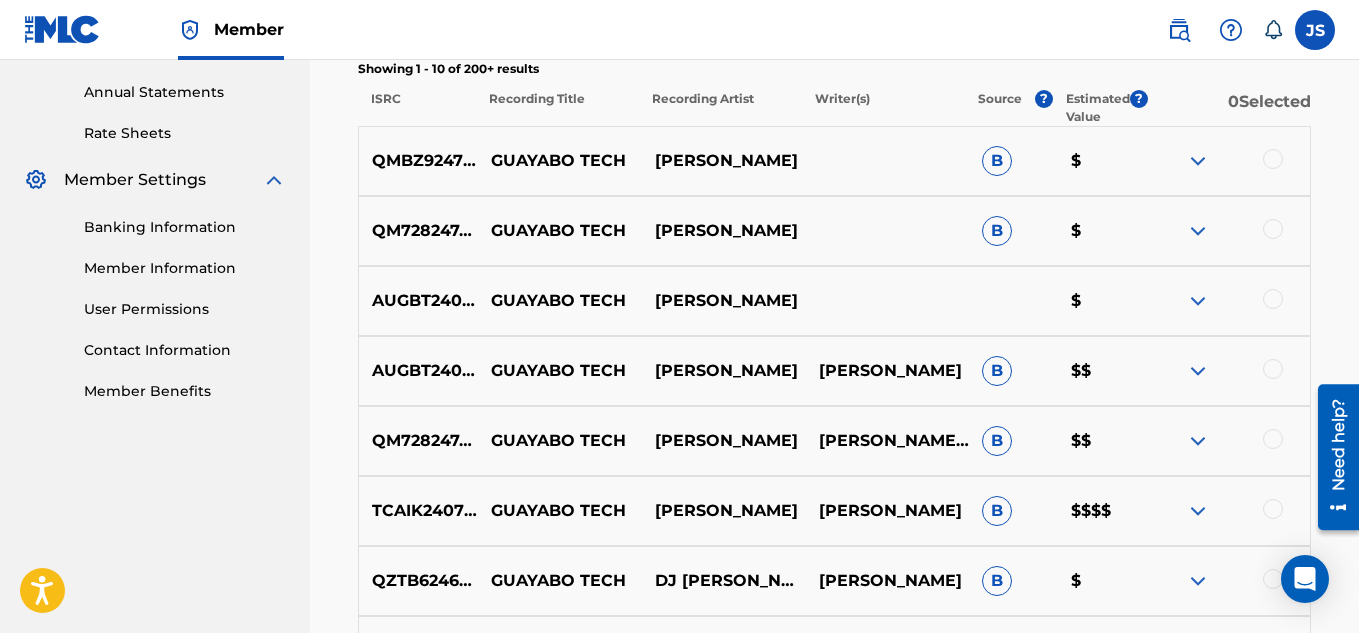 click on "AUGBT2409054 GUAYABO TECH MANUEL SANTOS $" at bounding box center (834, 301) 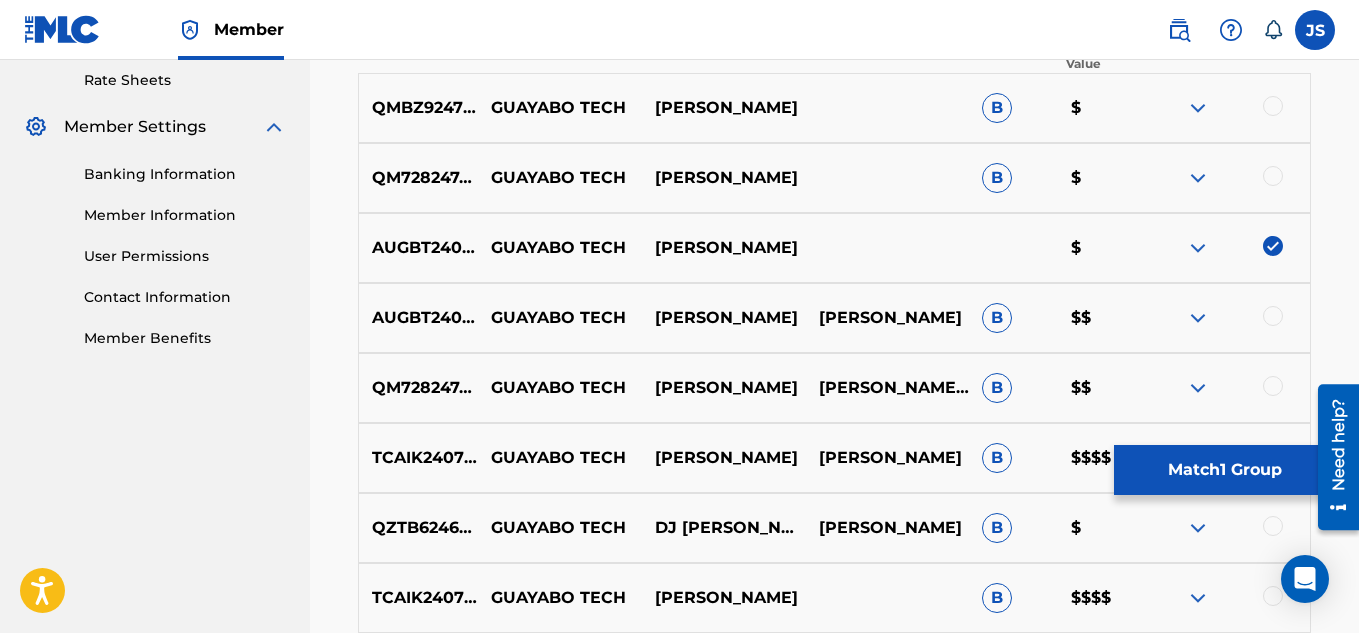 scroll, scrollTop: 772, scrollLeft: 0, axis: vertical 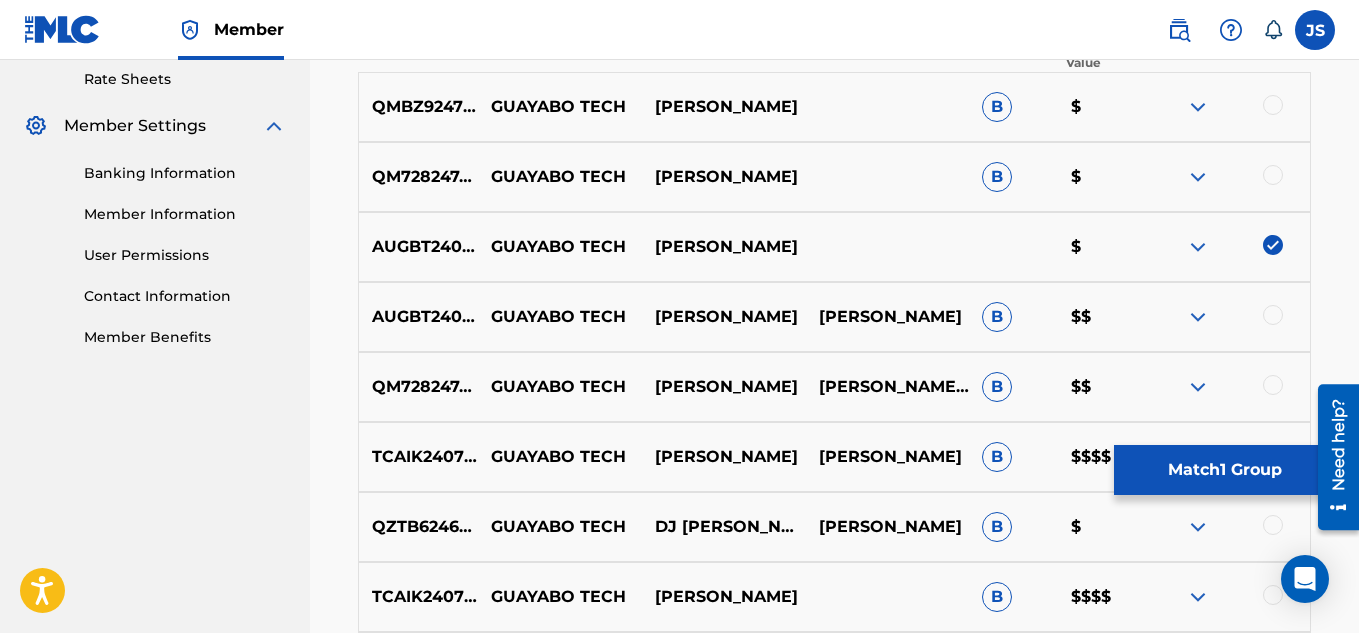 click at bounding box center [1273, 315] 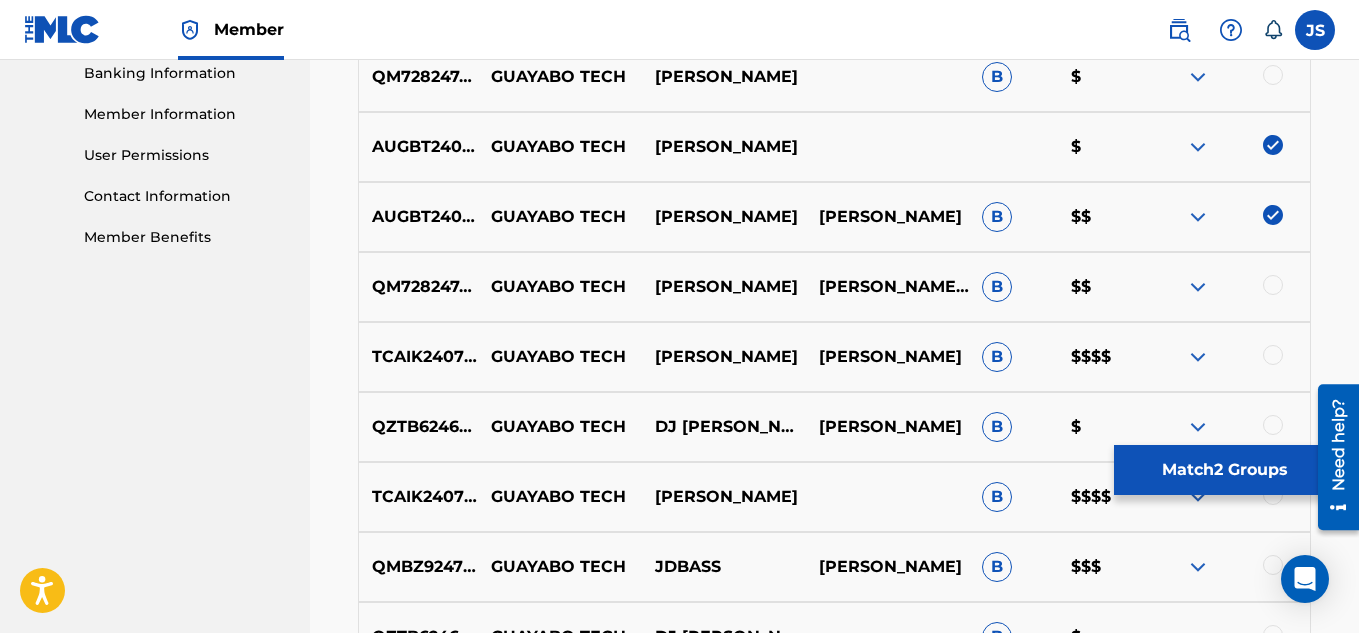 scroll, scrollTop: 873, scrollLeft: 0, axis: vertical 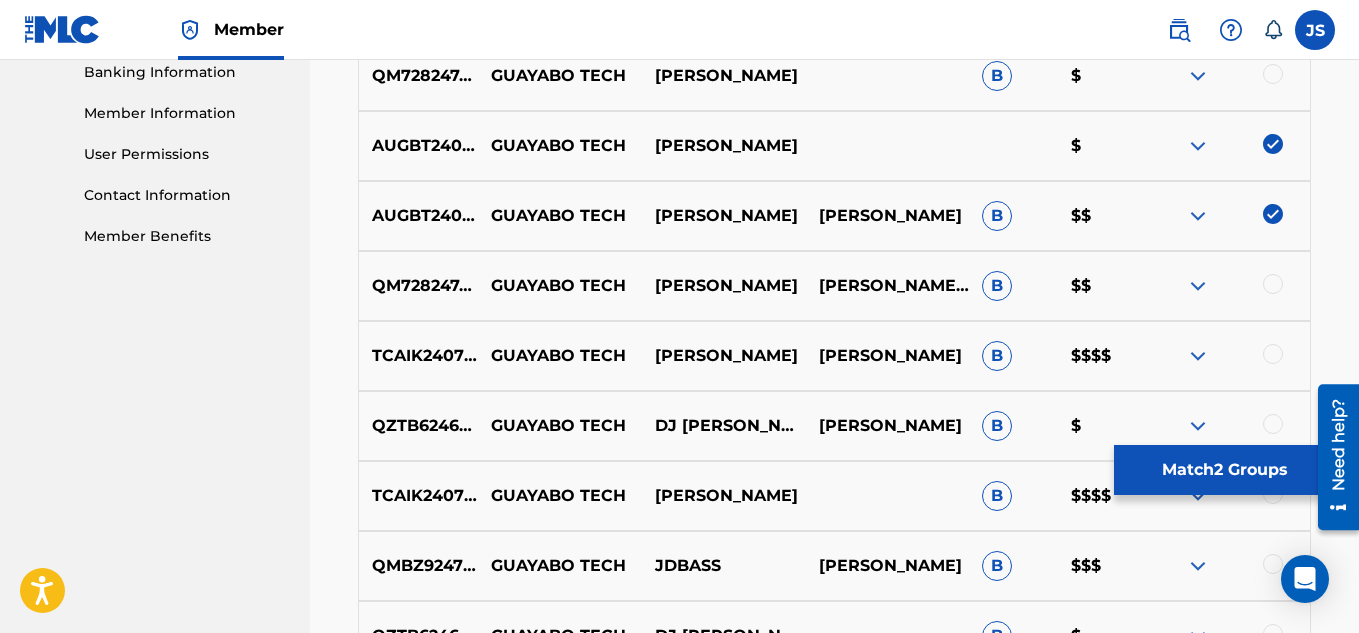 click at bounding box center (1273, 354) 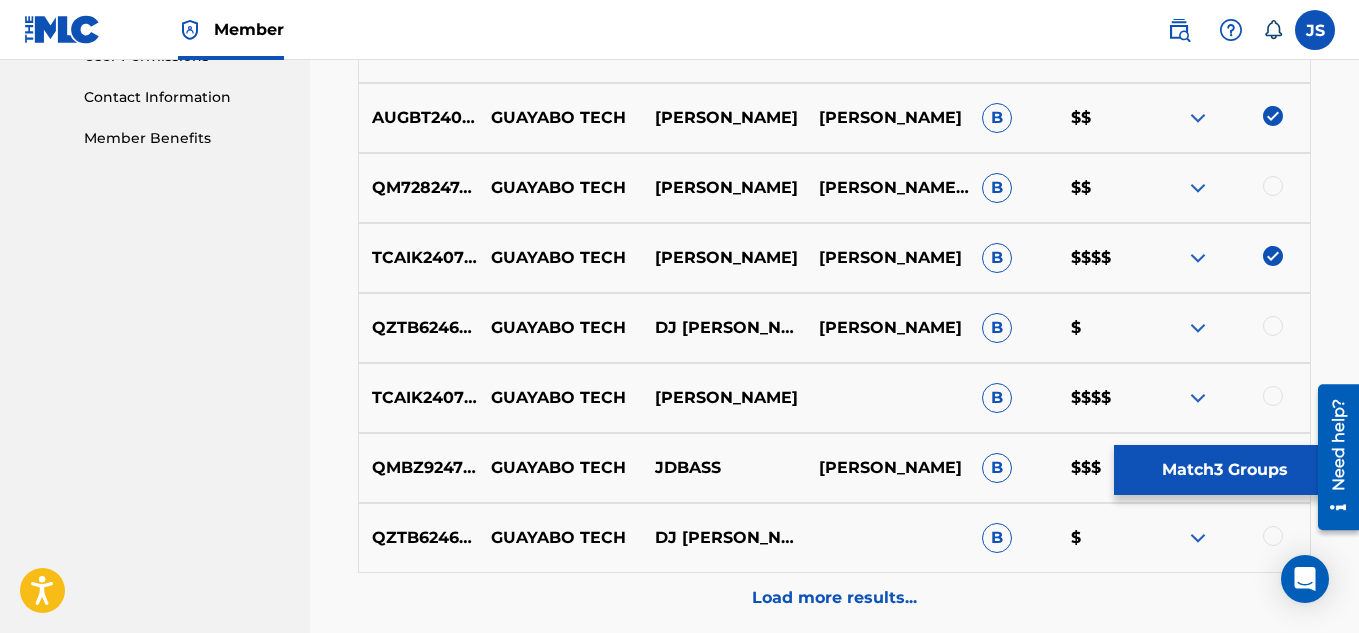 scroll, scrollTop: 976, scrollLeft: 0, axis: vertical 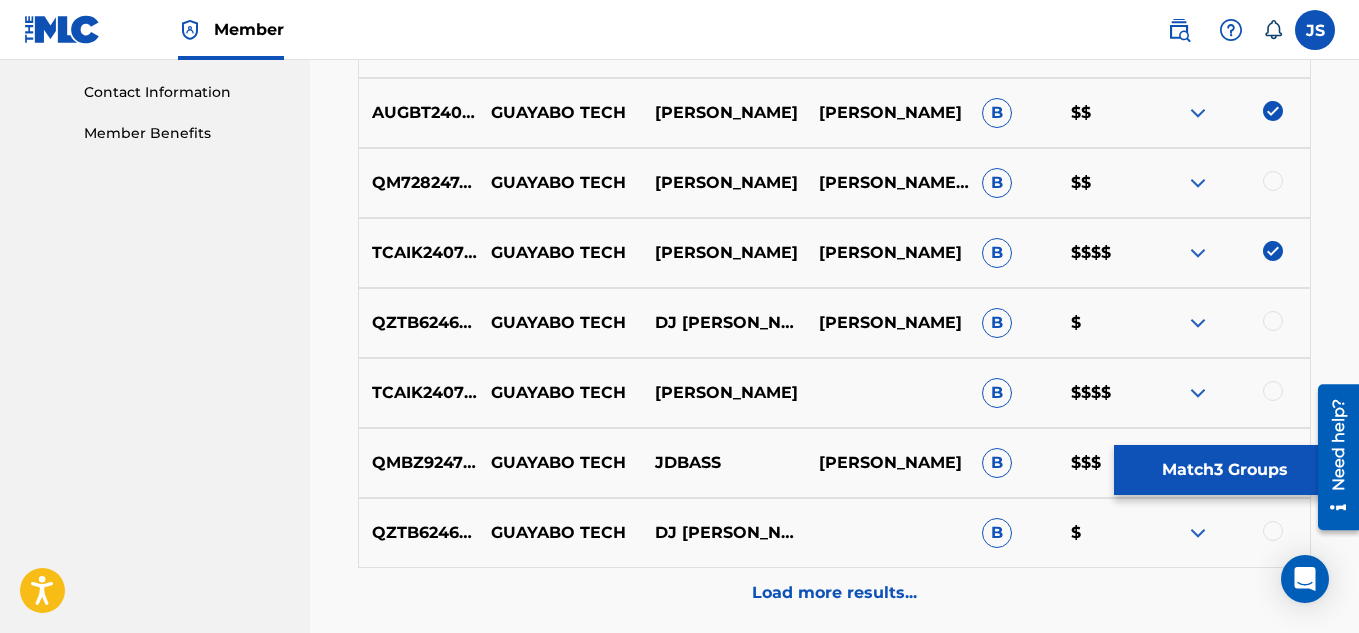 click at bounding box center [1273, 391] 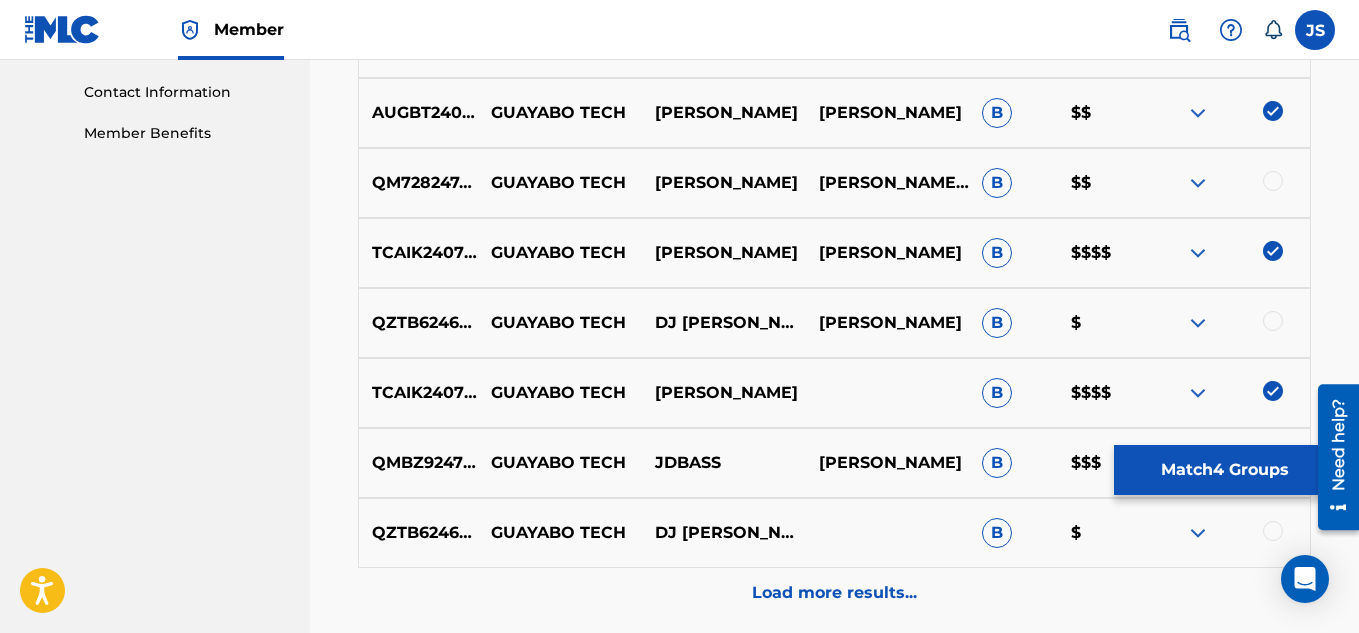 click on "Load more results..." at bounding box center [834, 593] 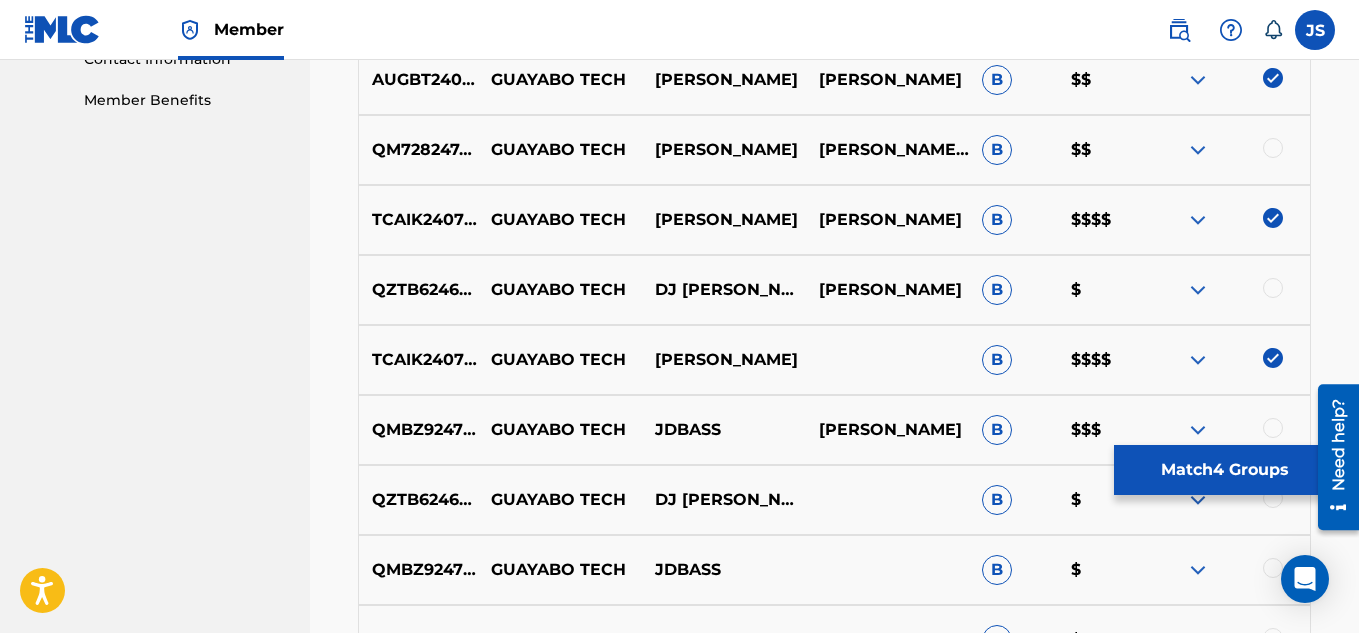scroll, scrollTop: 1008, scrollLeft: 0, axis: vertical 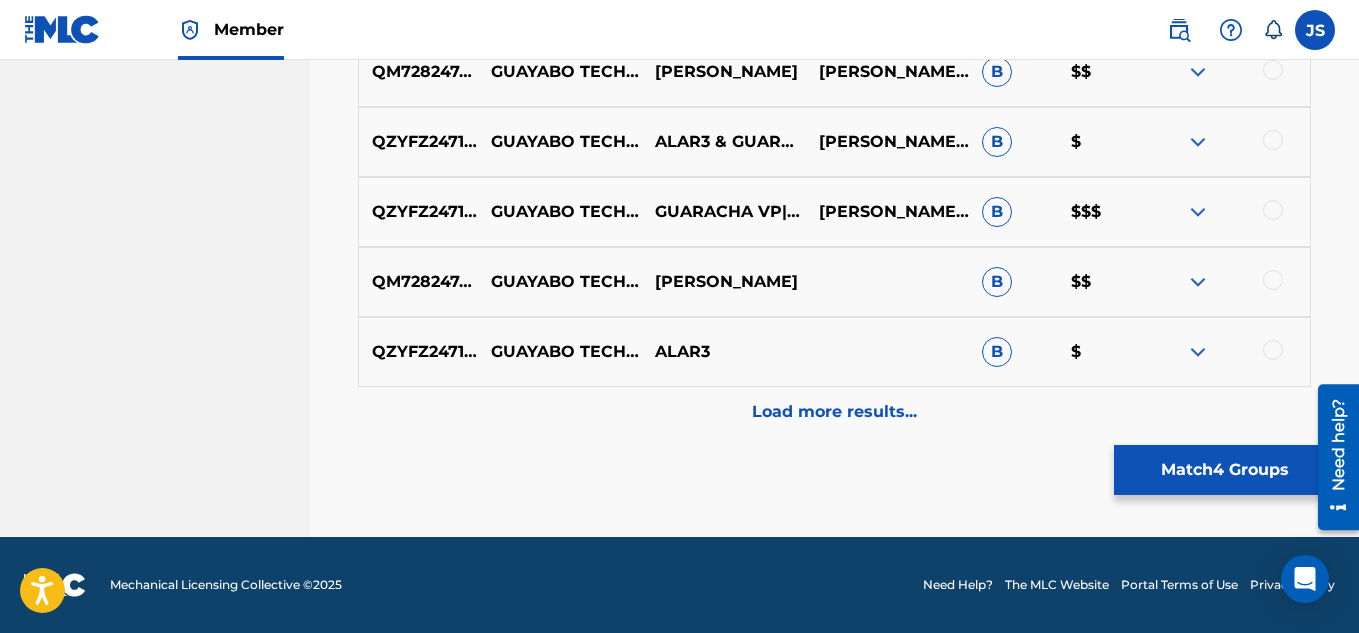 click on "Load more results..." at bounding box center [834, 412] 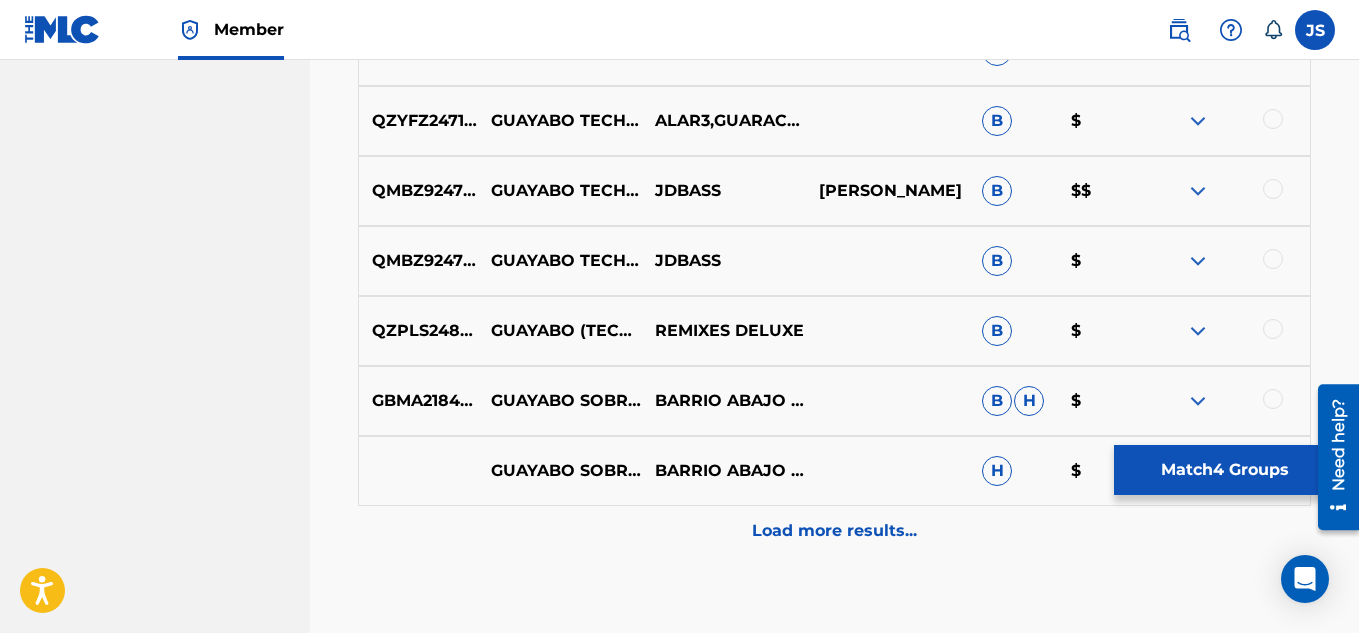 click on "Load more results..." at bounding box center [834, 531] 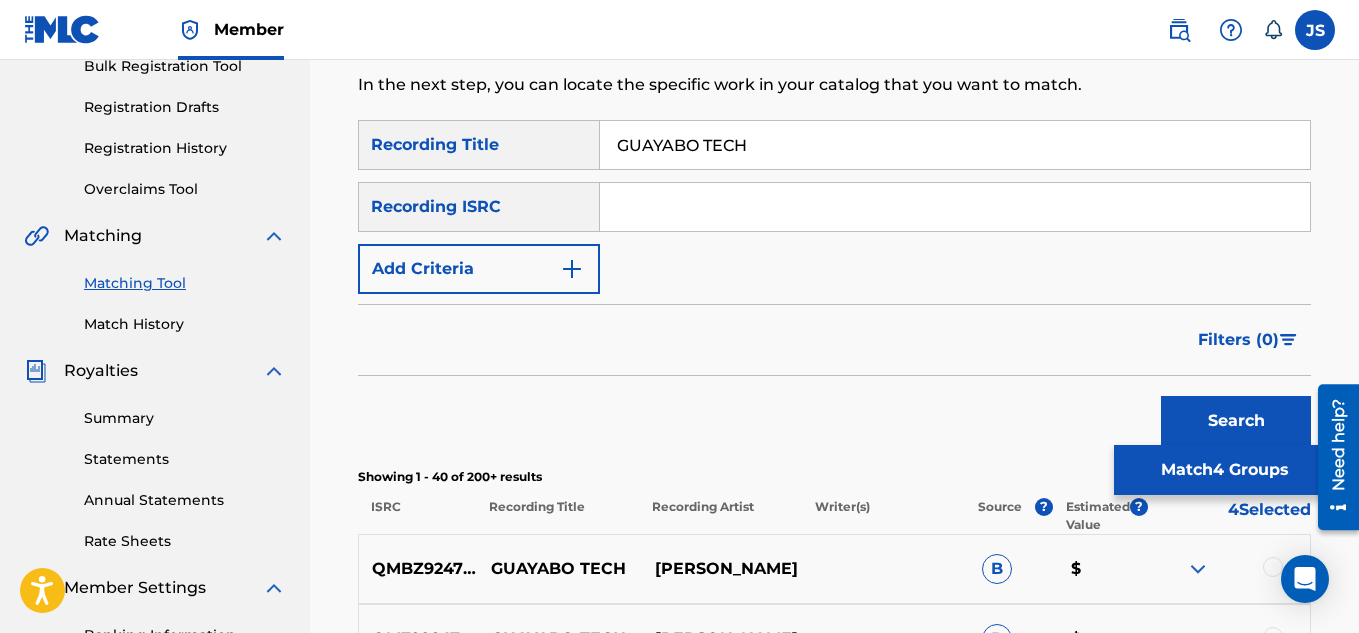 scroll, scrollTop: 0, scrollLeft: 0, axis: both 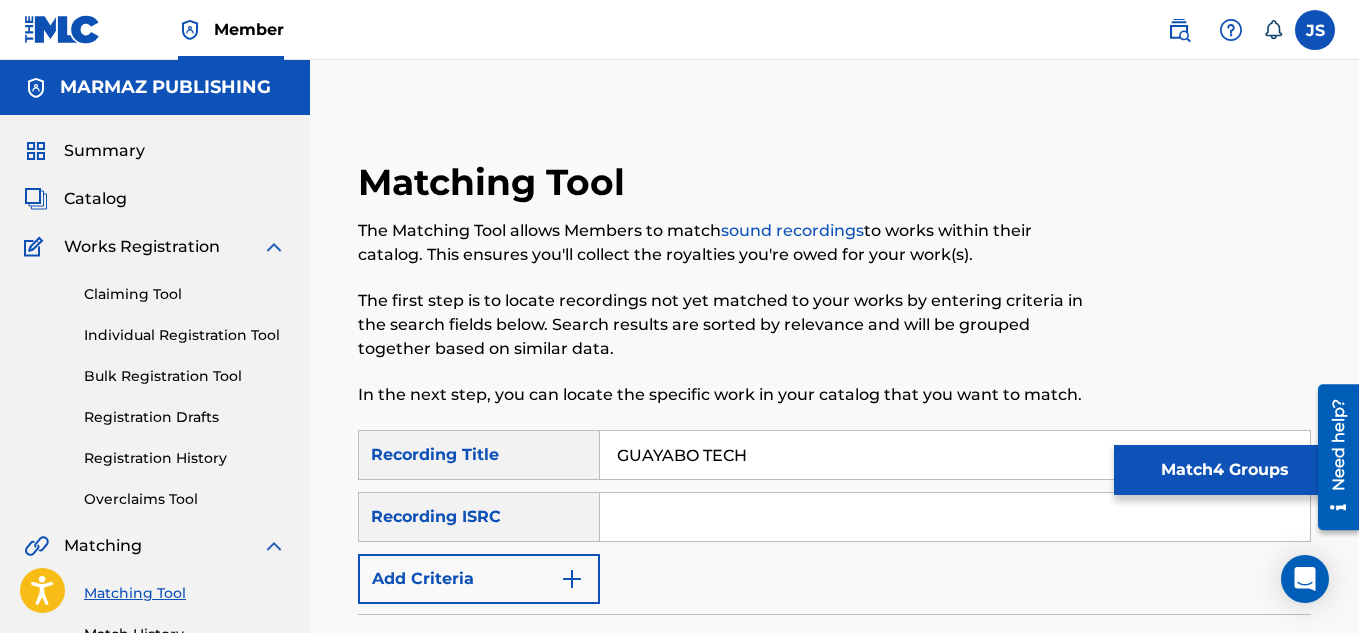 click on "GUAYABO TECH" at bounding box center (955, 455) 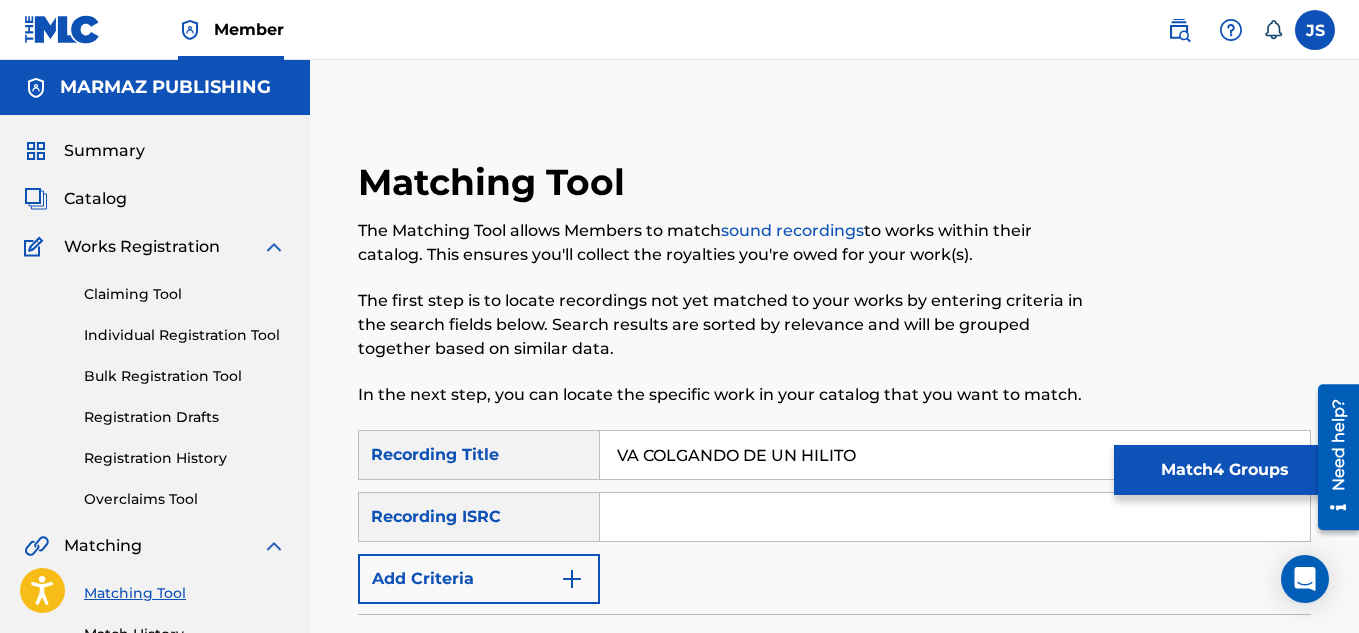 click on "Search" at bounding box center [1236, 731] 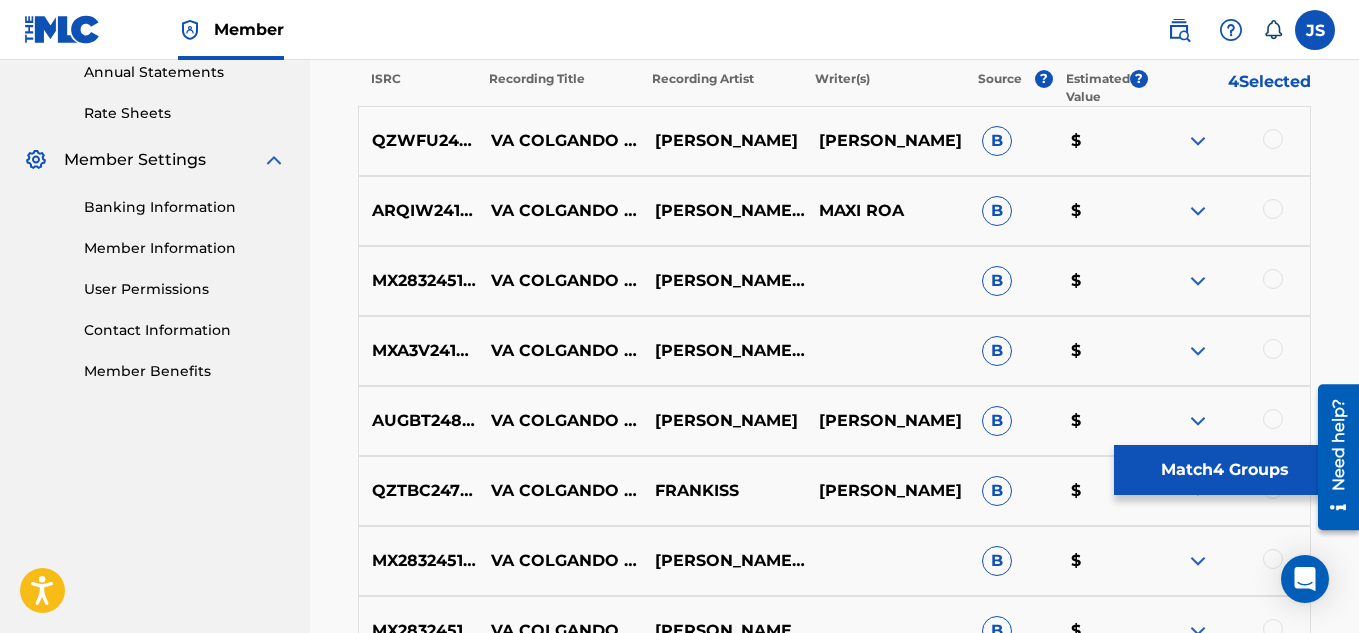 scroll, scrollTop: 739, scrollLeft: 0, axis: vertical 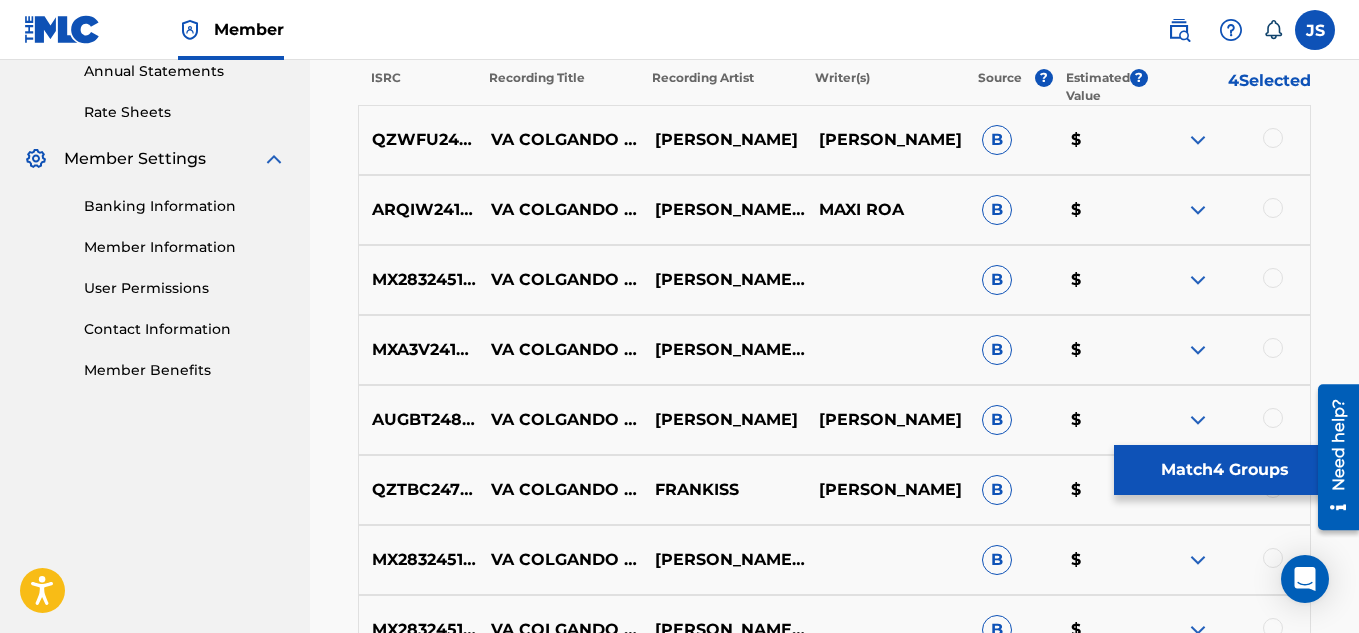 click at bounding box center (1273, 138) 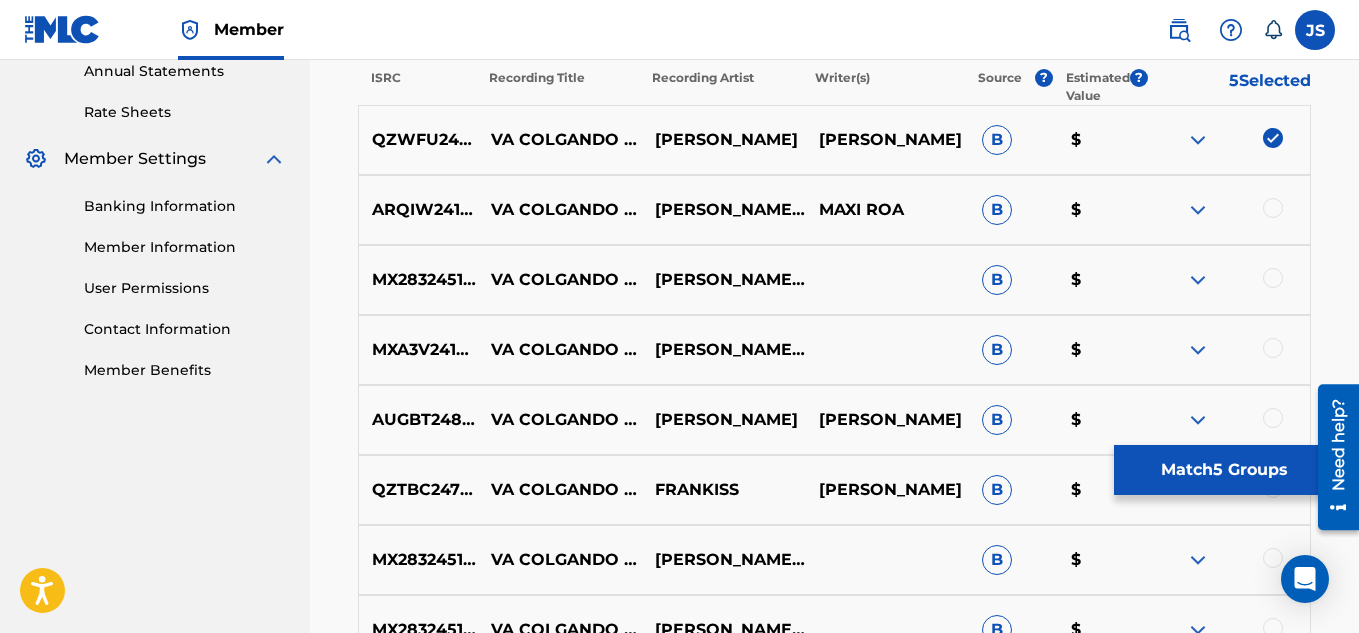 click at bounding box center [1273, 208] 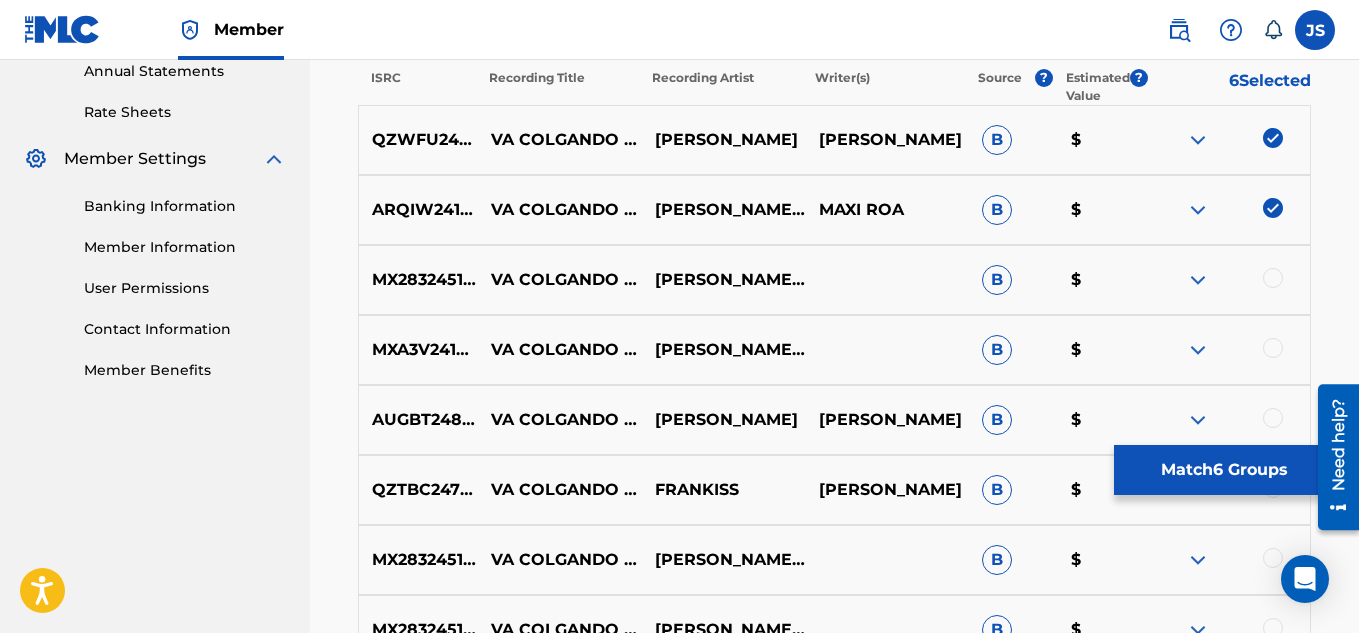 scroll, scrollTop: 795, scrollLeft: 0, axis: vertical 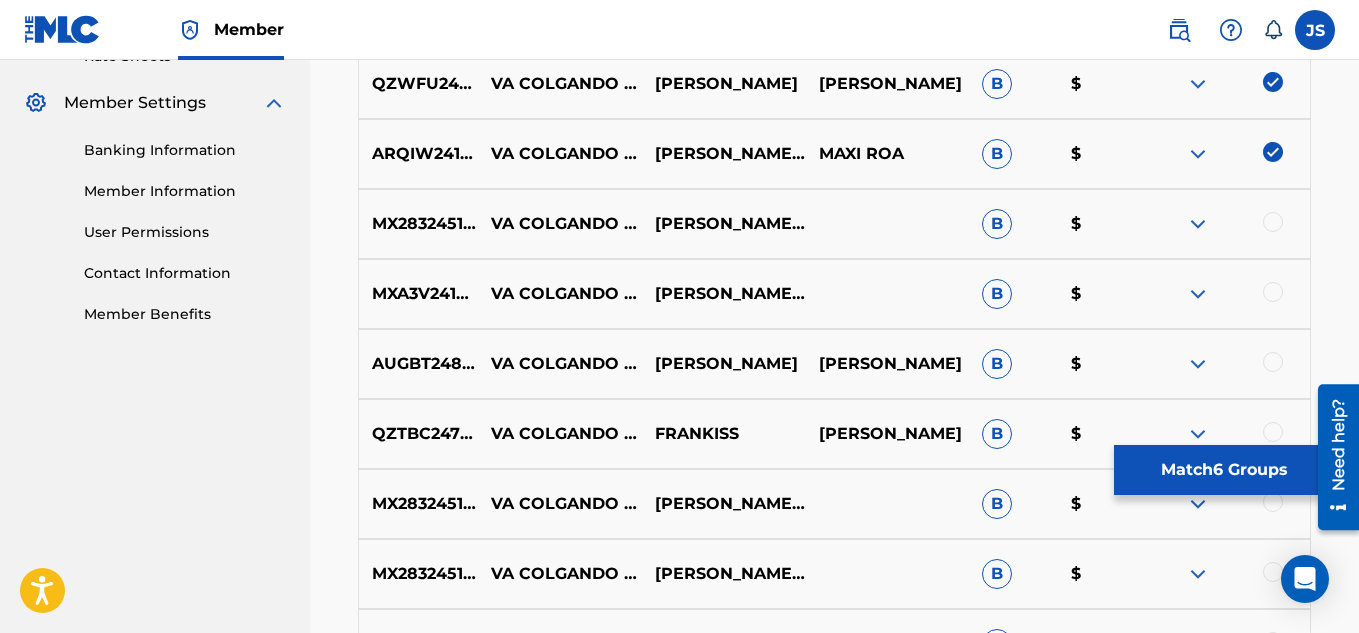 click on "MX2832451296 VA COLGANDO DE UN HILITO KEIVER DJ,JHONJA DJ B $" at bounding box center [834, 224] 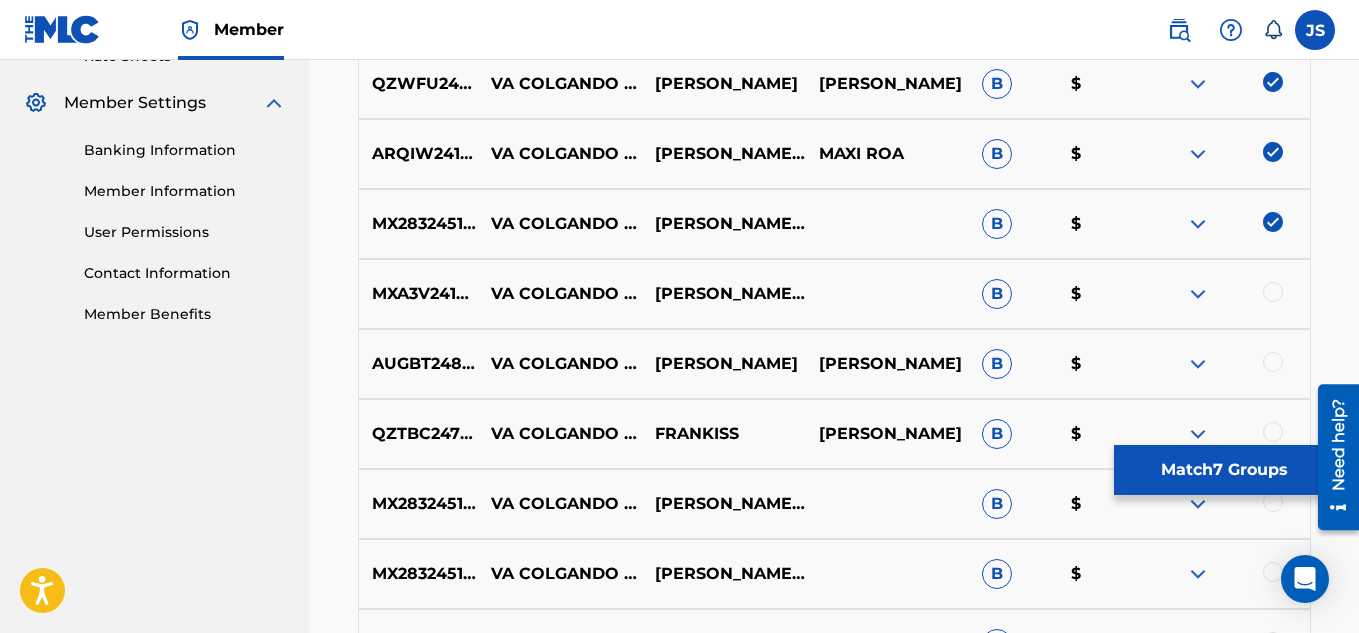 click on "MXA3V2412601 VA COLGANDO DE UN HILITO ANDREW (VE) B $" at bounding box center [834, 294] 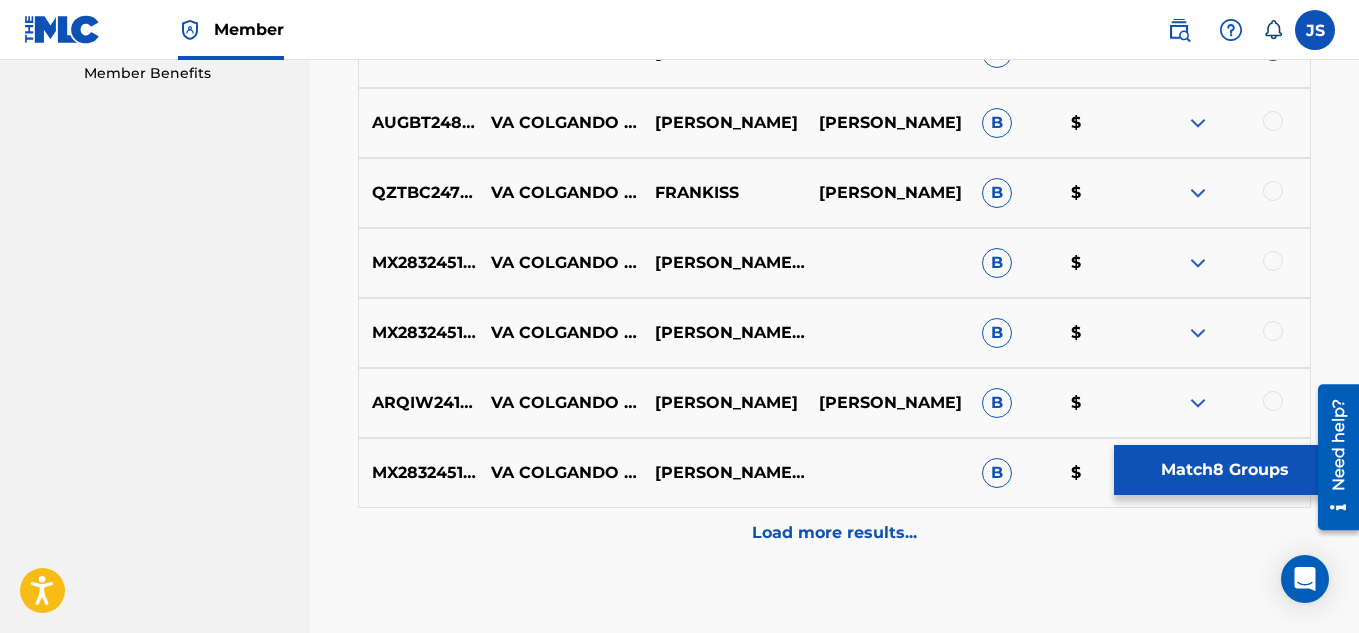 scroll, scrollTop: 1037, scrollLeft: 0, axis: vertical 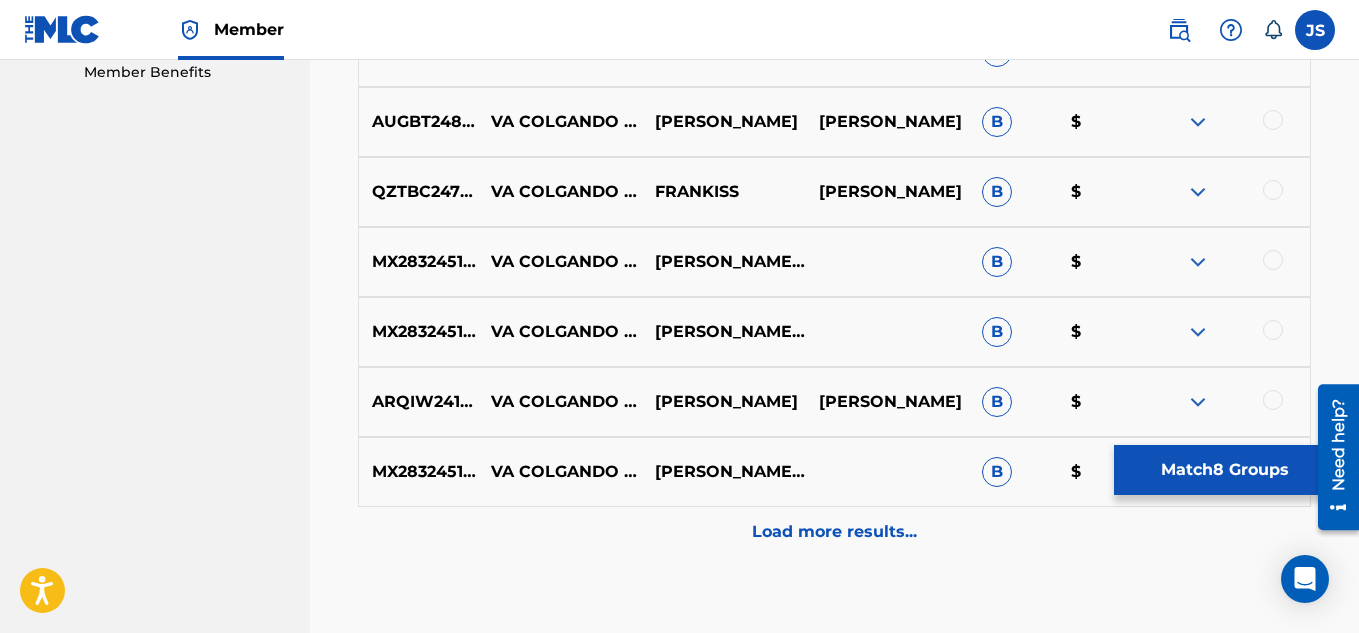 click at bounding box center [1273, 120] 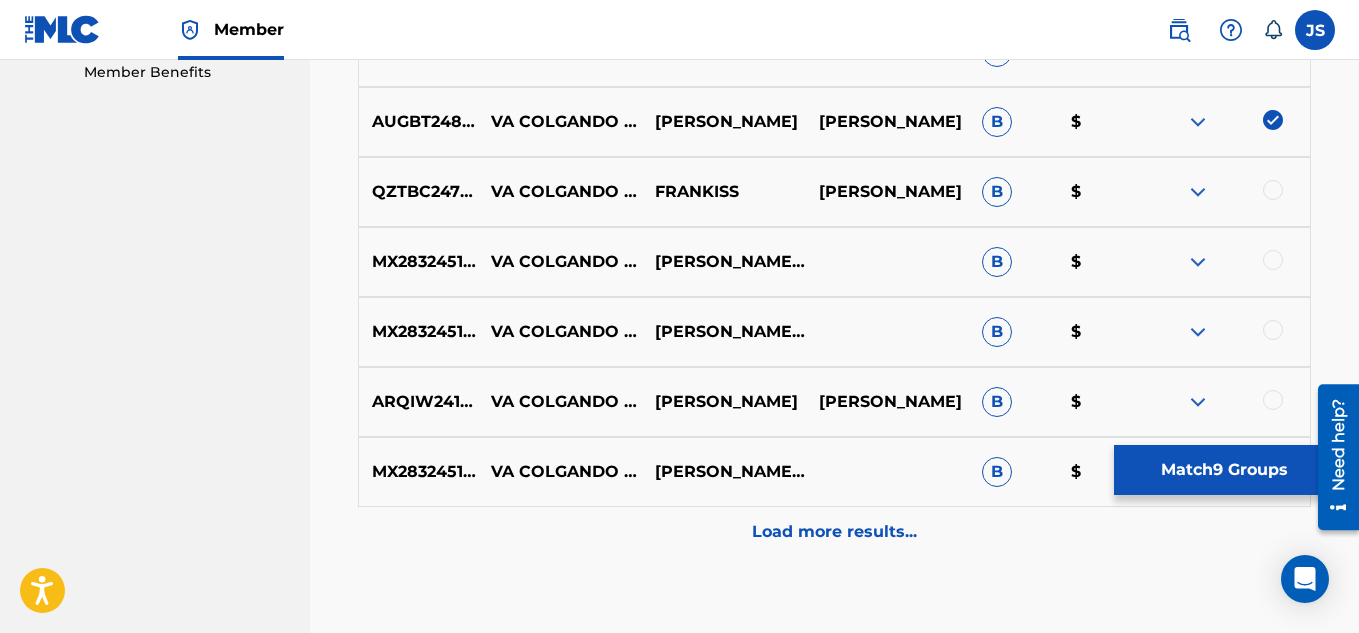 click at bounding box center [1273, 190] 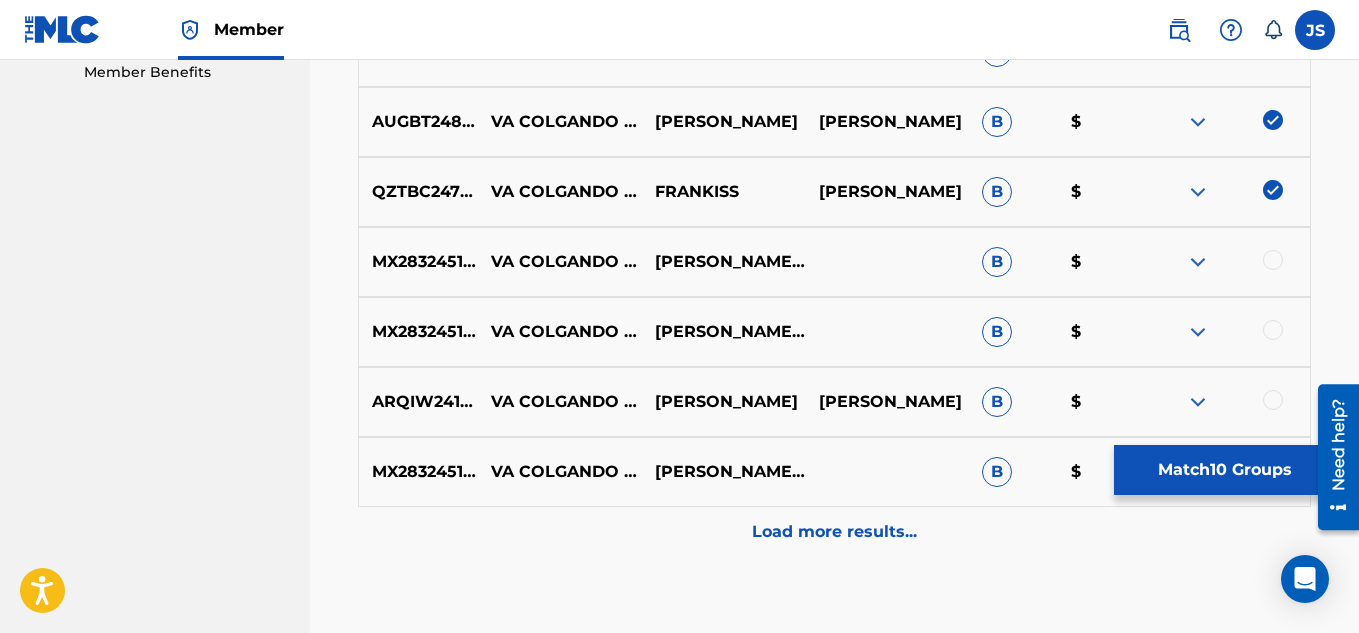 click at bounding box center [1273, 260] 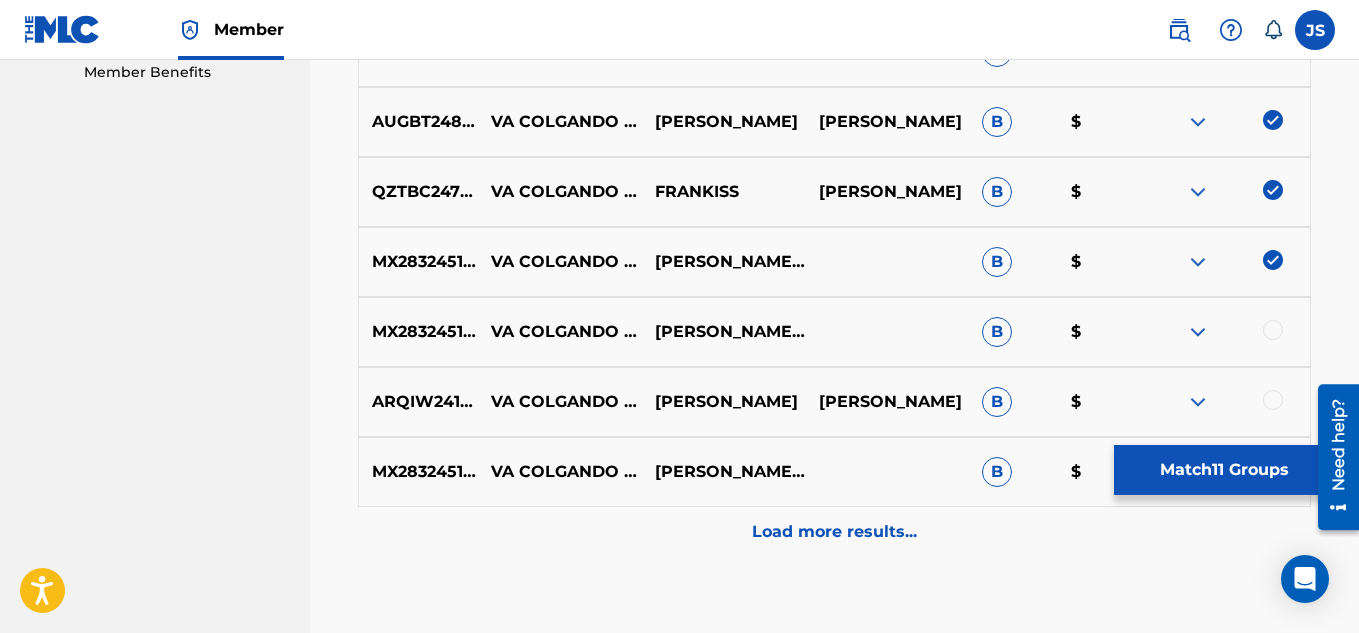 click at bounding box center (1273, 330) 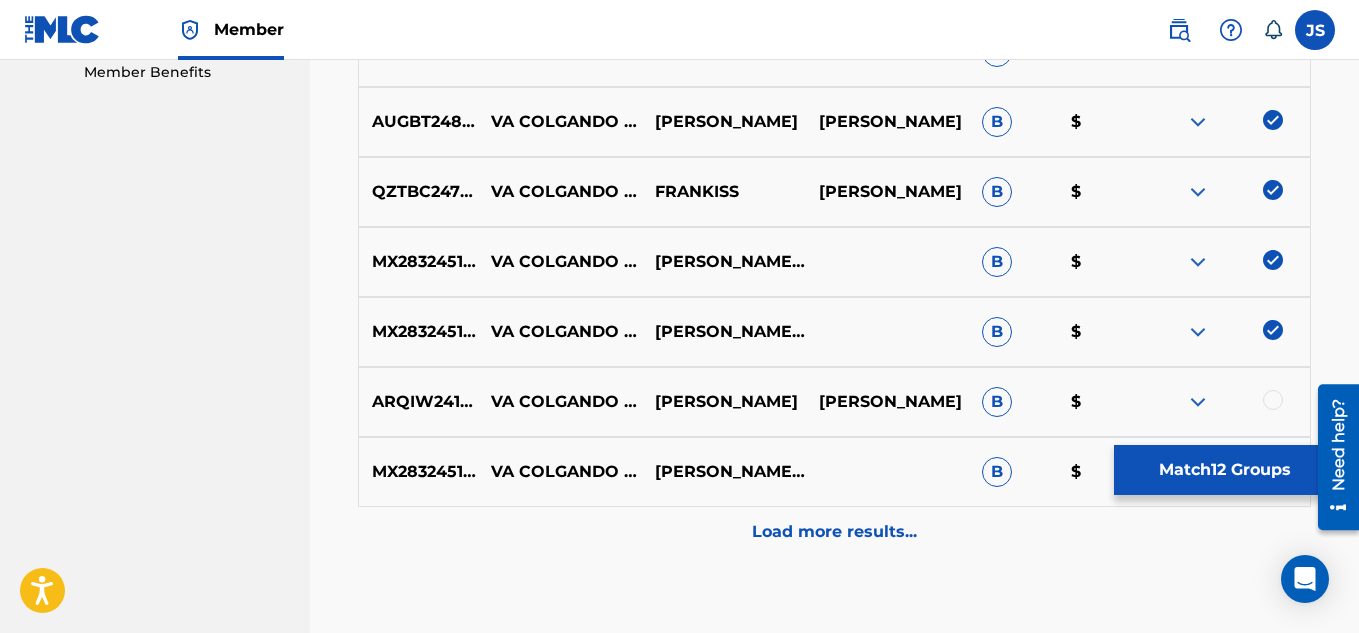 click on "ARQIW2410081 VA COLGANDO DE UN HILITO SEBASTIAN CAVIGLIA SEBASTIAN OMAR CAVIGLIA B $" at bounding box center (834, 402) 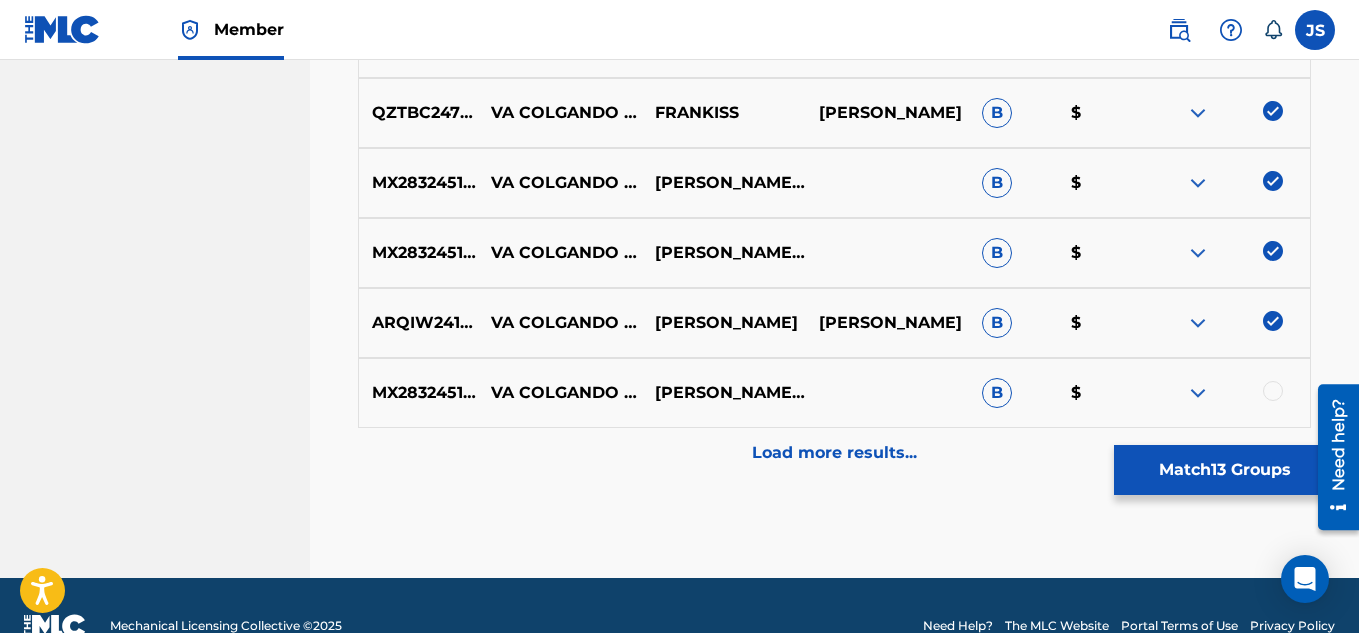 scroll, scrollTop: 1117, scrollLeft: 0, axis: vertical 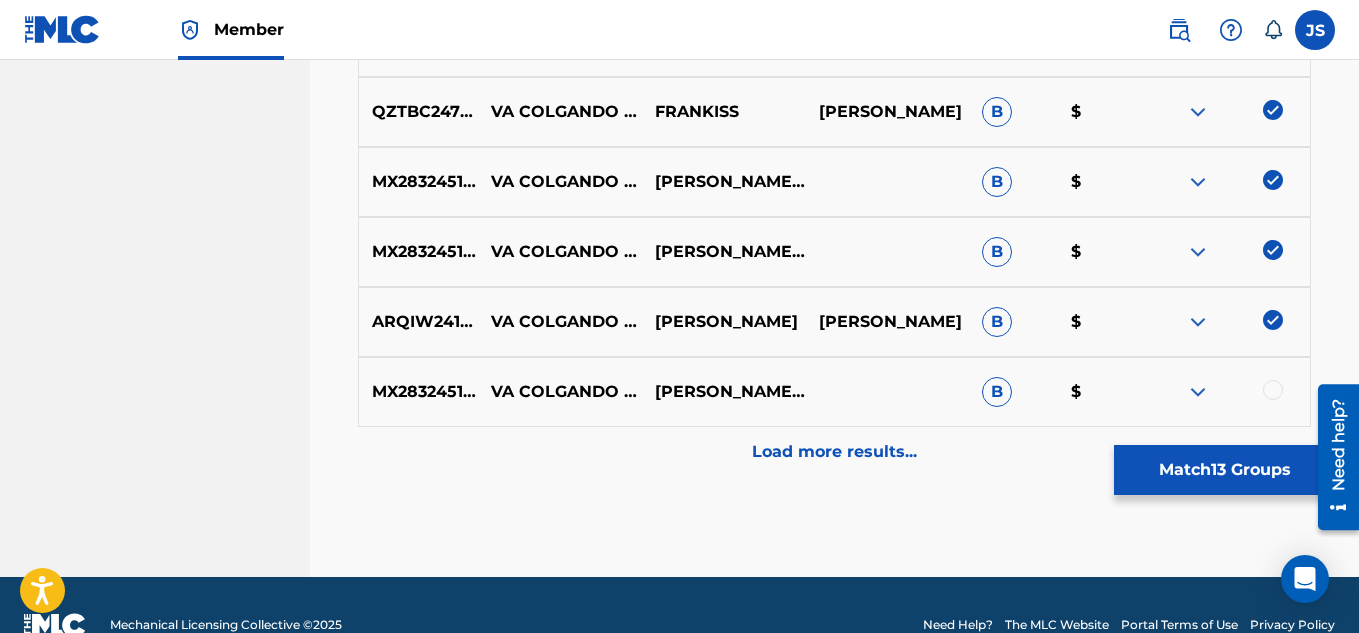 click at bounding box center [1273, 390] 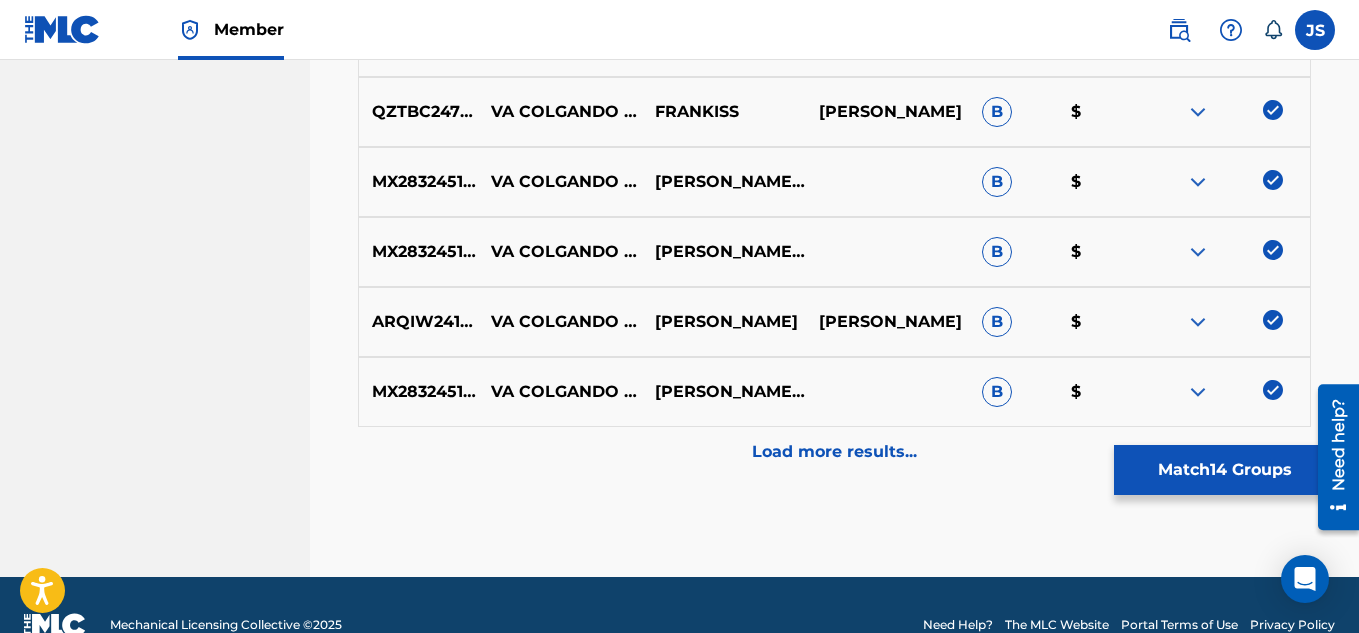 click on "Load more results..." at bounding box center [834, 452] 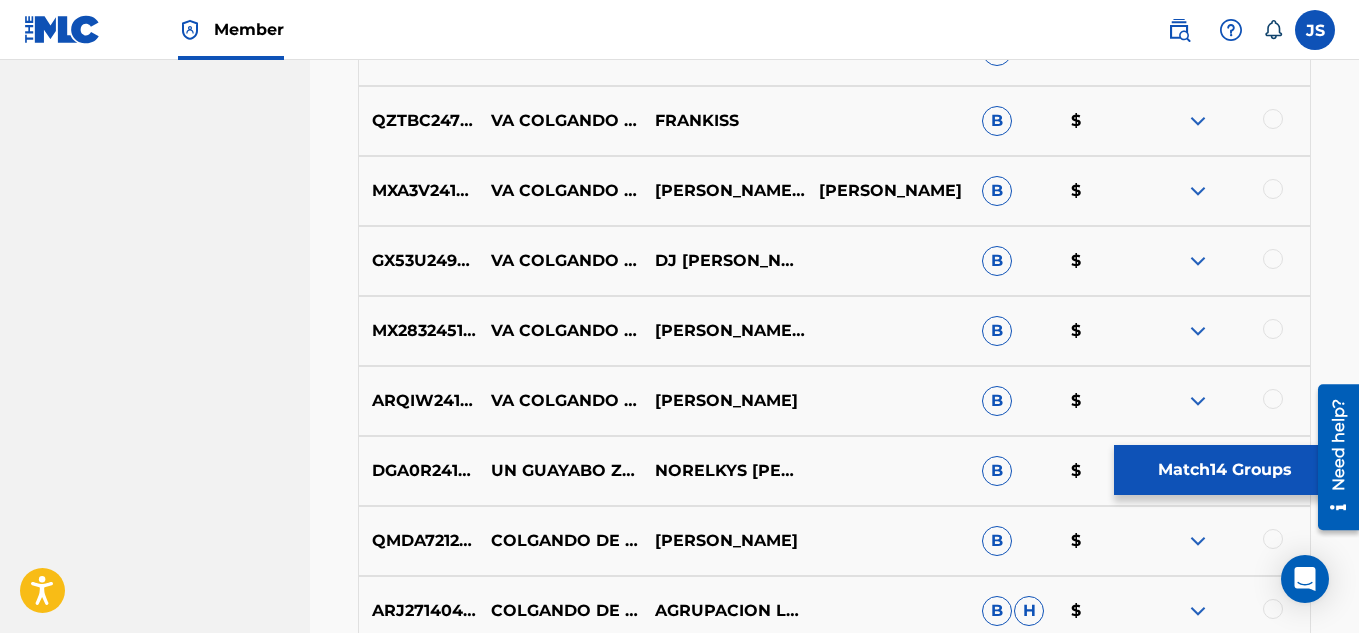 scroll, scrollTop: 1459, scrollLeft: 0, axis: vertical 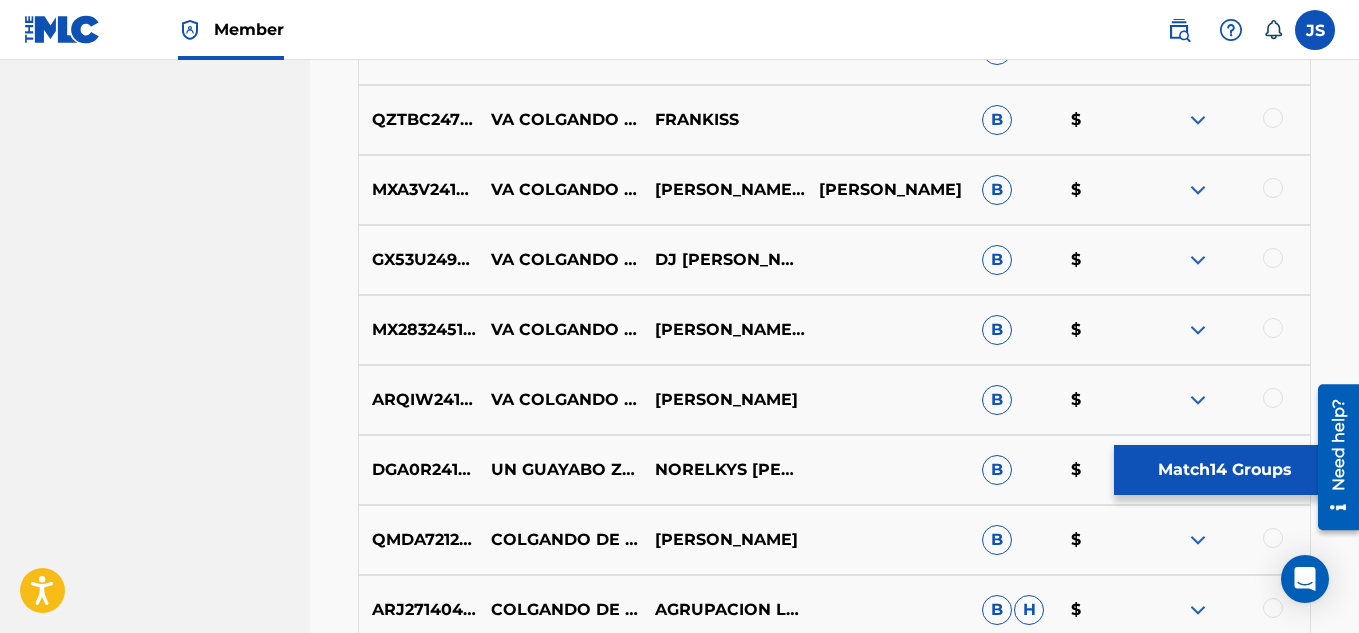 click at bounding box center [1273, 118] 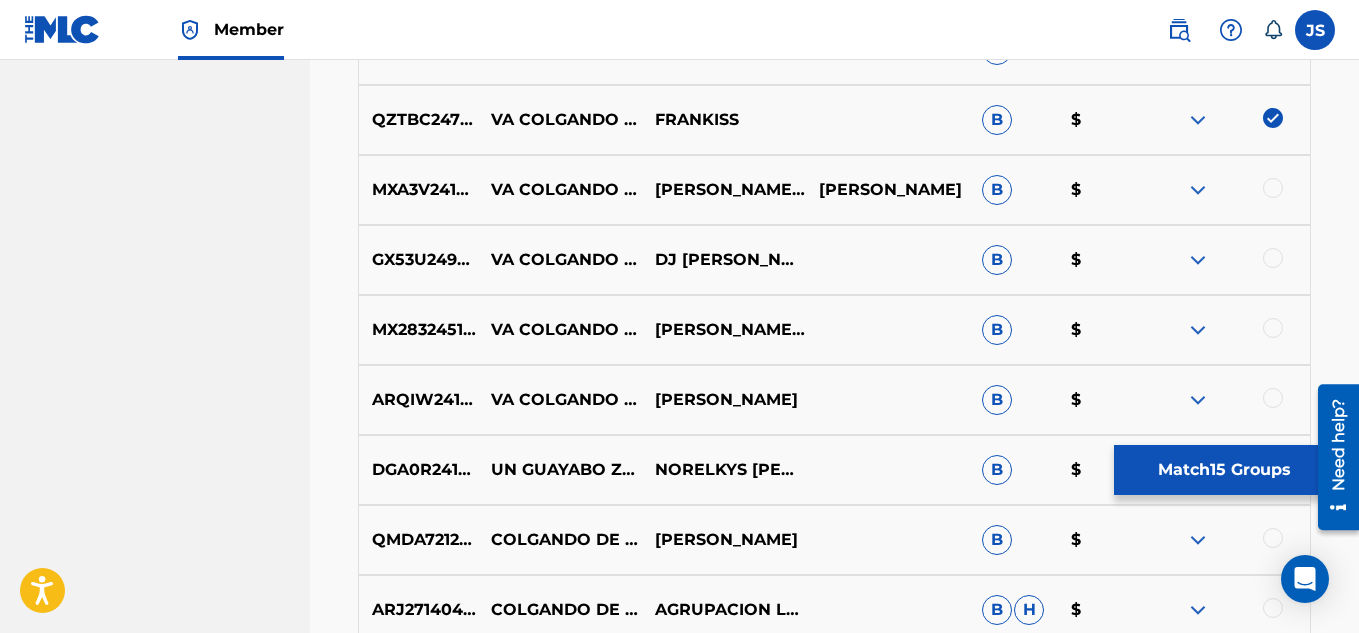 click at bounding box center (1228, 190) 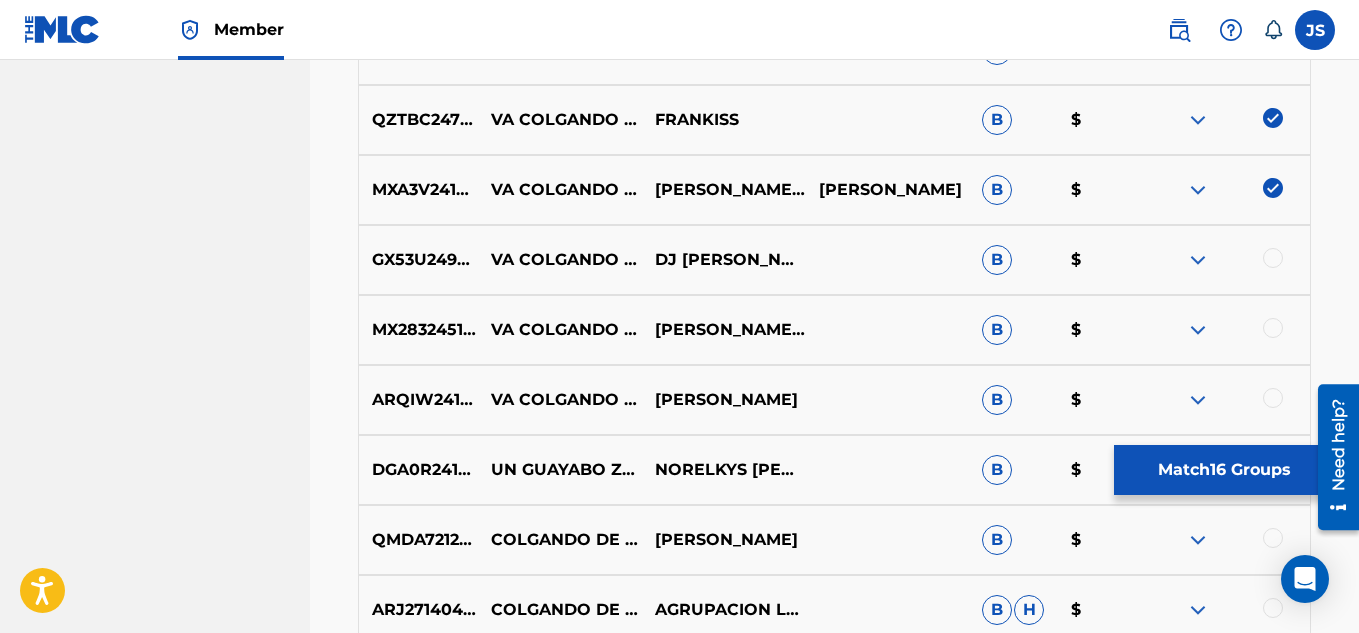 click at bounding box center [1273, 258] 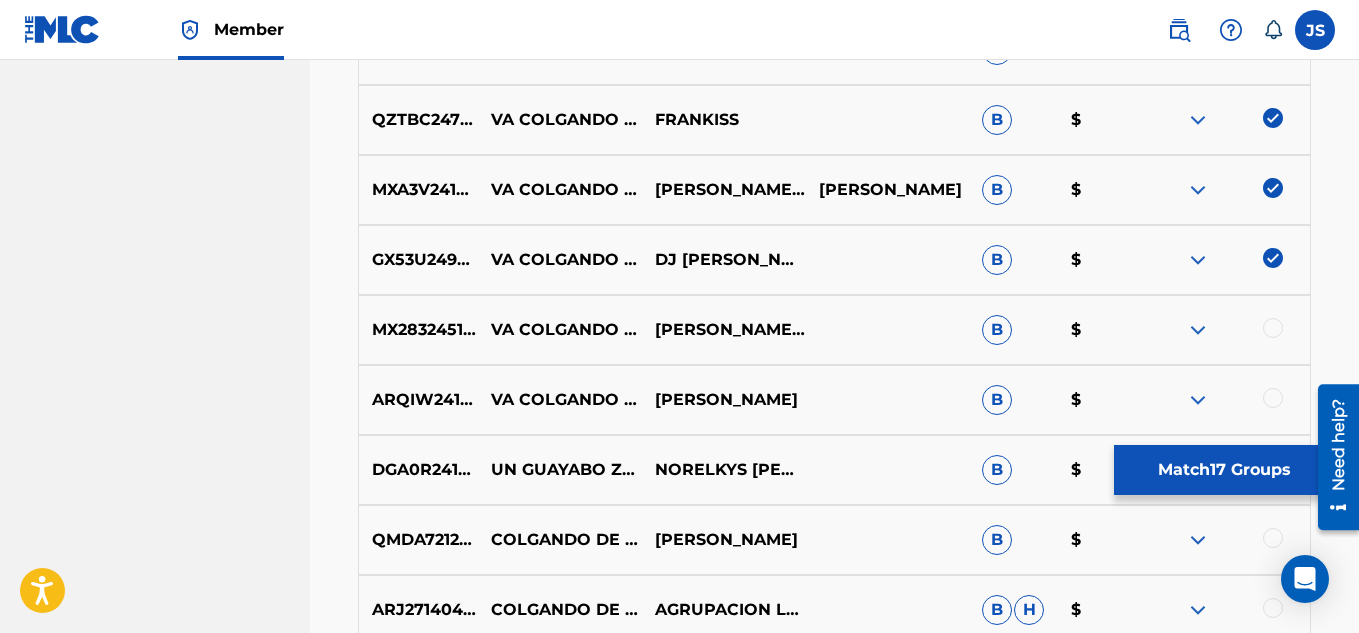 click at bounding box center (1273, 328) 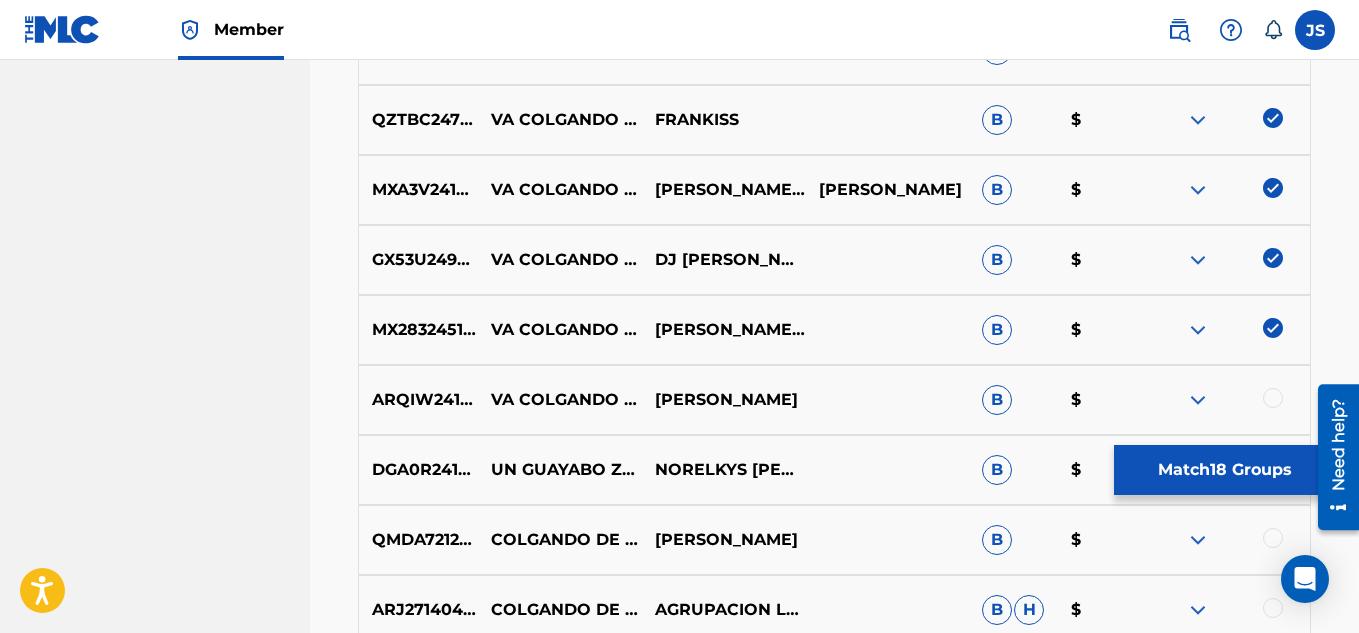 click at bounding box center (1273, 398) 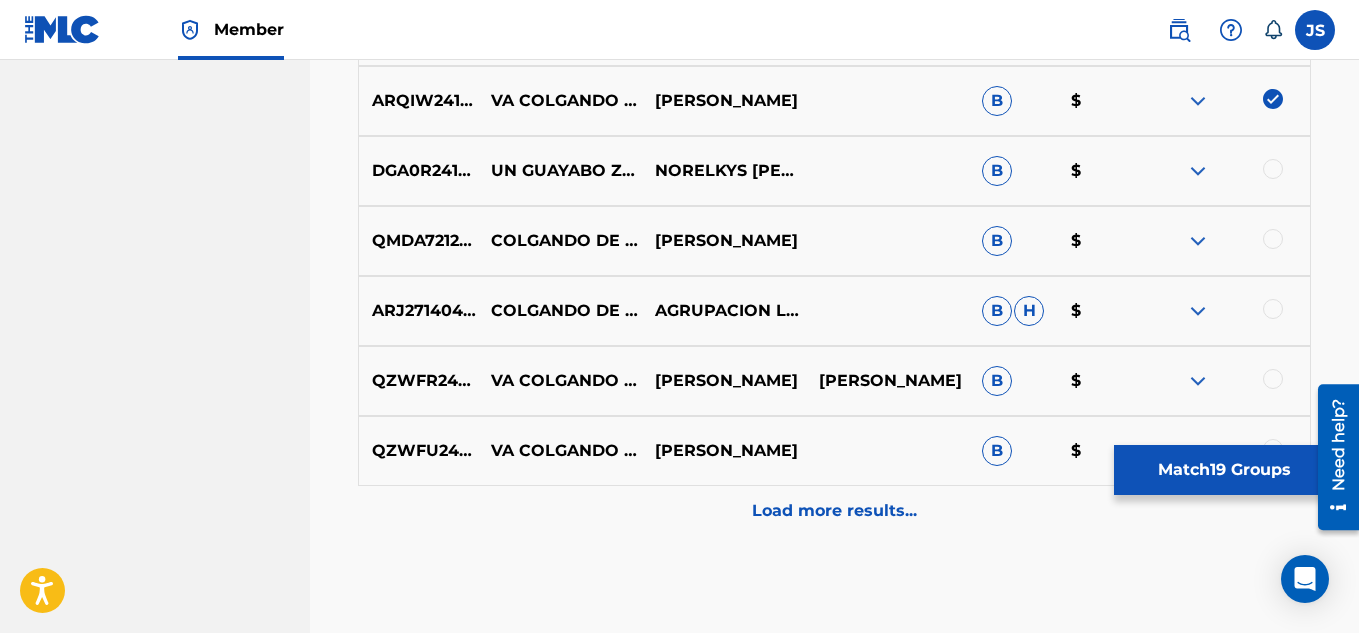 scroll, scrollTop: 1759, scrollLeft: 0, axis: vertical 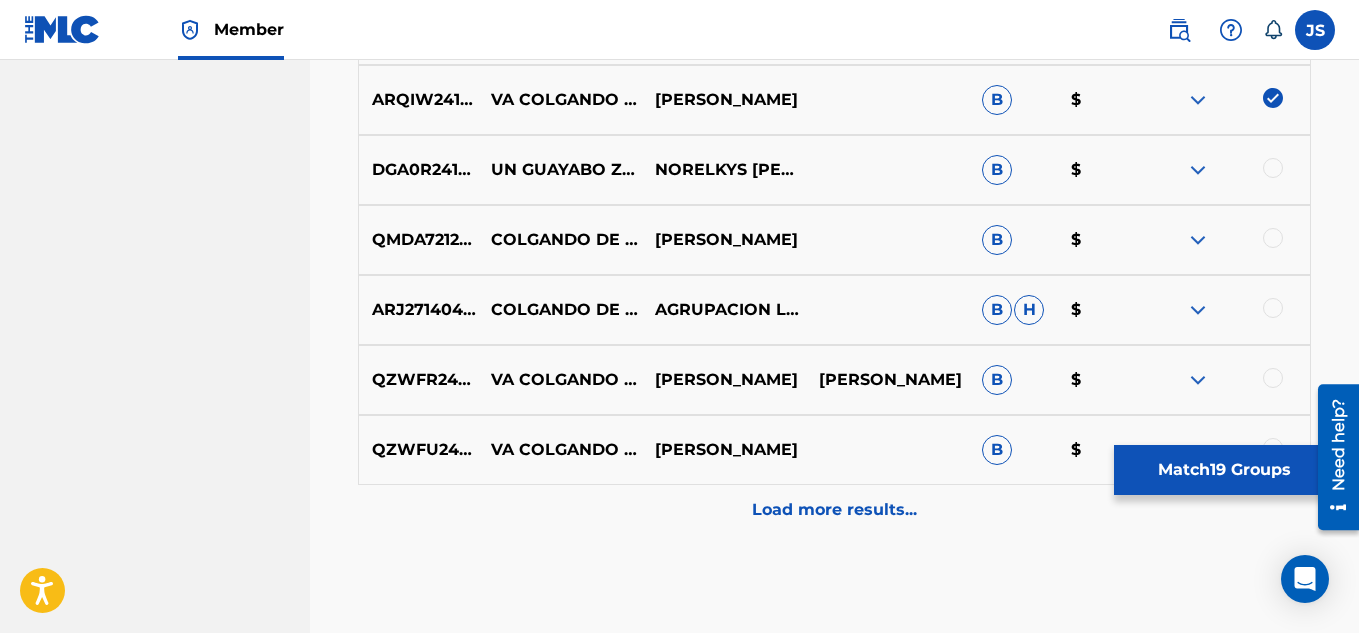 click at bounding box center (1273, 168) 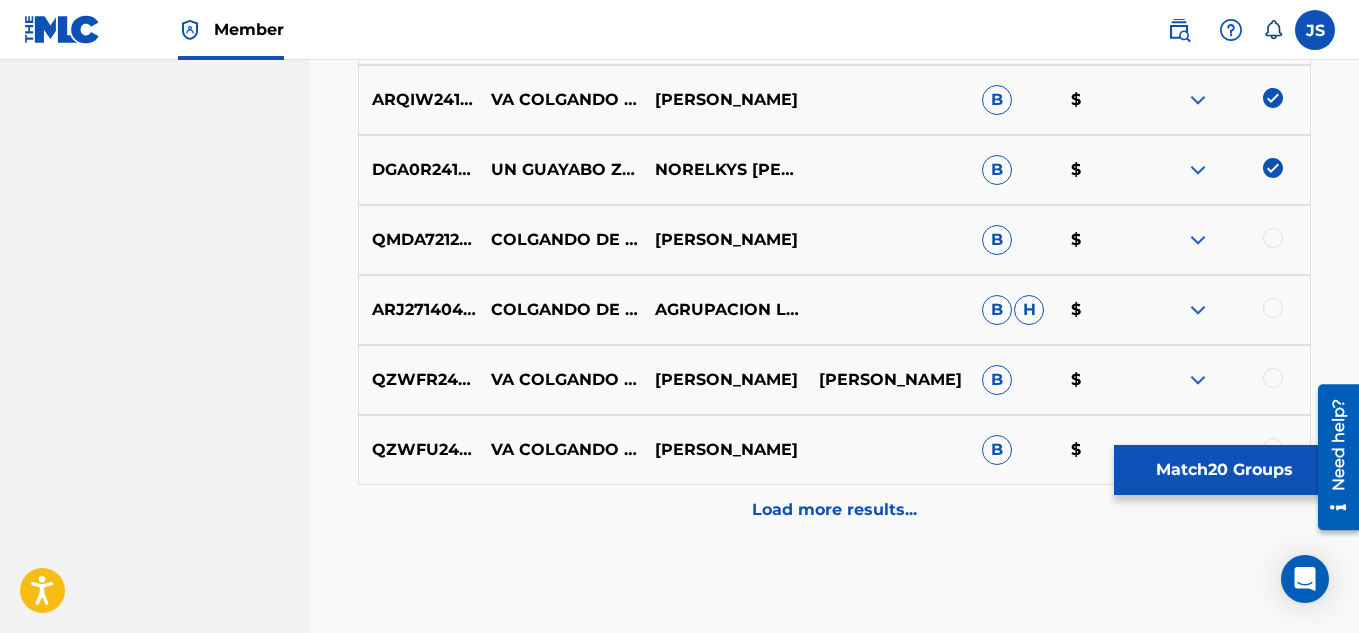 click at bounding box center (1273, 238) 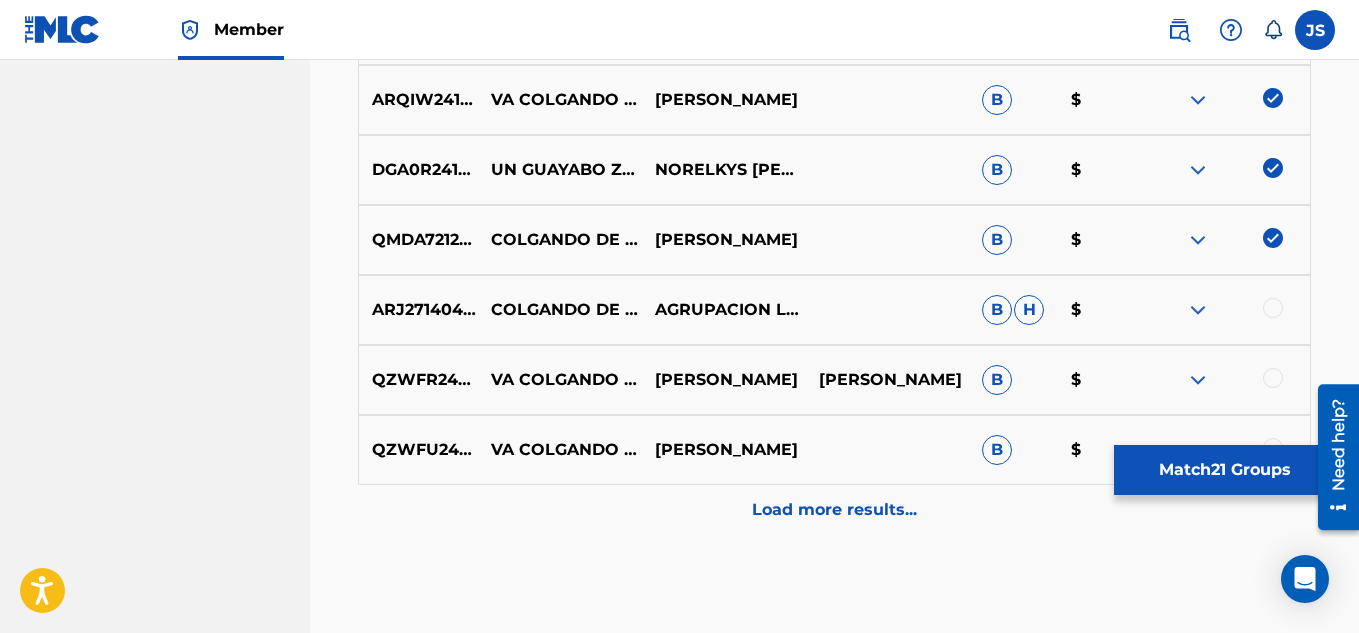 click at bounding box center (1273, 308) 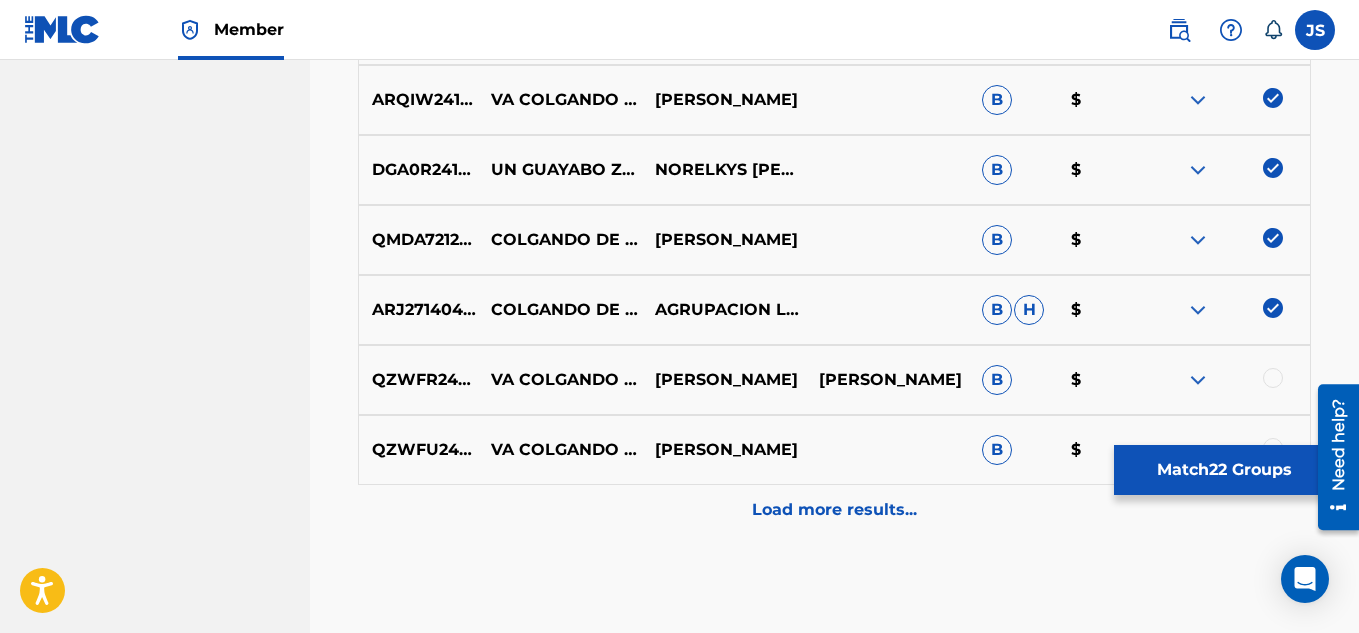 click at bounding box center [1273, 378] 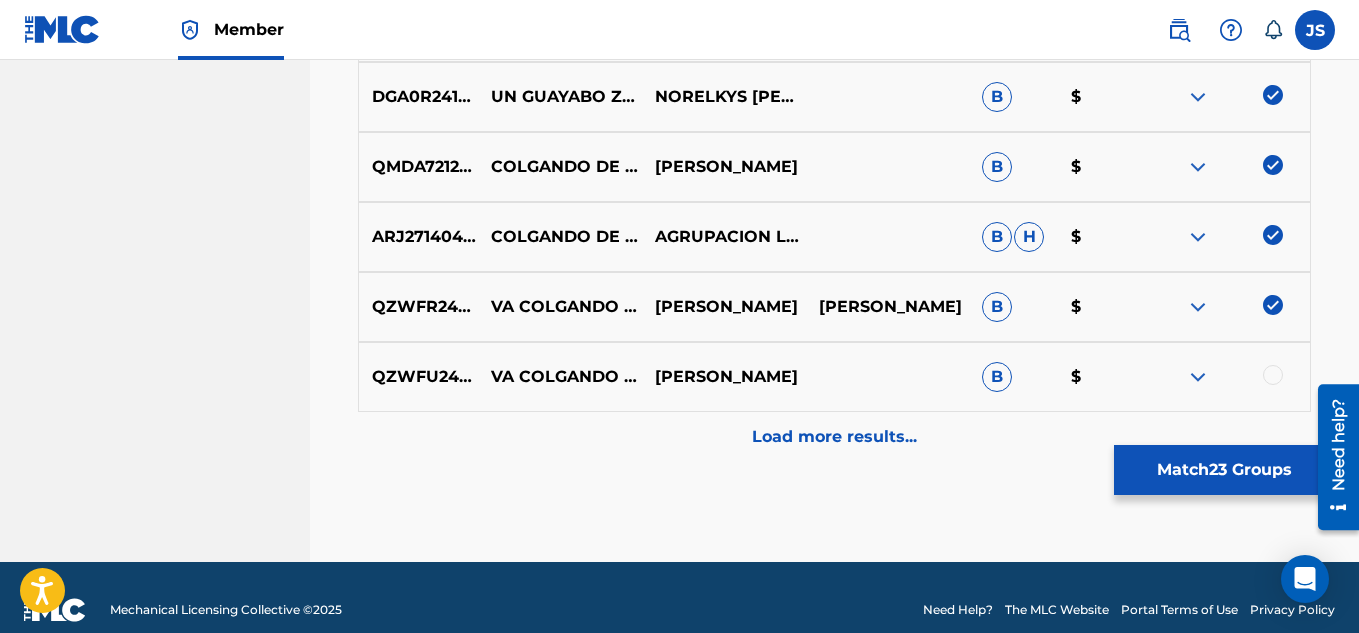 scroll, scrollTop: 1834, scrollLeft: 0, axis: vertical 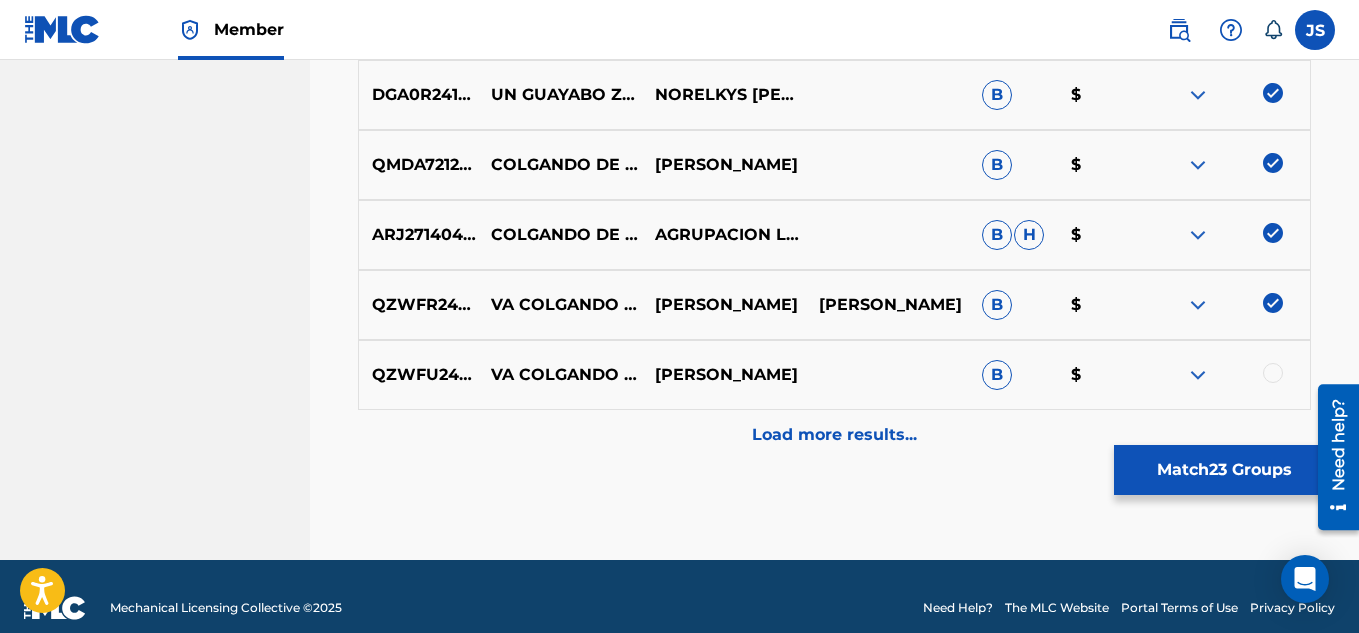 click at bounding box center [1273, 373] 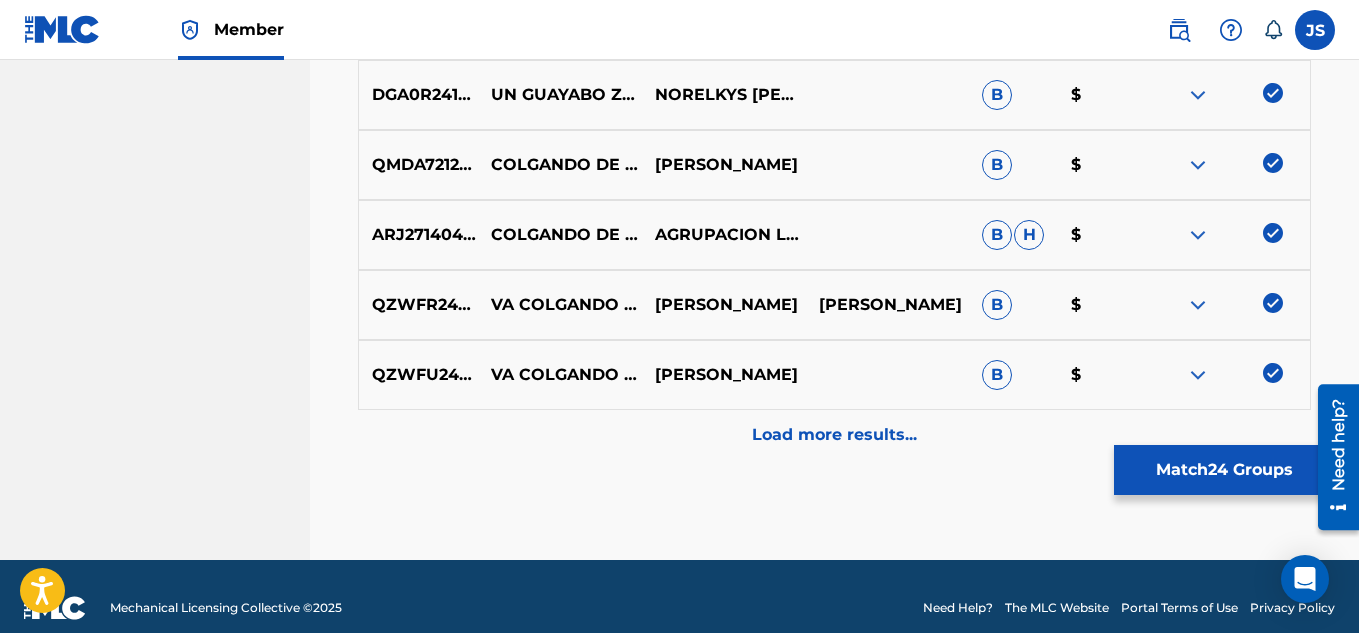 click at bounding box center (1273, 233) 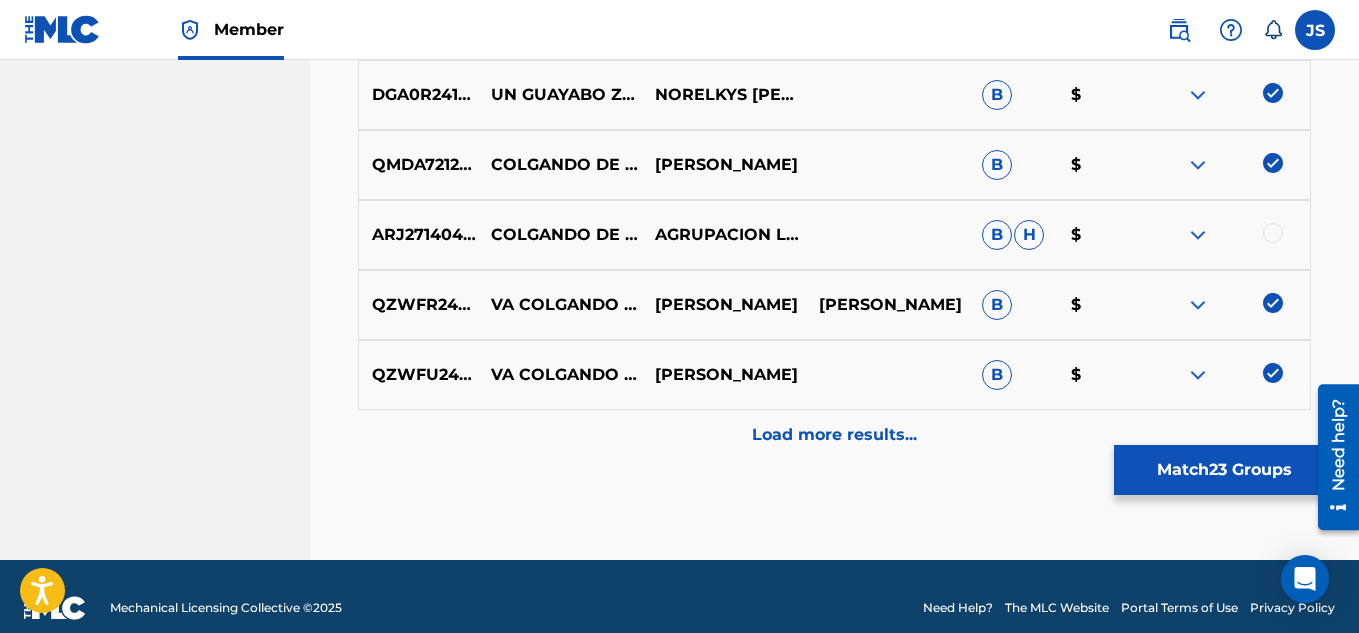 click at bounding box center (1273, 163) 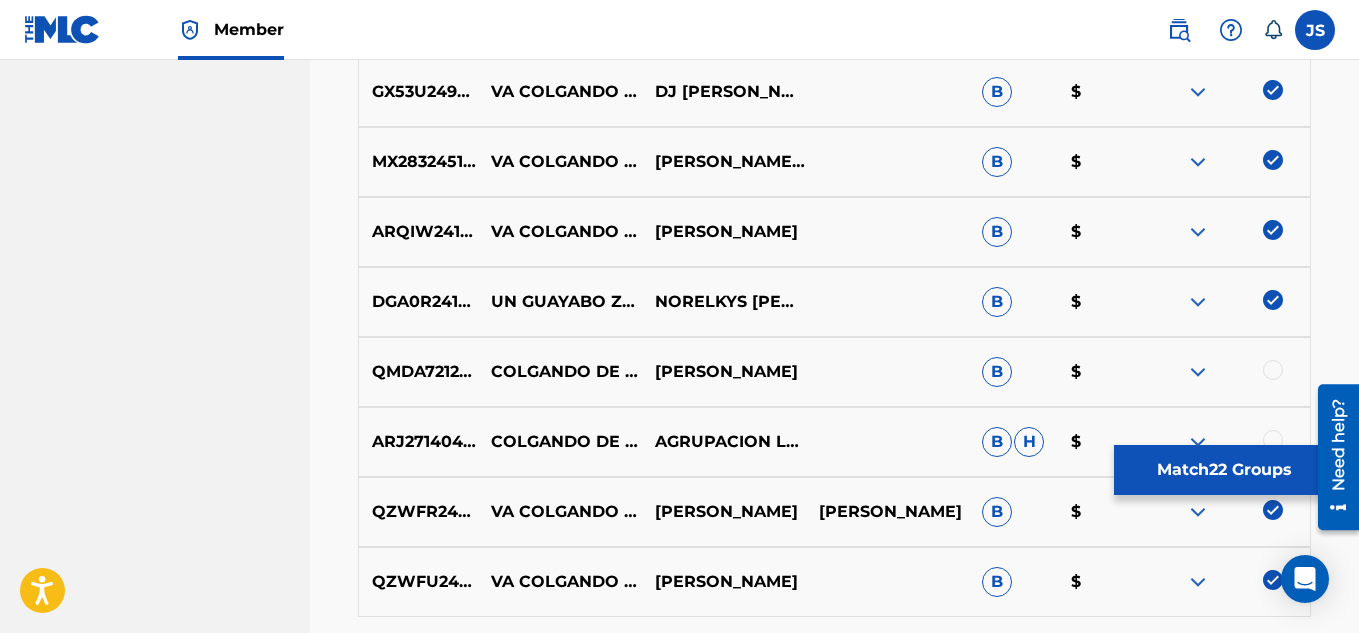 scroll, scrollTop: 1626, scrollLeft: 0, axis: vertical 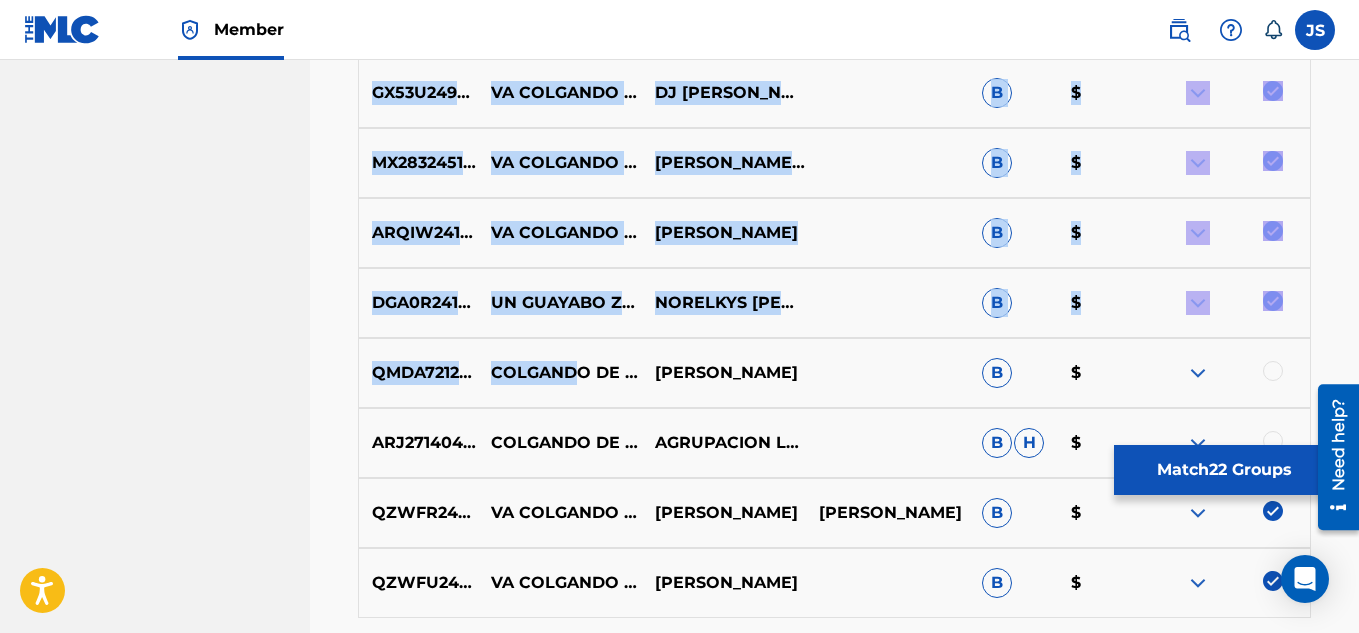 drag, startPoint x: 1270, startPoint y: 170, endPoint x: 580, endPoint y: 358, distance: 715.15314 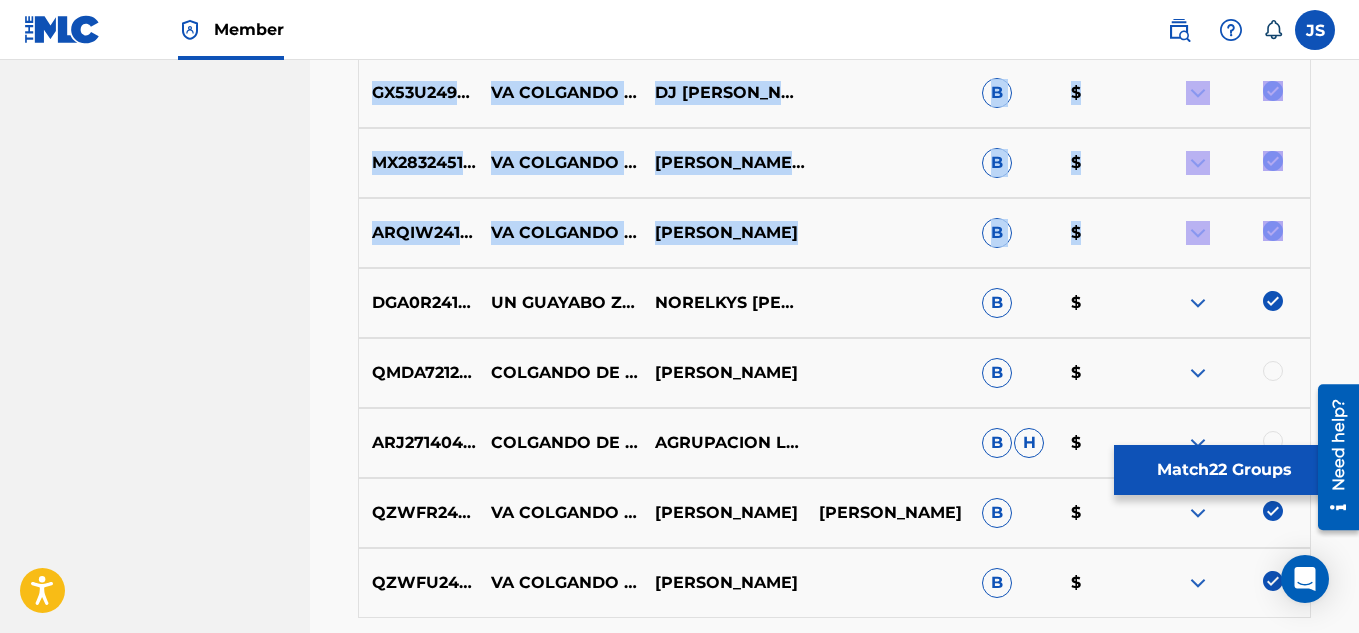 drag, startPoint x: 156, startPoint y: 471, endPoint x: 517, endPoint y: 252, distance: 422.23453 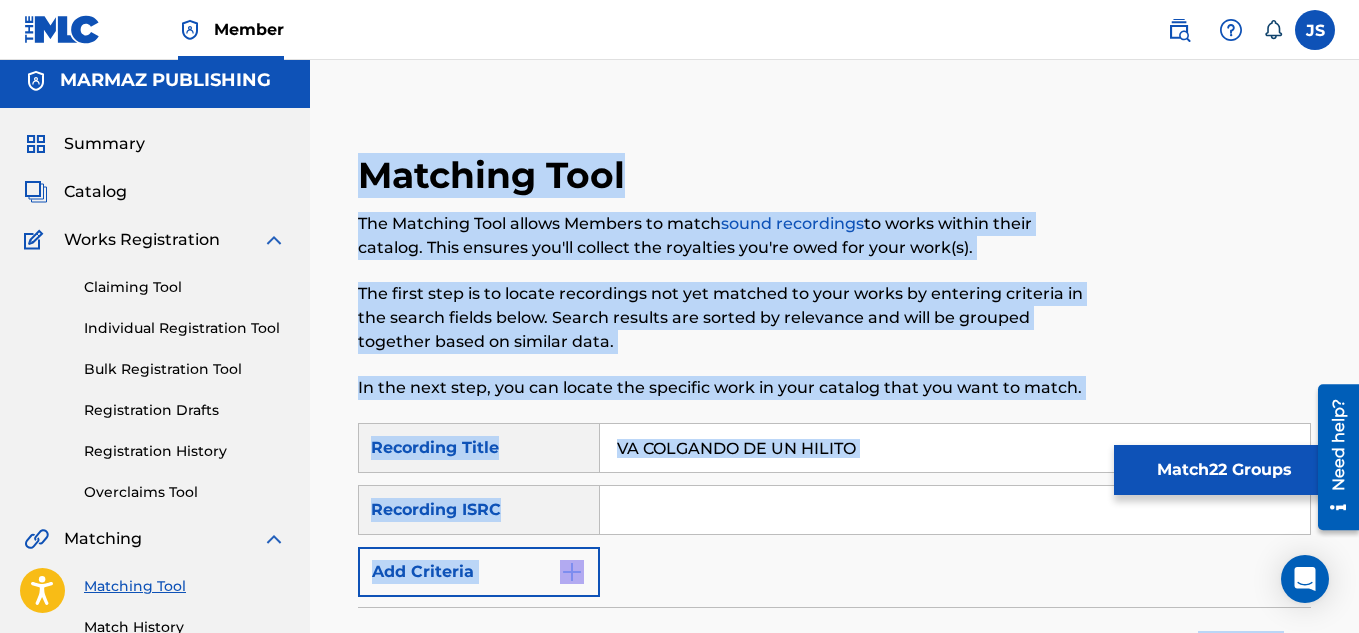 scroll, scrollTop: 0, scrollLeft: 0, axis: both 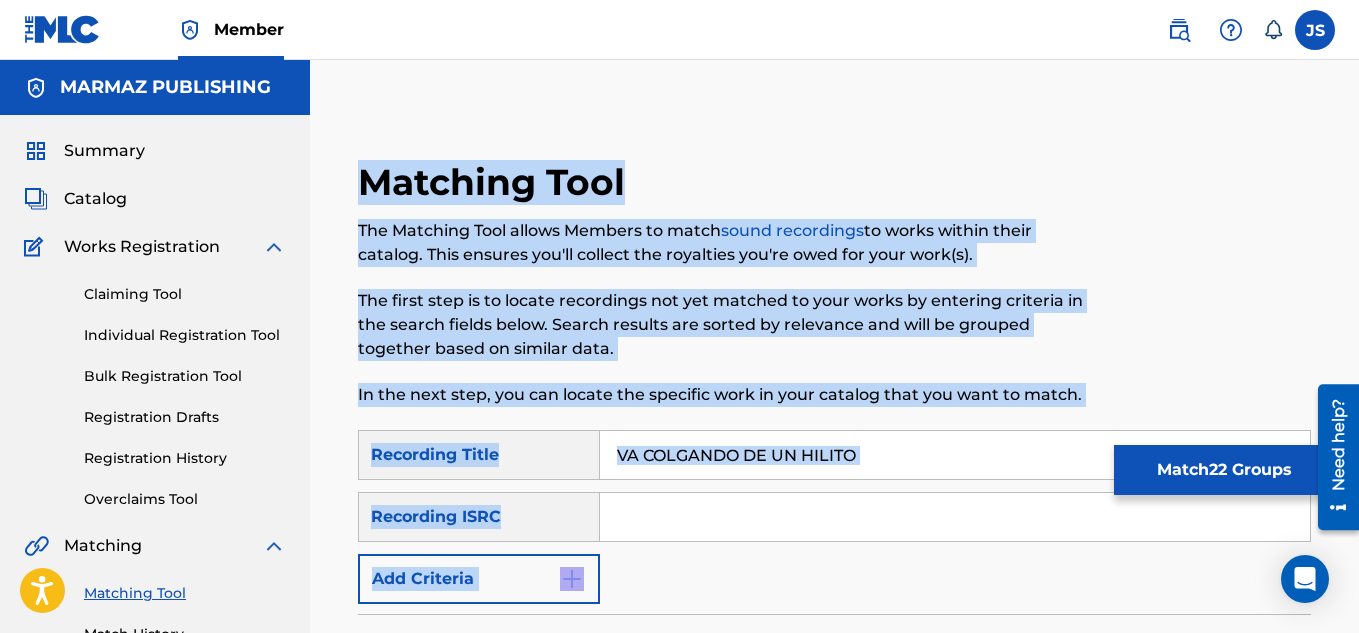 click on "VA COLGANDO DE UN HILITO" at bounding box center [955, 455] 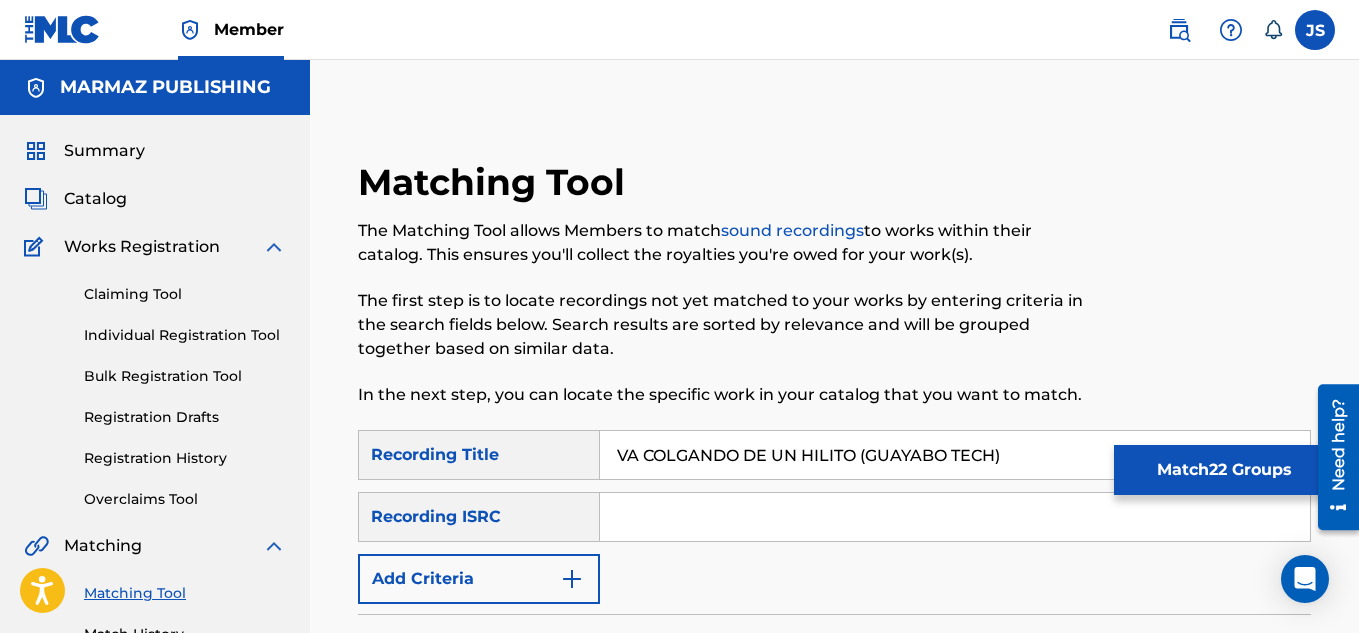 type on "VA COLGANDO DE UN HILITO (GUAYABO TECH)" 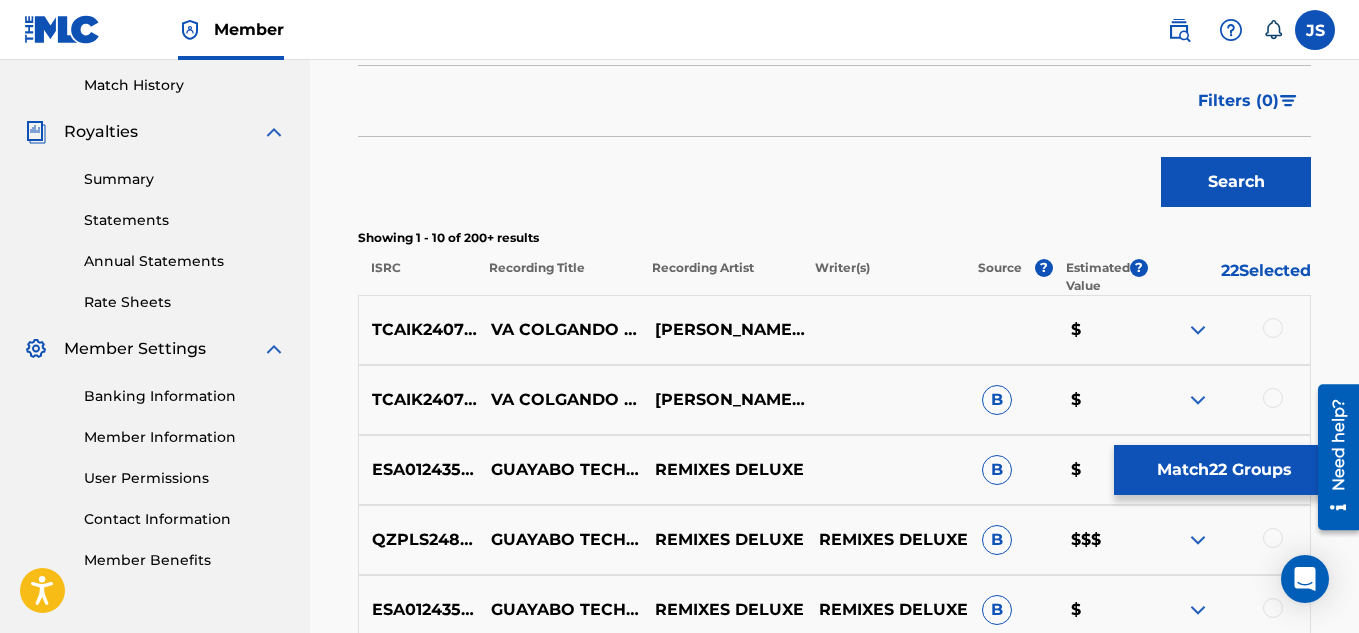 scroll, scrollTop: 722, scrollLeft: 0, axis: vertical 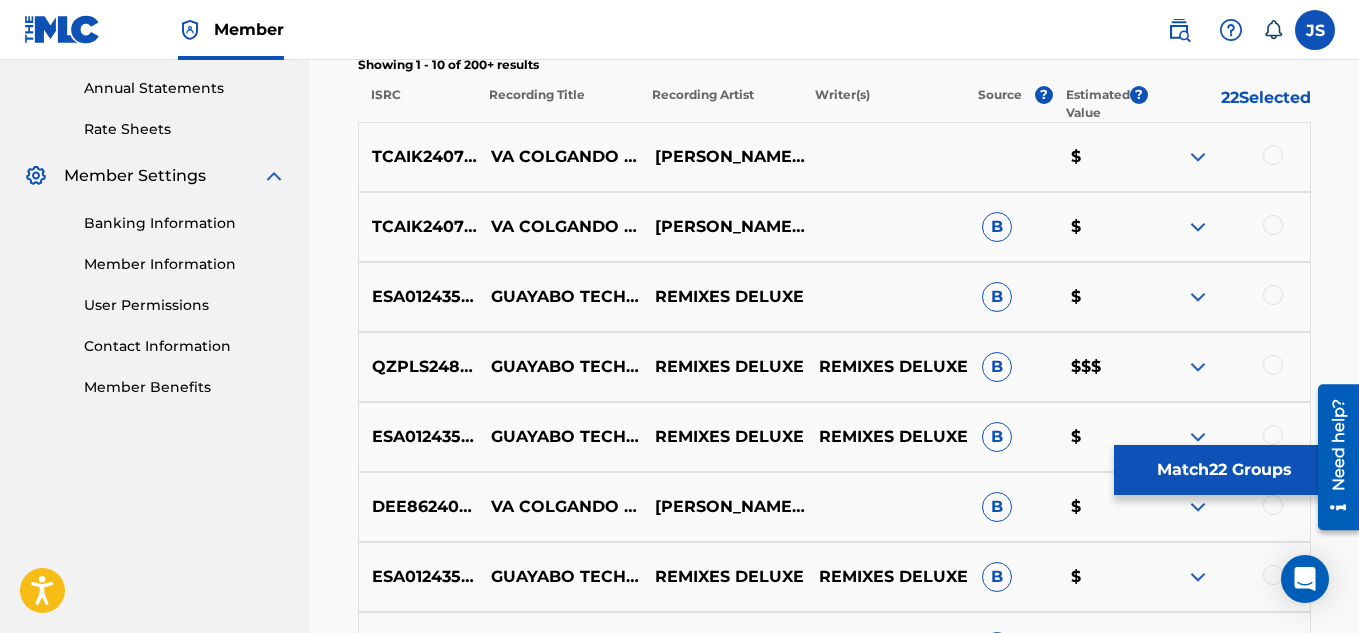 click at bounding box center [1273, 155] 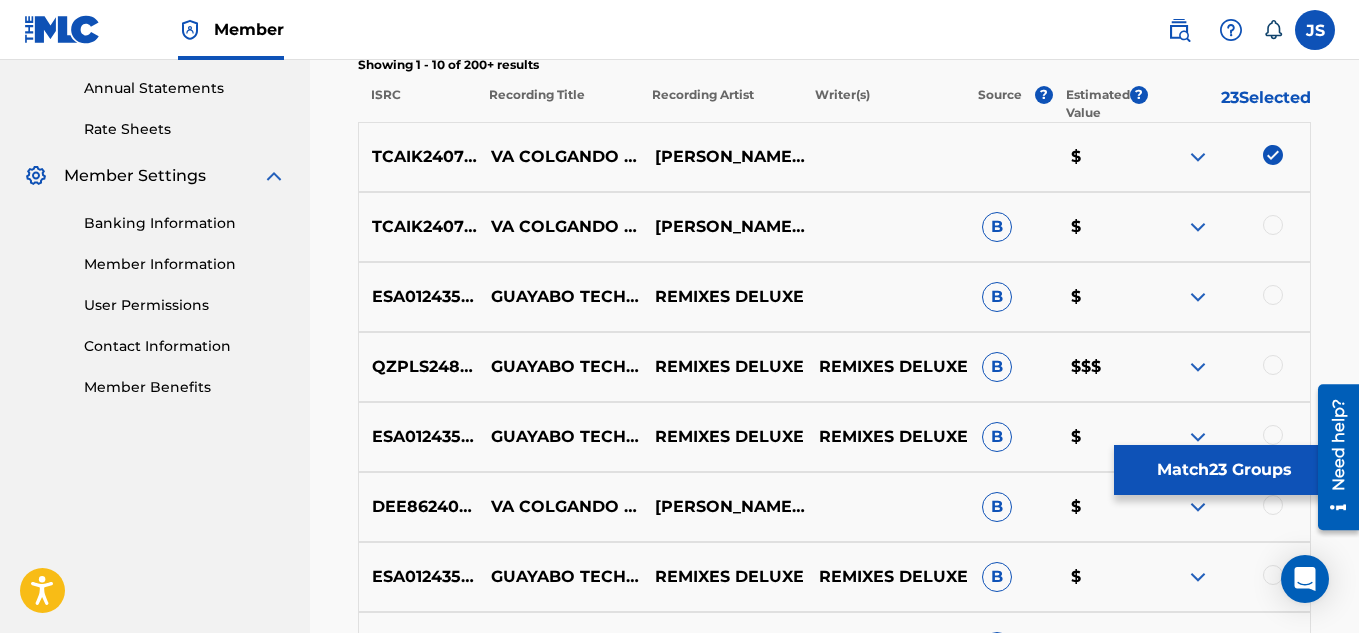 click at bounding box center [1273, 225] 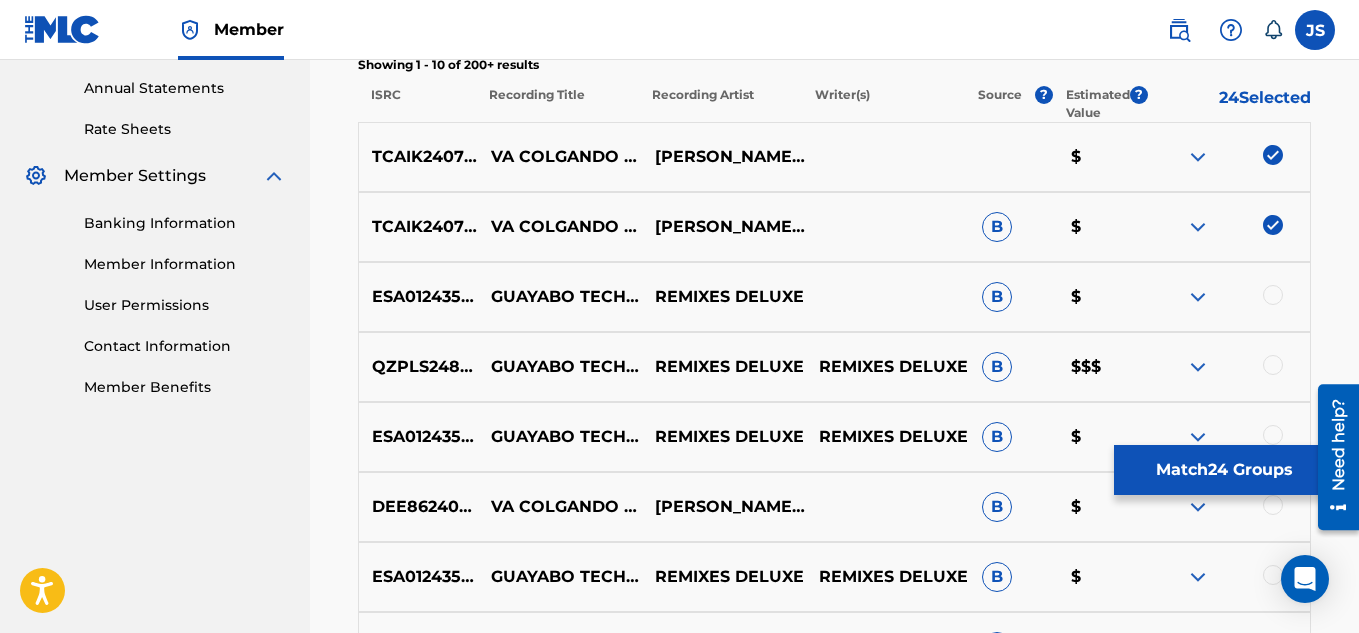 scroll, scrollTop: 785, scrollLeft: 0, axis: vertical 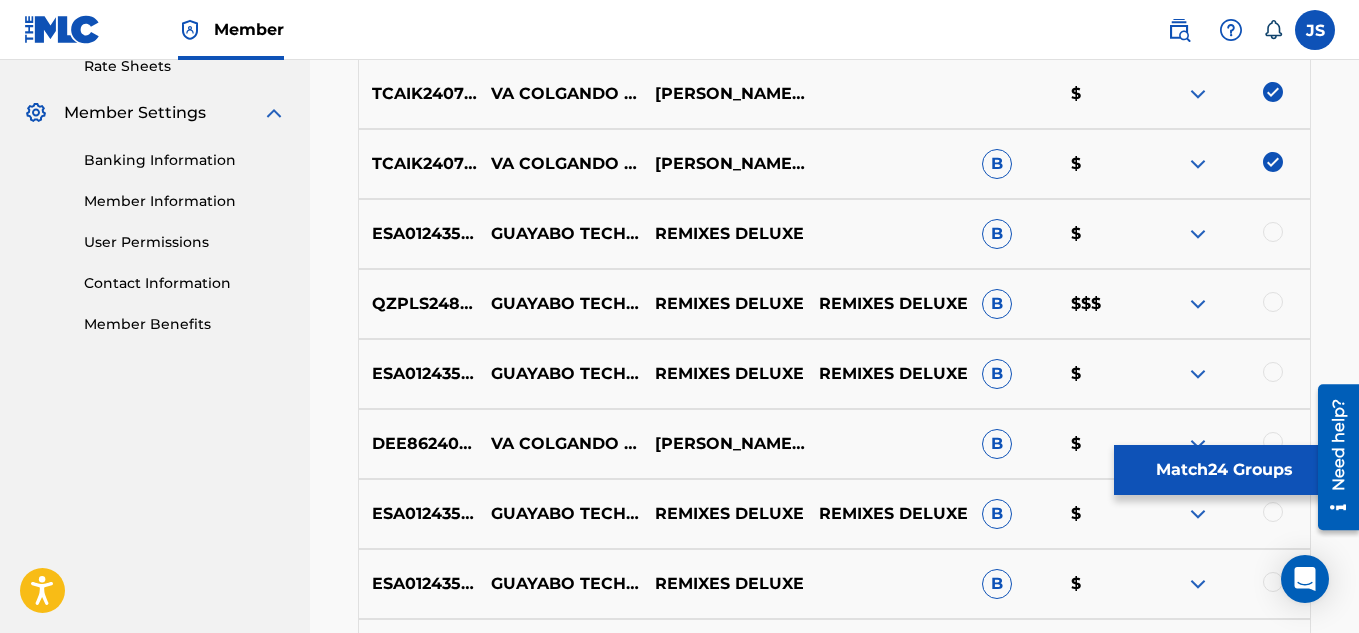 click at bounding box center (1273, 232) 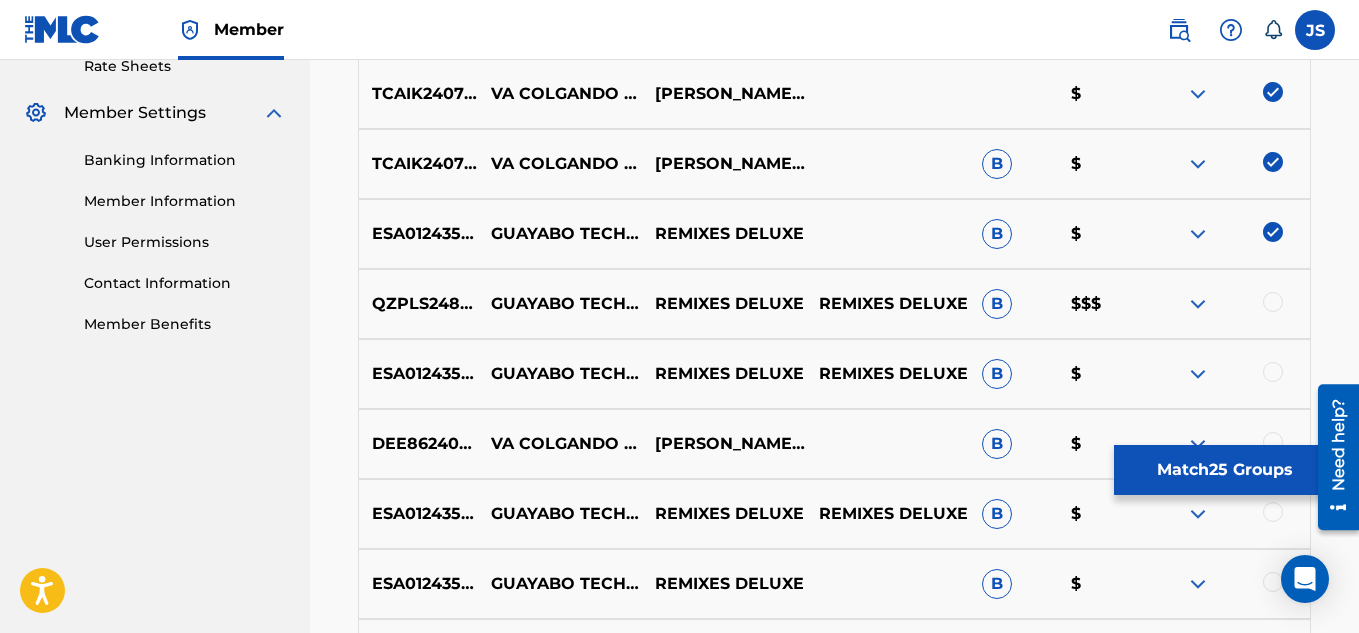 click at bounding box center (1273, 302) 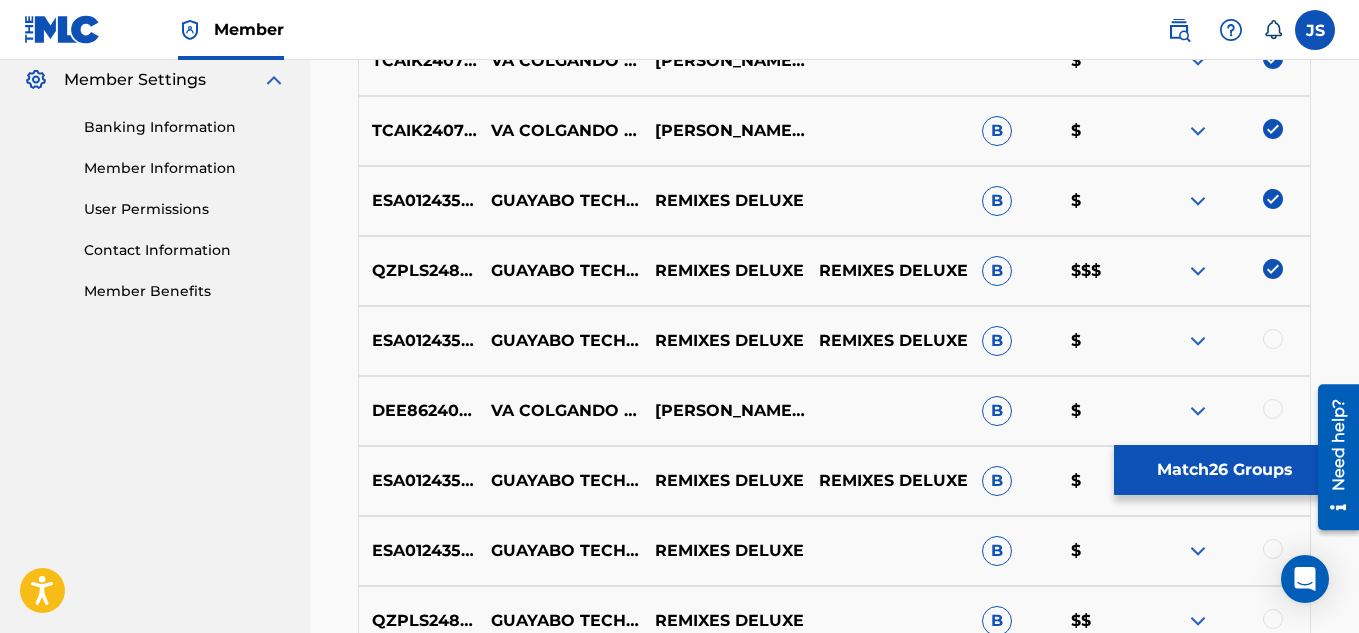 scroll, scrollTop: 821, scrollLeft: 0, axis: vertical 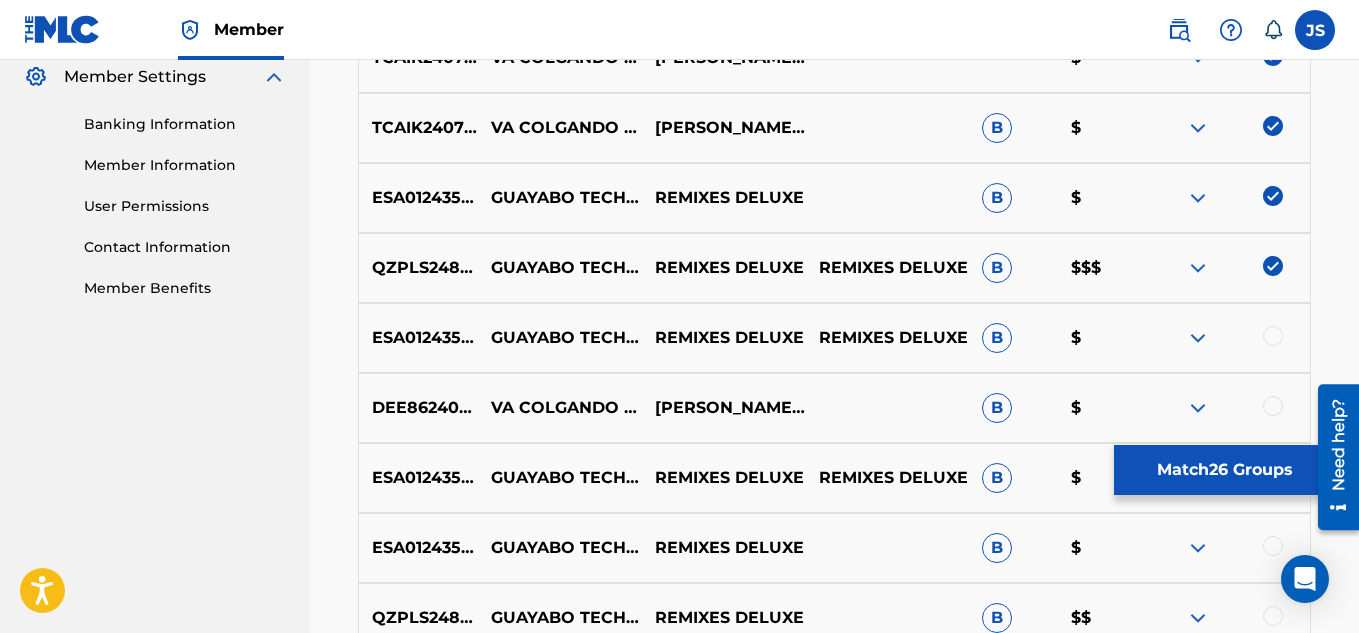 click on "ESA012435089 GUAYABO TECH (VA COLGANDO DE UN HILITO) REMIXES DELUXE REMIXES DELUXE B $" at bounding box center [834, 338] 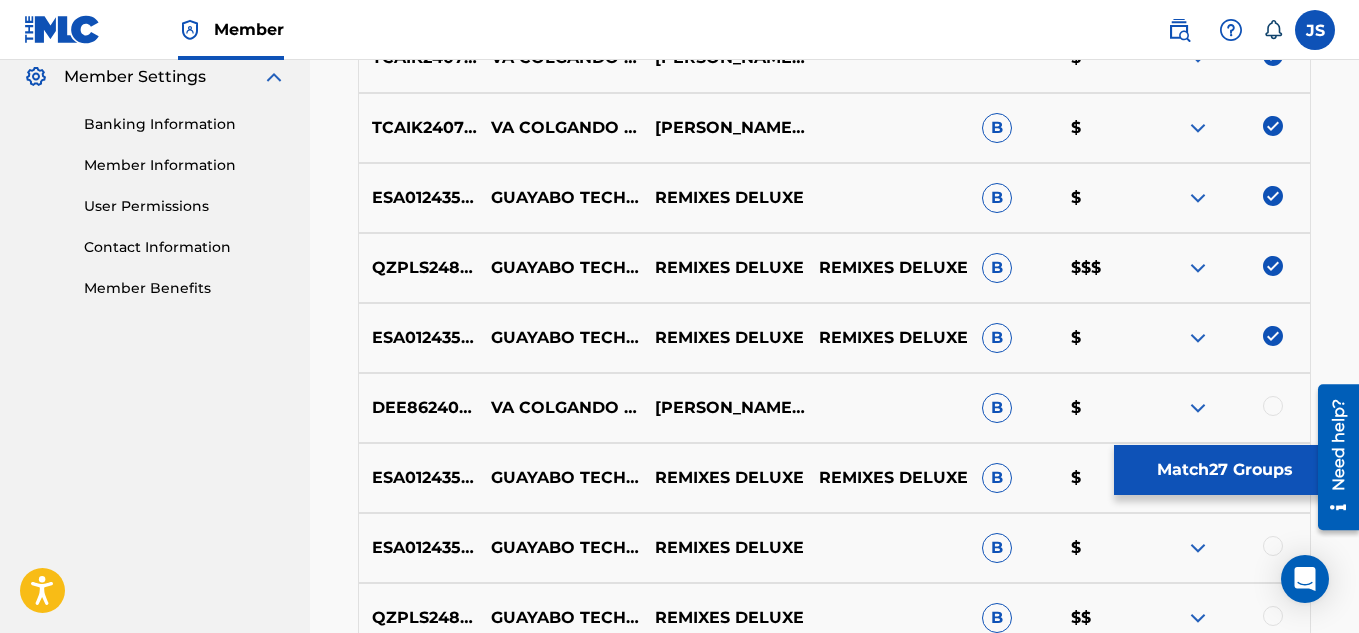 click at bounding box center [1228, 408] 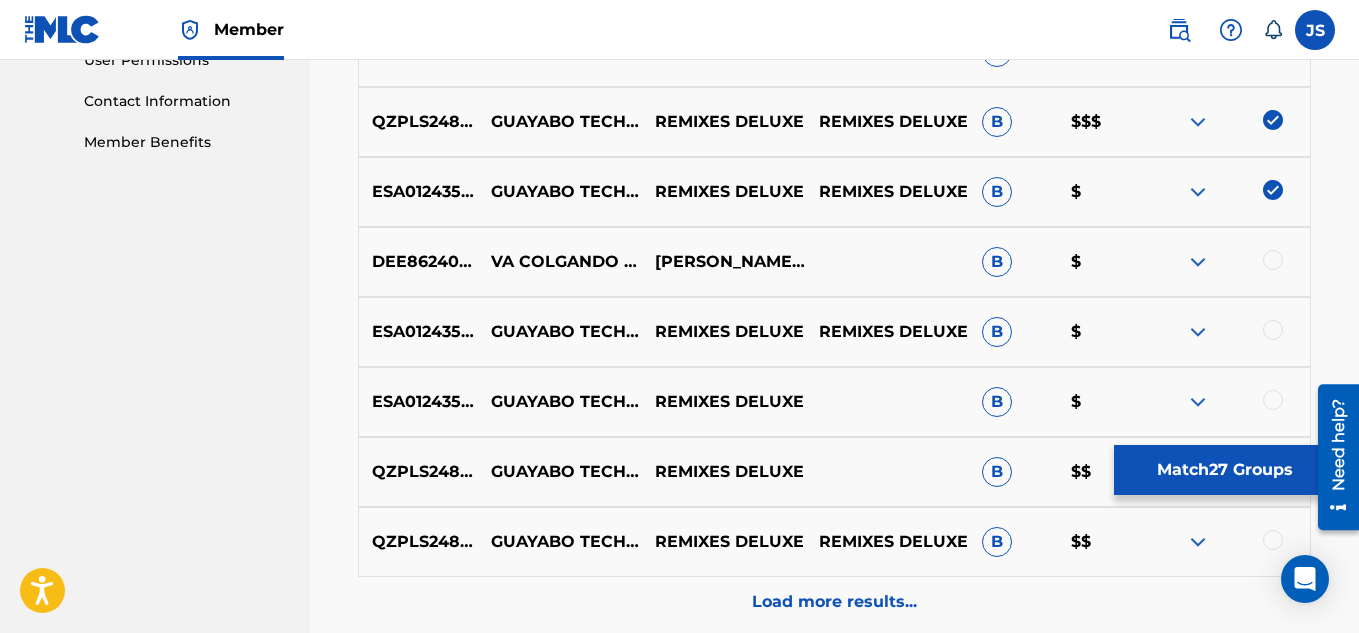scroll, scrollTop: 972, scrollLeft: 0, axis: vertical 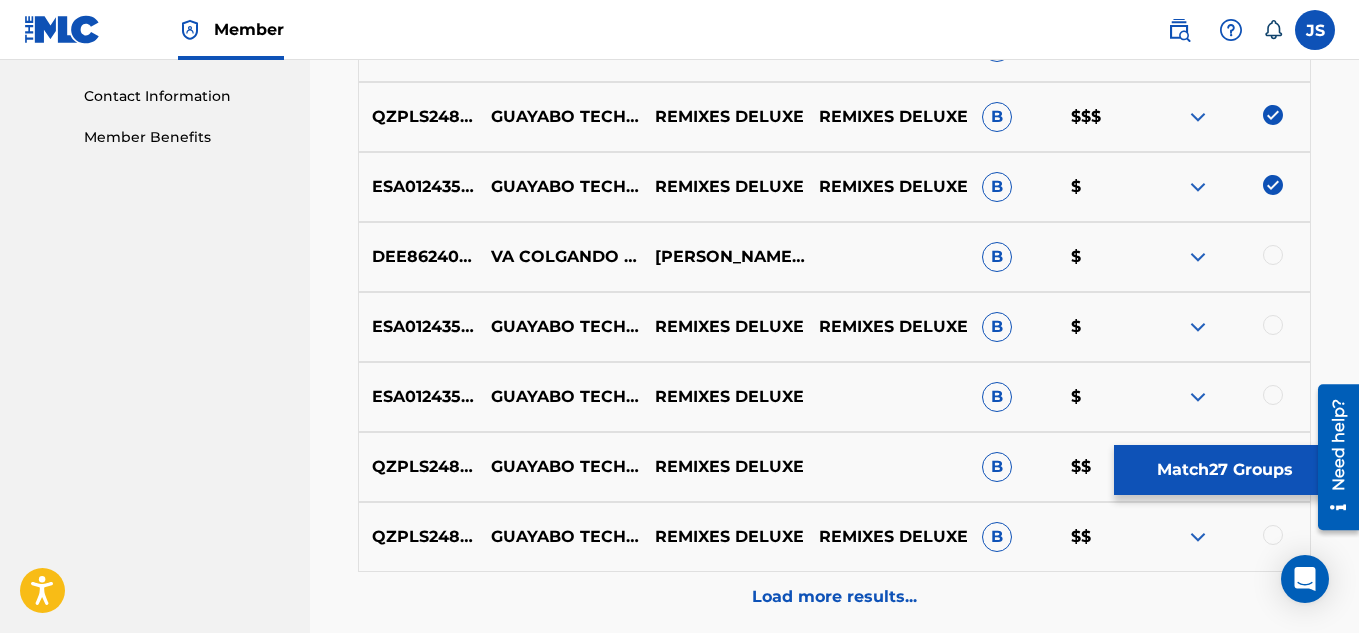 click at bounding box center (1273, 255) 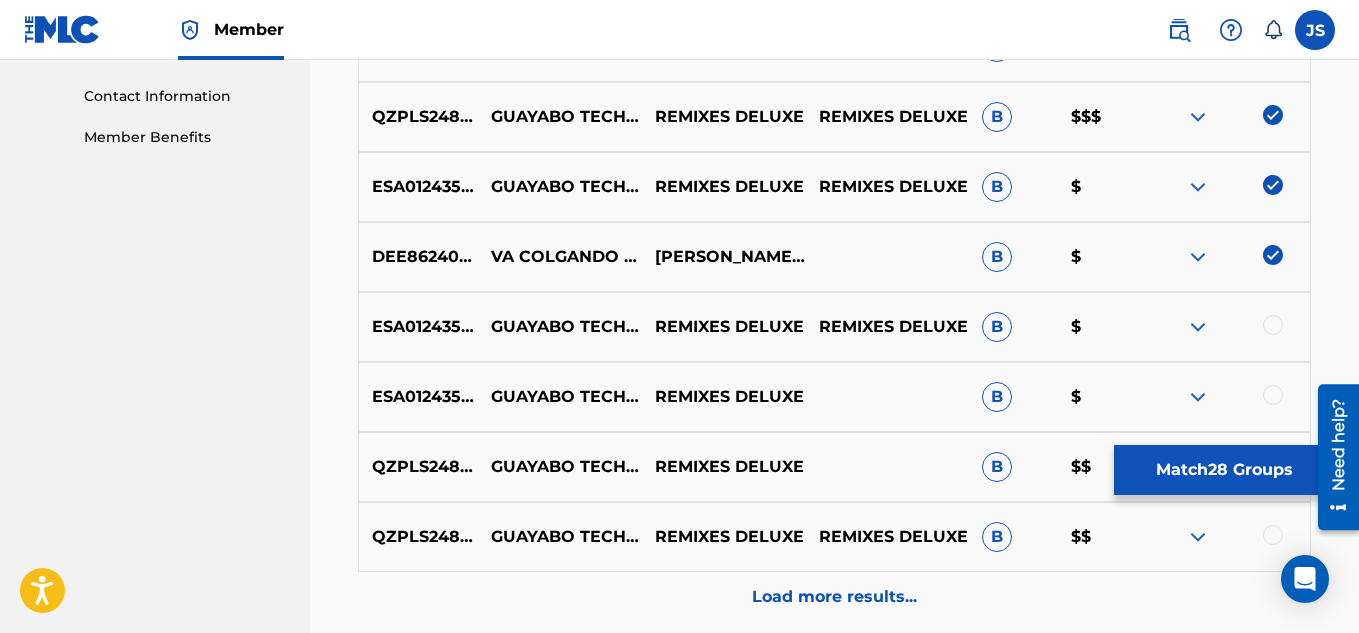click at bounding box center (1273, 325) 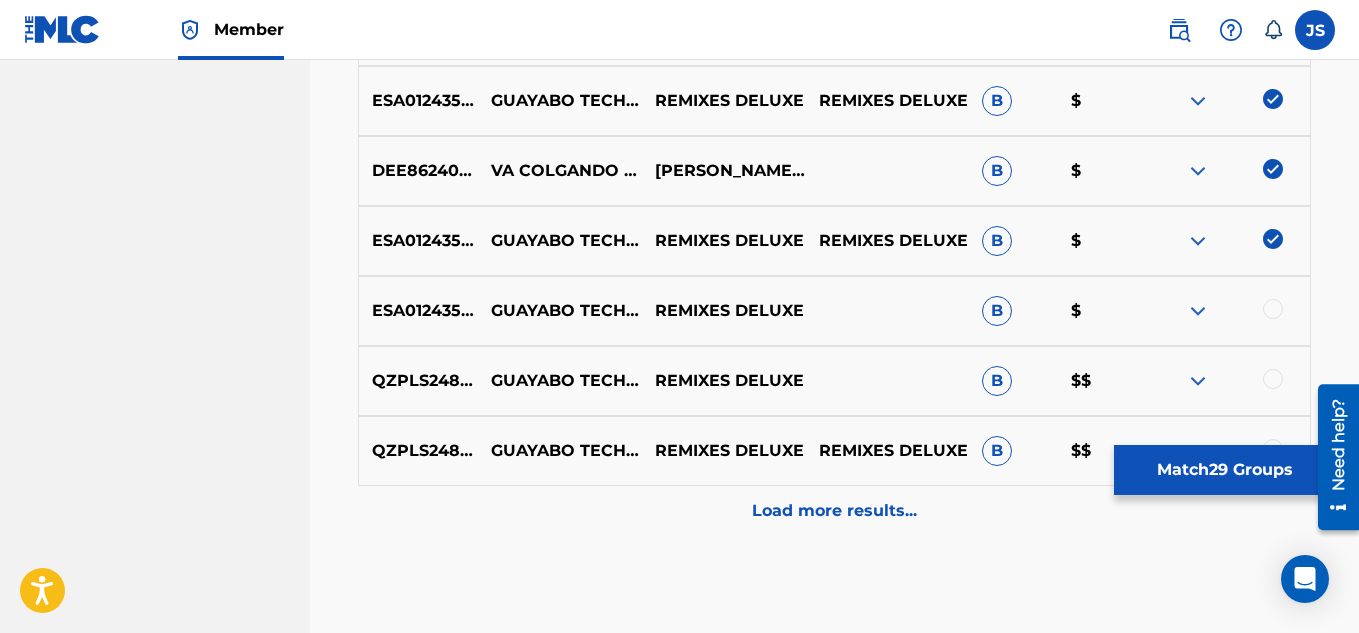 scroll, scrollTop: 1061, scrollLeft: 0, axis: vertical 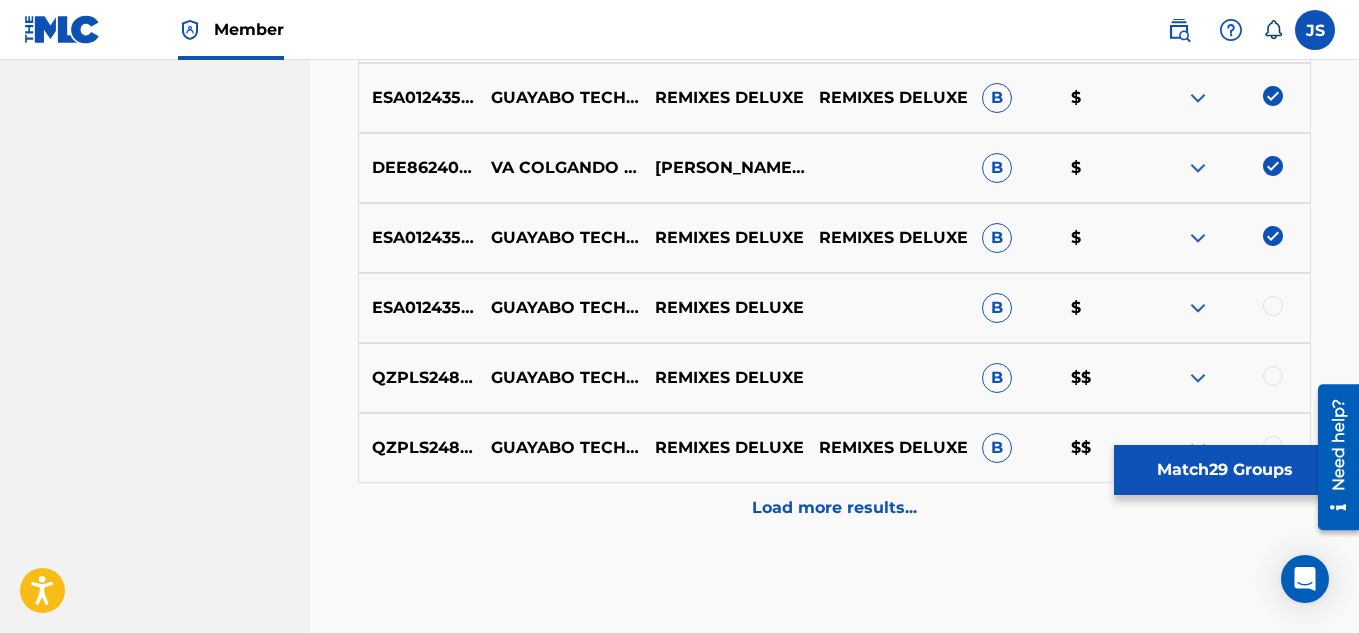 click at bounding box center [1273, 306] 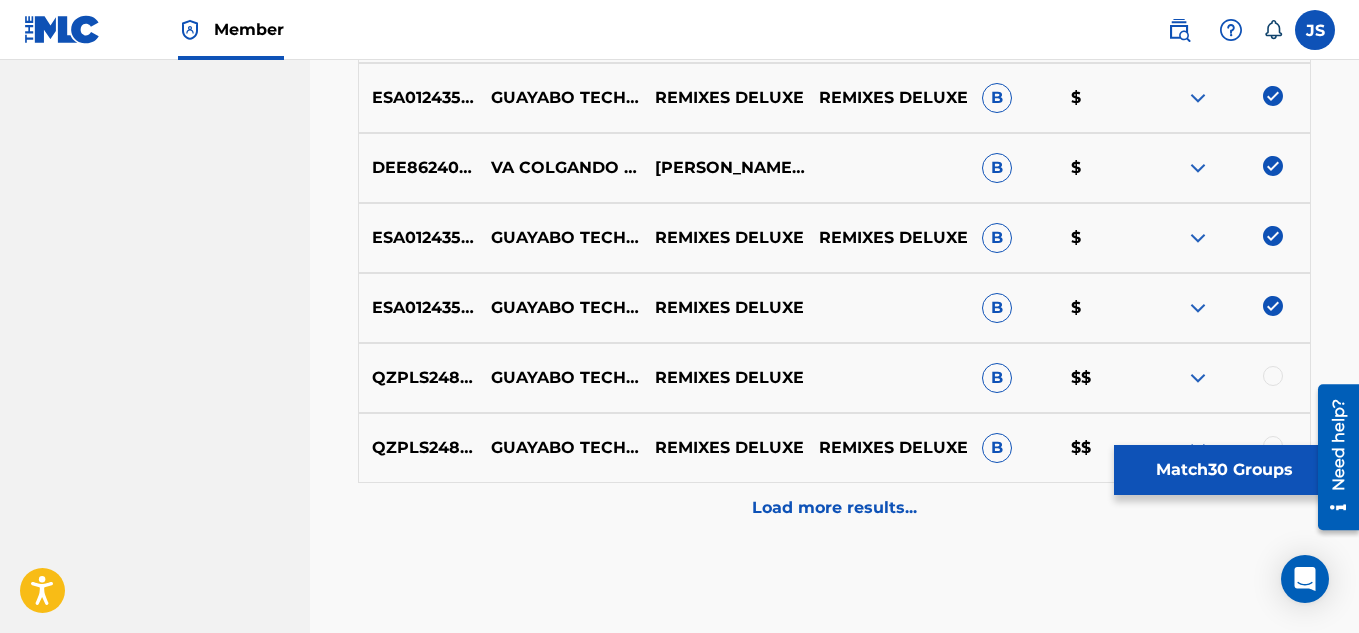 click at bounding box center (1273, 376) 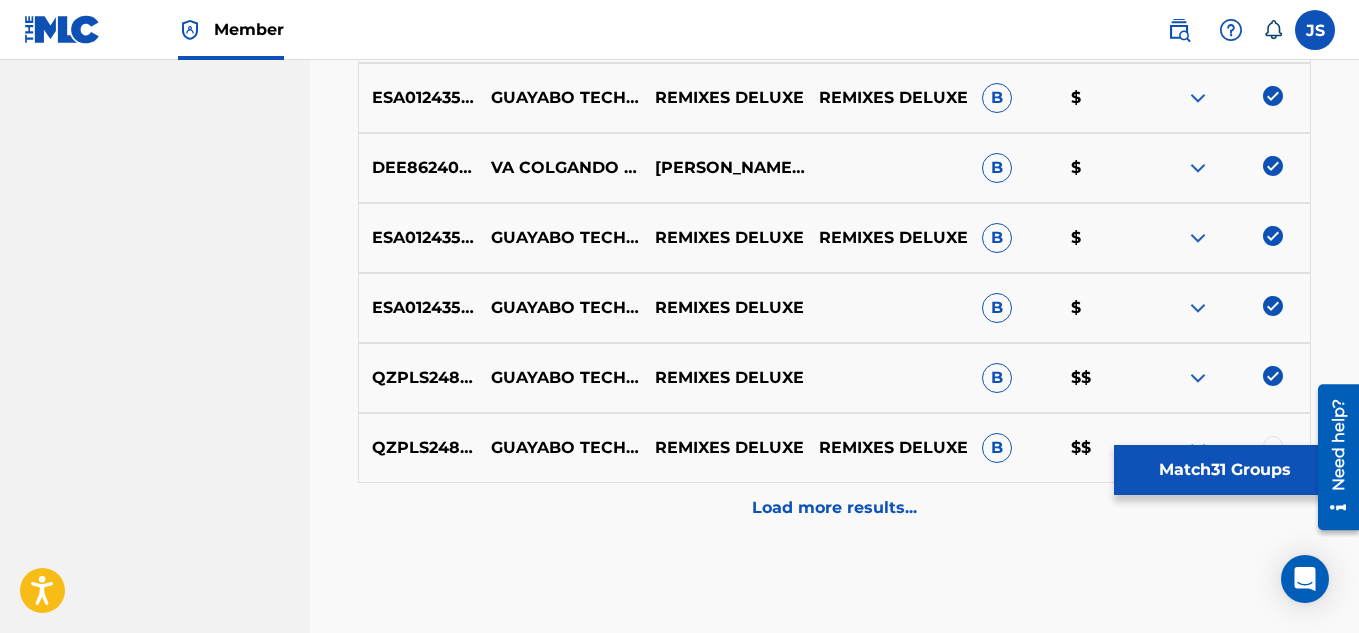 scroll, scrollTop: 1143, scrollLeft: 0, axis: vertical 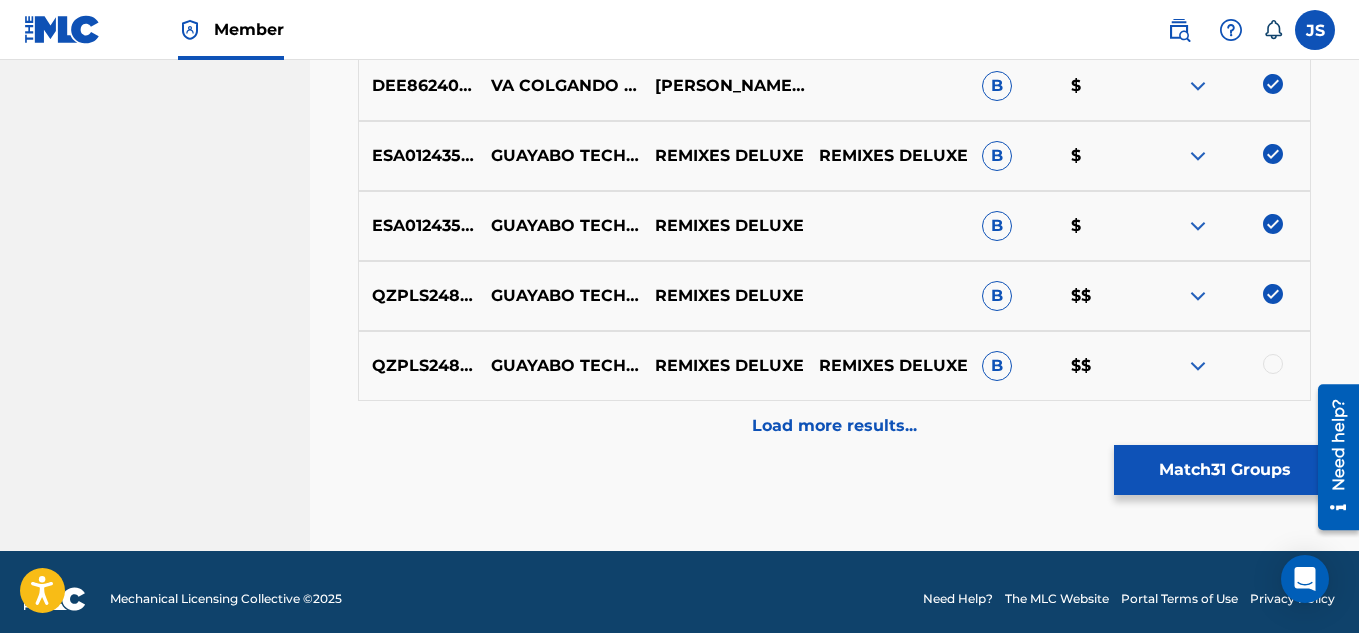 click at bounding box center (1273, 364) 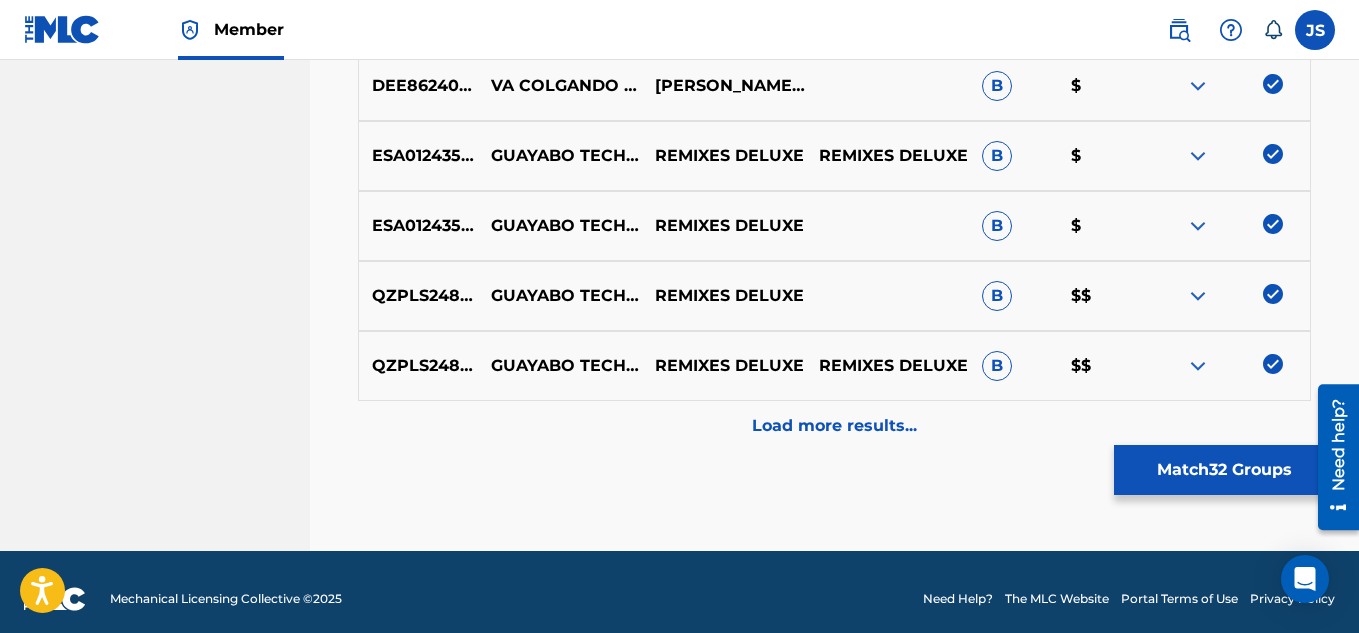 click on "Load more results..." at bounding box center [834, 426] 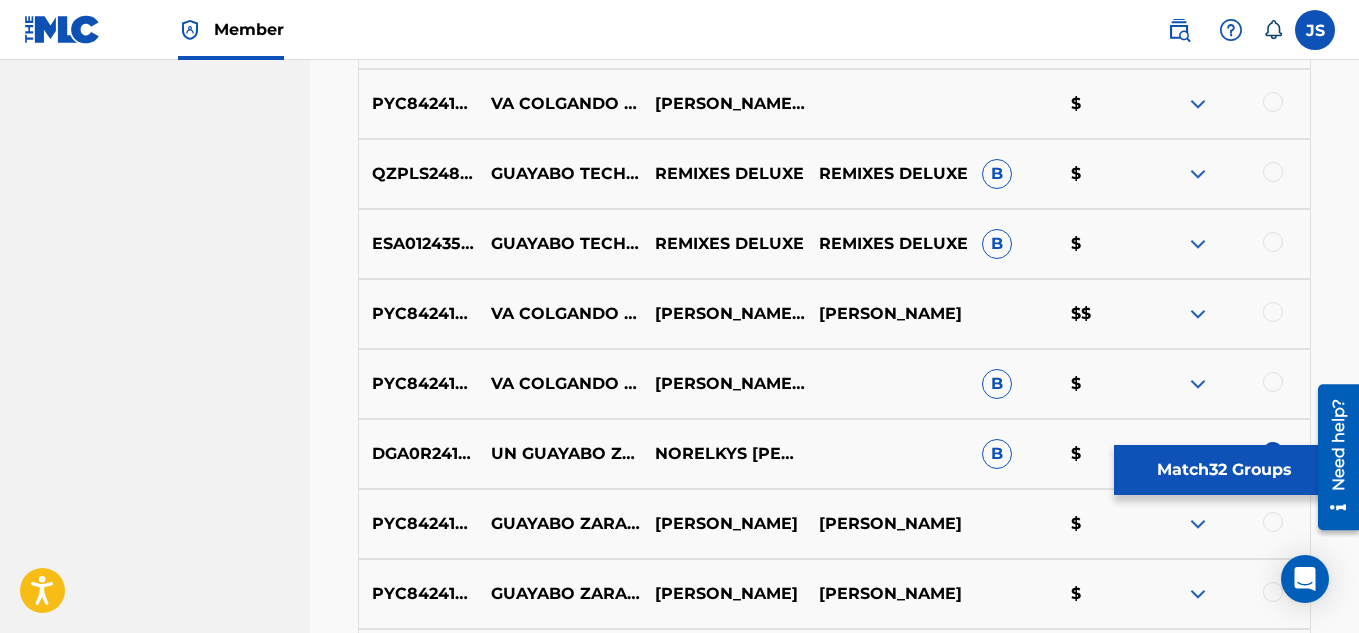 scroll, scrollTop: 1474, scrollLeft: 0, axis: vertical 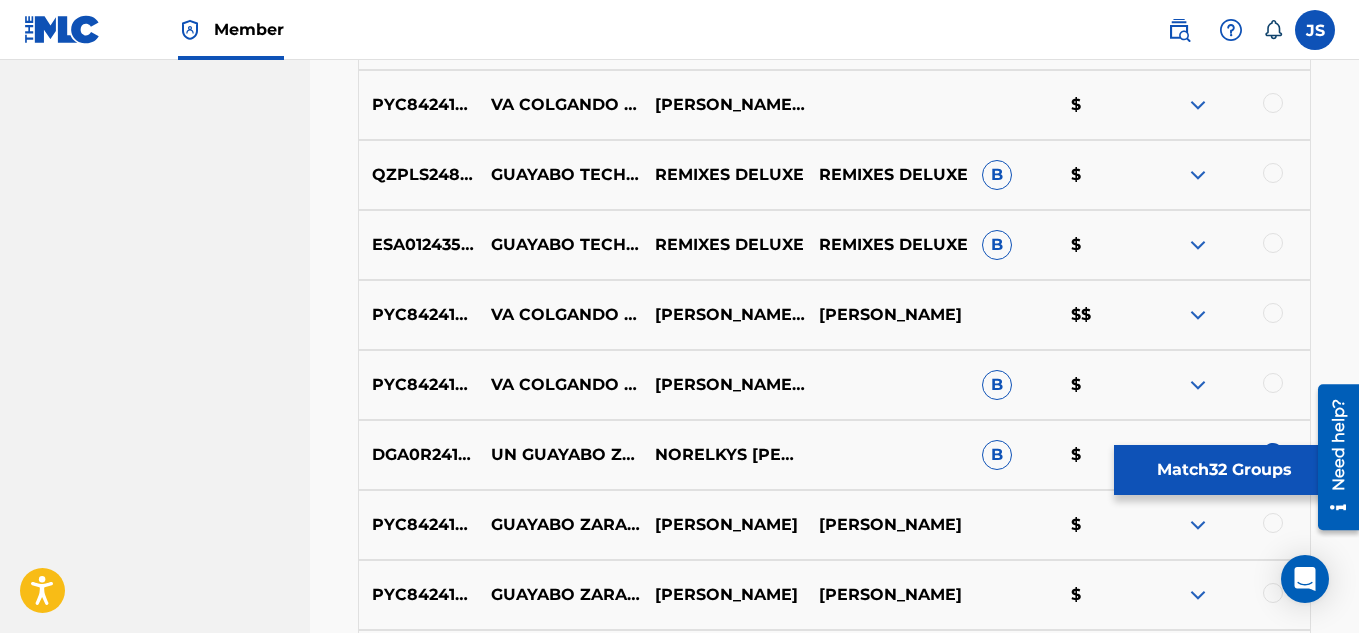 click on "PYC842414383 VA COLGANDO DE UN HILITO GUAYABO TECH REMIX EMILY GALAVIZ X MANUEL SANTOS $" at bounding box center [834, 105] 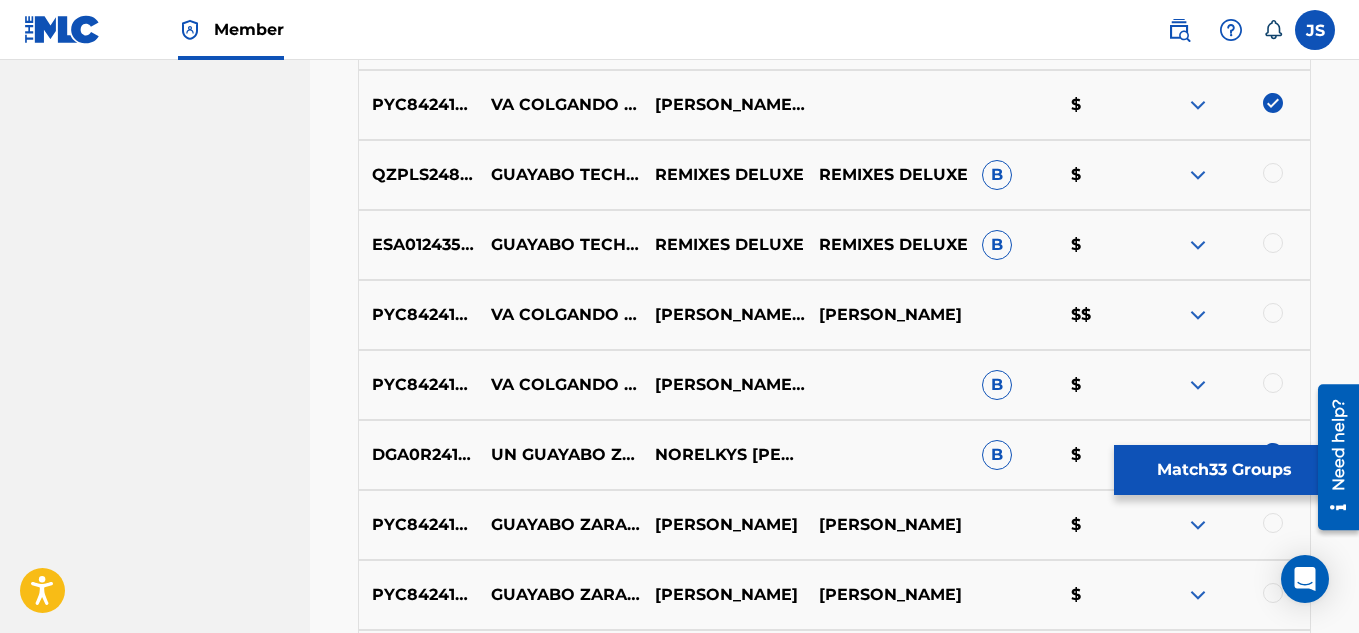 click at bounding box center [1273, 173] 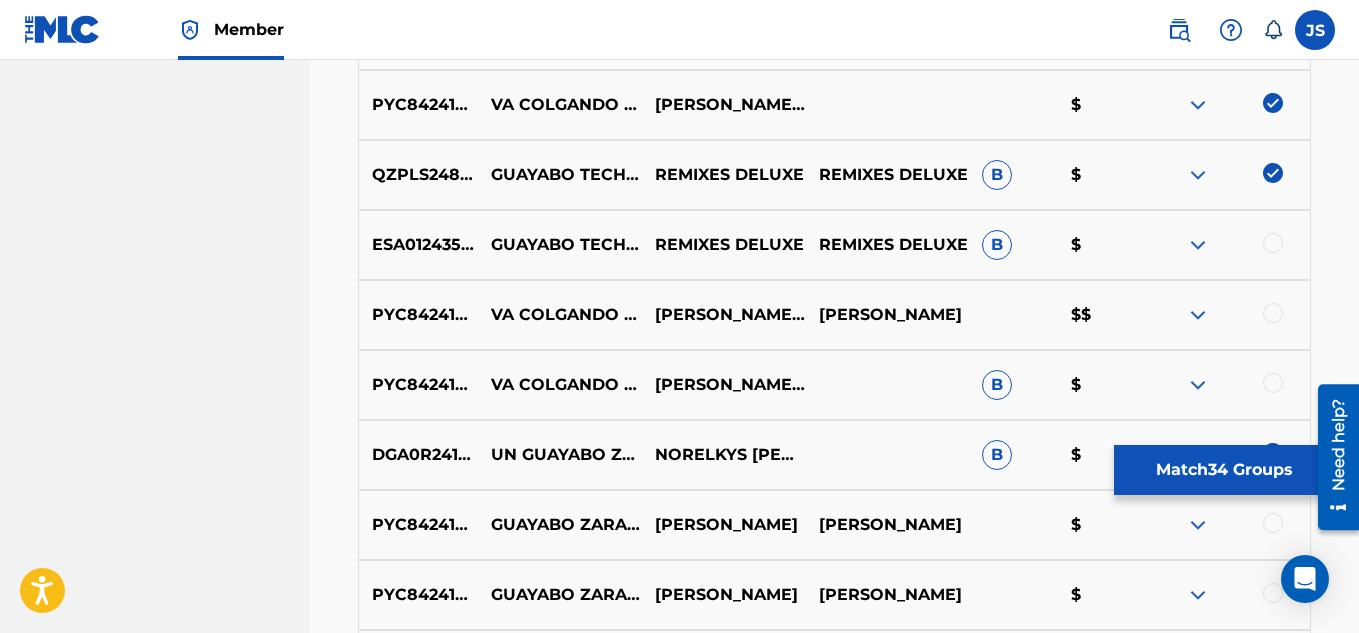 click at bounding box center [1273, 243] 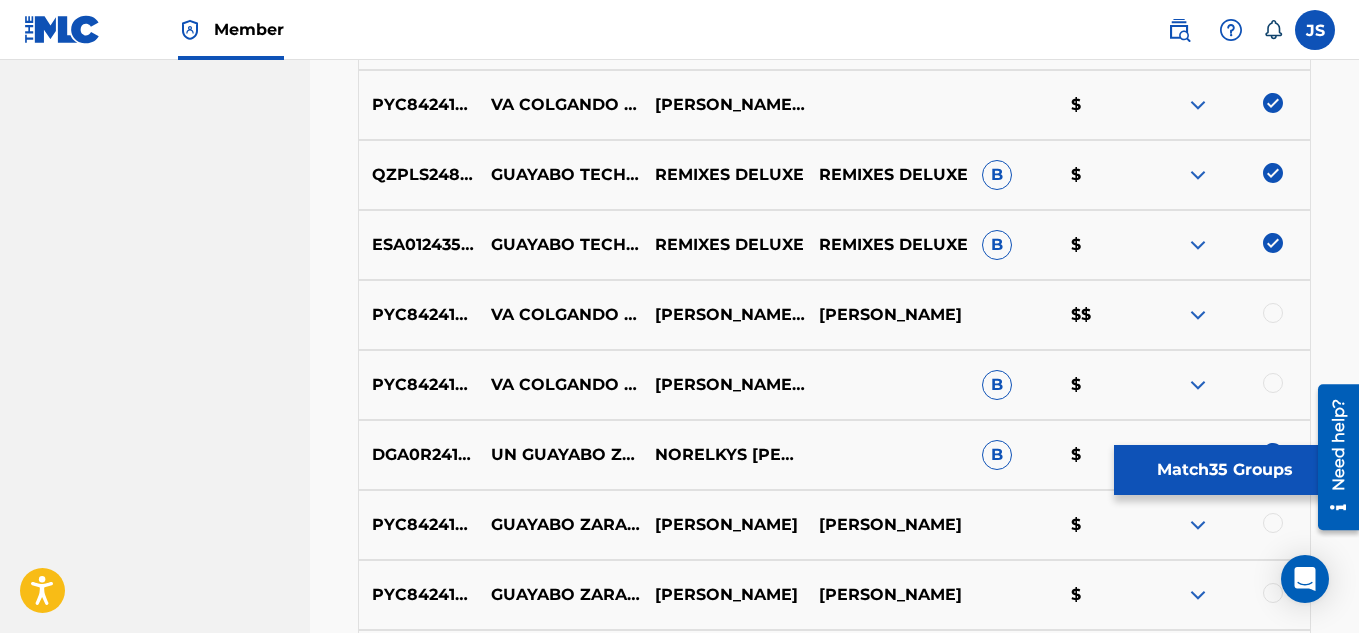 click on "PYC842414383 VA COLGANDO DE UN HILITO (GUAYABO TECH) - REMIX EMILY GALAVIZ,MANUEL SANTOS CARLOS CUMARÍN $$" at bounding box center (834, 315) 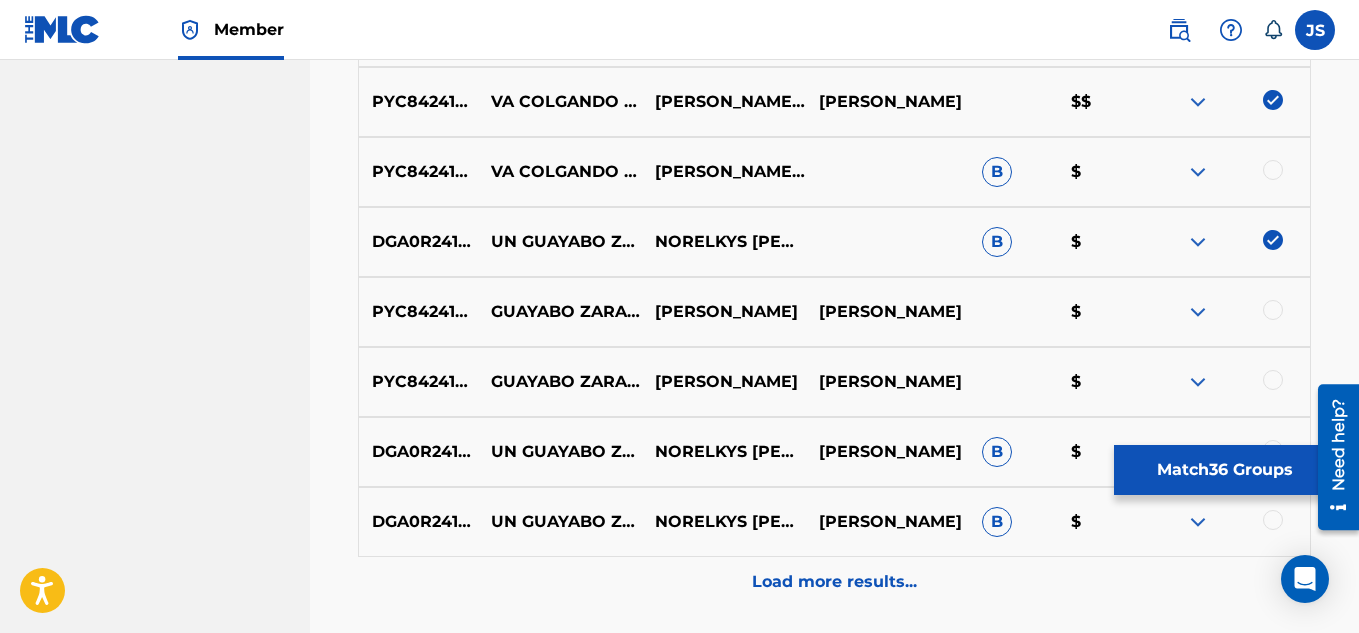 scroll, scrollTop: 1706, scrollLeft: 0, axis: vertical 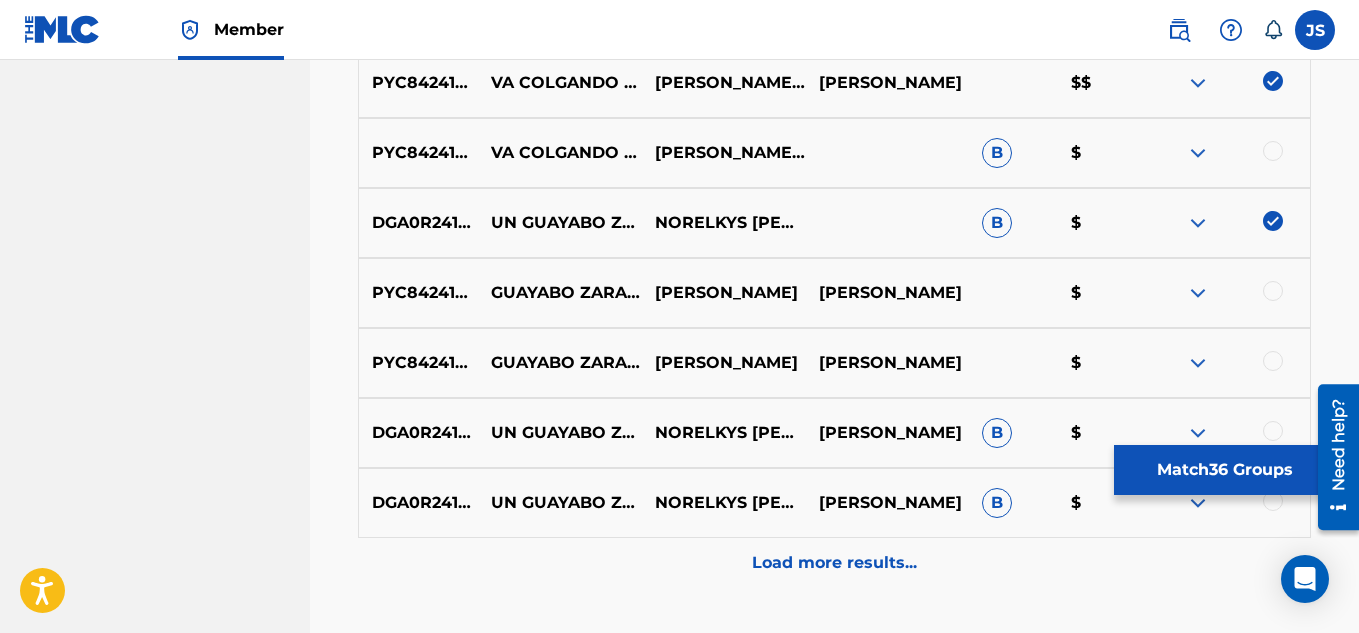 click at bounding box center (1273, 151) 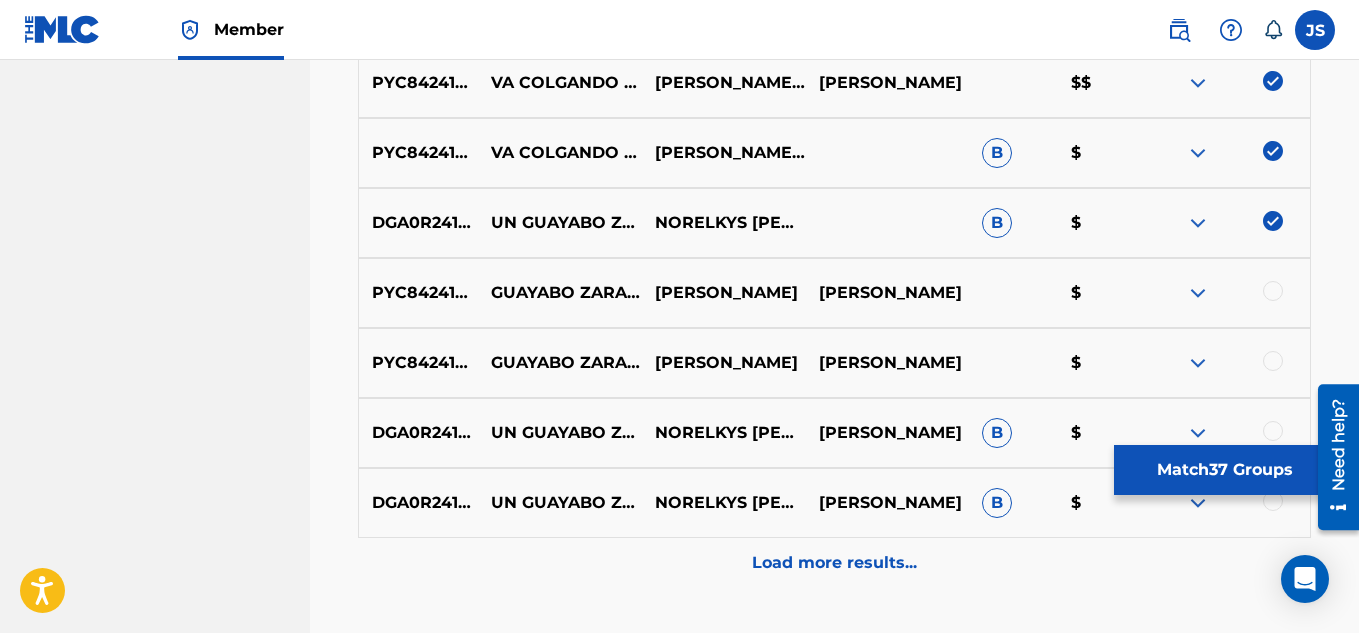 click at bounding box center (1273, 221) 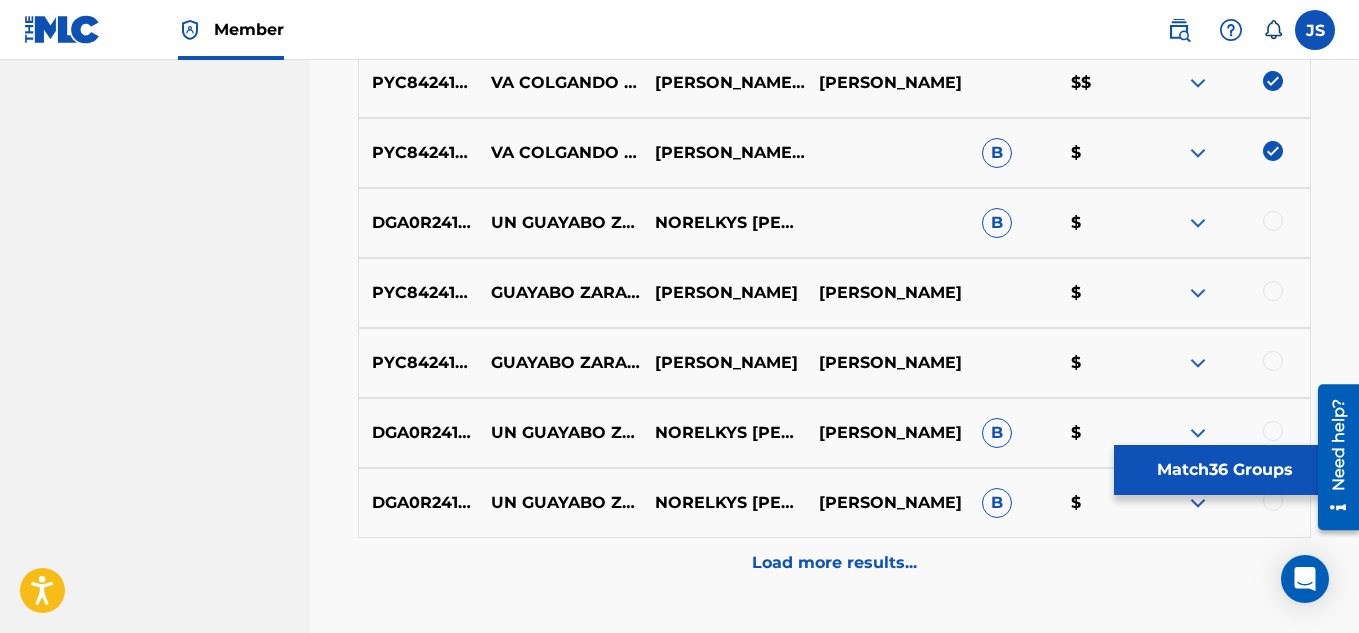 click on "Match  36 Groups" at bounding box center (1224, 470) 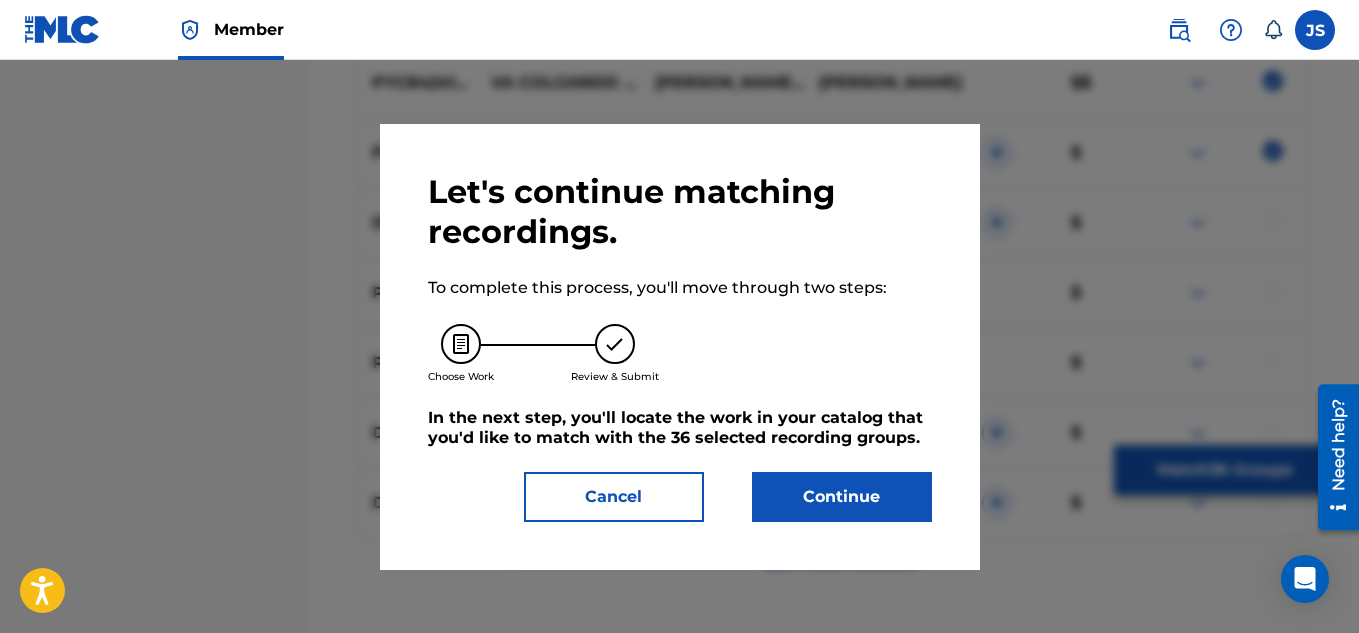 click on "Continue" at bounding box center [842, 497] 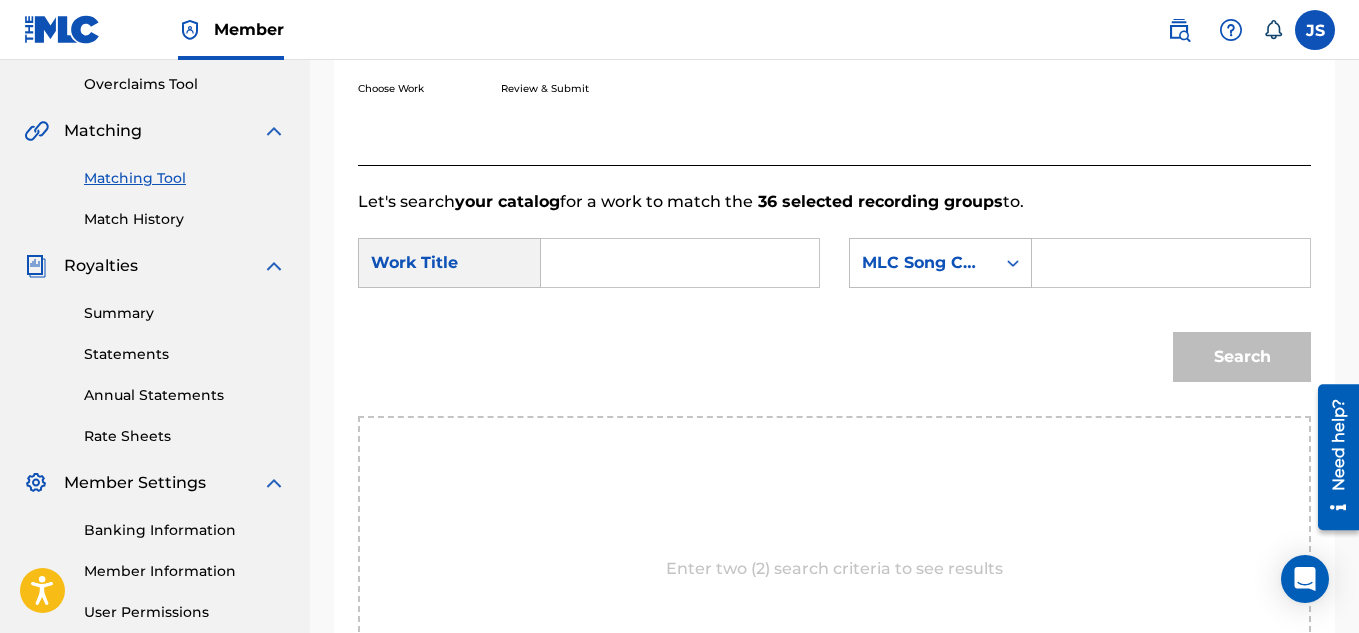 scroll, scrollTop: 401, scrollLeft: 0, axis: vertical 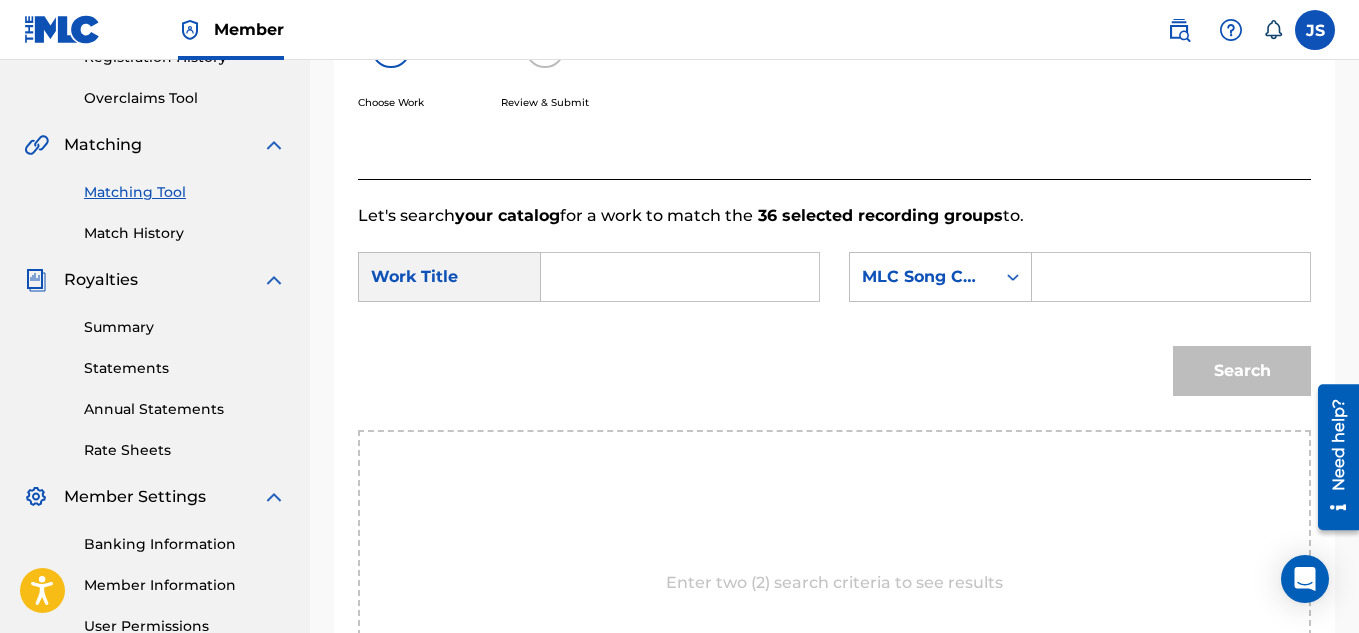 click at bounding box center [680, 277] 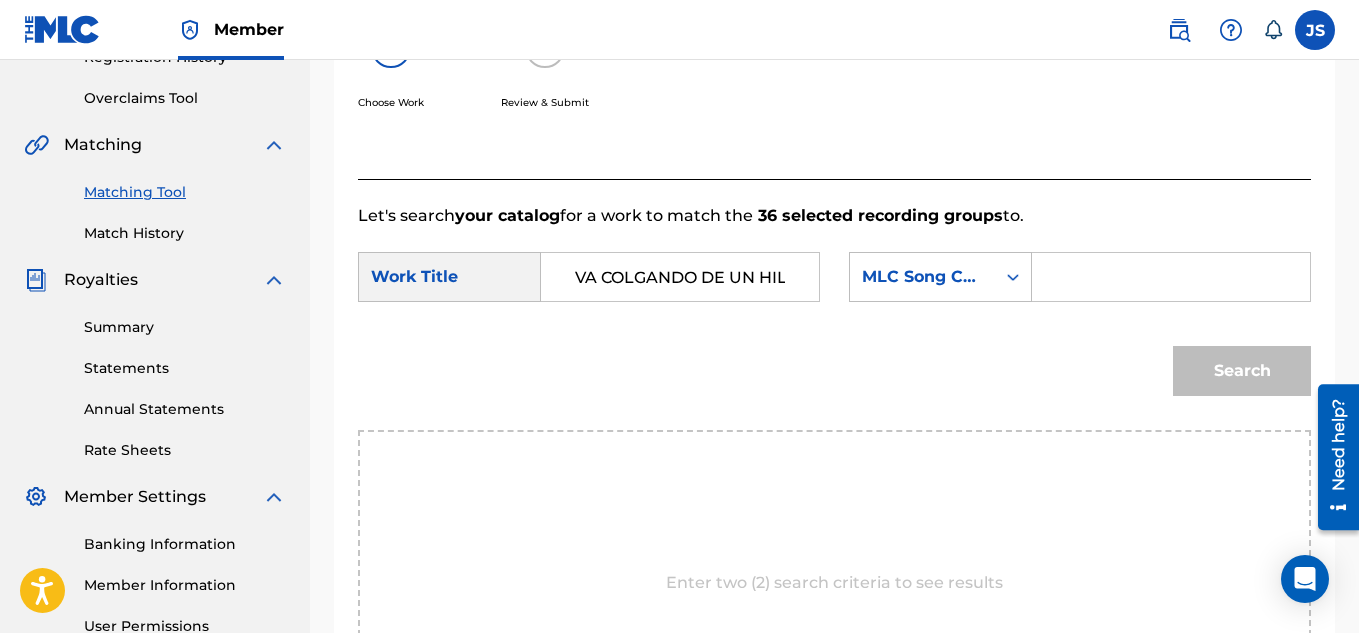 scroll, scrollTop: 0, scrollLeft: 178, axis: horizontal 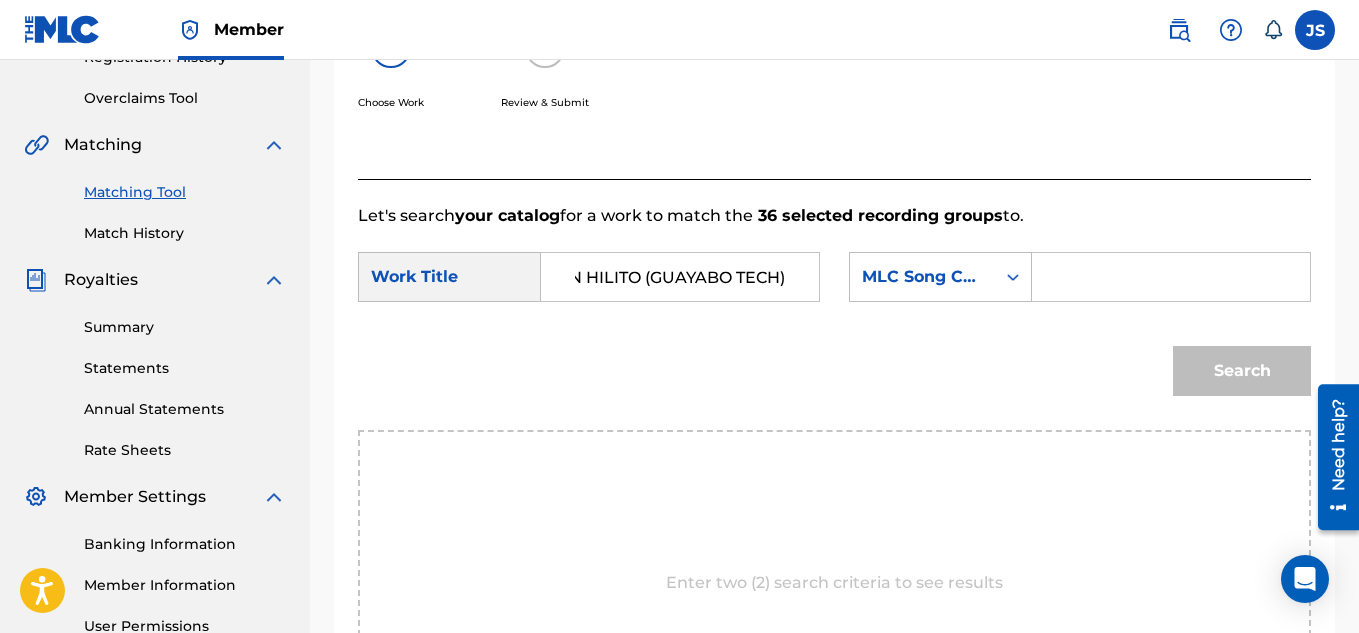 type on "VA COLGANDO DE UN HILITO (GUAYABO TECH)" 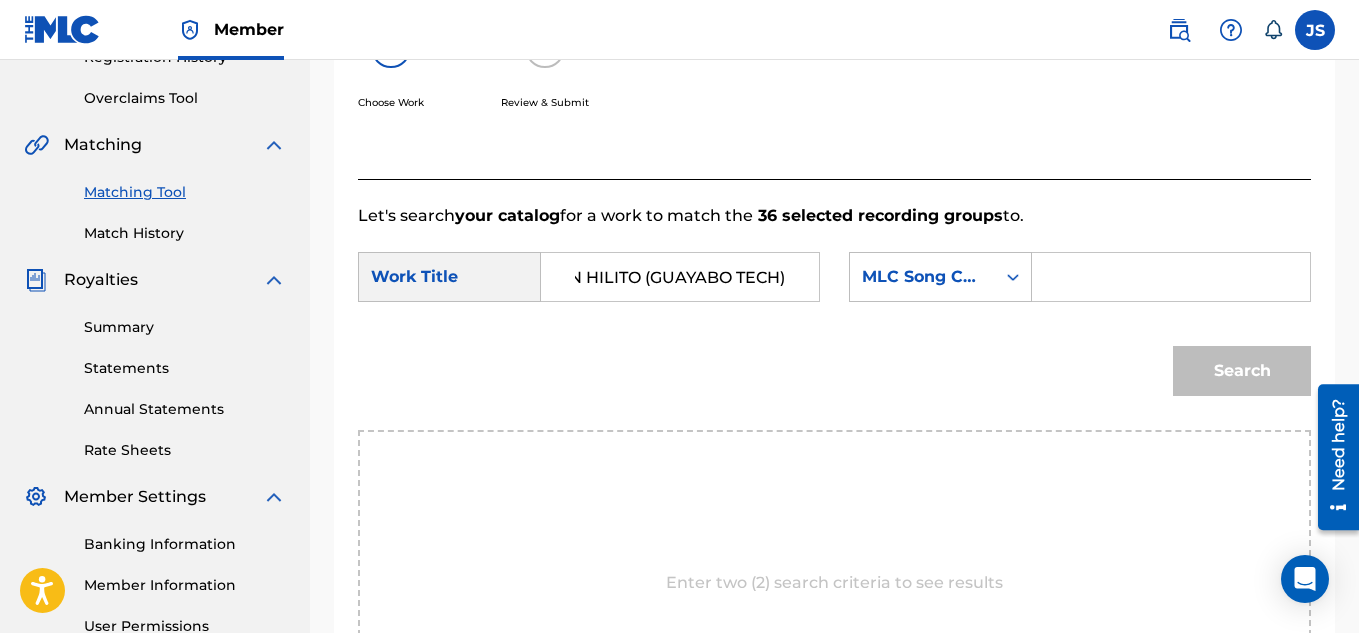 scroll, scrollTop: 0, scrollLeft: 0, axis: both 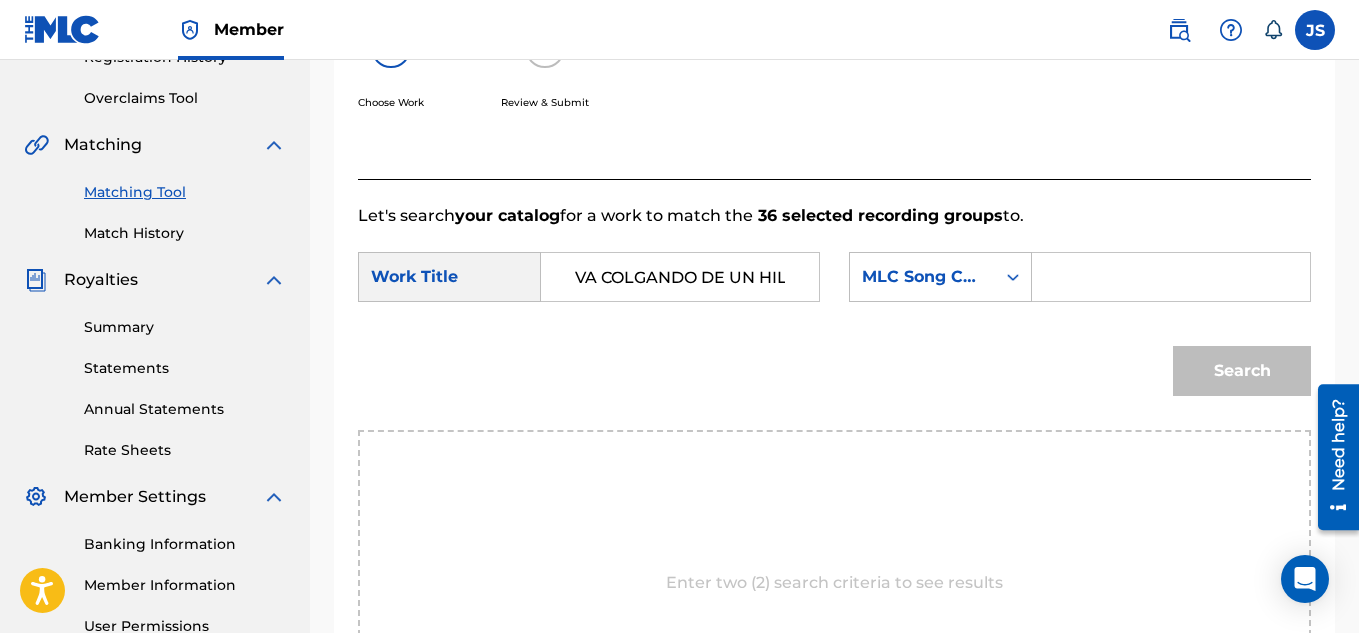 click at bounding box center [1171, 277] 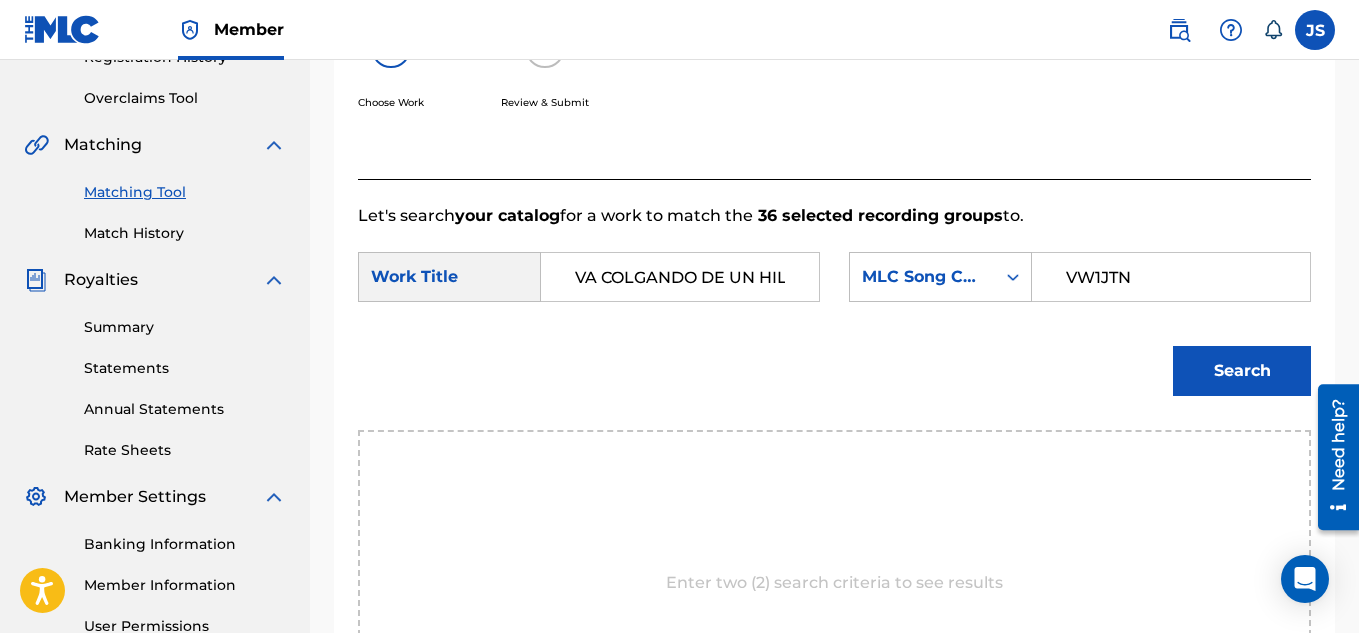 type on "VW1JTN" 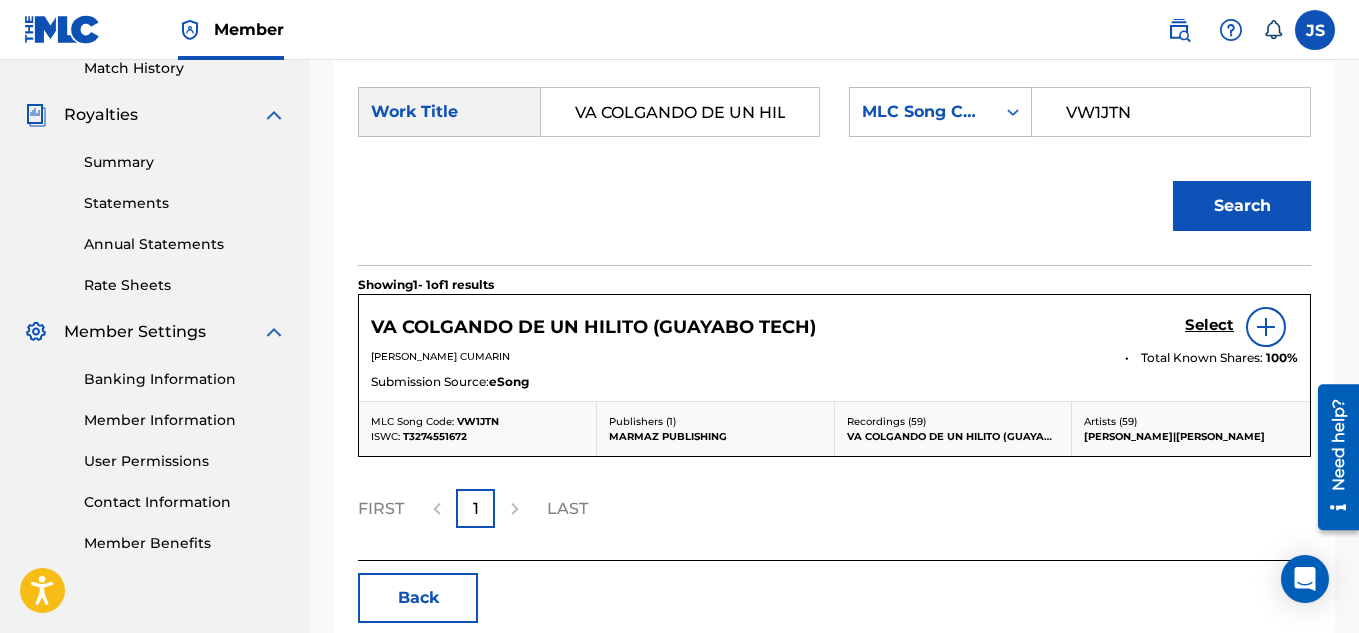 scroll, scrollTop: 568, scrollLeft: 0, axis: vertical 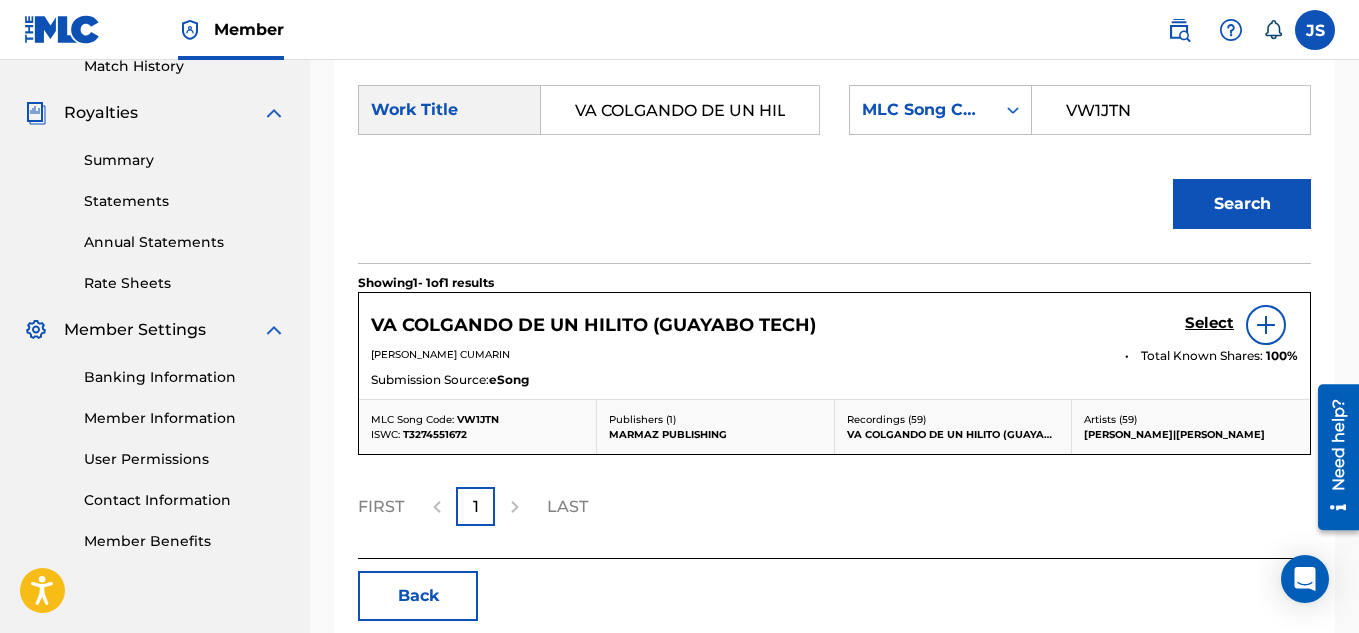 click on "Select" at bounding box center (1209, 323) 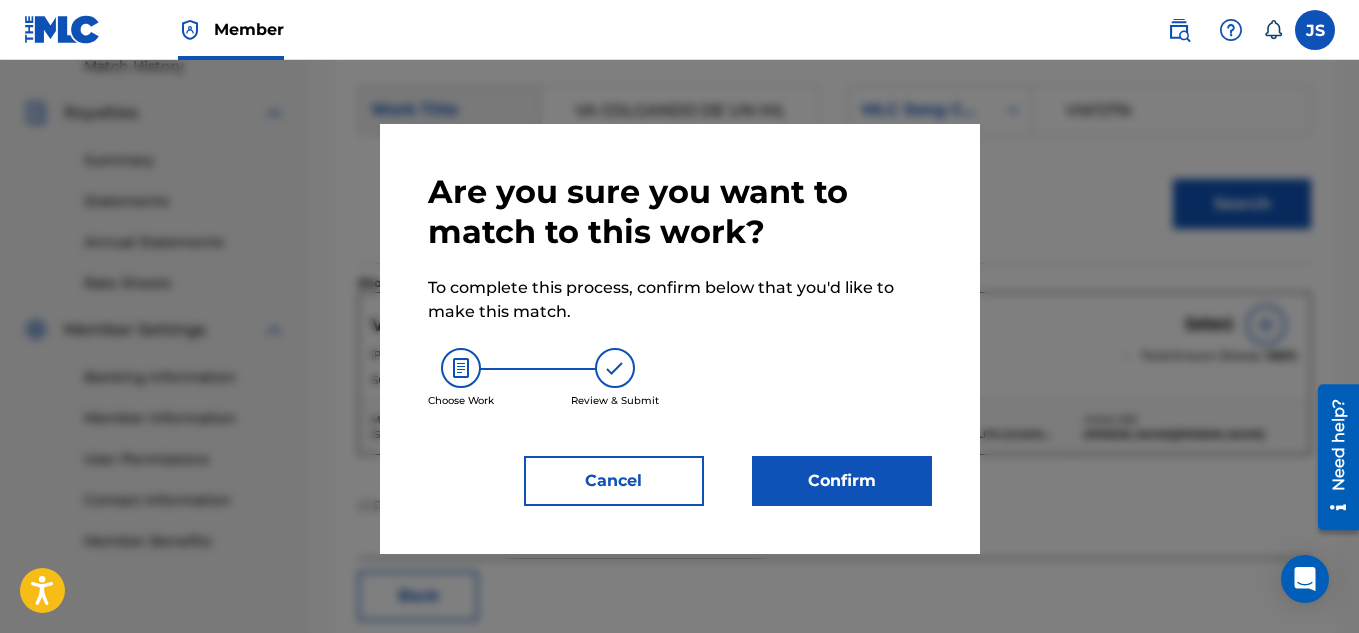 click on "Confirm" at bounding box center (842, 481) 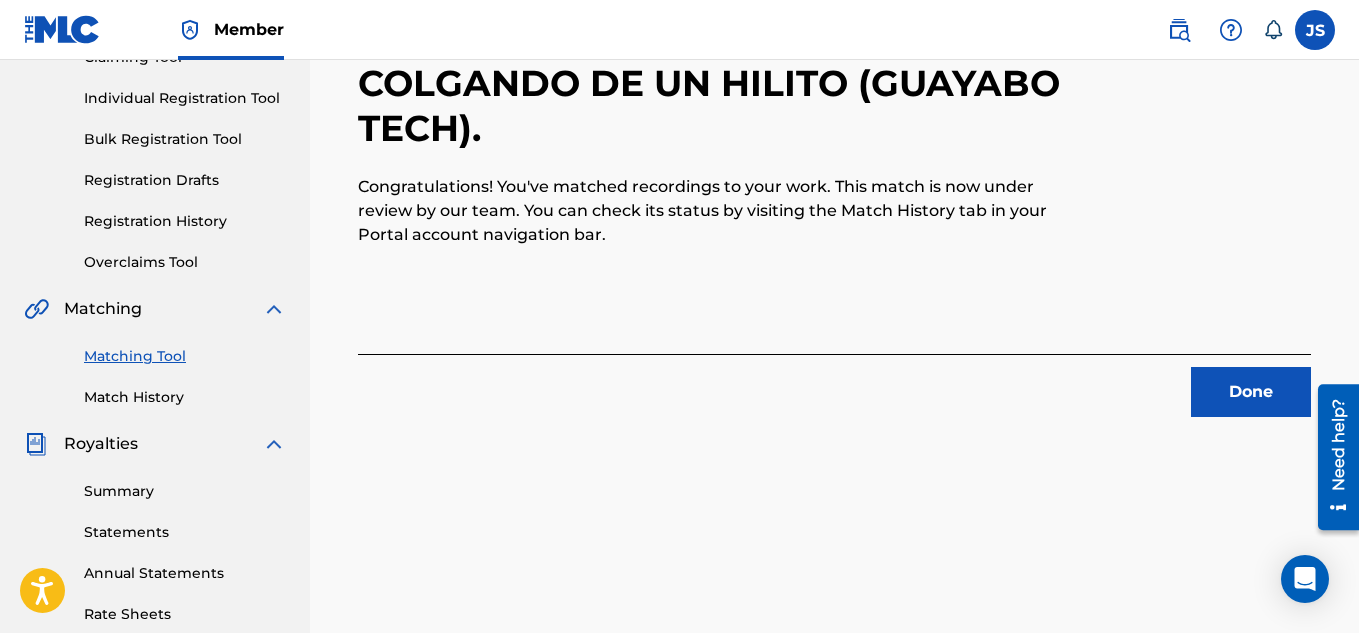 scroll, scrollTop: 238, scrollLeft: 0, axis: vertical 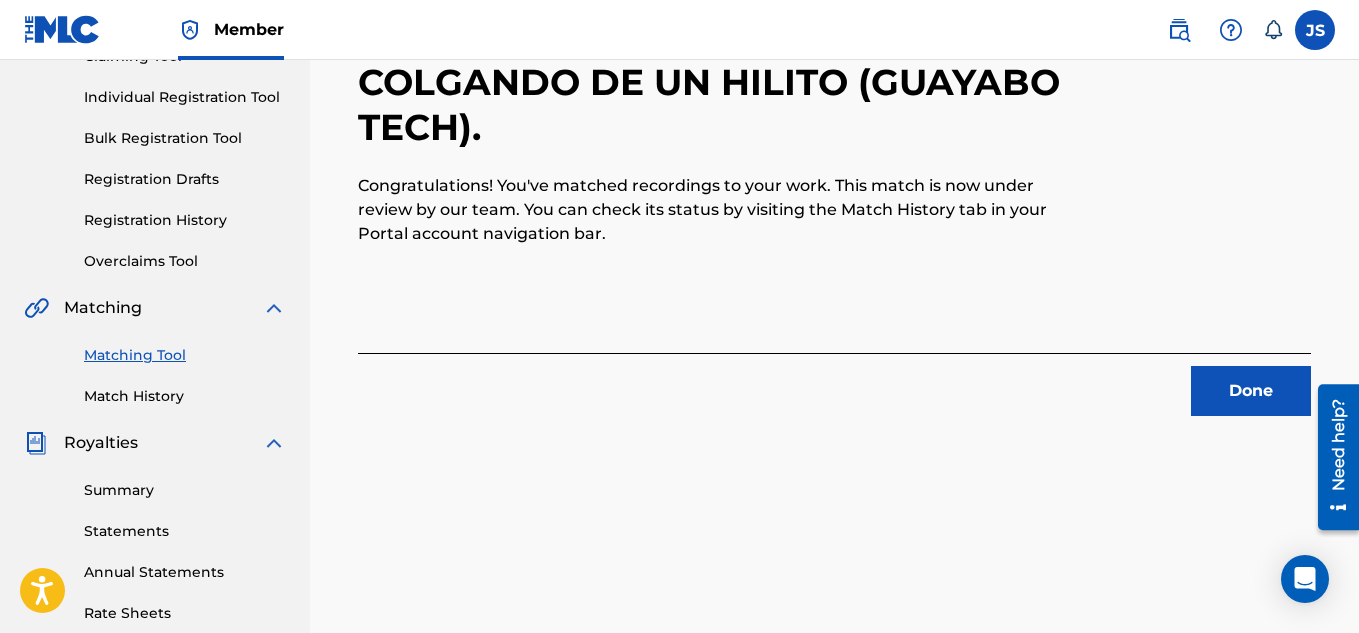 click on "Done" at bounding box center [1251, 391] 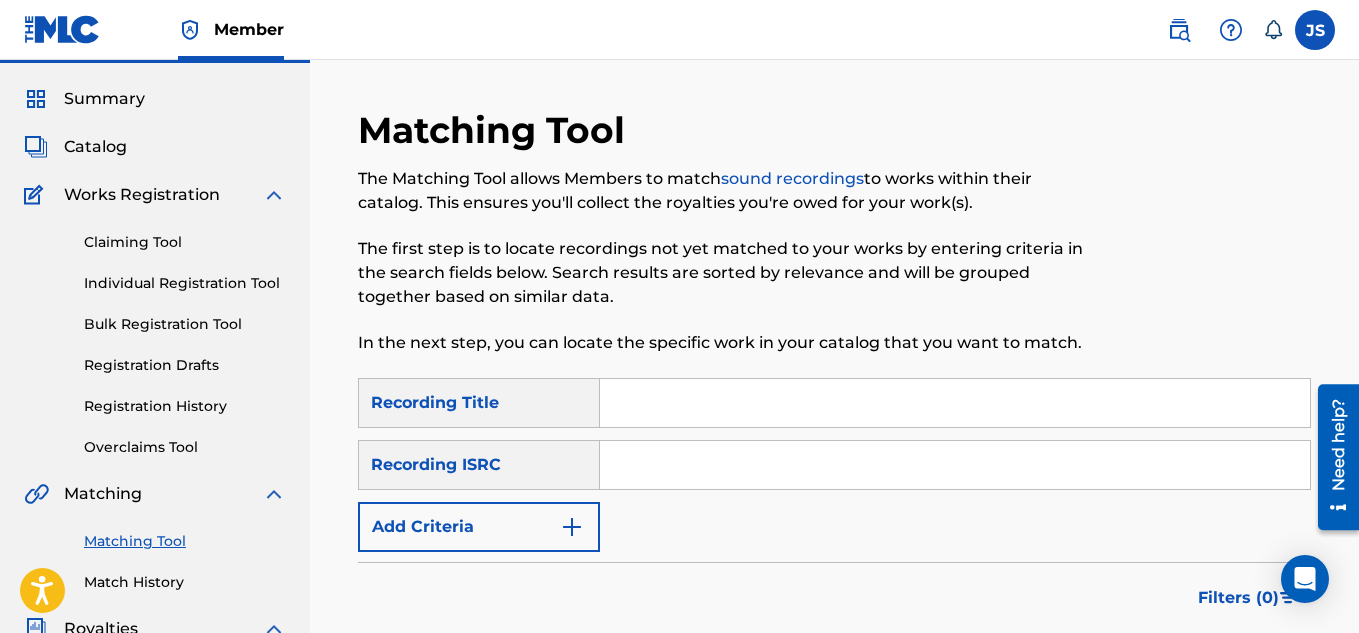 scroll, scrollTop: 0, scrollLeft: 0, axis: both 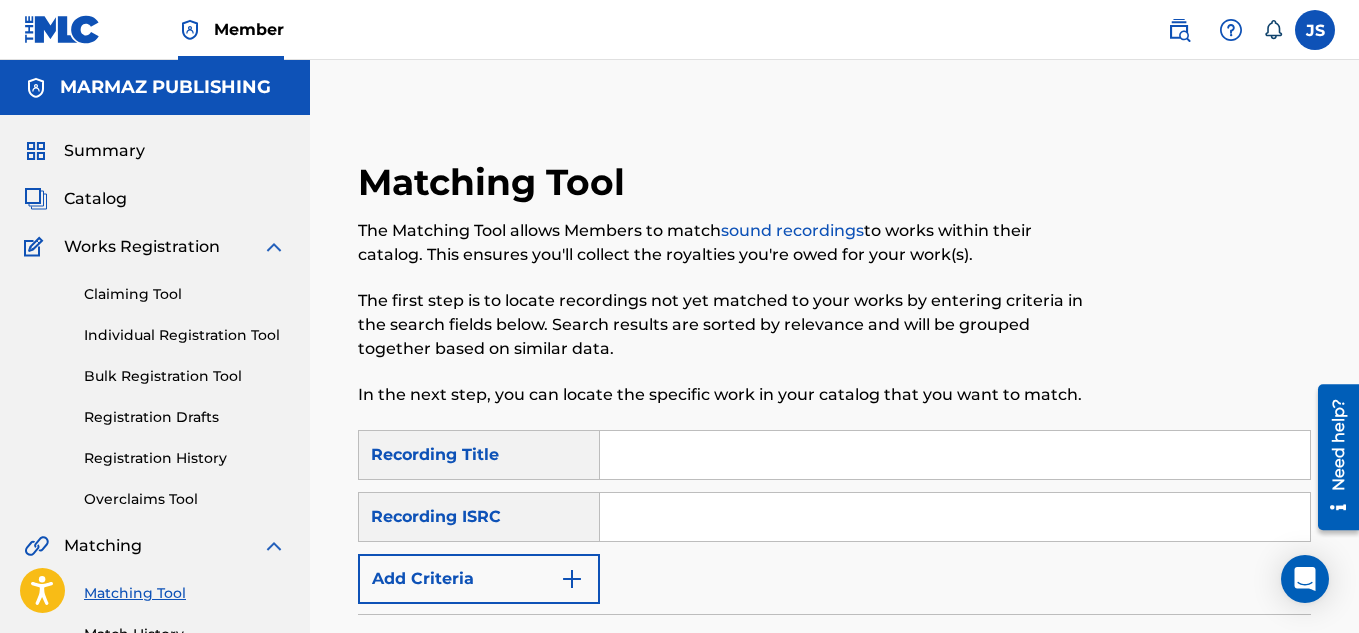 click at bounding box center (955, 455) 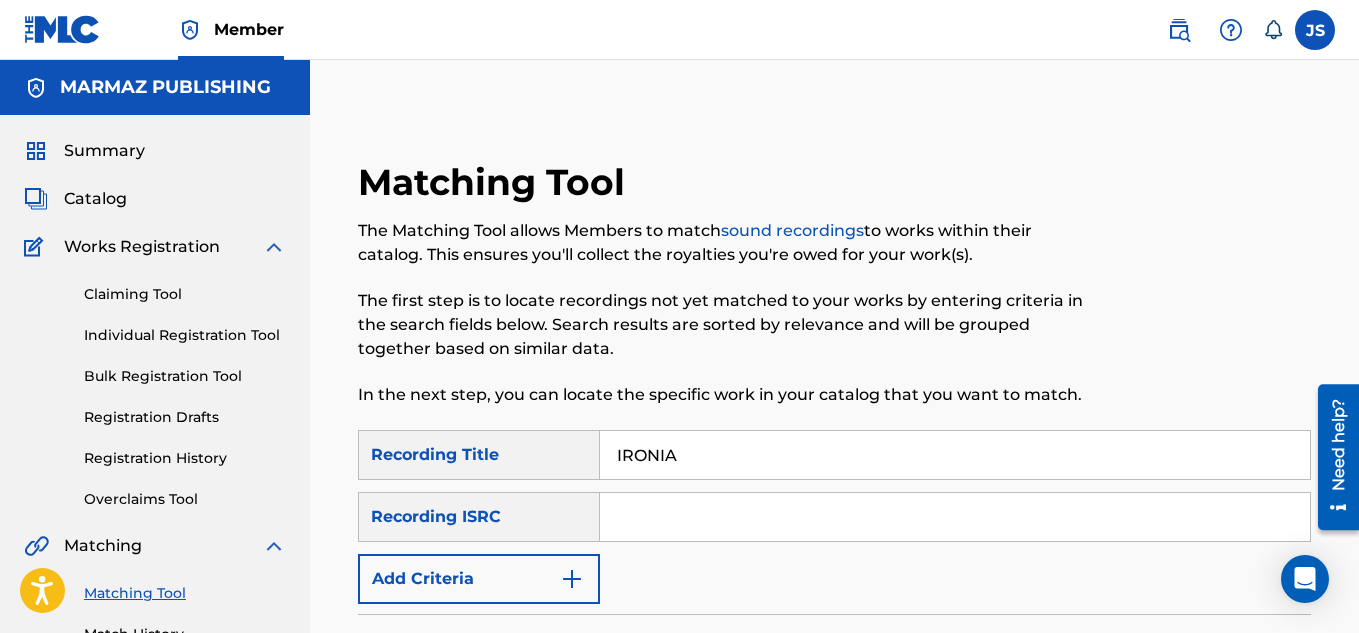 type on "IRONIA" 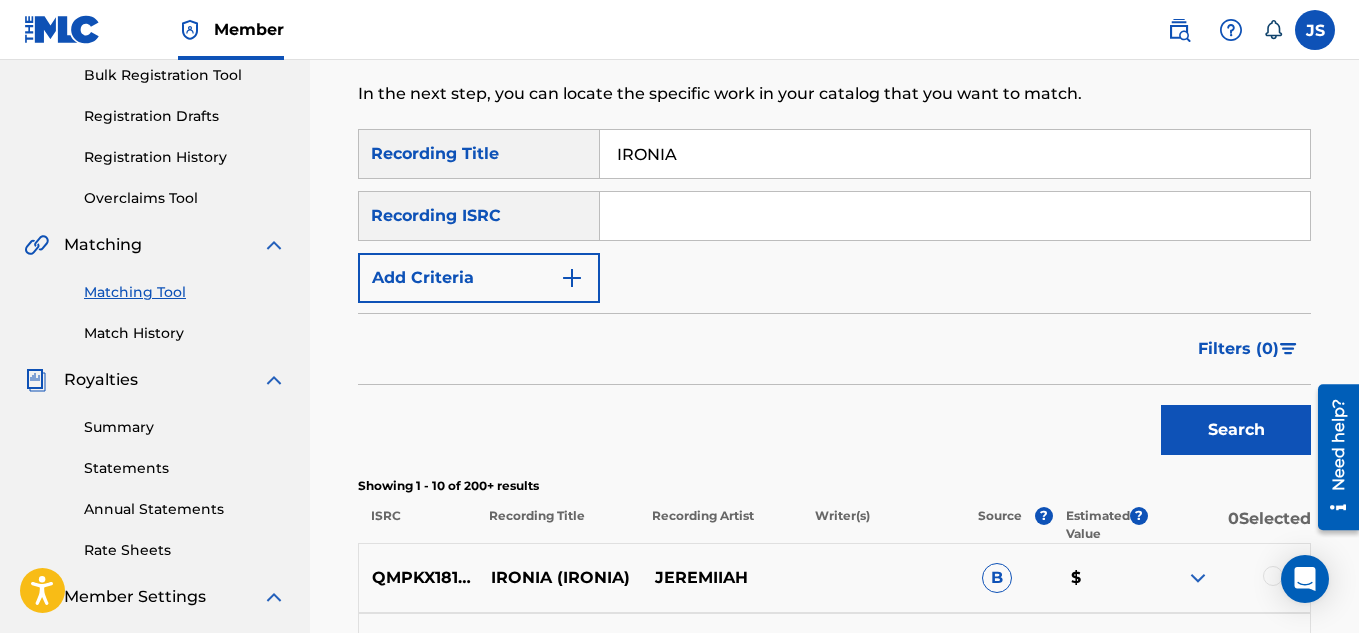 scroll, scrollTop: 300, scrollLeft: 0, axis: vertical 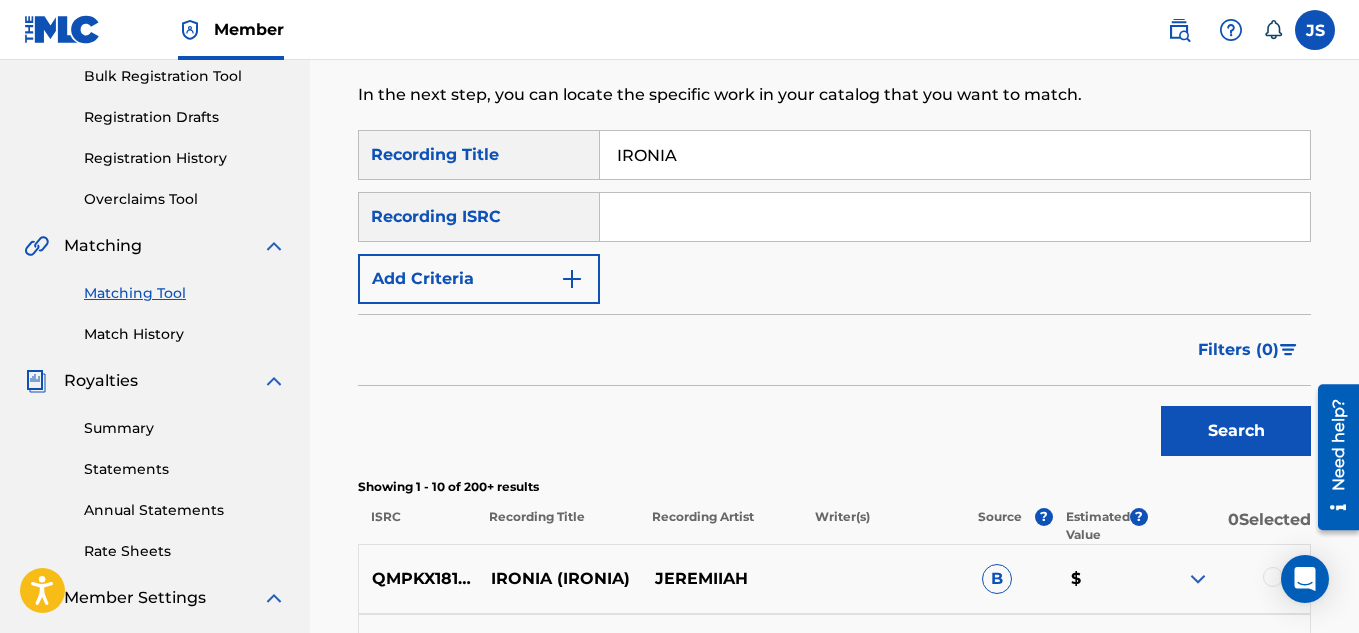 click on "Add Criteria" at bounding box center (479, 279) 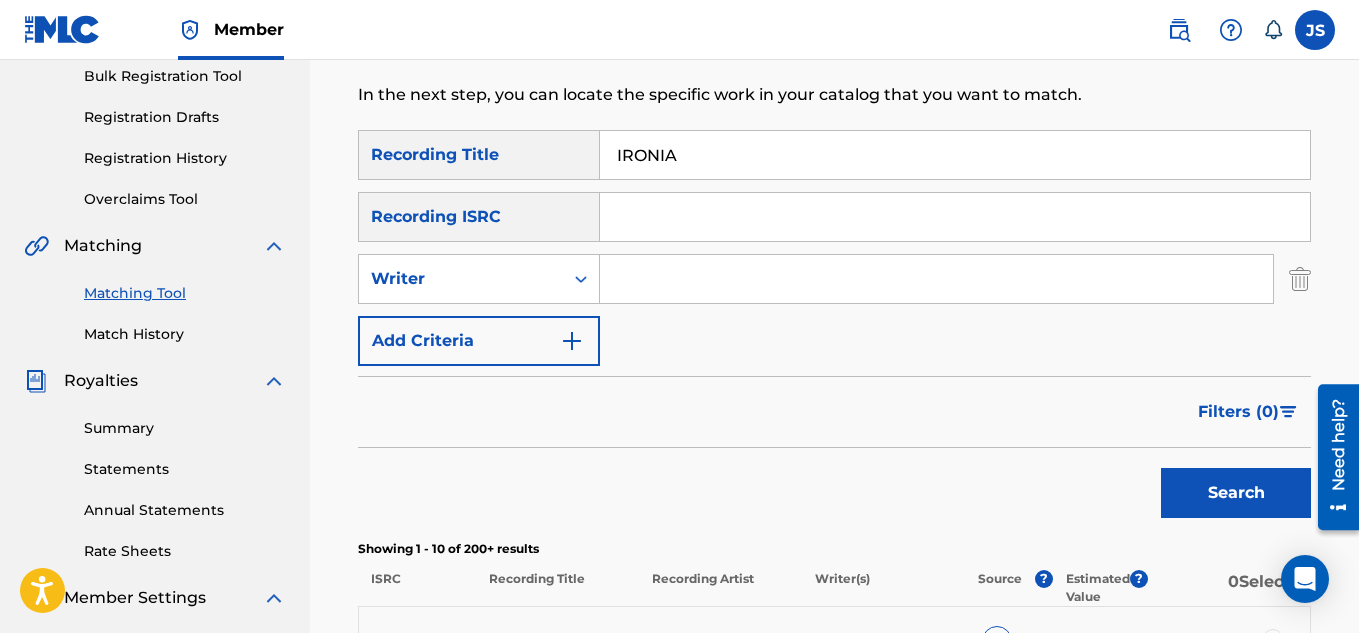 click at bounding box center [936, 279] 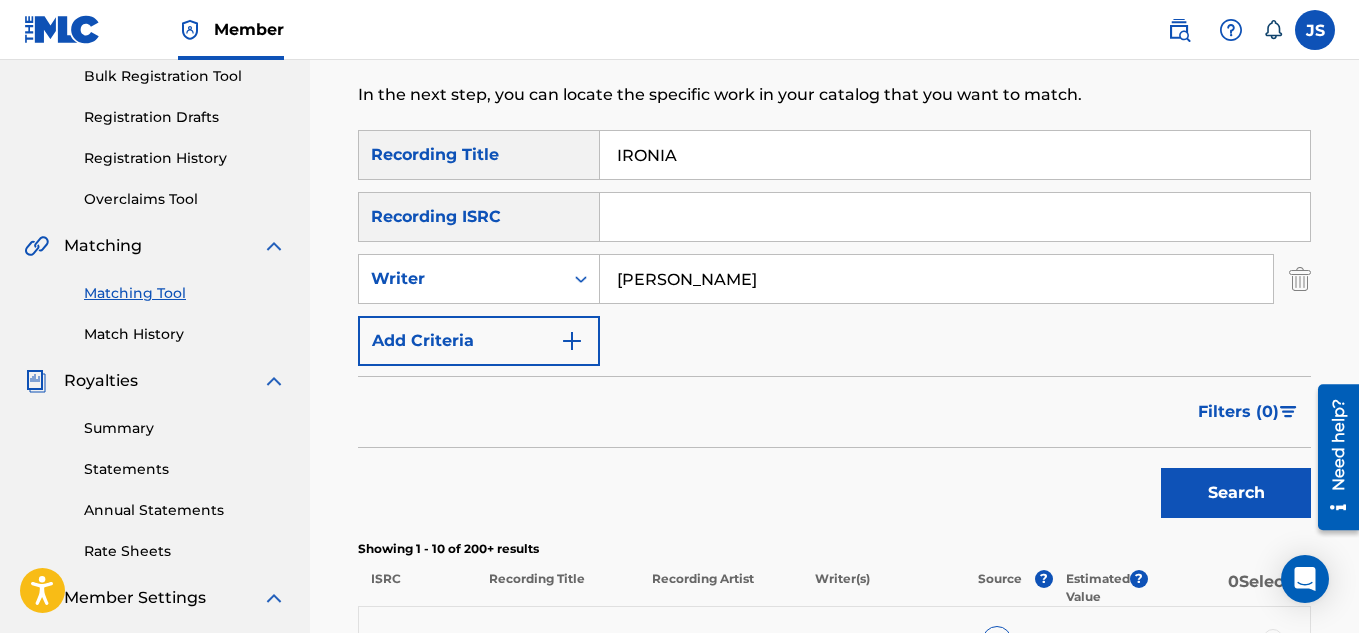 type on "RONDON" 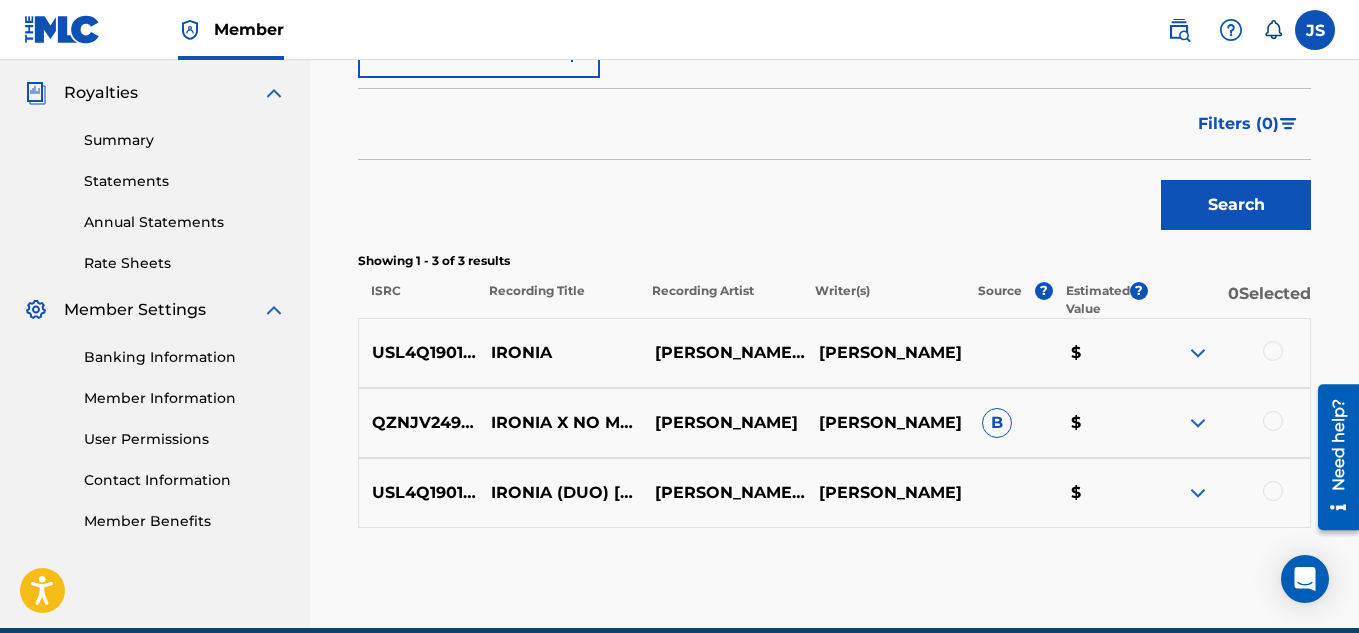 scroll, scrollTop: 589, scrollLeft: 0, axis: vertical 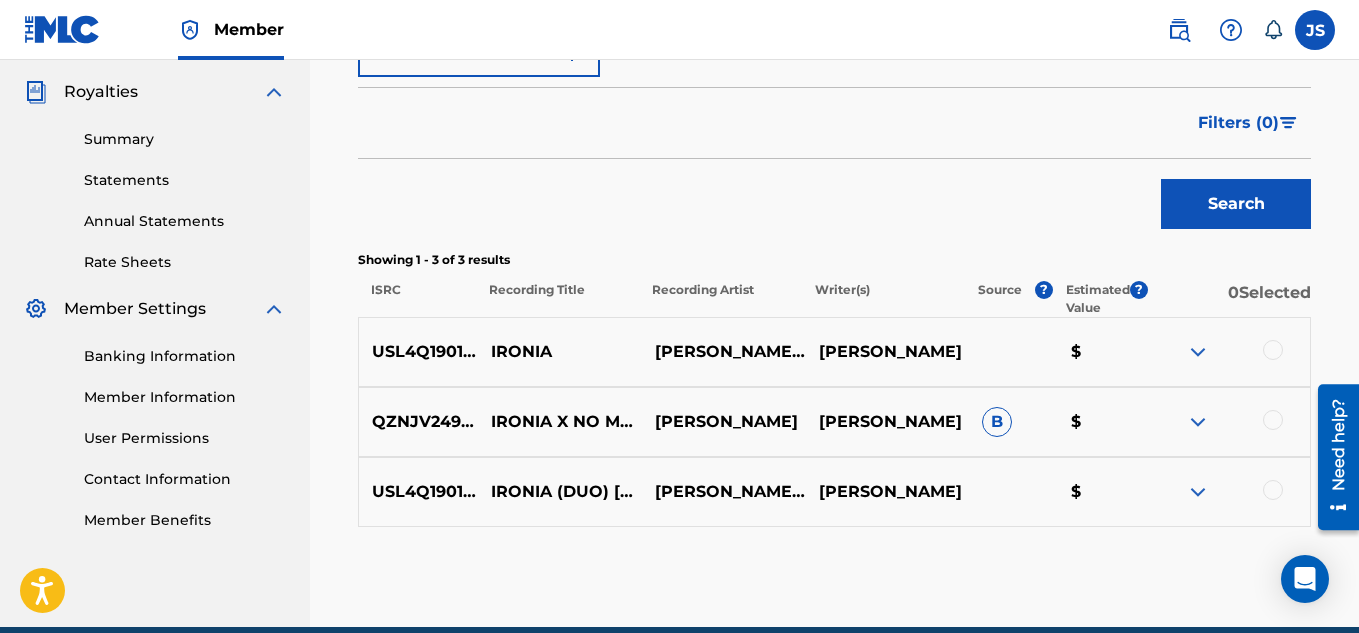 click at bounding box center [1273, 350] 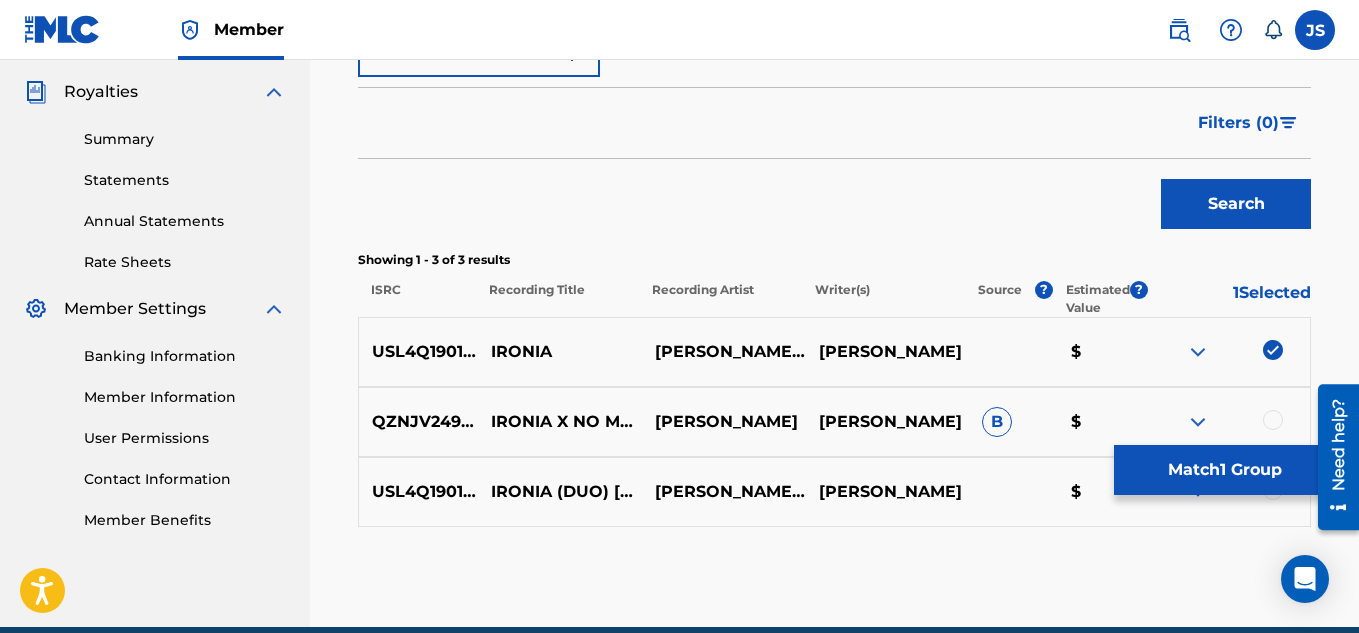 click at bounding box center [1273, 420] 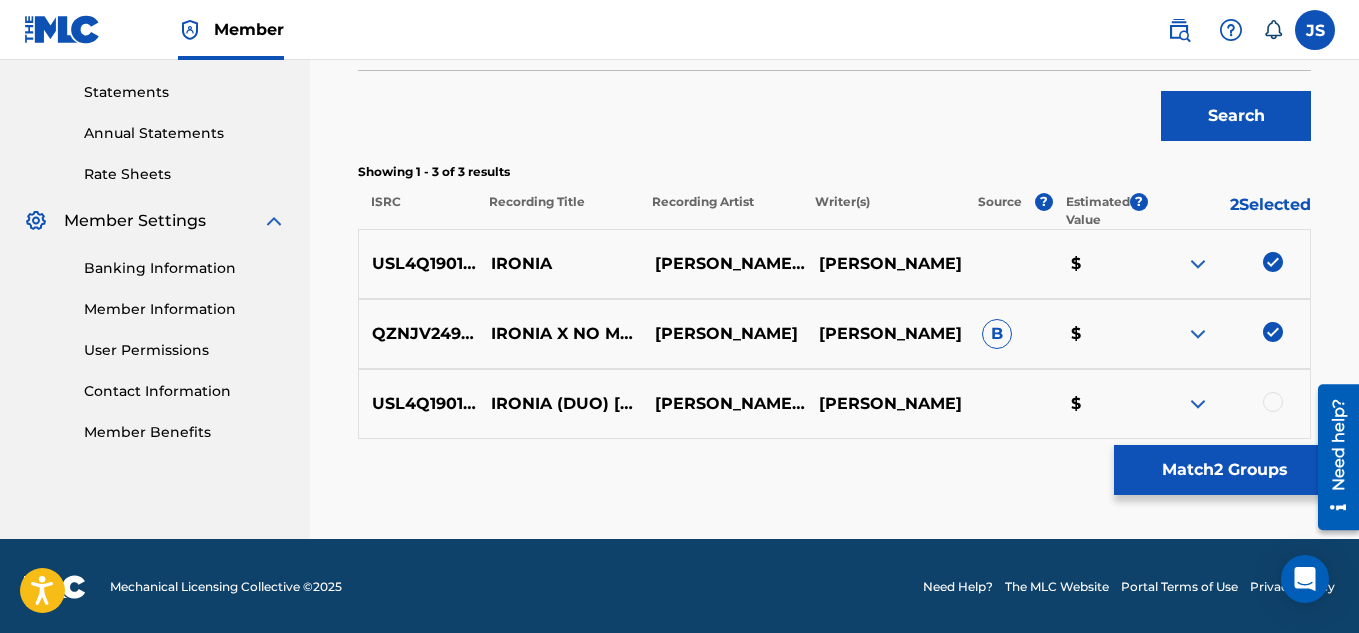 scroll, scrollTop: 679, scrollLeft: 0, axis: vertical 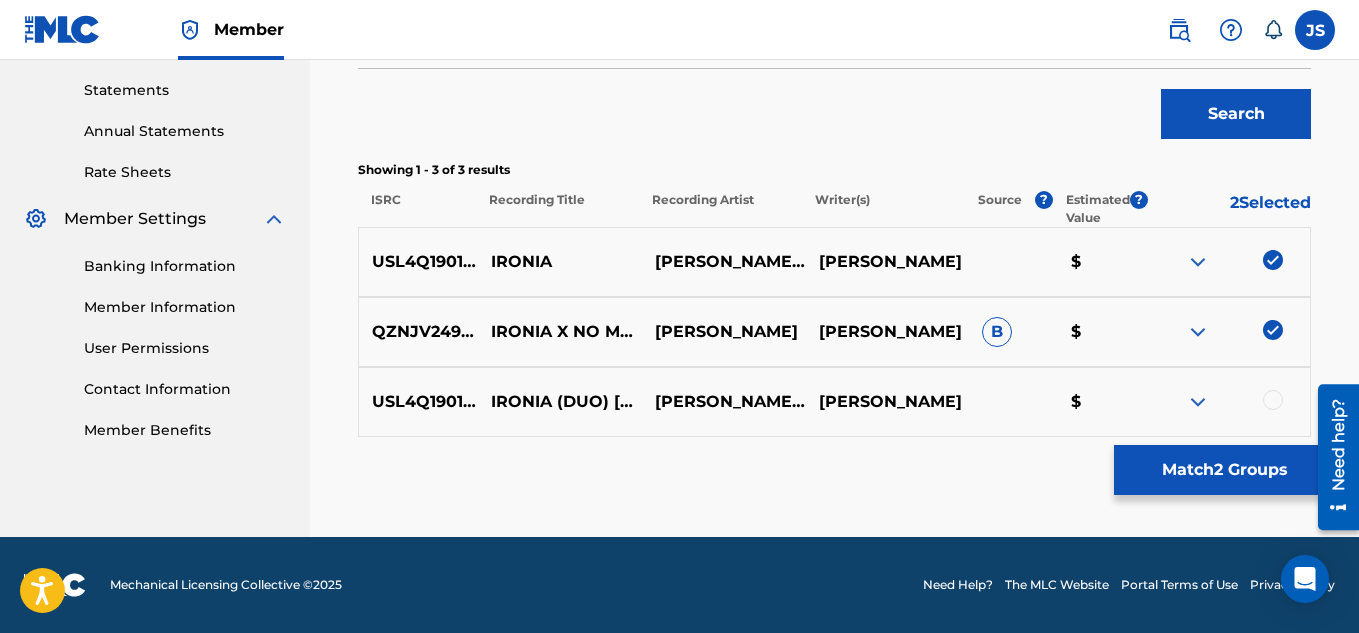 click on "USL4Q1901695 IRONIA (DUO) [FEAT. ALEJANDRO RONDON] IGNACIO RONDON & MARIACHI 2000 ALEJANDRO JOSE RONDON $" at bounding box center (834, 402) 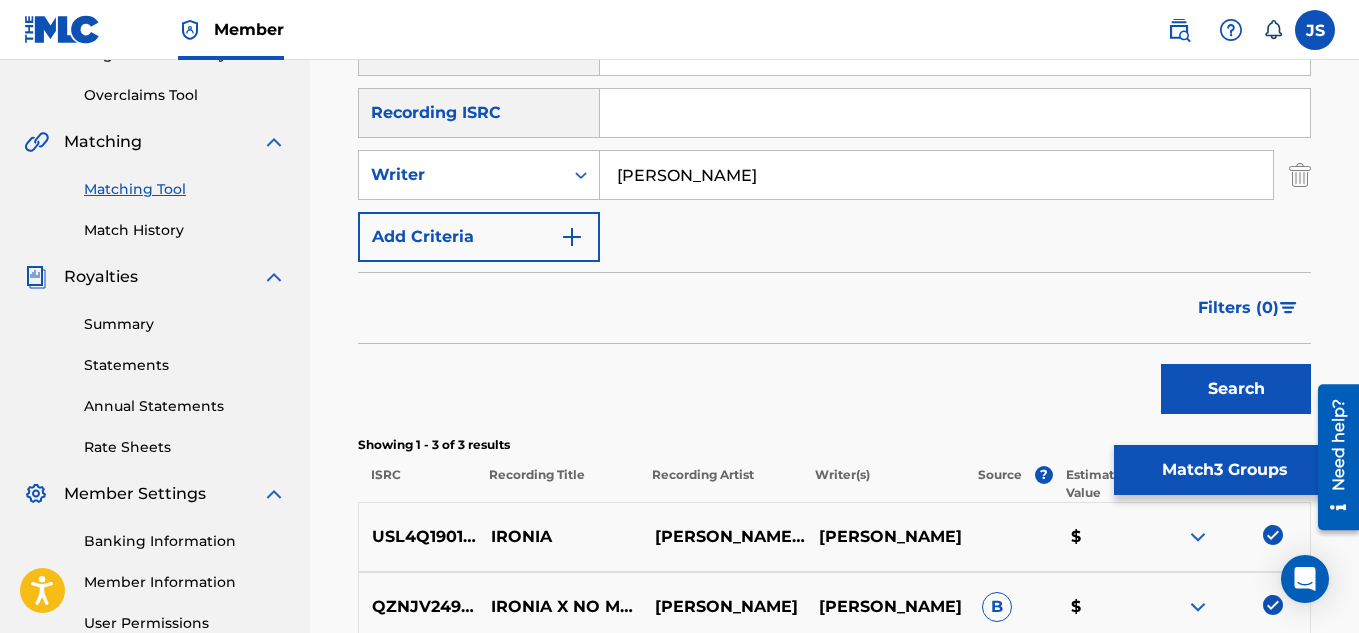 scroll, scrollTop: 400, scrollLeft: 0, axis: vertical 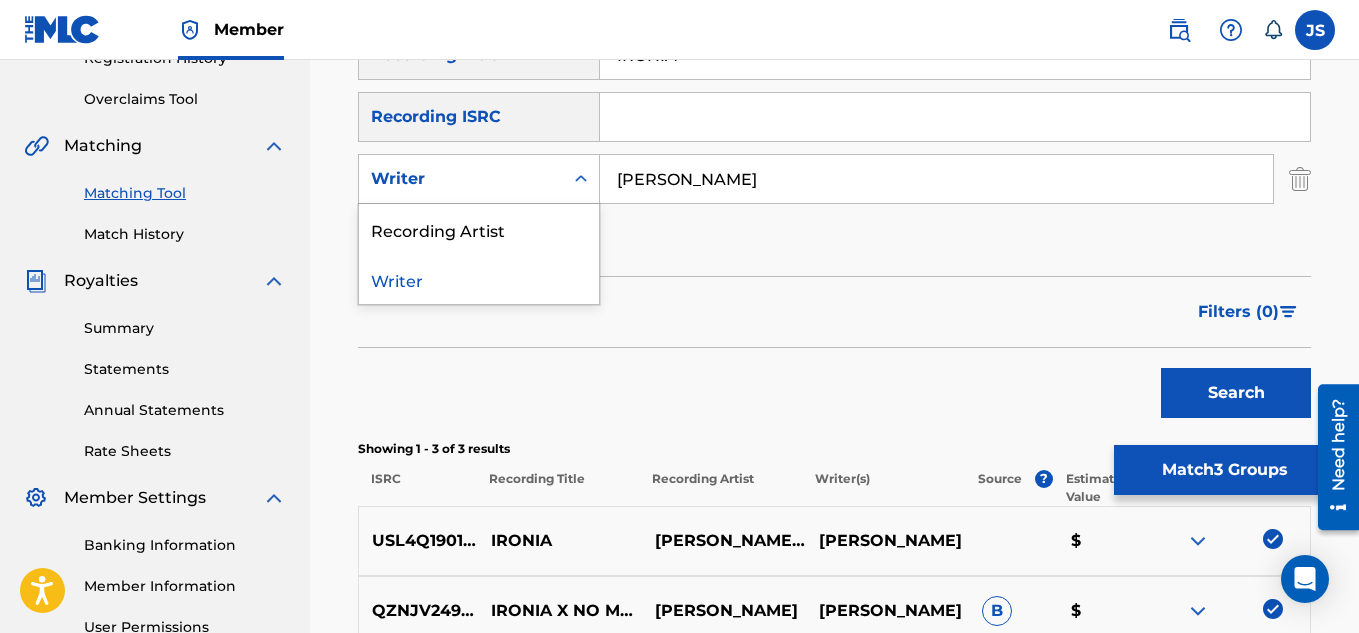 click on "Writer" at bounding box center (461, 179) 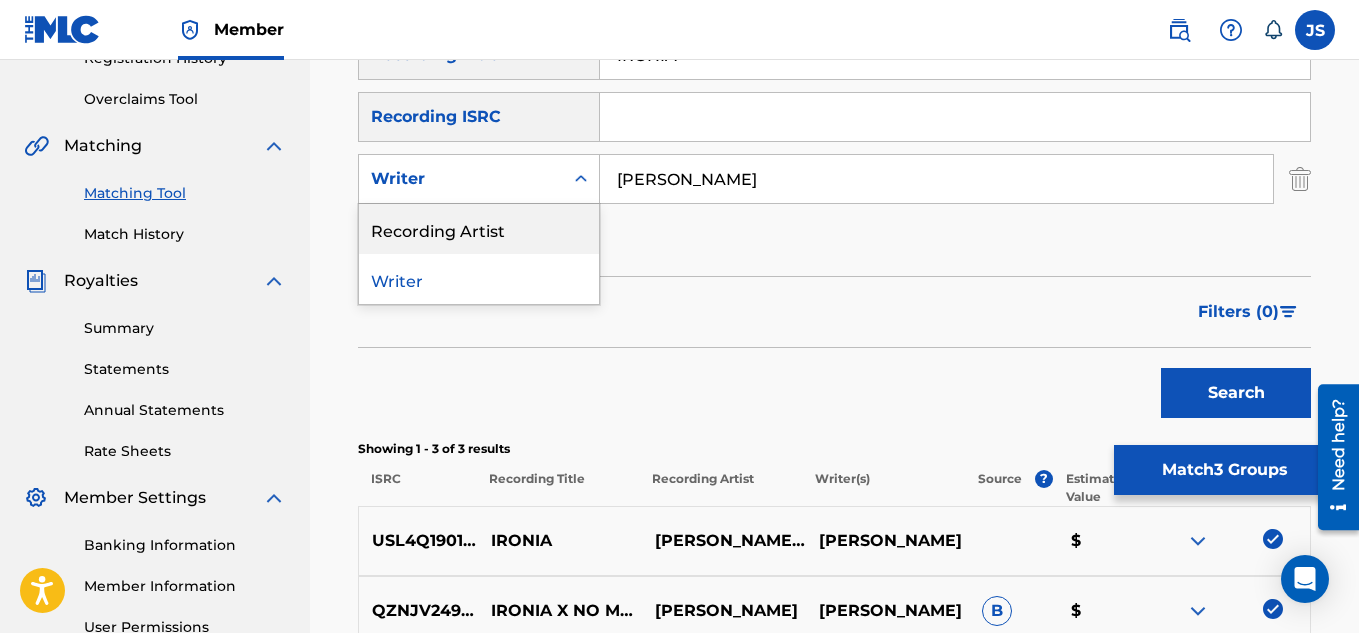 click on "Recording Artist" at bounding box center [479, 229] 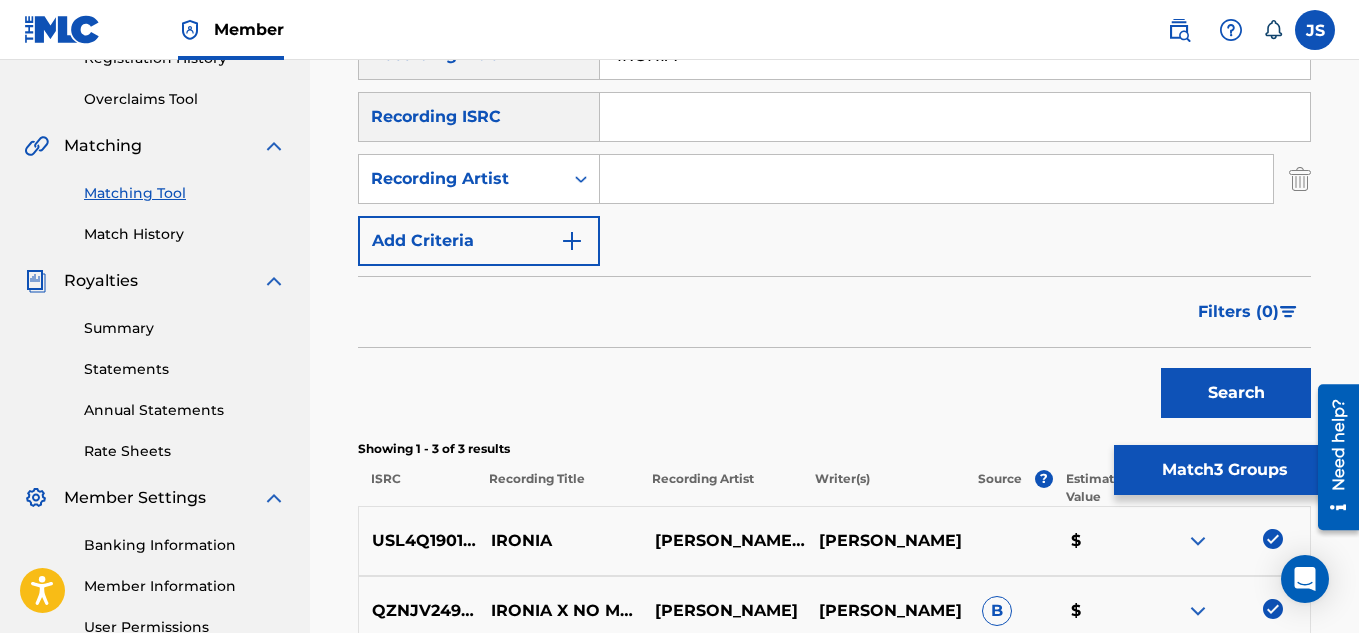 drag, startPoint x: 730, startPoint y: 150, endPoint x: 706, endPoint y: 182, distance: 40 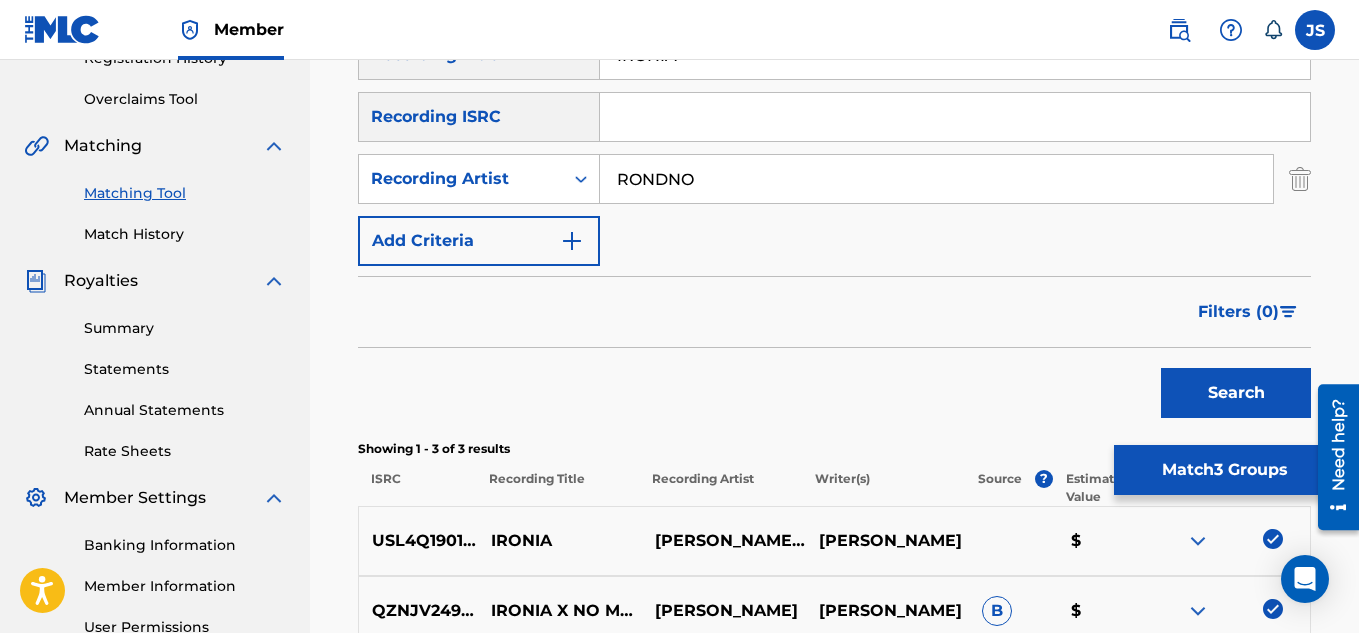 click on "Search" at bounding box center (1236, 393) 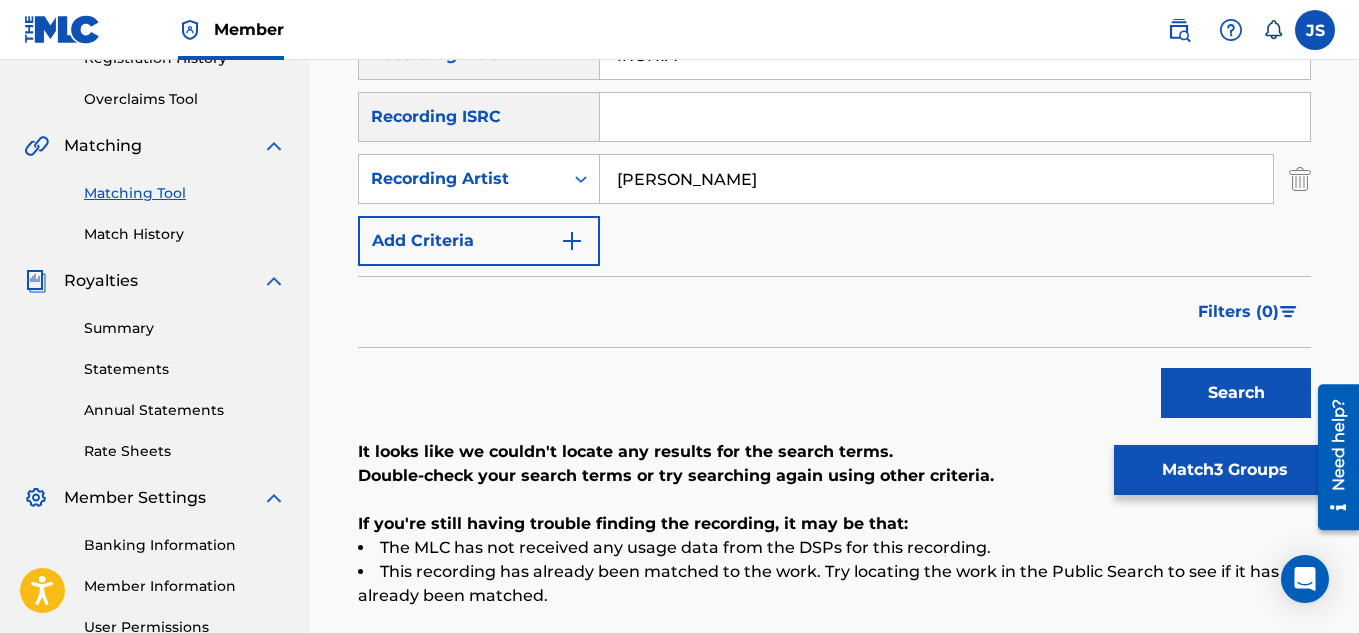 type on "RONDON" 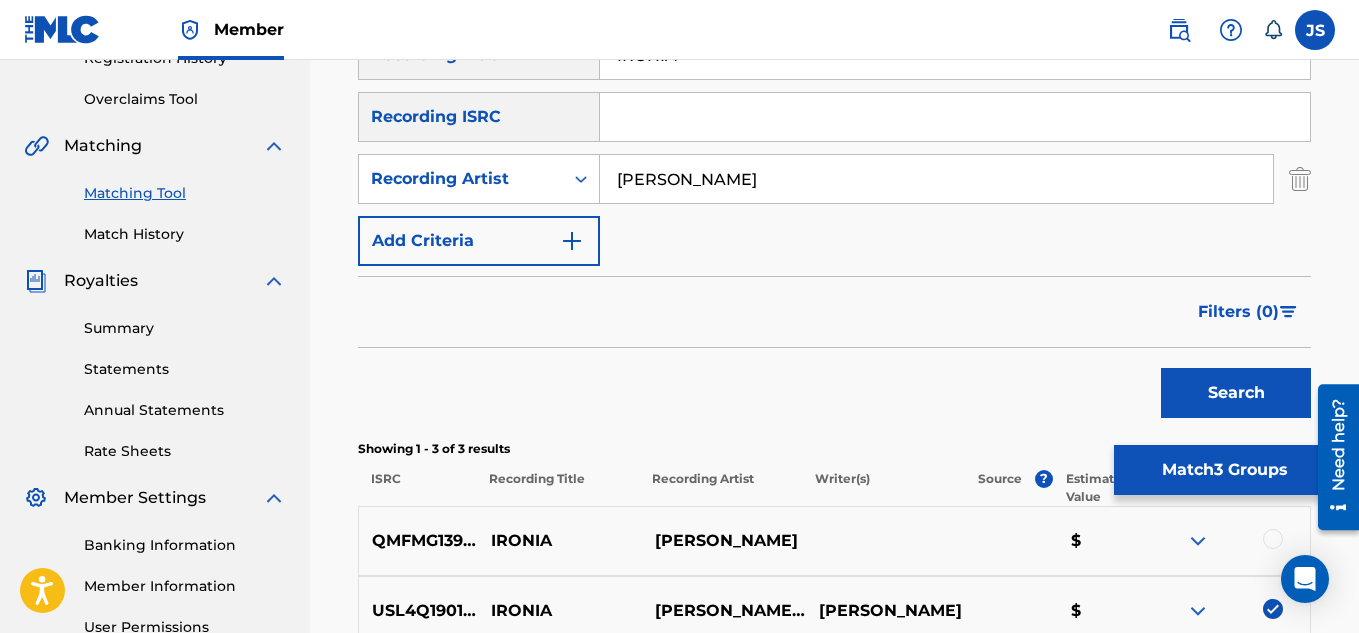 scroll, scrollTop: 679, scrollLeft: 0, axis: vertical 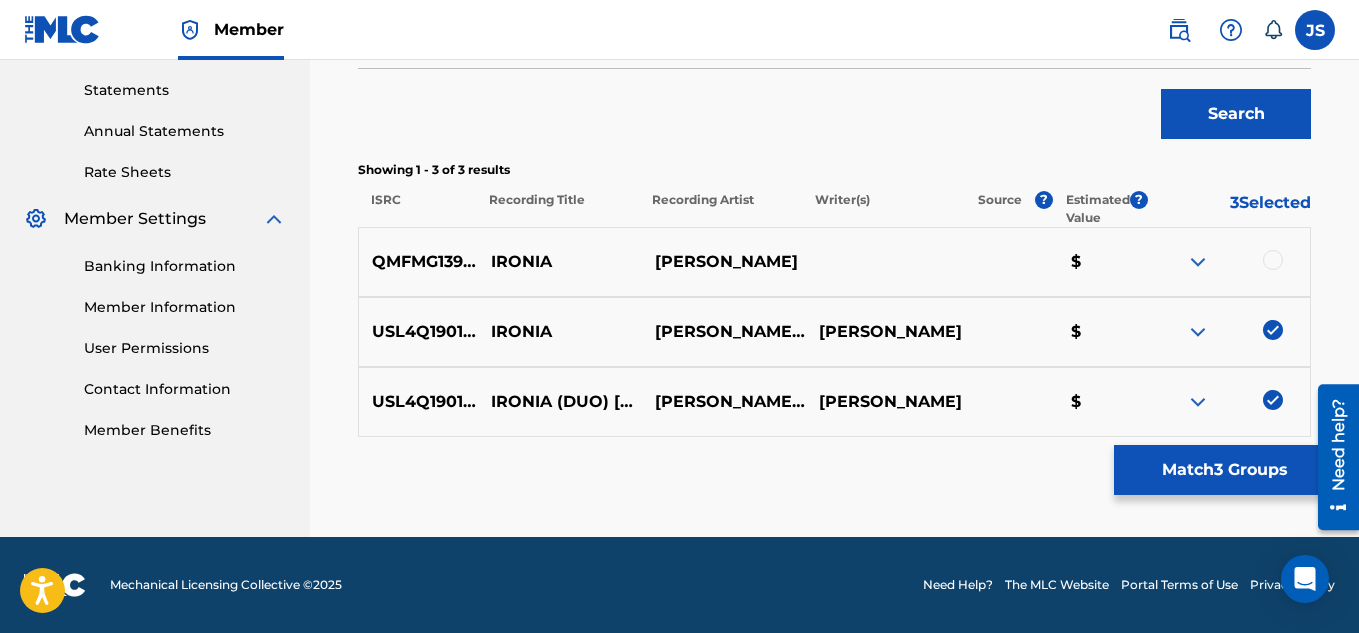 click at bounding box center [1273, 260] 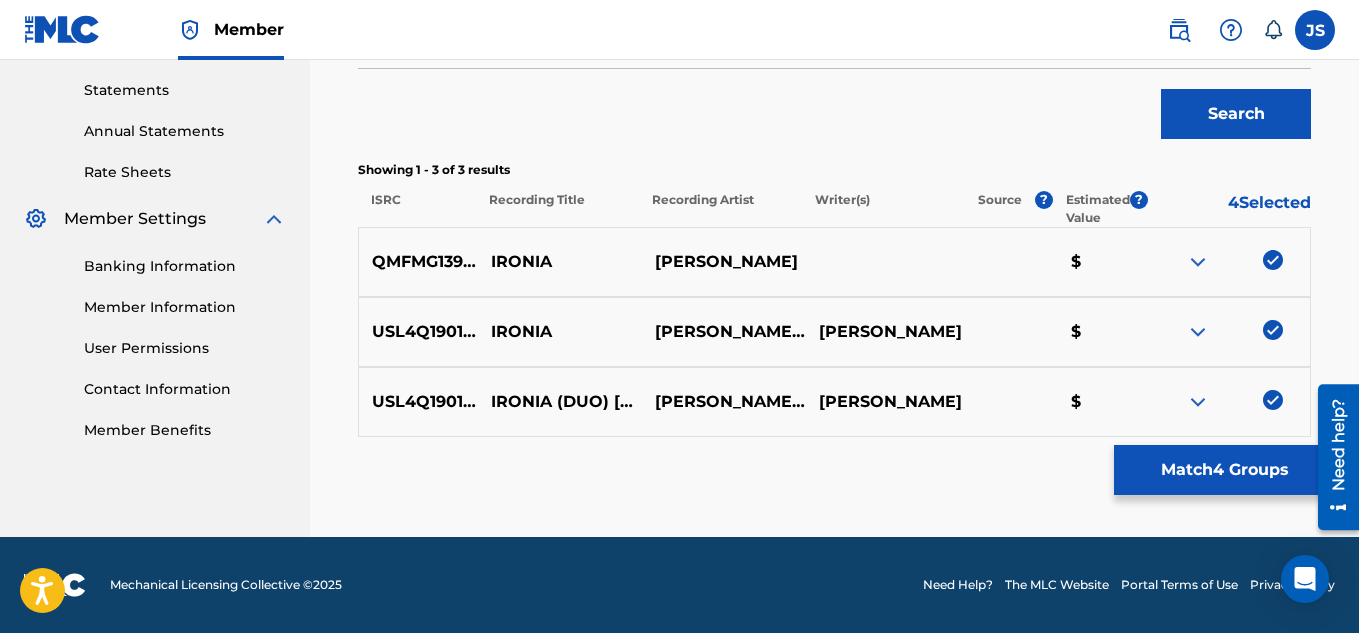 click on "Match  4 Groups" at bounding box center (1224, 470) 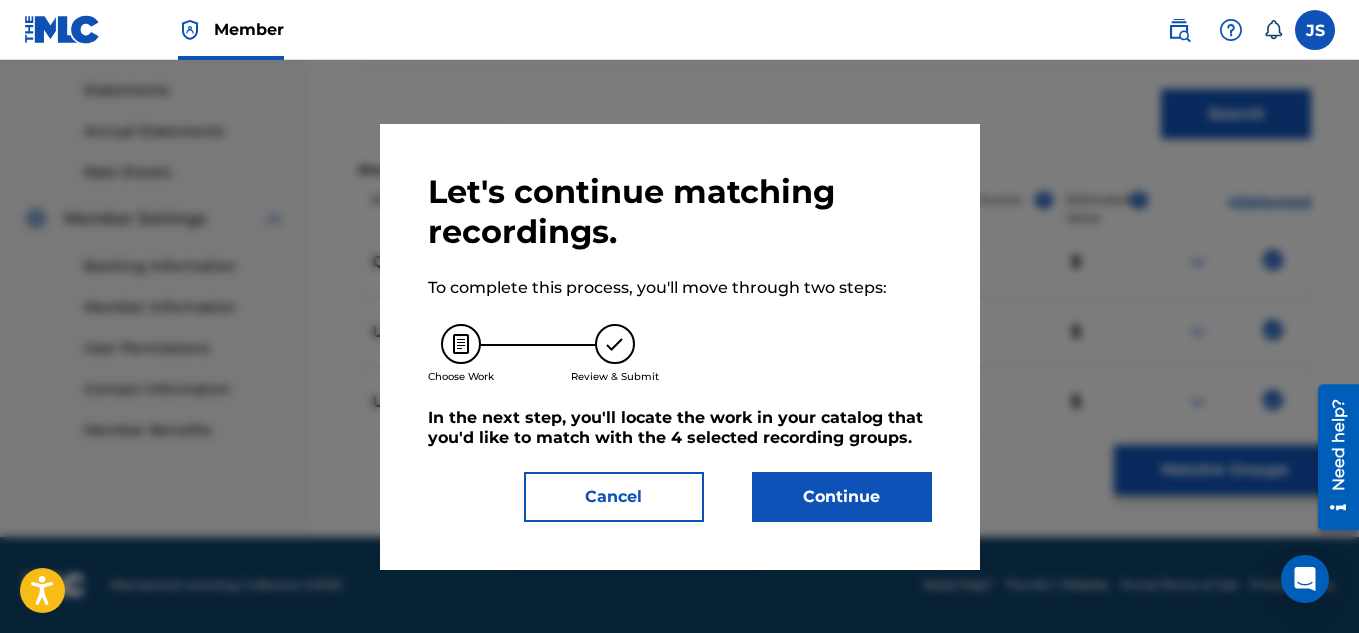 click on "Continue" at bounding box center (842, 497) 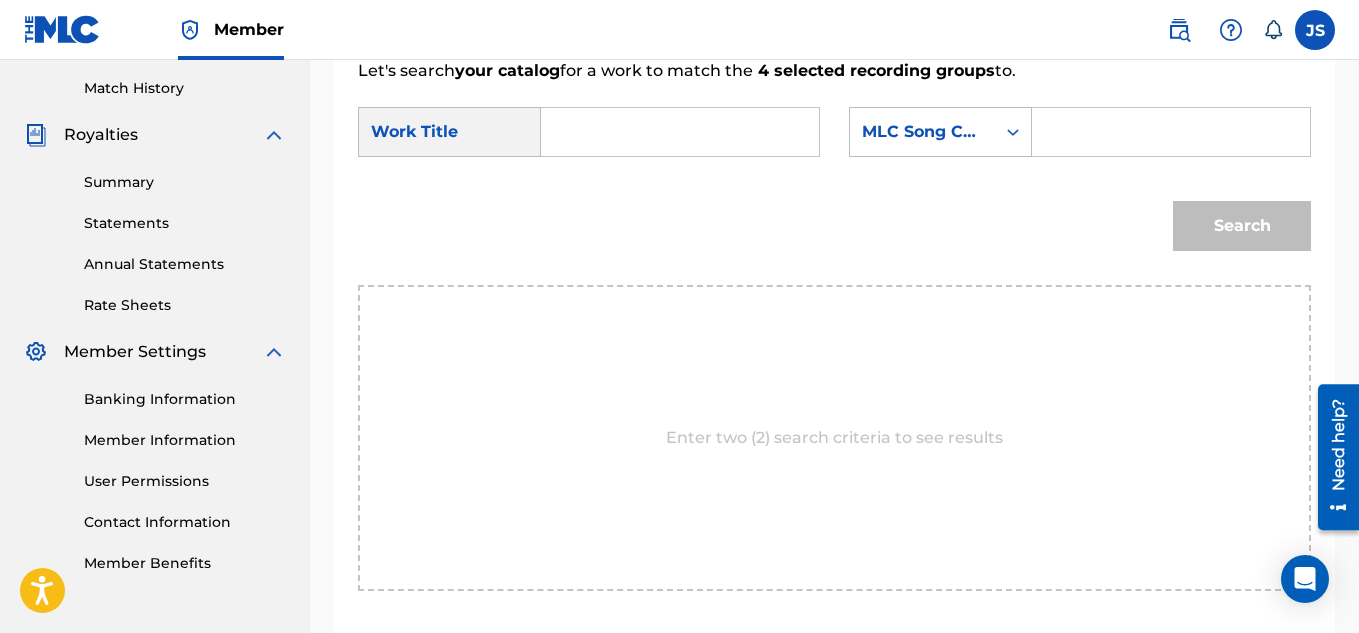 scroll, scrollTop: 539, scrollLeft: 0, axis: vertical 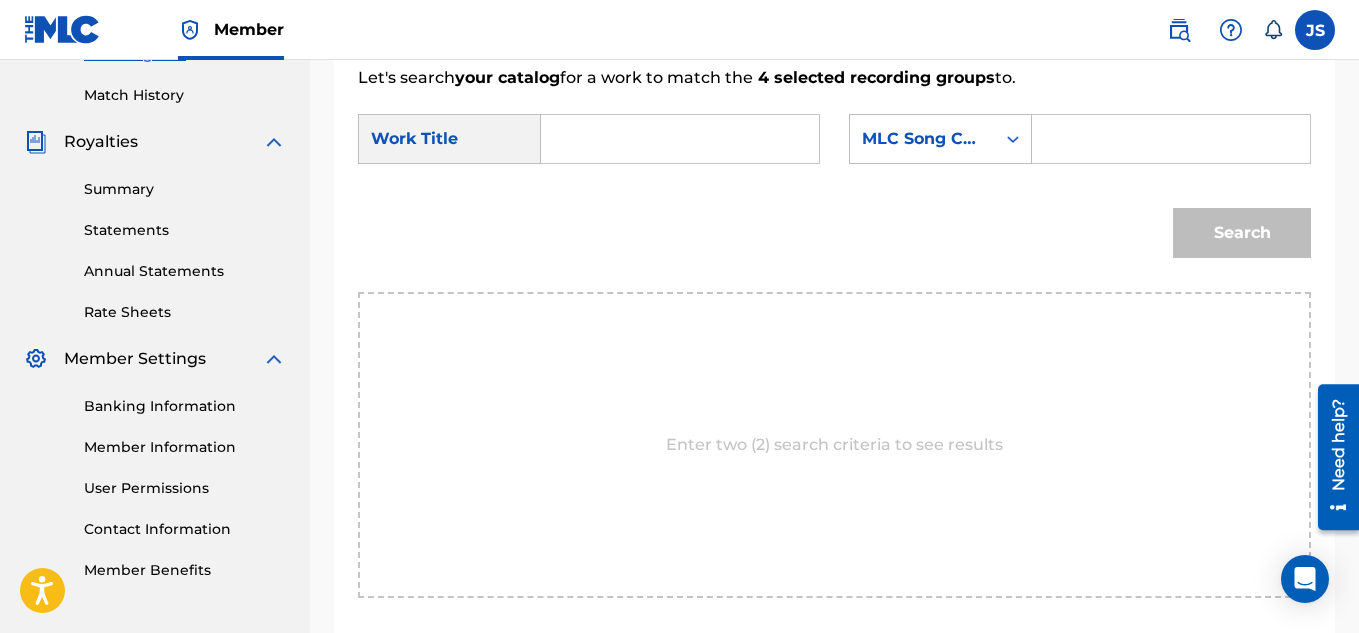 click at bounding box center (680, 139) 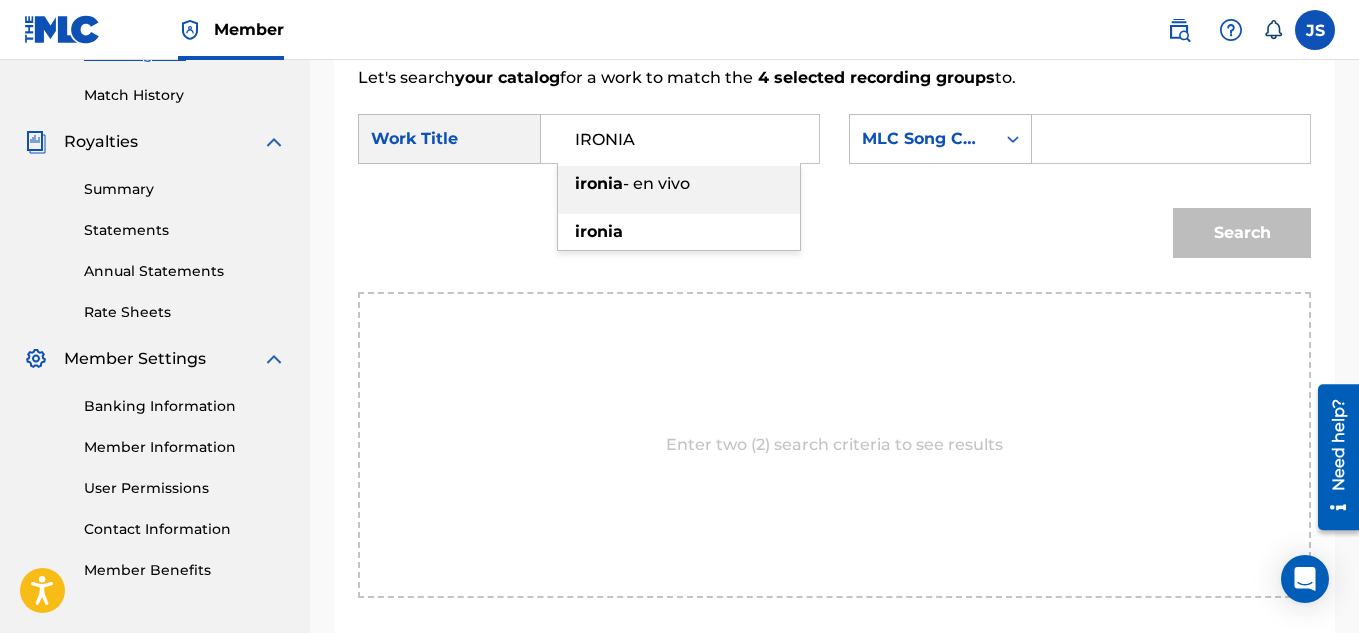 type on "IRONIA" 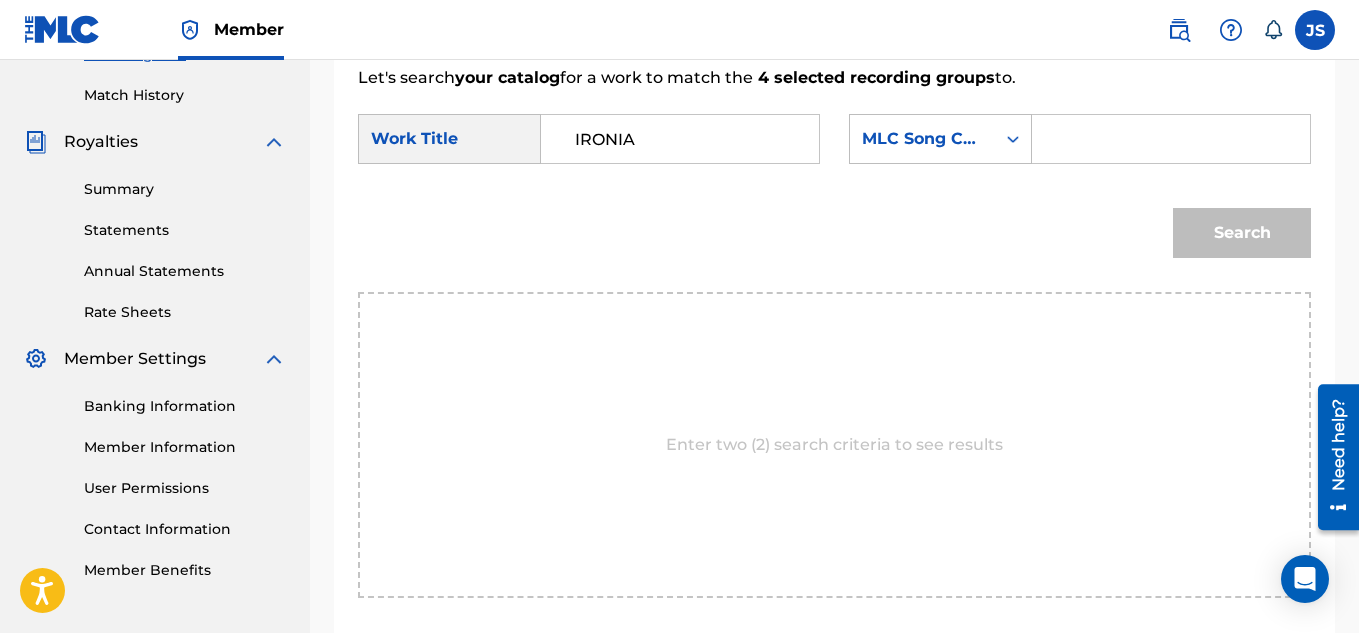 paste on "IG4L0Y" 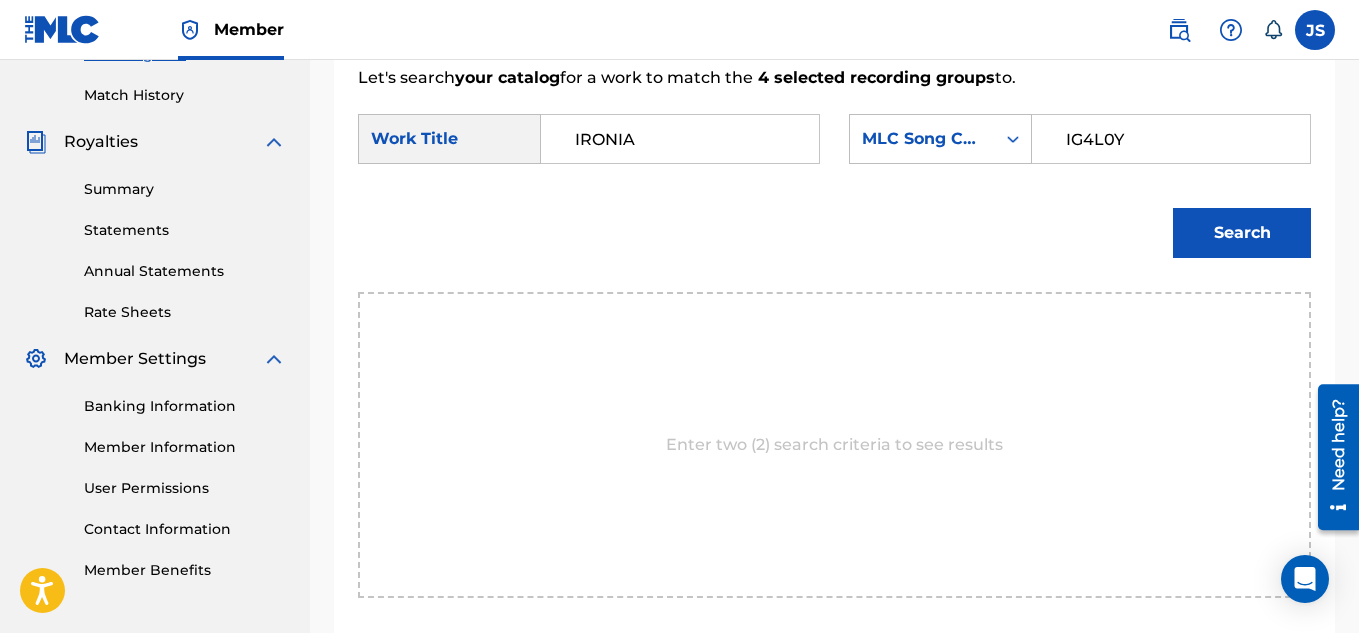 type on "IG4L0Y" 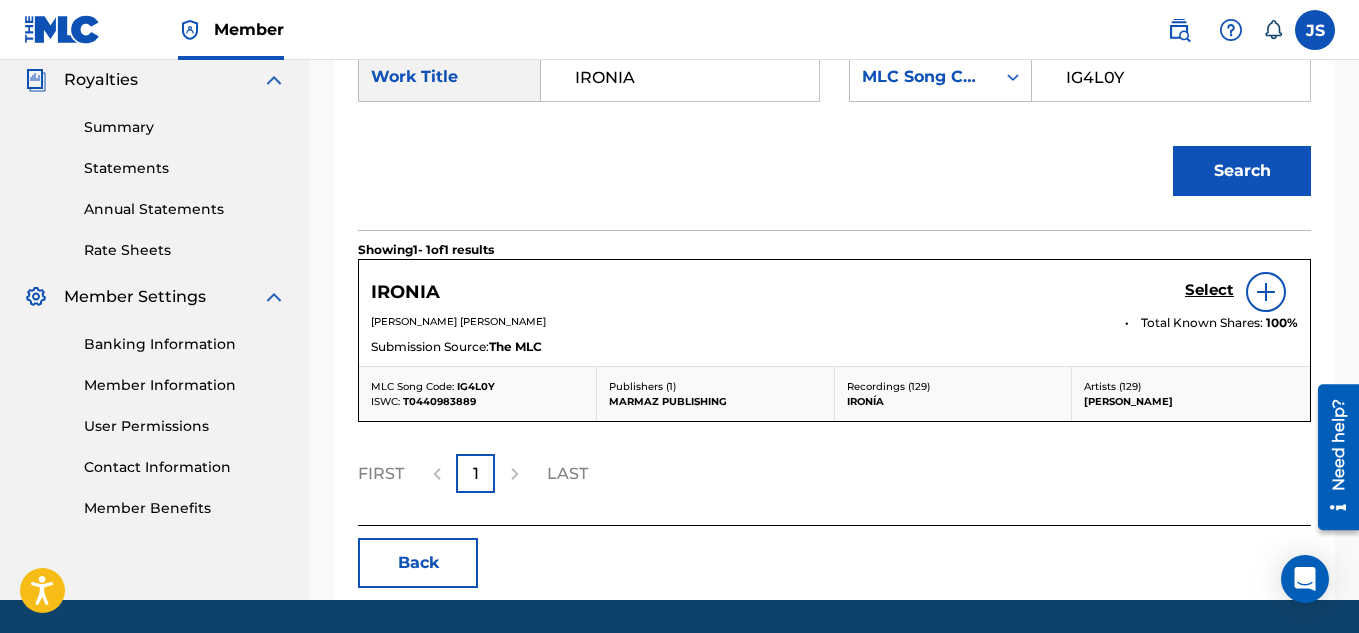 scroll, scrollTop: 608, scrollLeft: 0, axis: vertical 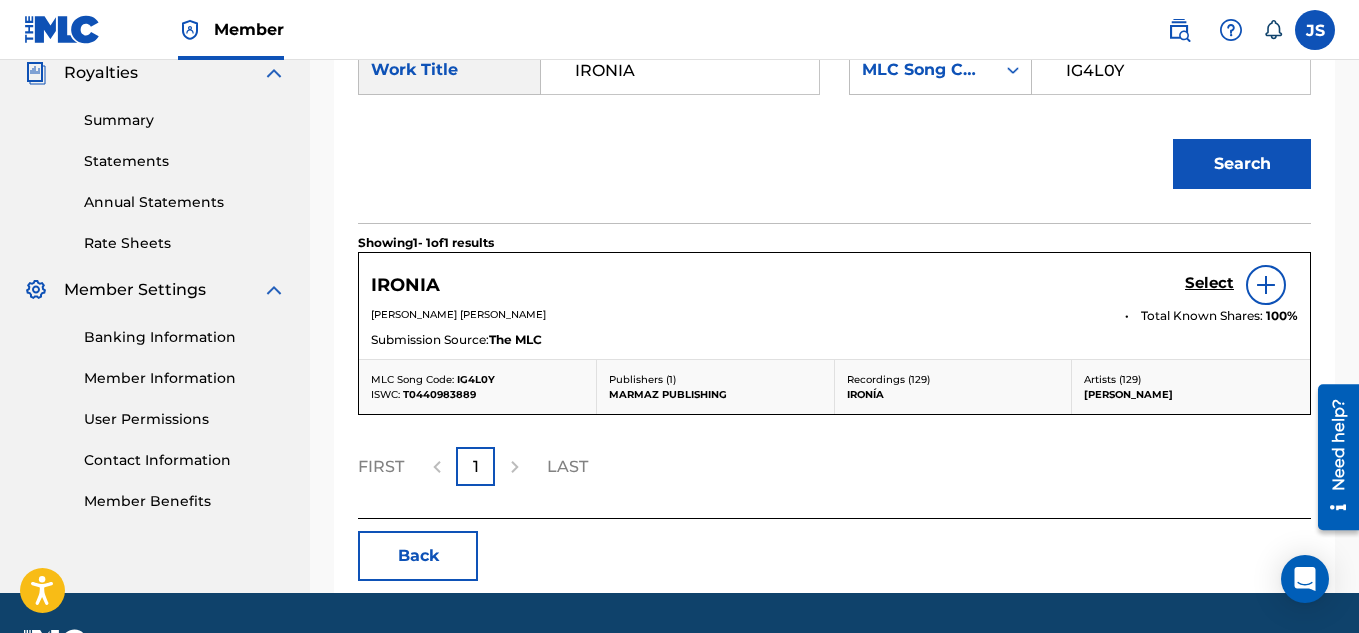 click on "Select" at bounding box center [1209, 283] 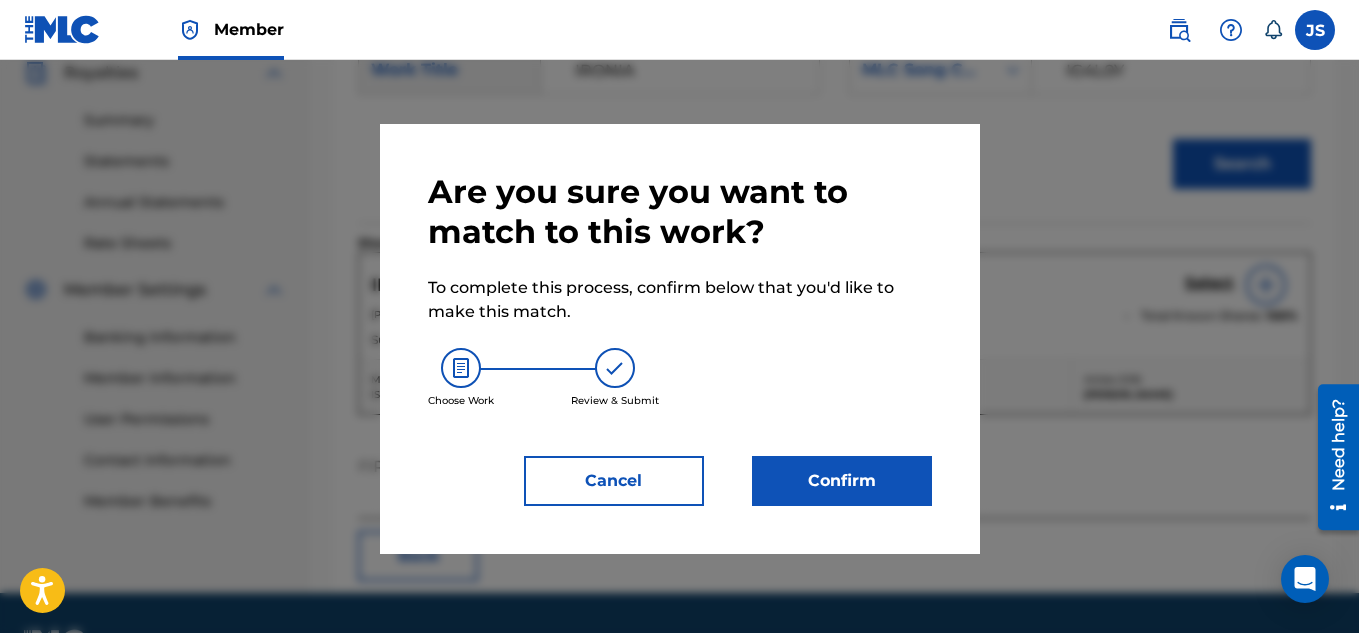 click on "Confirm" at bounding box center [842, 481] 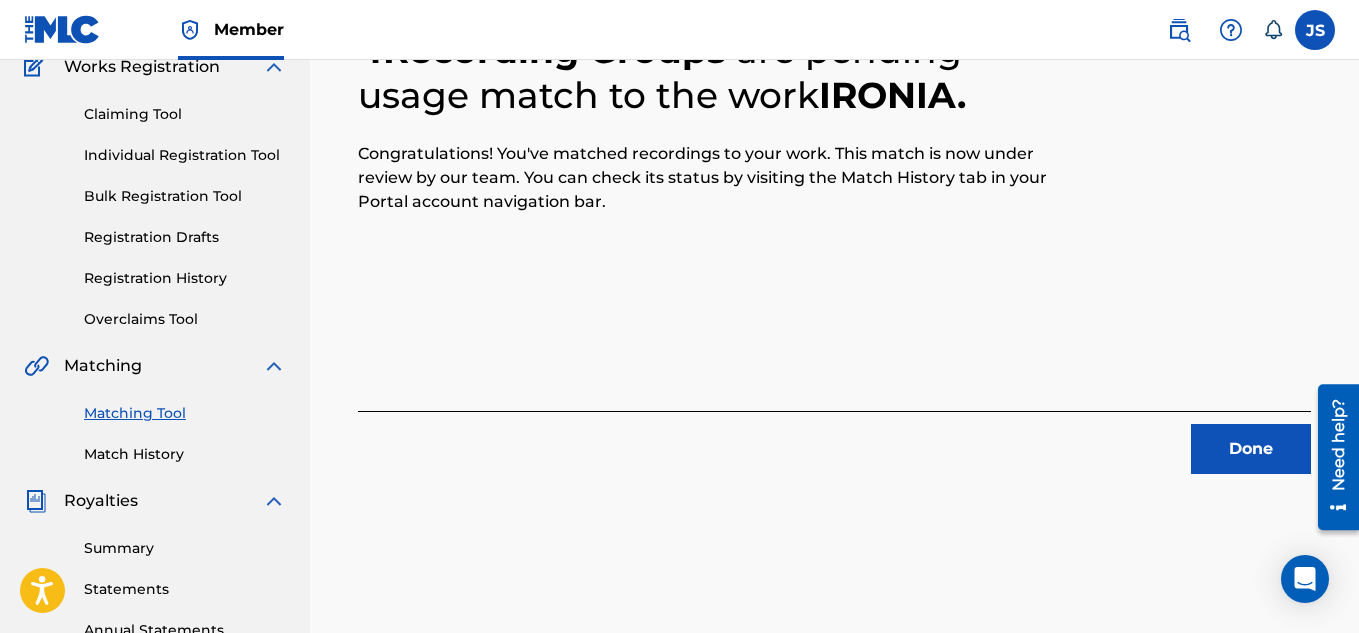 scroll, scrollTop: 186, scrollLeft: 0, axis: vertical 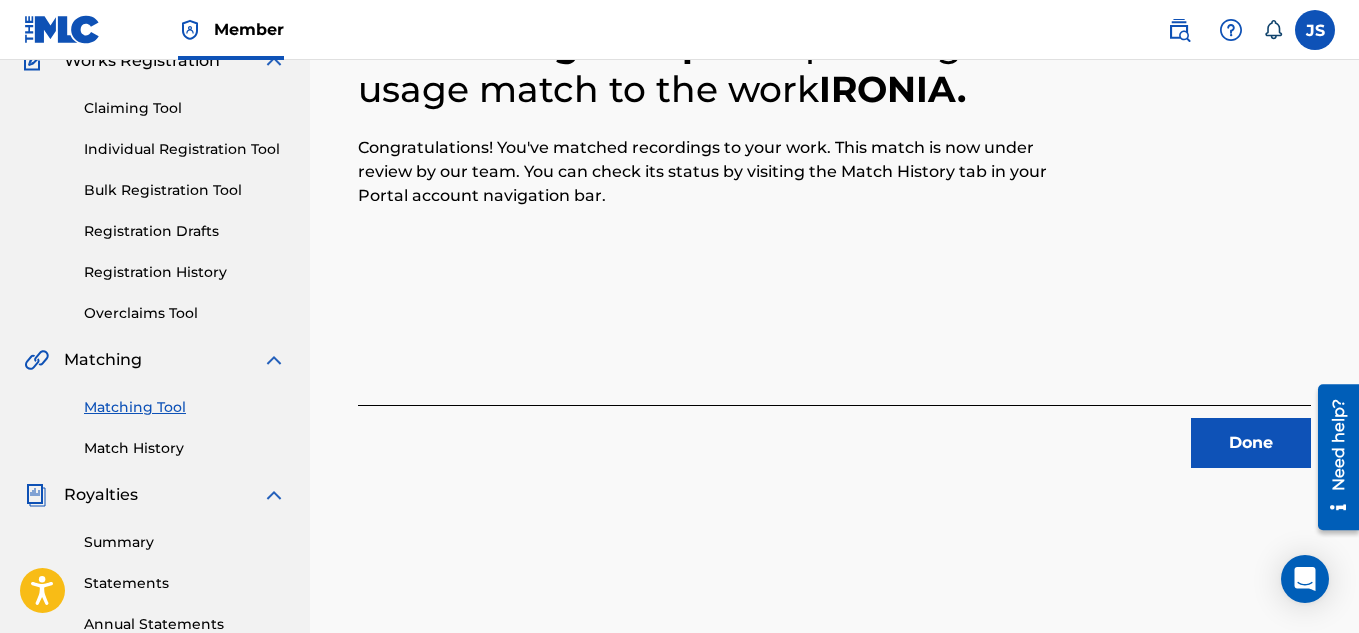 click on "Done" at bounding box center (1251, 443) 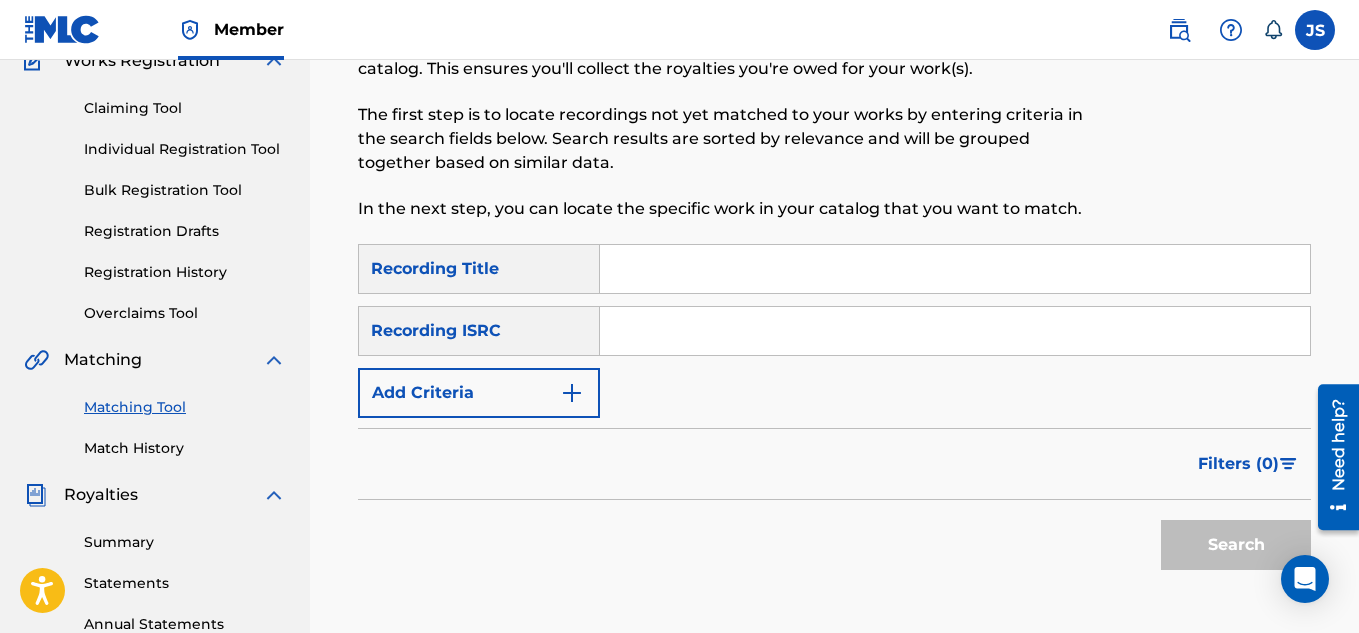 click on "The first step is to locate recordings not yet matched to your works by entering criteria in the search fields below. Search results are sorted by relevance and will be grouped together based on similar data." at bounding box center (725, 139) 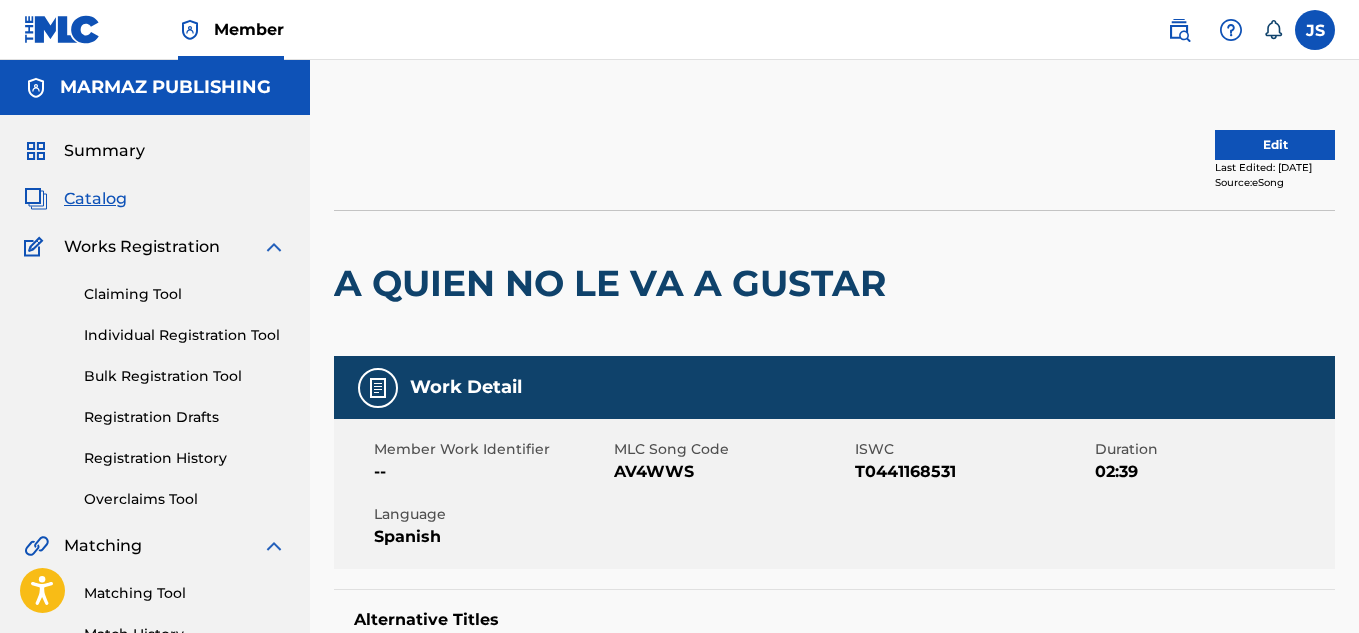 scroll, scrollTop: 495, scrollLeft: 0, axis: vertical 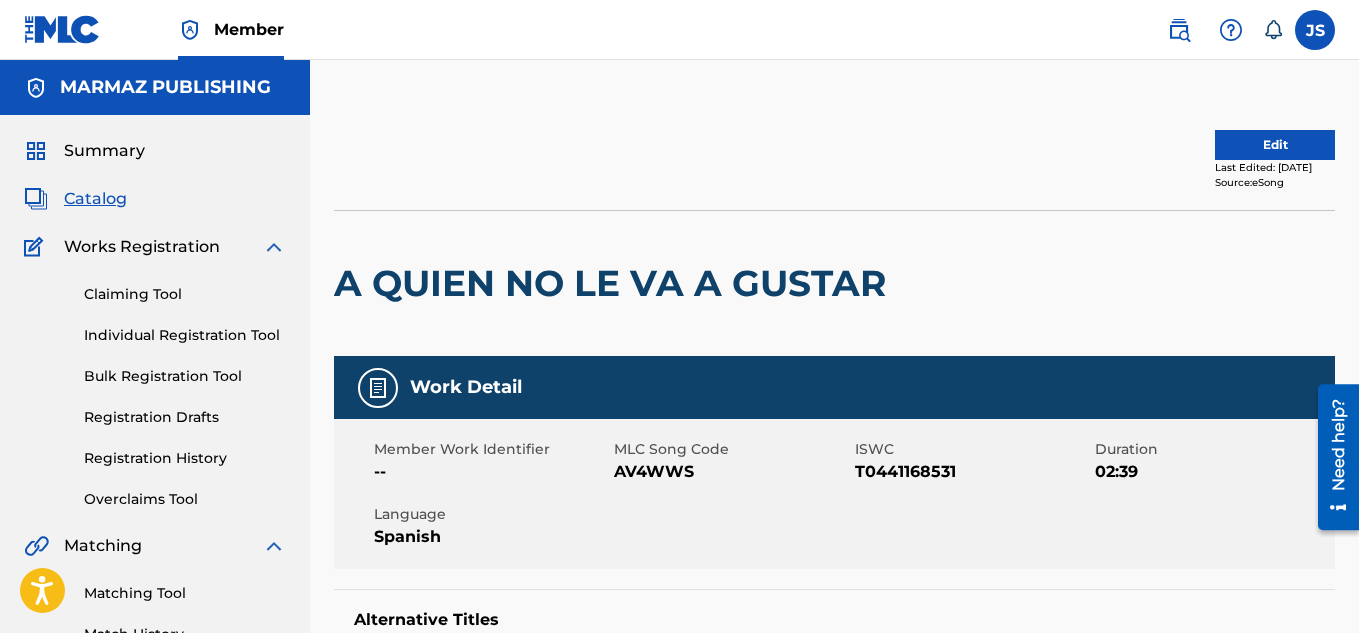 click on "A QUIEN NO LE VA A GUSTAR" at bounding box center [615, 283] 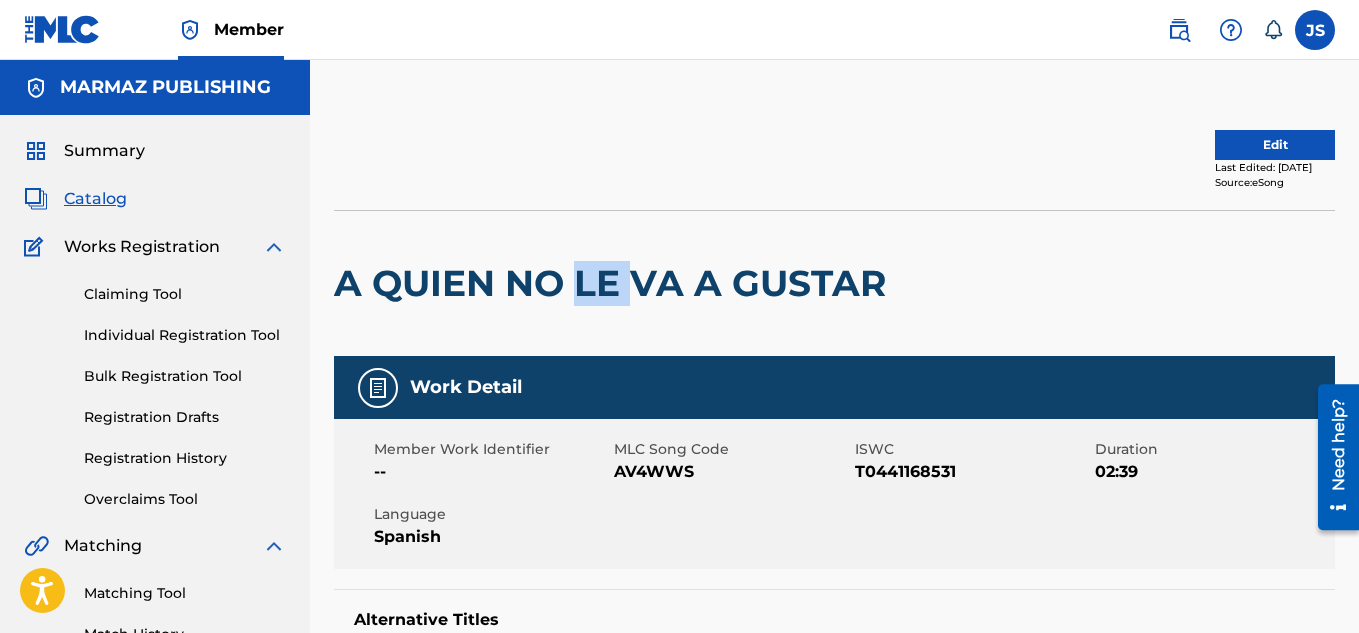 click on "A QUIEN NO LE VA A GUSTAR" at bounding box center [615, 283] 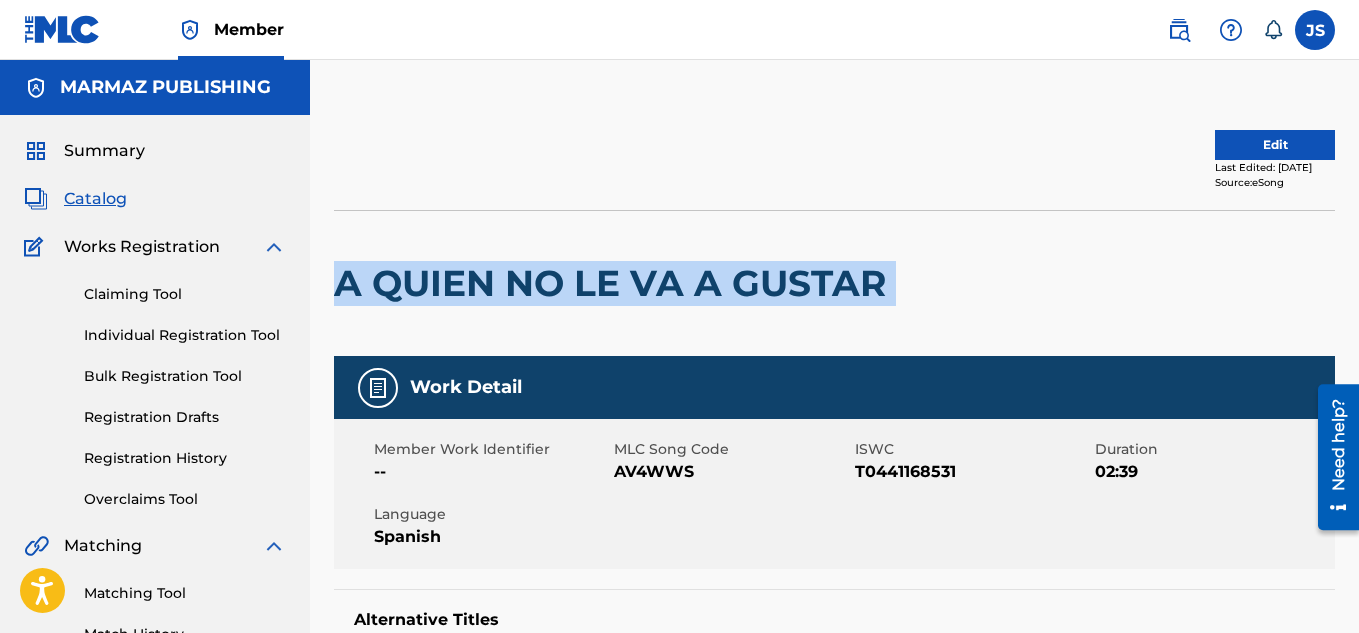 click on "A QUIEN NO LE VA A GUSTAR" at bounding box center [615, 283] 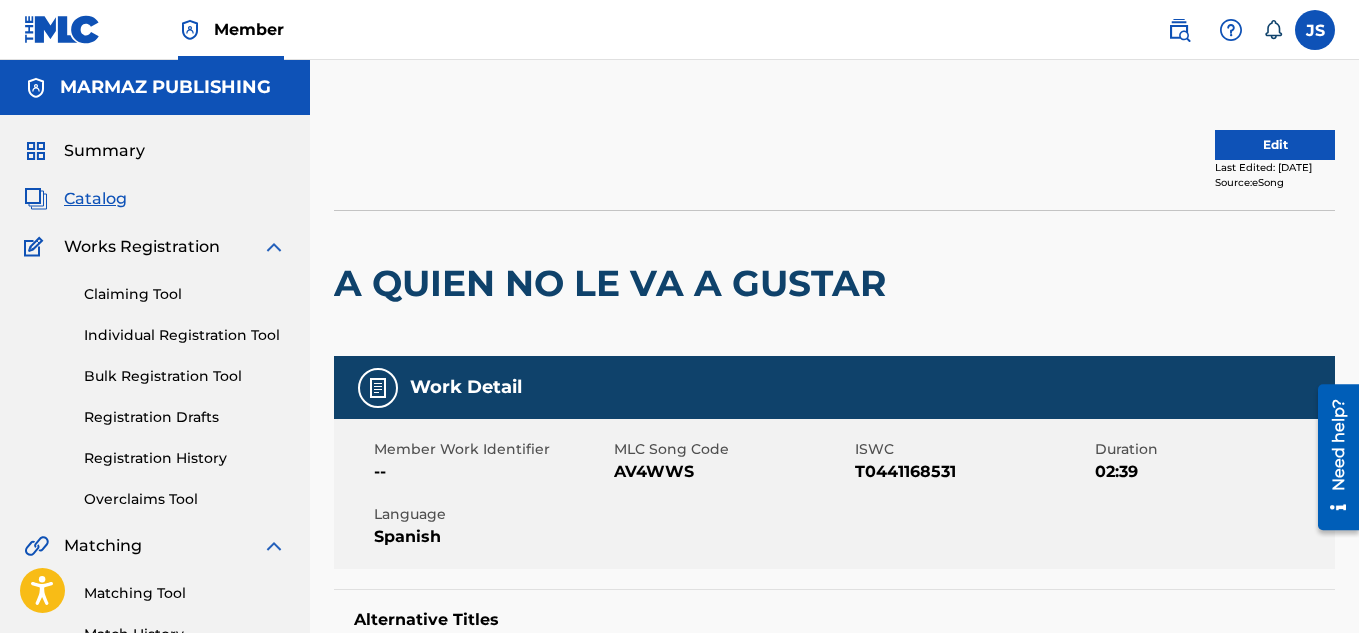 click on "AV4WWS" at bounding box center (731, 472) 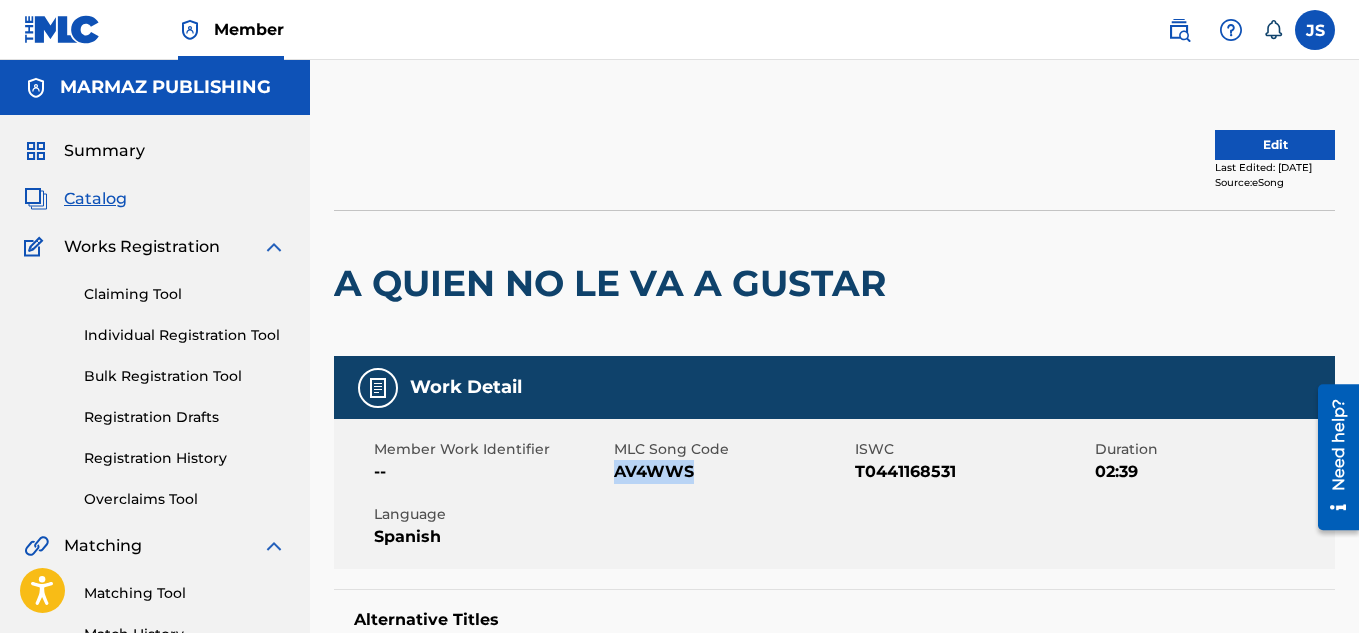 click on "AV4WWS" at bounding box center (731, 472) 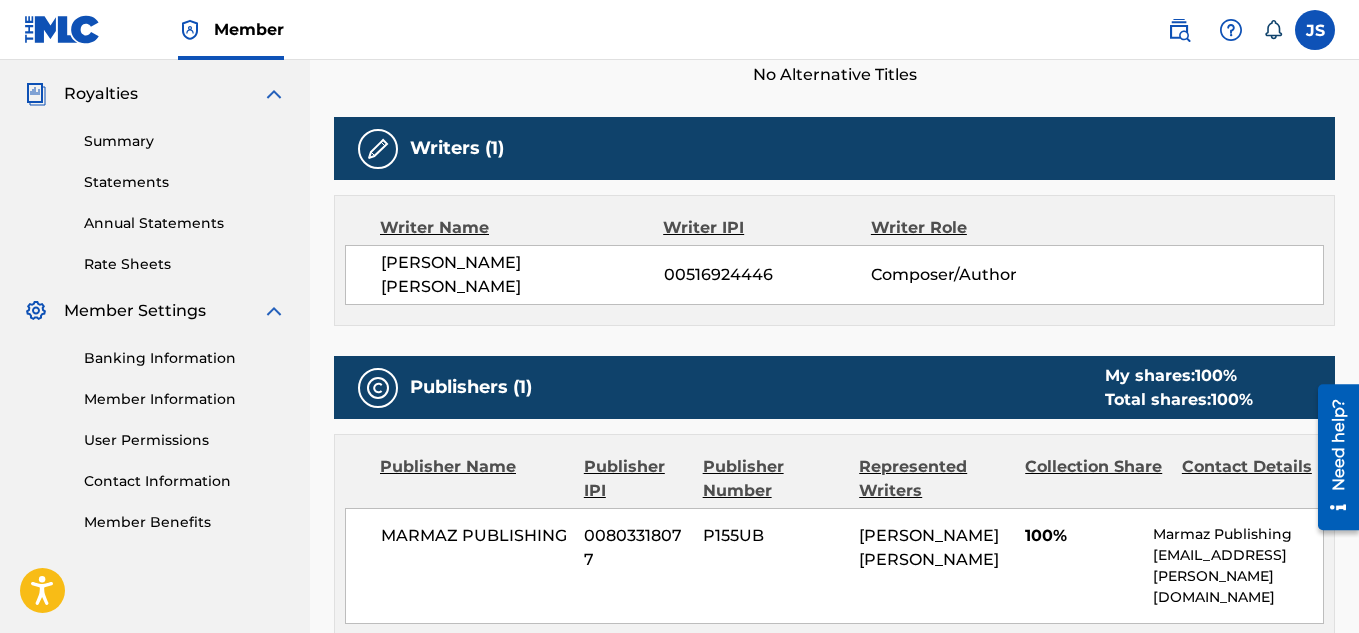 scroll, scrollTop: 578, scrollLeft: 0, axis: vertical 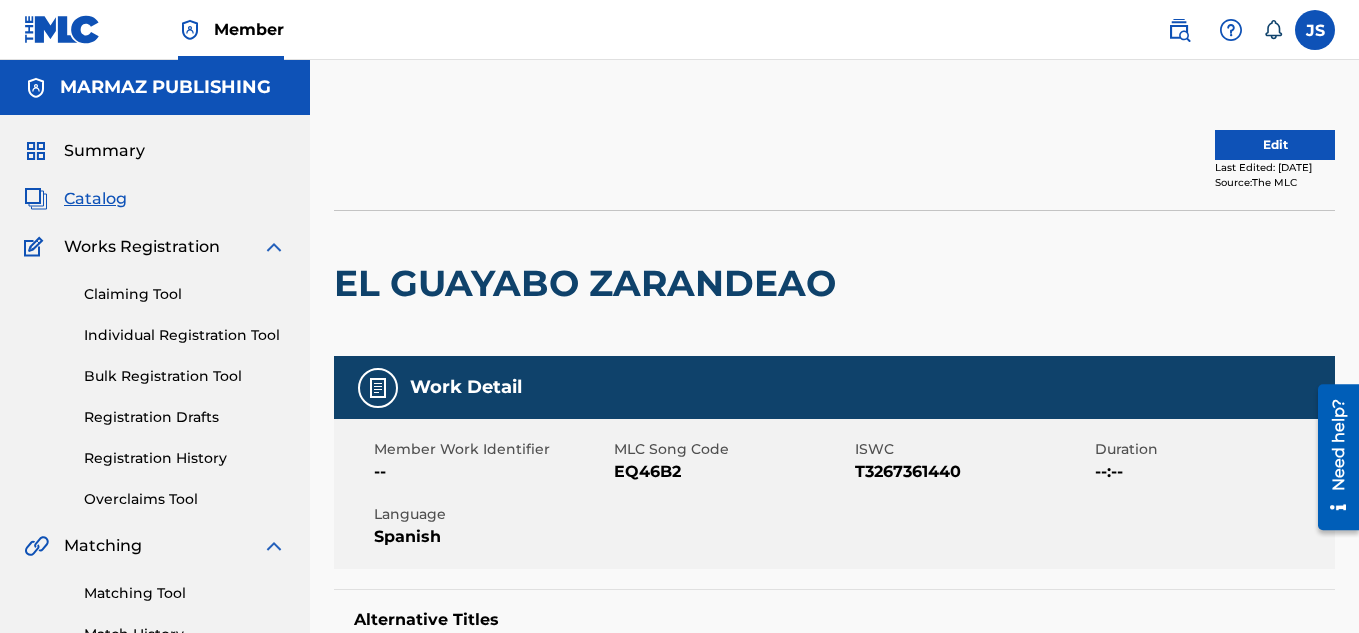 click on "EL GUAYABO ZARANDEAO" at bounding box center (590, 283) 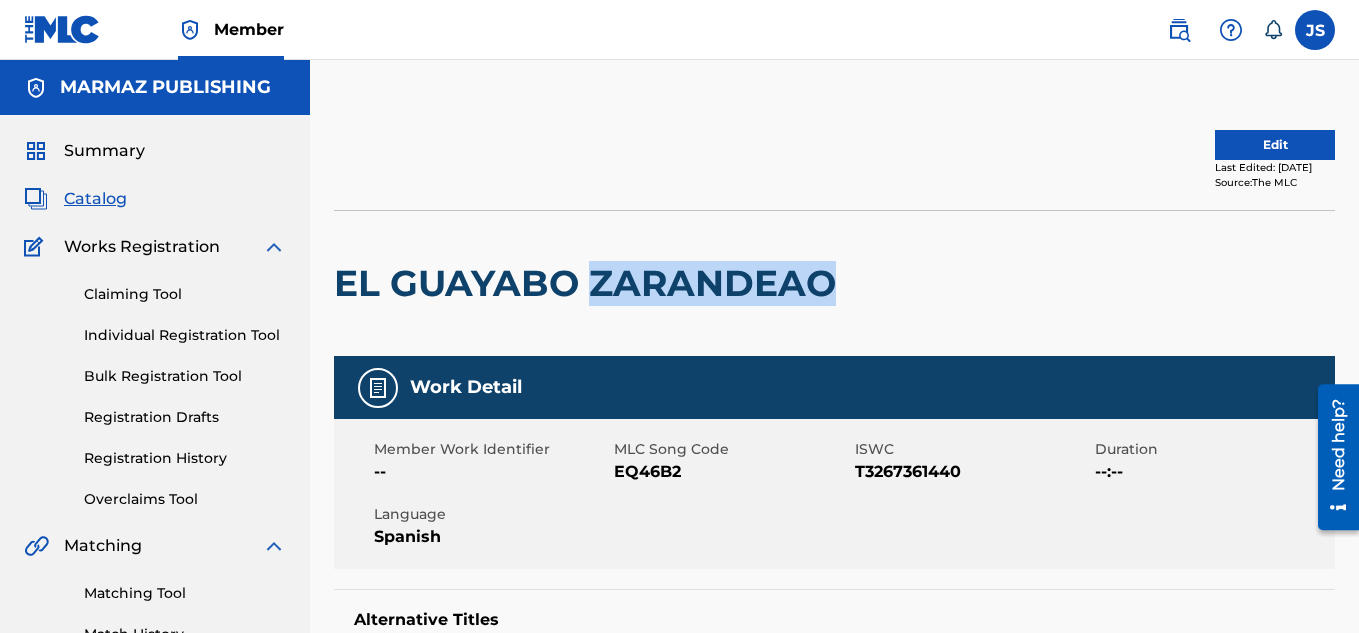 click on "EL GUAYABO ZARANDEAO" at bounding box center (590, 283) 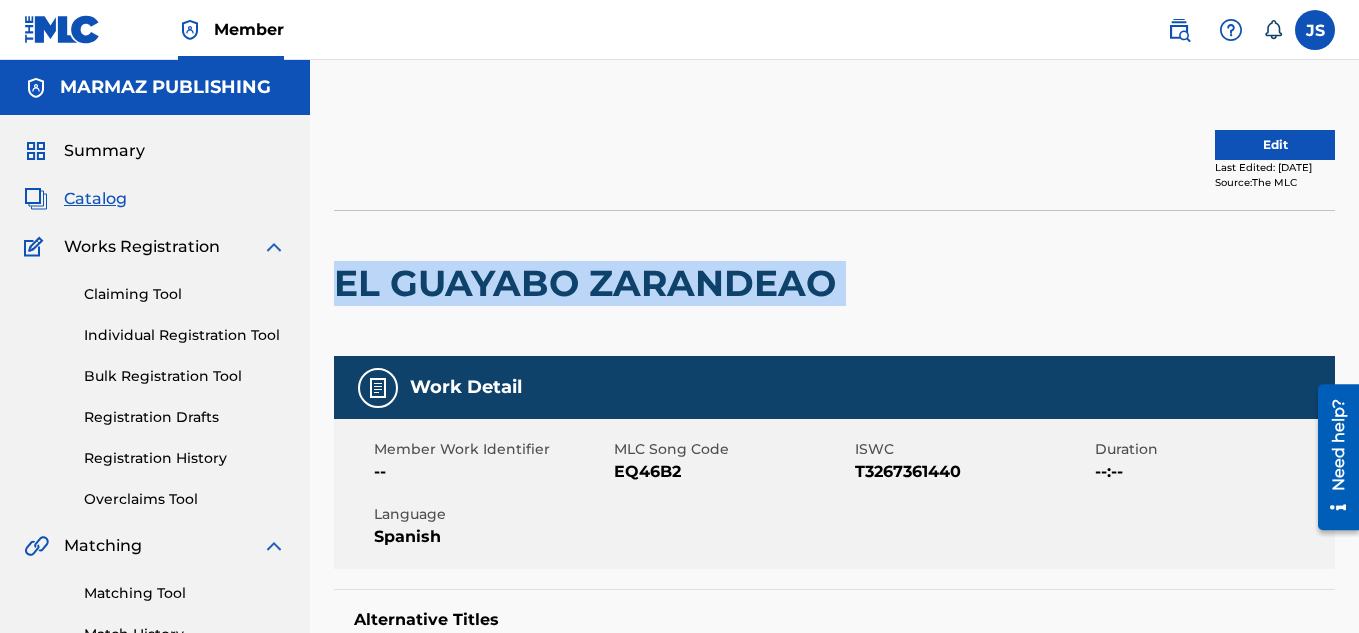 click on "EL GUAYABO ZARANDEAO" at bounding box center [590, 283] 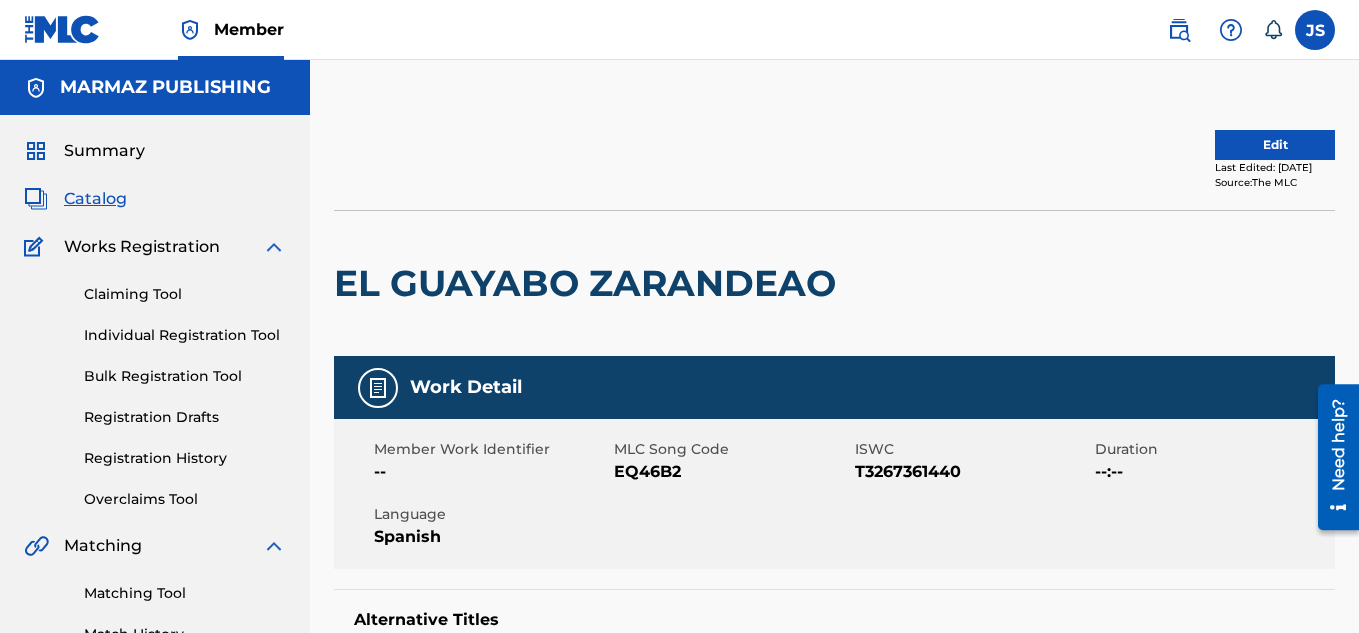click on "Member Work Identifier -- MLC Song Code EQ46B2 ISWC T3267361440 Duration --:-- Language Spanish" at bounding box center (834, 494) 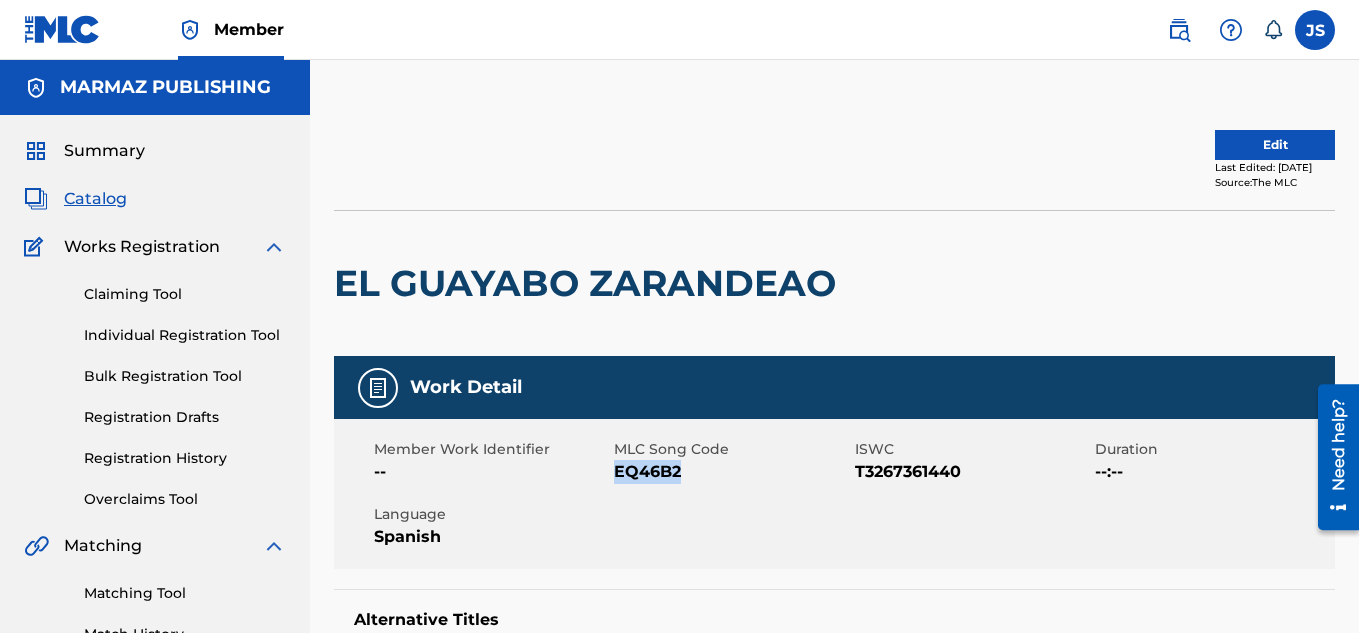 click on "Member Work Identifier -- MLC Song Code EQ46B2 ISWC T3267361440 Duration --:-- Language Spanish" at bounding box center (834, 494) 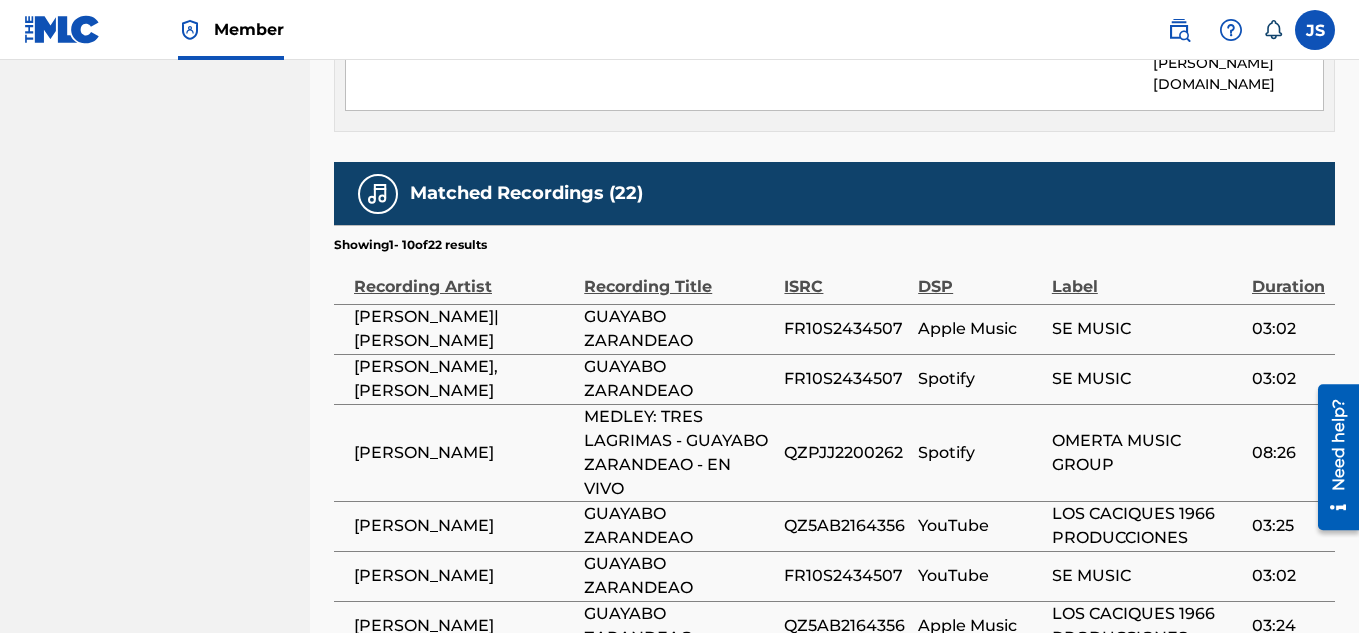 scroll, scrollTop: 1317, scrollLeft: 0, axis: vertical 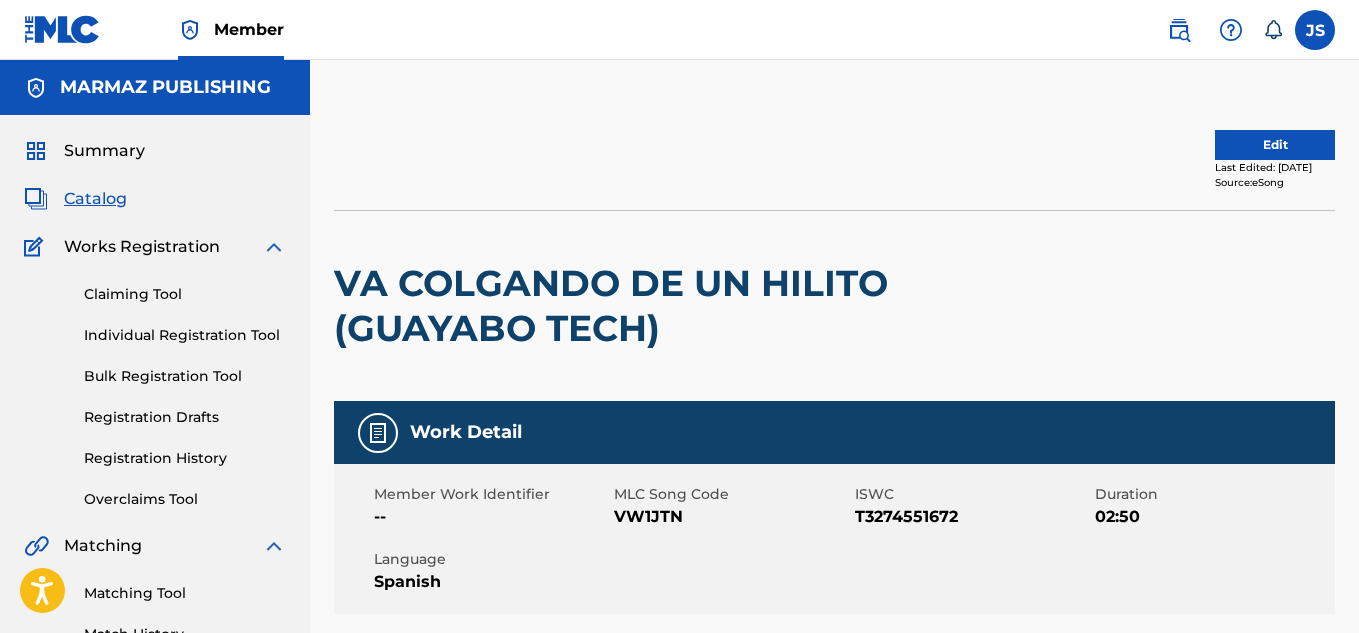 click on "VA COLGANDO DE UN HILITO (GUAYABO TECH)" at bounding box center (634, 306) 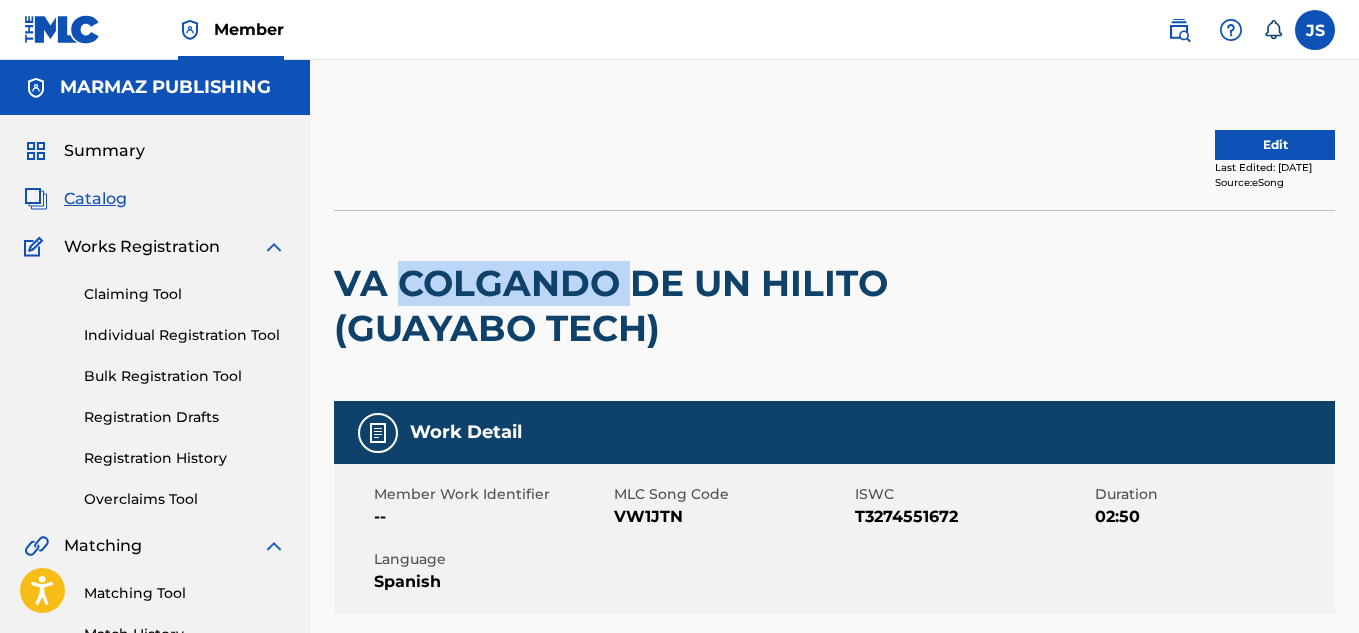 click on "VA COLGANDO DE UN HILITO (GUAYABO TECH)" at bounding box center [634, 306] 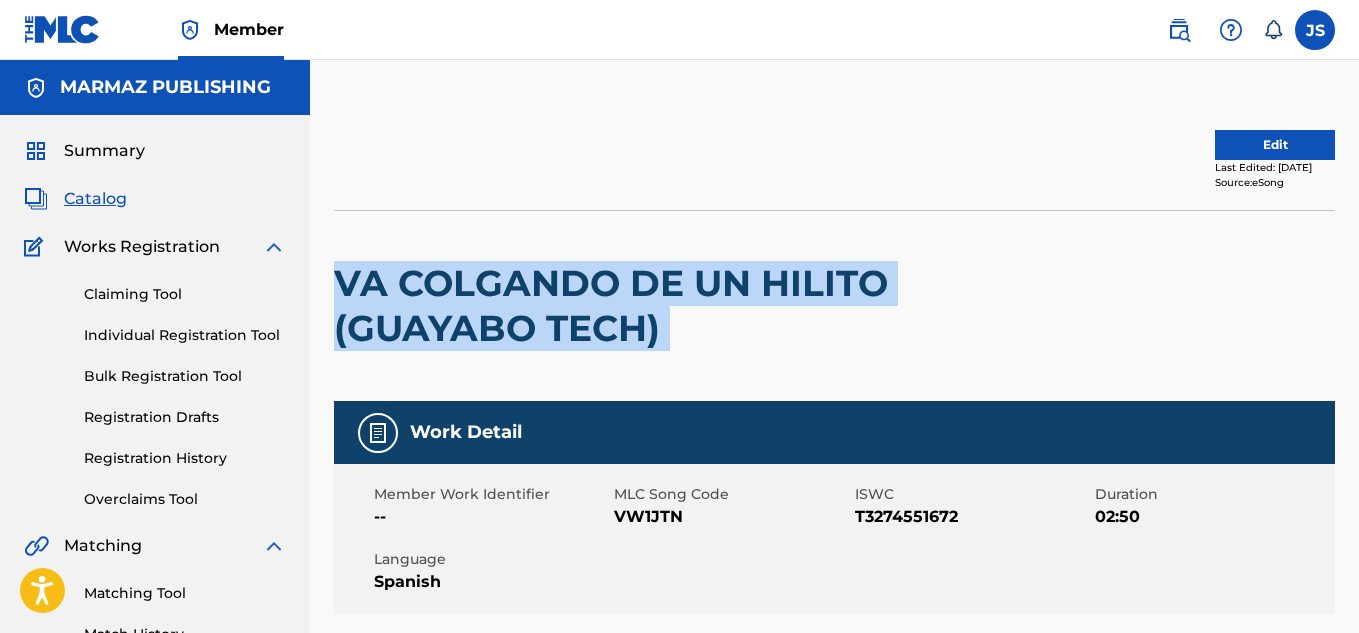 click on "VA COLGANDO DE UN HILITO (GUAYABO TECH)" at bounding box center (634, 306) 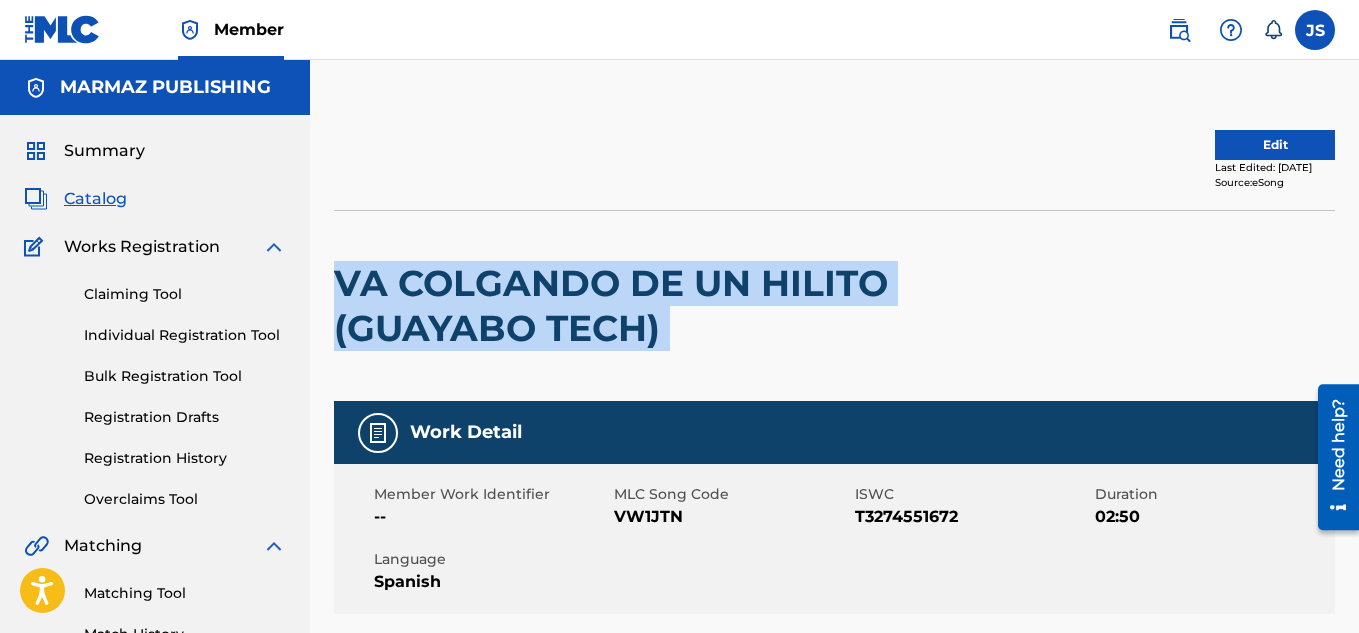 copy on "VA COLGANDO DE UN HILITO (GUAYABO TECH)" 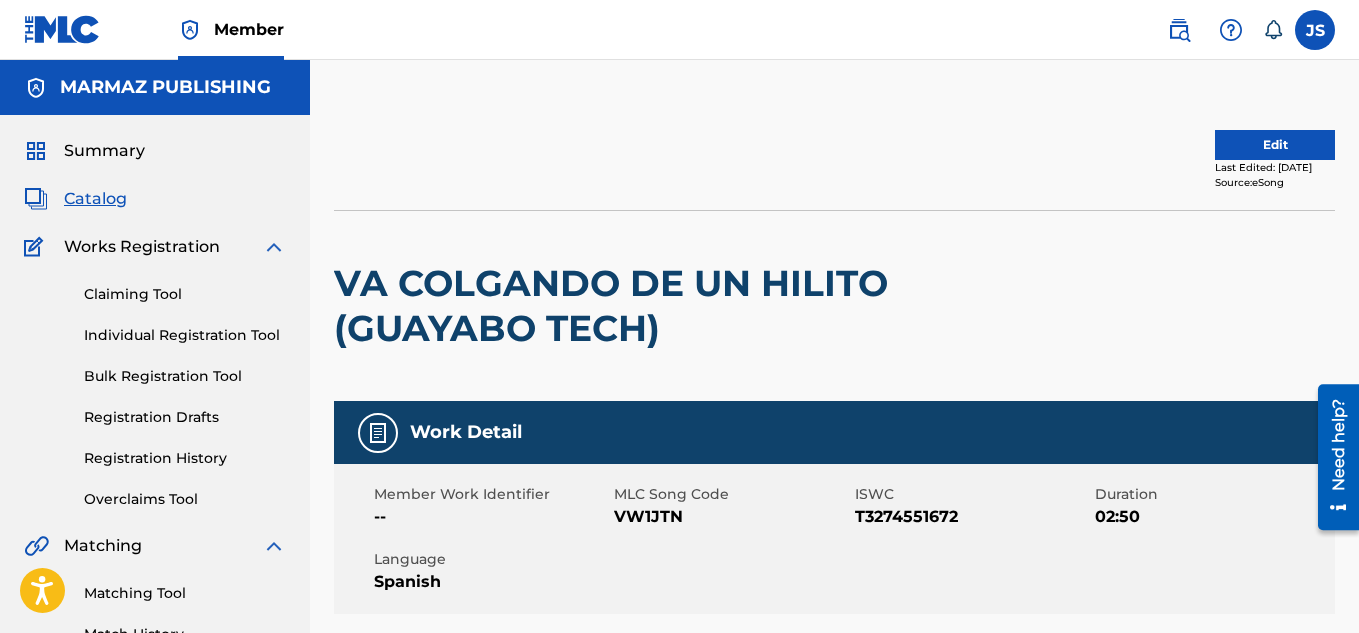 click on "VW1JTN" at bounding box center [731, 517] 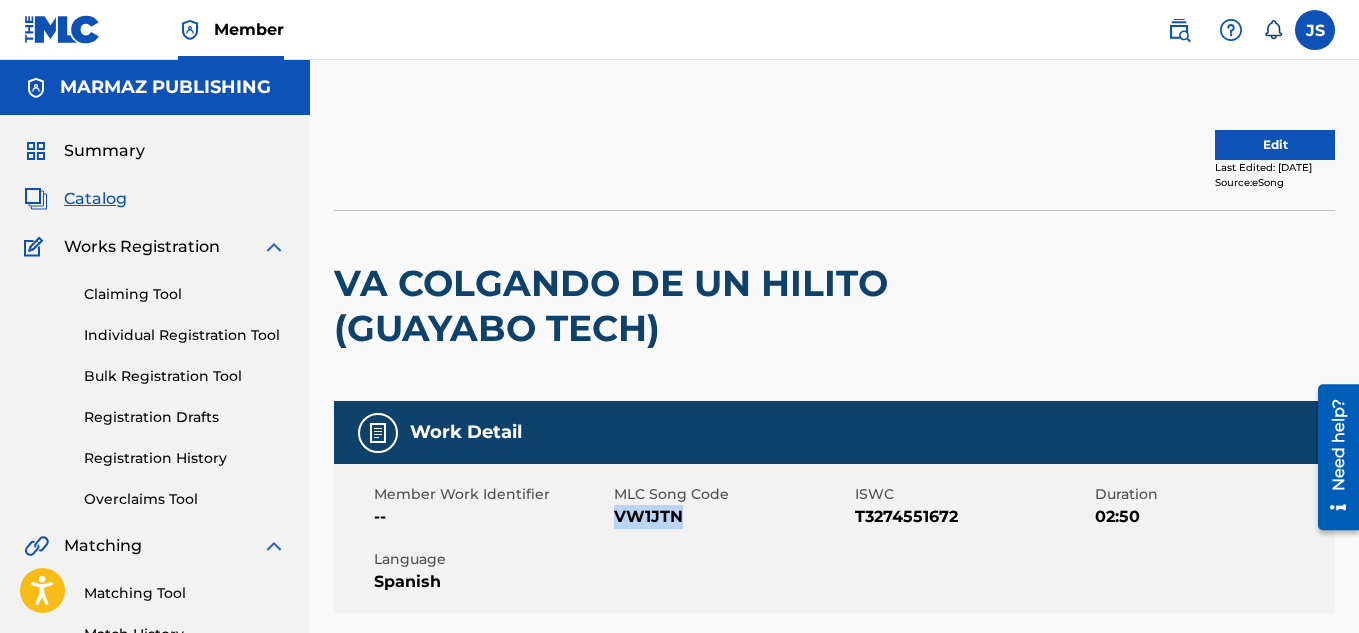click on "VW1JTN" at bounding box center (731, 517) 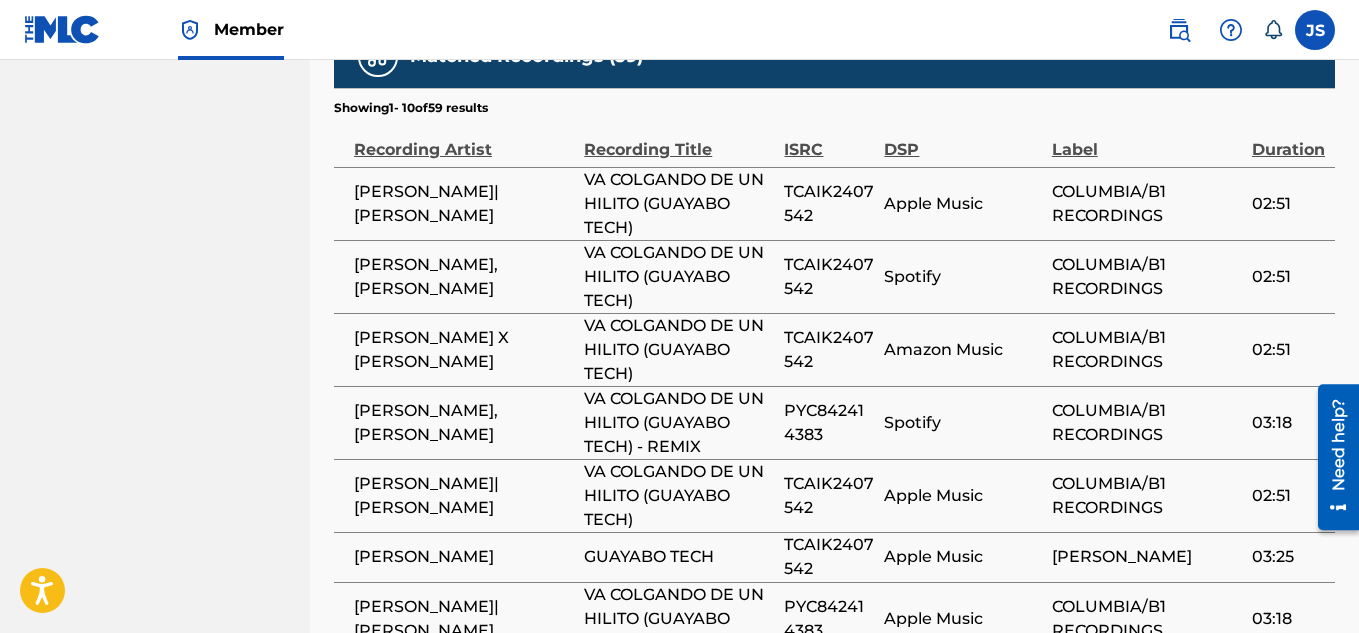 scroll, scrollTop: 1524, scrollLeft: 0, axis: vertical 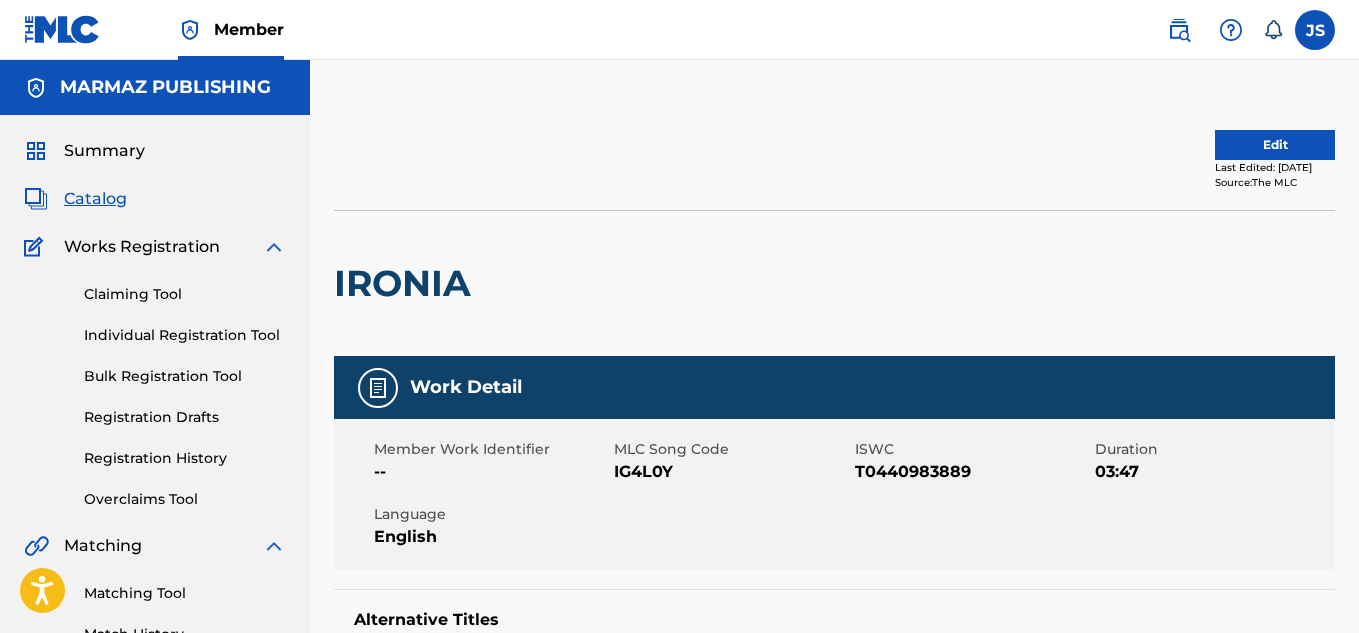 click on "IG4L0Y" at bounding box center [731, 472] 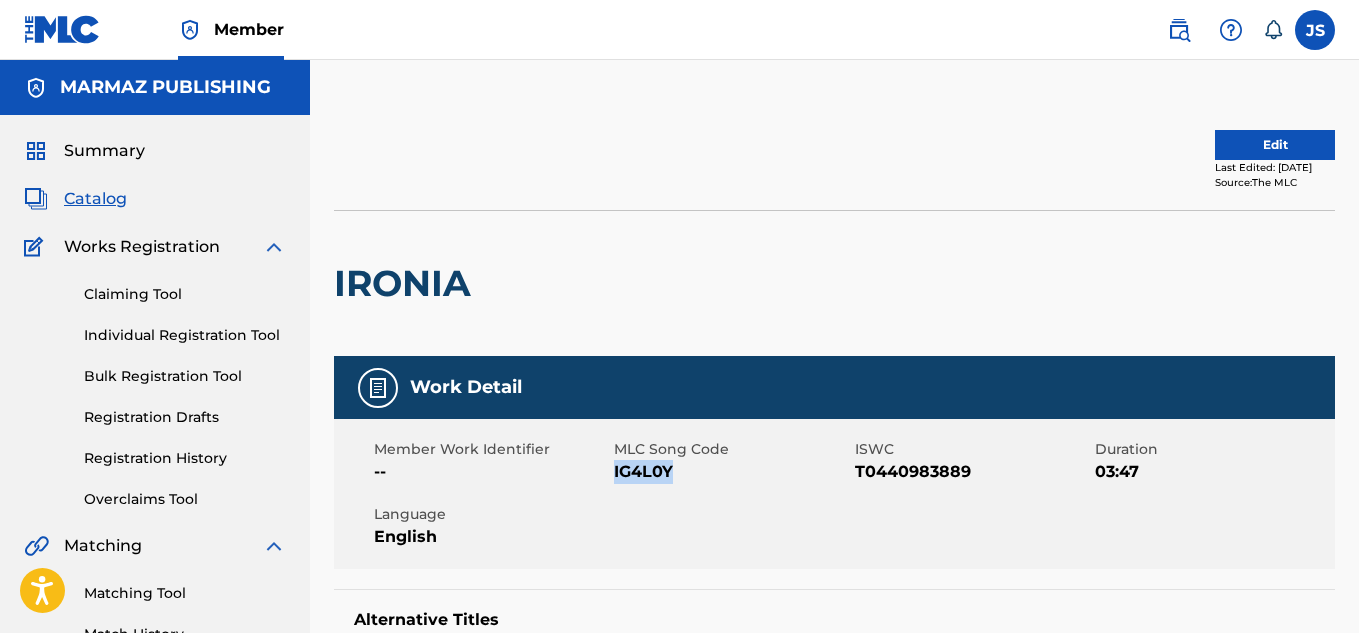 scroll, scrollTop: 0, scrollLeft: 0, axis: both 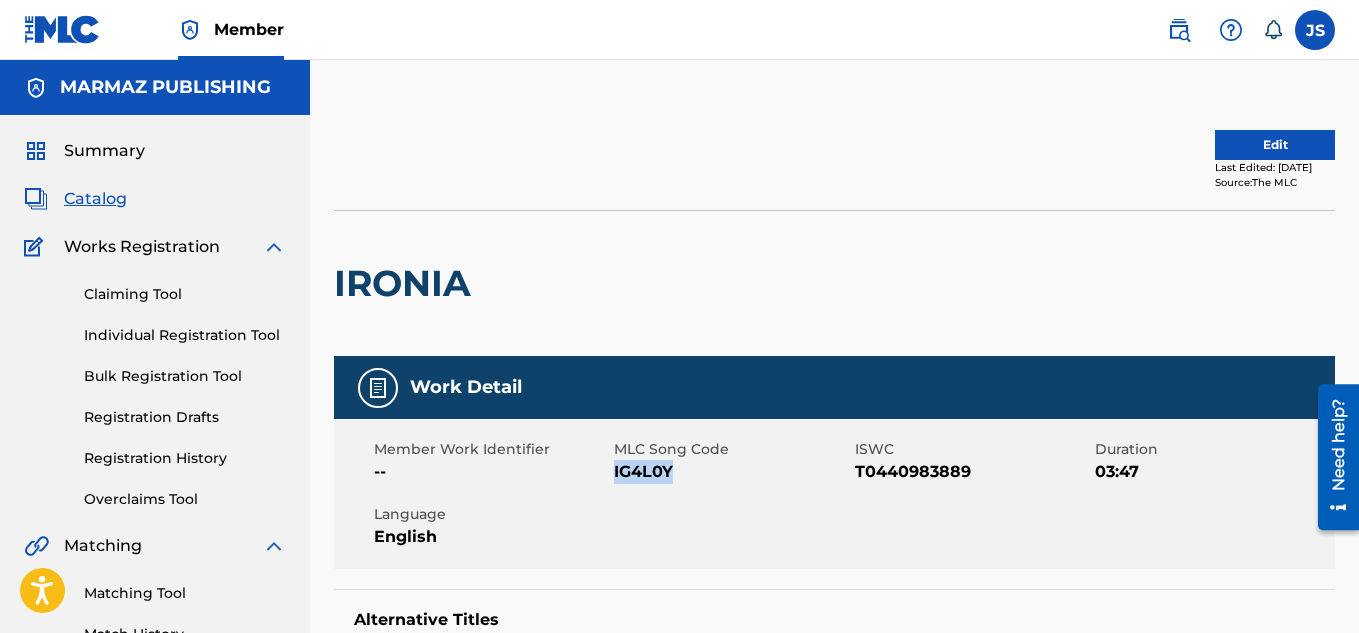 click on "IRONIA" at bounding box center (834, 283) 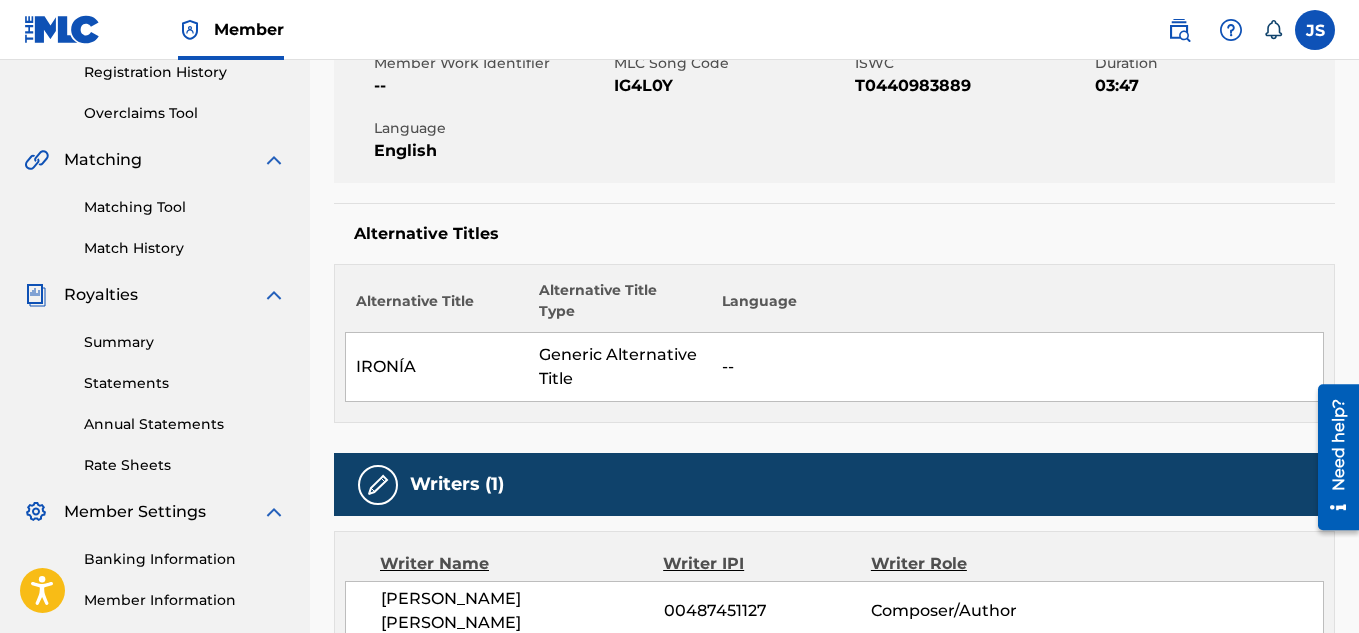 scroll, scrollTop: 391, scrollLeft: 0, axis: vertical 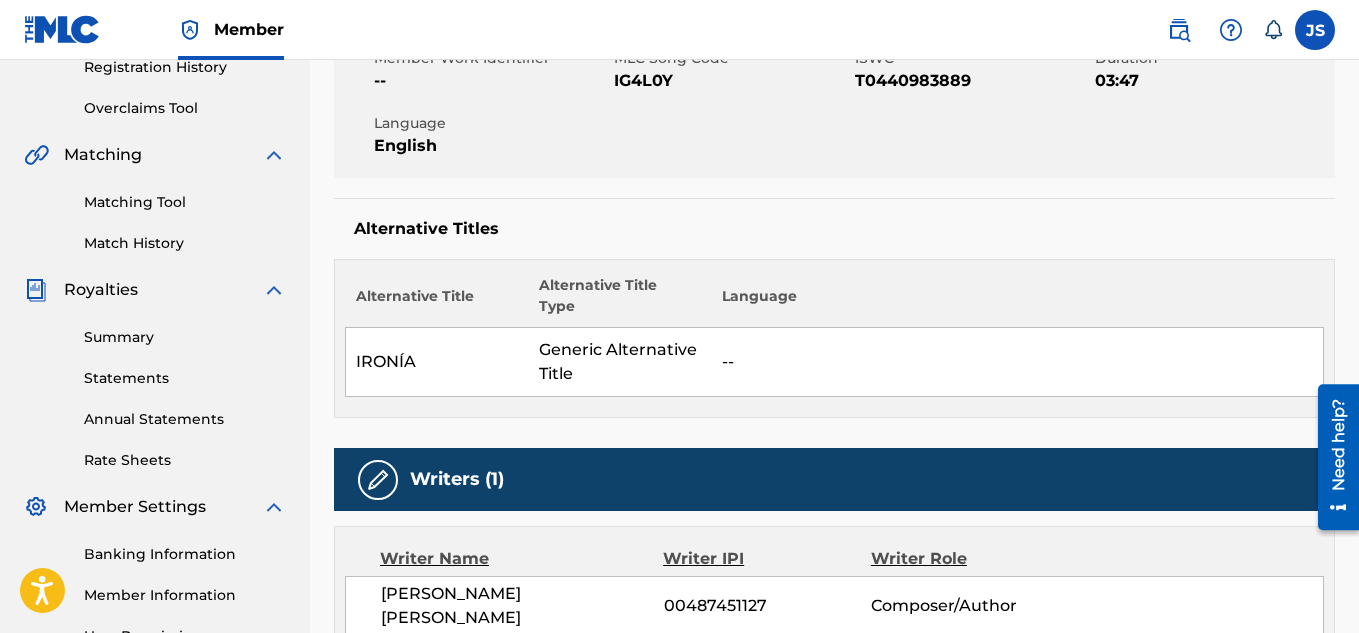 click on "Matching Tool" at bounding box center [185, 202] 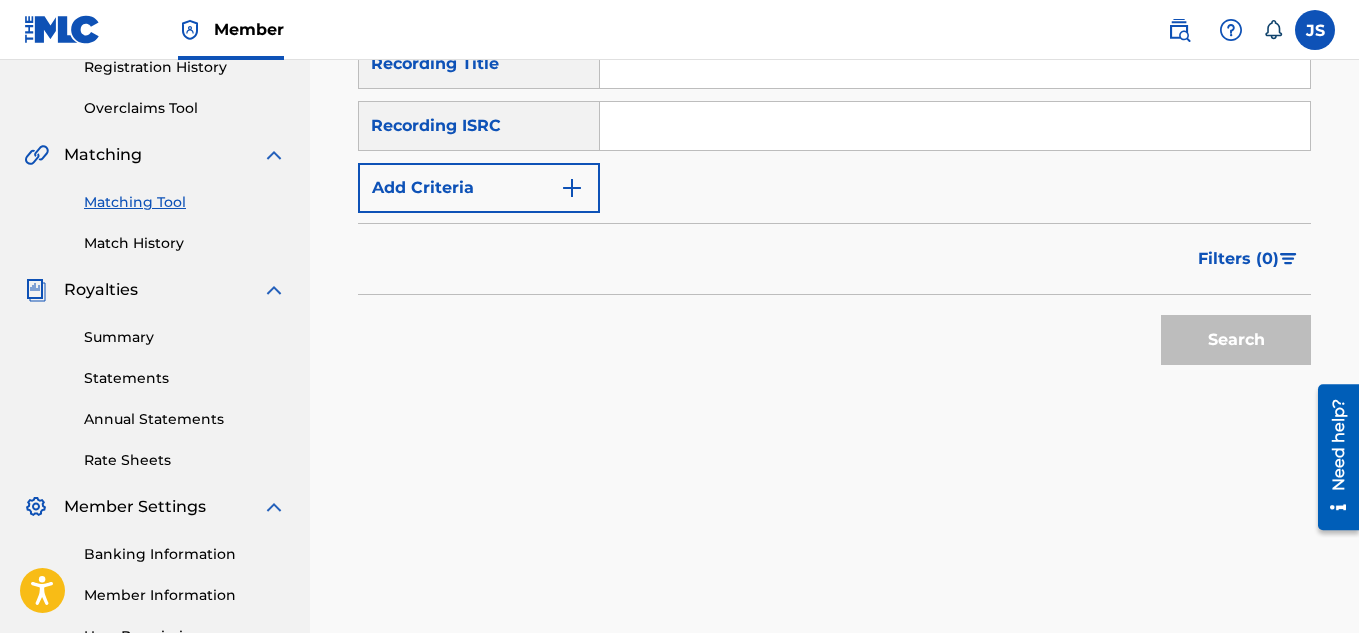 scroll, scrollTop: 0, scrollLeft: 0, axis: both 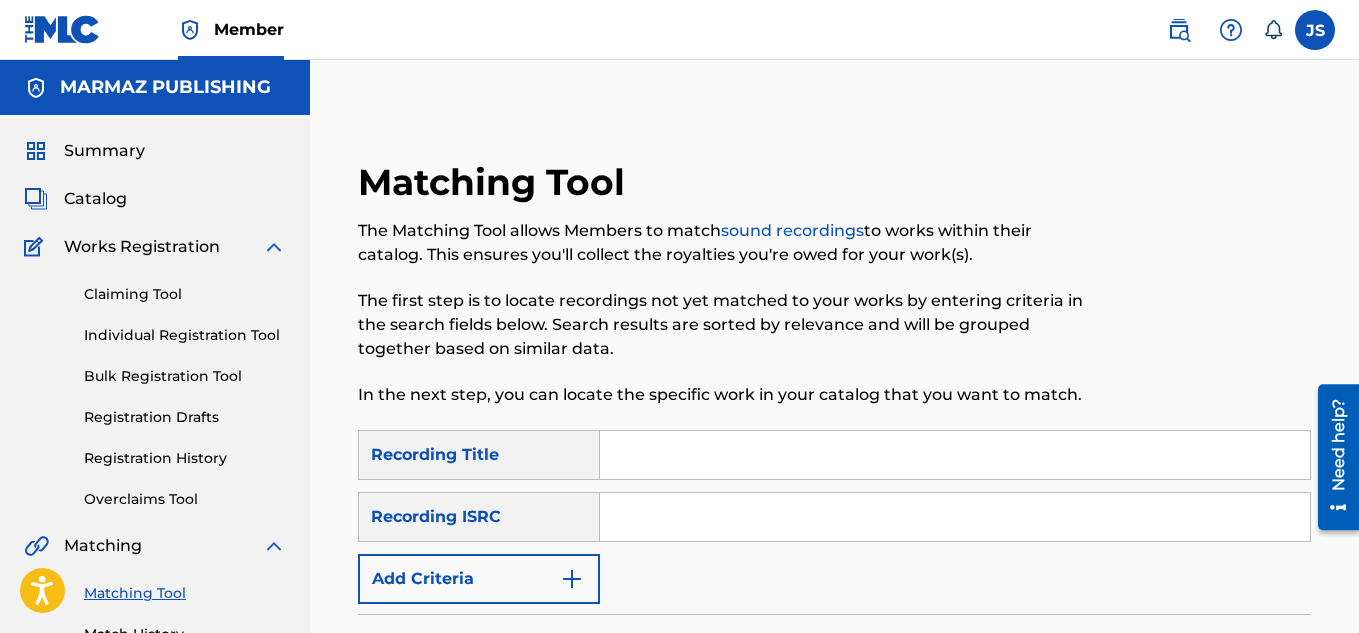 click at bounding box center [955, 455] 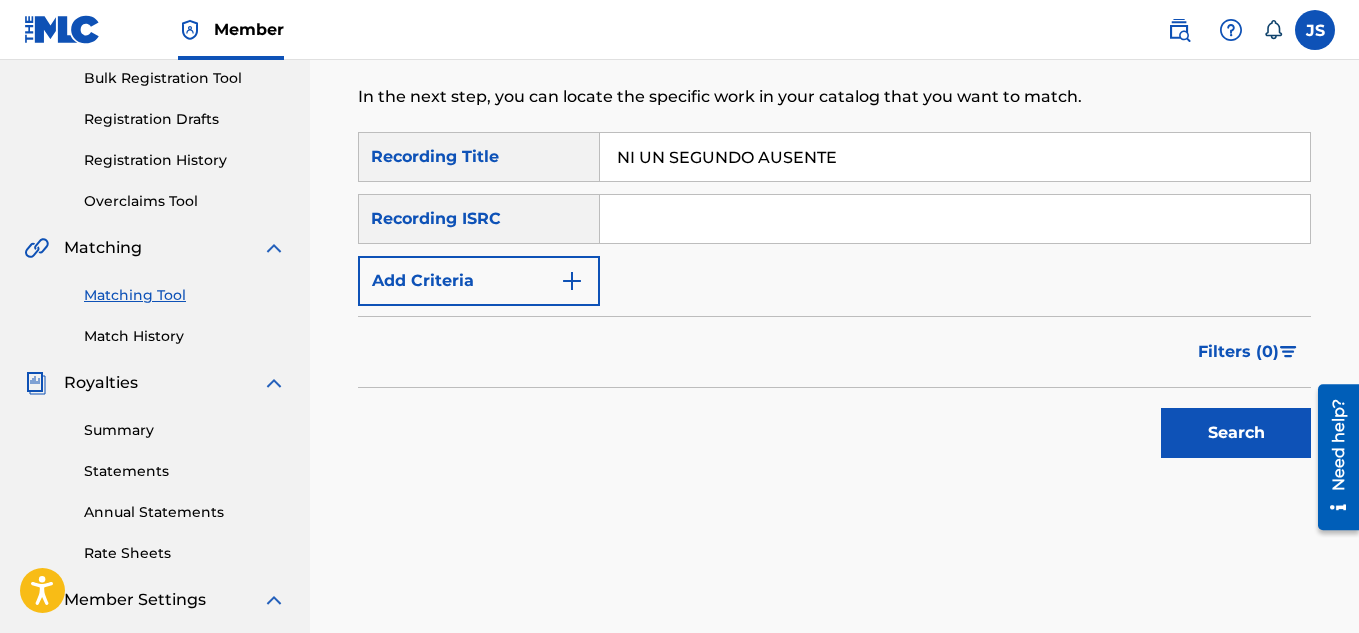 type on "NI UN SEGUNDO AUSENTE" 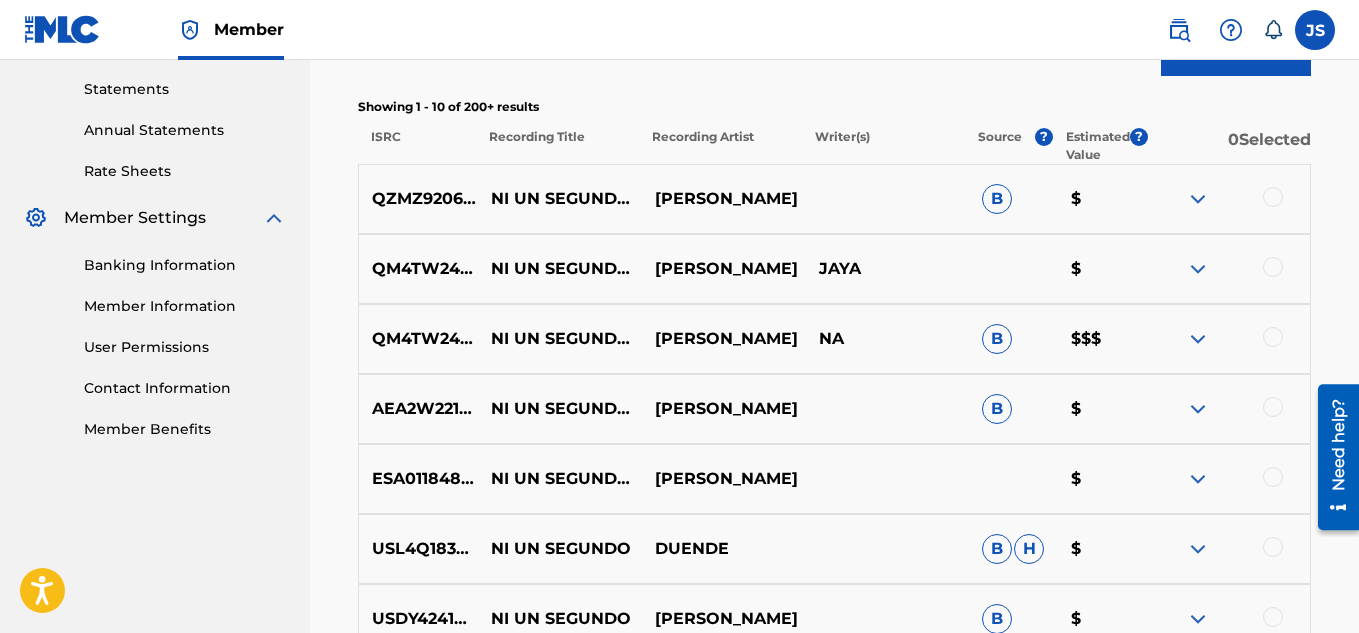 scroll, scrollTop: 681, scrollLeft: 0, axis: vertical 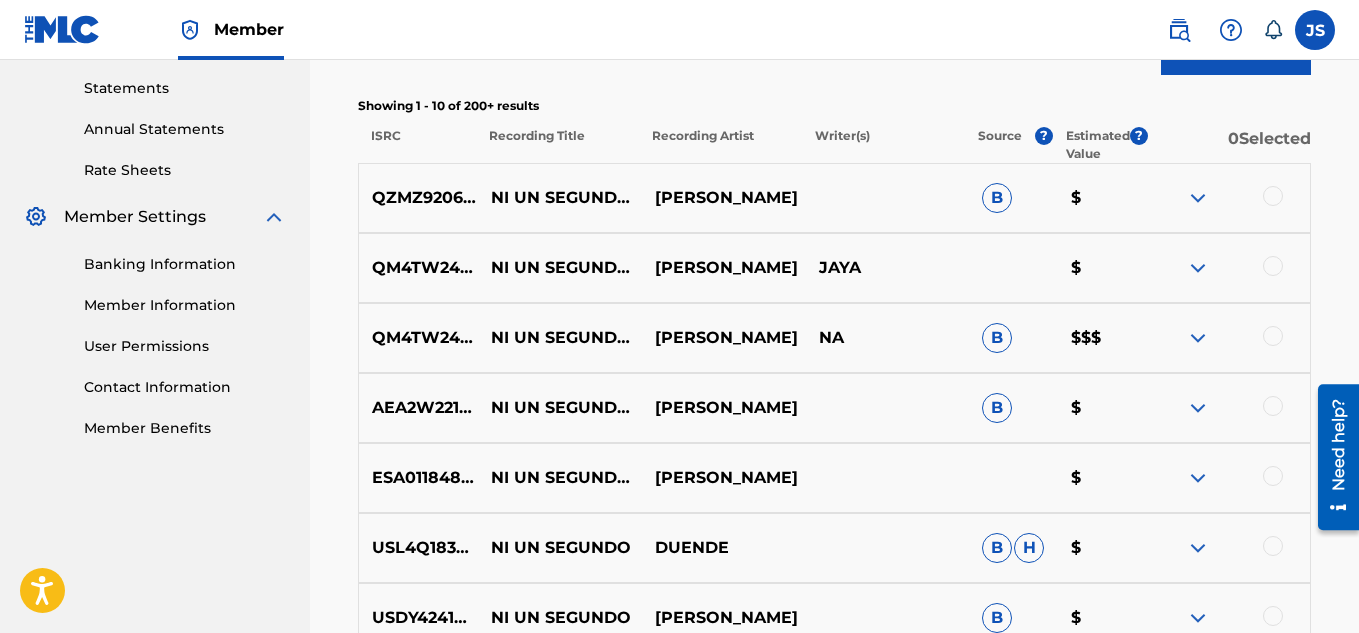 click at bounding box center [1273, 196] 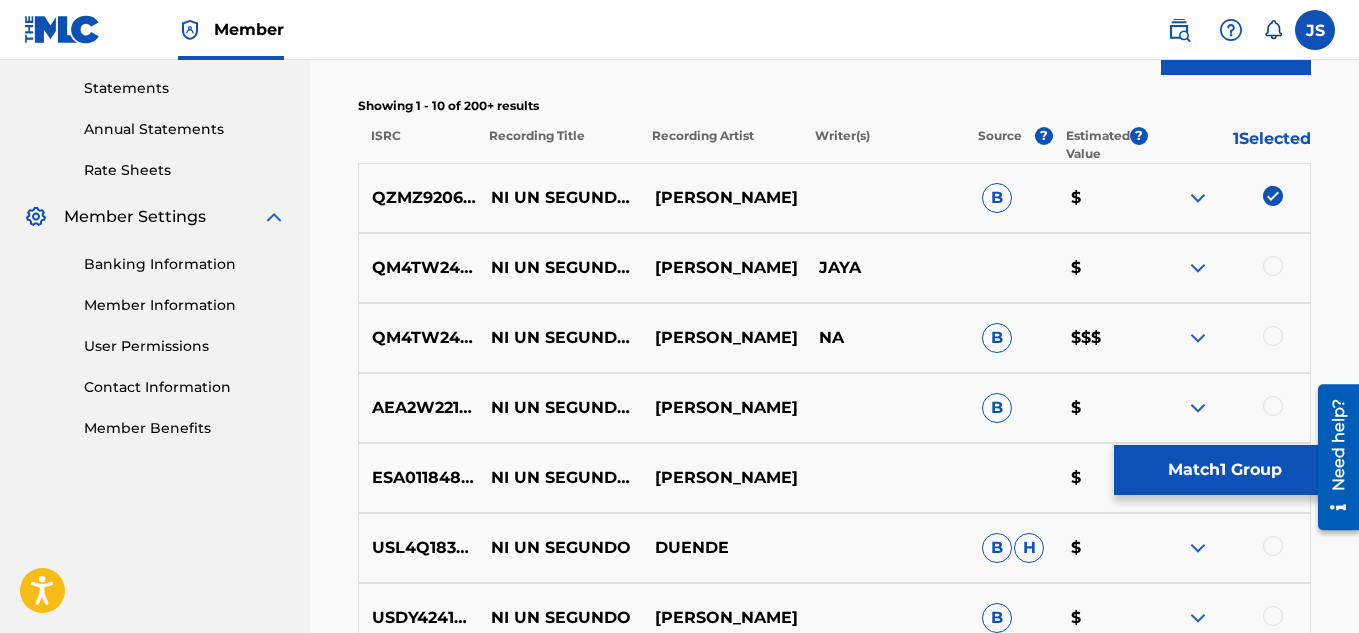 click at bounding box center [1273, 266] 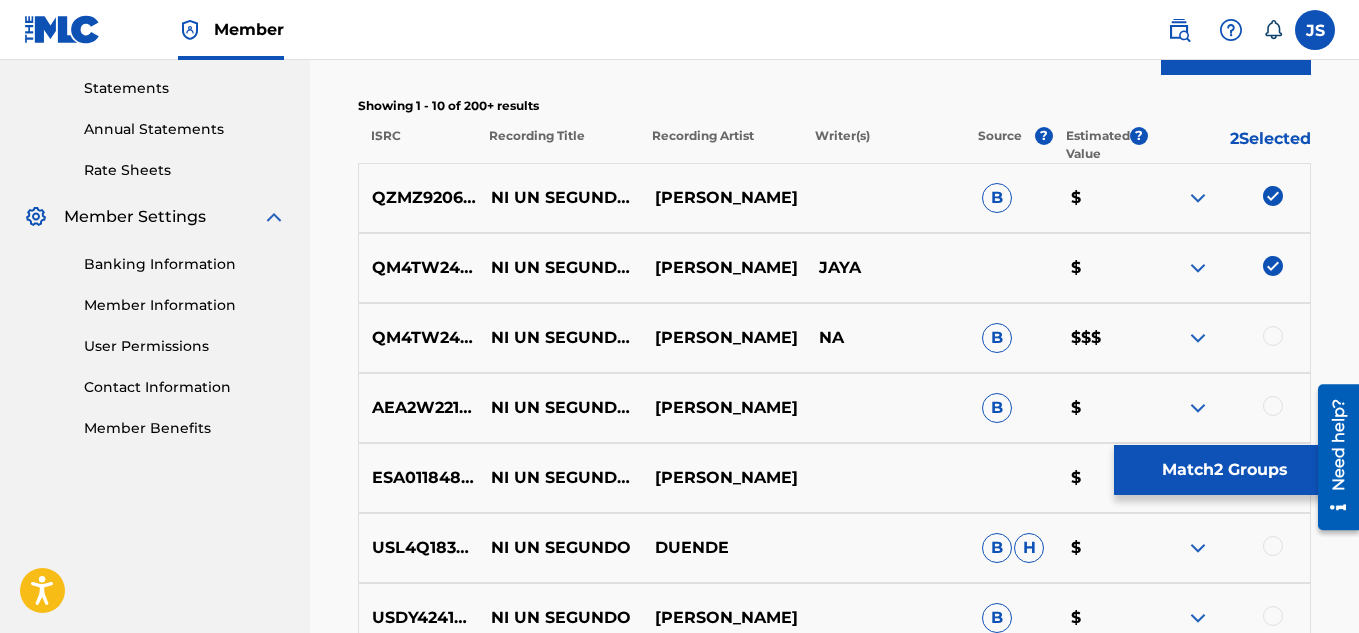click at bounding box center (1273, 336) 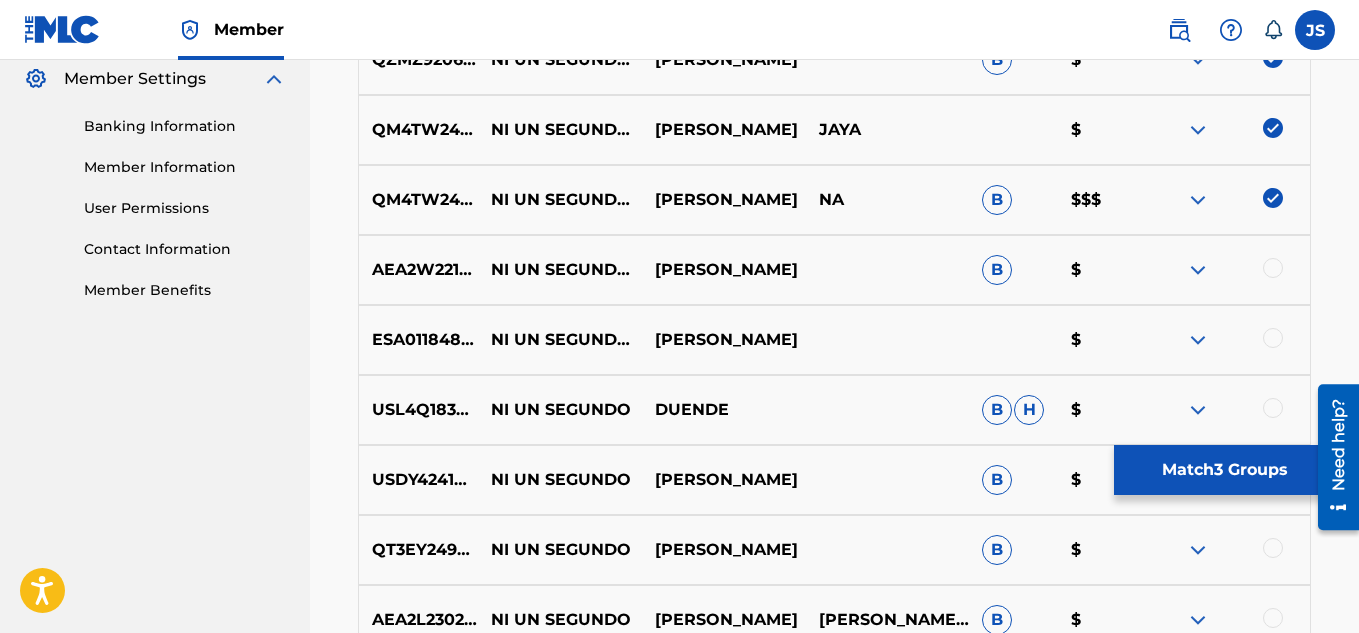 scroll, scrollTop: 822, scrollLeft: 0, axis: vertical 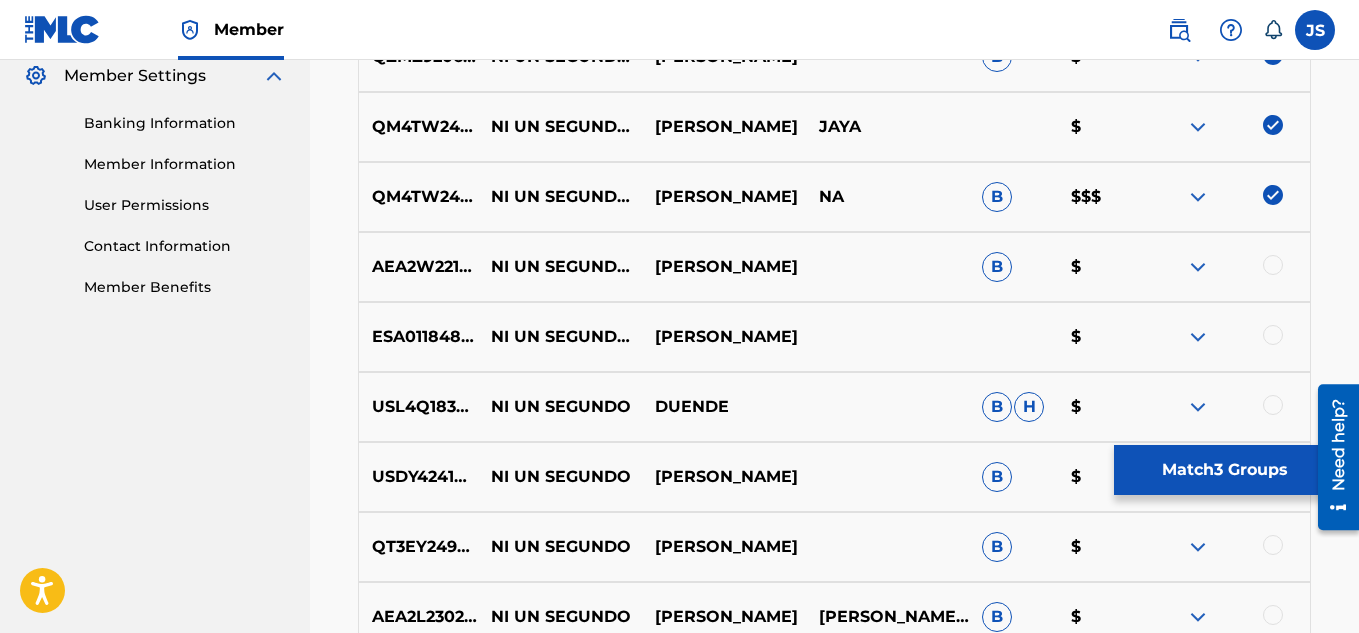 click at bounding box center (1273, 265) 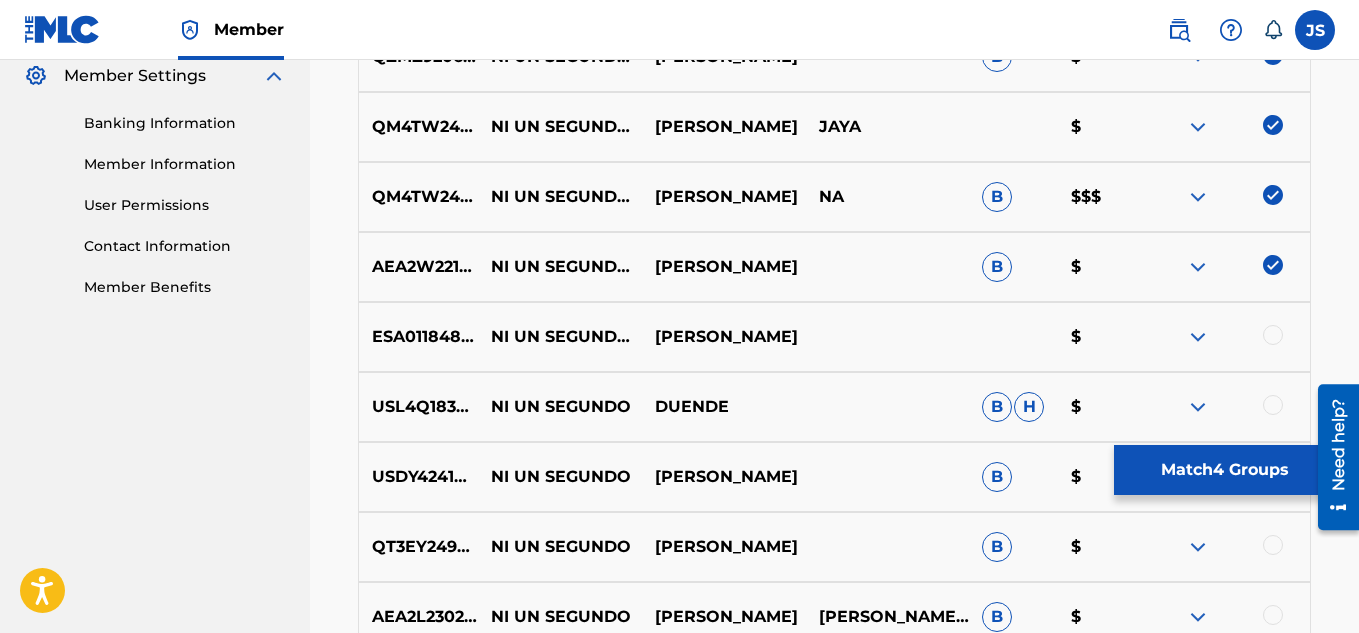 click at bounding box center (1273, 335) 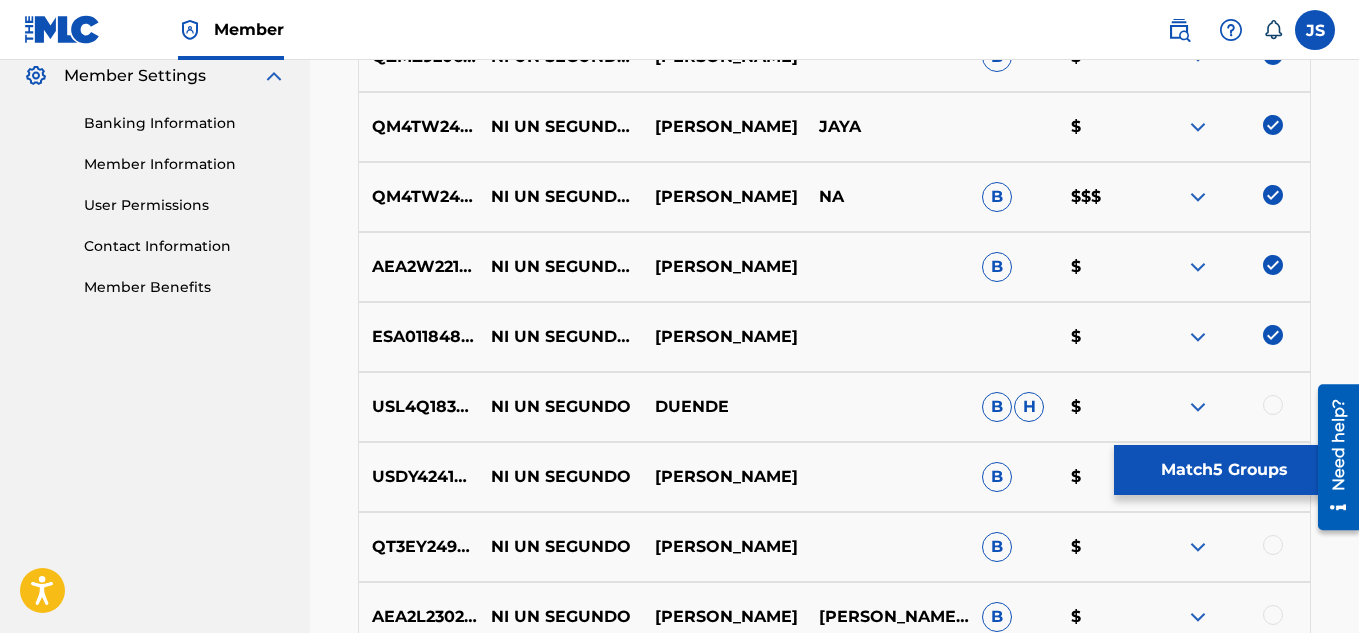 click at bounding box center (1273, 335) 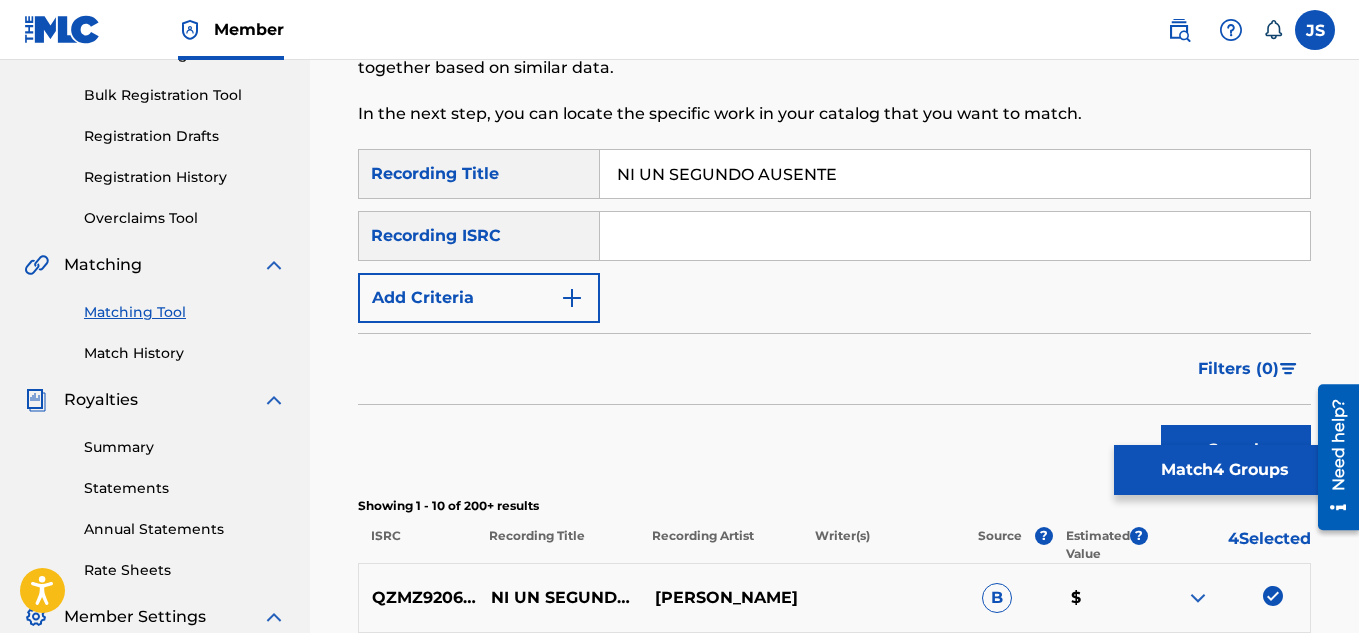 scroll, scrollTop: 275, scrollLeft: 0, axis: vertical 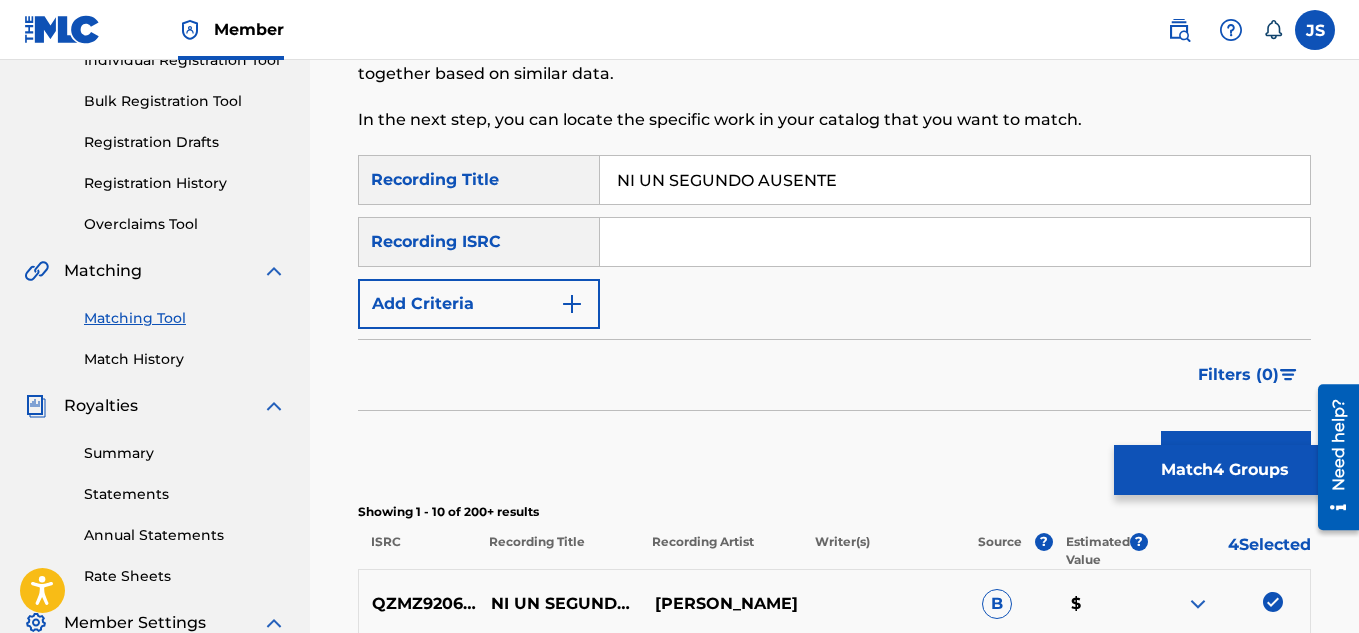 click on "Add Criteria" at bounding box center (479, 304) 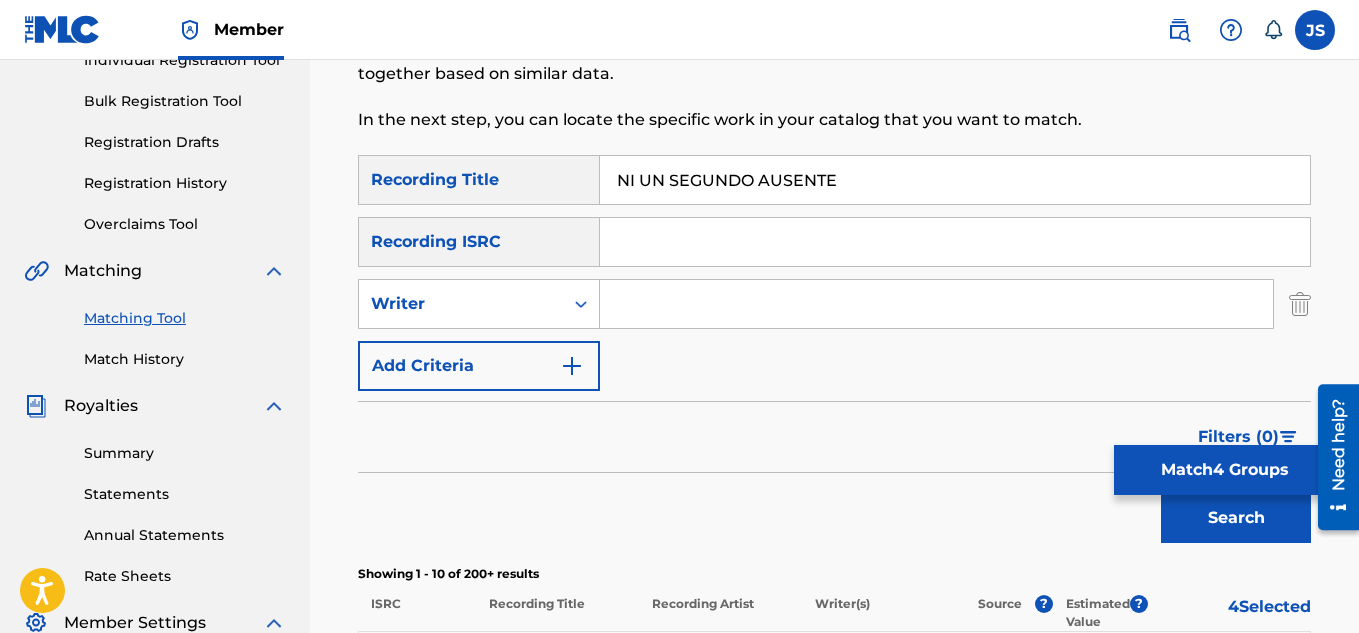 click at bounding box center [936, 304] 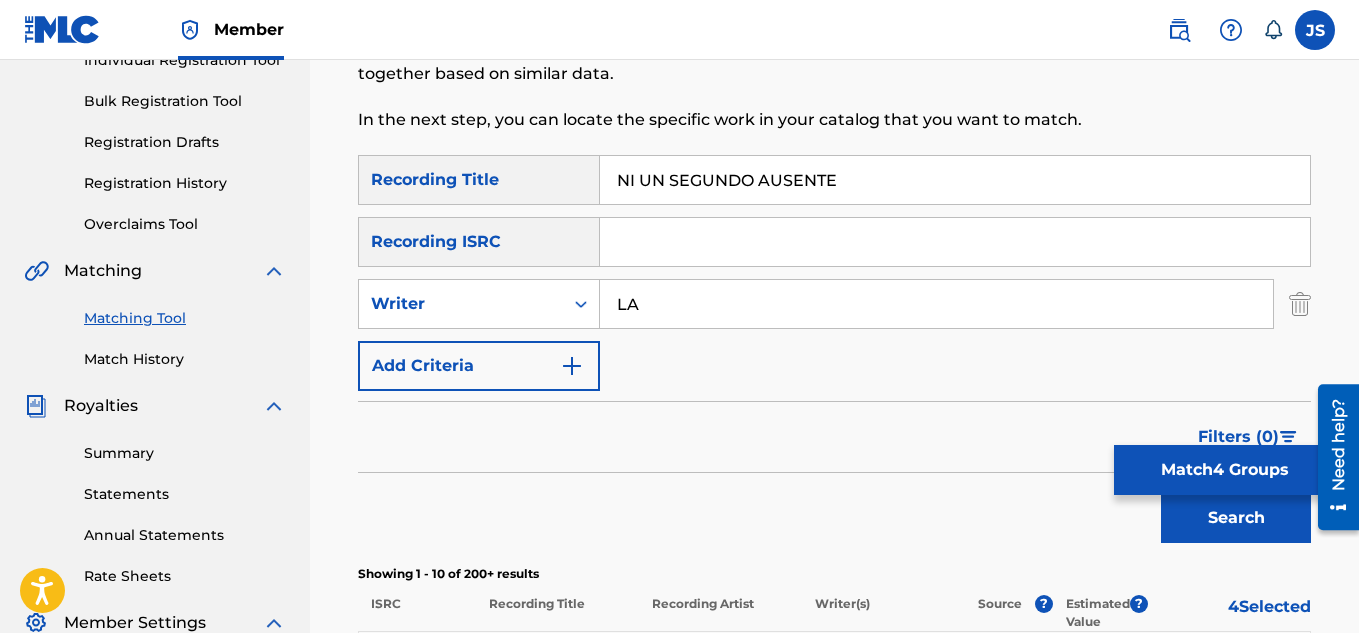 type on "L" 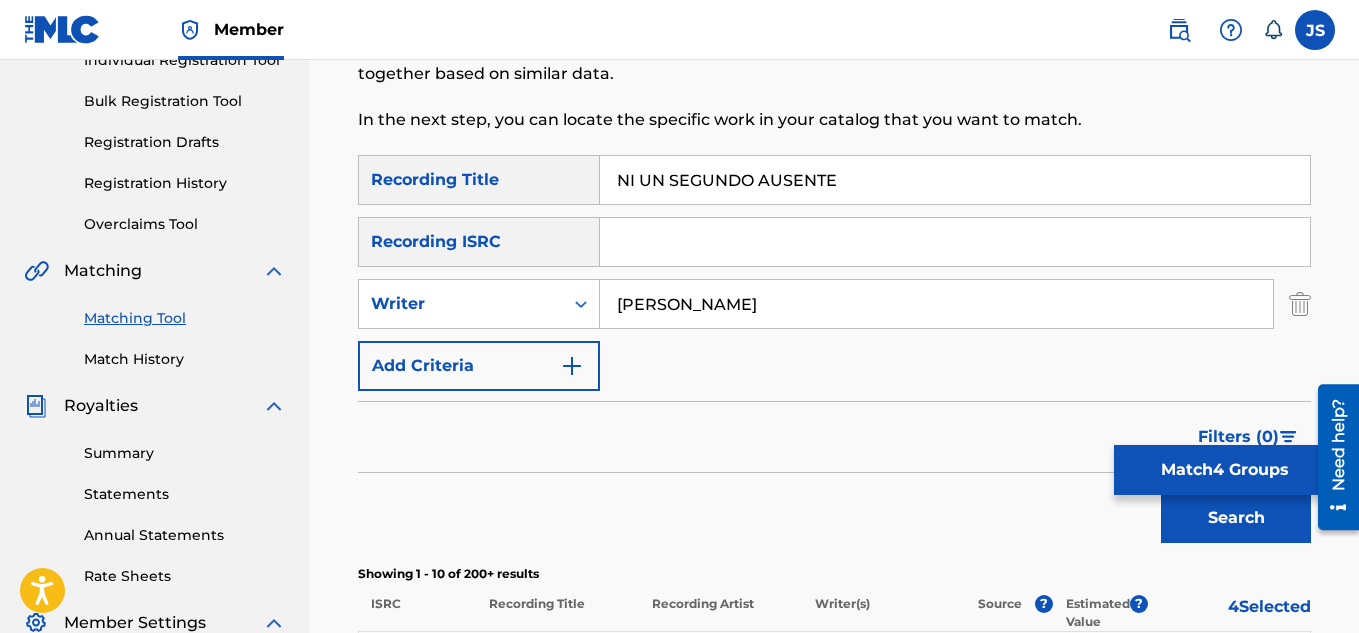 click on "Search" at bounding box center (1236, 518) 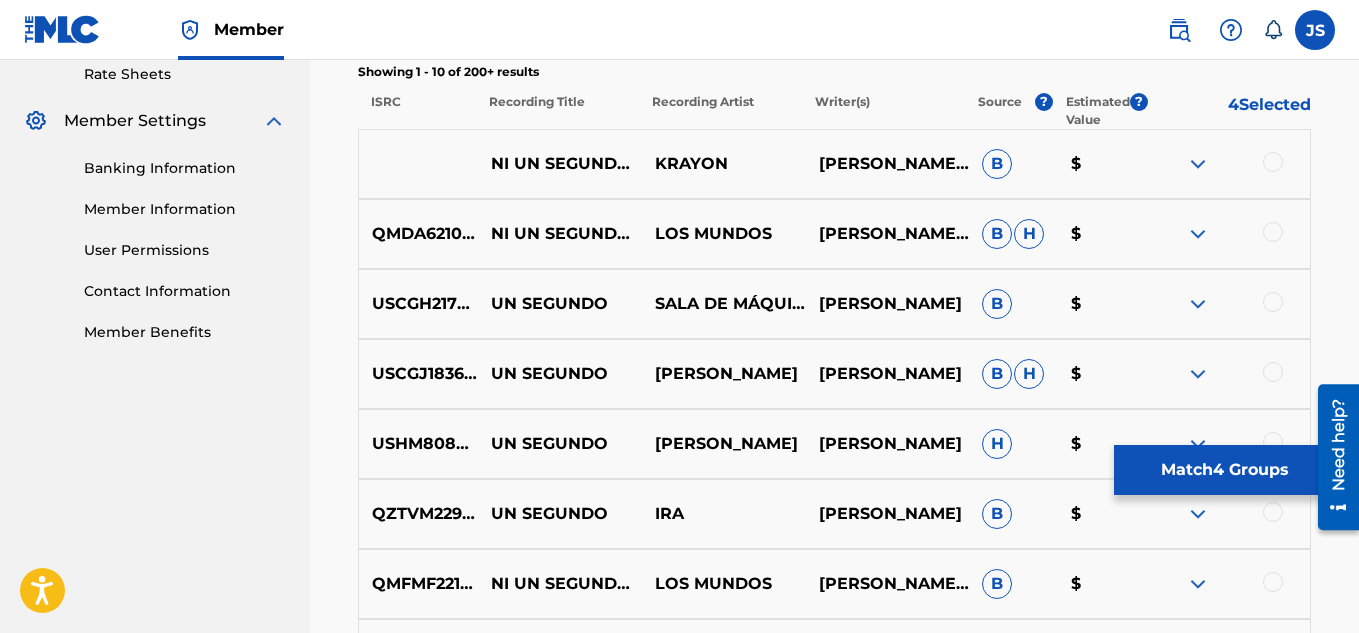 scroll, scrollTop: 778, scrollLeft: 0, axis: vertical 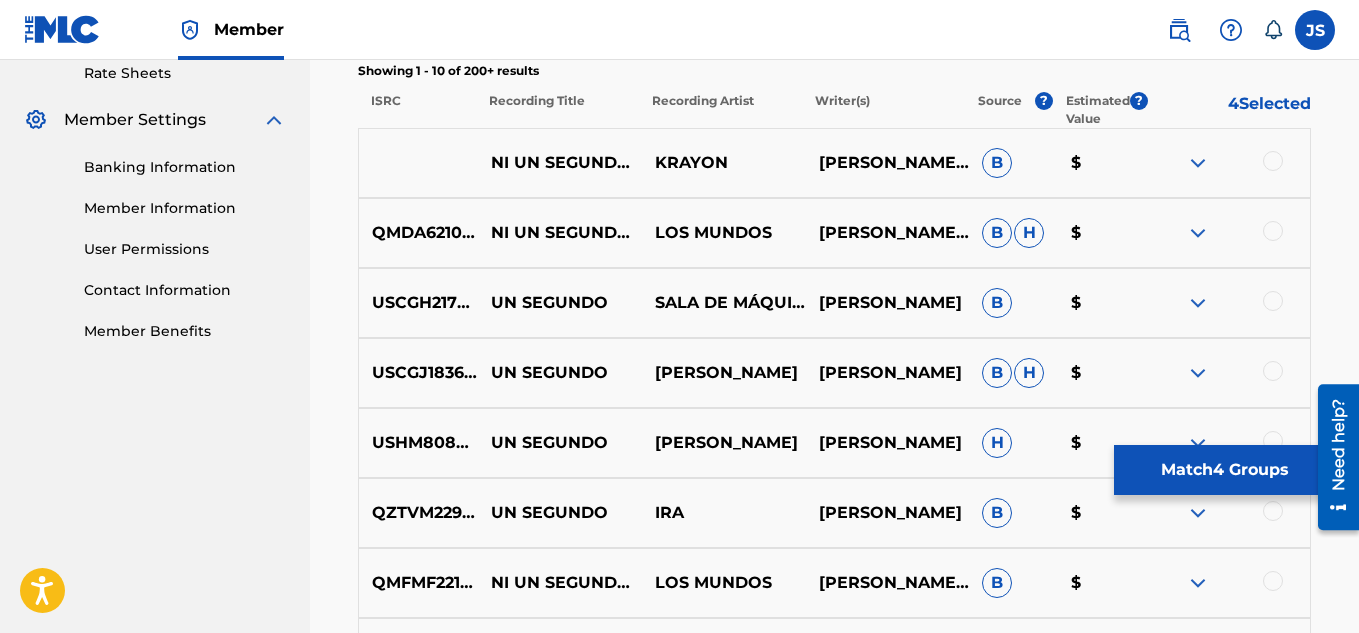 click on "B" at bounding box center (1013, 163) 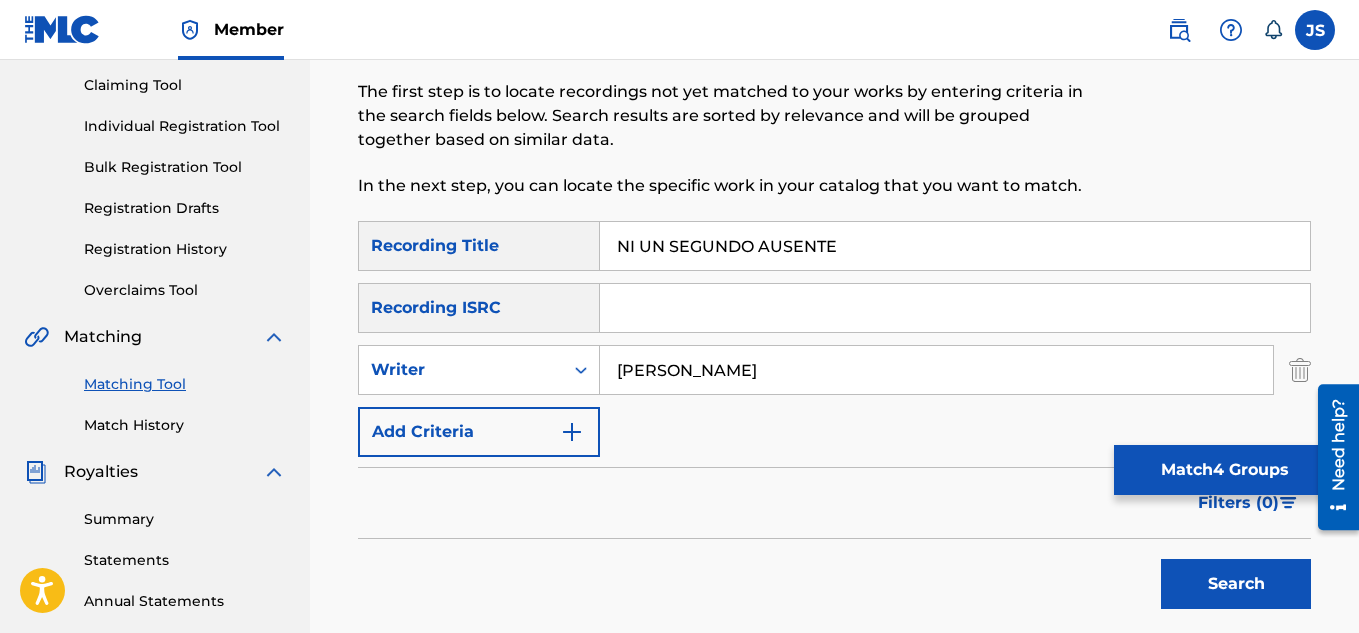 scroll, scrollTop: 208, scrollLeft: 0, axis: vertical 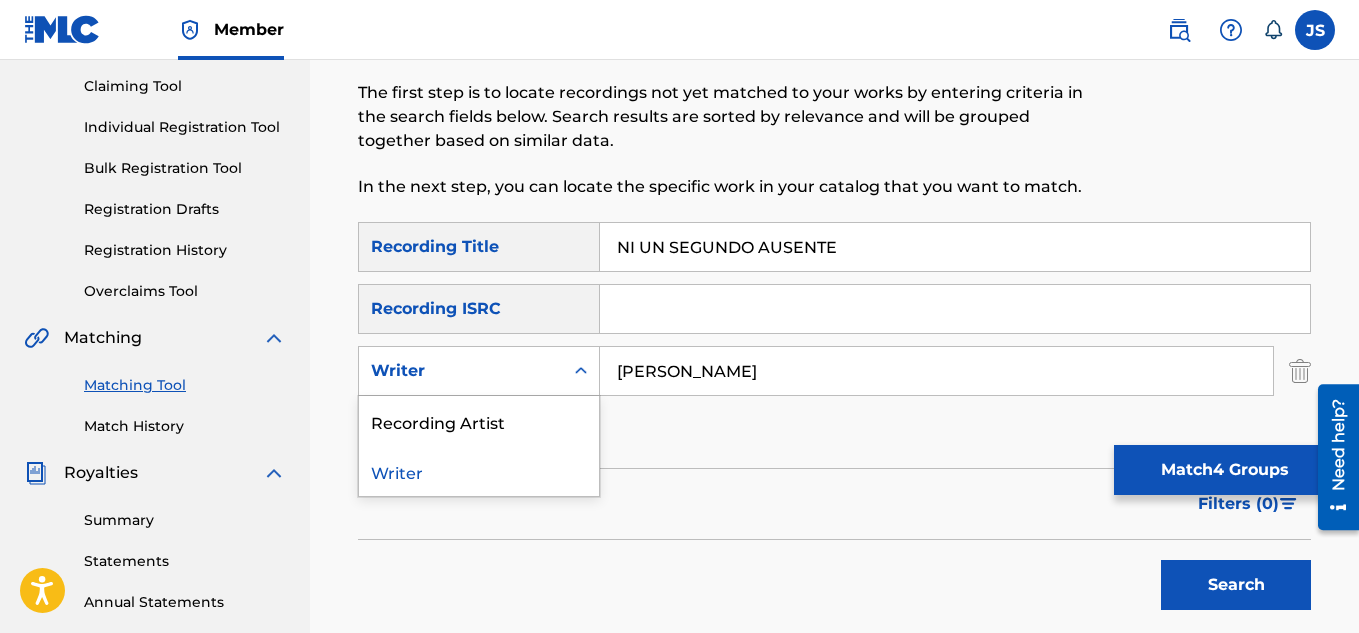 click on "Writer" at bounding box center [461, 371] 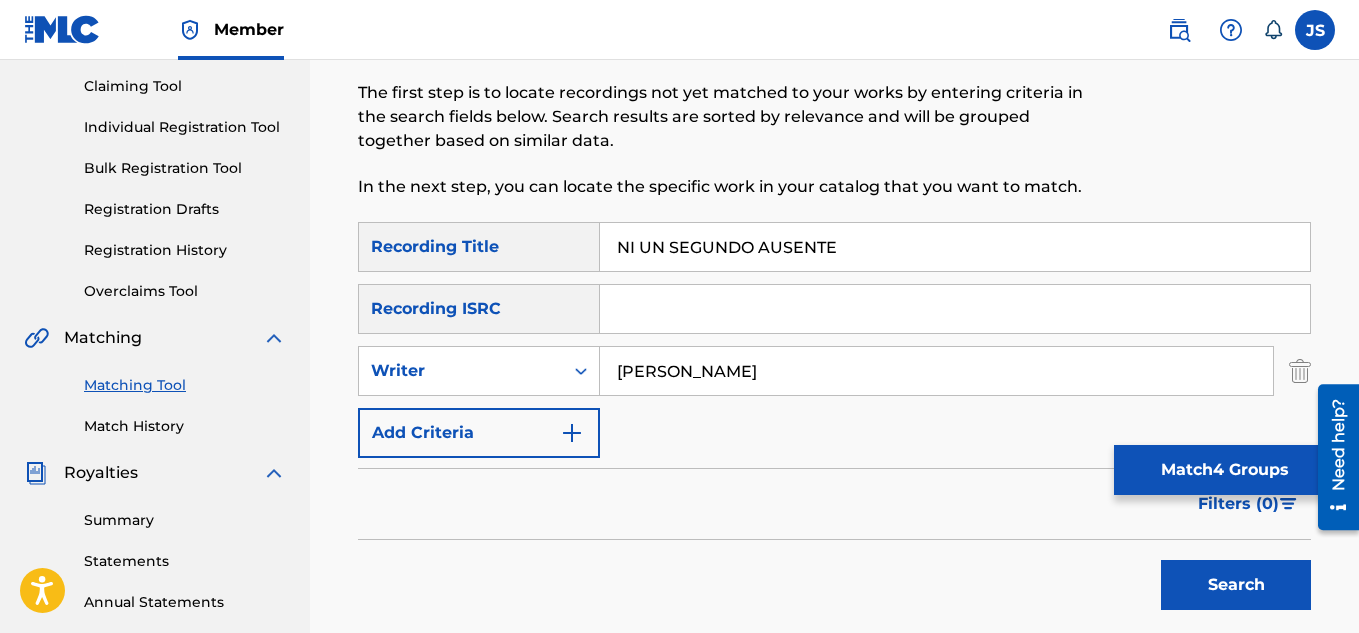 click on "ALEJANDRO" at bounding box center [936, 371] 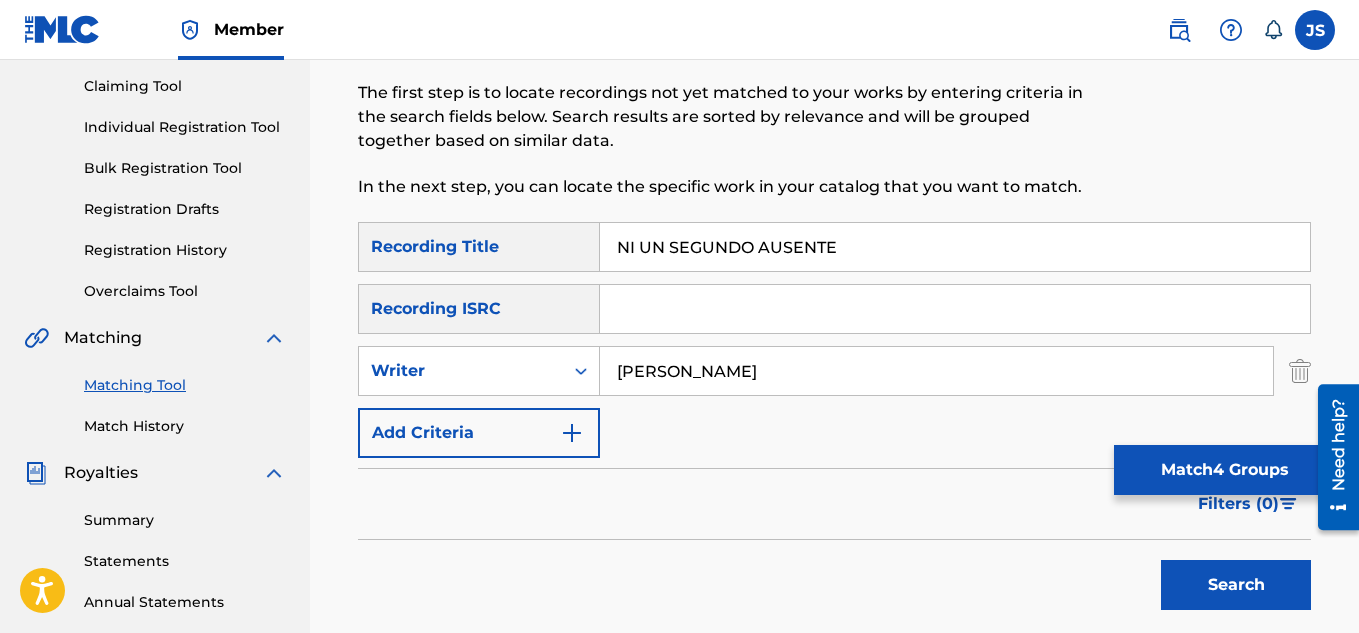 type on "NAVARRO" 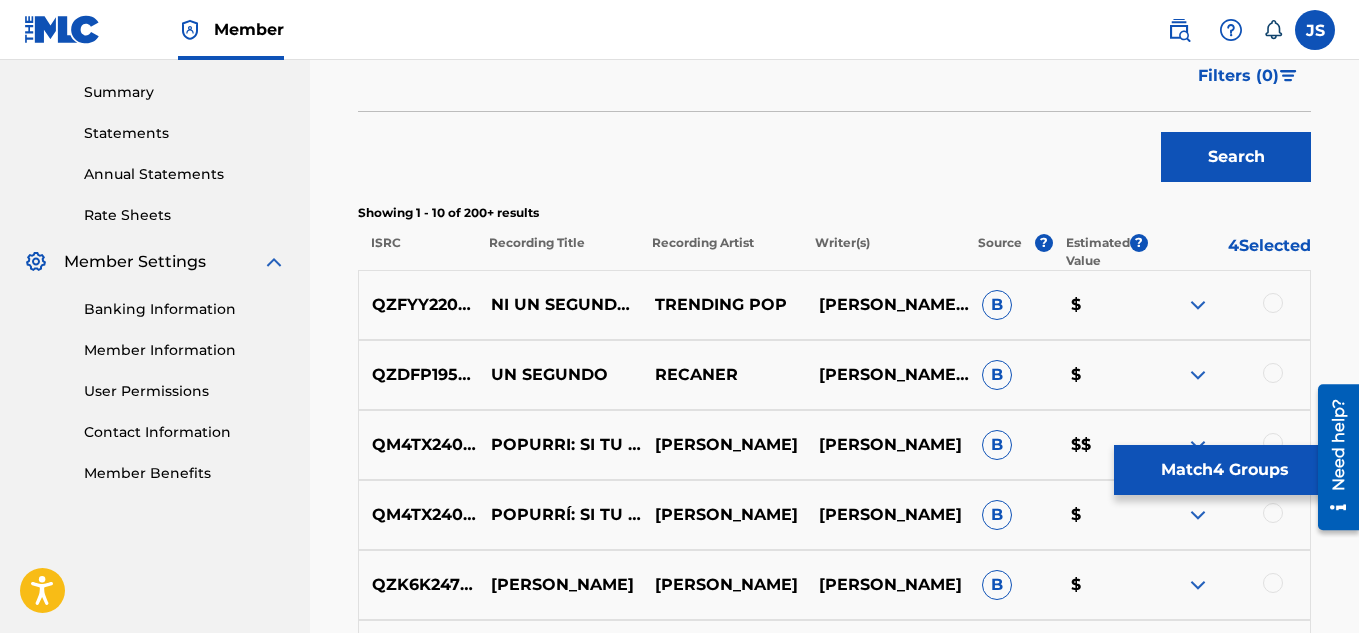click on "Search" at bounding box center (1236, 157) 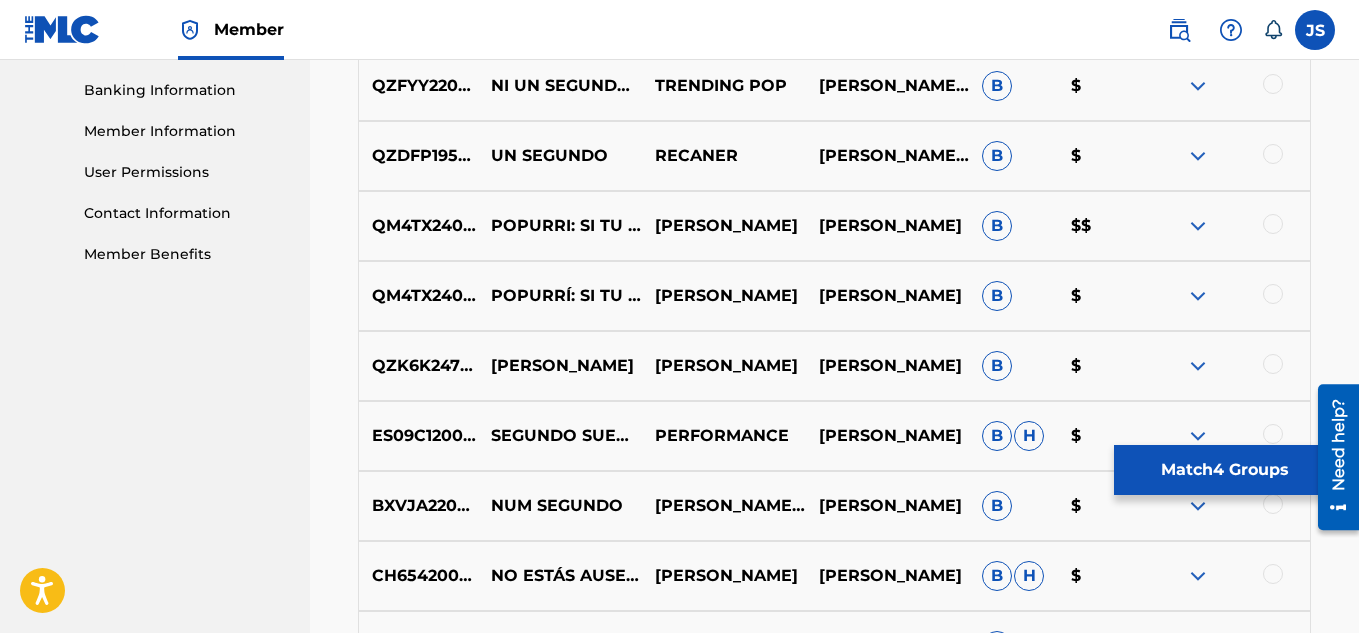 scroll, scrollTop: 856, scrollLeft: 0, axis: vertical 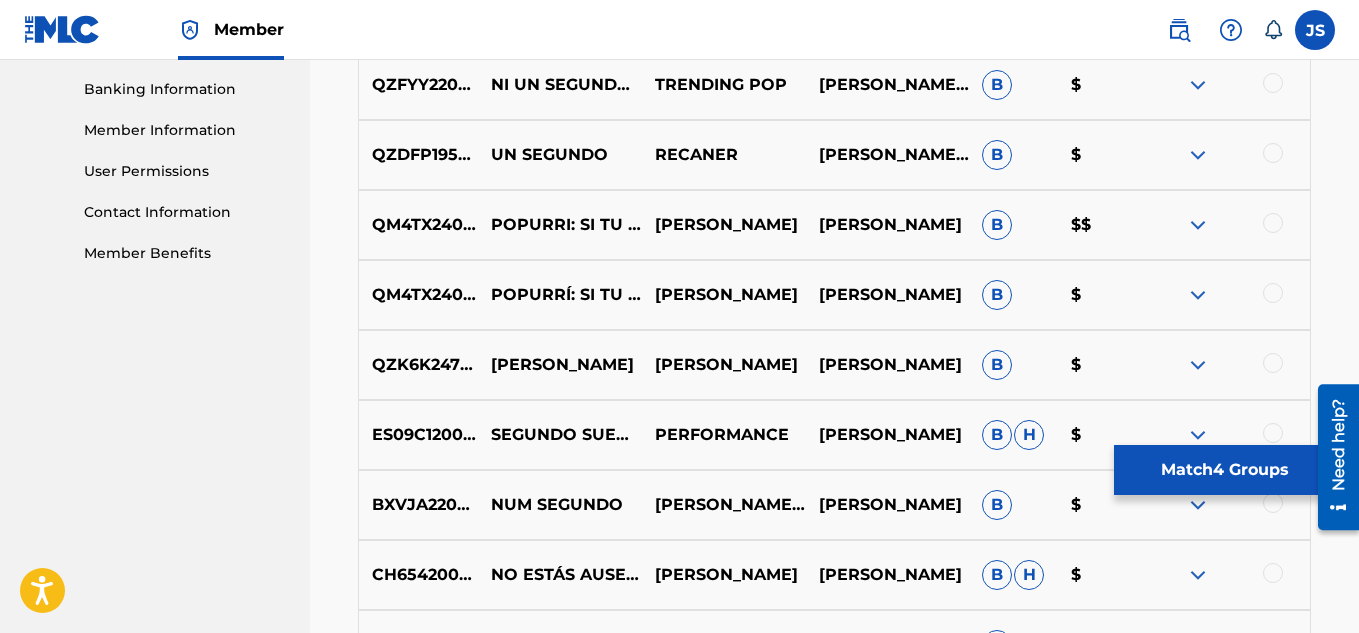 click at bounding box center (1273, 223) 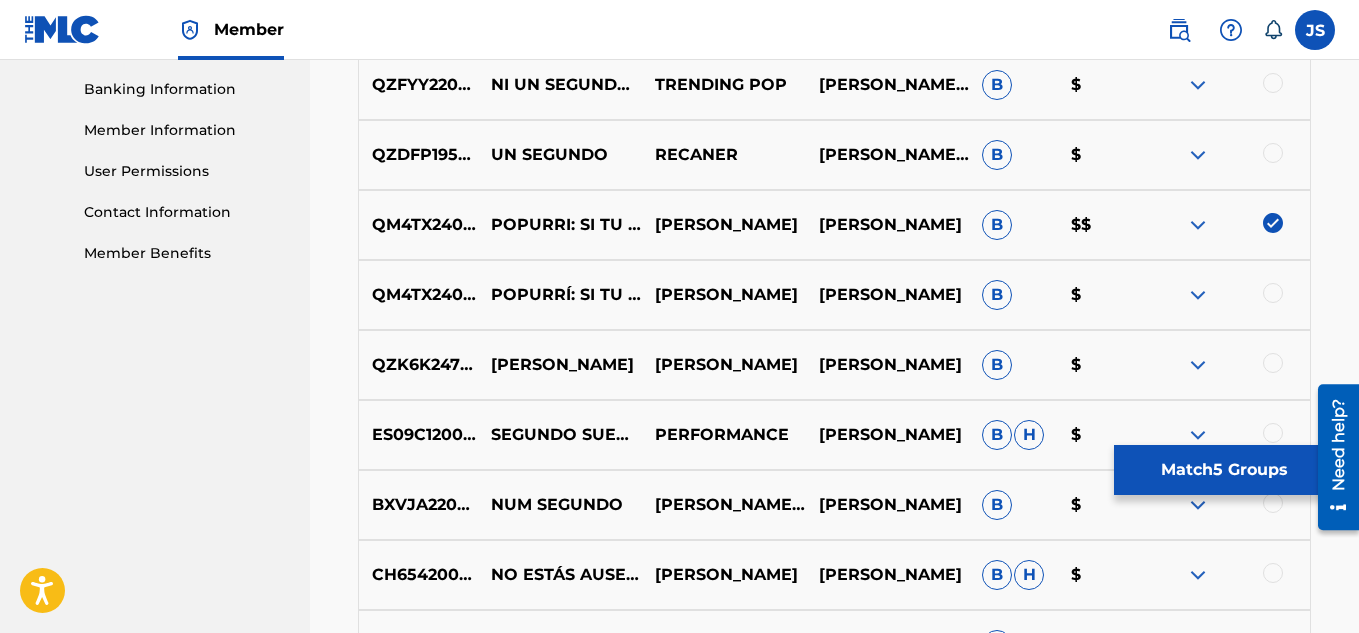 click at bounding box center (1228, 295) 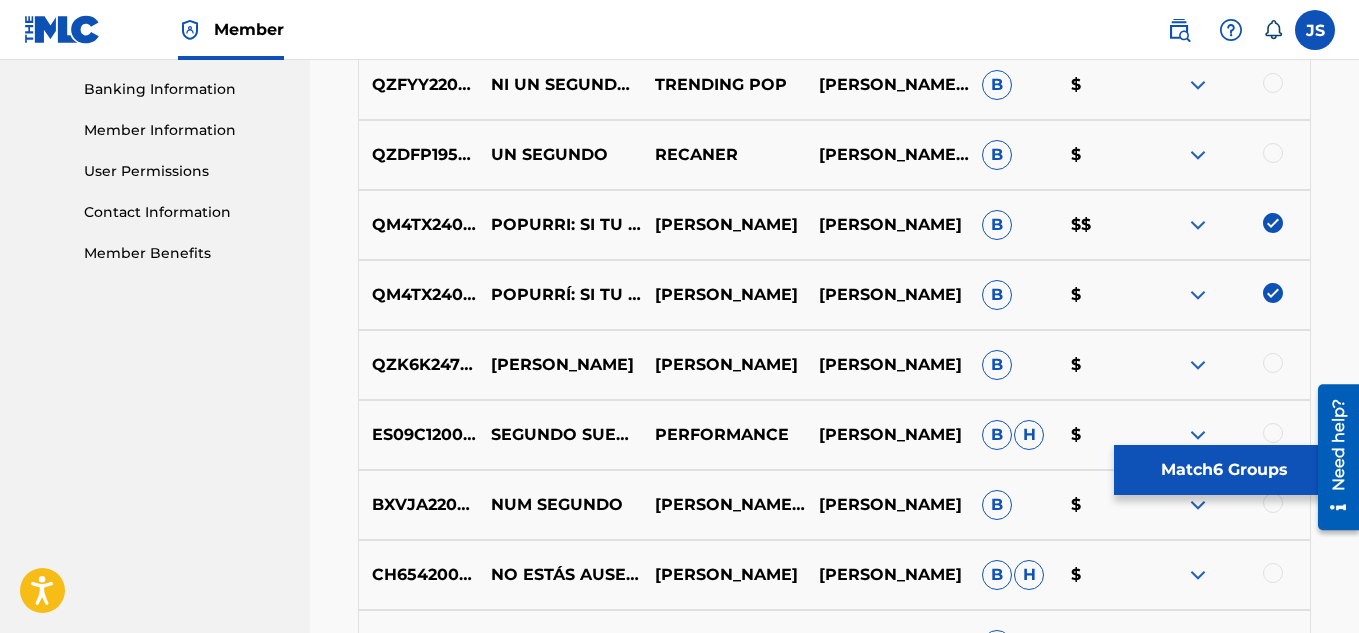 click at bounding box center [1273, 293] 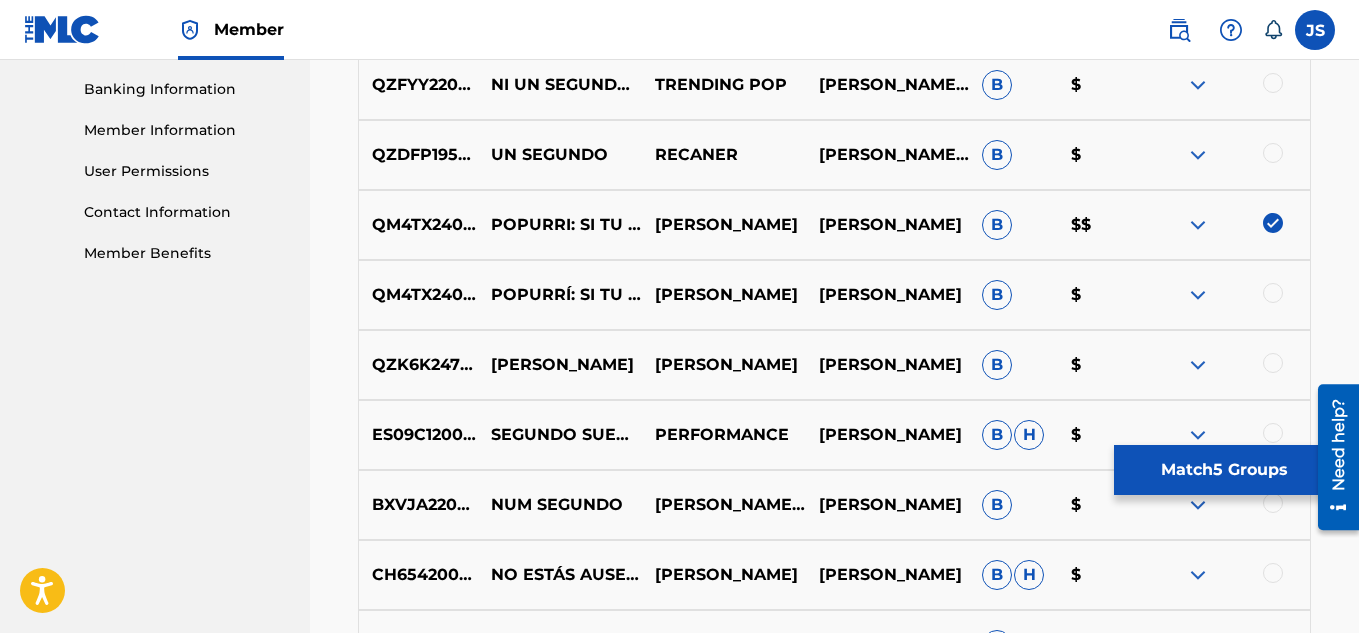 click on "Match  5 Groups" at bounding box center (1224, 470) 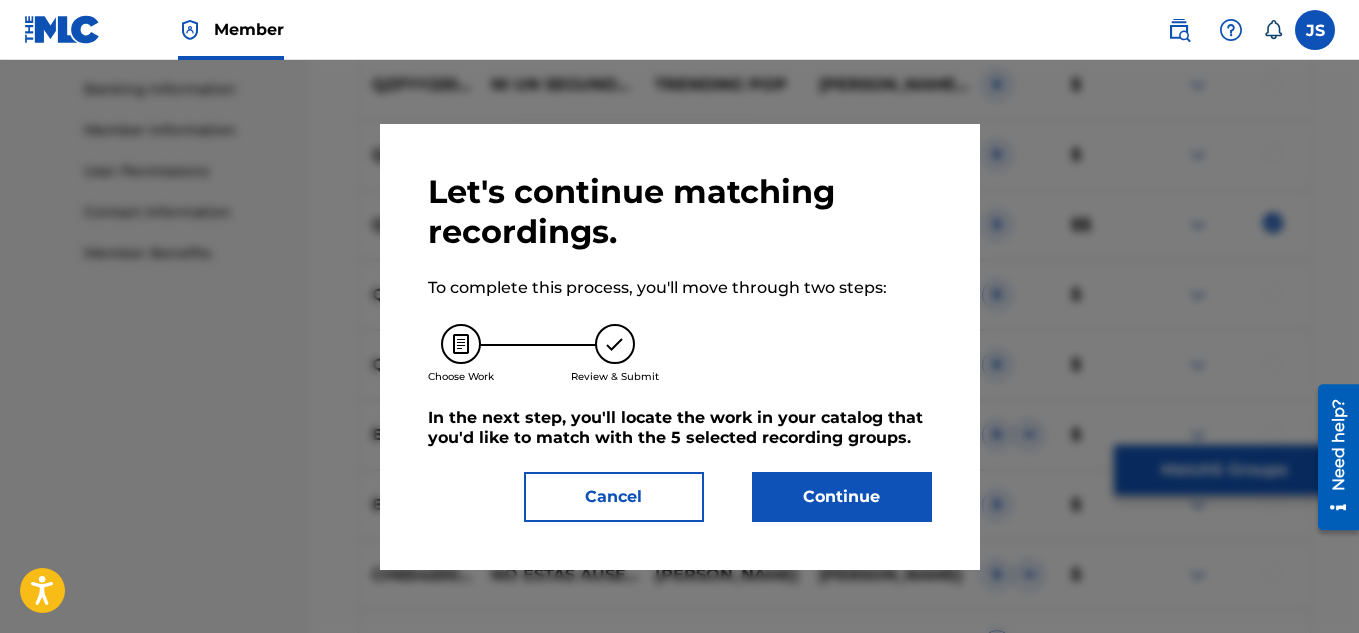 click on "Continue" at bounding box center (842, 497) 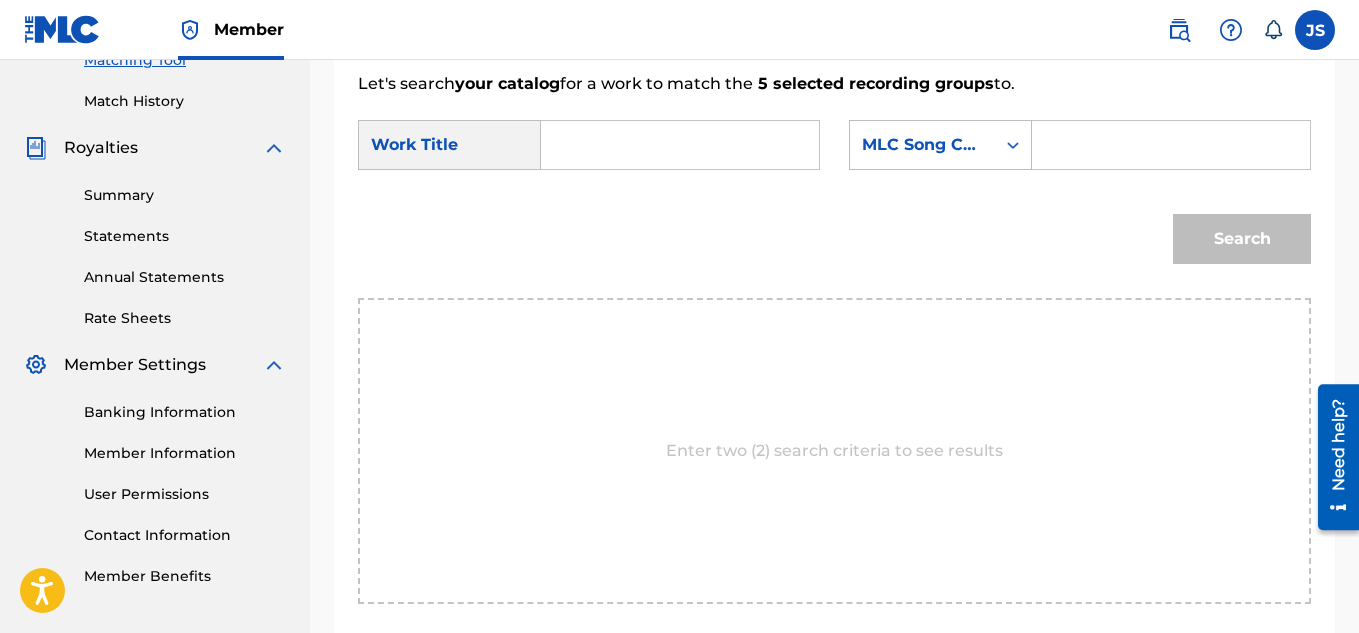 scroll, scrollTop: 526, scrollLeft: 0, axis: vertical 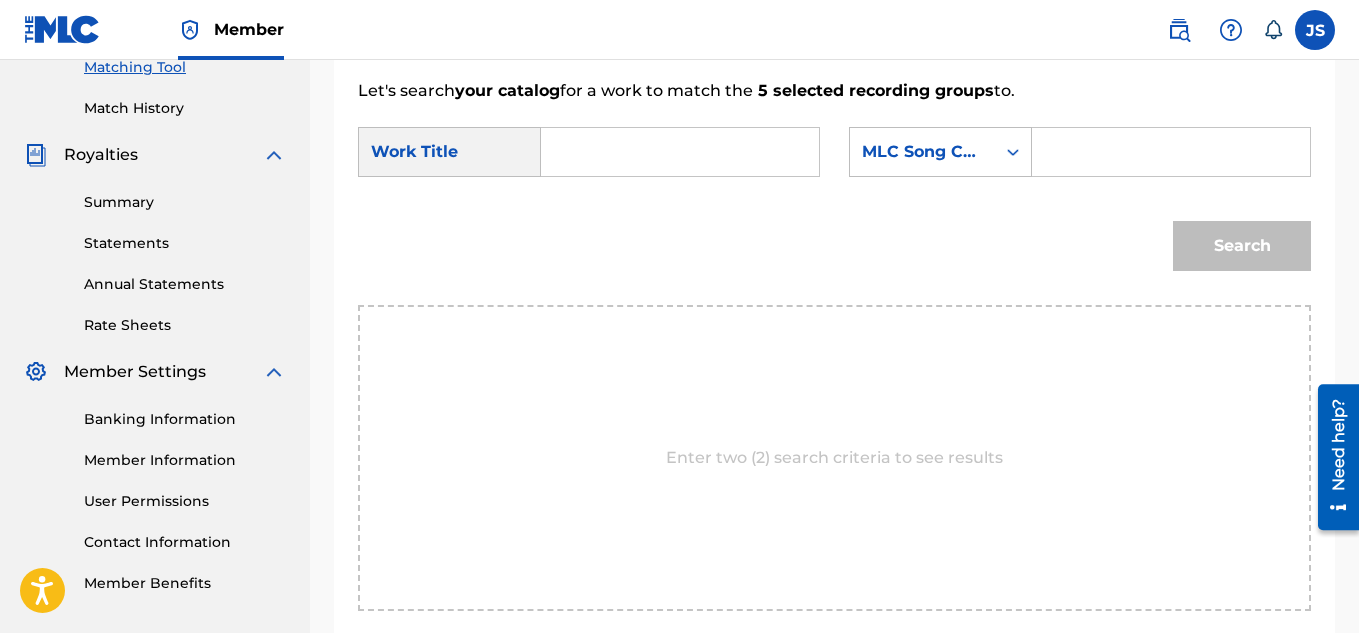 click at bounding box center (680, 152) 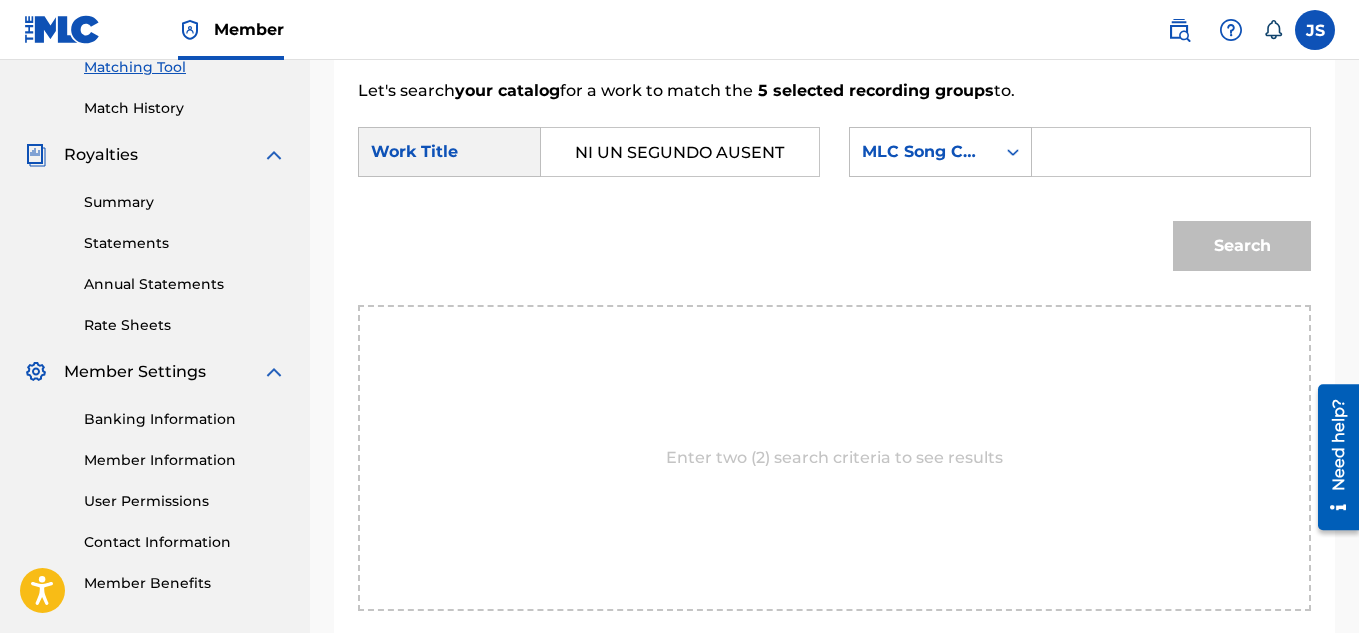 scroll, scrollTop: 0, scrollLeft: 9, axis: horizontal 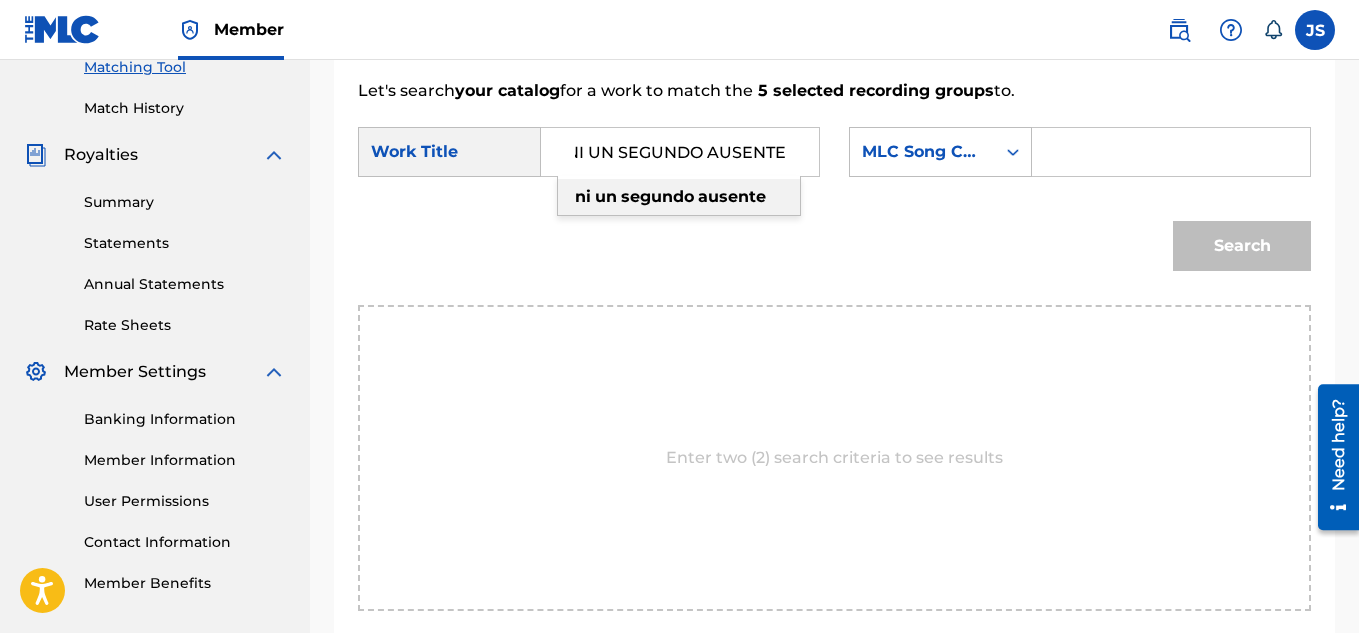 type on "NI UN SEGUNDO AUSENTE" 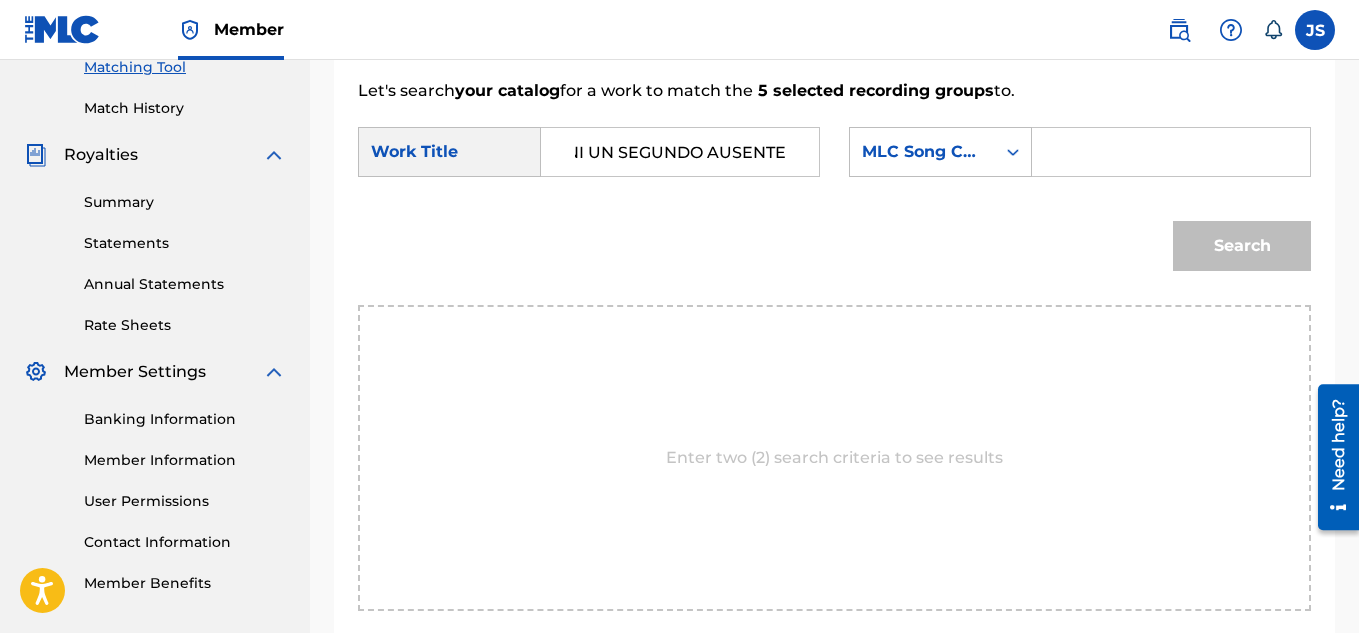 scroll, scrollTop: 0, scrollLeft: 0, axis: both 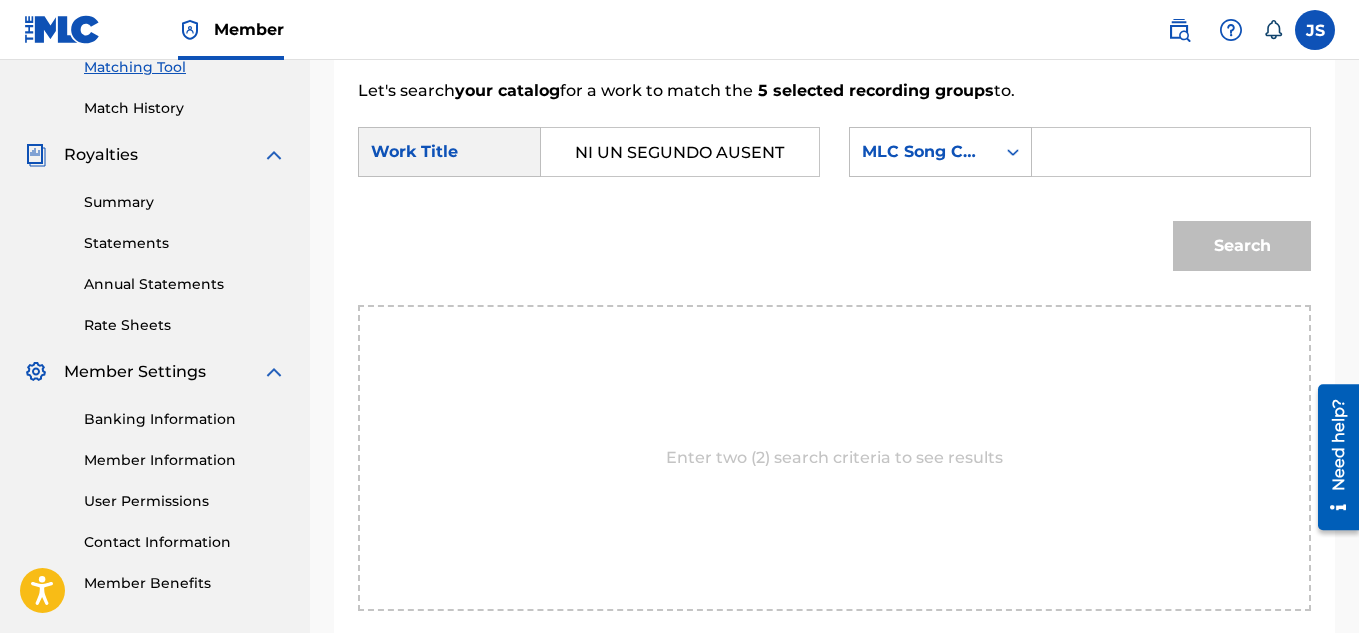 click at bounding box center (1171, 152) 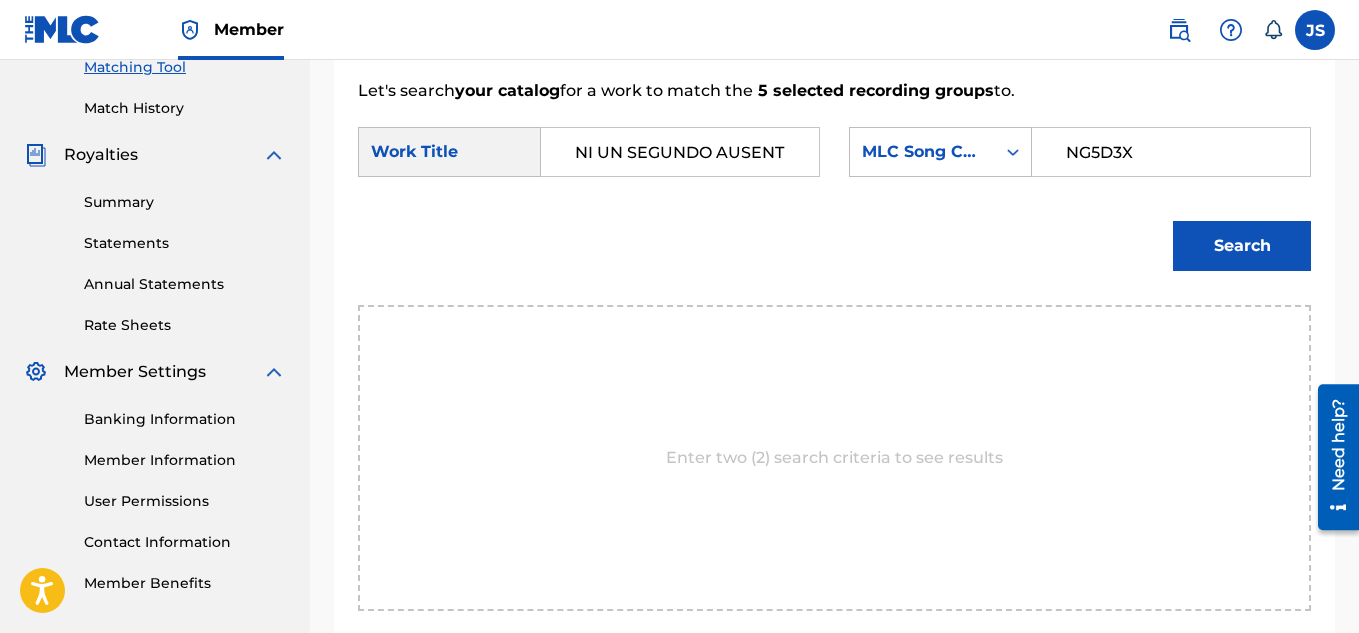 type on "NG5D3X" 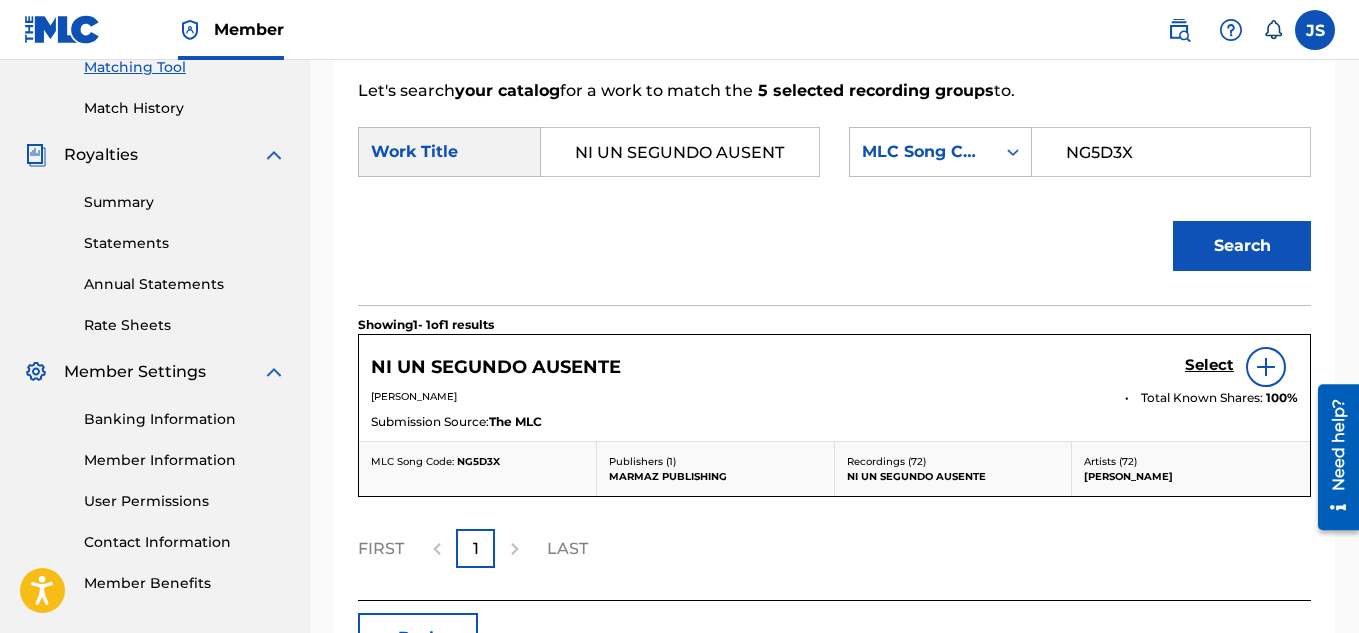click on "Select" at bounding box center (1209, 365) 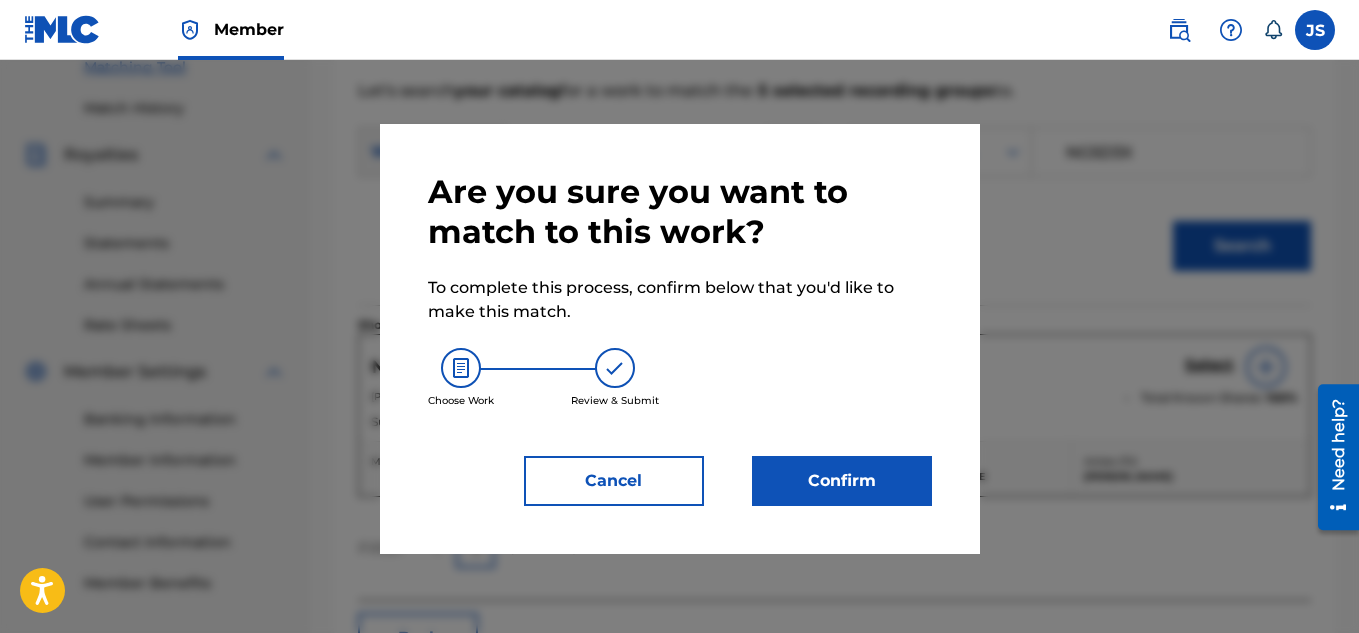 click on "Confirm" at bounding box center [842, 481] 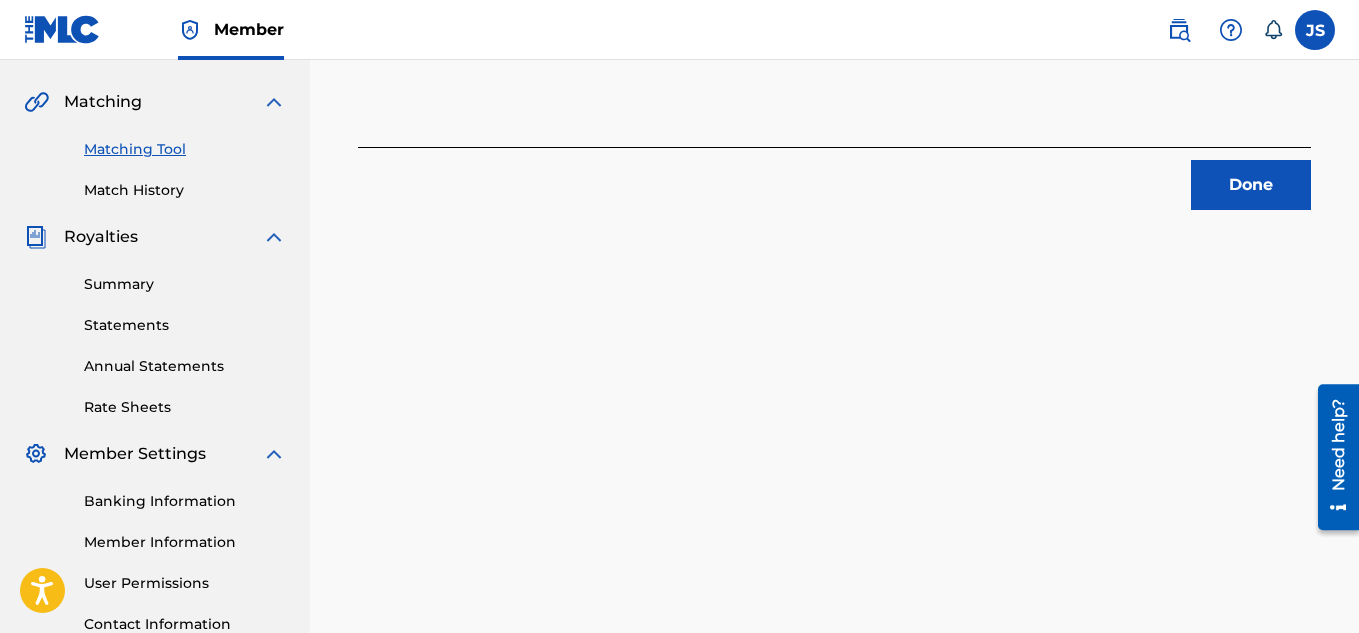 scroll, scrollTop: 463, scrollLeft: 0, axis: vertical 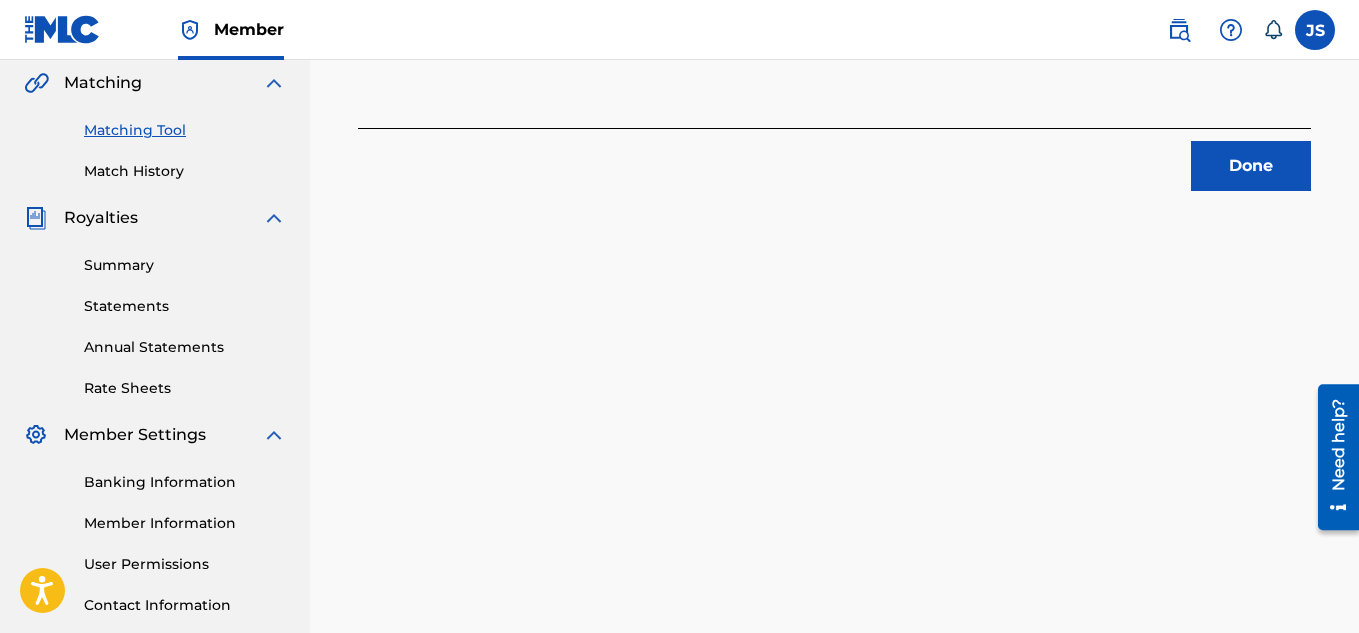 click on "Done" at bounding box center (1251, 166) 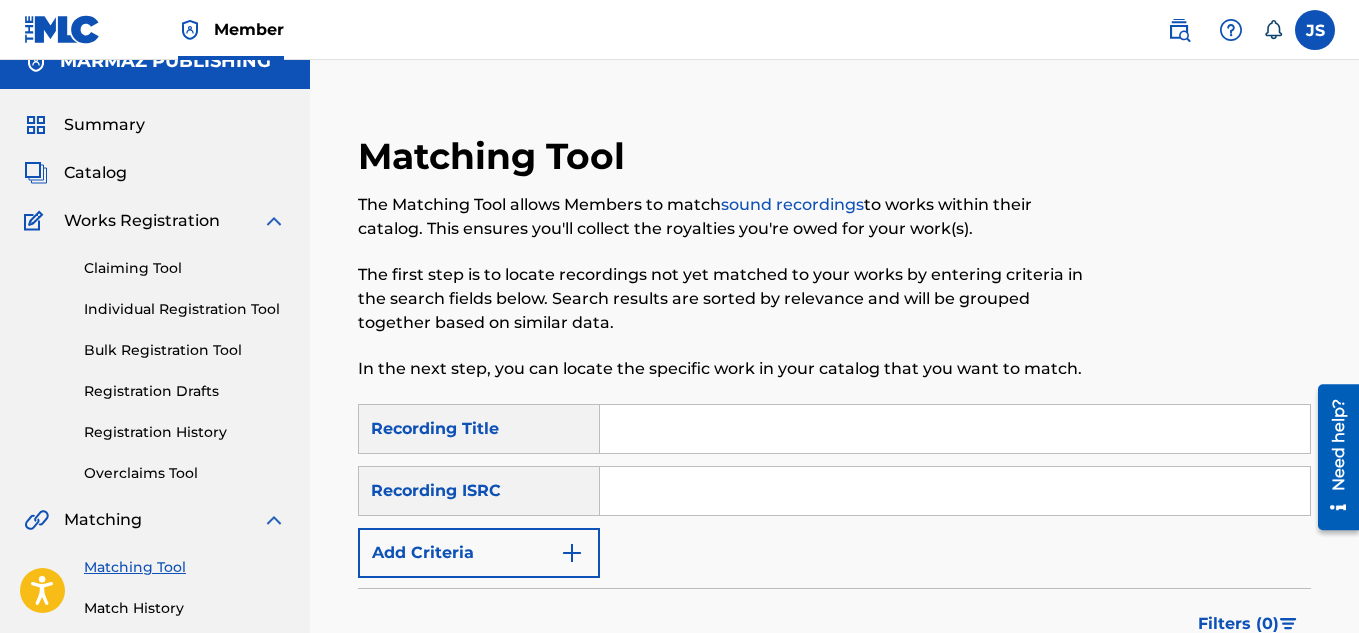 scroll, scrollTop: 0, scrollLeft: 0, axis: both 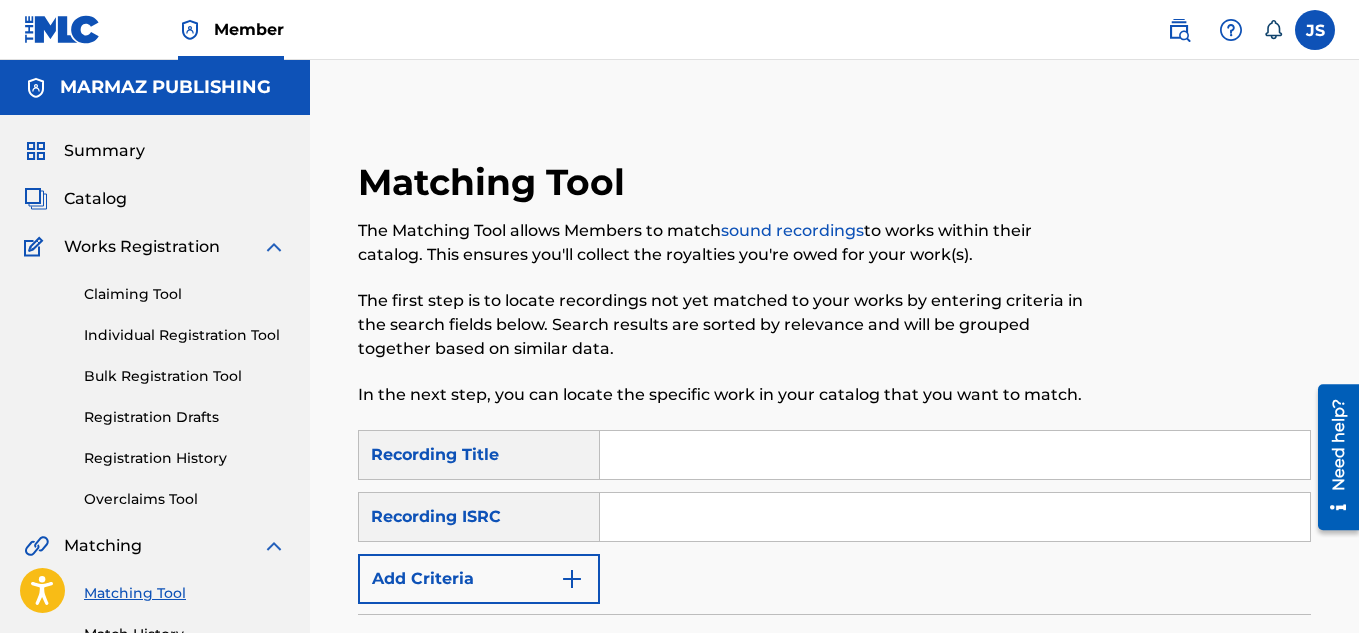 paste on "EL DUEÑO Y EL ENCARGAO" 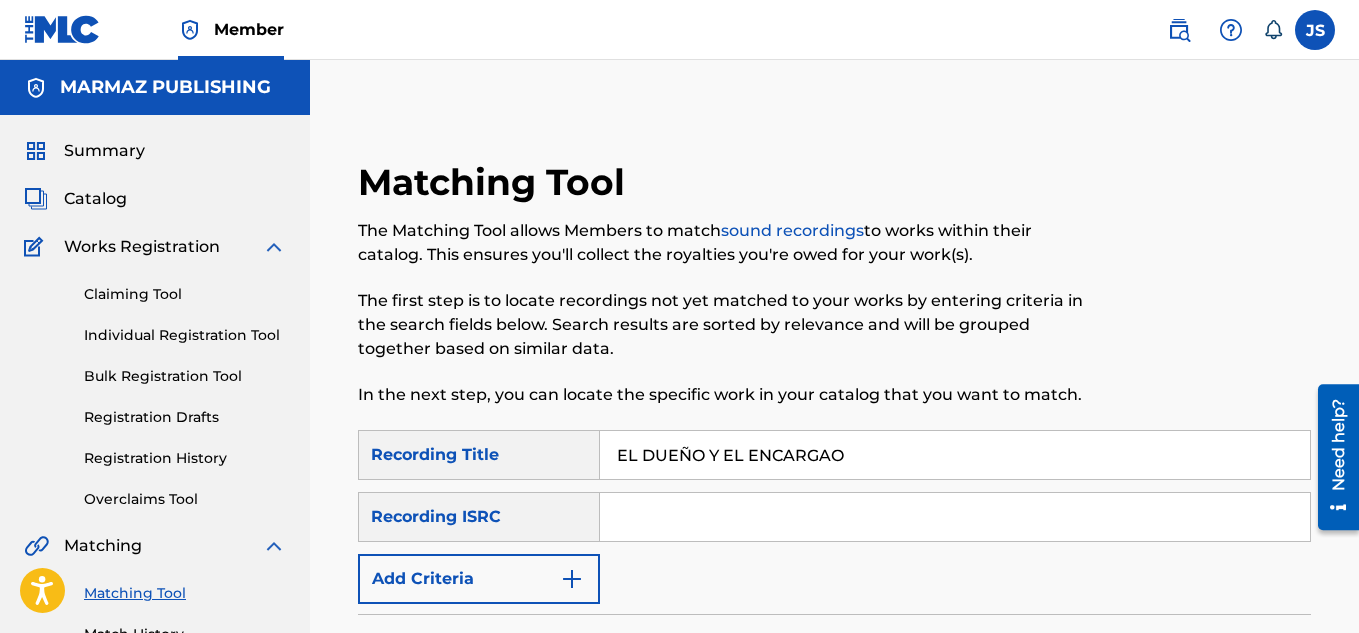 type on "EL DUEÑO Y EL ENCARGAO" 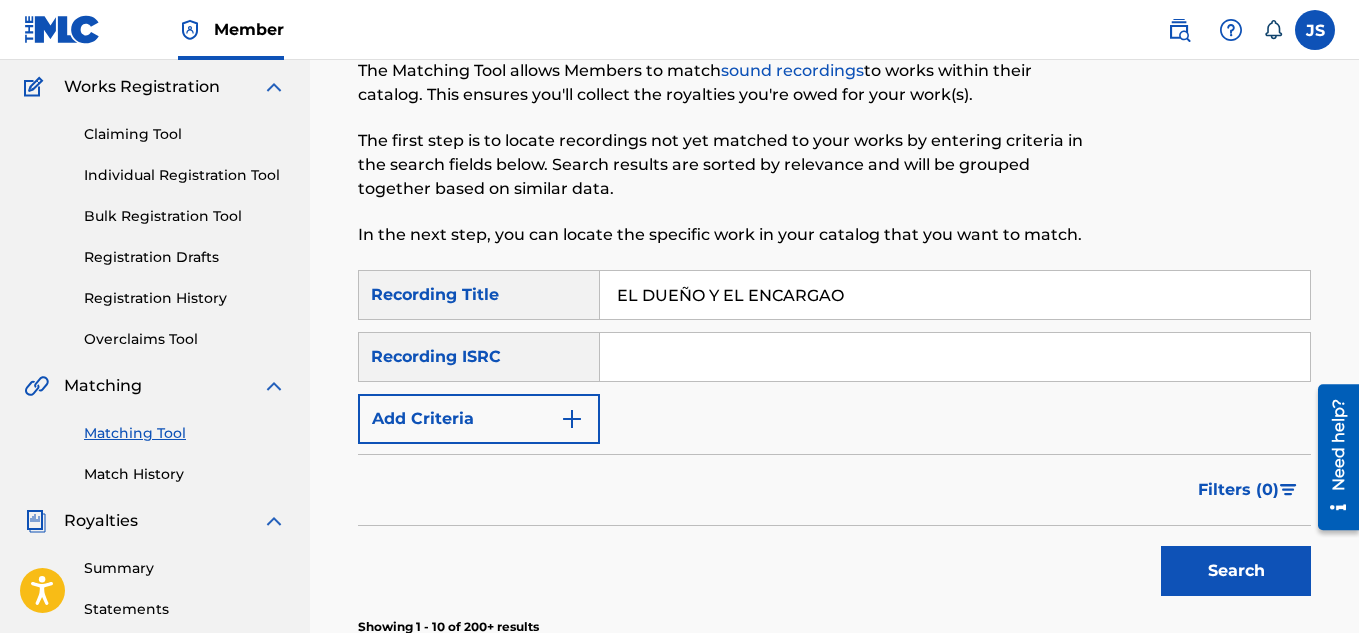 scroll, scrollTop: 38, scrollLeft: 0, axis: vertical 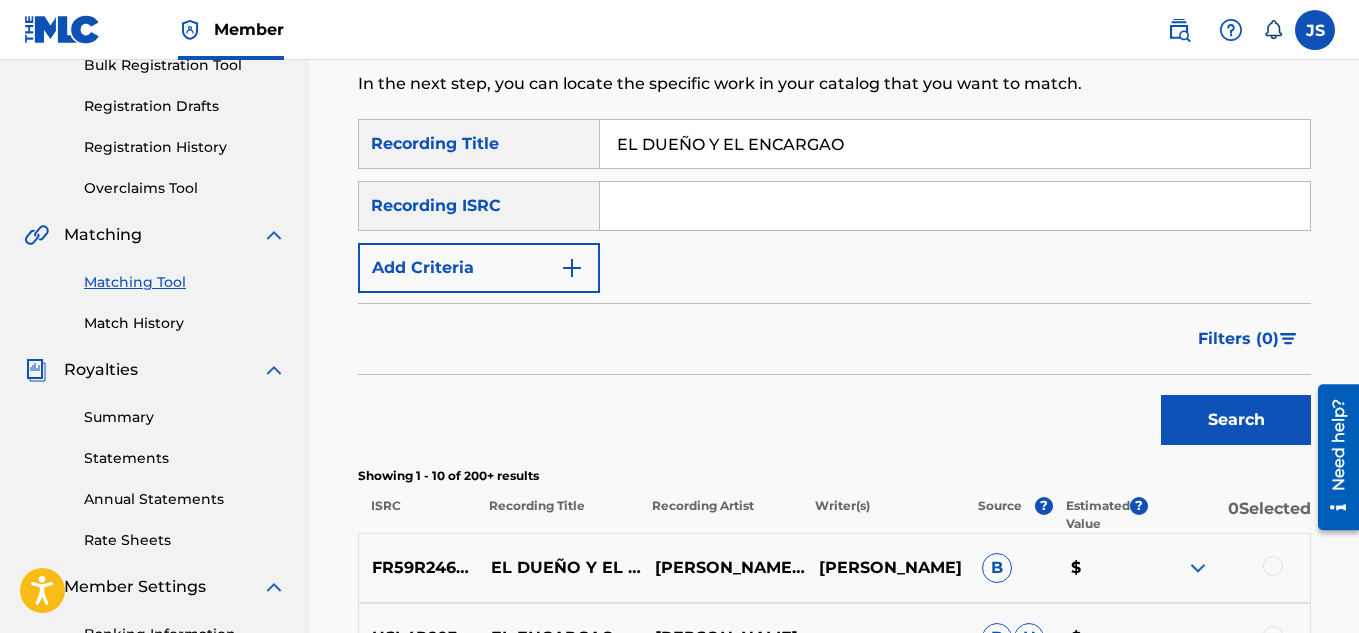 click on "Add Criteria" at bounding box center (479, 268) 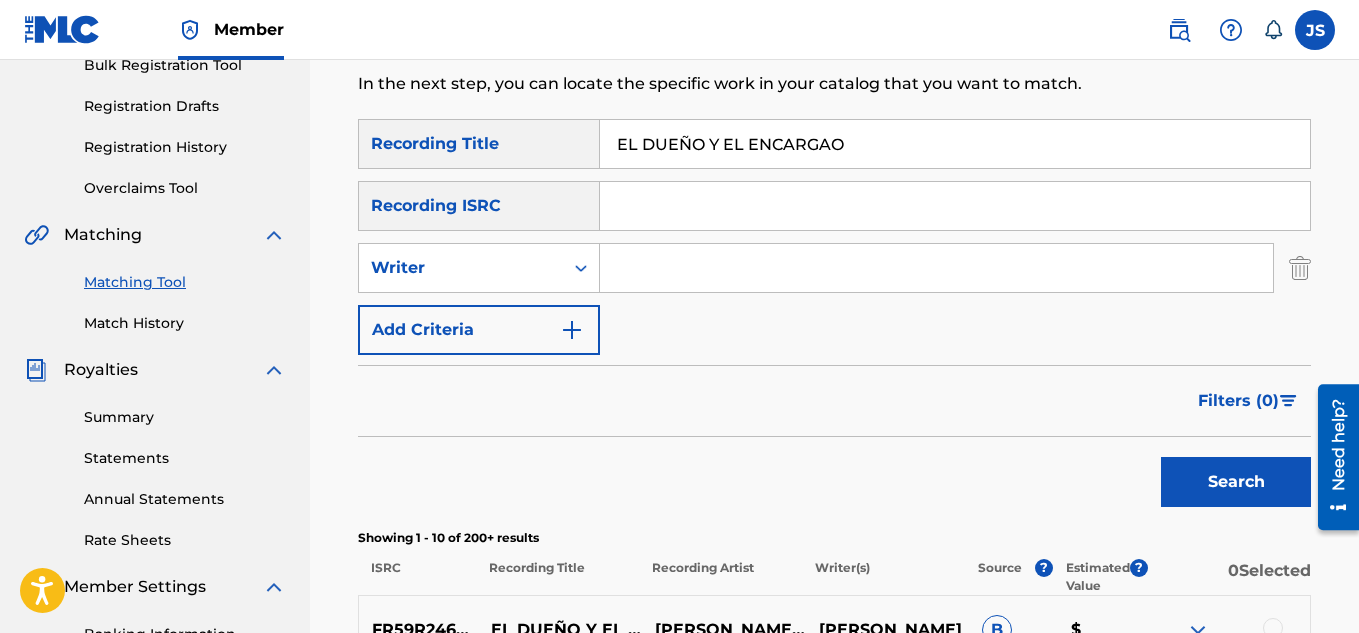 click at bounding box center [936, 268] 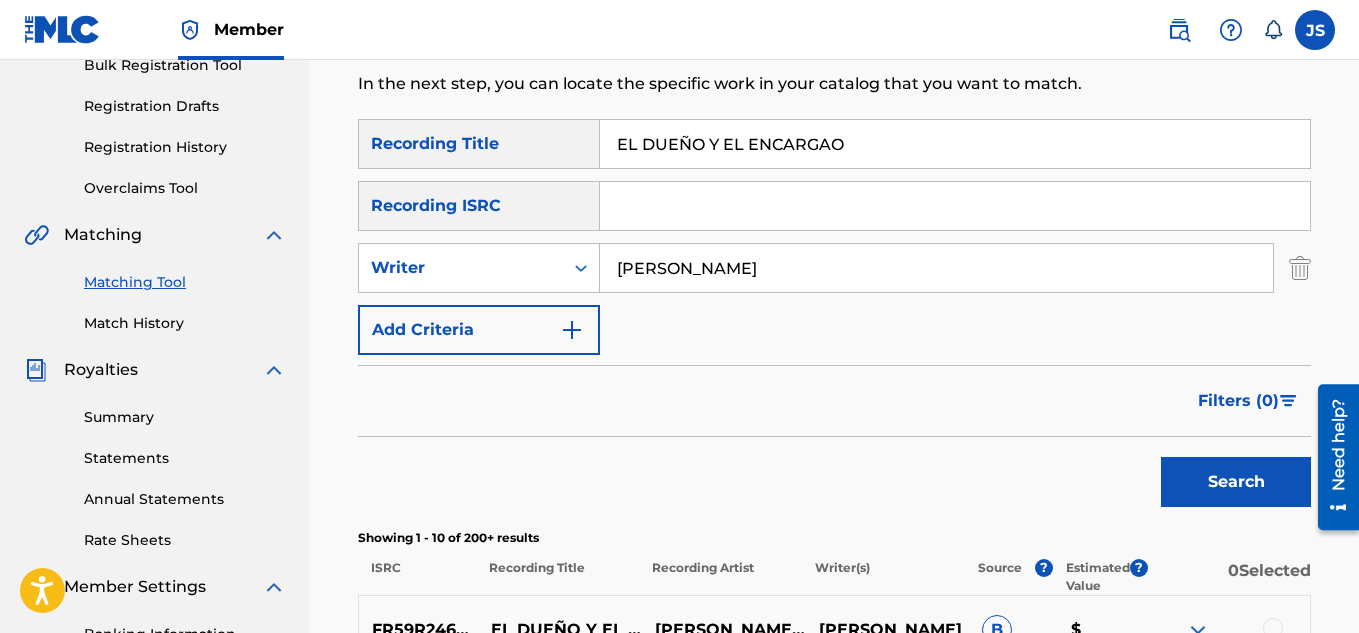 type on "HERNANDEZ" 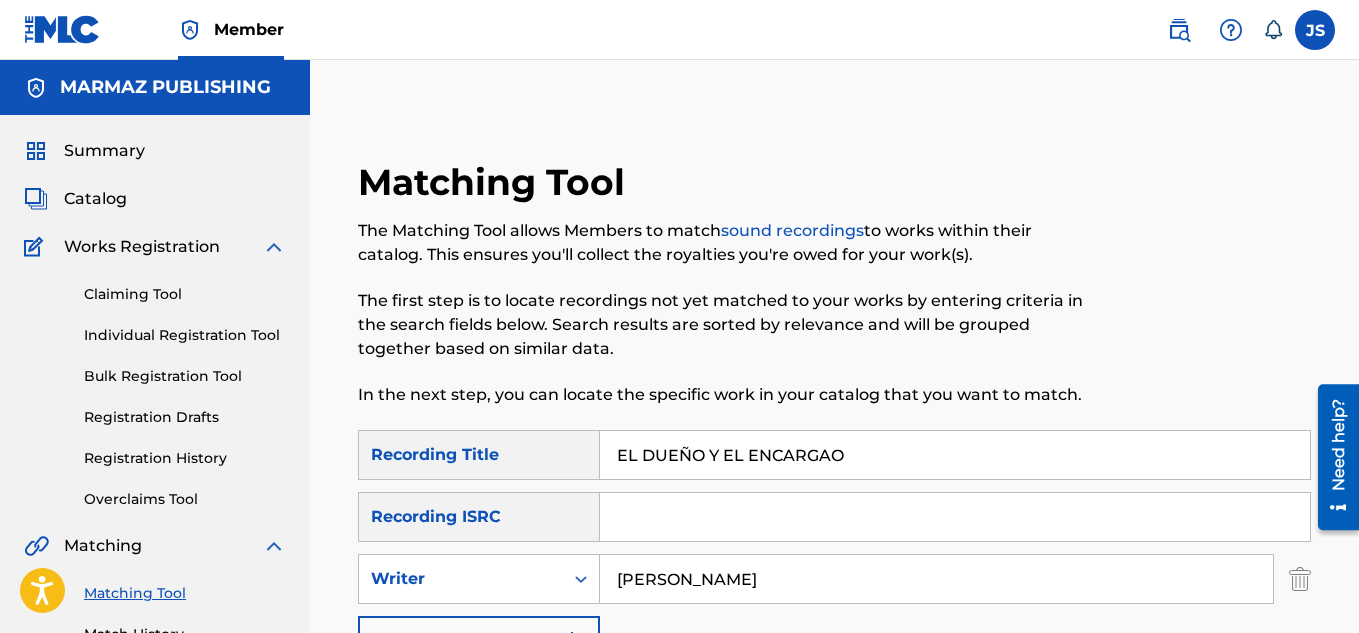 scroll, scrollTop: 214, scrollLeft: 0, axis: vertical 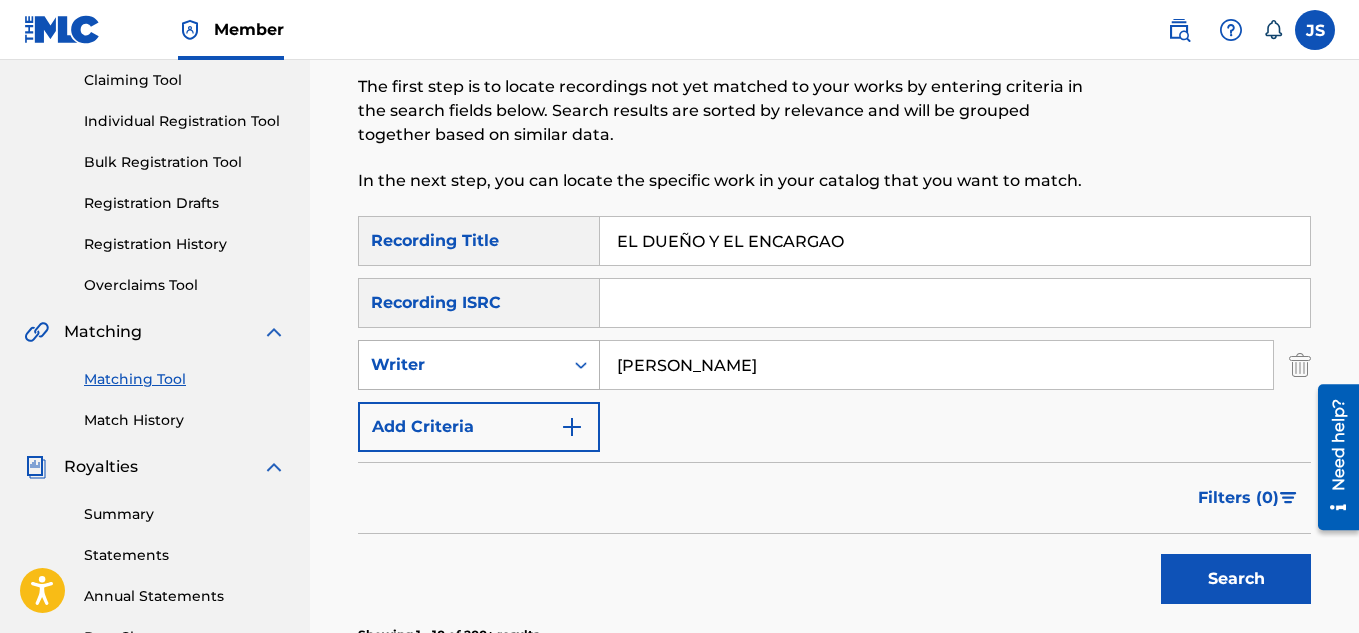 click 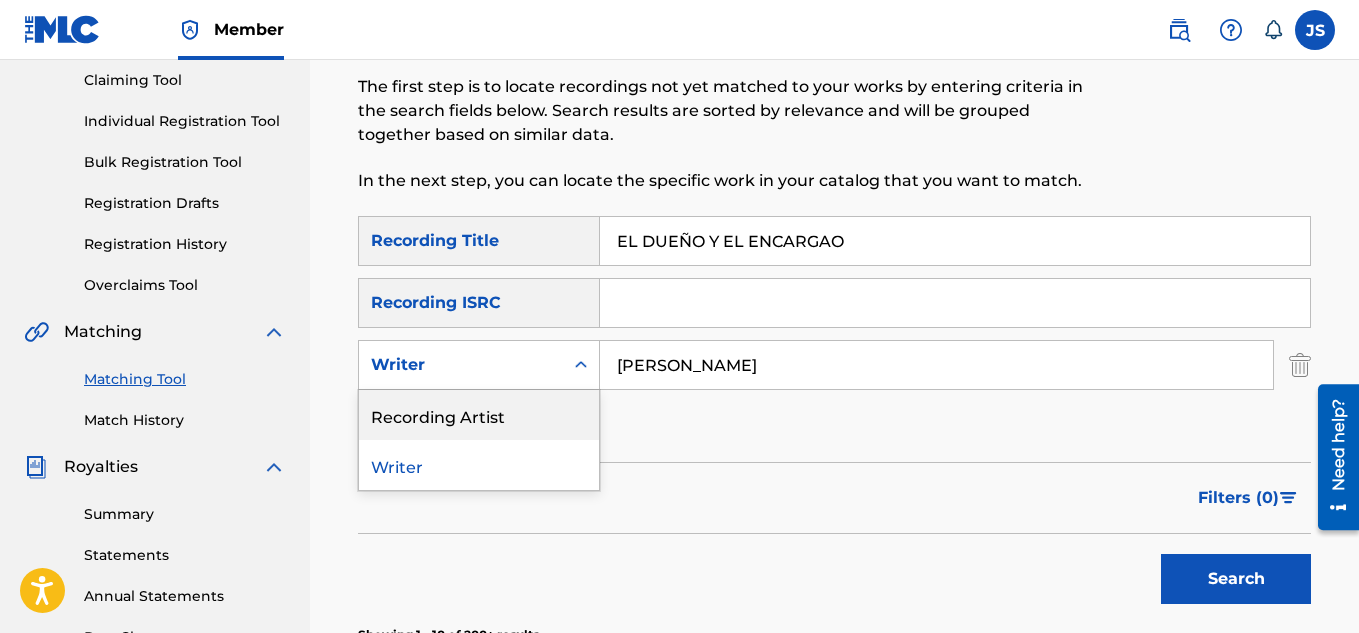 click on "Recording Artist" at bounding box center (479, 415) 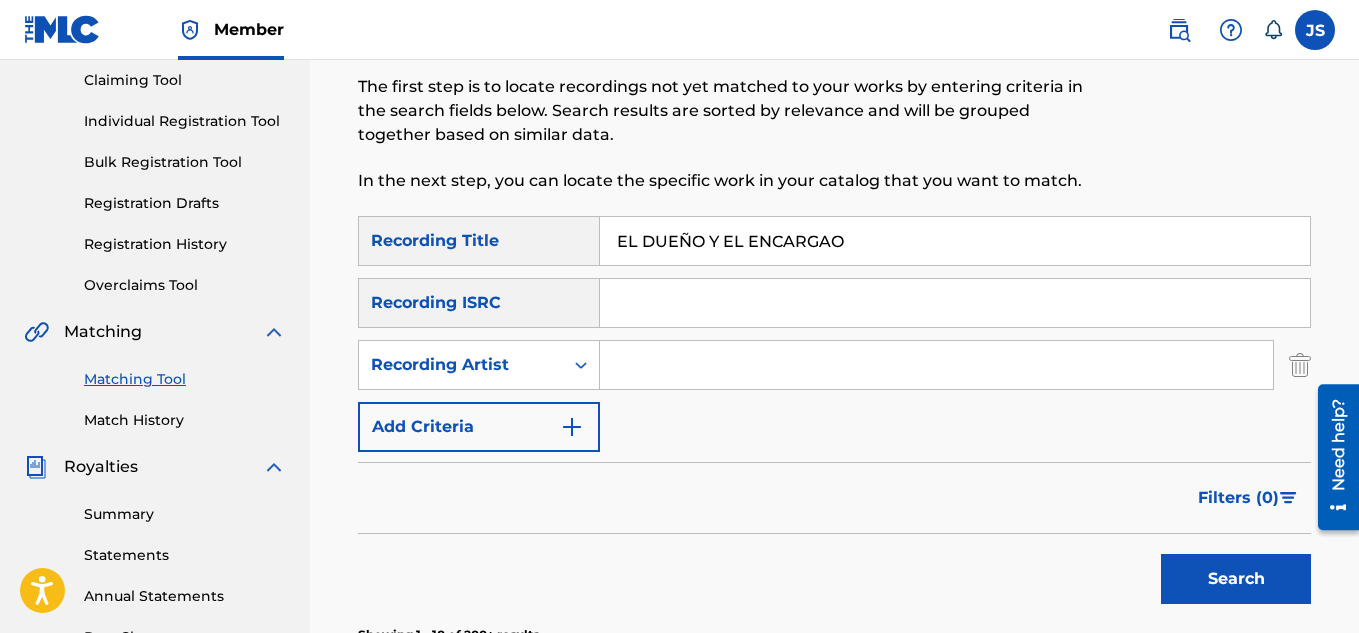 click at bounding box center [936, 365] 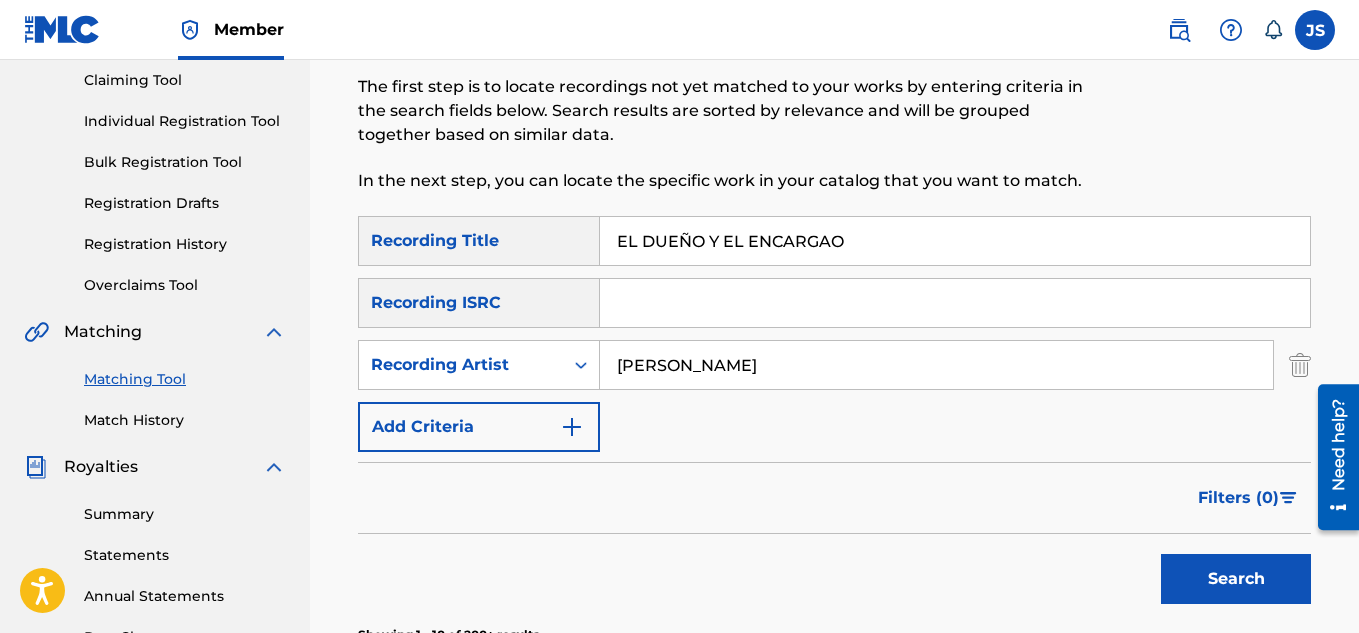 type on "HERNANDEZ" 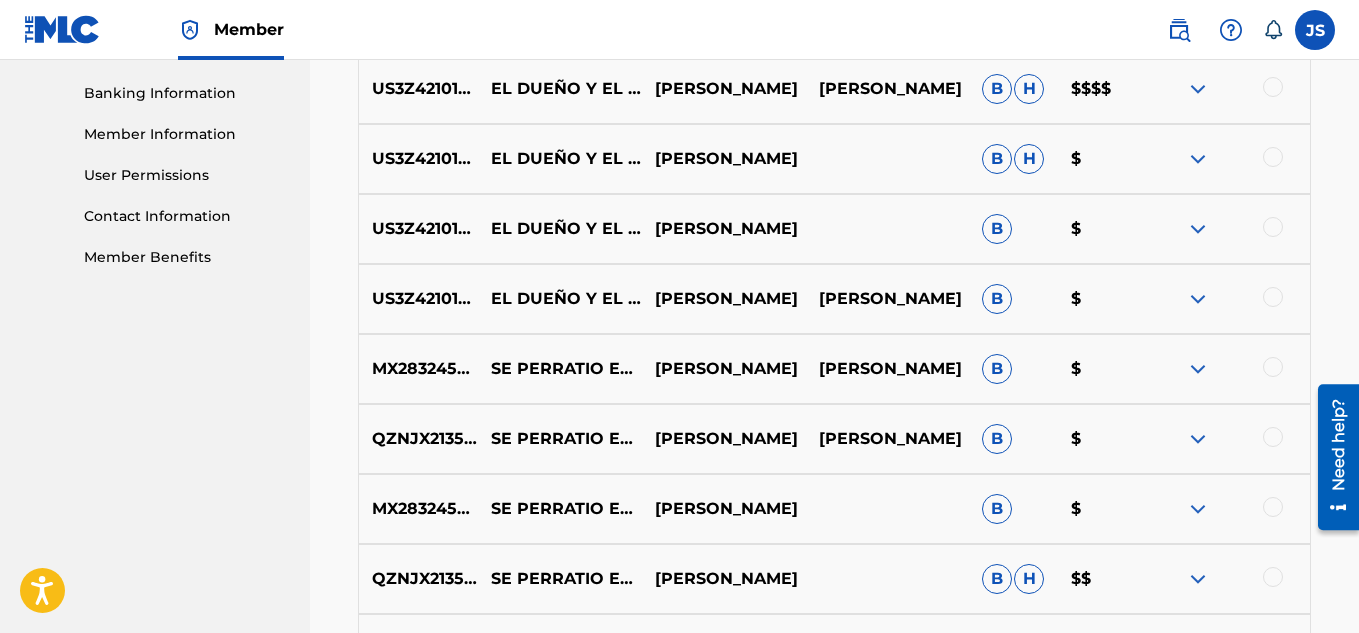 scroll, scrollTop: 736, scrollLeft: 0, axis: vertical 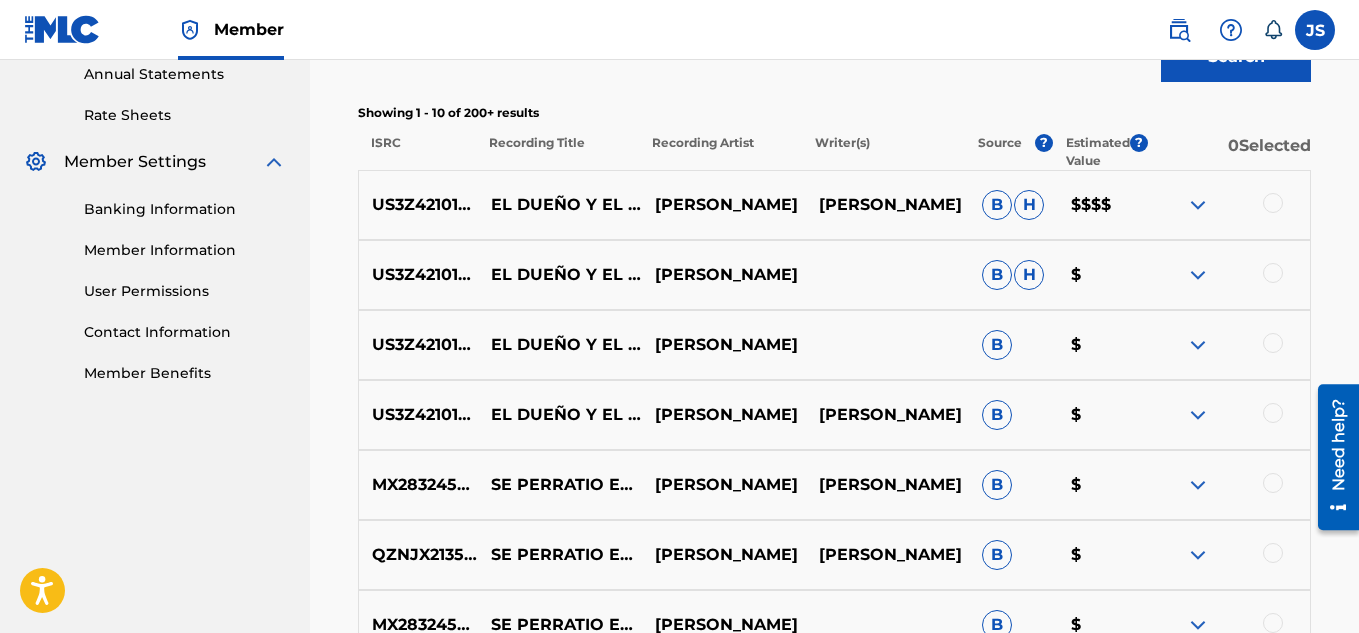 click at bounding box center [1273, 203] 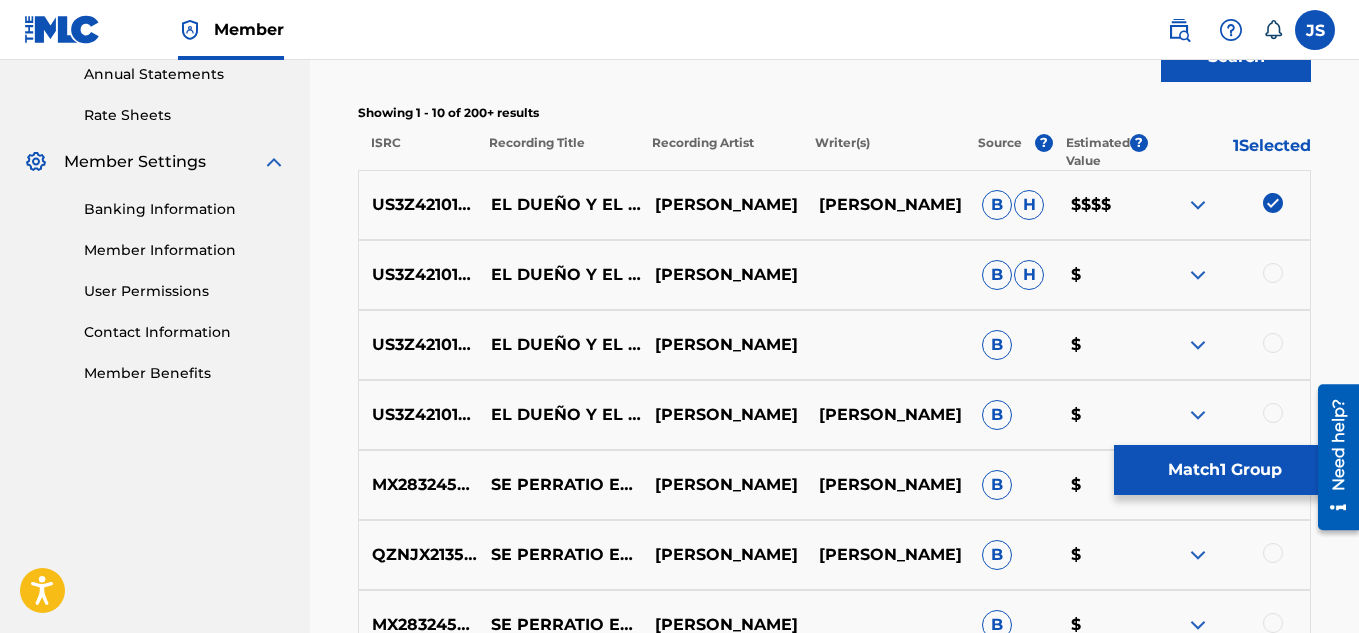 click at bounding box center (1273, 273) 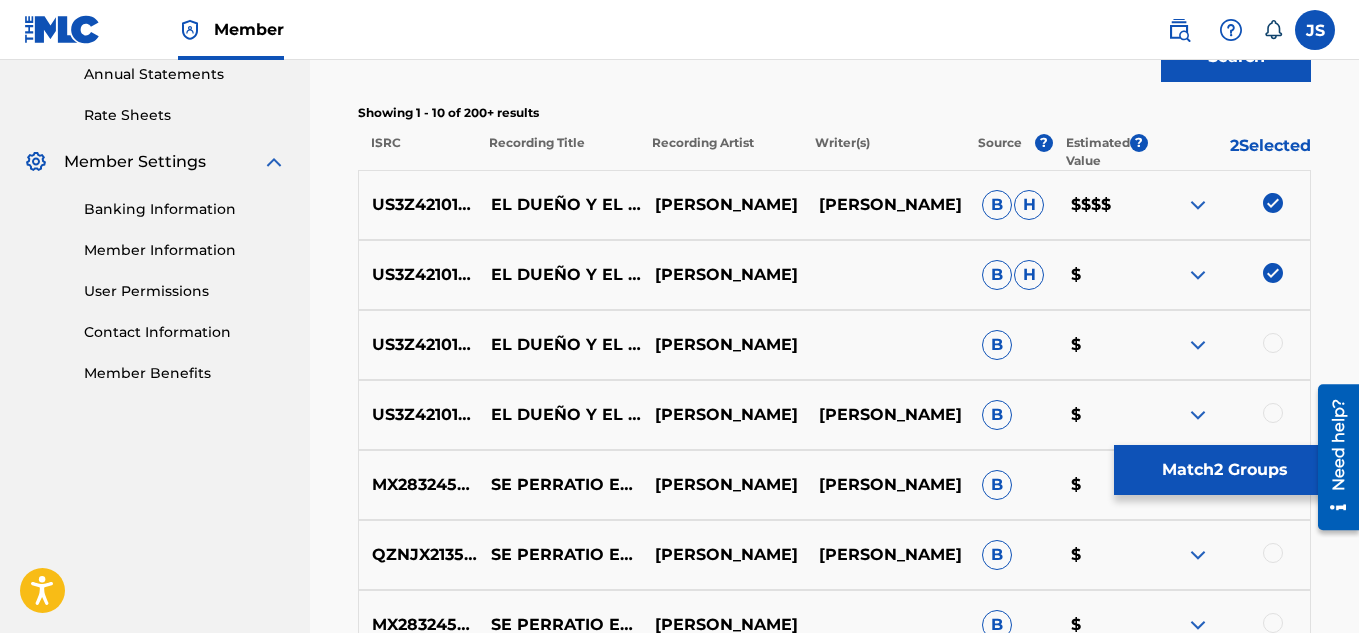 click at bounding box center (1273, 343) 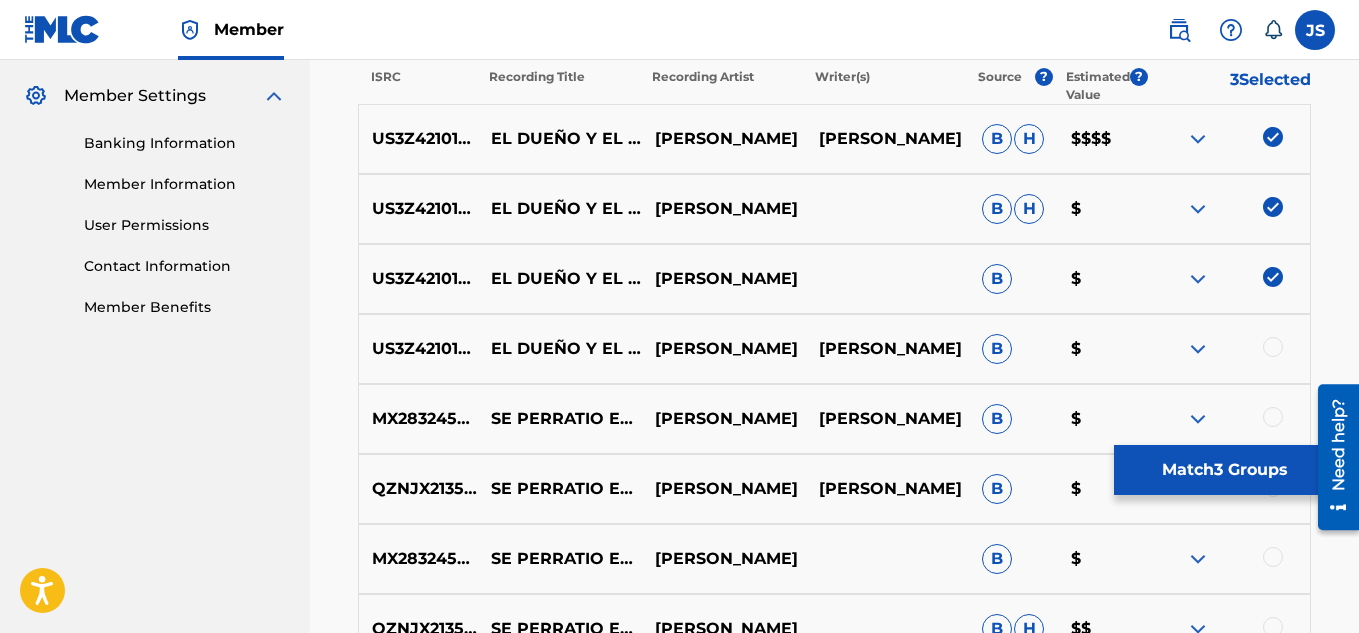 scroll, scrollTop: 803, scrollLeft: 0, axis: vertical 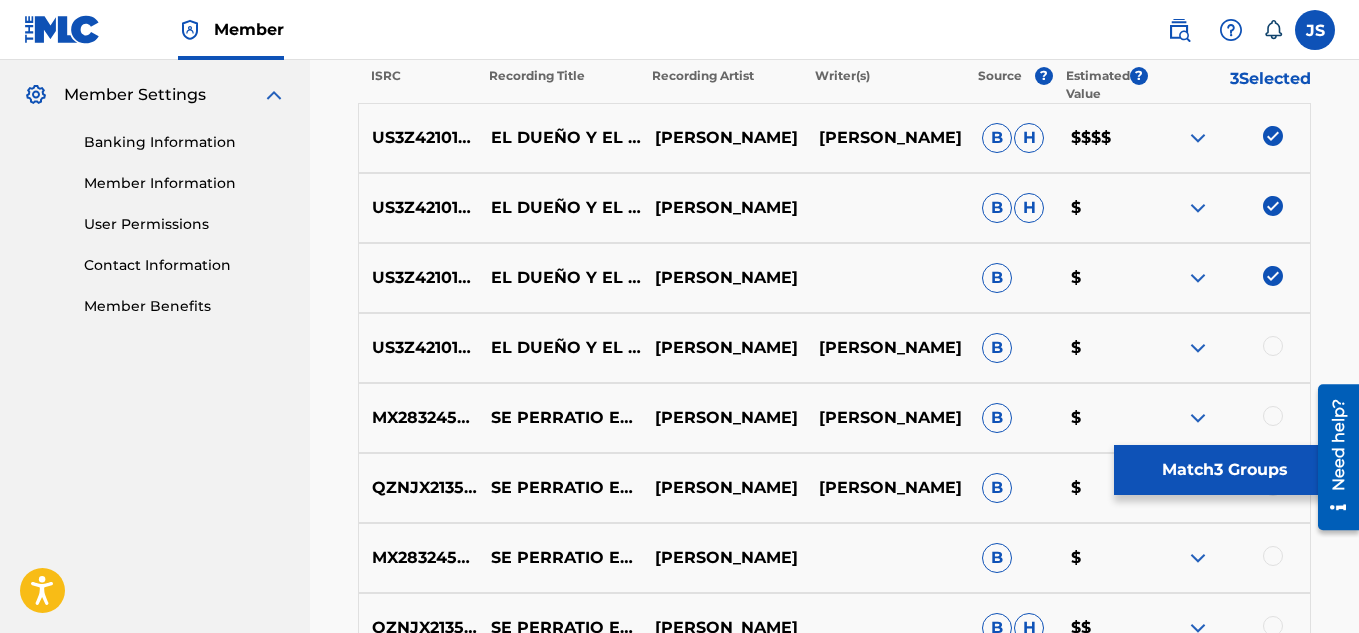 click at bounding box center [1273, 346] 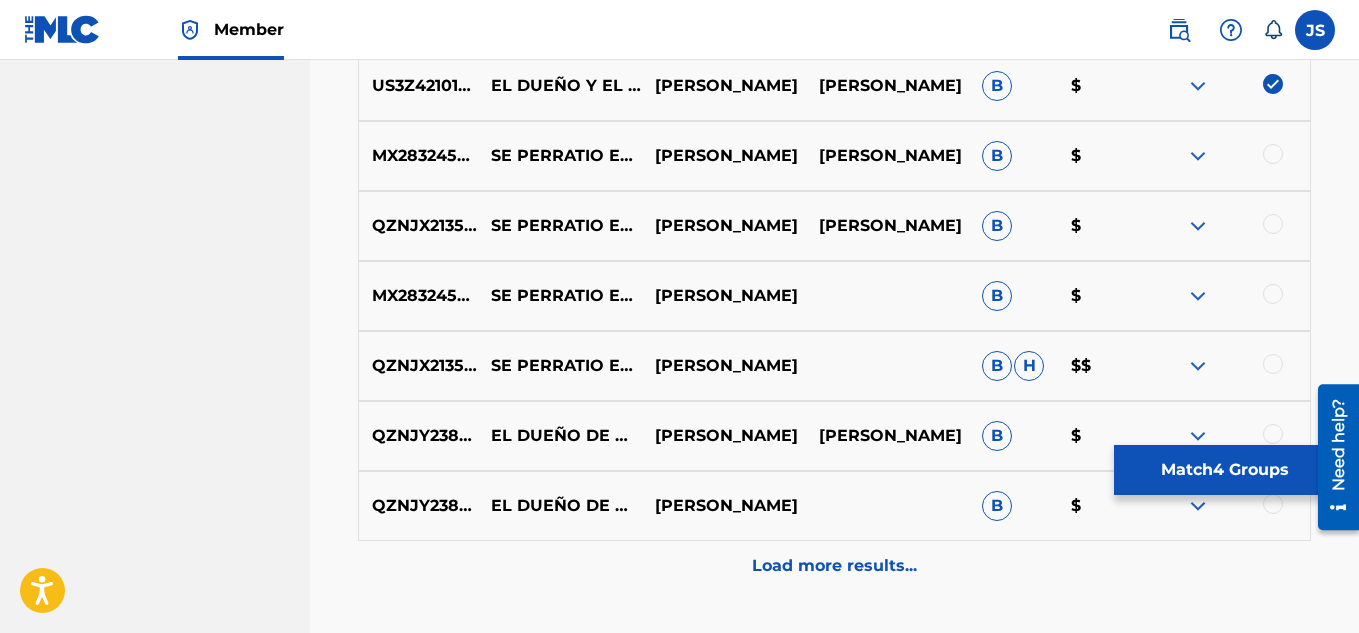 scroll, scrollTop: 1069, scrollLeft: 0, axis: vertical 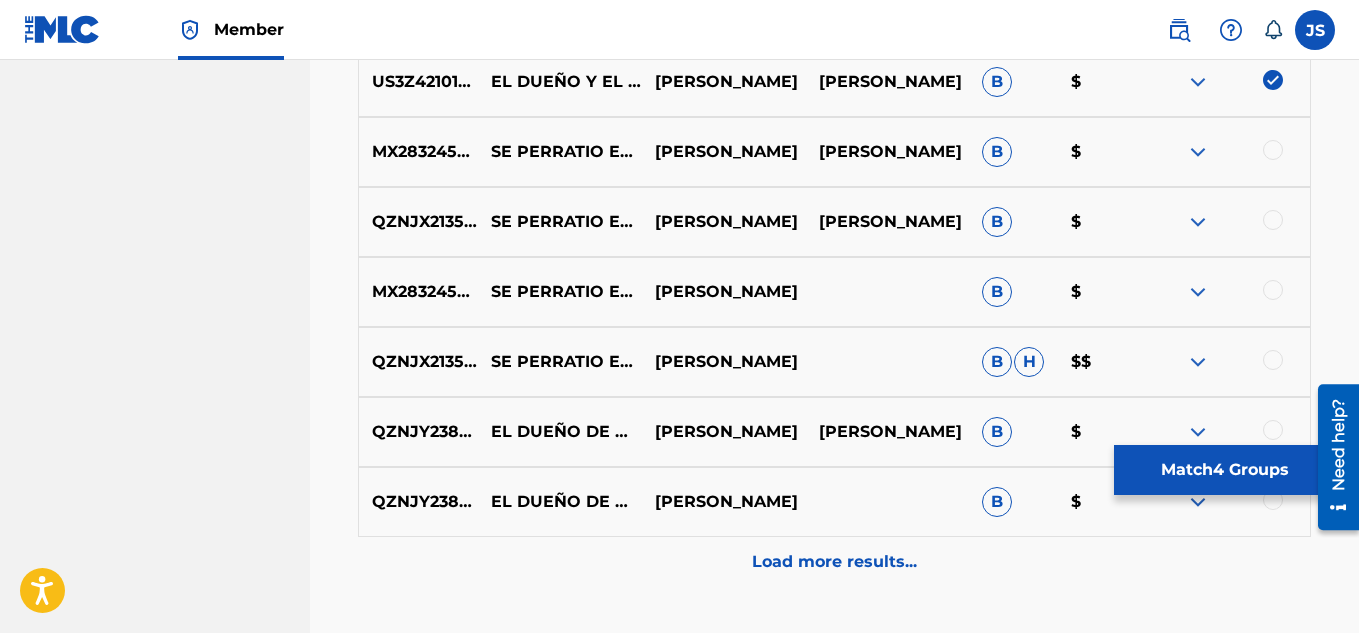 click on "Match  4 Groups" at bounding box center (1224, 470) 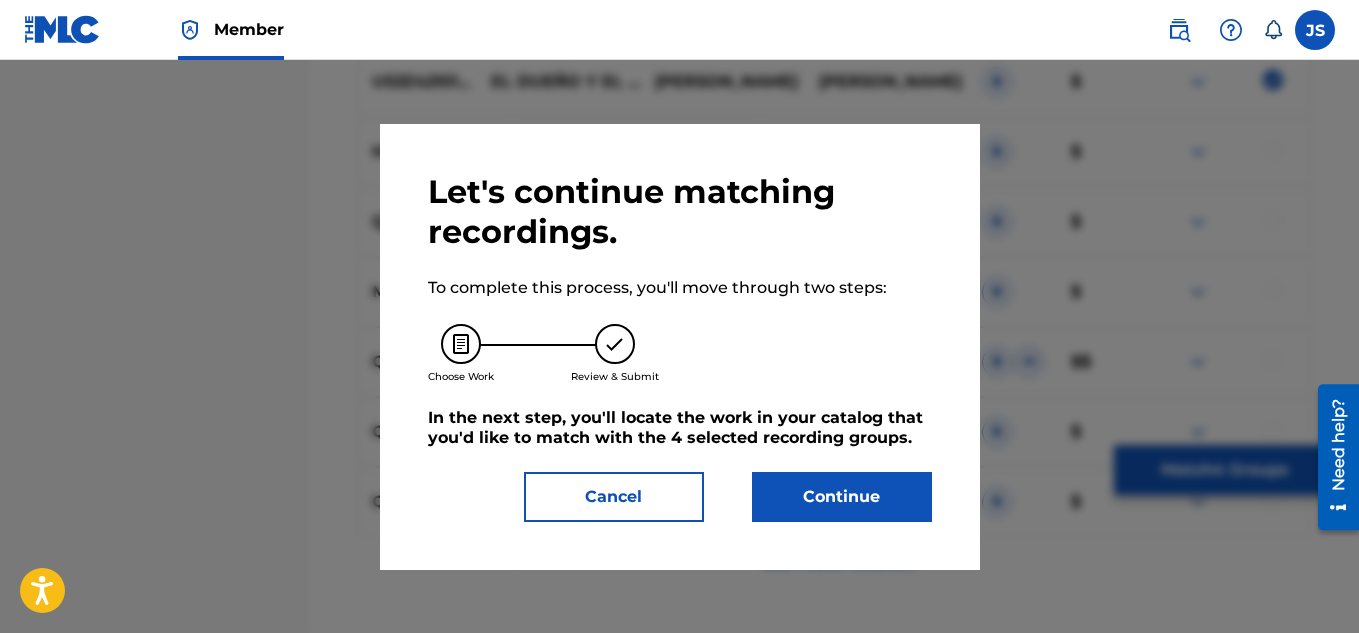 click on "Continue" at bounding box center [842, 497] 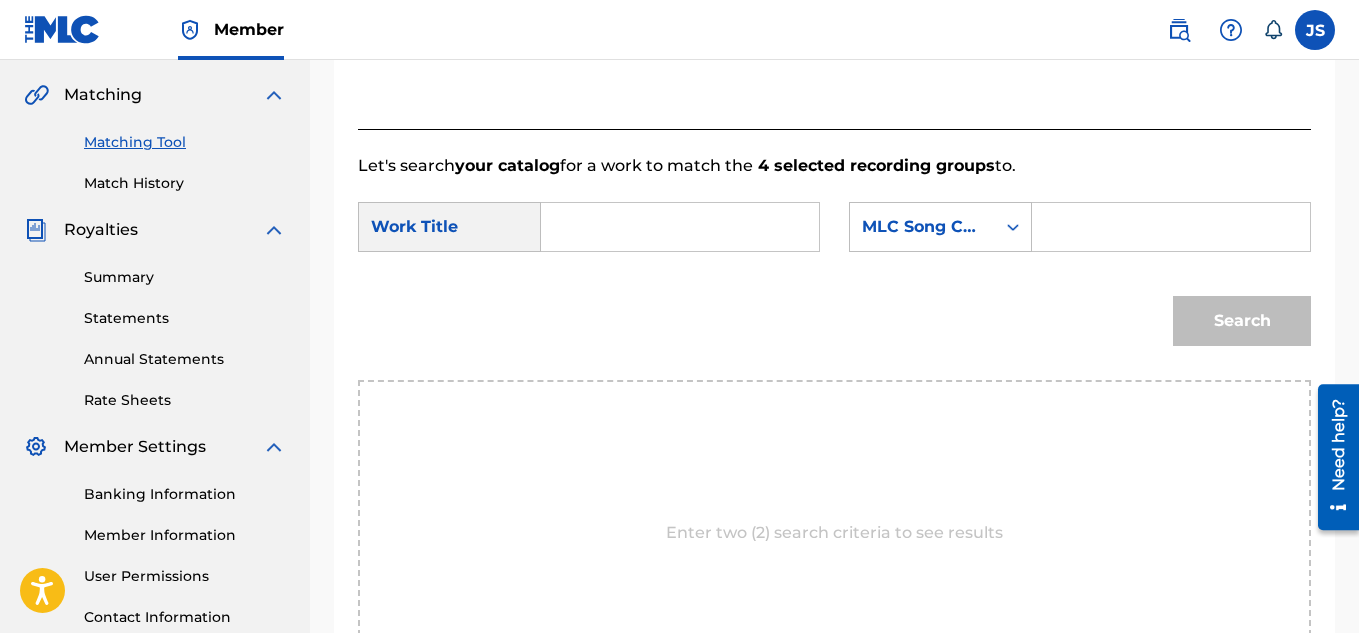 scroll, scrollTop: 448, scrollLeft: 0, axis: vertical 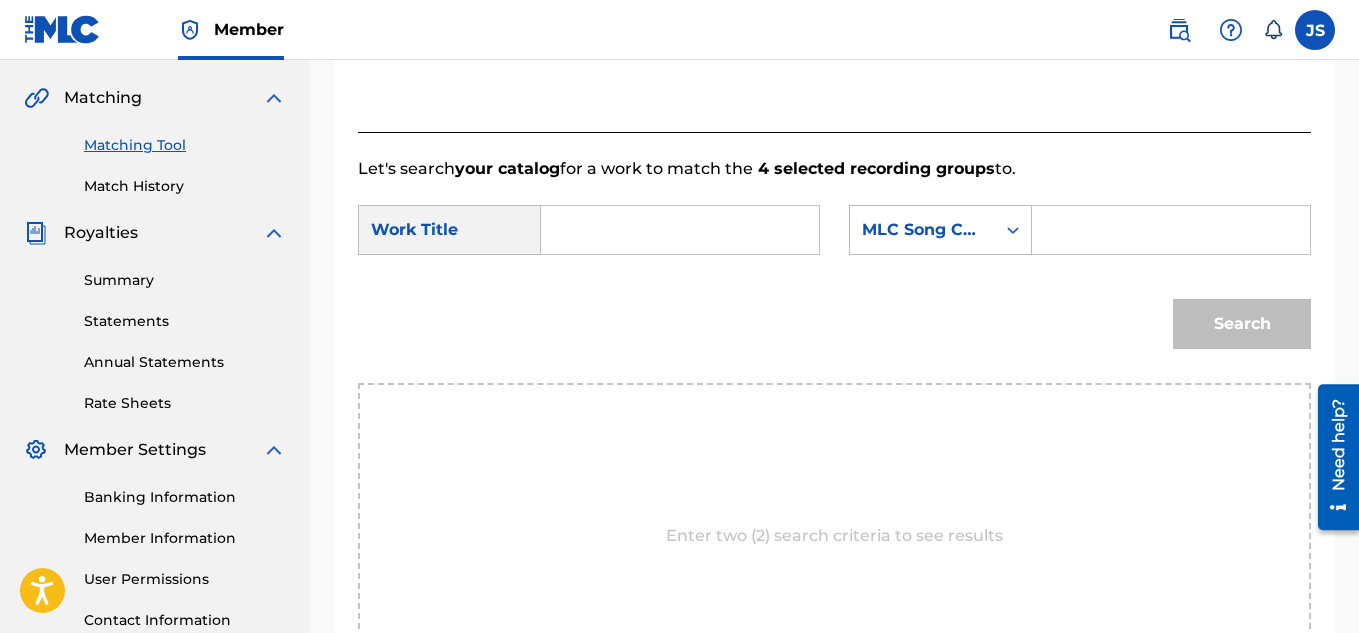 click at bounding box center (680, 230) 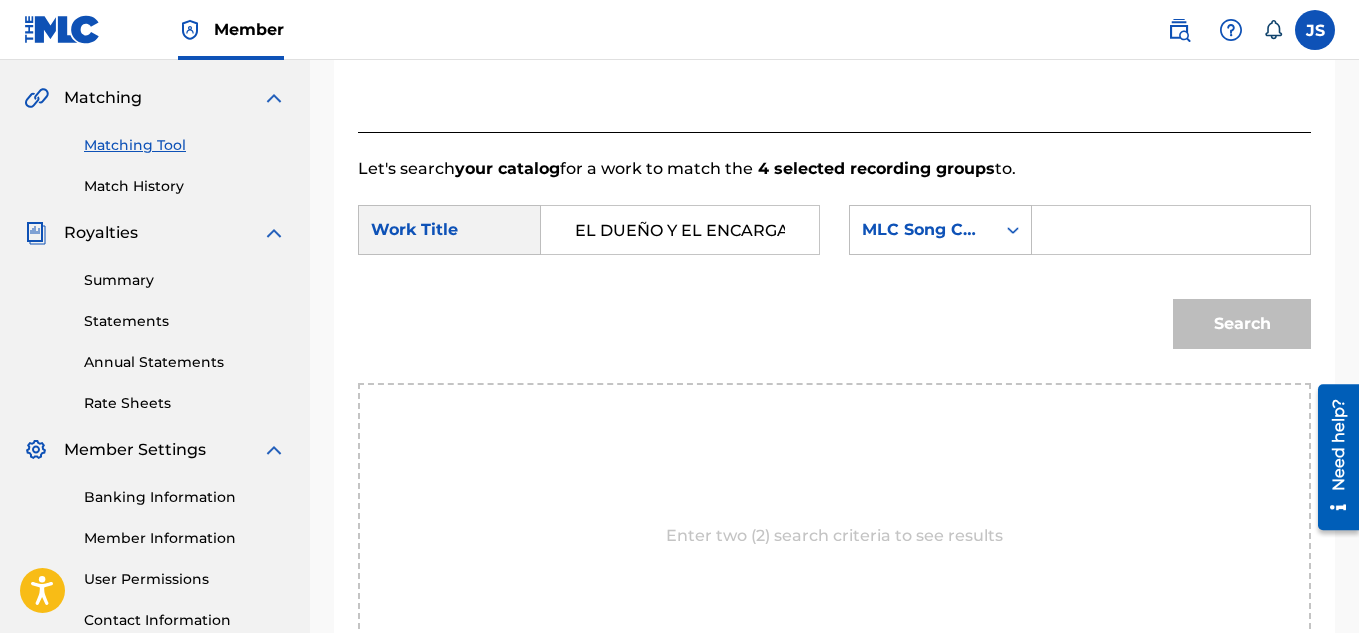 scroll, scrollTop: 0, scrollLeft: 16, axis: horizontal 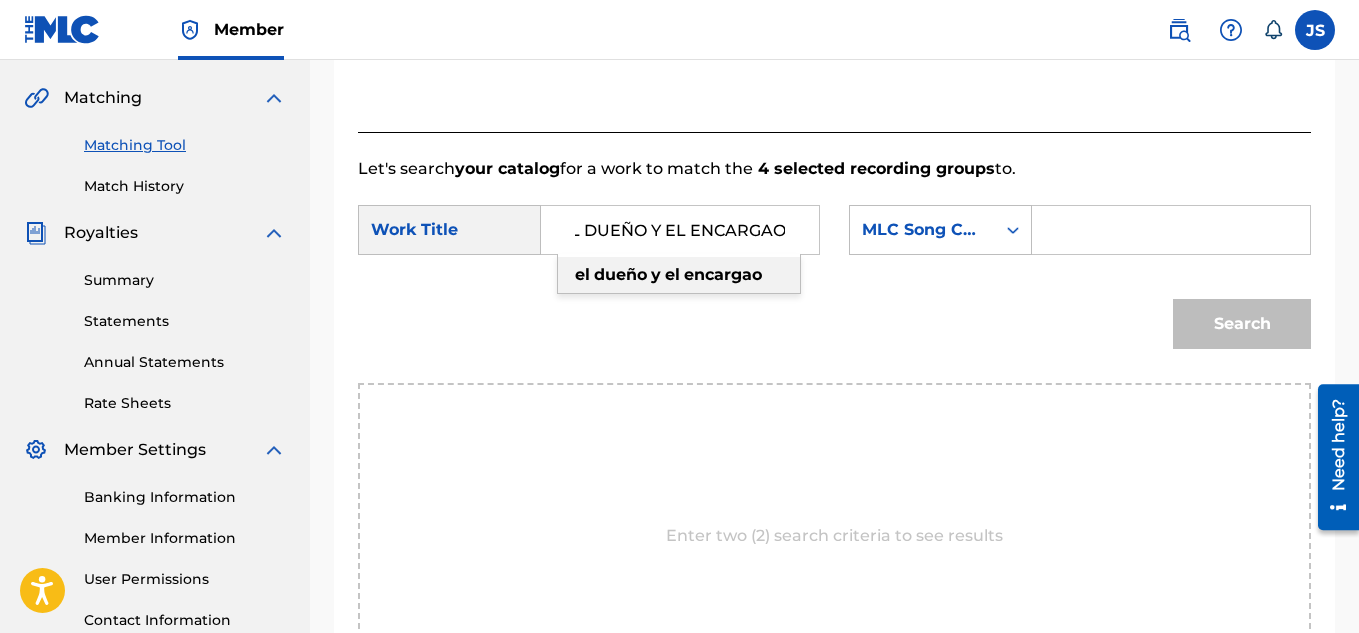 type on "EL DUEÑO Y EL ENCARGAO" 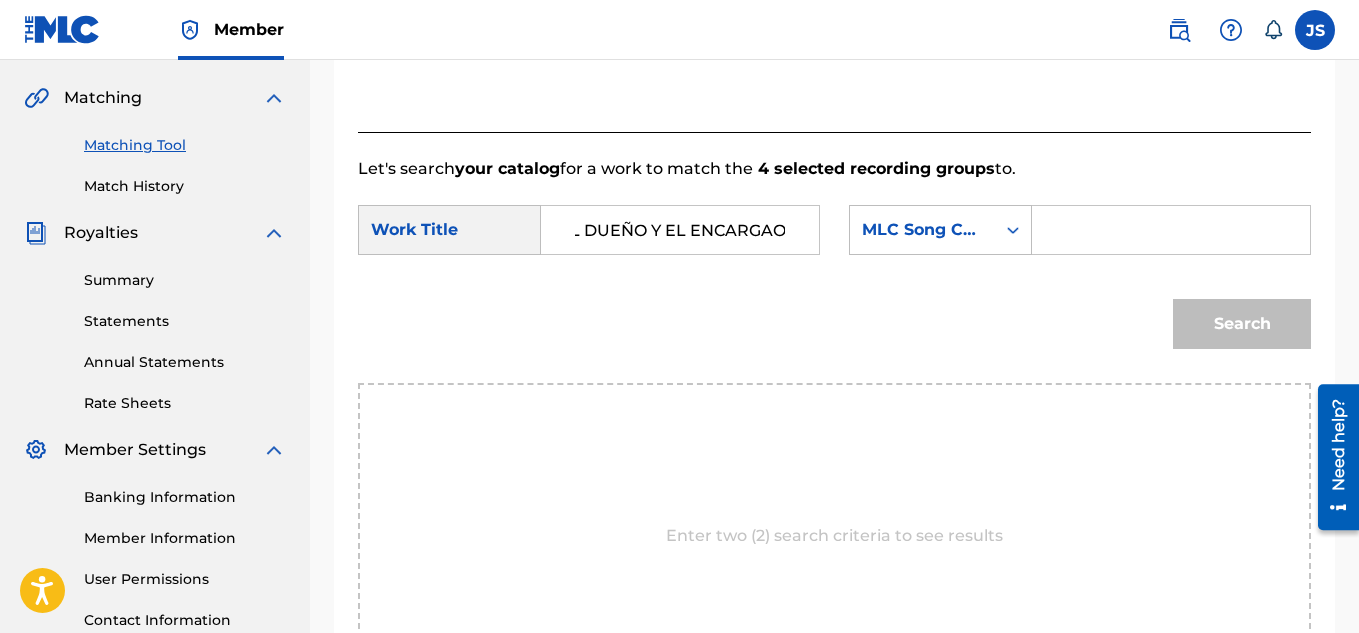 scroll, scrollTop: 0, scrollLeft: 0, axis: both 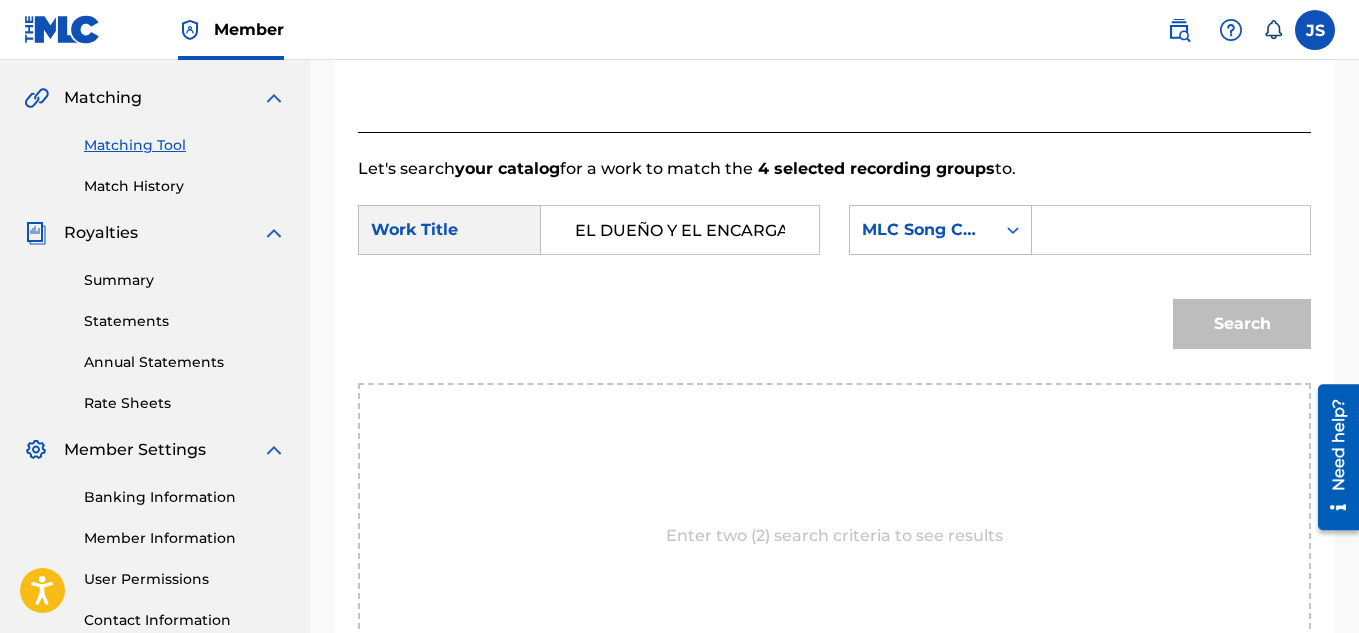 paste on "EL DUEÑO Y EL ENCARGAO" 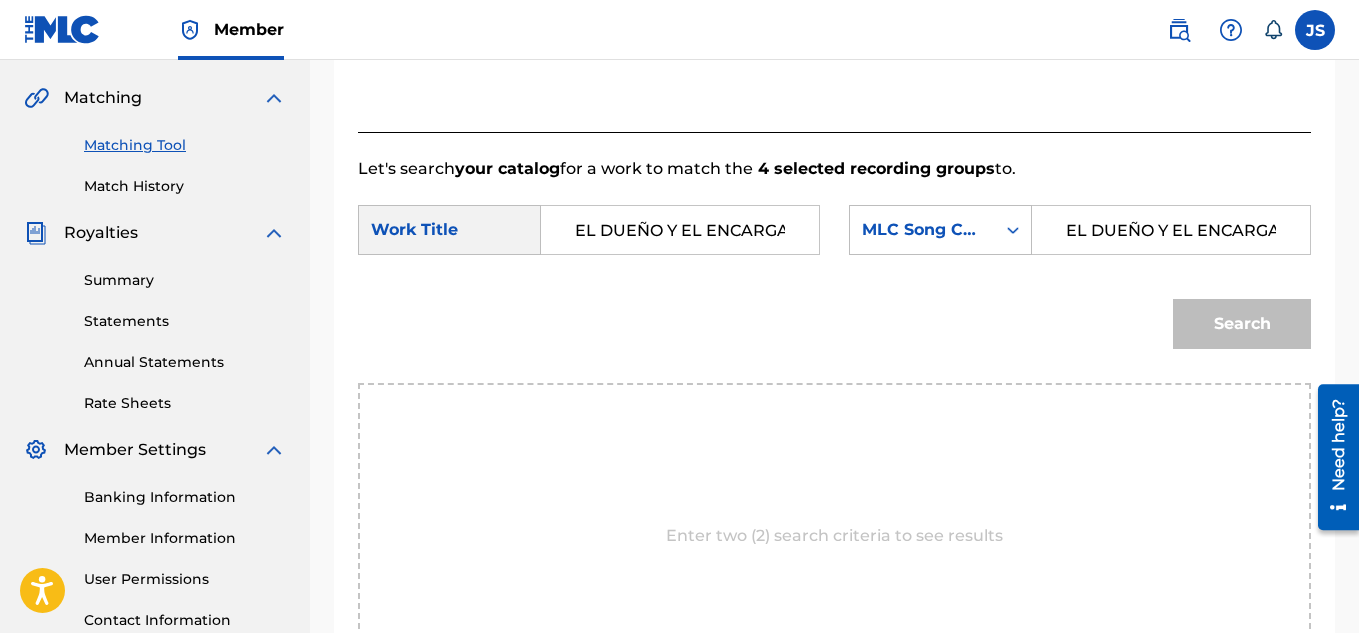 click on "EL DUEÑO Y EL ENCARGAO" at bounding box center (1171, 230) 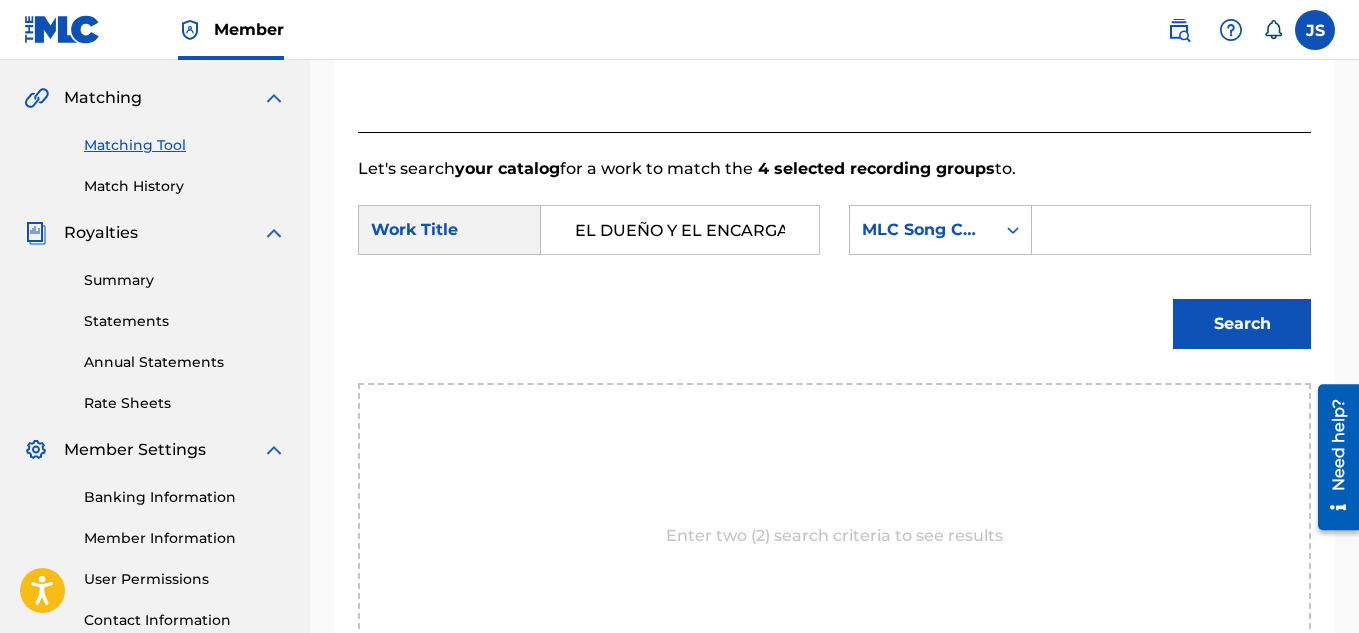 scroll, scrollTop: 0, scrollLeft: 0, axis: both 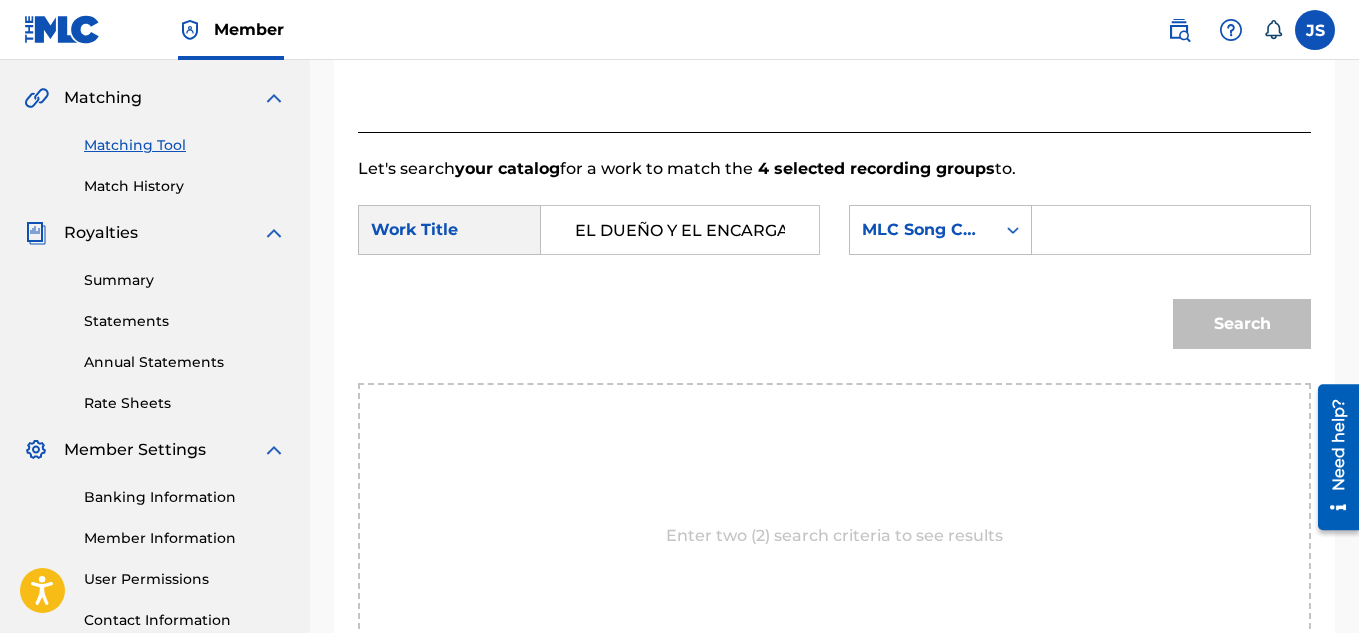 paste on "EQ5LIZ" 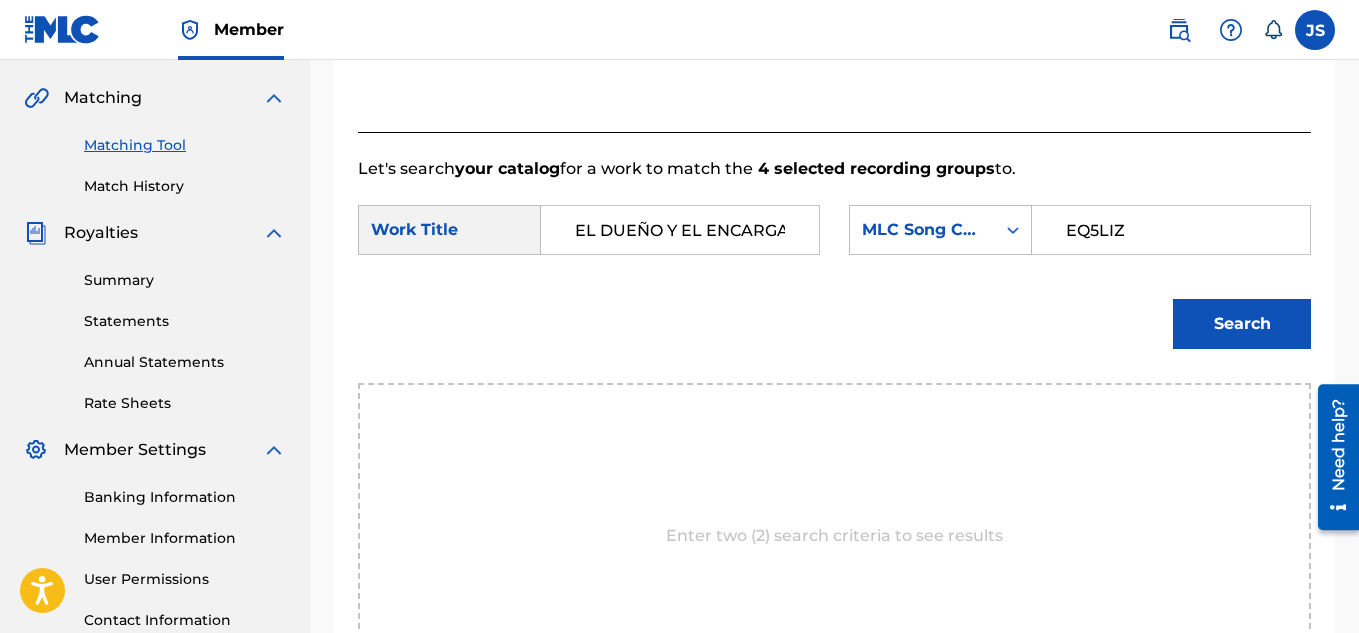 type on "EQ5LIZ" 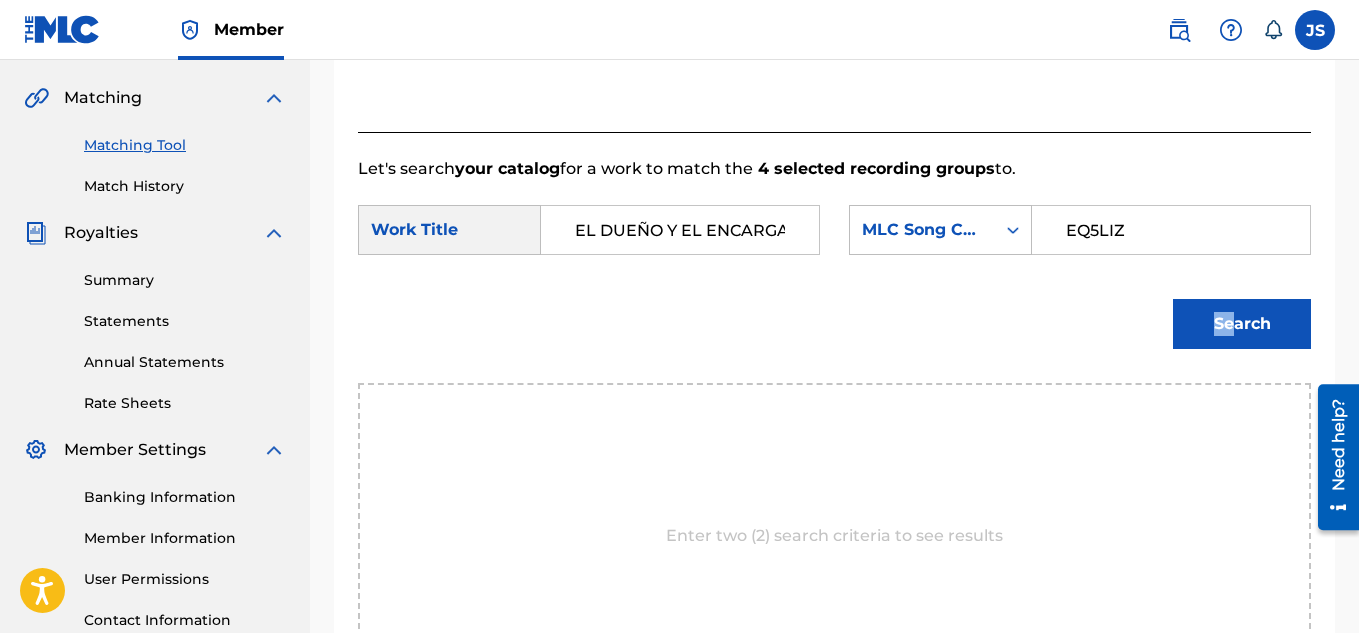 drag, startPoint x: 1230, startPoint y: 387, endPoint x: 1217, endPoint y: 373, distance: 19.104973 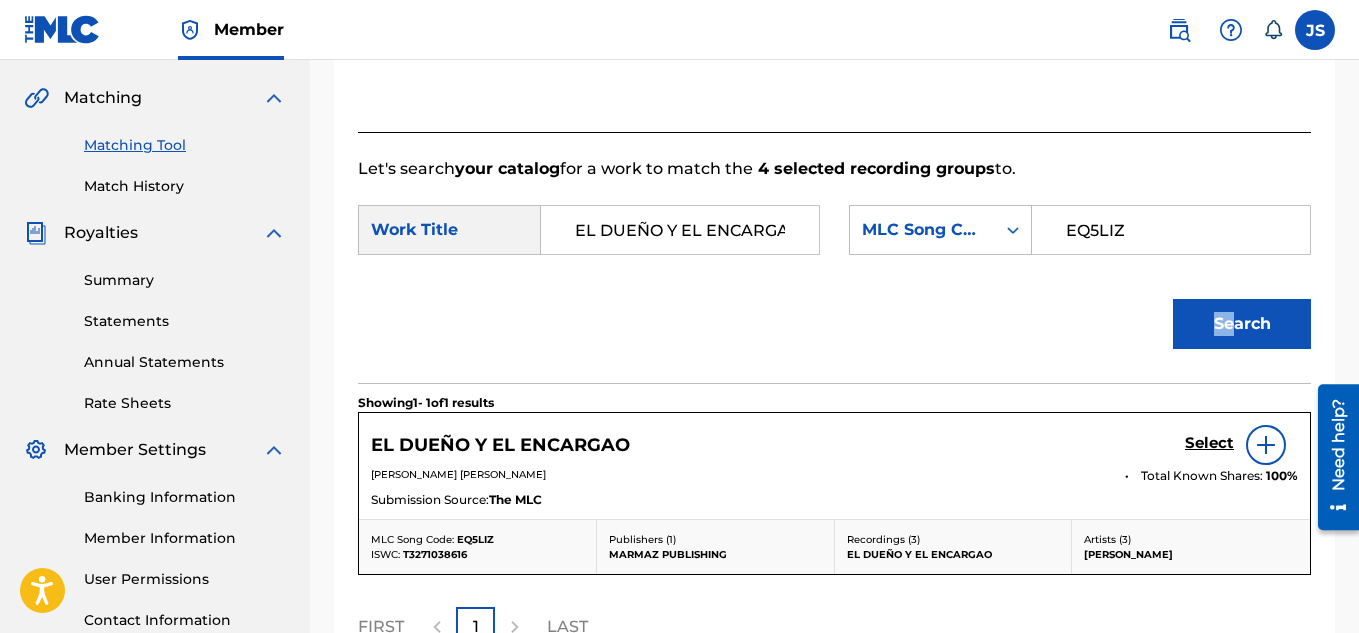 scroll, scrollTop: 608, scrollLeft: 0, axis: vertical 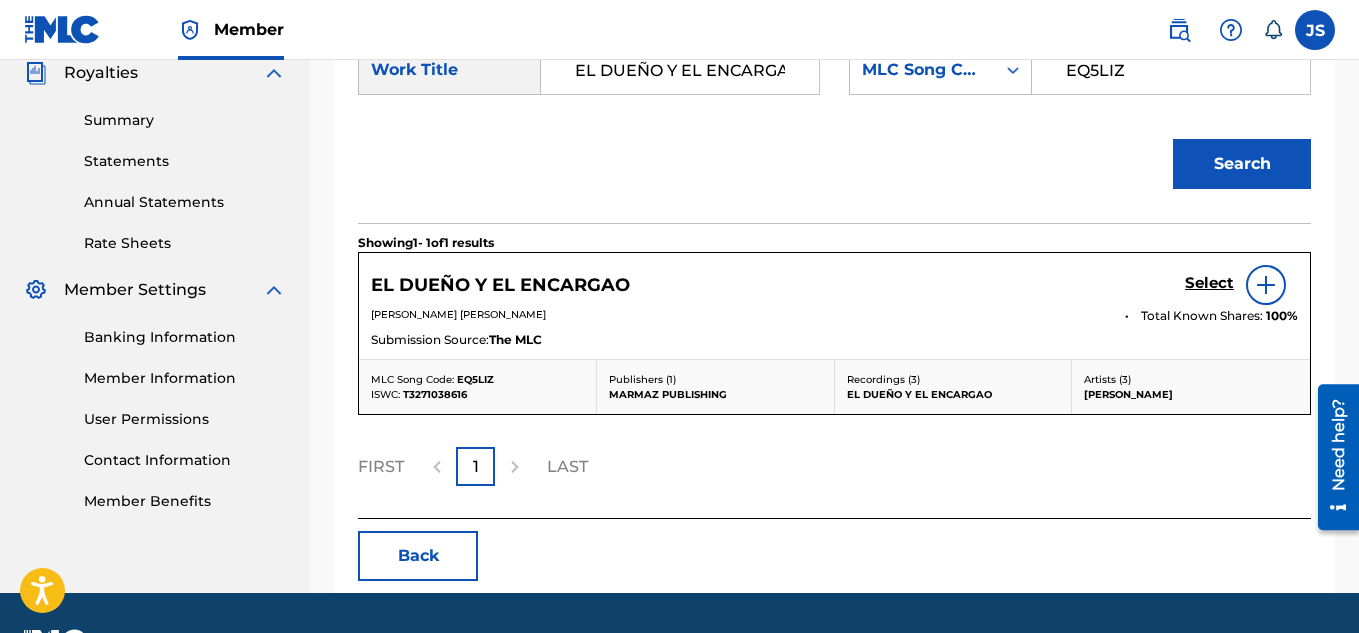 click on "Select" at bounding box center [1209, 283] 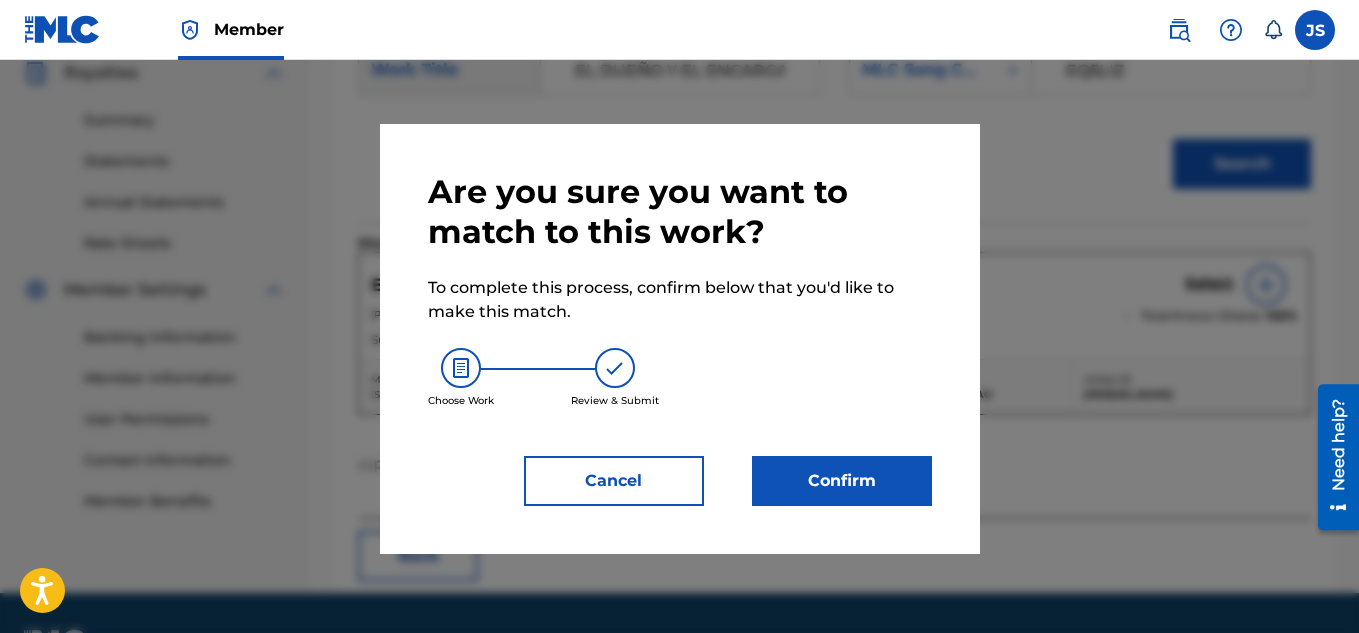 click on "Confirm" at bounding box center (842, 481) 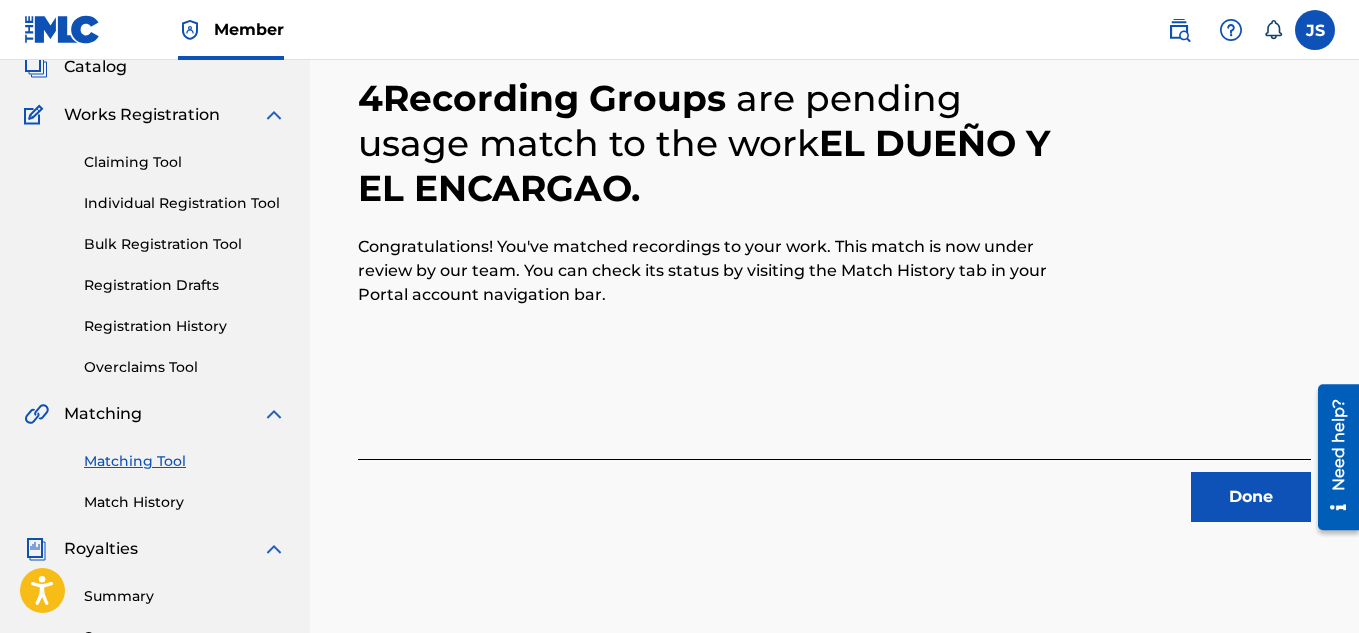 scroll, scrollTop: 133, scrollLeft: 0, axis: vertical 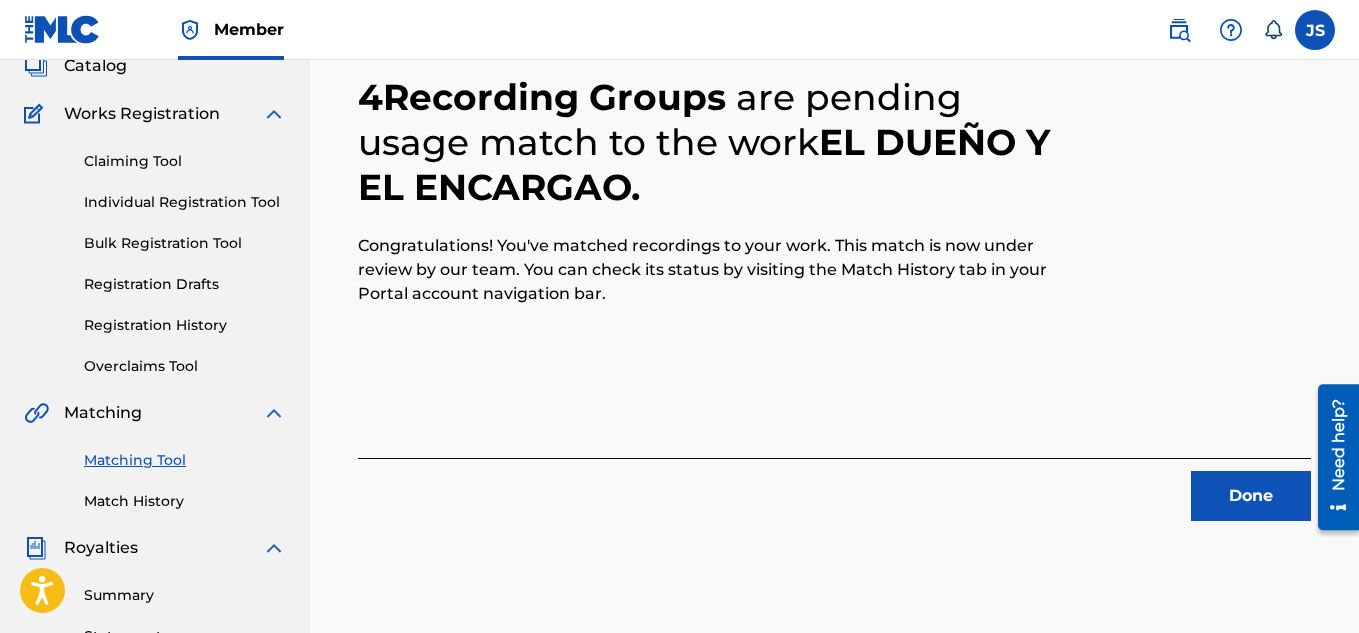 click on "Done" at bounding box center (1251, 496) 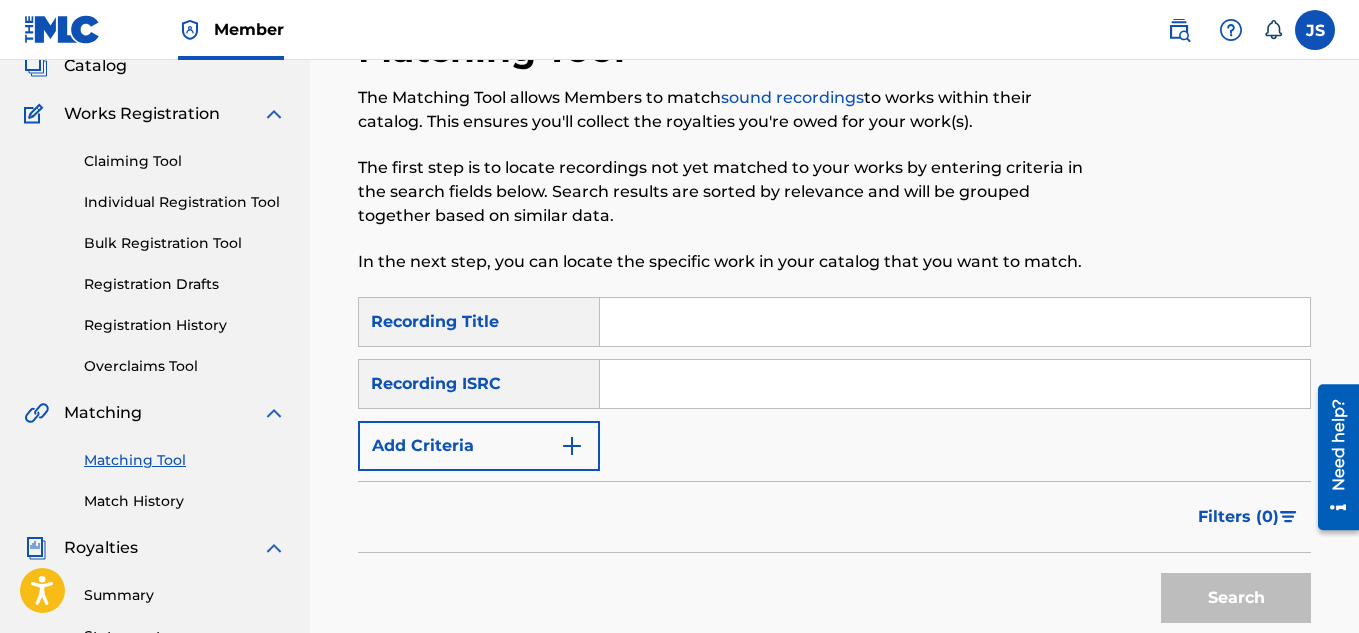 click at bounding box center [955, 322] 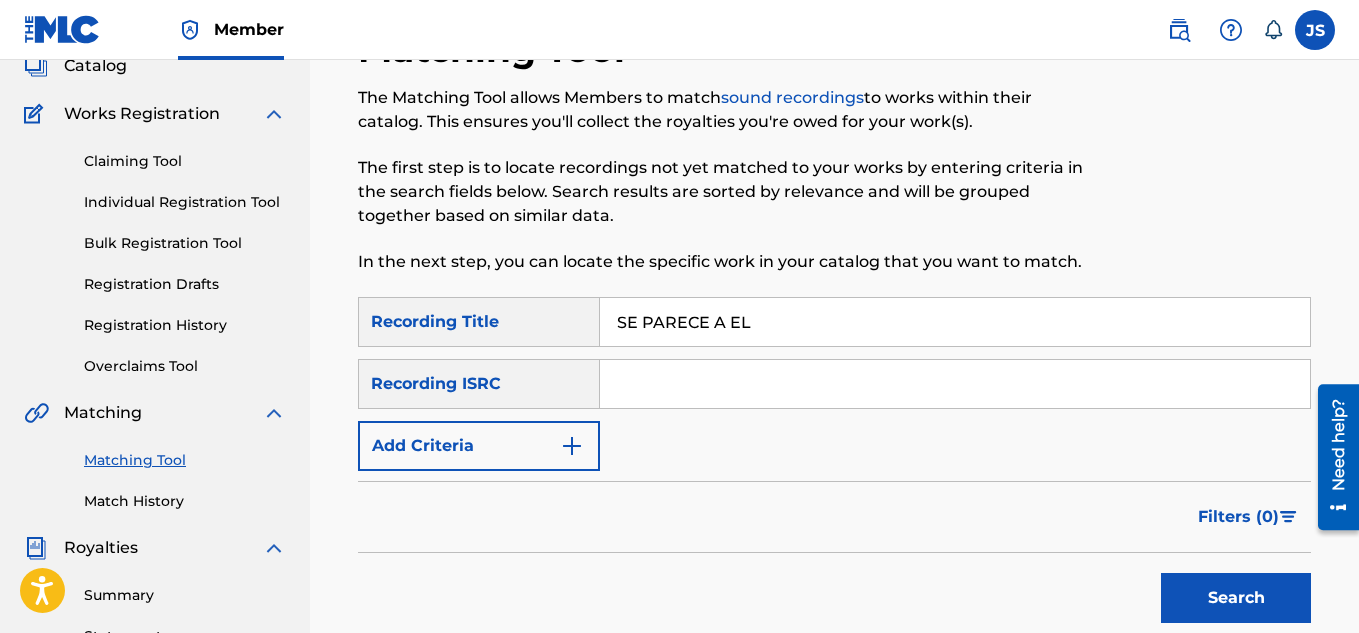 type on "SE PARECE A EL" 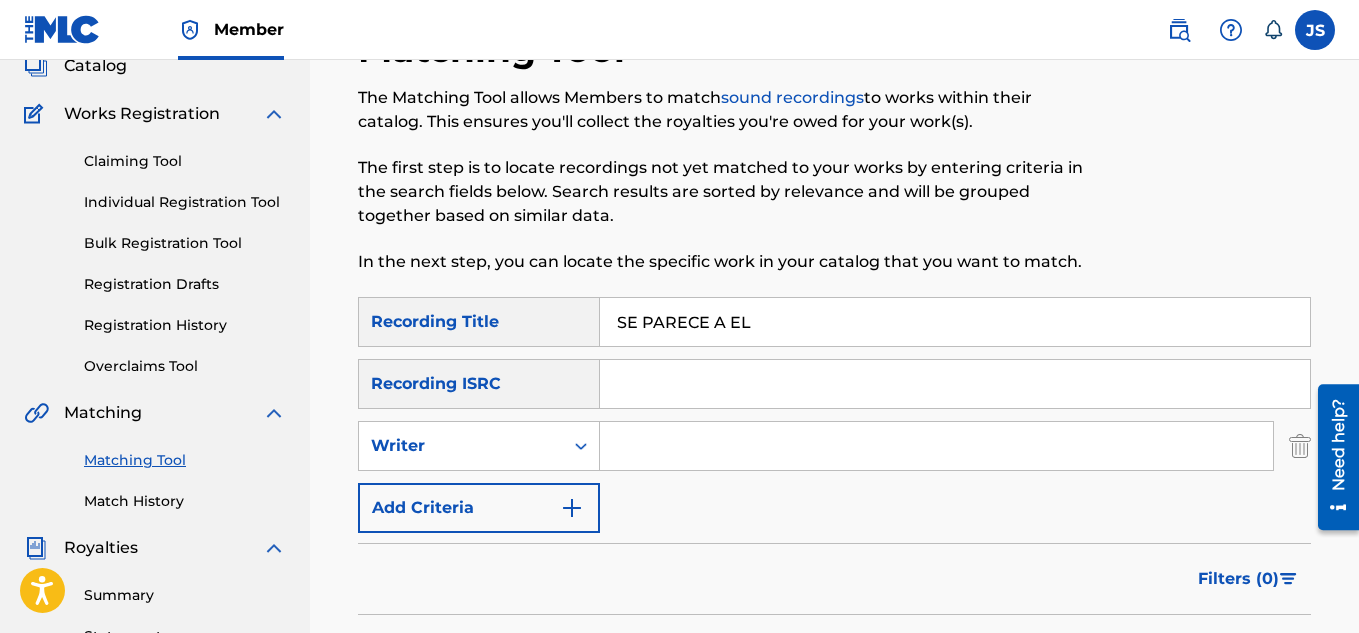 scroll, scrollTop: 161, scrollLeft: 0, axis: vertical 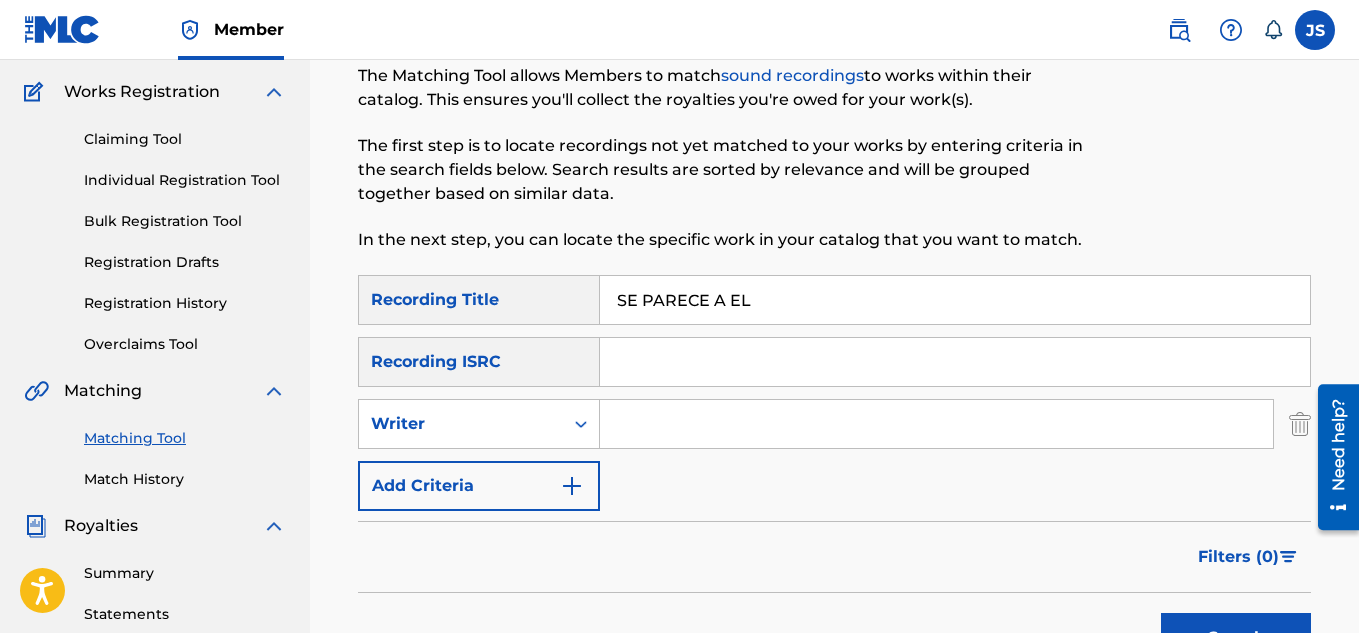 click at bounding box center [936, 424] 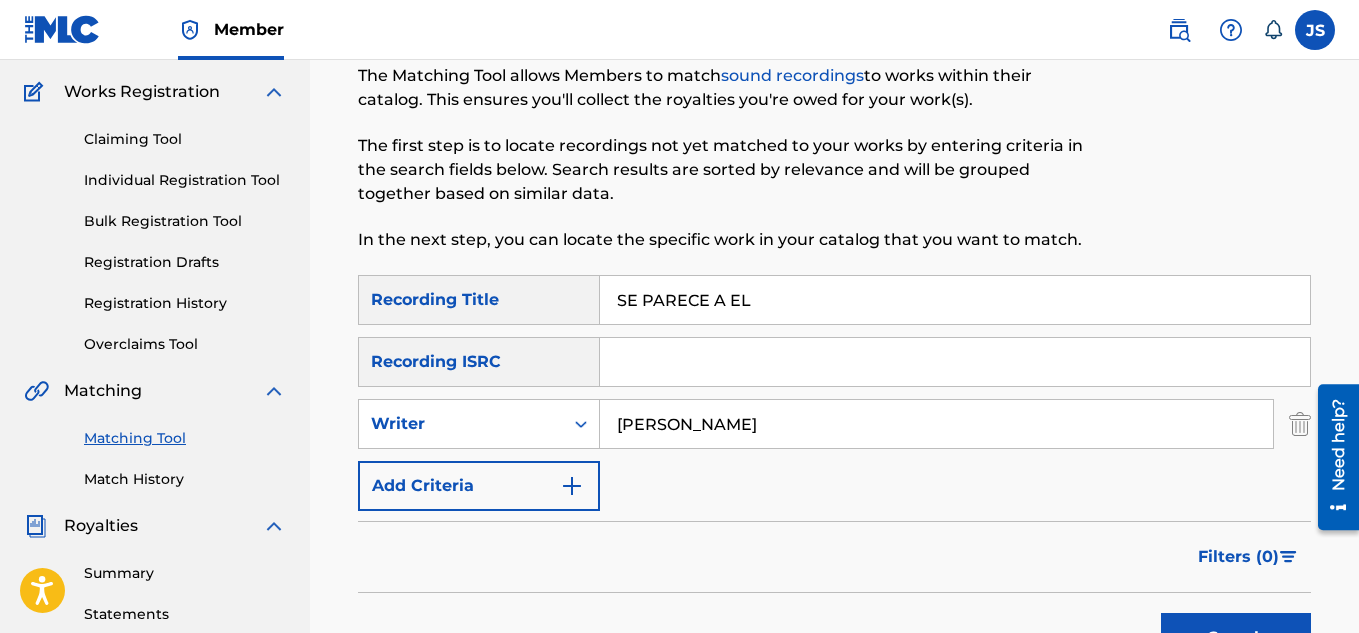 type on "rojas" 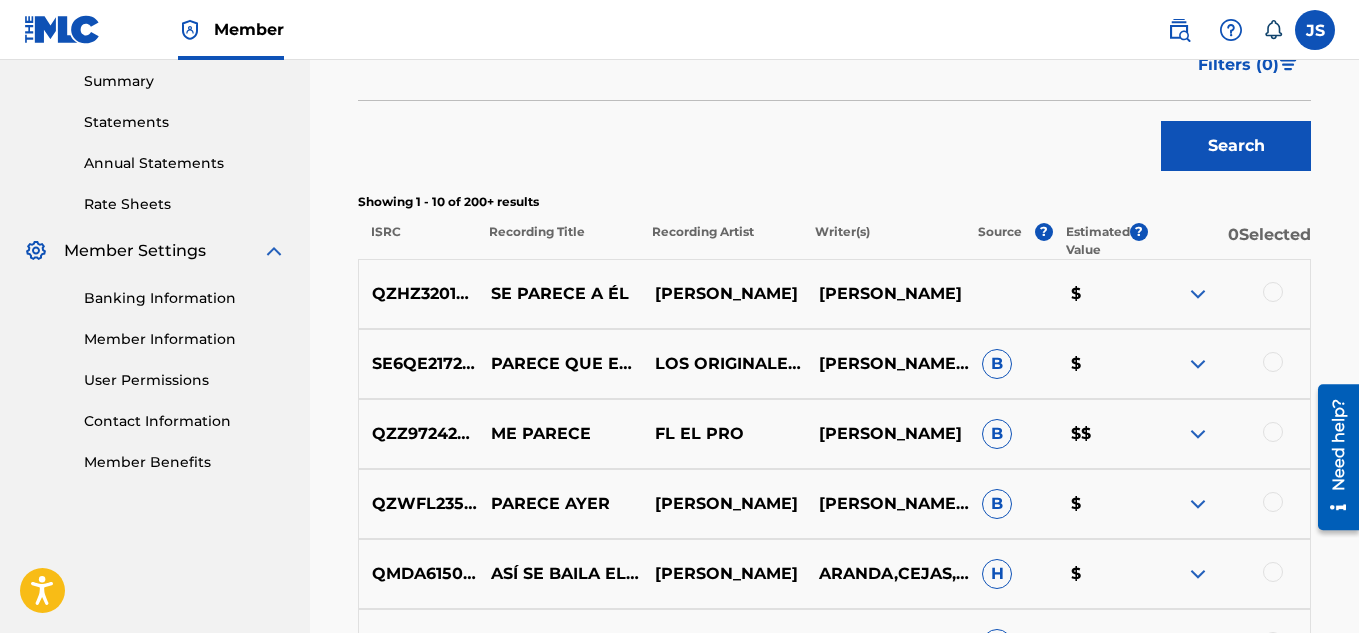 scroll, scrollTop: 648, scrollLeft: 0, axis: vertical 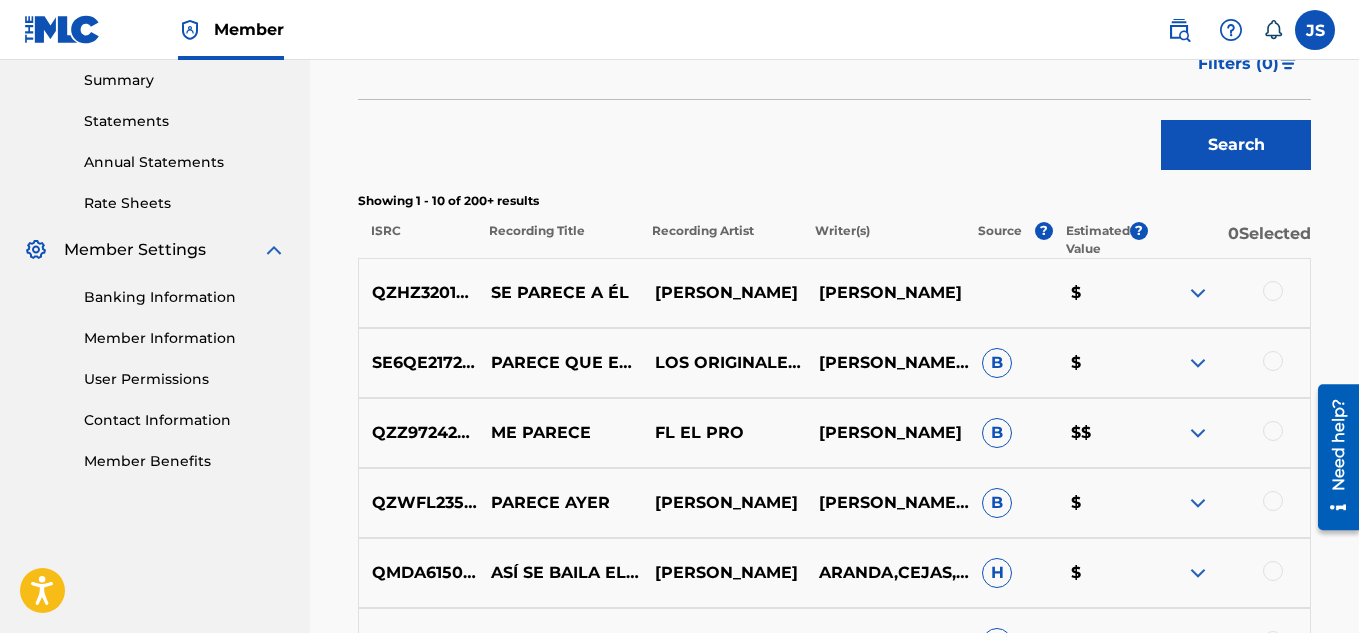 click at bounding box center [1273, 291] 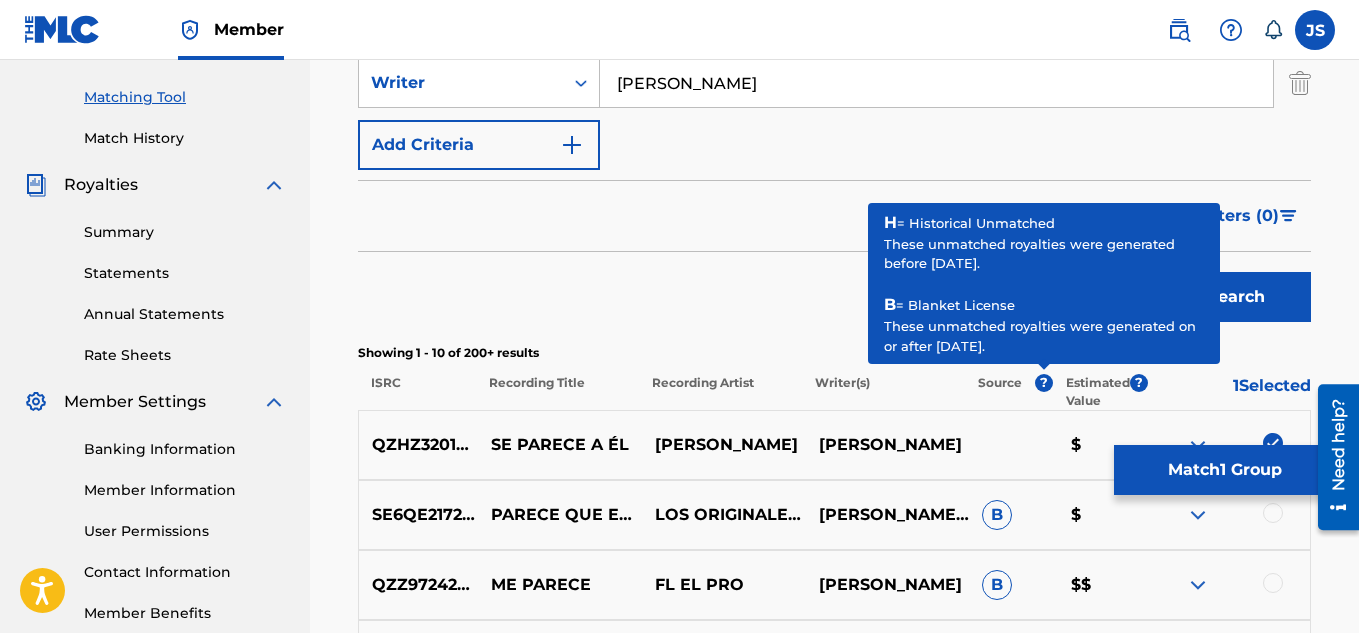 scroll, scrollTop: 379, scrollLeft: 0, axis: vertical 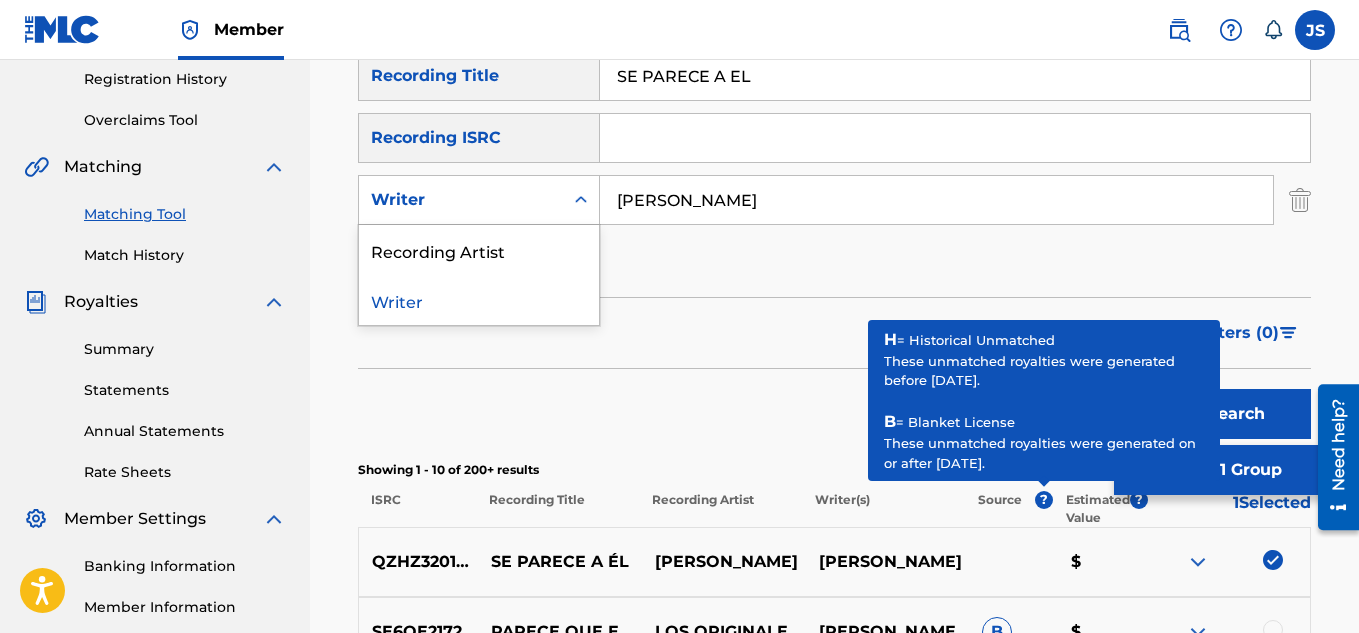 click on "Writer" at bounding box center (461, 200) 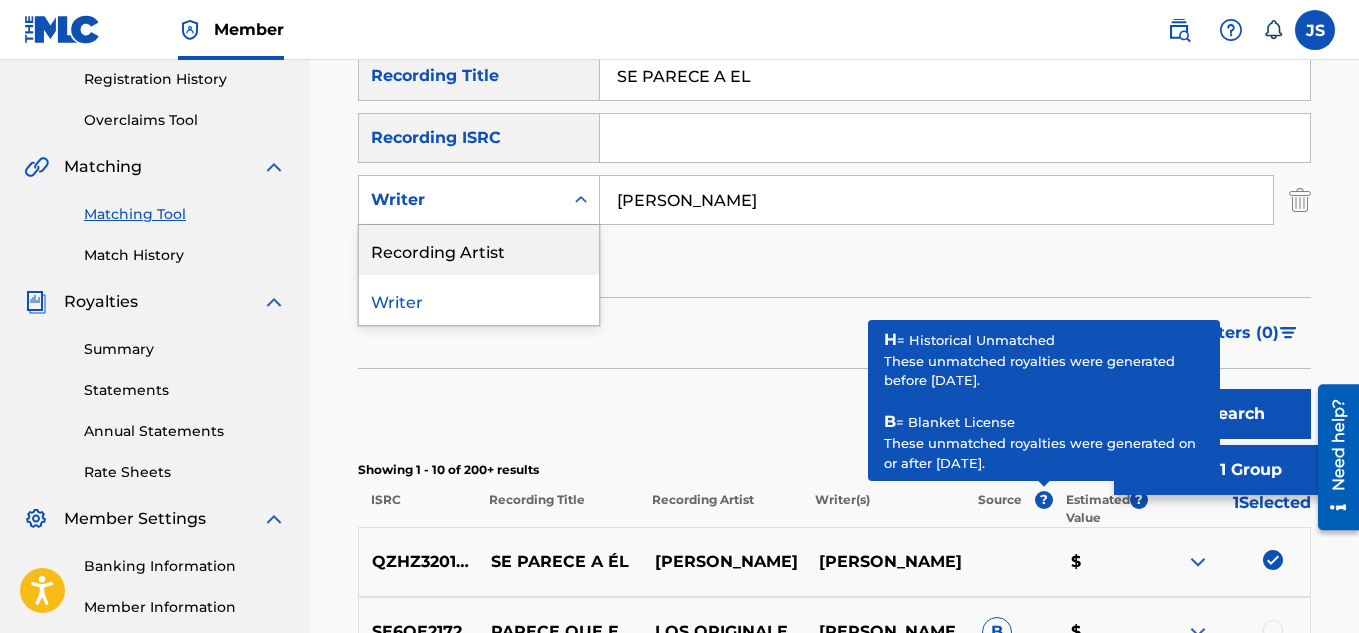 drag, startPoint x: 489, startPoint y: 244, endPoint x: 776, endPoint y: 166, distance: 297.4105 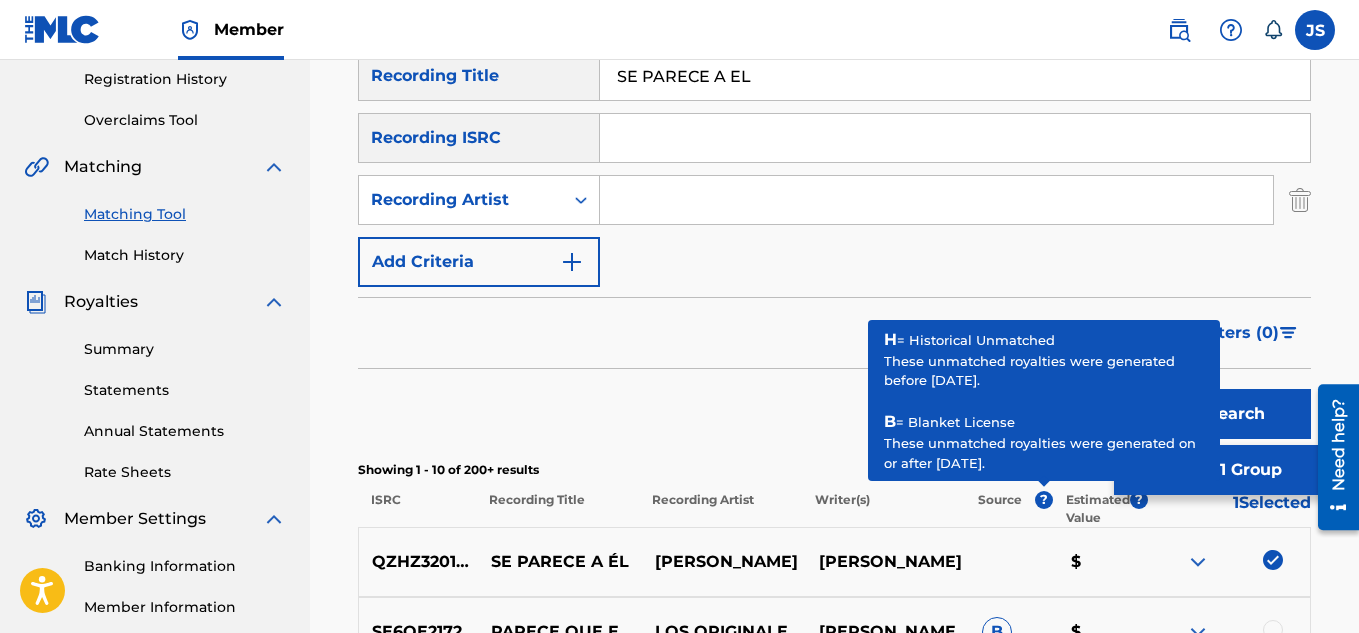 click at bounding box center (936, 200) 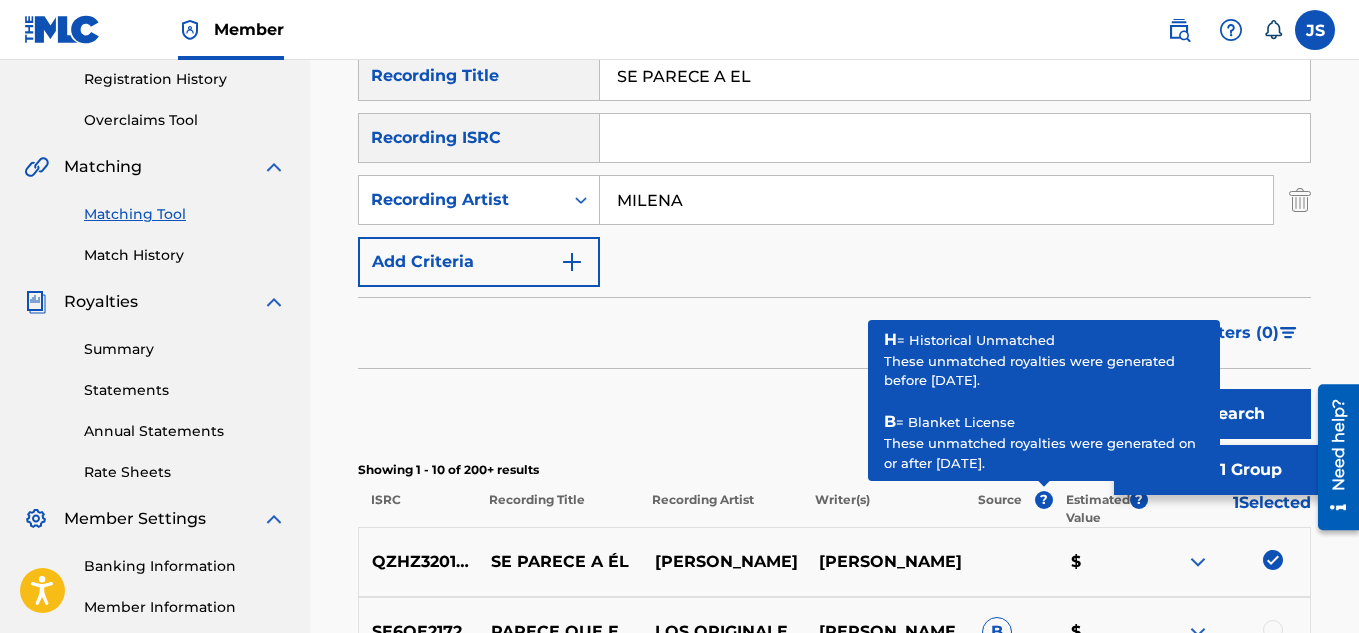 type on "MILENA" 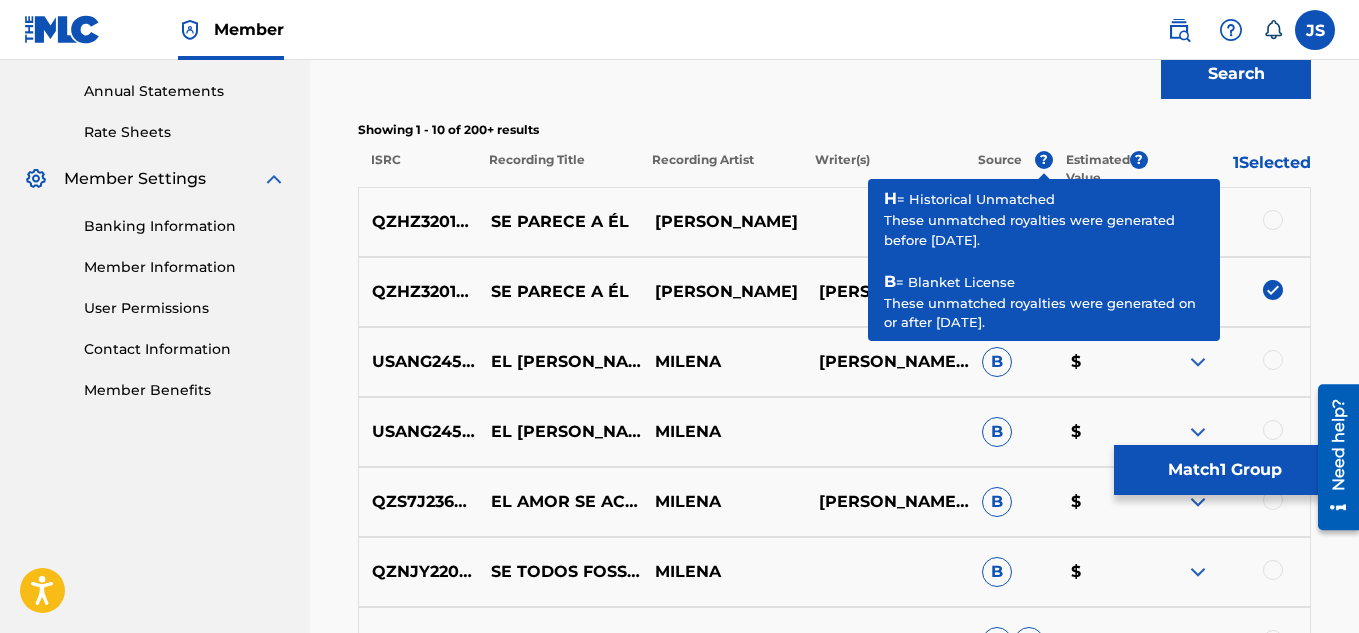 scroll, scrollTop: 721, scrollLeft: 0, axis: vertical 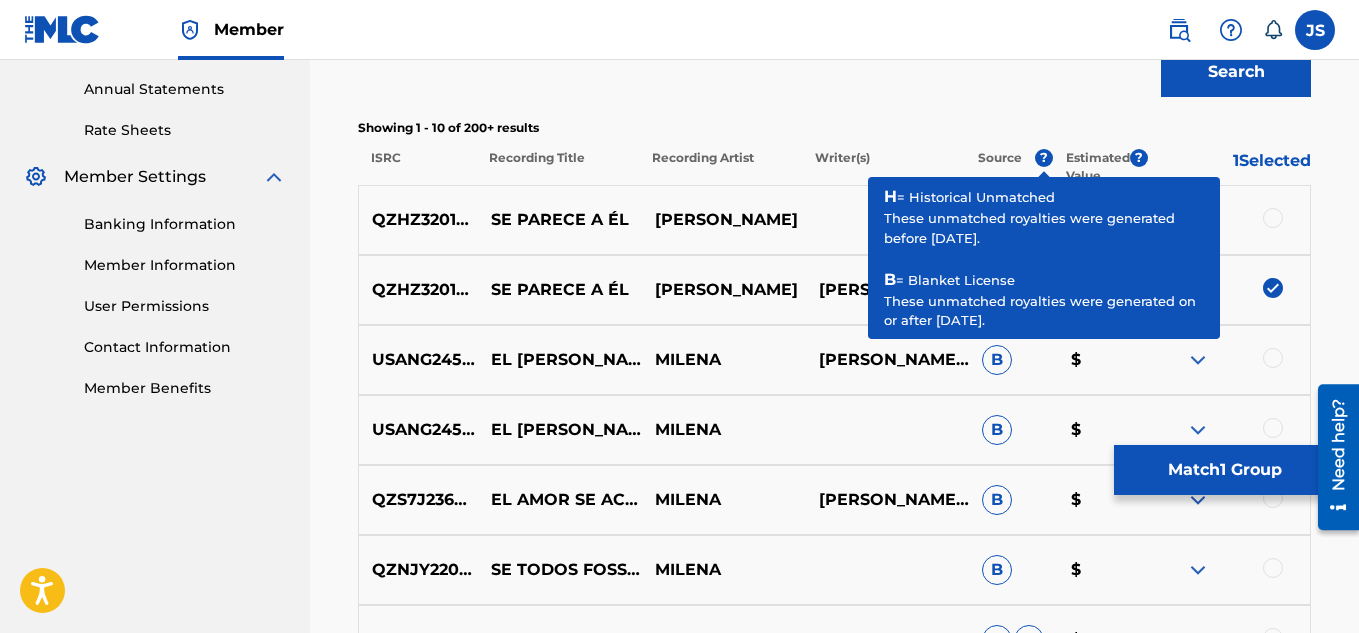 click at bounding box center [1273, 218] 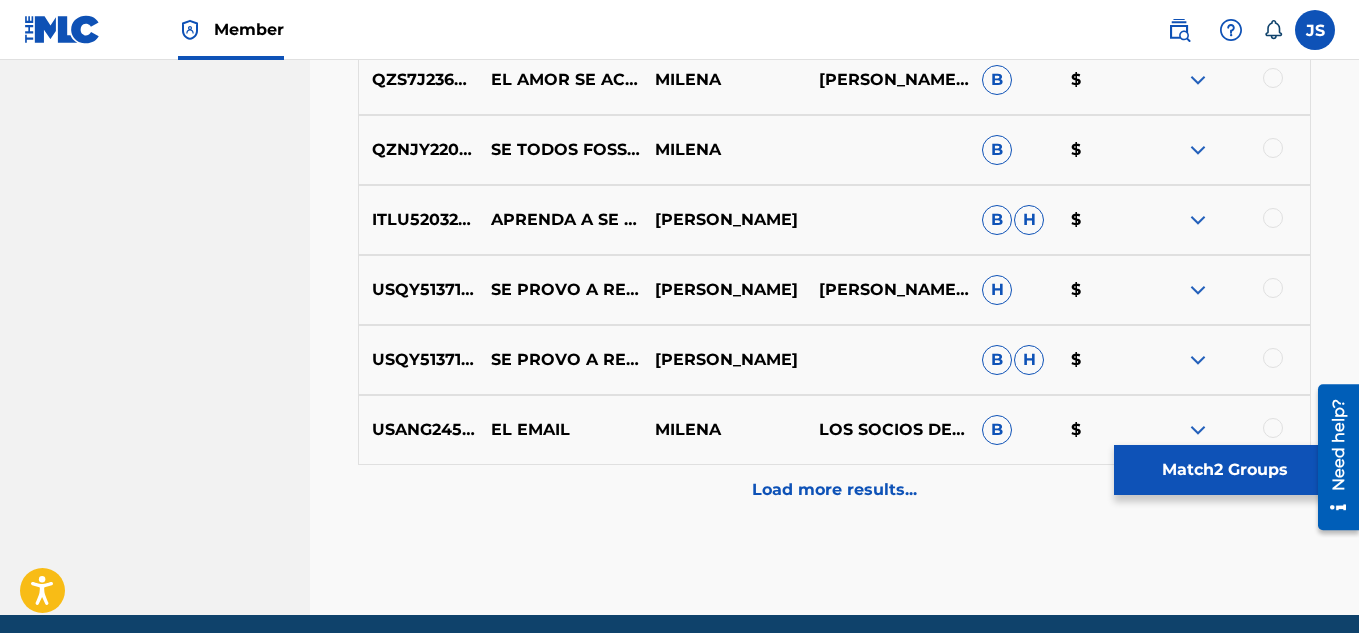 scroll, scrollTop: 1142, scrollLeft: 0, axis: vertical 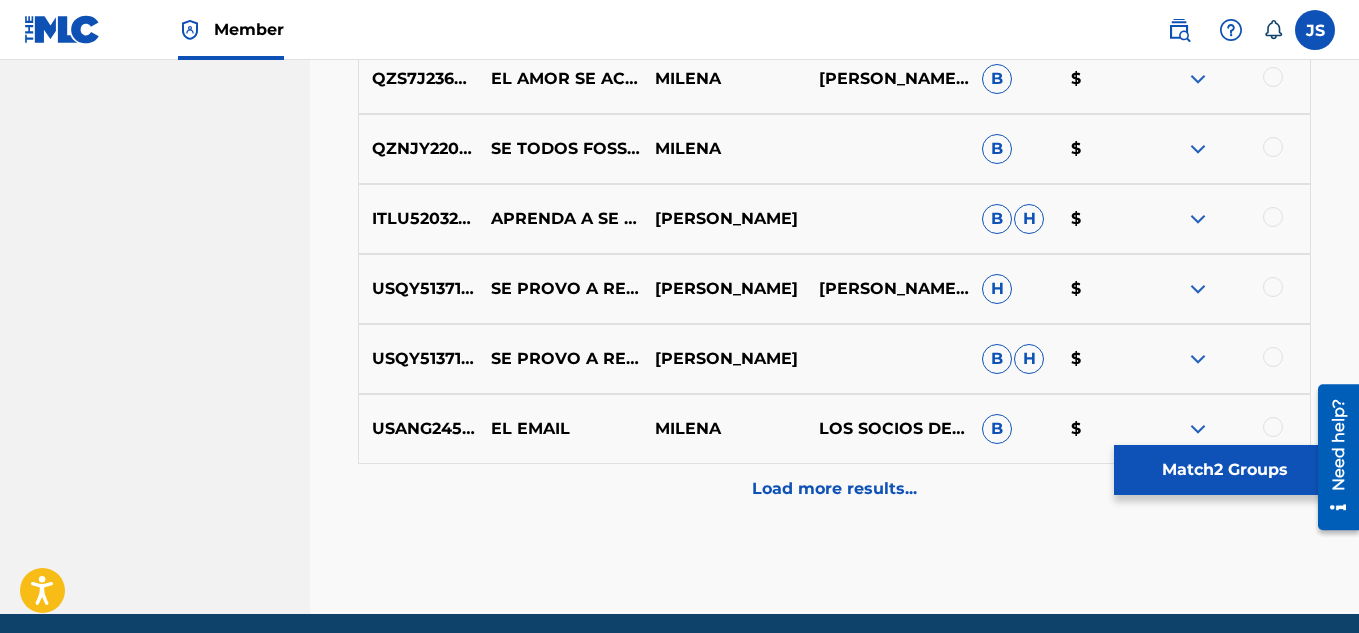 click on "Match  2 Groups" at bounding box center [1224, 470] 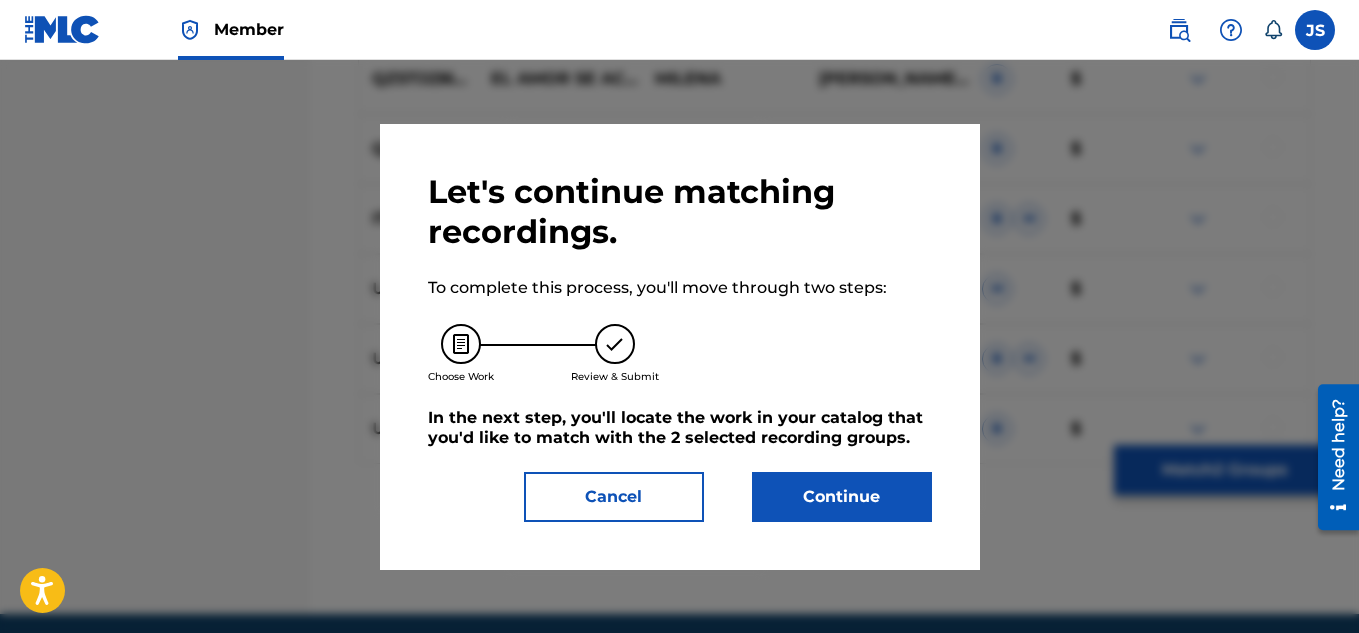 click on "Continue" at bounding box center [842, 497] 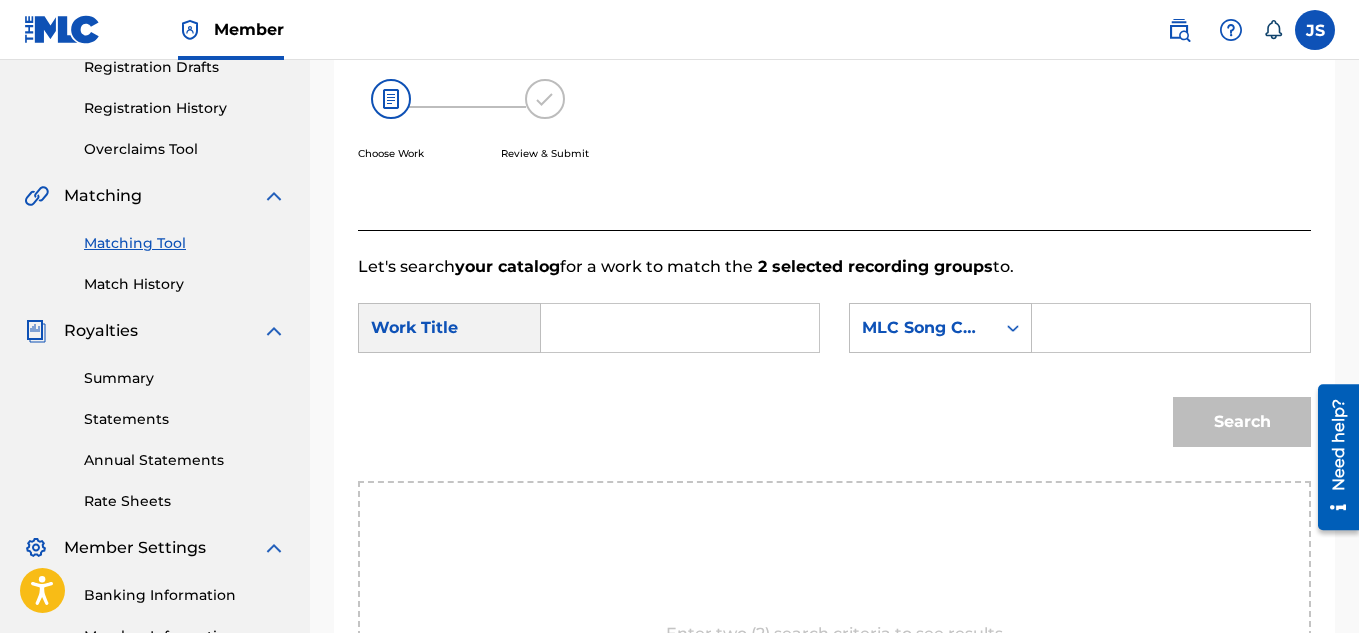 scroll, scrollTop: 273, scrollLeft: 0, axis: vertical 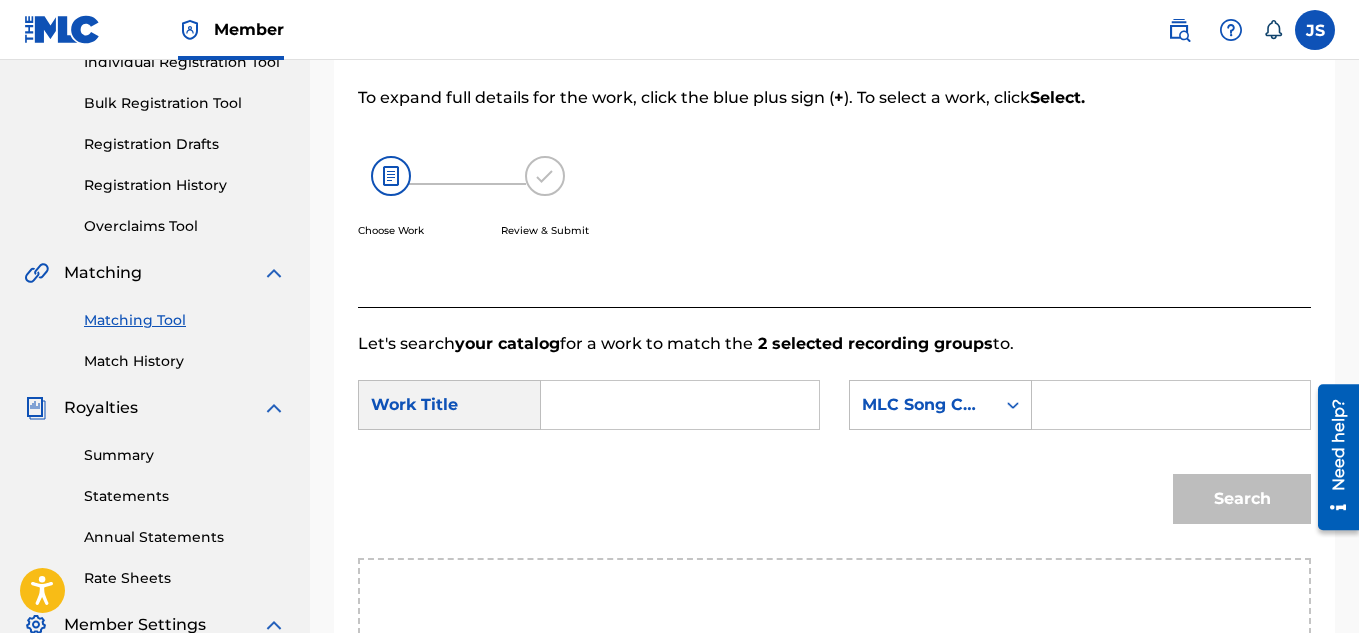 click at bounding box center (680, 405) 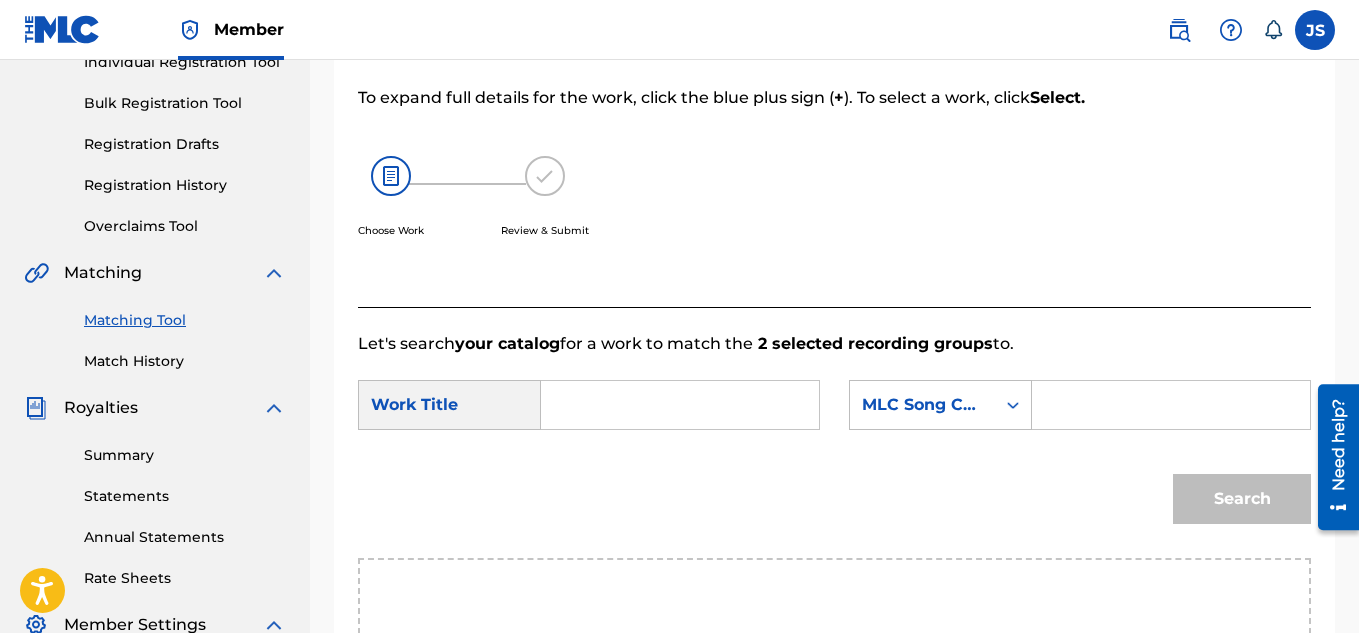 paste on "SE PARECE A EL" 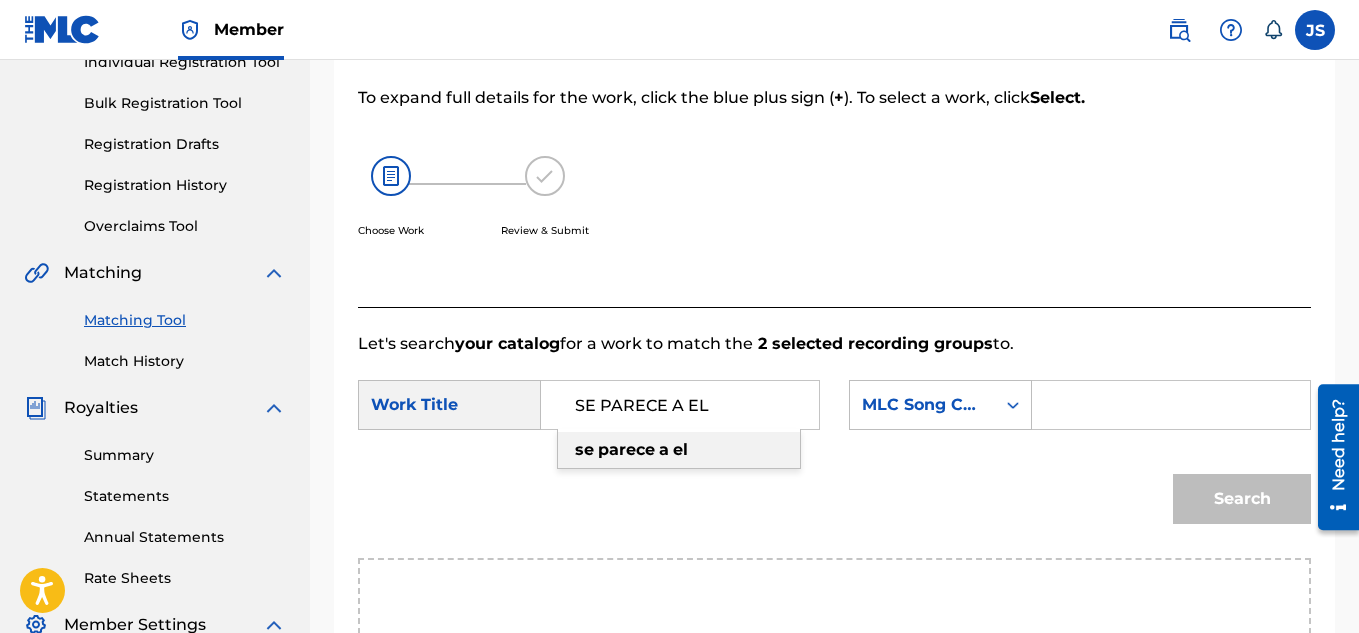type on "SE PARECE A EL" 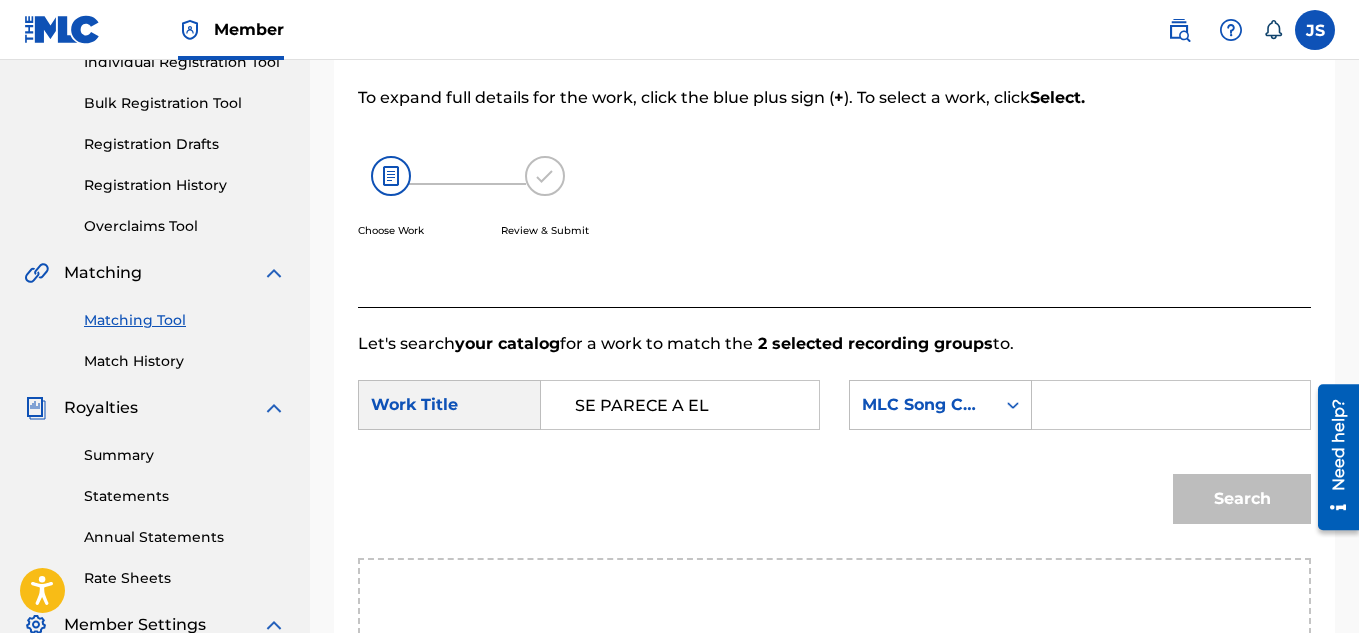 paste on "SI2B31" 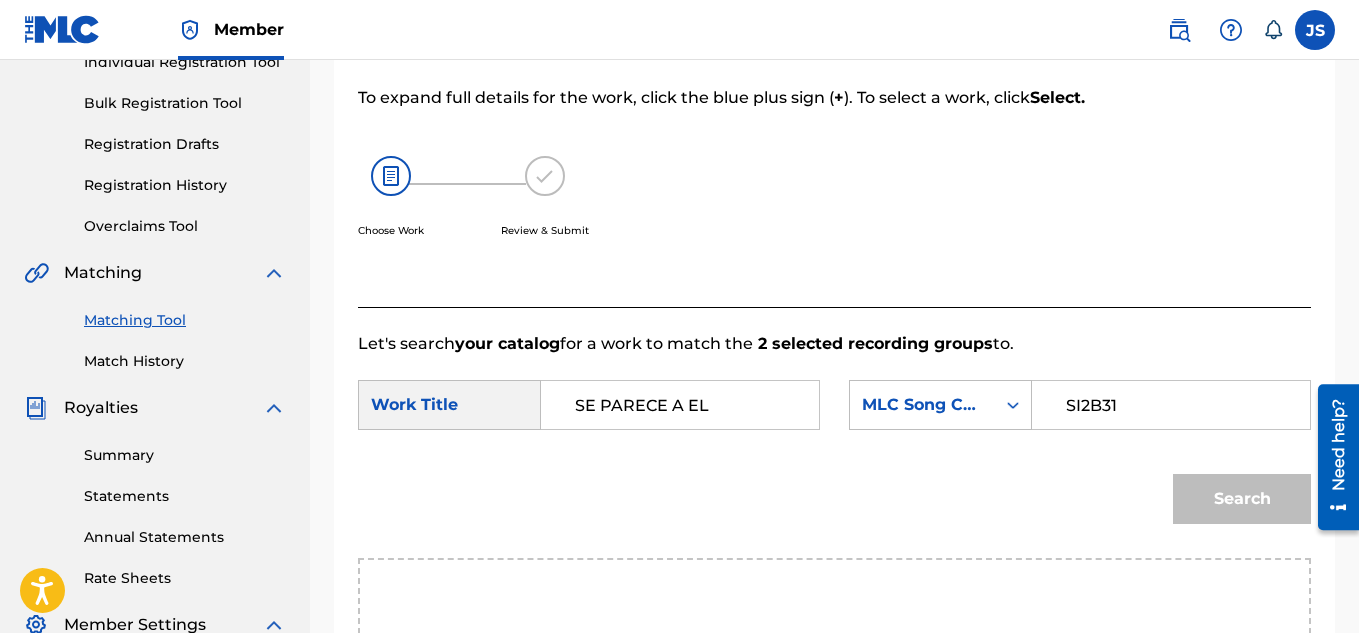 click on "SI2B31" at bounding box center (1171, 405) 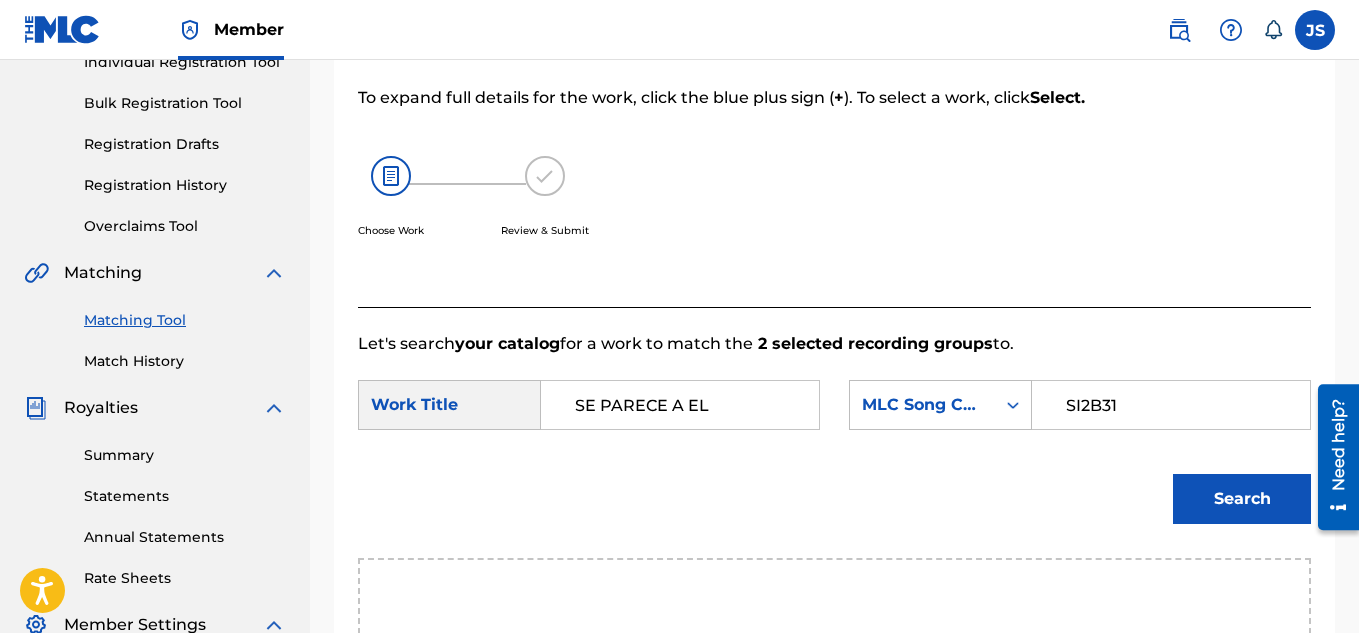 type on "SI2B31" 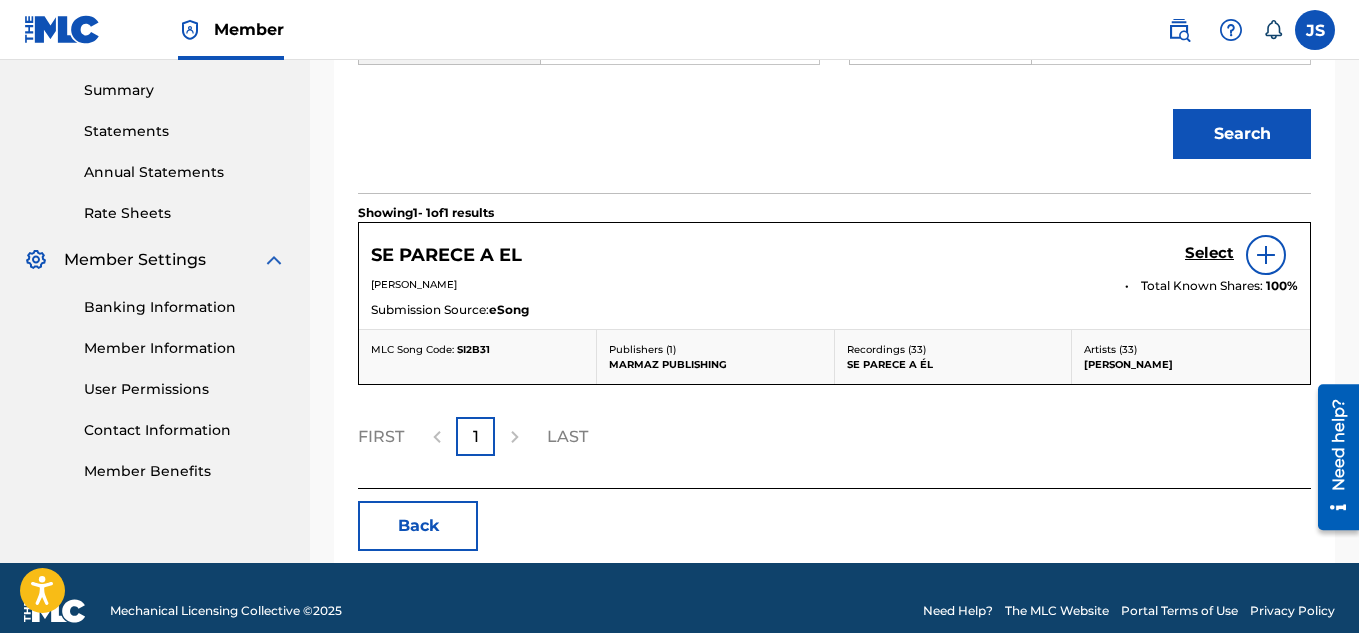 scroll, scrollTop: 639, scrollLeft: 0, axis: vertical 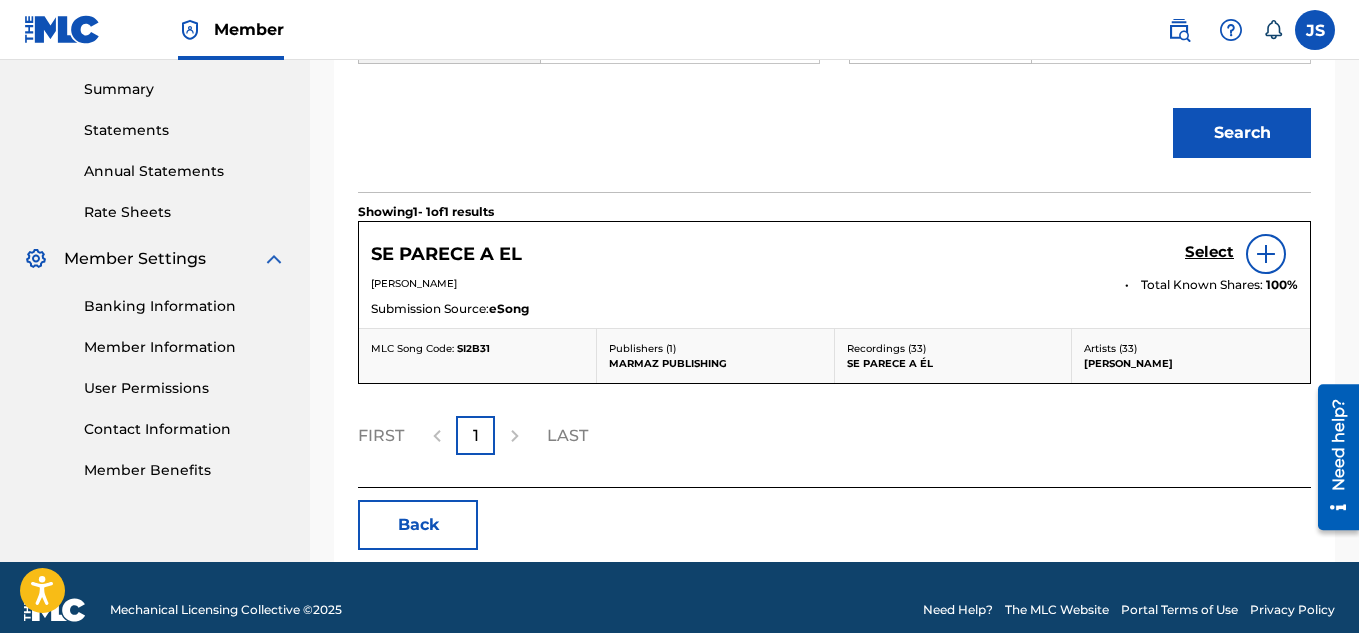 click on "Select" at bounding box center [1209, 252] 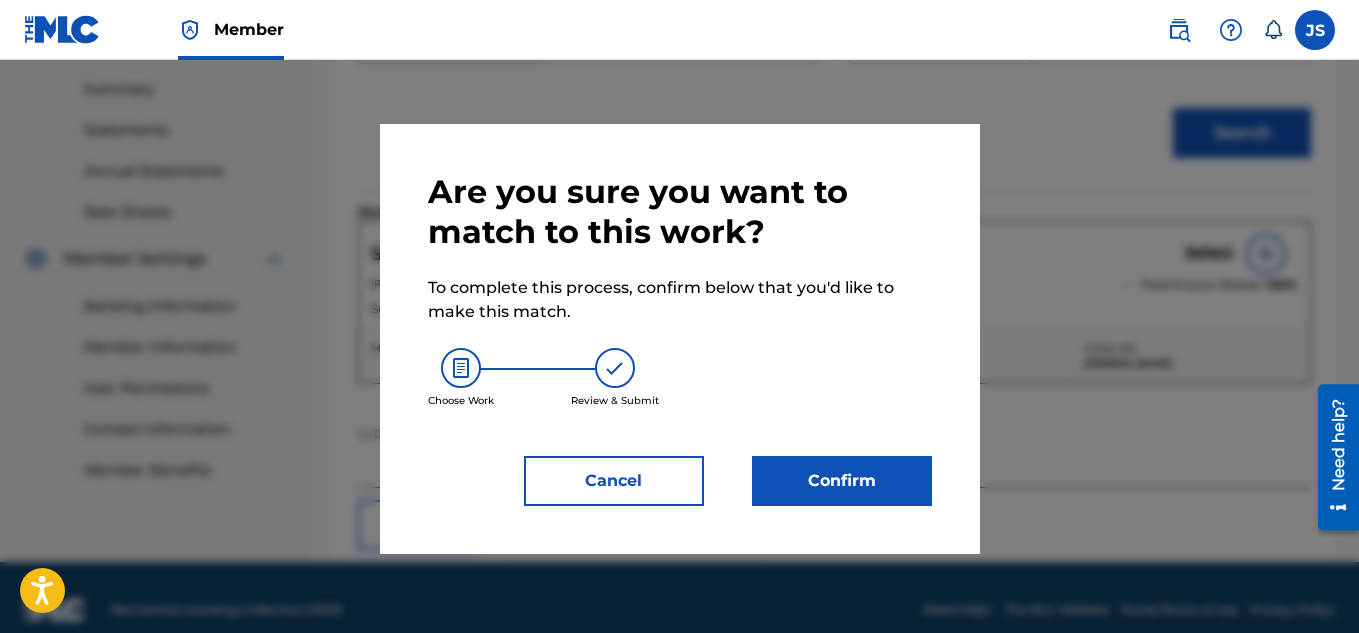 click on "Confirm" at bounding box center [842, 481] 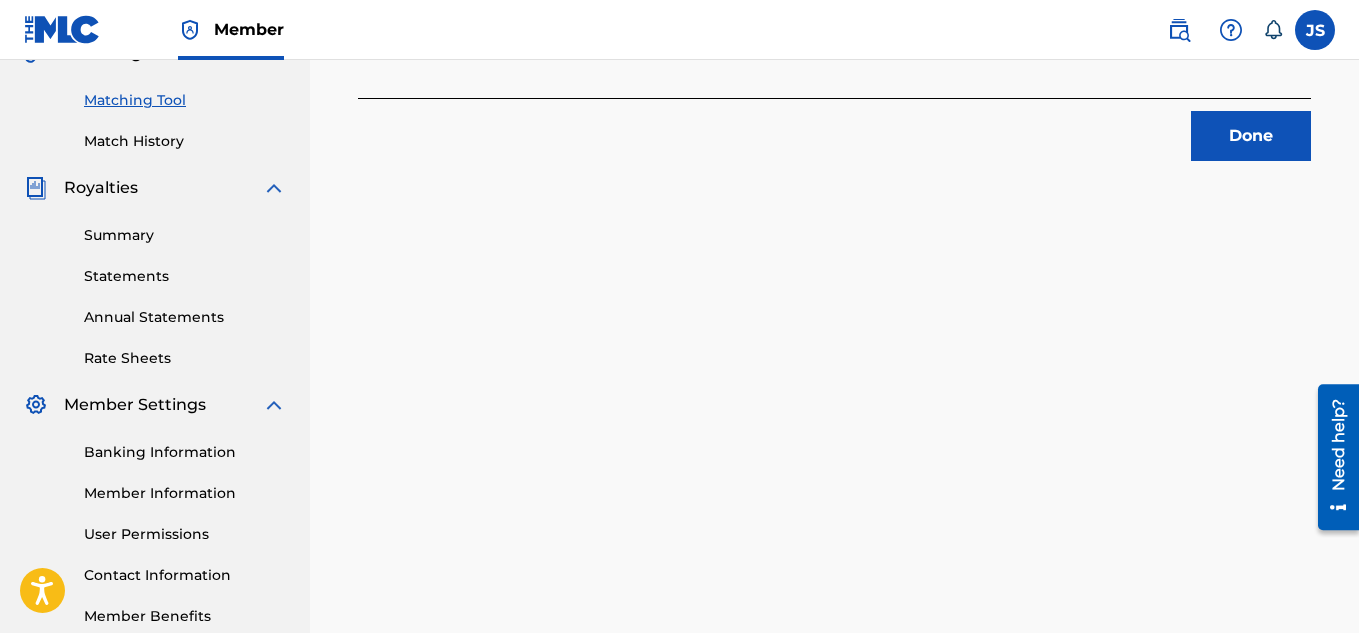scroll, scrollTop: 497, scrollLeft: 0, axis: vertical 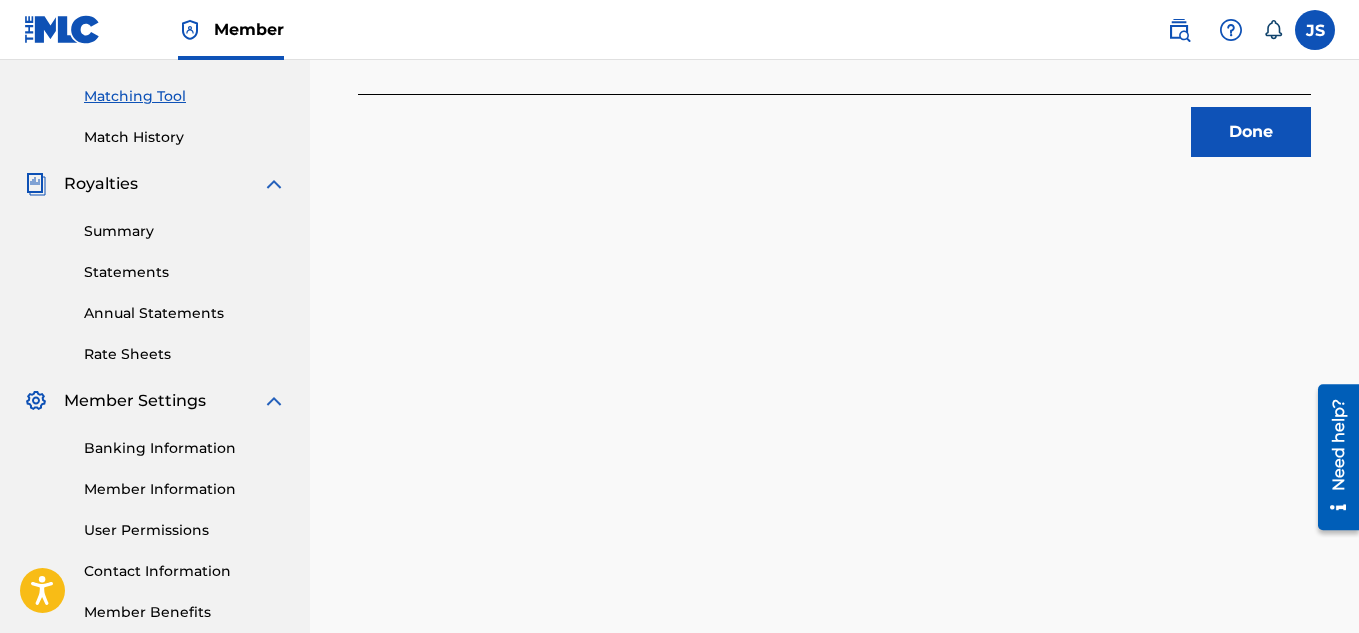 click on "Done" at bounding box center (1251, 132) 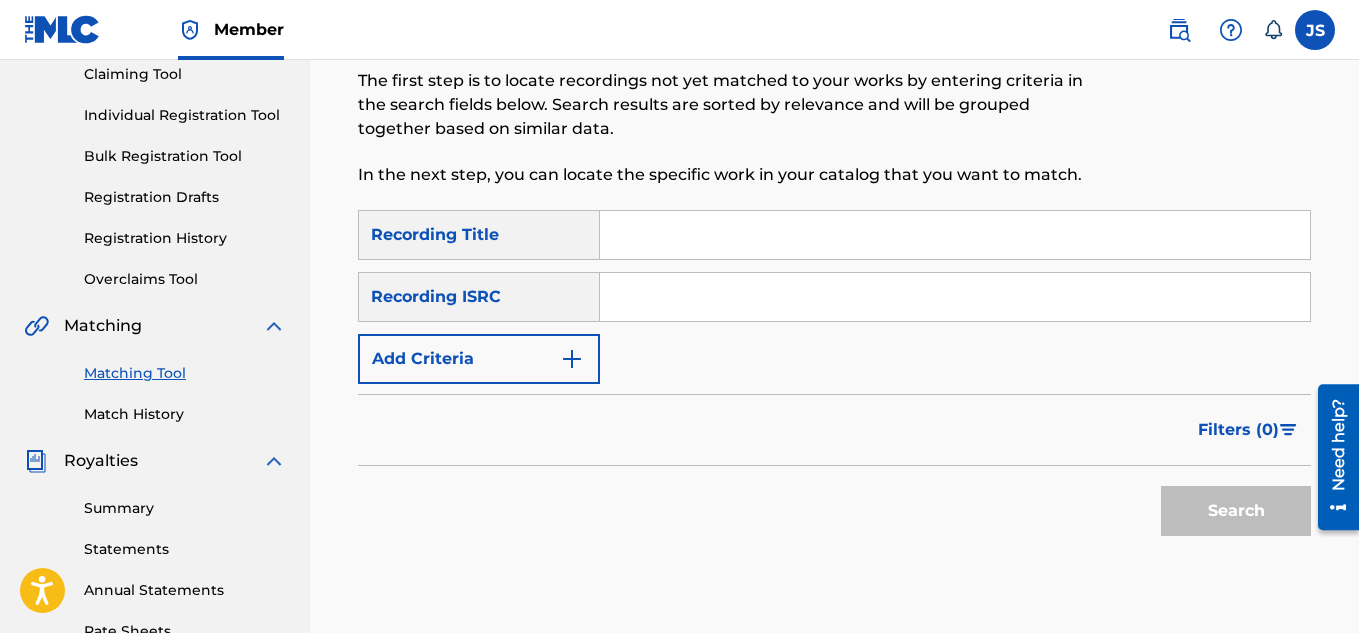 scroll, scrollTop: 0, scrollLeft: 0, axis: both 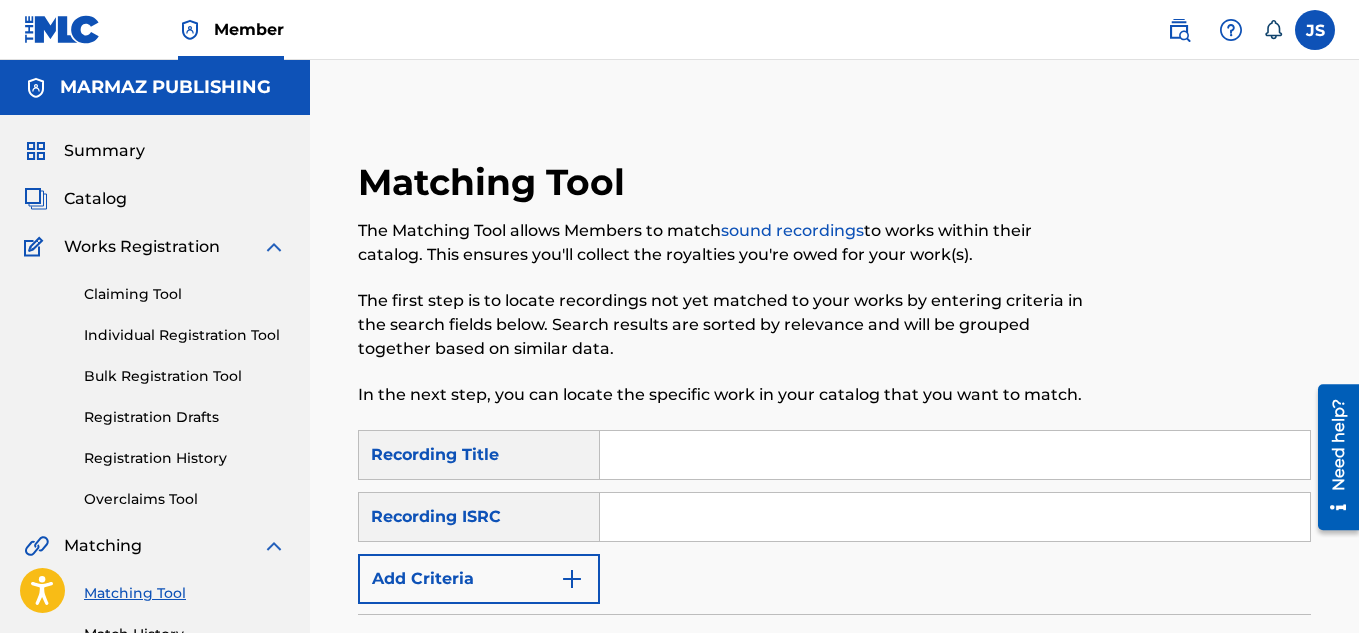 click on "Matching Tool The Matching Tool allows Members to match  sound recordings  to works within their catalog. This ensures you'll collect the royalties you're owed for your work(s). The first step is to locate recordings not yet matched to your works by entering criteria in the search fields below. Search results are sorted by relevance and will be grouped together based on similar data. In the next step, you can locate the specific work in your catalog that you want to match. SearchWithCriteriacd523676-808b-4dc6-a064-51de115e9e6a Recording Title SearchWithCriteria9aa6c9ee-95e1-45ec-9416-e84db71f2239 Recording ISRC Add Criteria Filter Estimated Value All $$$$$ $$$$ $$$ $$ $ Source All Blanket License Historical Unmatched Remove Filters Apply Filters Filters ( 0 ) Search" at bounding box center (834, 627) 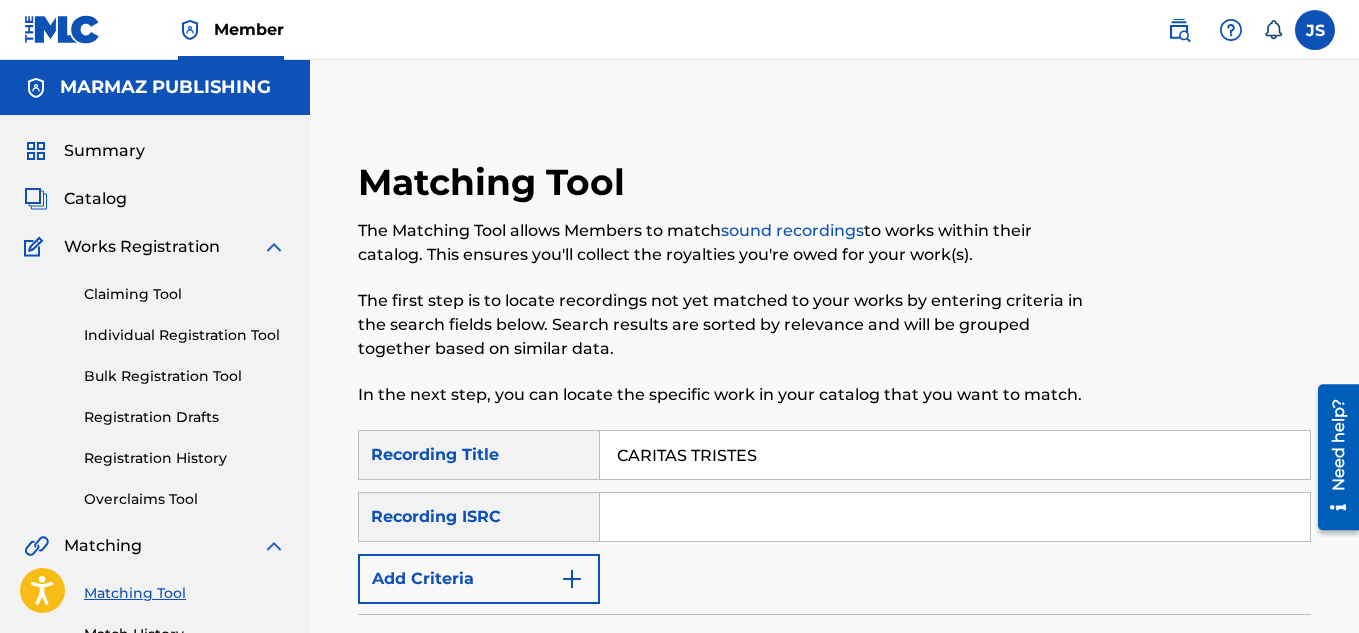 click on "CARITAS TRISTES" at bounding box center (955, 455) 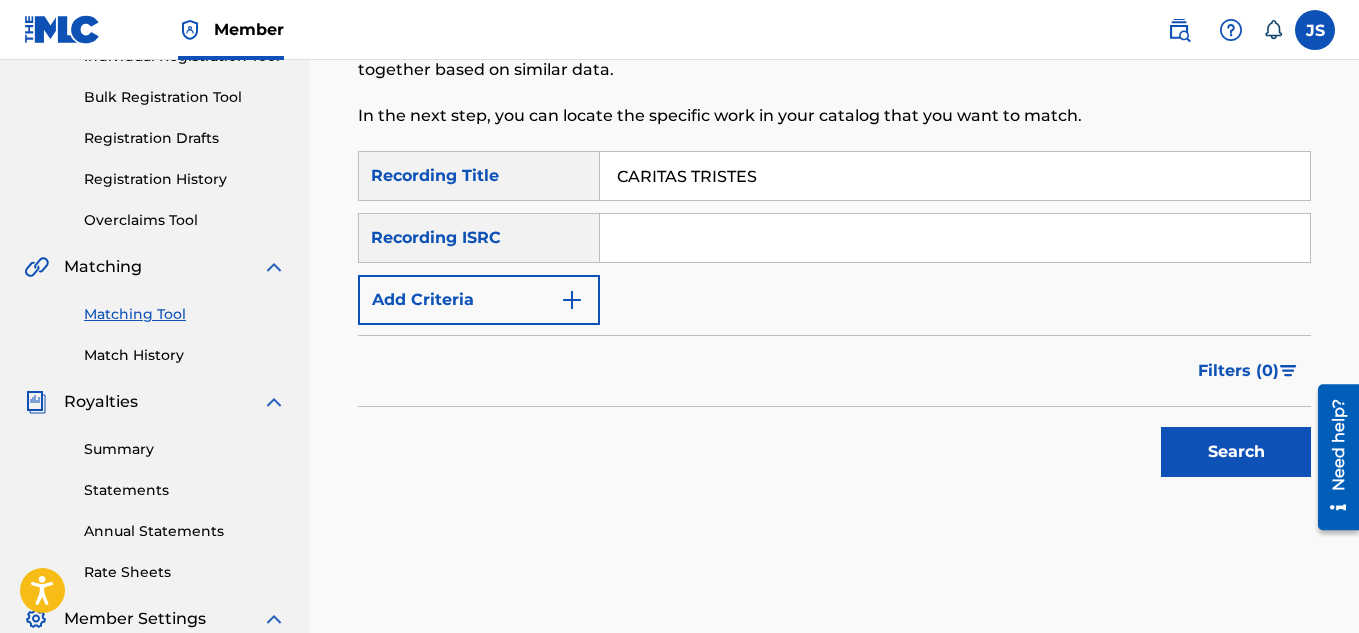 scroll, scrollTop: 287, scrollLeft: 0, axis: vertical 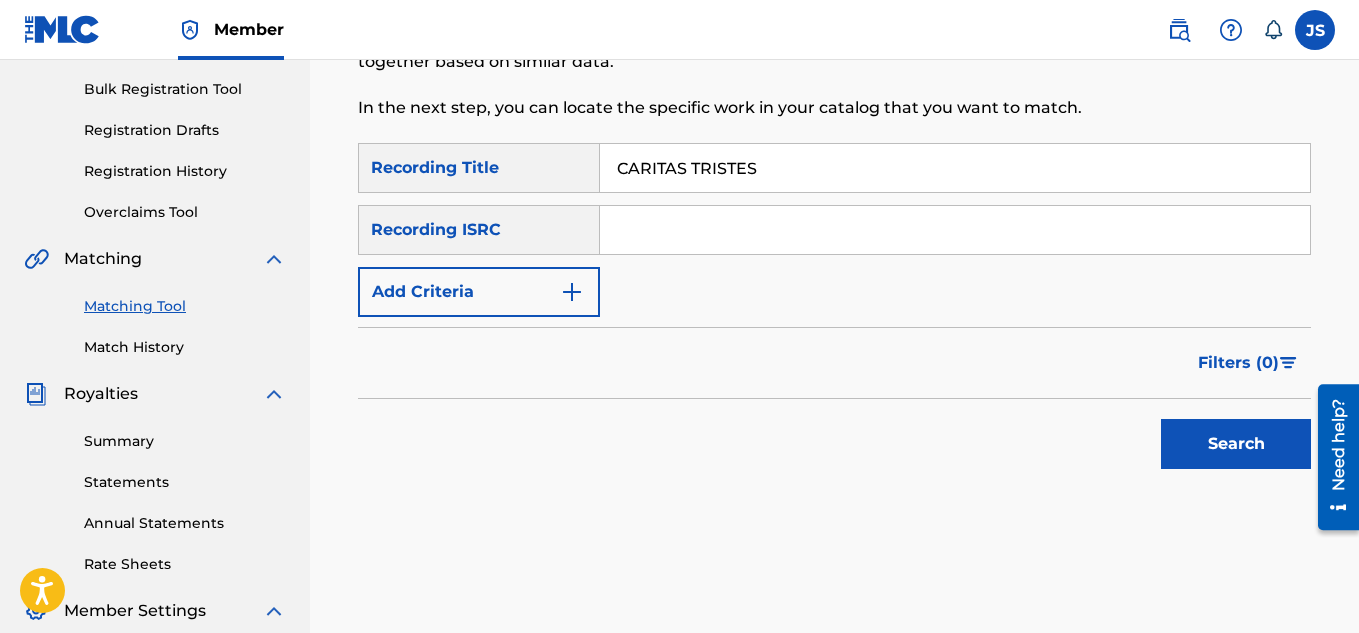 type on "CARITAS TRISTES" 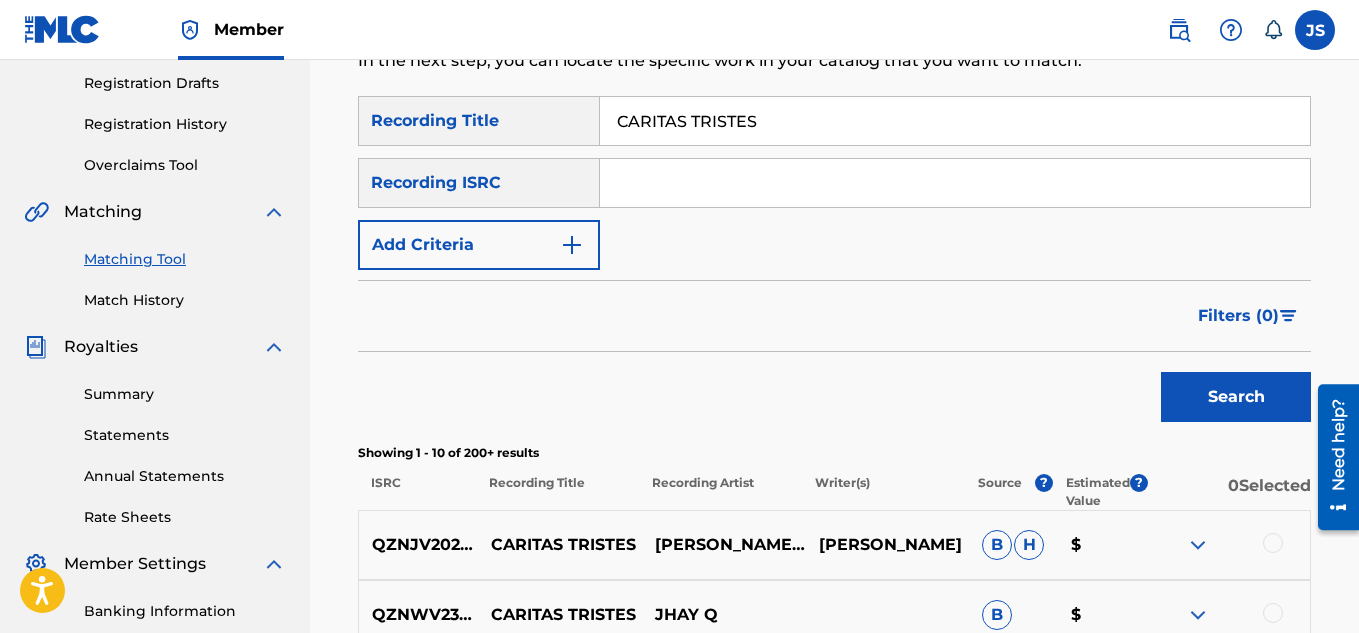 scroll, scrollTop: 312, scrollLeft: 0, axis: vertical 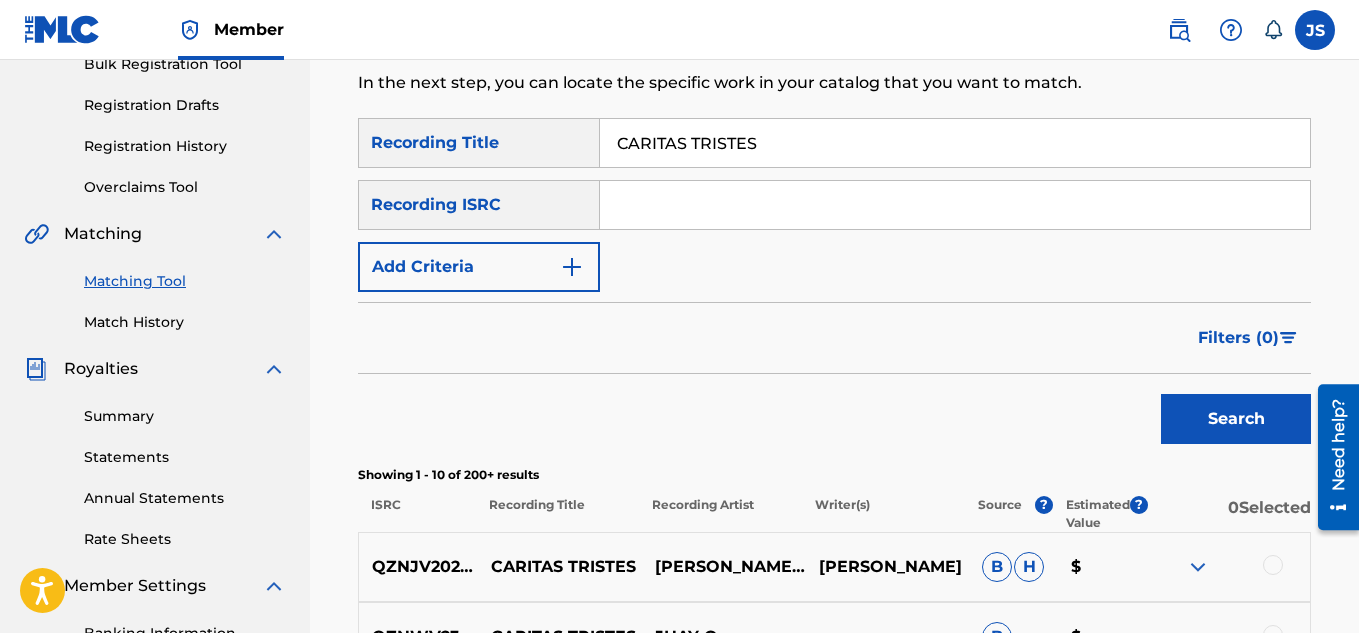 click on "Add Criteria" at bounding box center (479, 267) 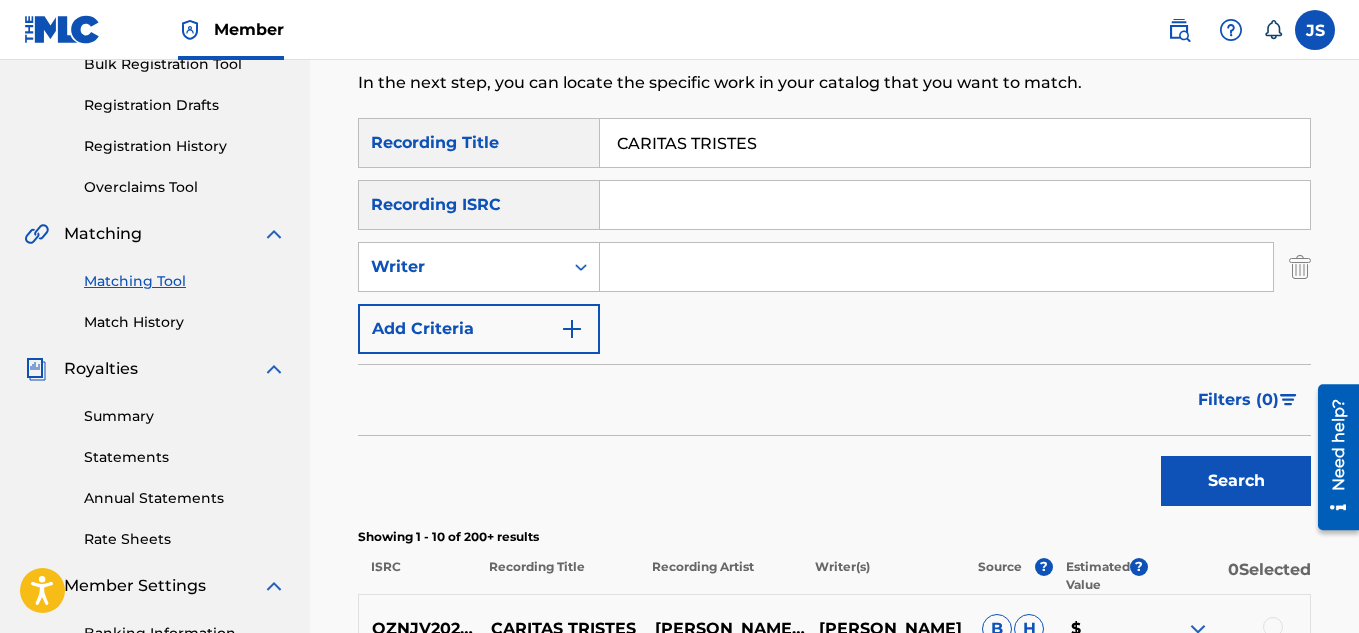 click at bounding box center [936, 267] 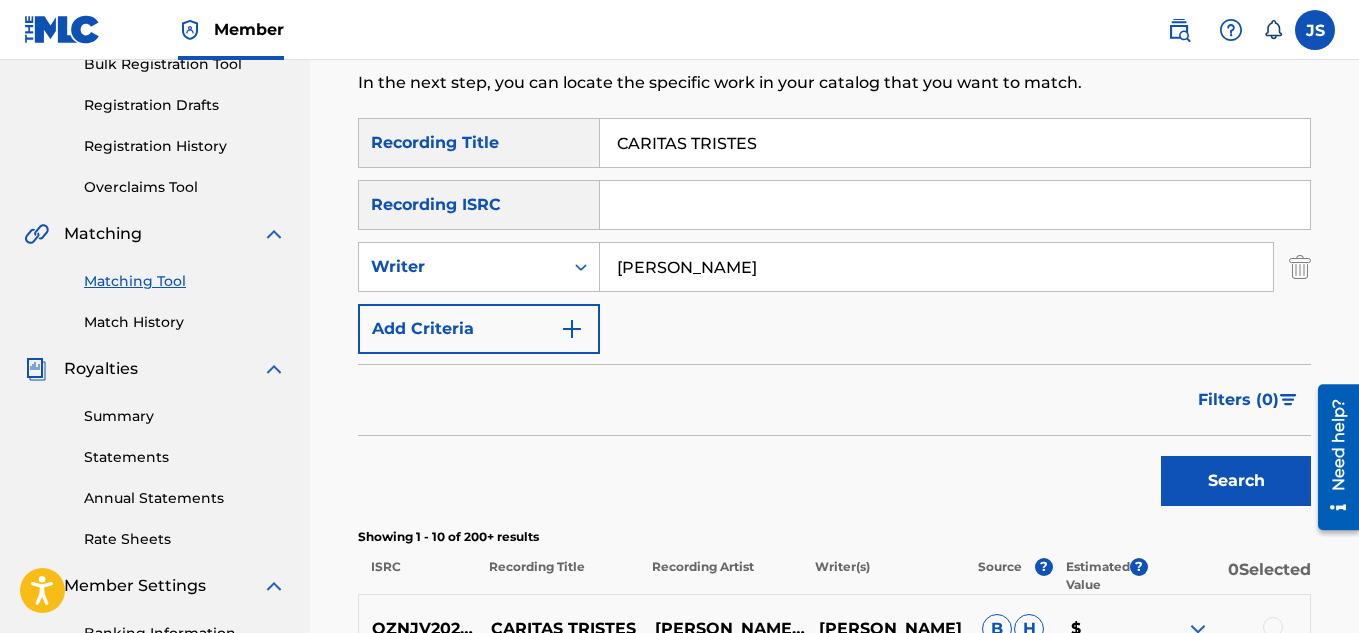 type on "RONDON" 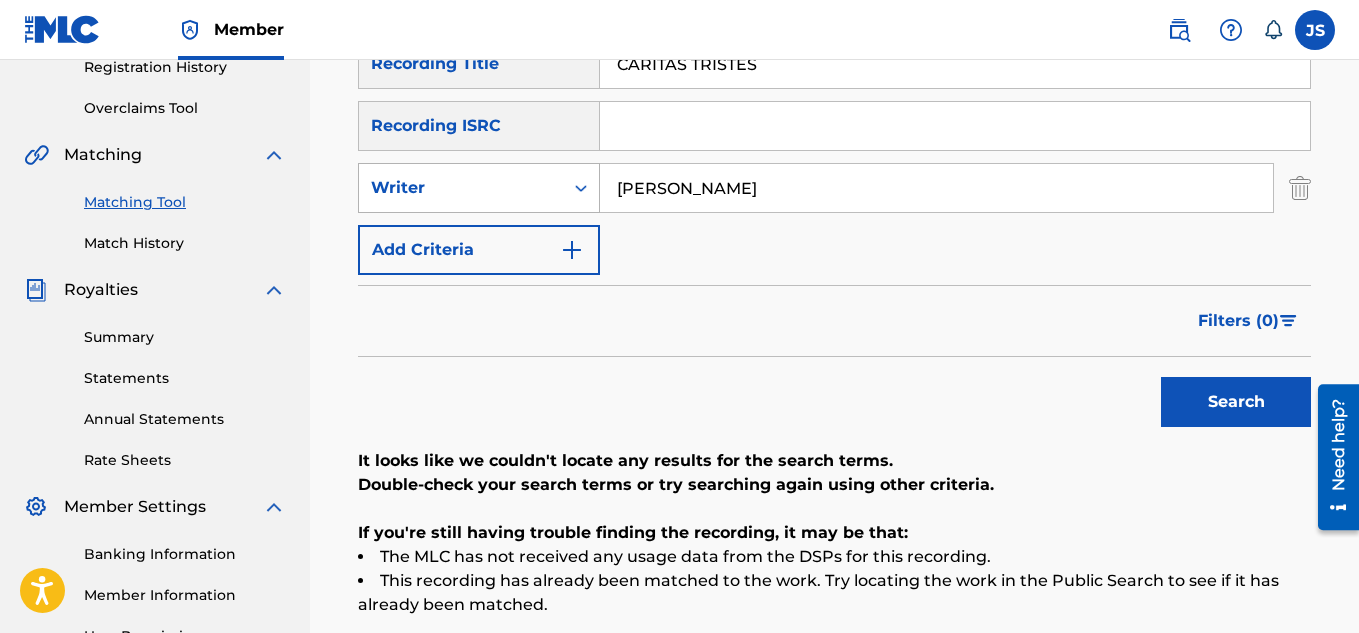 scroll, scrollTop: 390, scrollLeft: 0, axis: vertical 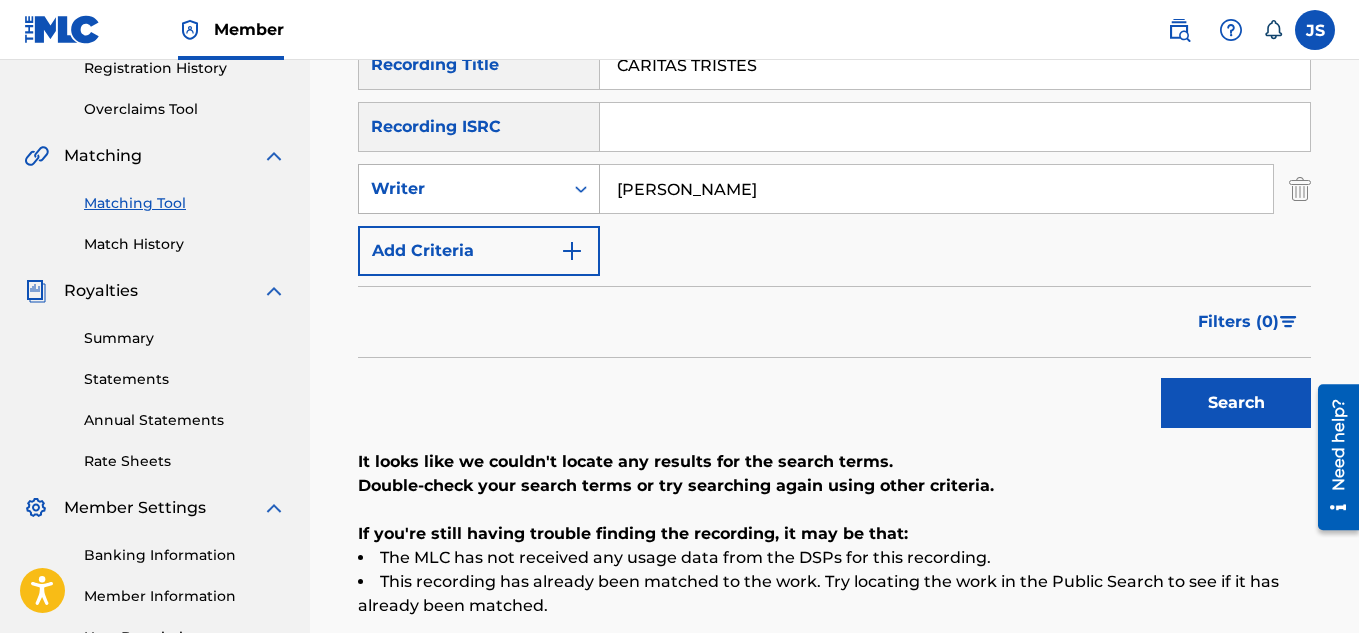 click on "Writer" at bounding box center (461, 189) 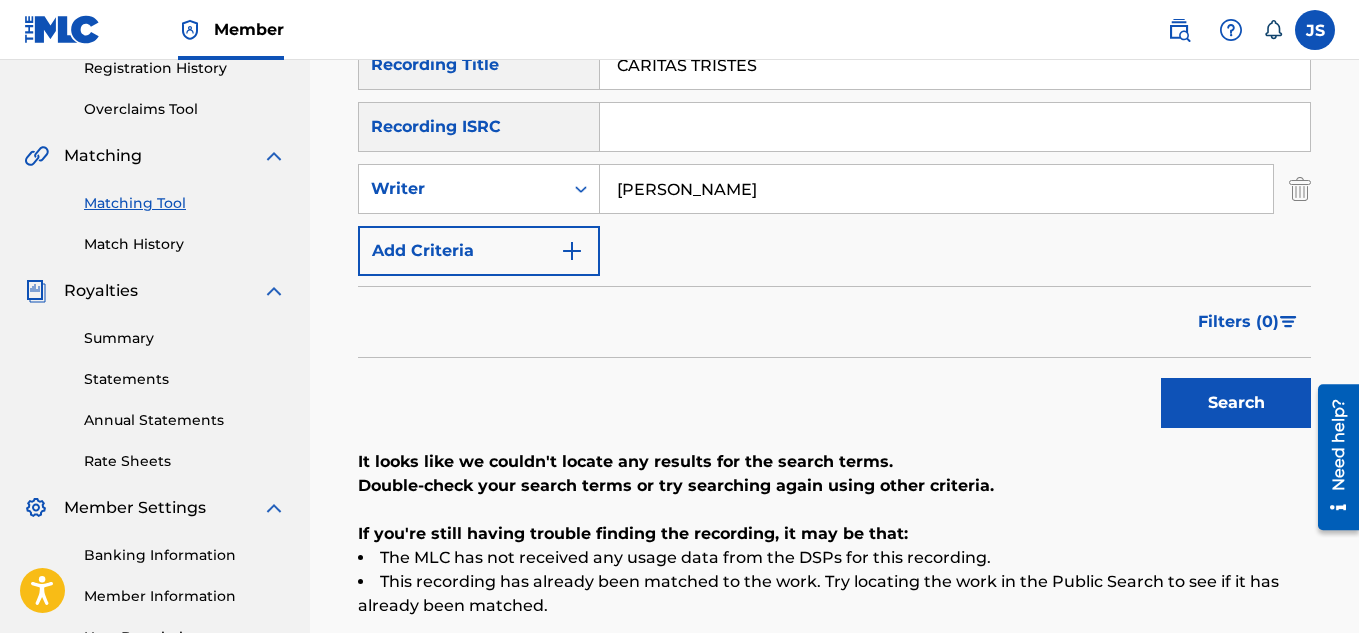 drag, startPoint x: 501, startPoint y: 186, endPoint x: 501, endPoint y: 230, distance: 44 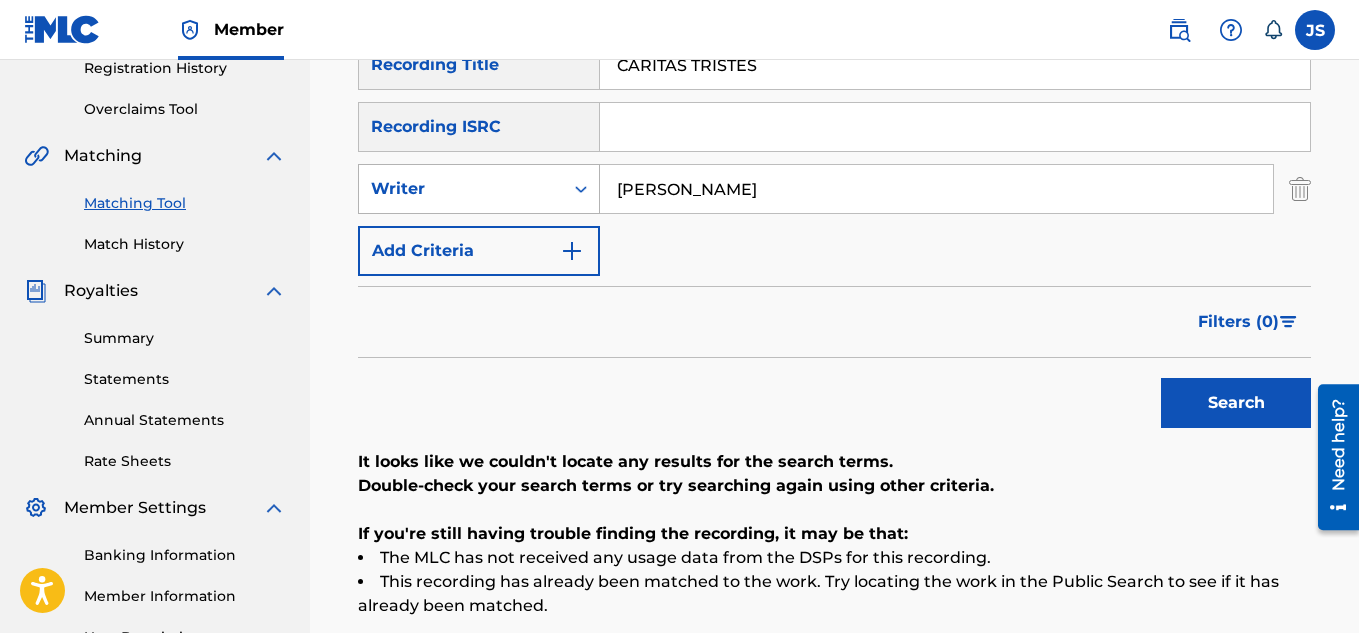 click on "Writer" at bounding box center (461, 189) 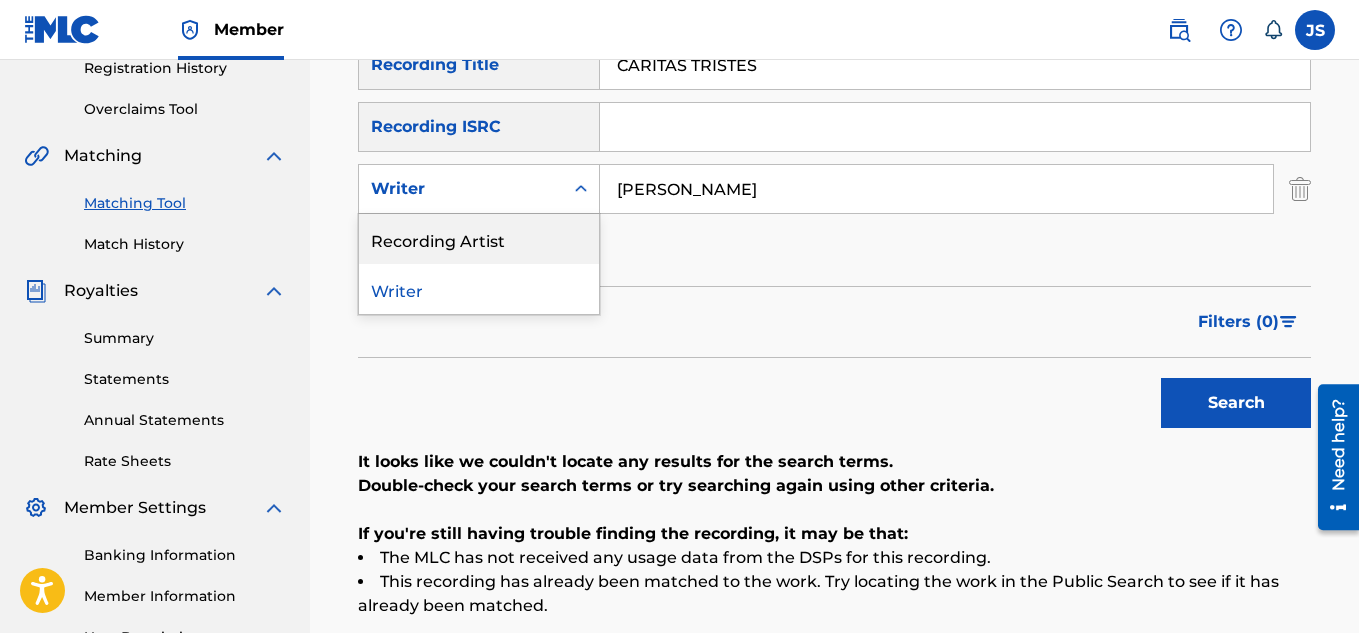 click on "Recording Artist" at bounding box center [479, 239] 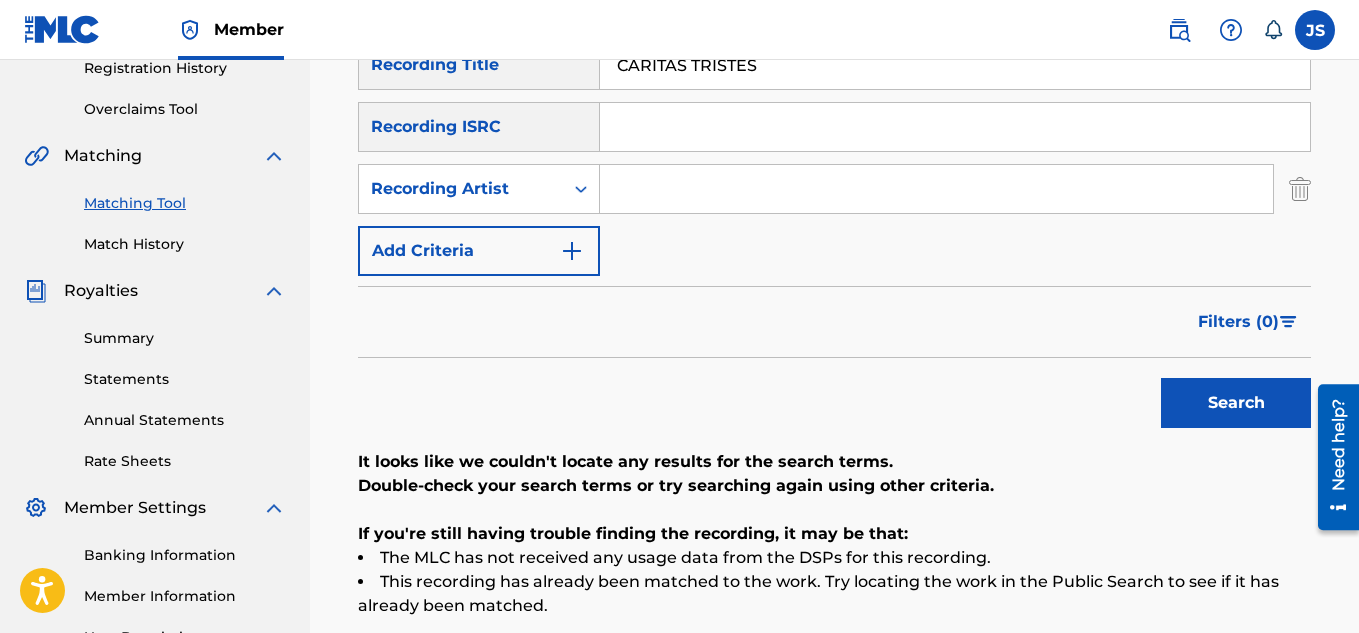 click at bounding box center [936, 189] 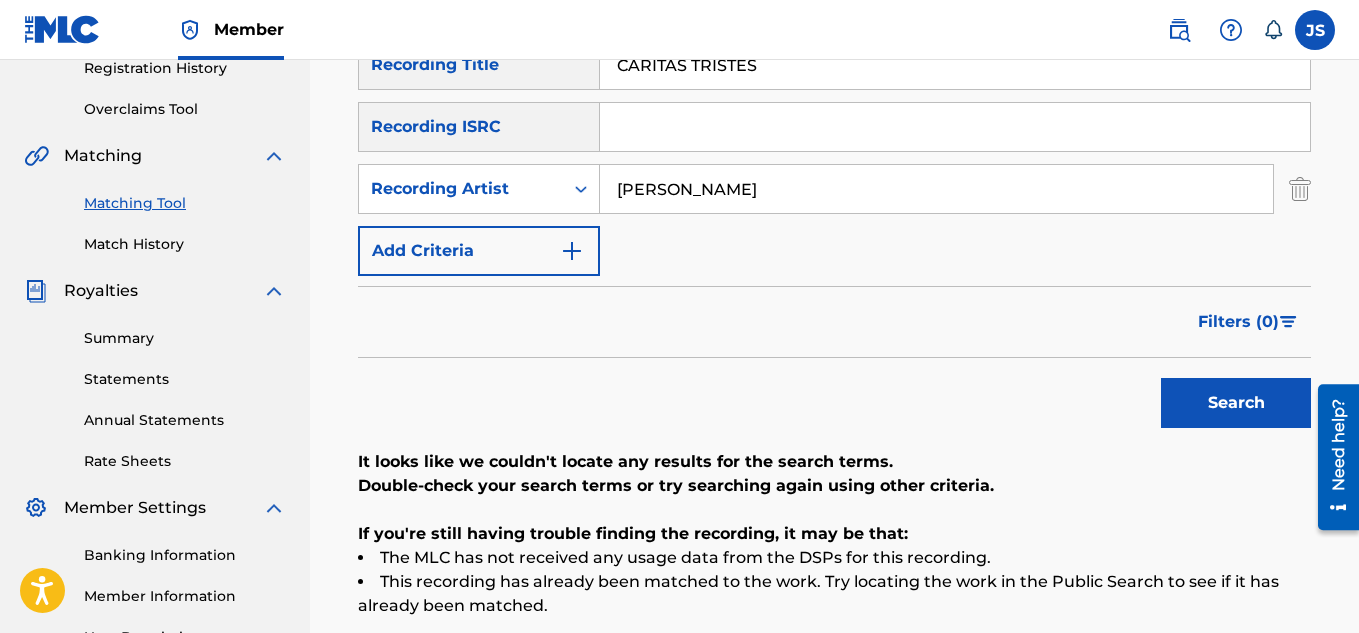 type on "RONDON" 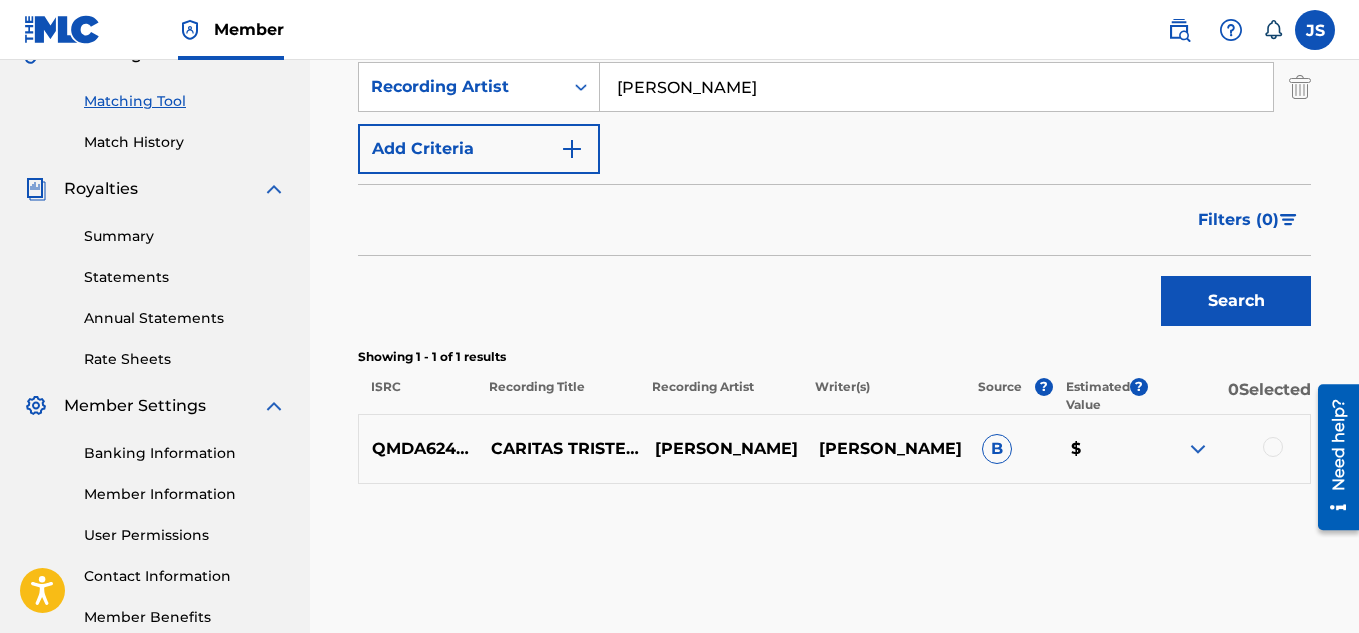 scroll, scrollTop: 493, scrollLeft: 0, axis: vertical 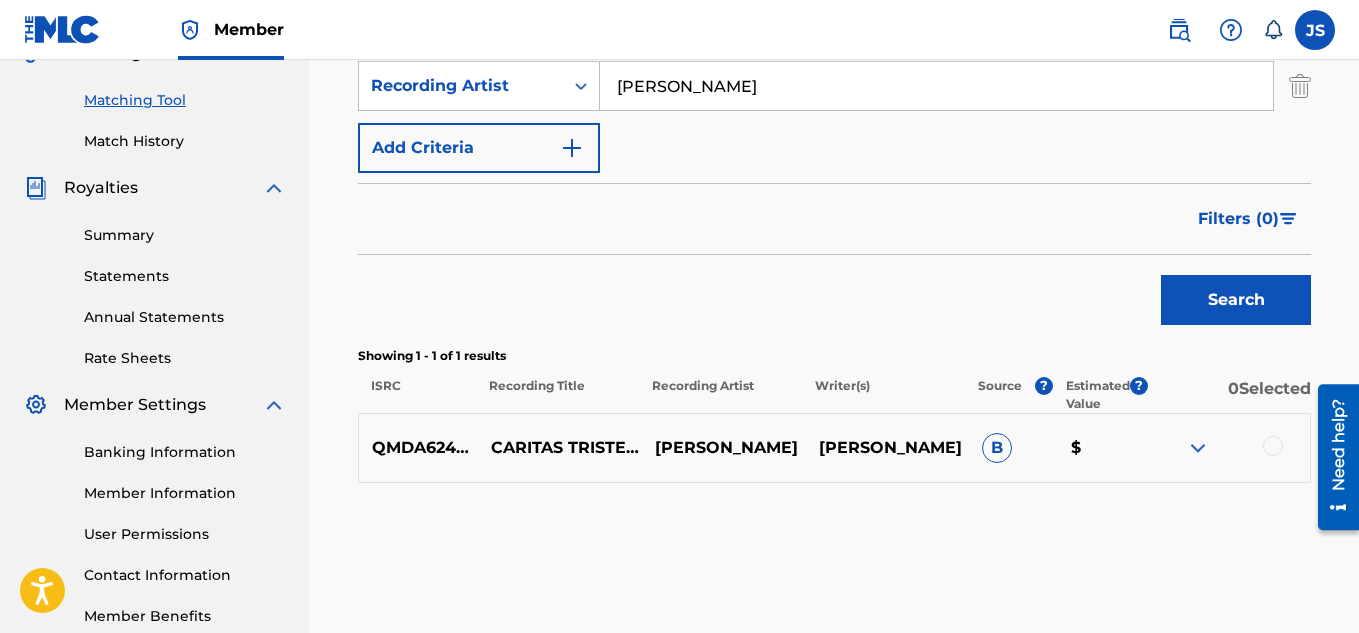 click at bounding box center (1273, 446) 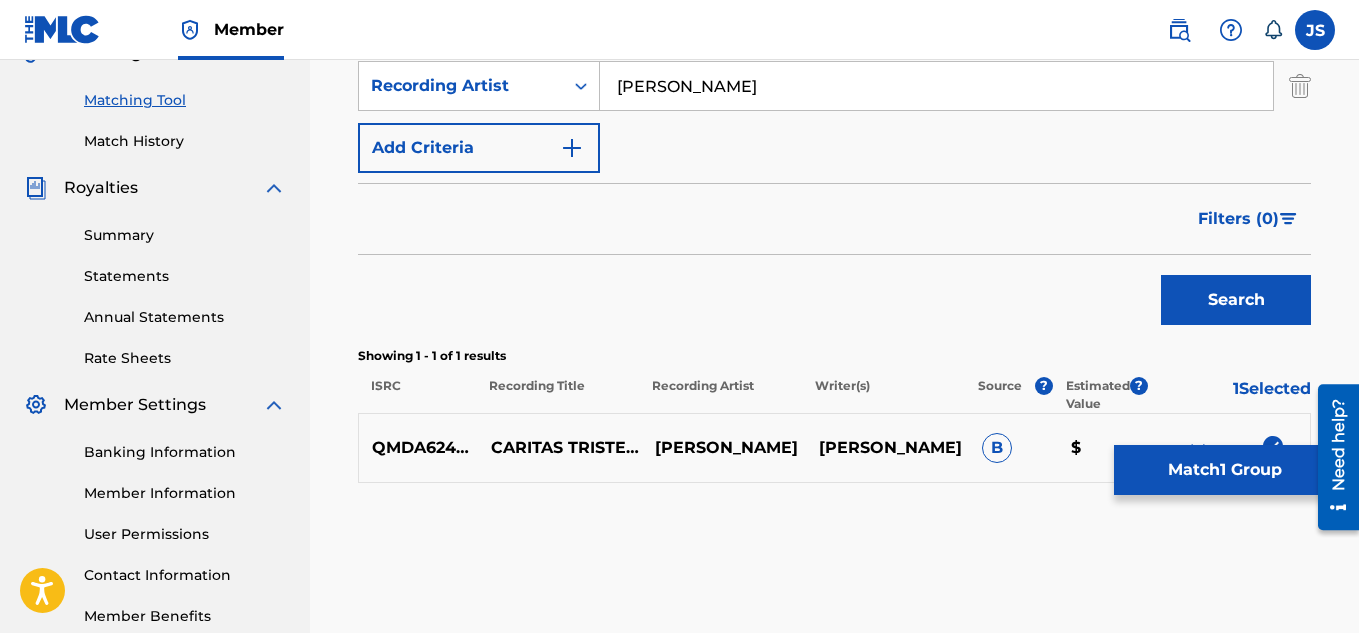 click on "Match  1 Group" at bounding box center [1224, 470] 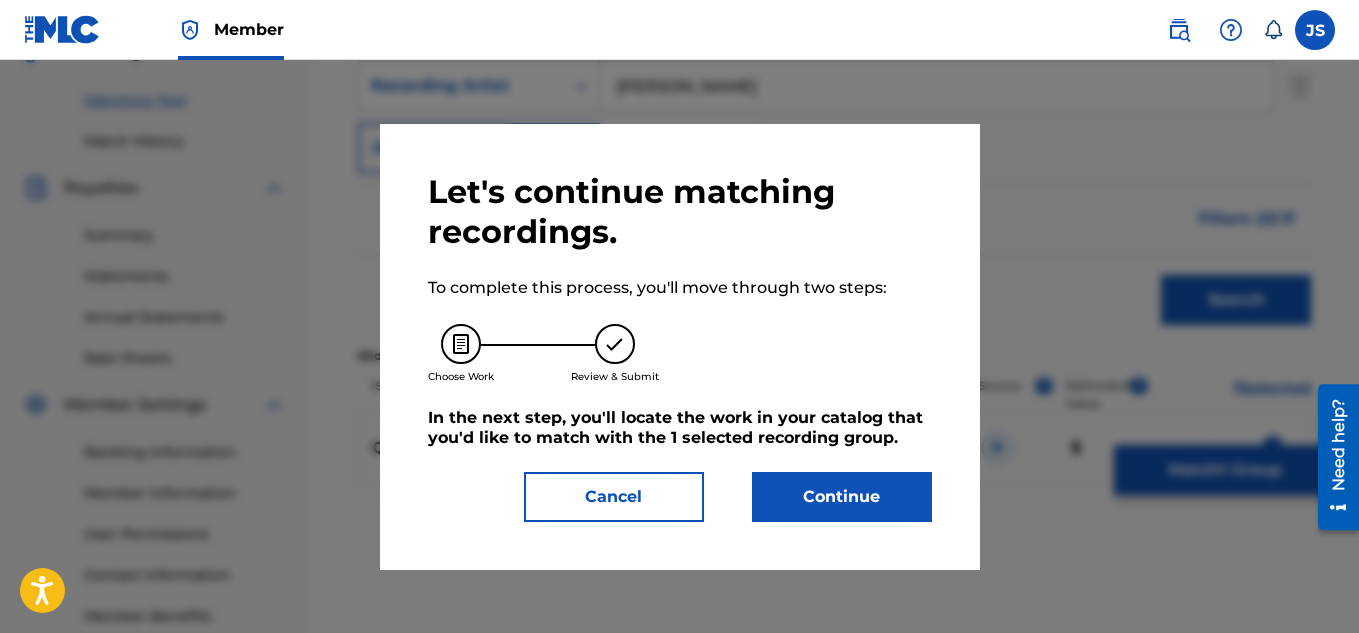 click on "Continue" at bounding box center [842, 497] 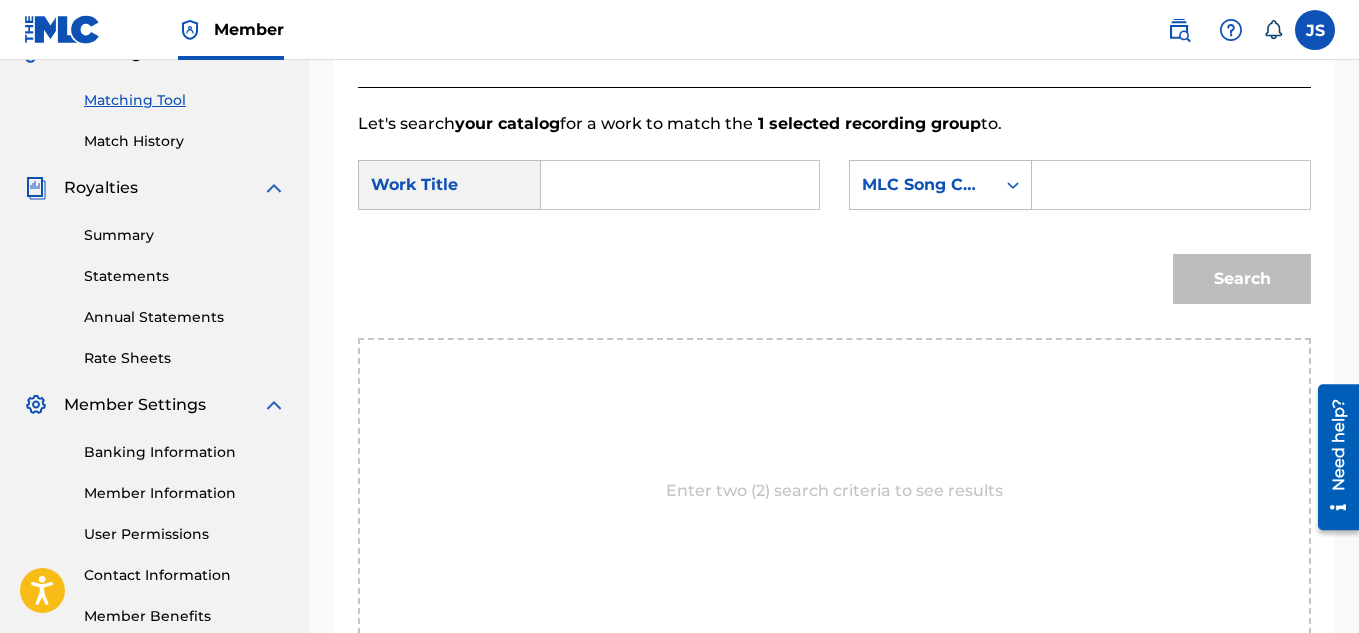 click at bounding box center (680, 185) 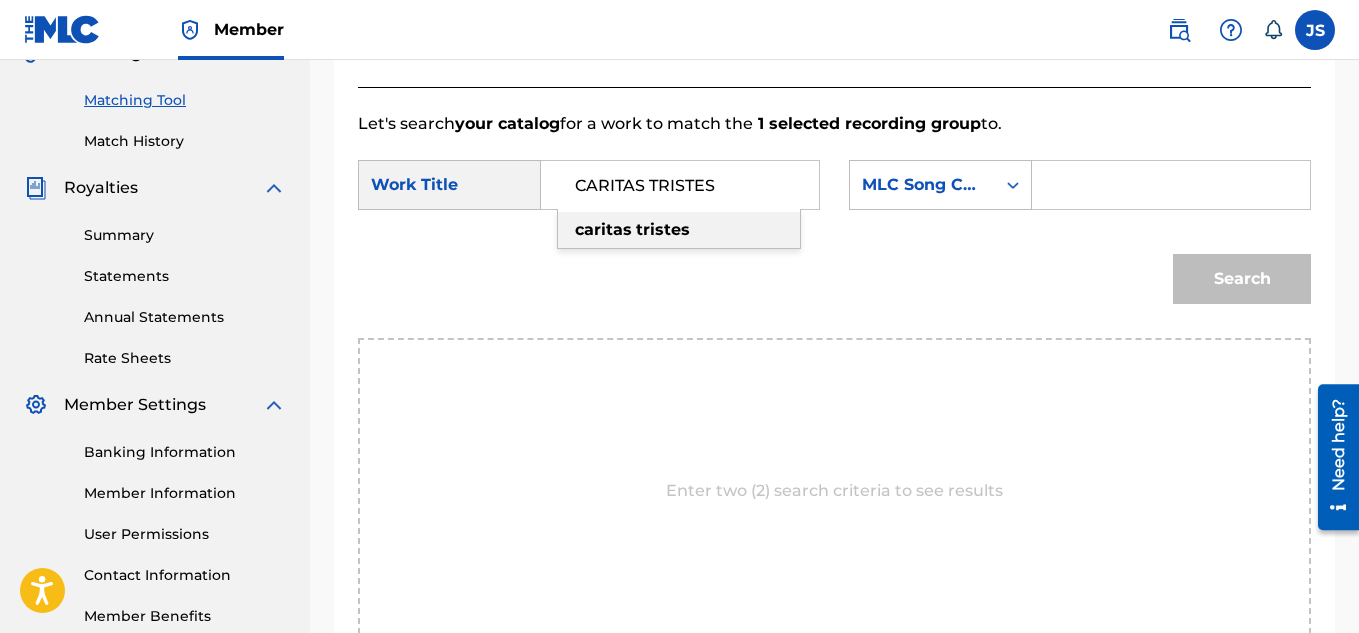 type on "CARITAS TRISTES" 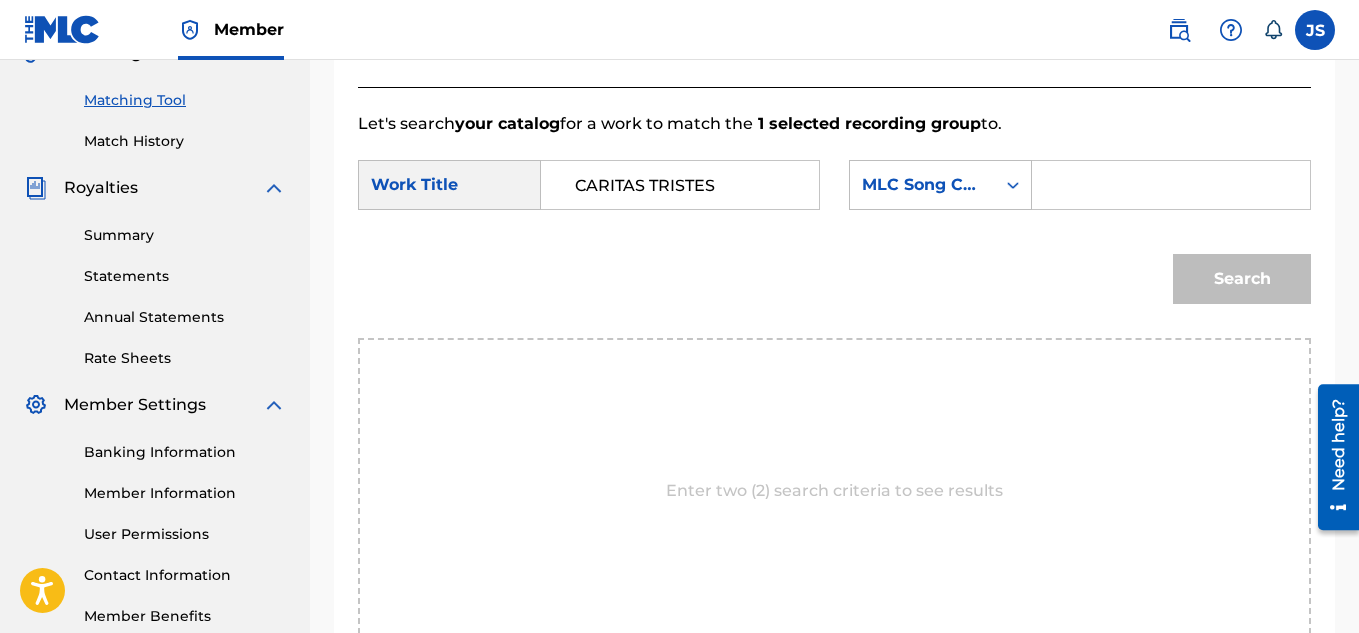 paste on "CC0E5Y" 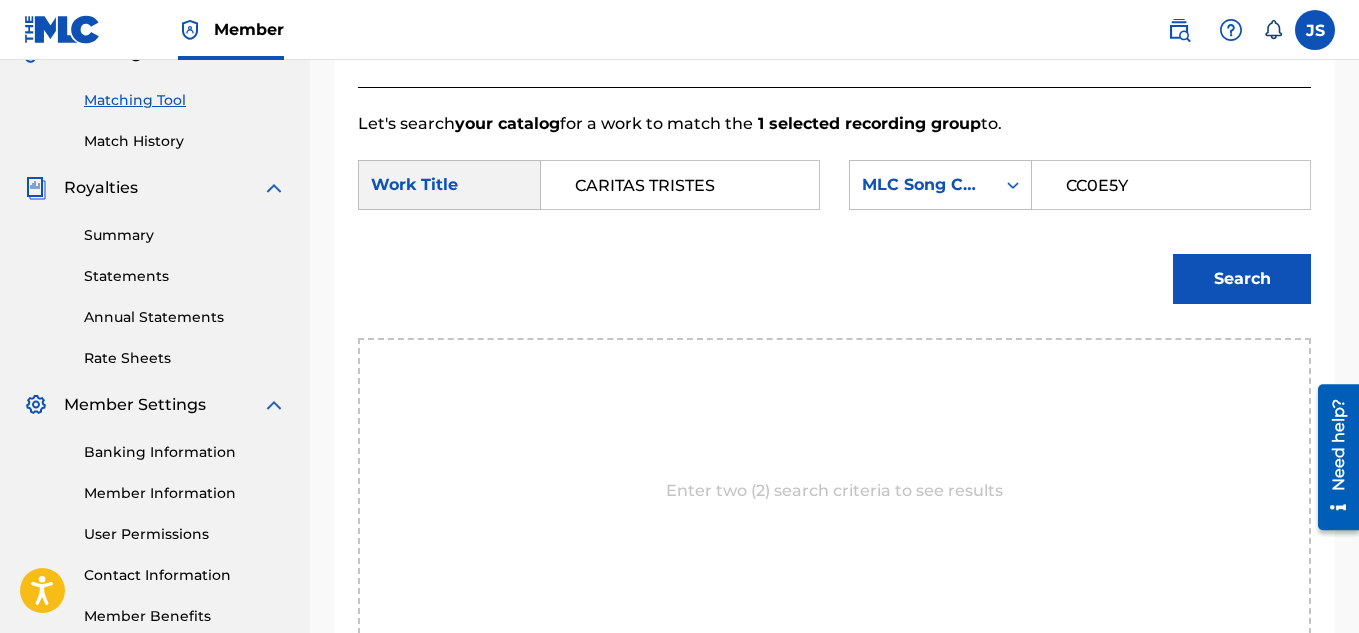 type on "CC0E5Y" 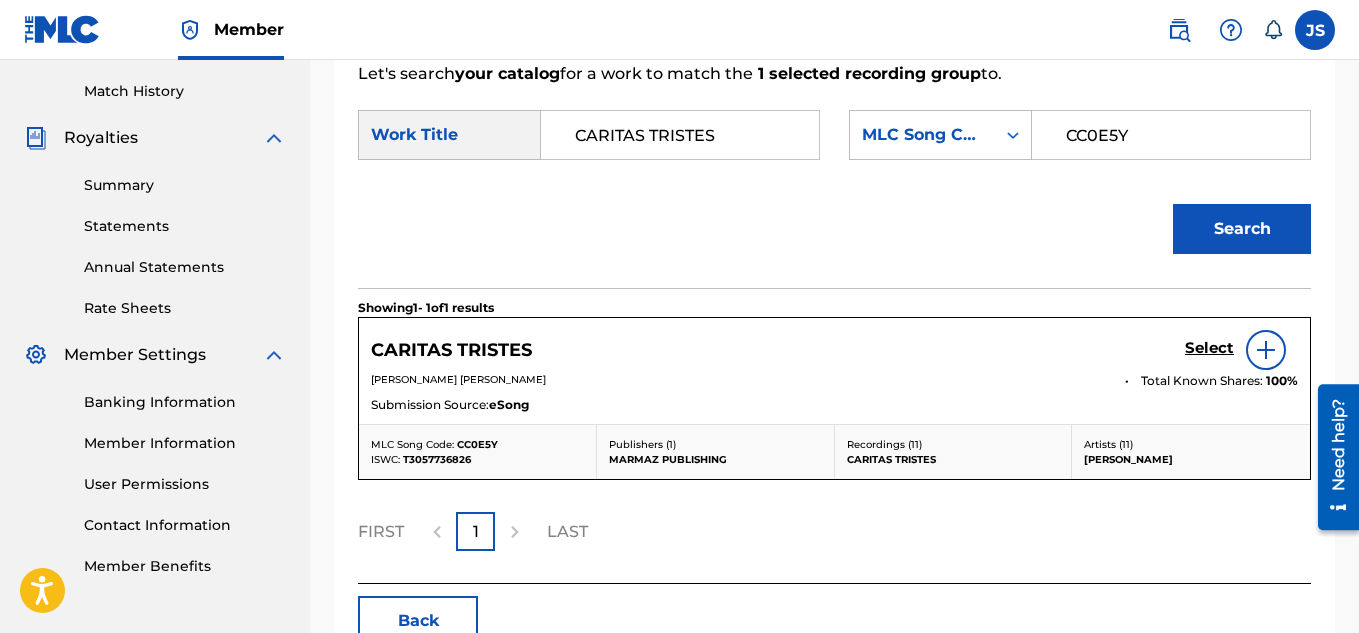 scroll, scrollTop: 547, scrollLeft: 0, axis: vertical 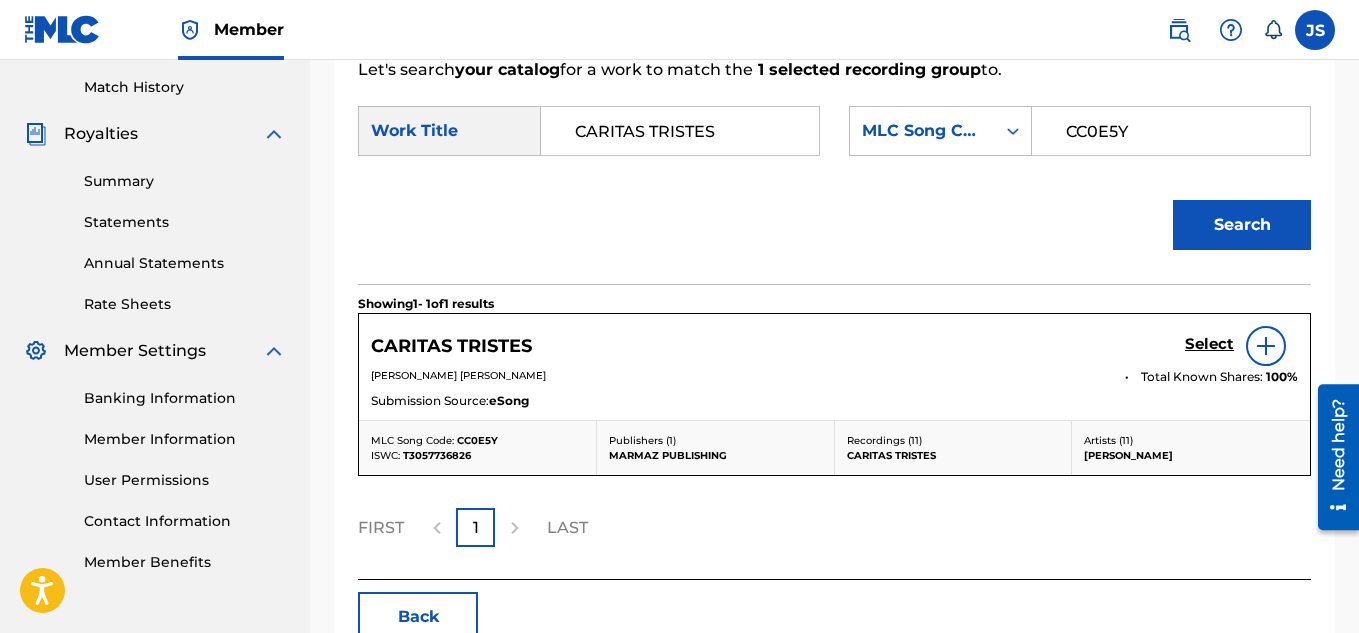 click on "Select" at bounding box center (1209, 344) 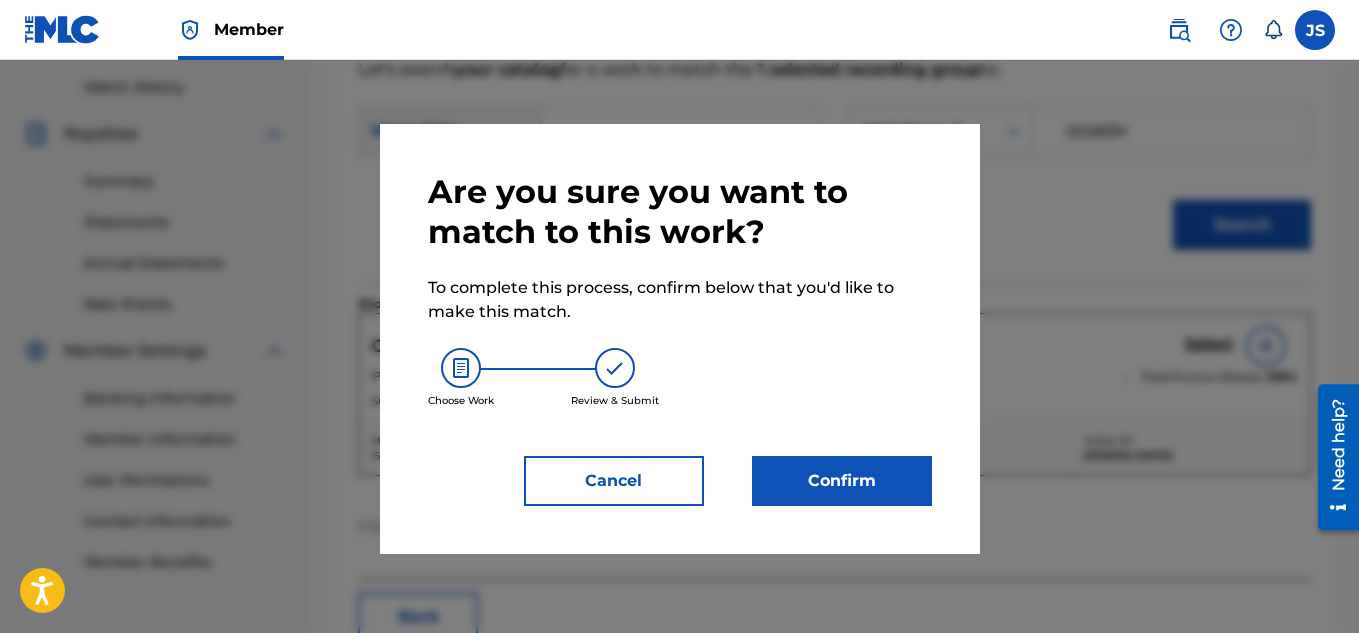 click on "Confirm" at bounding box center (842, 481) 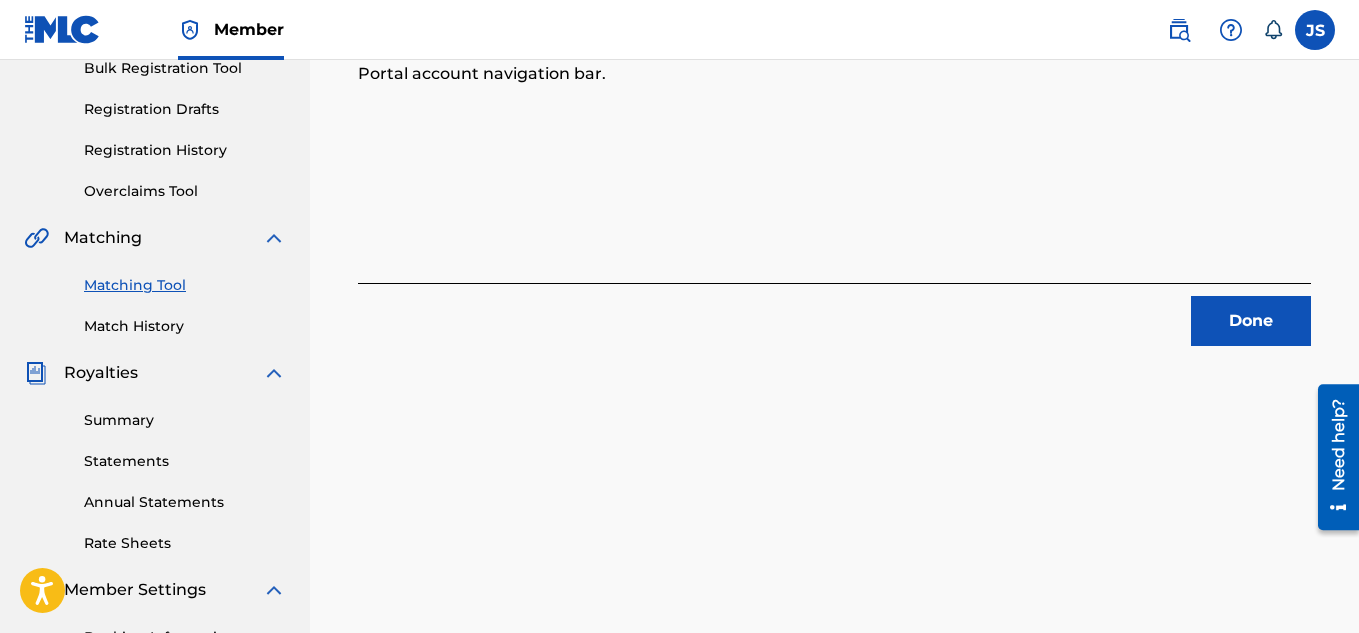 scroll, scrollTop: 314, scrollLeft: 0, axis: vertical 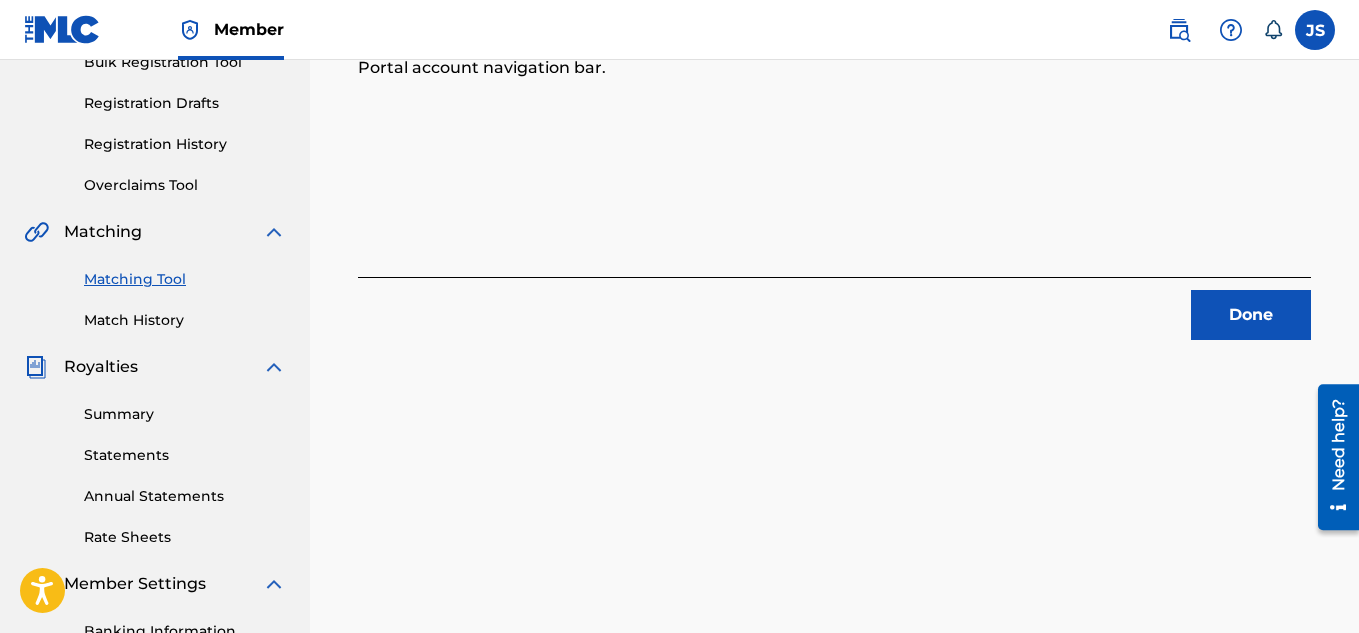 click on "Done" at bounding box center [1251, 315] 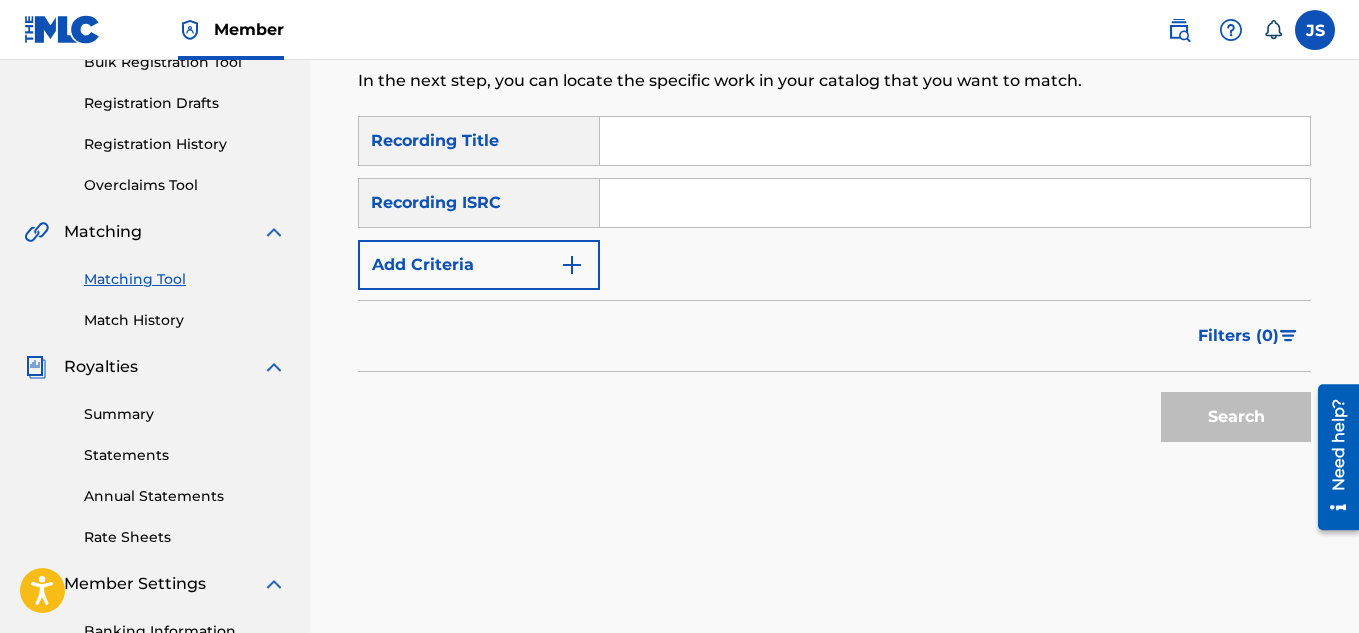 paste on "MIENTRAS EXISTA EN EL MUNDO" 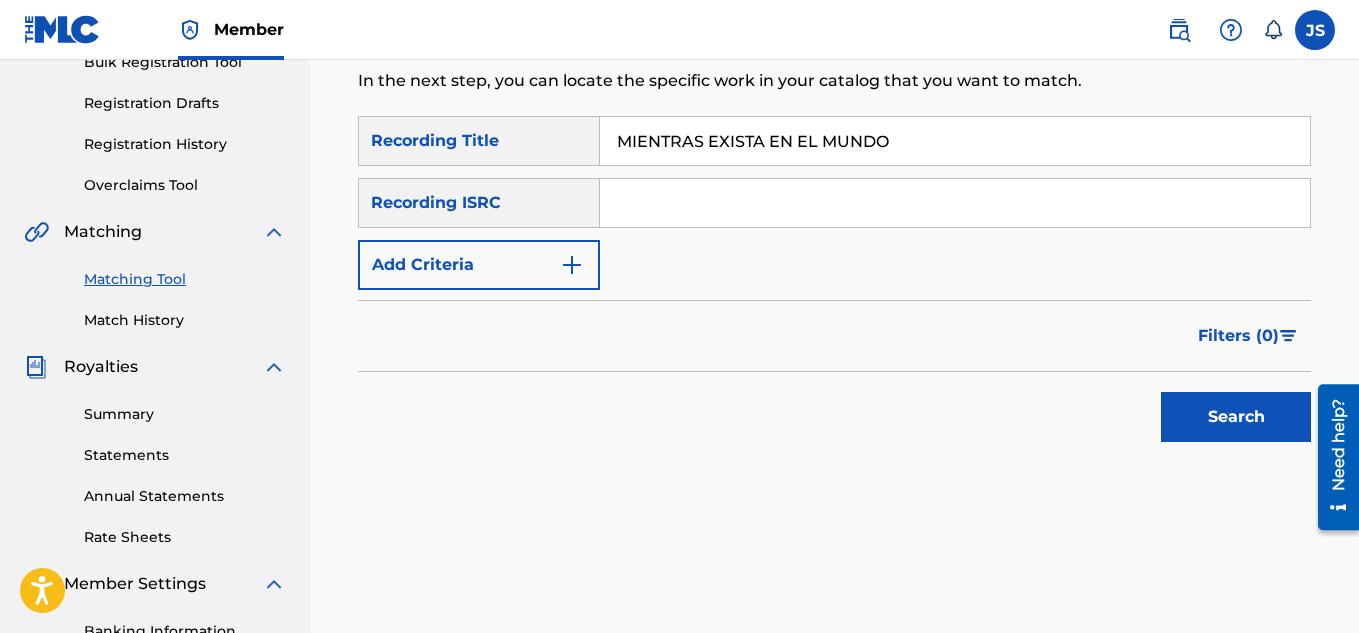 type on "MIENTRAS EXISTA EN EL MUNDO" 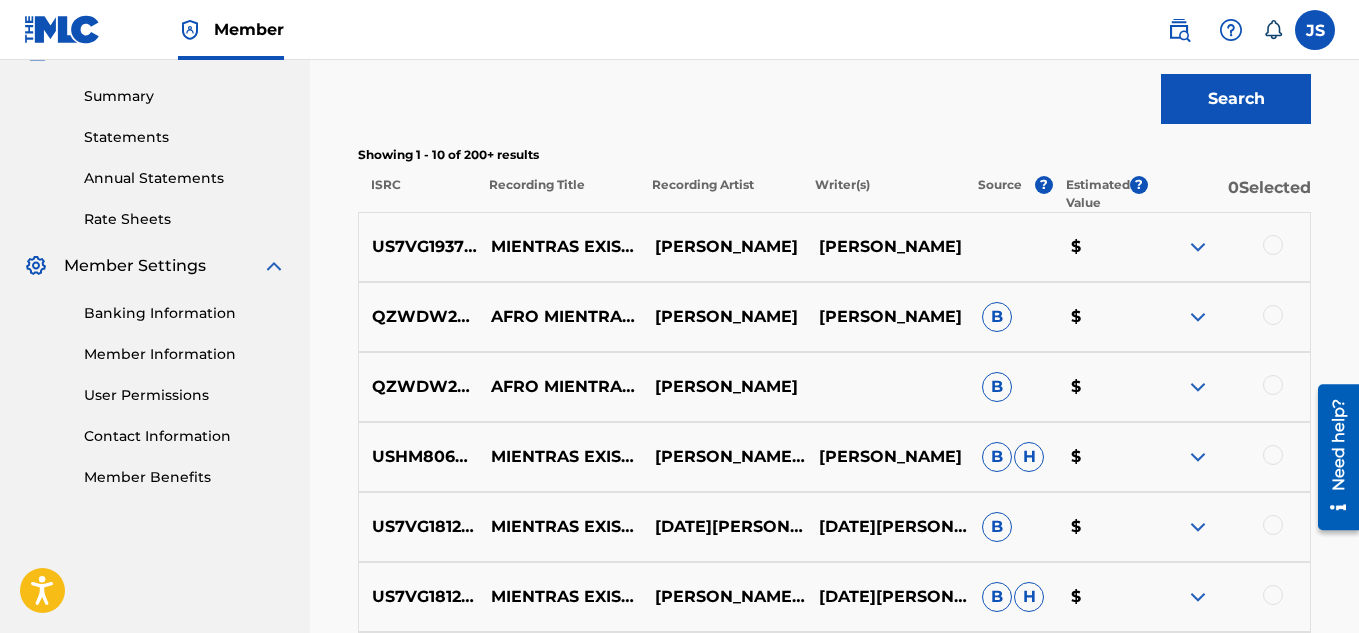 scroll, scrollTop: 633, scrollLeft: 0, axis: vertical 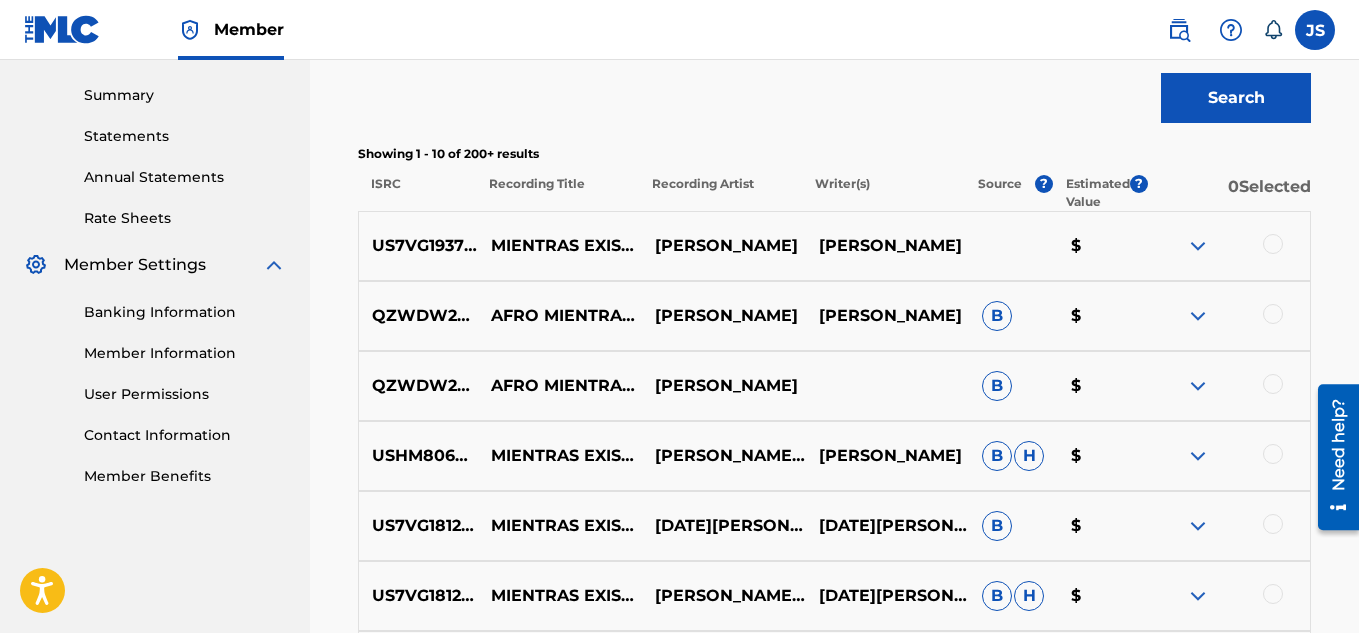 click at bounding box center [1273, 244] 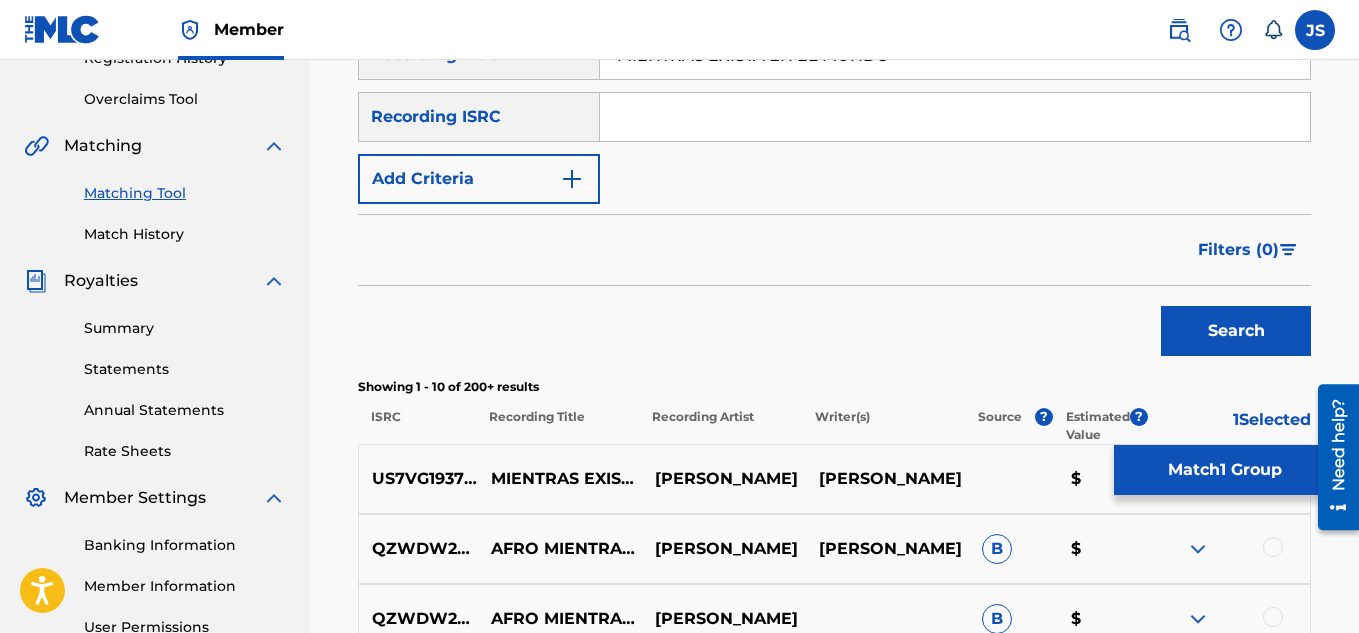 scroll, scrollTop: 391, scrollLeft: 0, axis: vertical 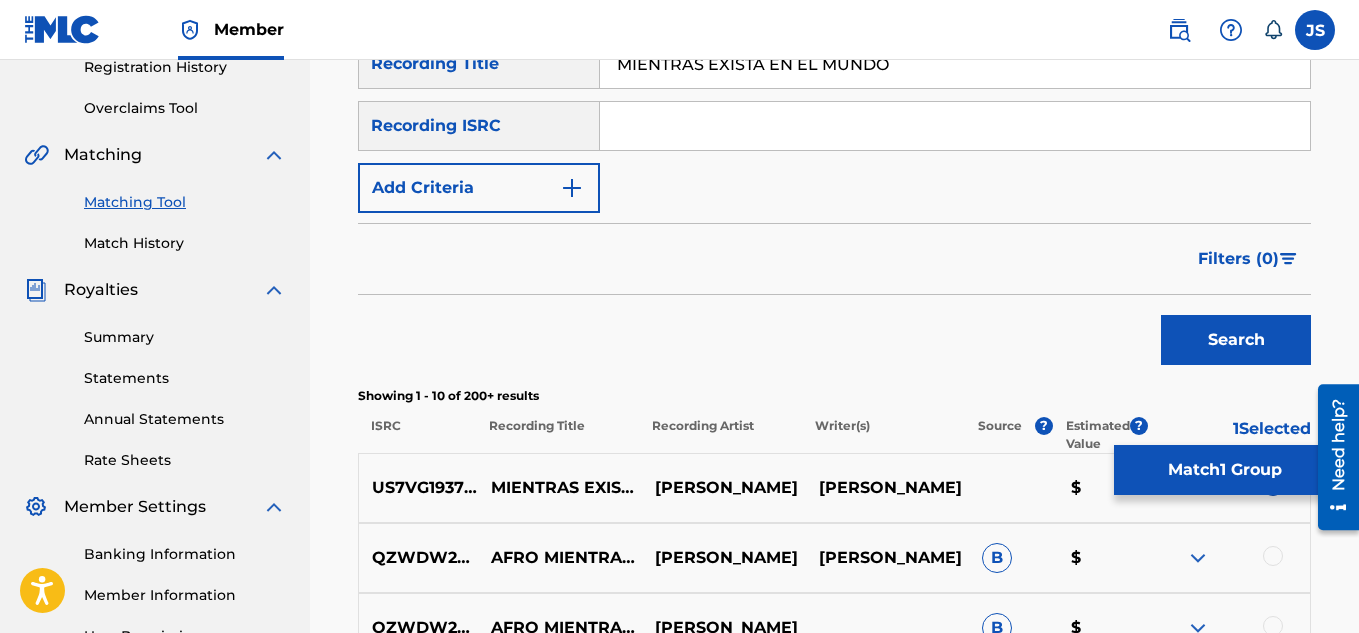 click on "Add Criteria" at bounding box center [479, 188] 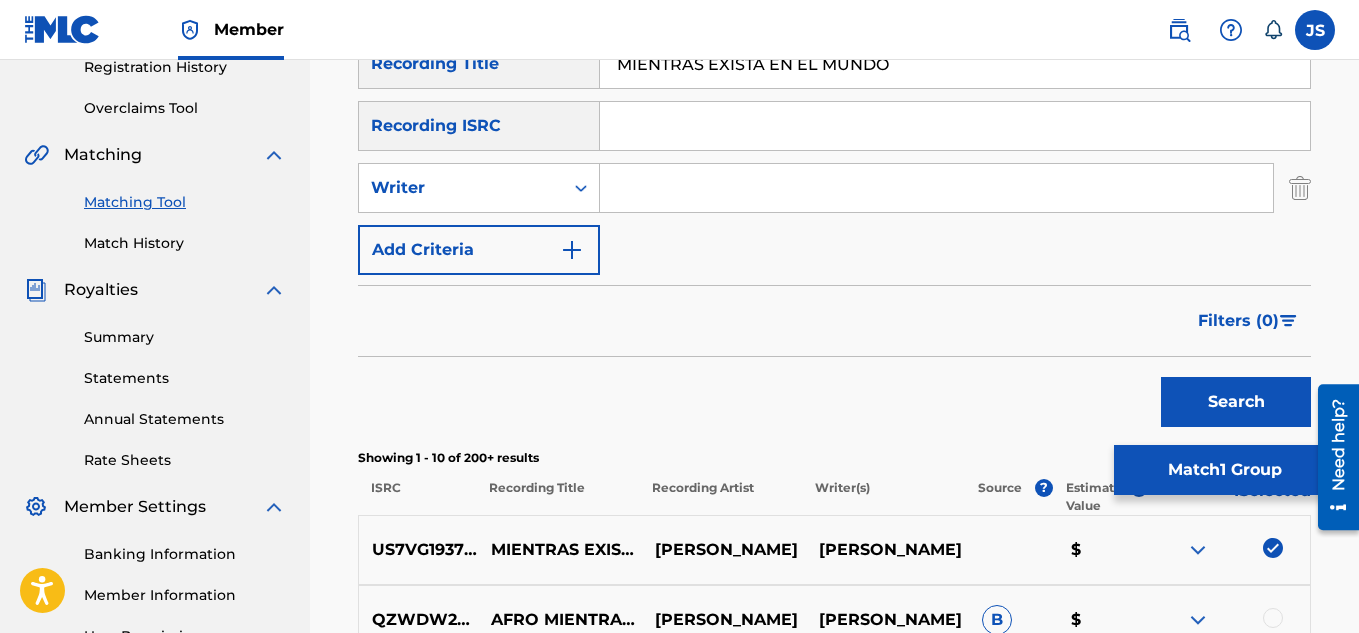click at bounding box center [936, 188] 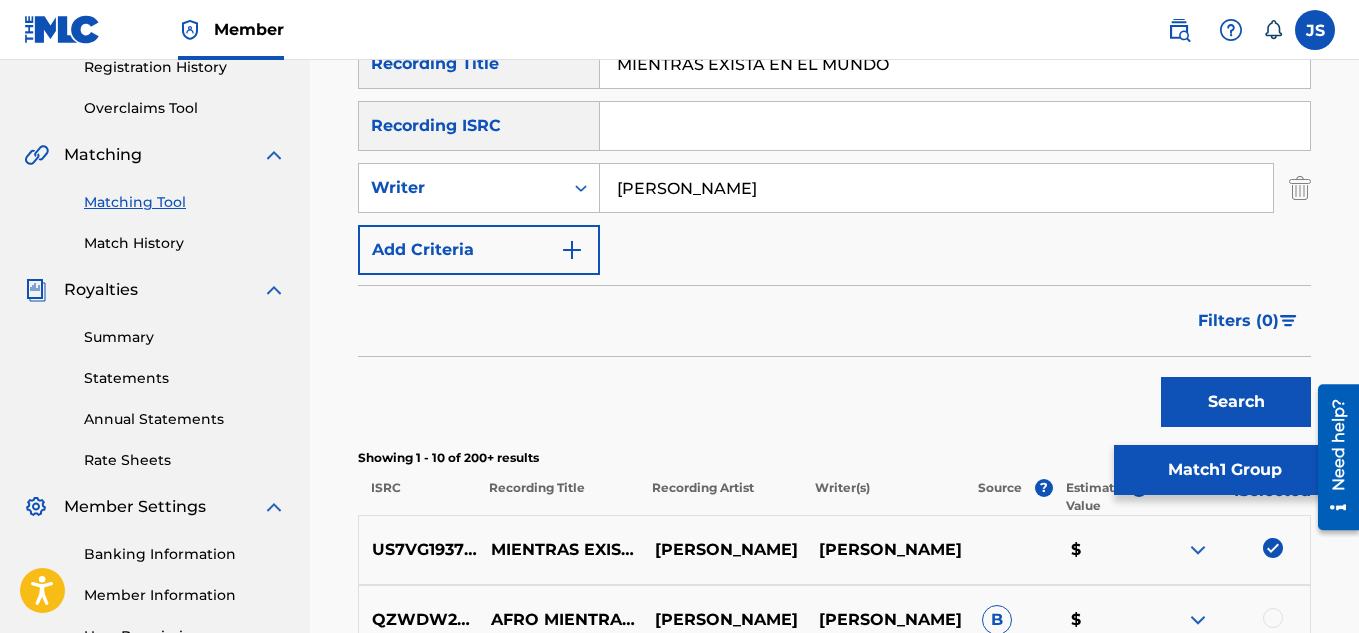 type on "ROLANDO" 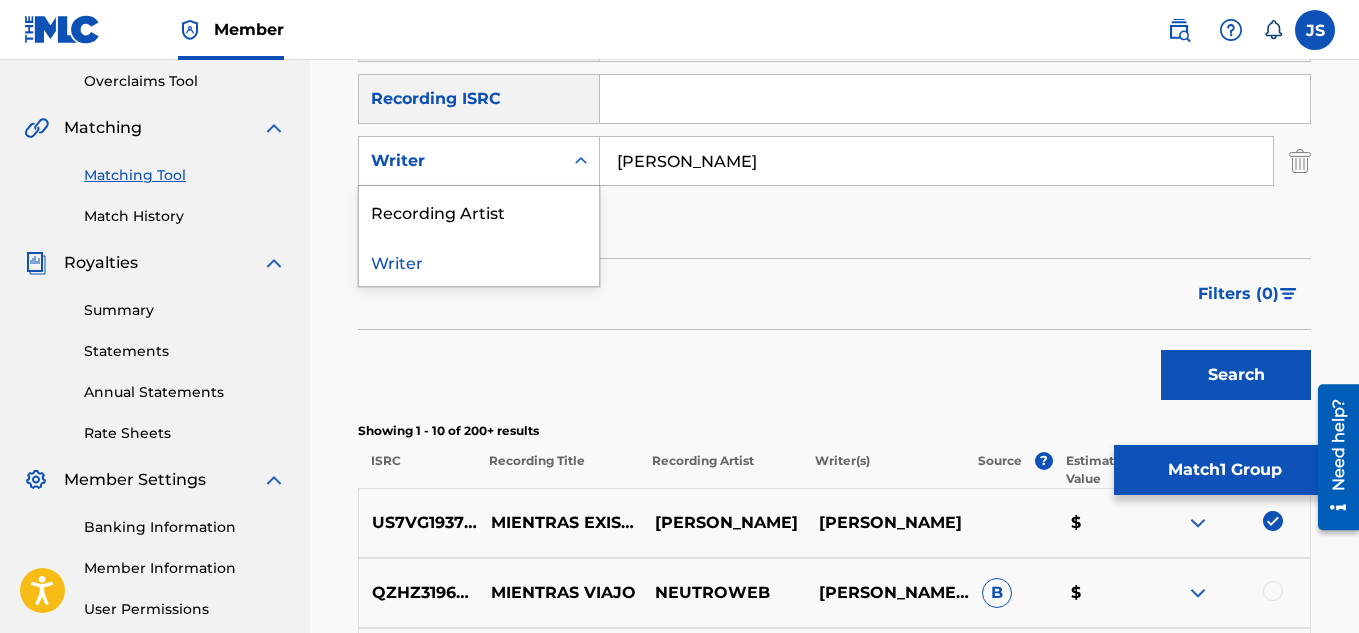 click on "Writer" at bounding box center [461, 161] 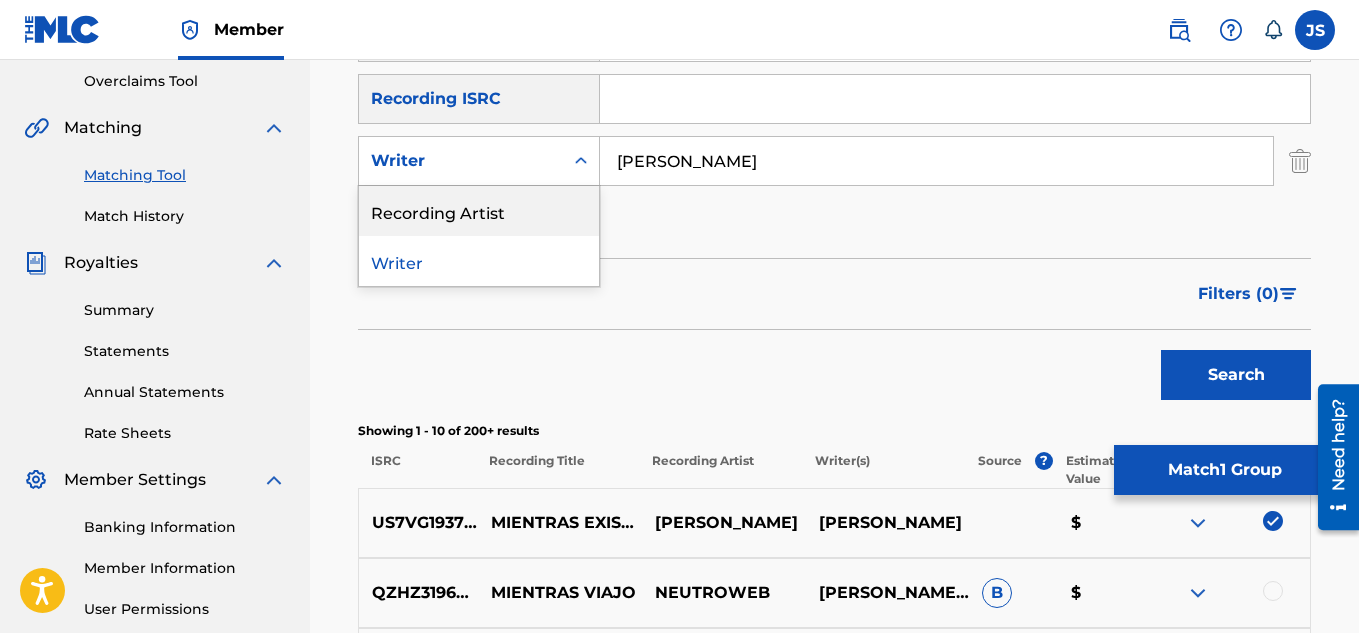 click on "Recording Artist" at bounding box center (479, 211) 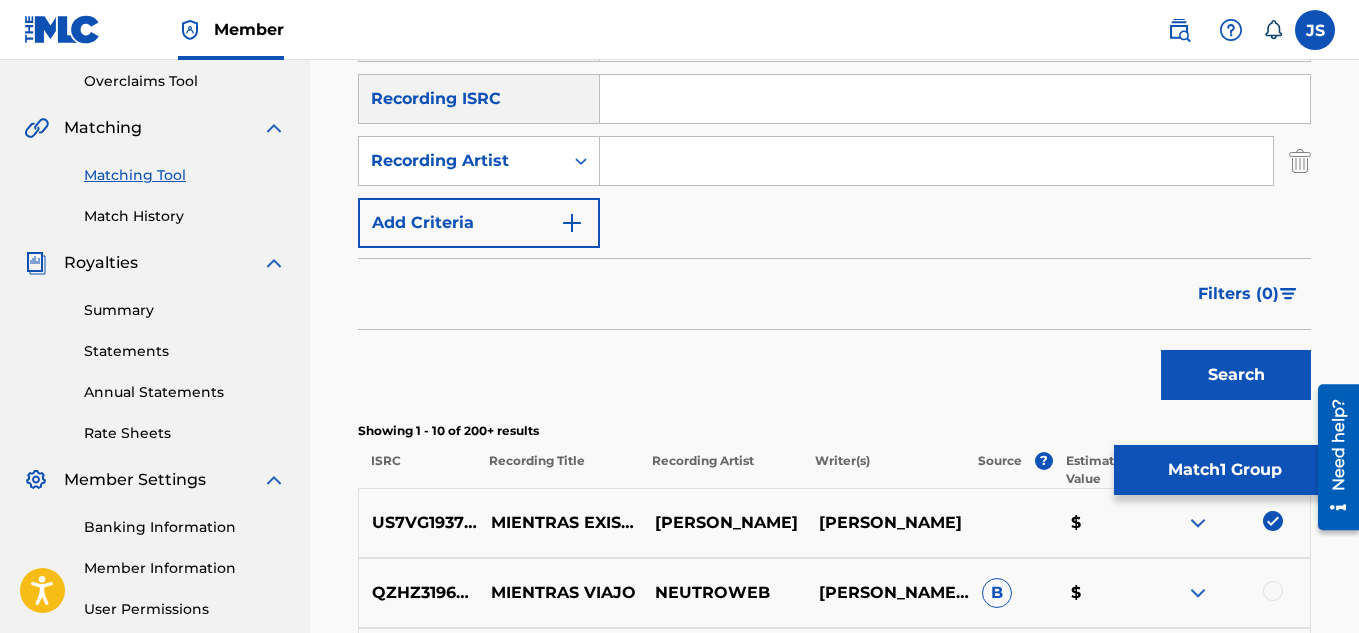 click at bounding box center [936, 161] 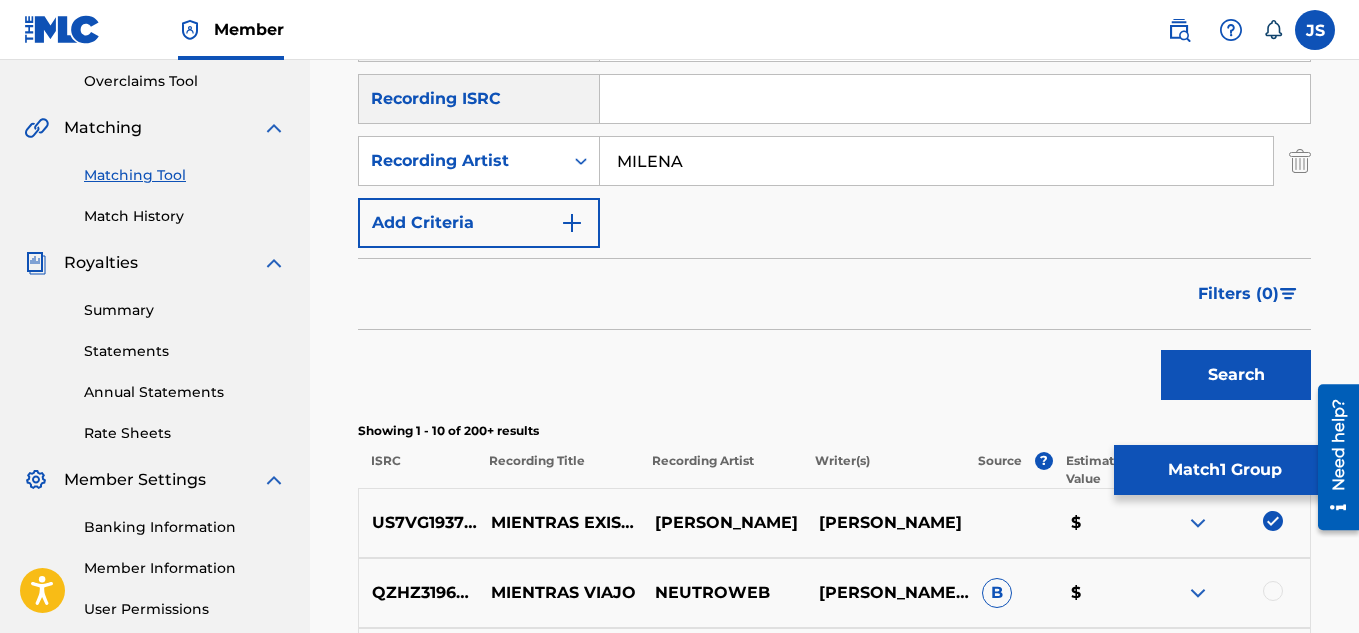 click on "Search" at bounding box center (1236, 375) 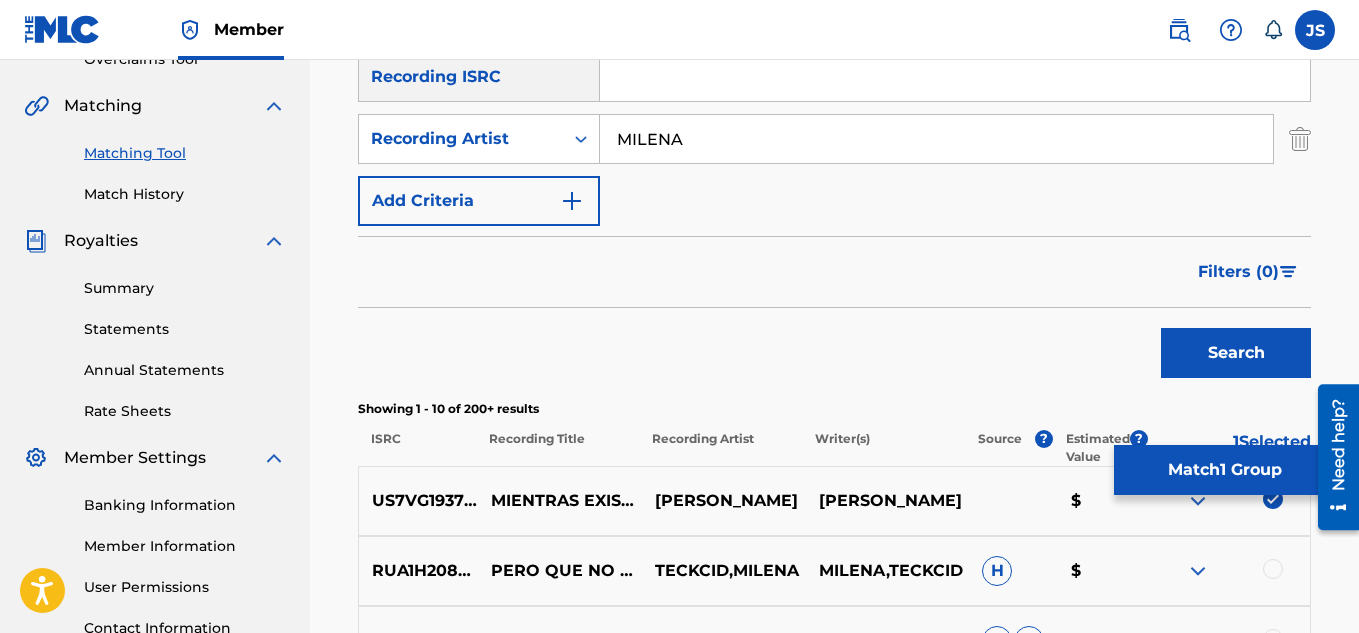 scroll, scrollTop: 426, scrollLeft: 0, axis: vertical 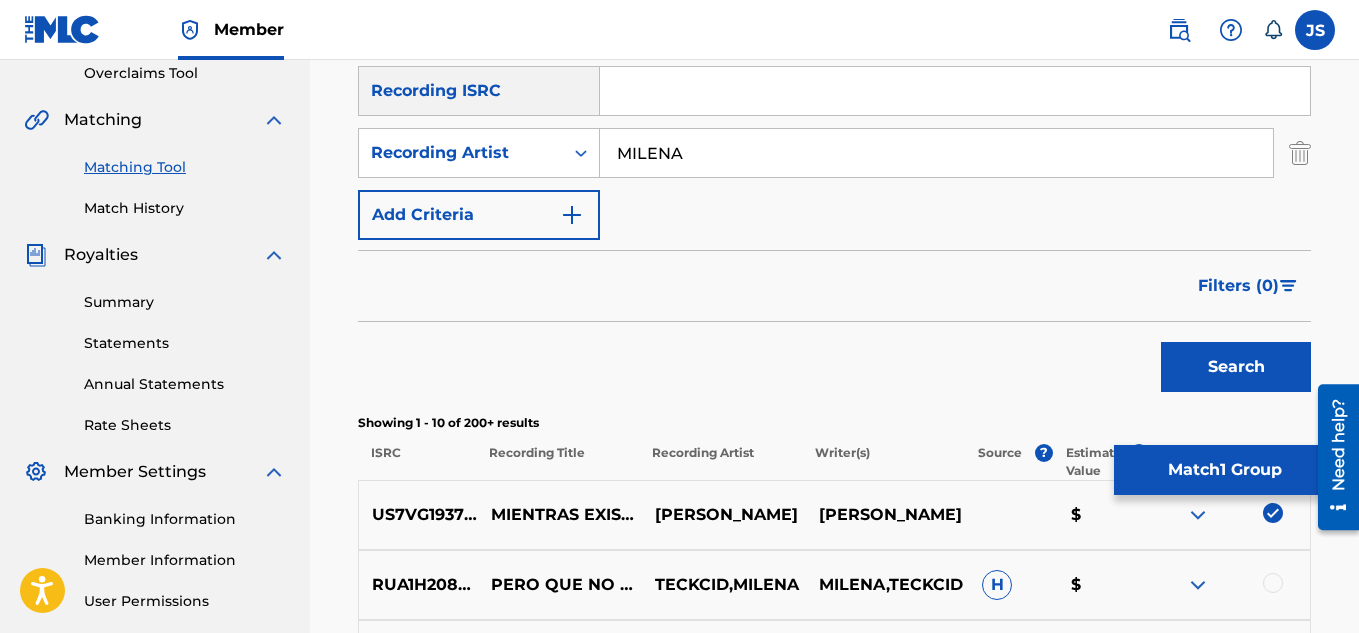 click on "MILENA" at bounding box center (936, 153) 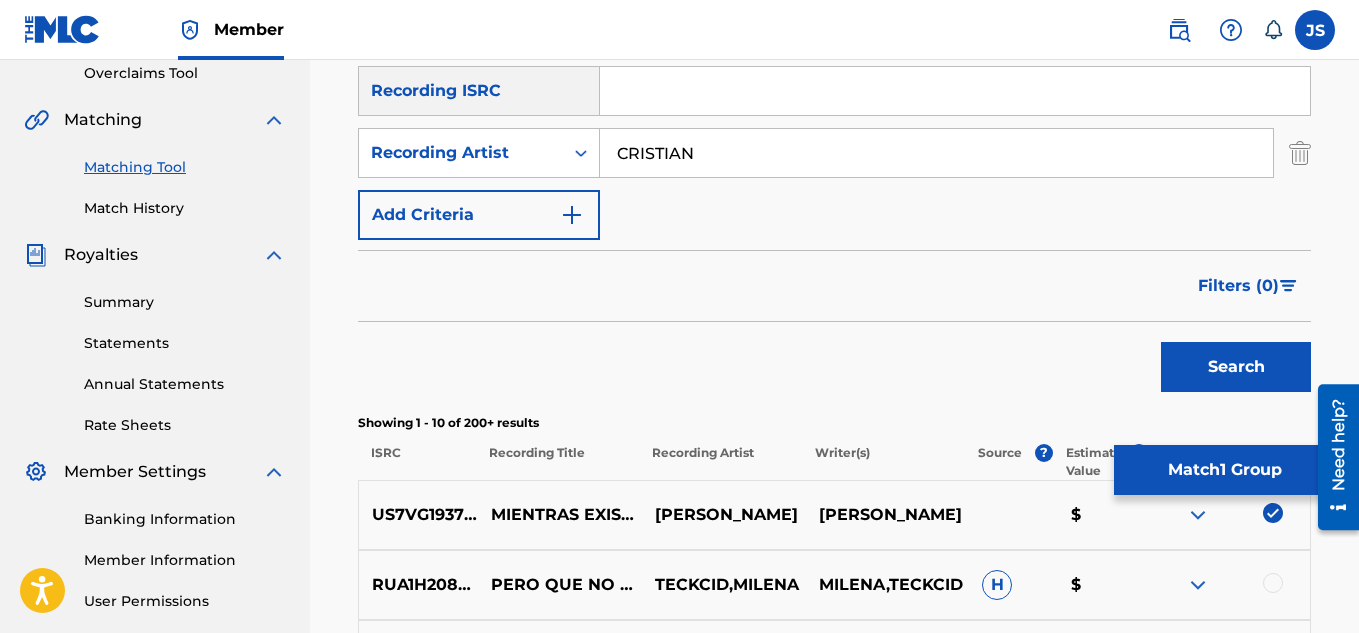 type on "CRISTIAN" 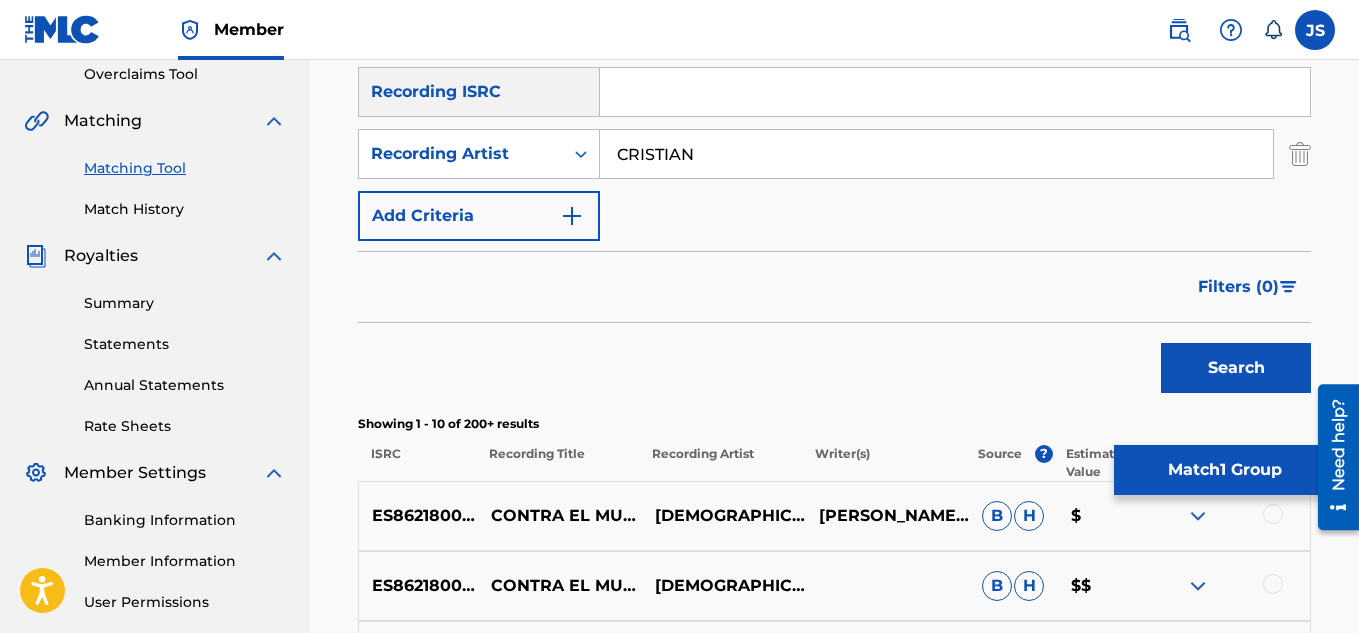 scroll, scrollTop: 405, scrollLeft: 0, axis: vertical 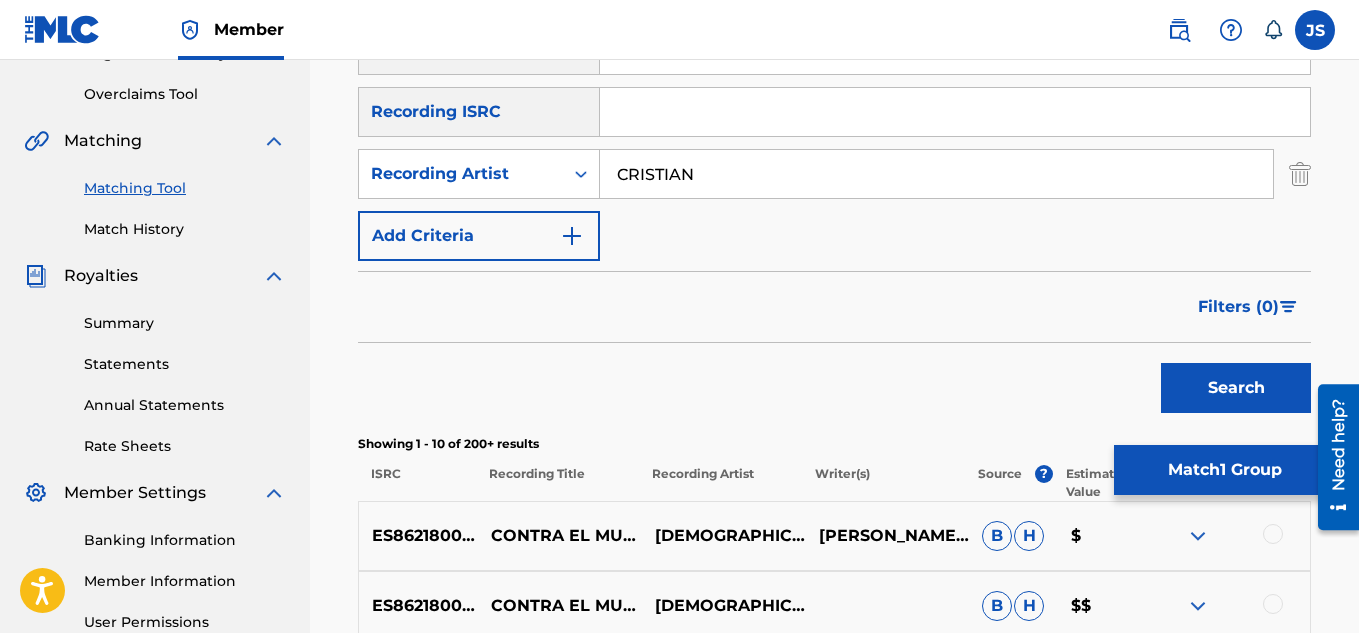 click on "Match  1 Group" at bounding box center (1224, 470) 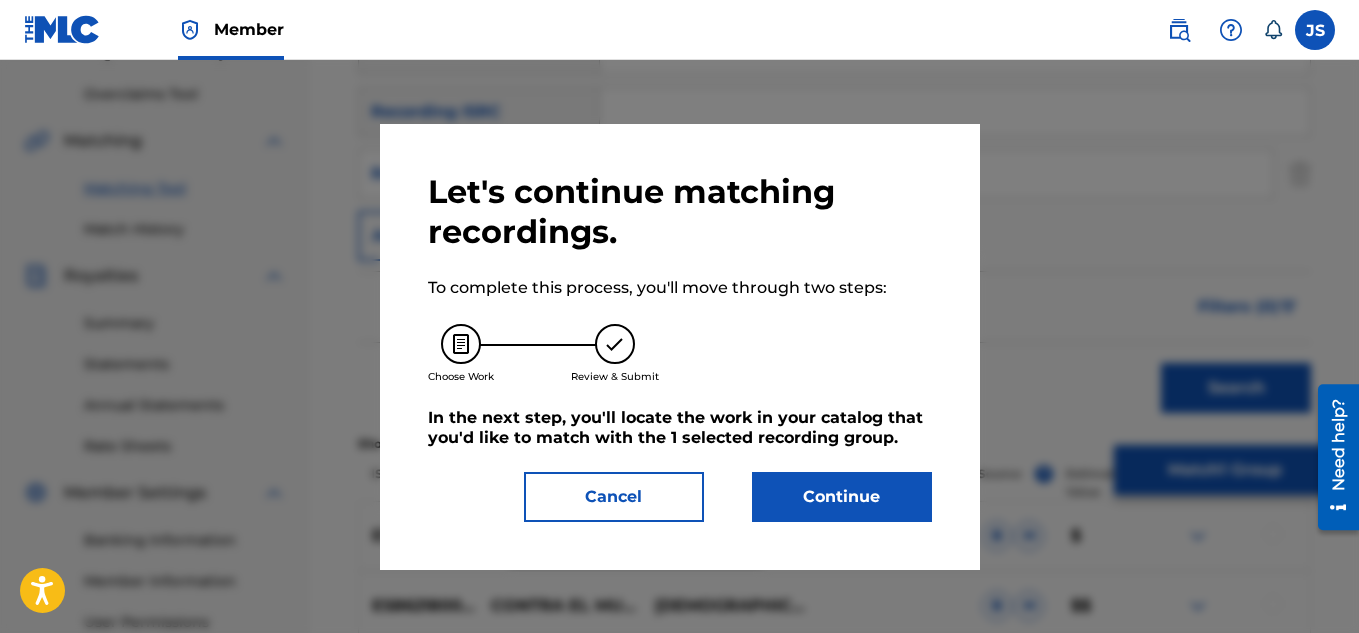 click on "Continue" at bounding box center (842, 497) 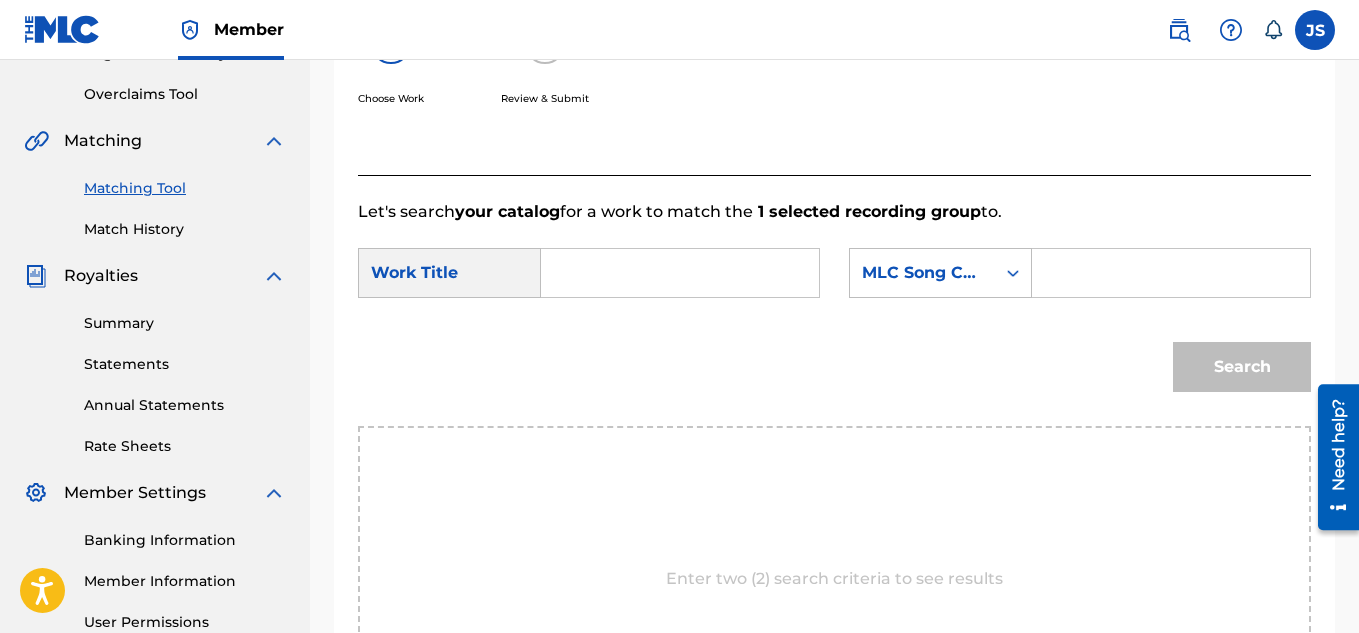 paste on "MIENTRAS EXISTA EN EL MUNDO" 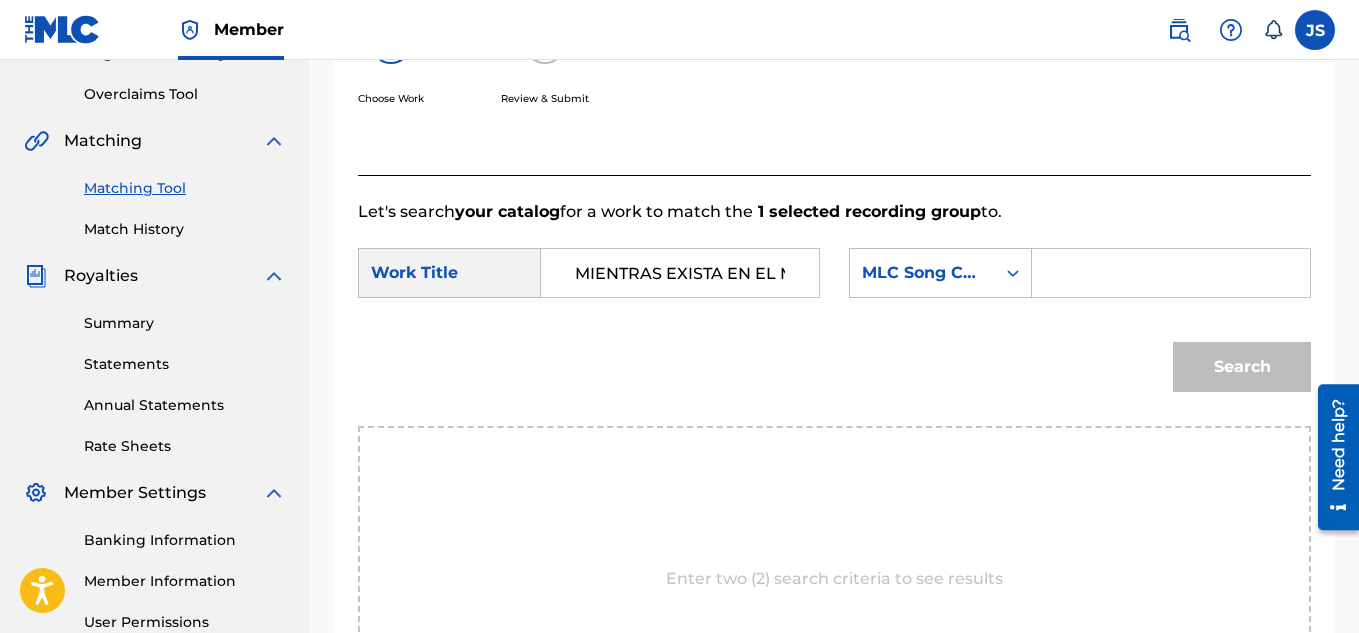 scroll, scrollTop: 0, scrollLeft: 61, axis: horizontal 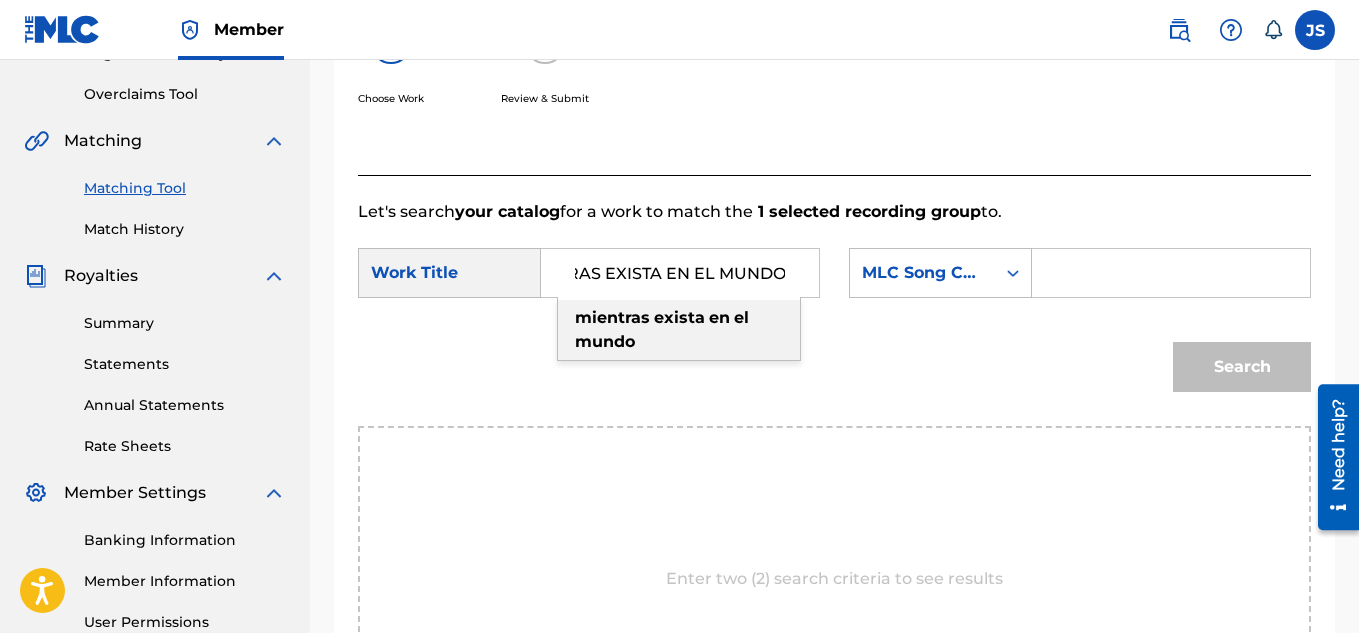 type on "MIENTRAS EXISTA EN EL MUNDO" 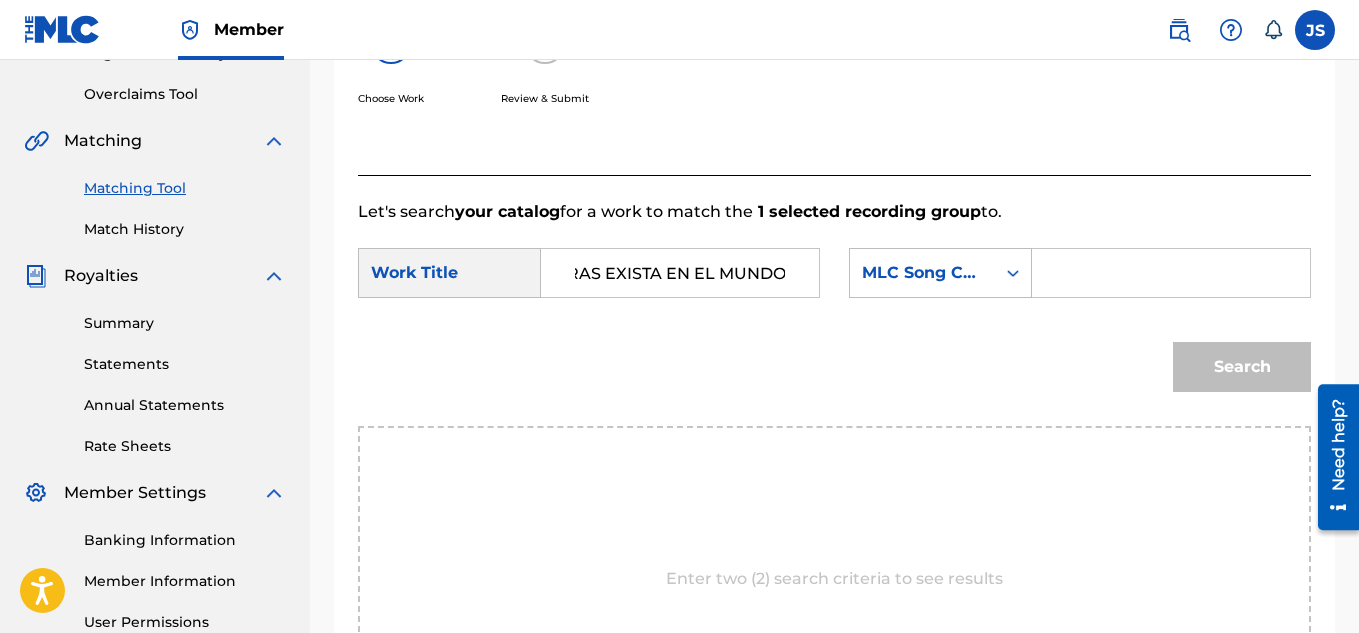 scroll, scrollTop: 0, scrollLeft: 0, axis: both 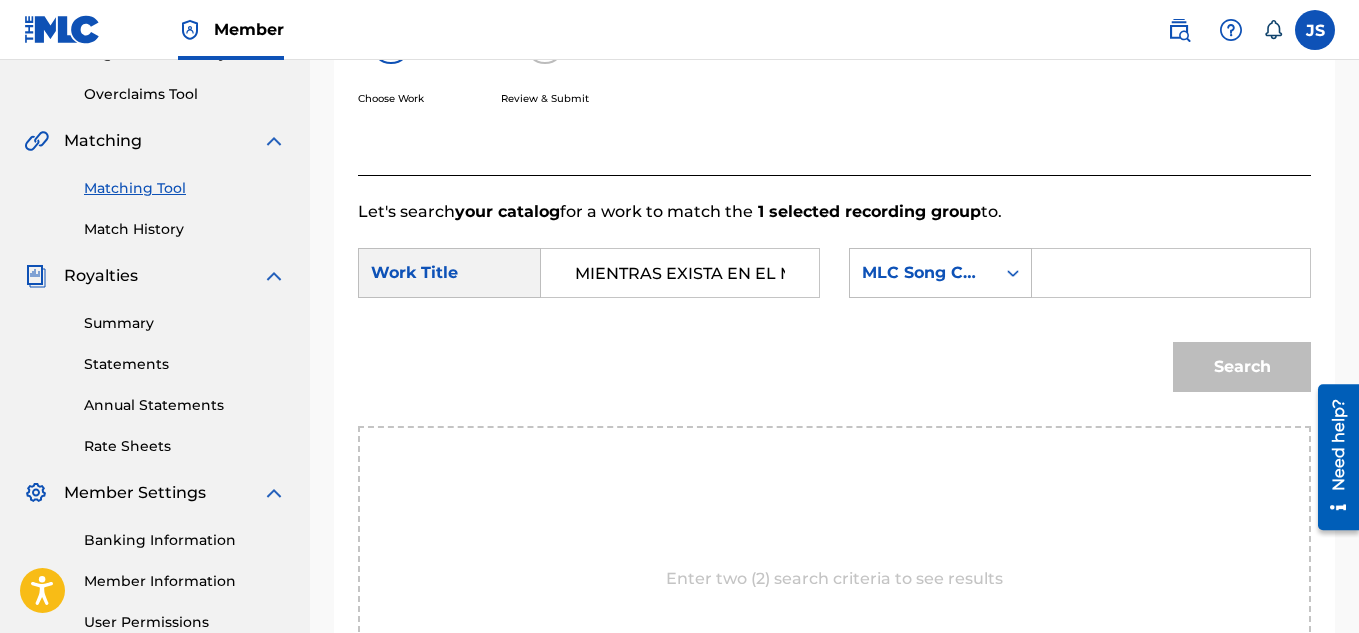 click at bounding box center (1171, 273) 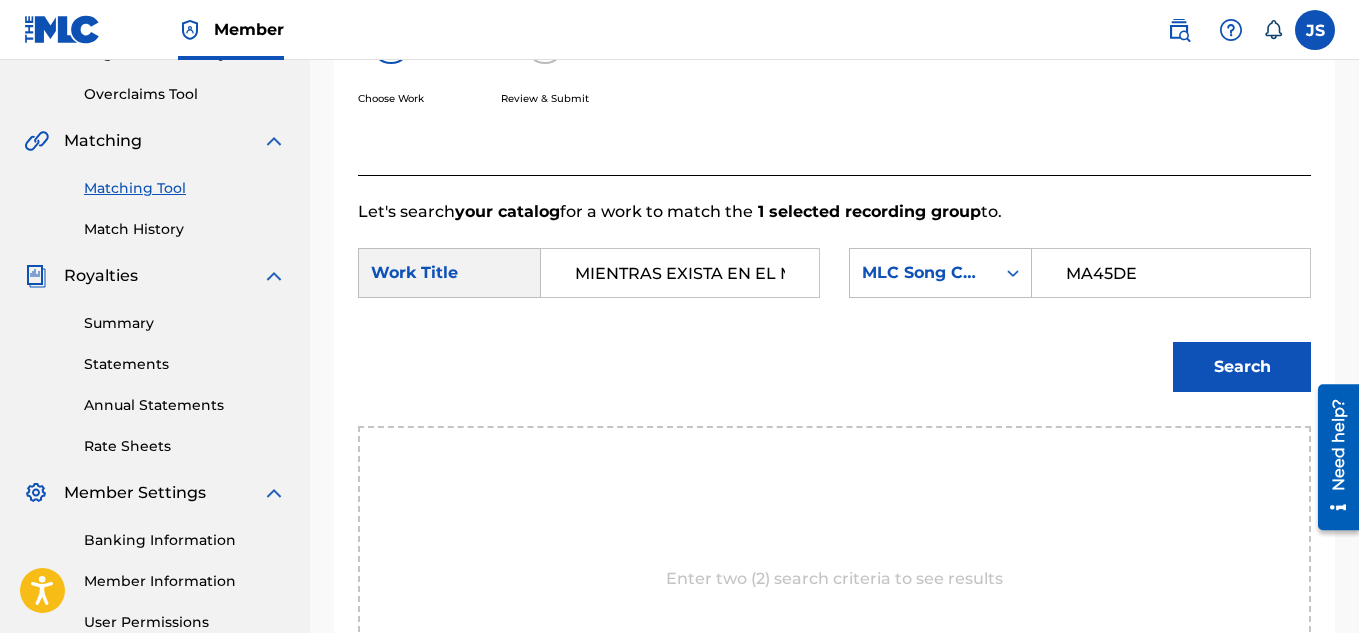 type on "MA45DE" 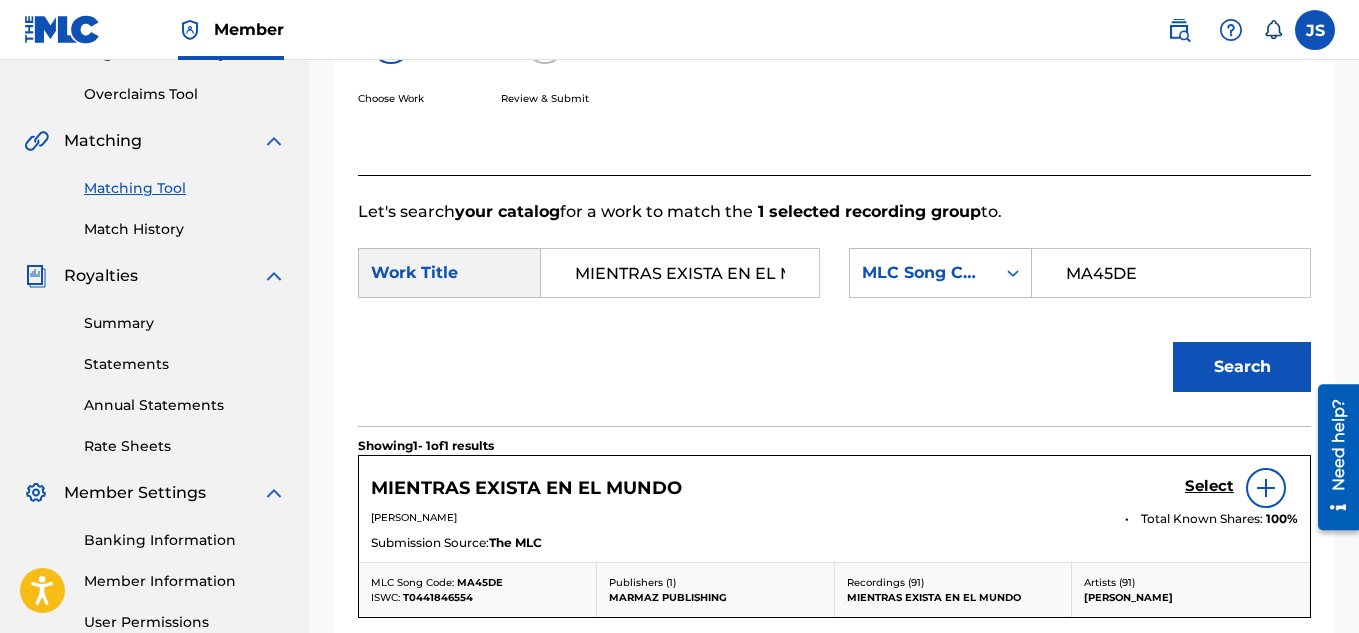 scroll, scrollTop: 506, scrollLeft: 0, axis: vertical 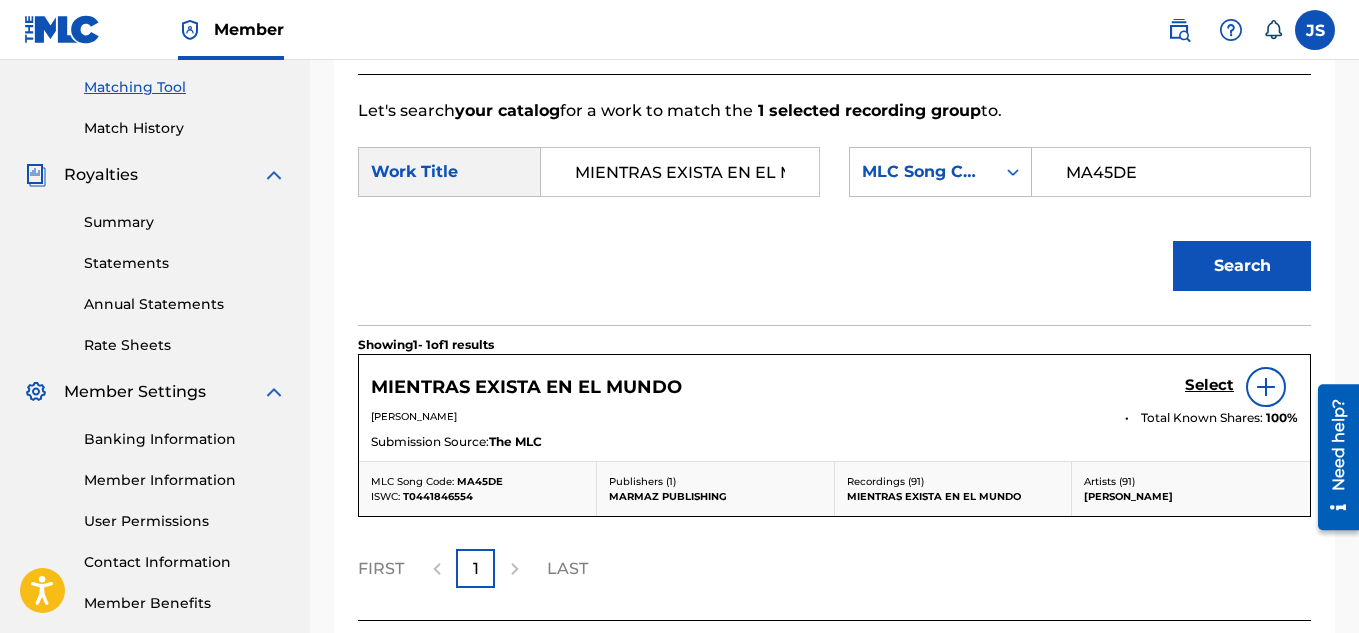 click on "Select" at bounding box center (1209, 385) 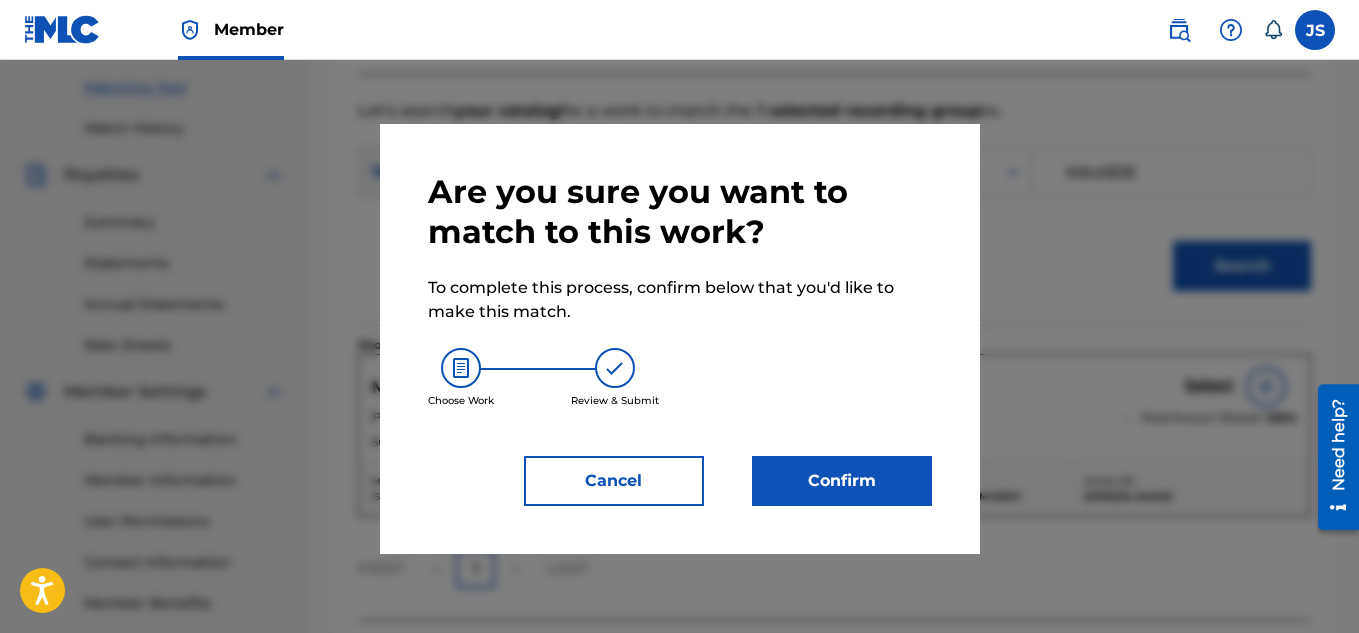 click on "Confirm" at bounding box center [842, 481] 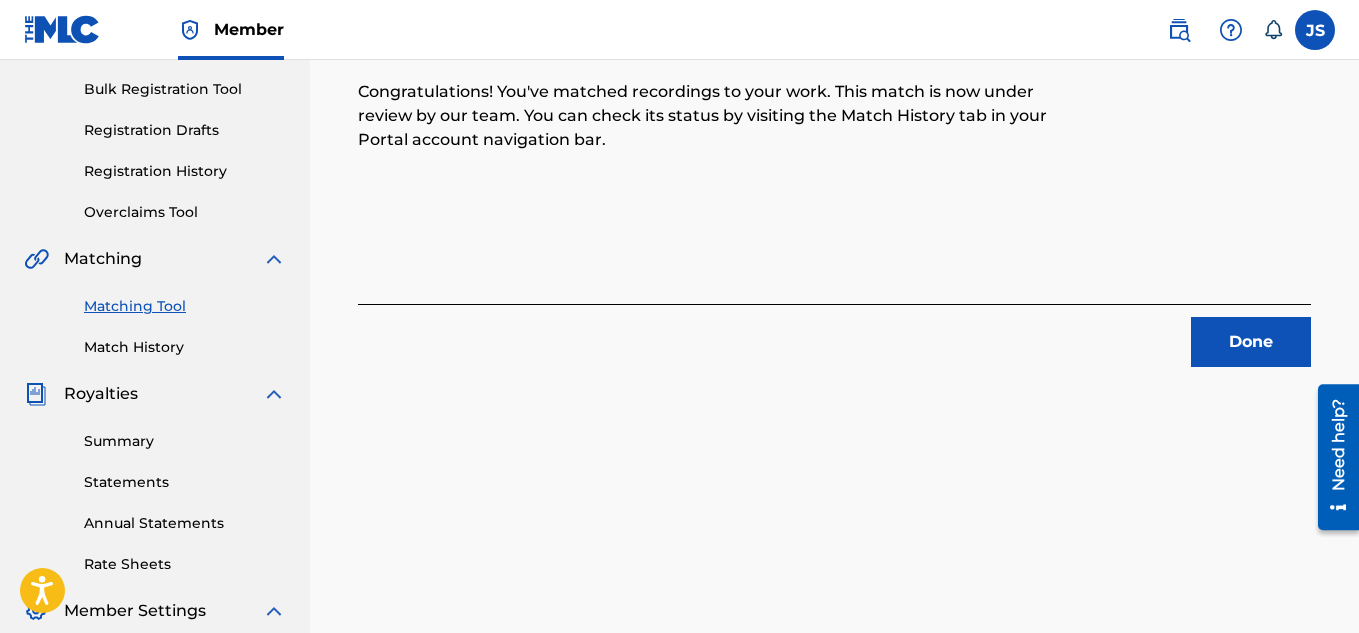 scroll, scrollTop: 290, scrollLeft: 0, axis: vertical 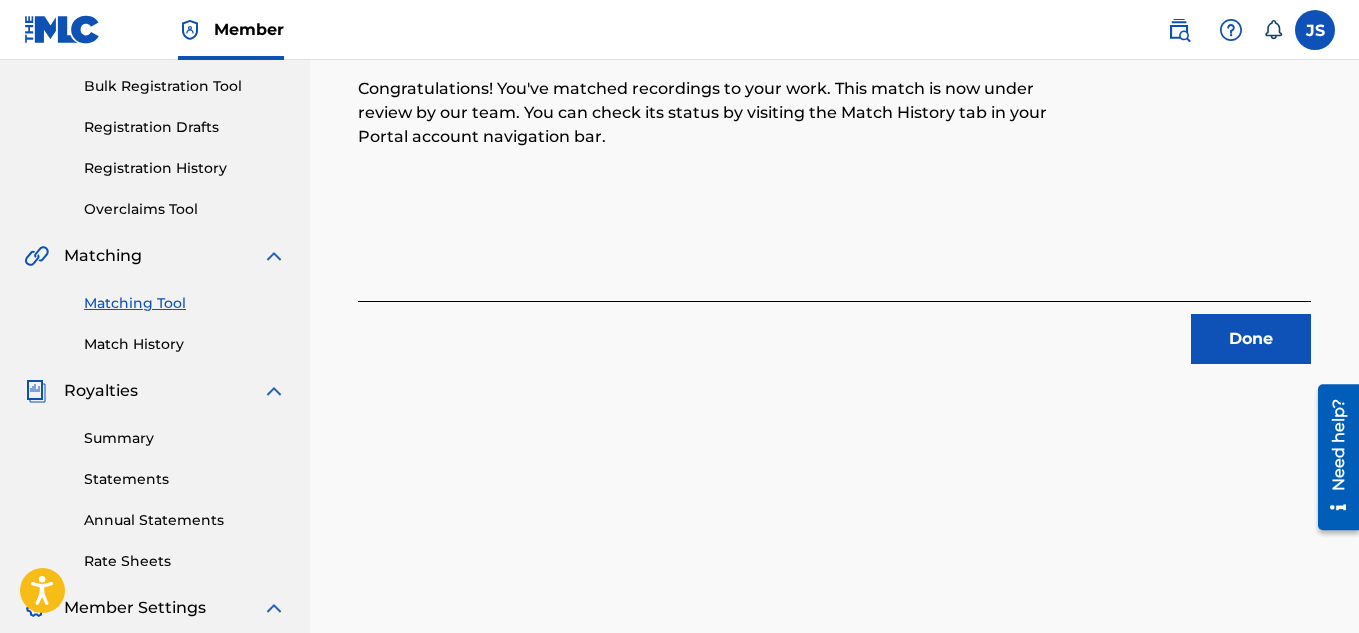 click on "Done" at bounding box center (1251, 339) 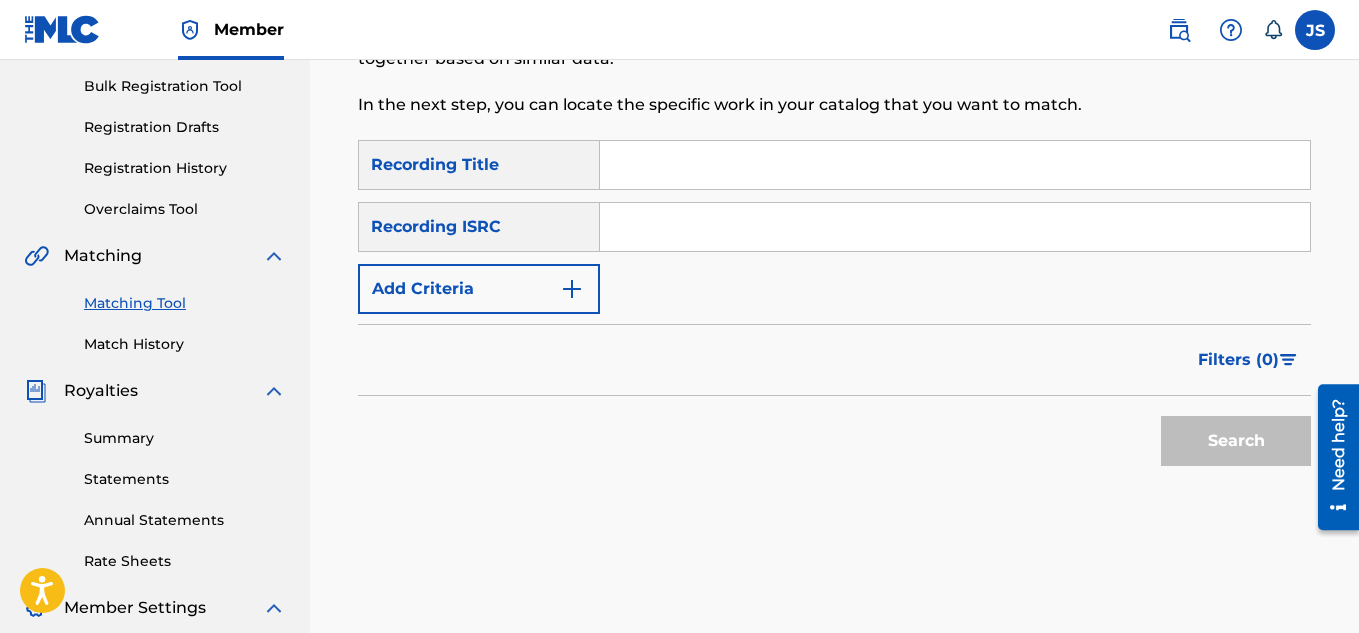 click at bounding box center (955, 165) 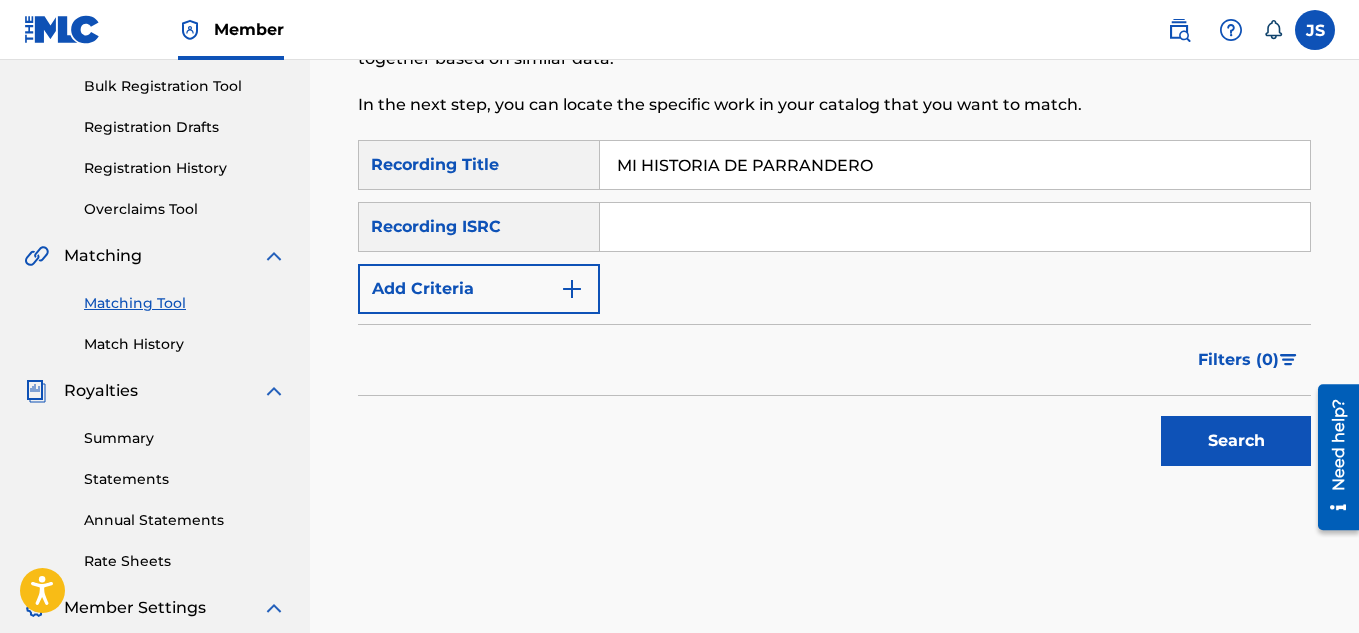 type on "MI HISTORIA DE PARRANDERO" 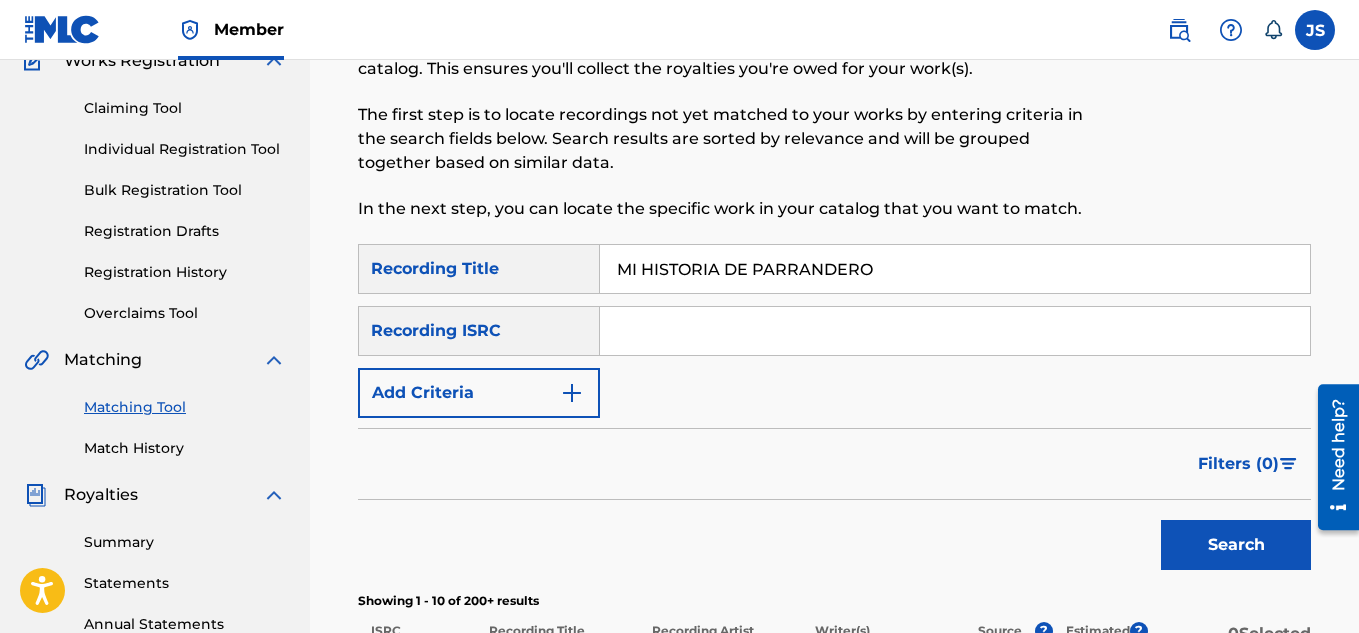 scroll, scrollTop: 231, scrollLeft: 0, axis: vertical 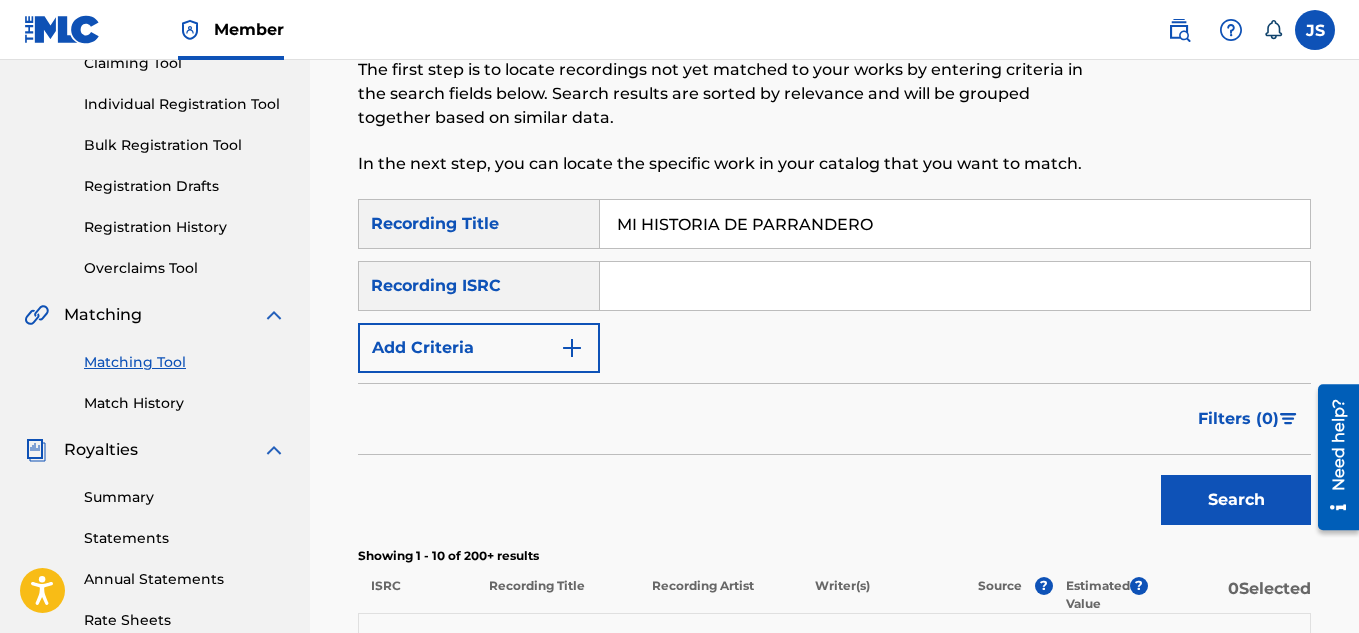 click on "Add Criteria" at bounding box center (479, 348) 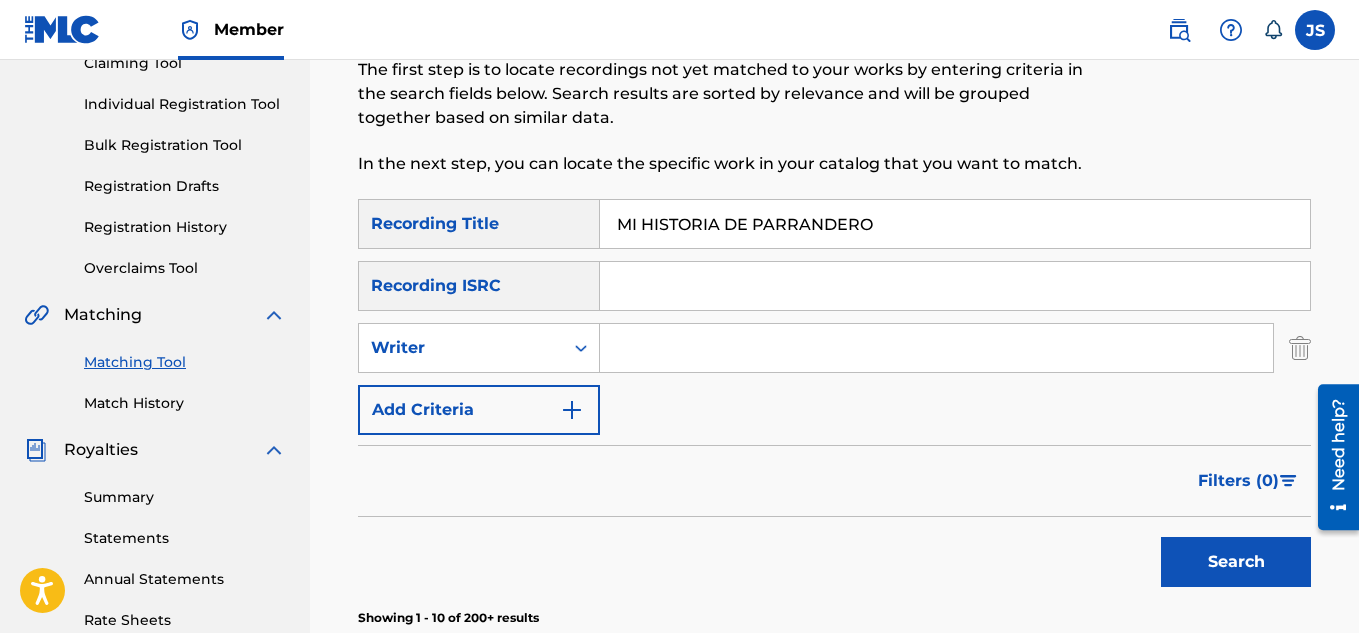 click at bounding box center [936, 348] 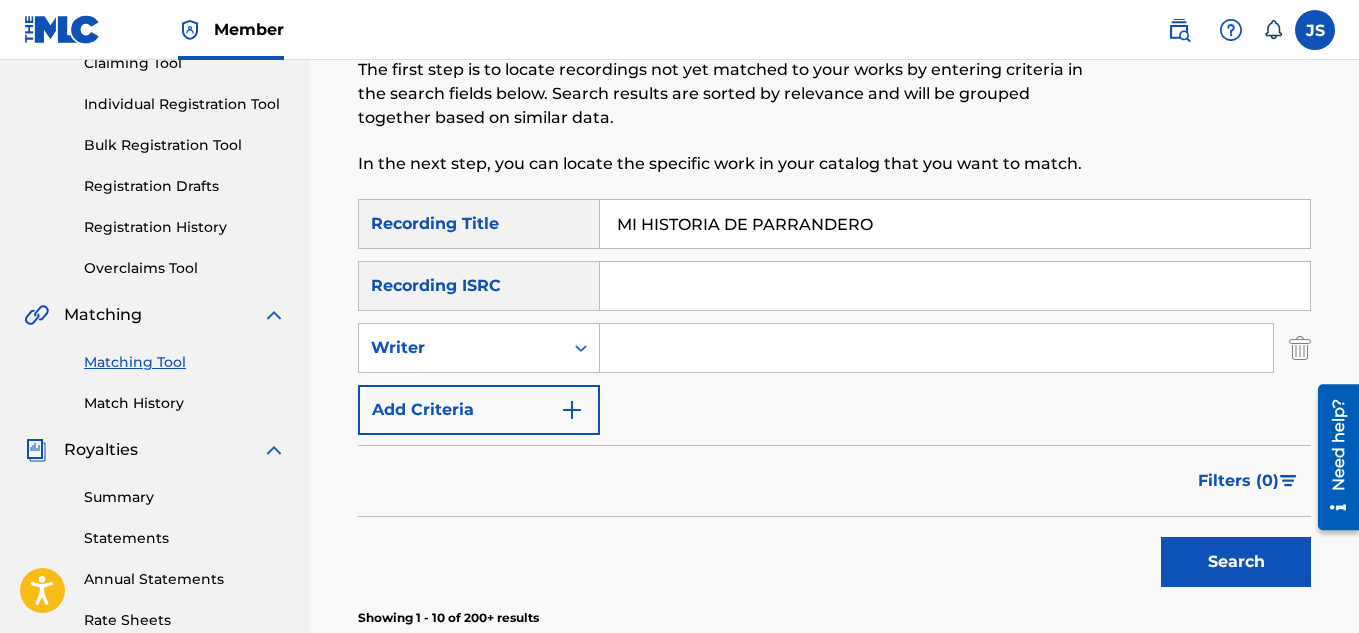 click on "SearchWithCriteriacd523676-808b-4dc6-a064-51de115e9e6a Recording Title MI HISTORIA DE PARRANDERO SearchWithCriteria9aa6c9ee-95e1-45ec-9416-e84db71f2239 Recording ISRC SearchWithCriteria6c4ae4cd-bdb8-4448-ac15-2c4d0983403d Writer Add Criteria" at bounding box center [834, 317] 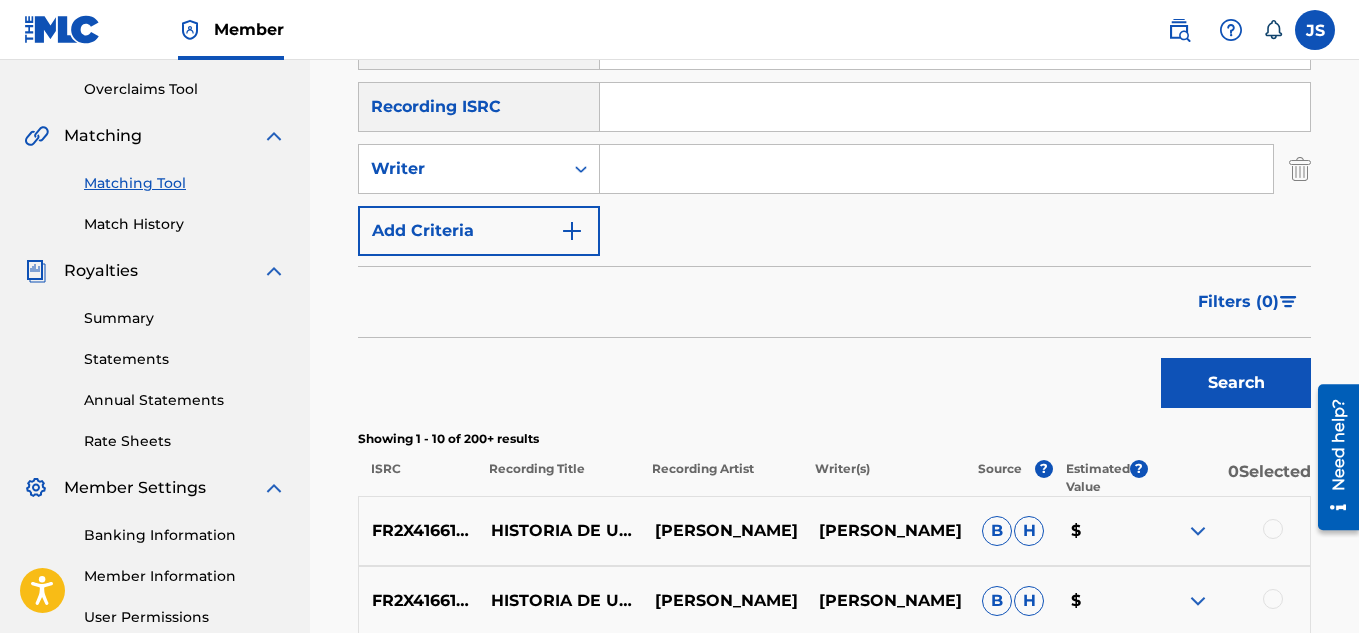 scroll, scrollTop: 413, scrollLeft: 0, axis: vertical 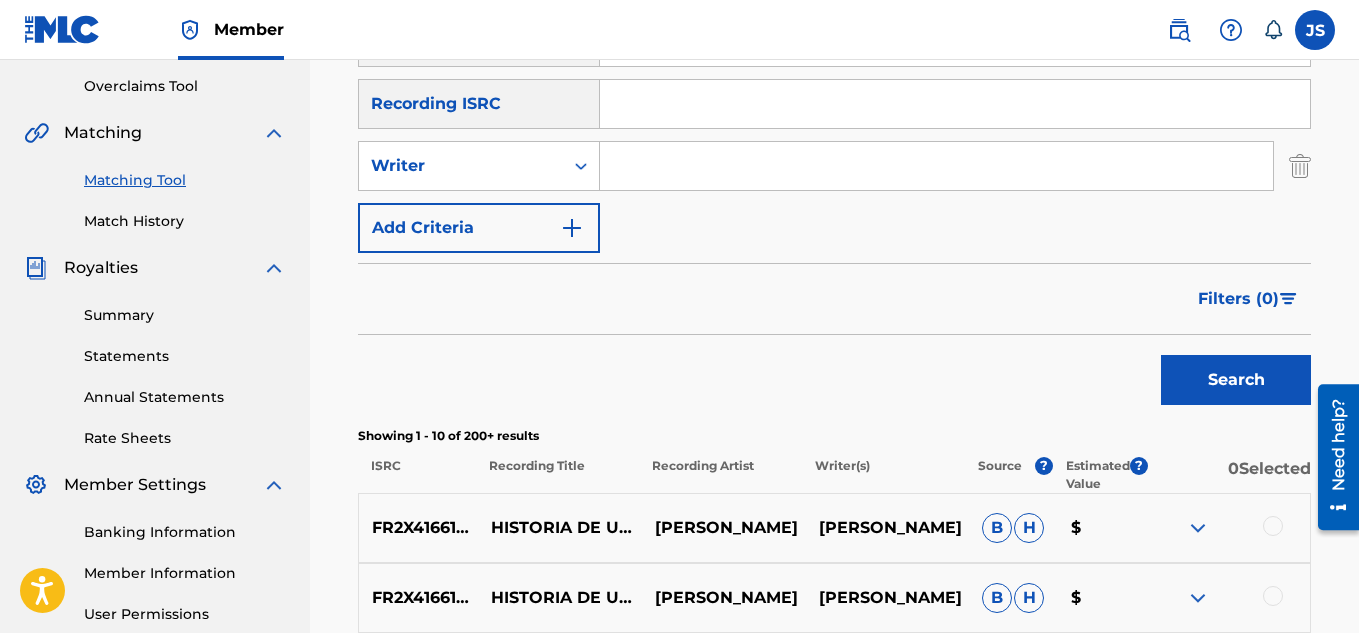 drag, startPoint x: 680, startPoint y: 179, endPoint x: 636, endPoint y: 436, distance: 260.73932 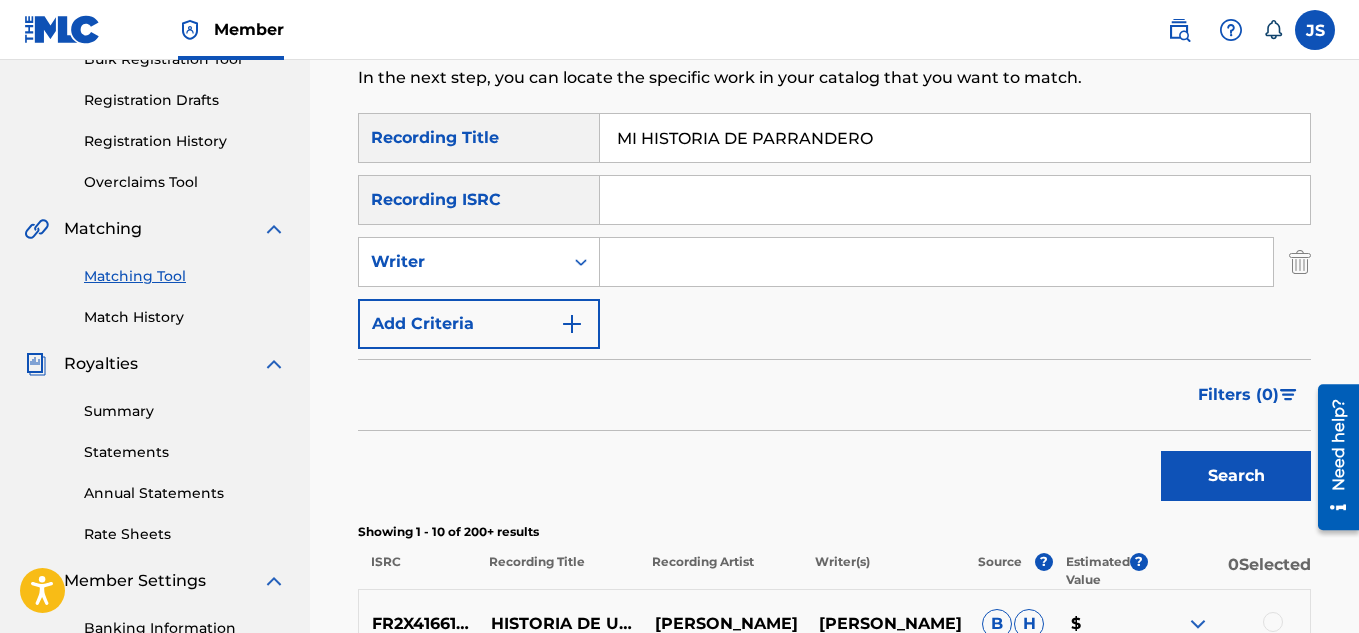 scroll, scrollTop: 316, scrollLeft: 0, axis: vertical 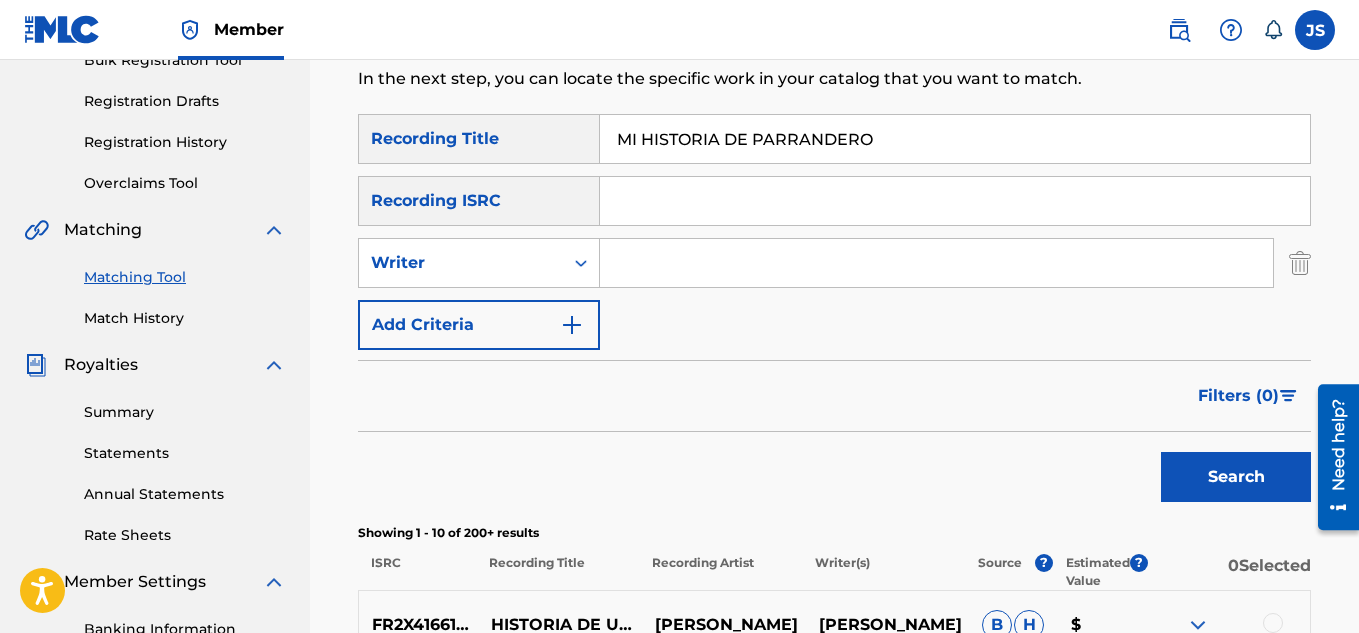 click at bounding box center [936, 263] 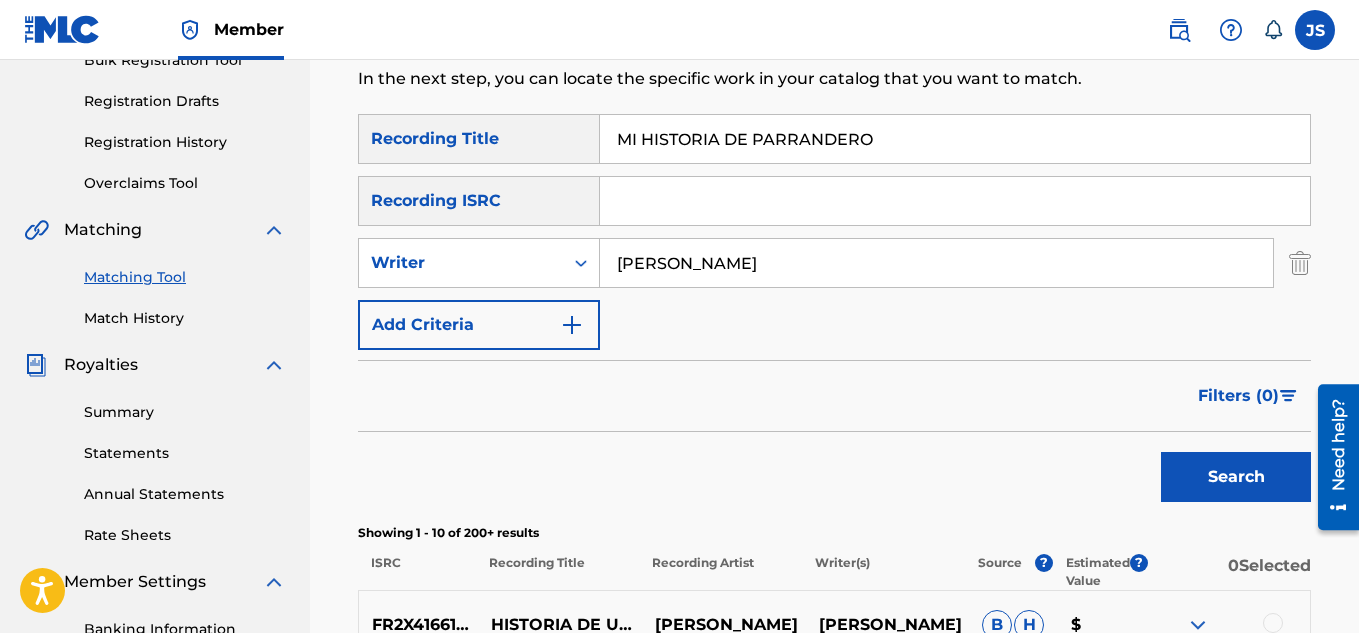 type on "RONDON" 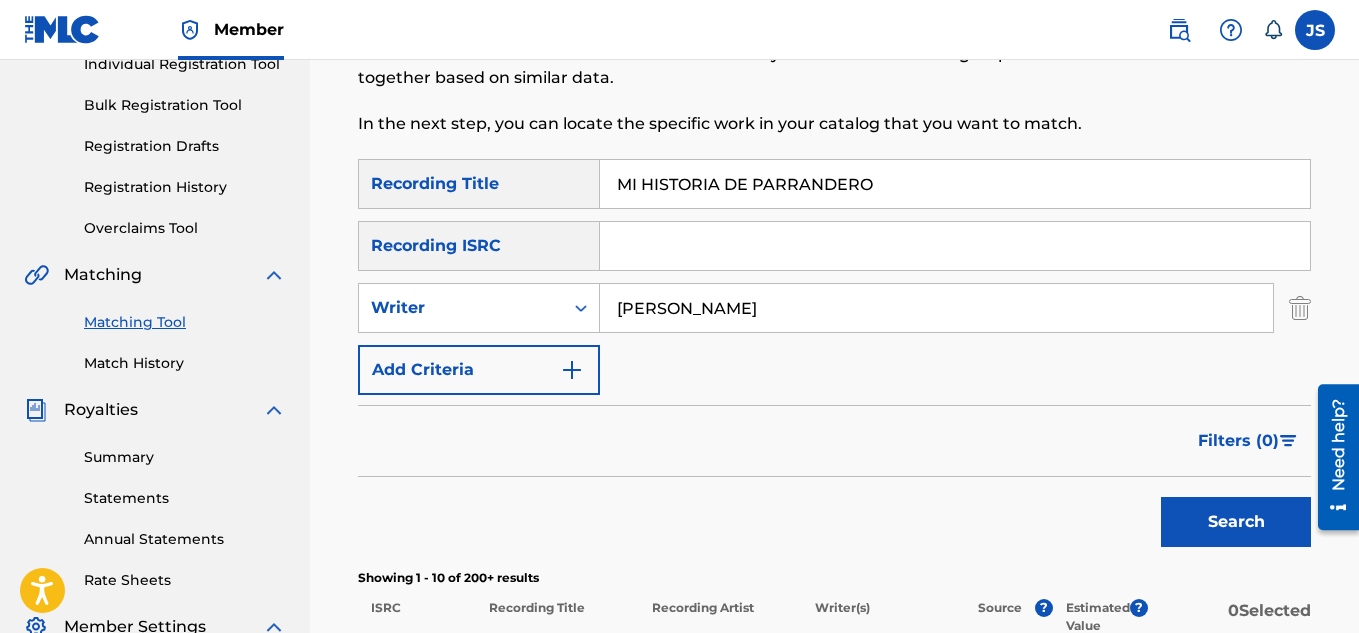 scroll, scrollTop: 160, scrollLeft: 0, axis: vertical 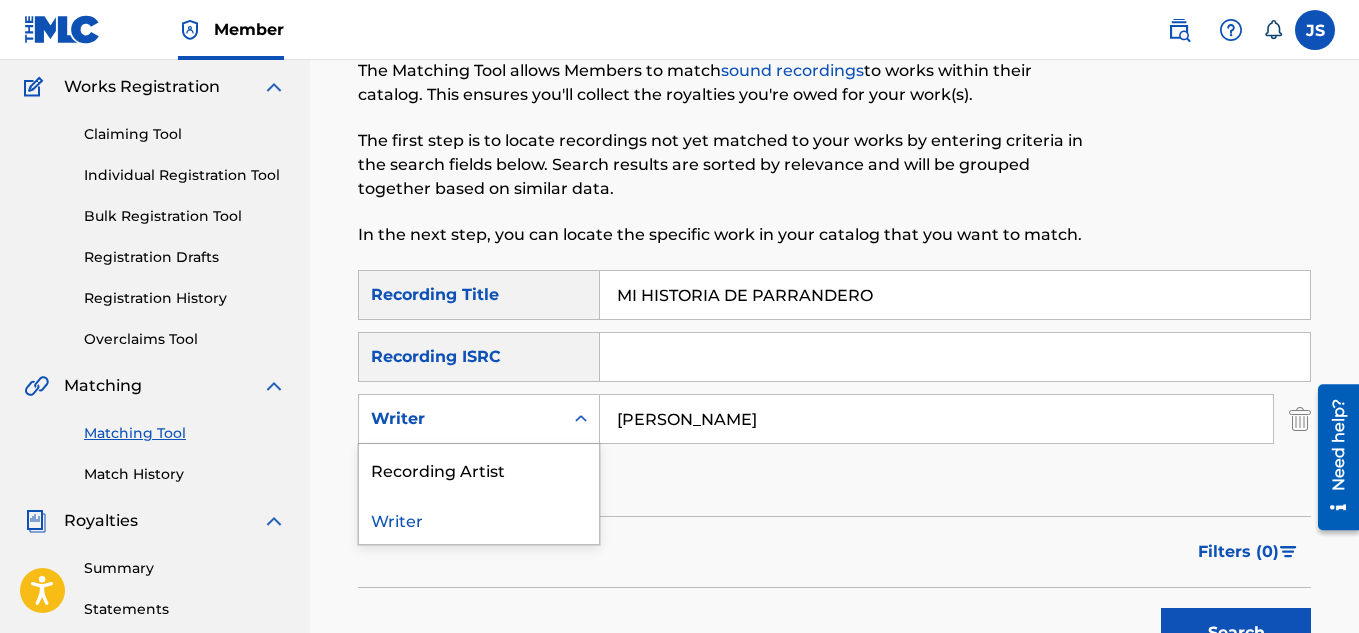 click on "Writer" at bounding box center (461, 419) 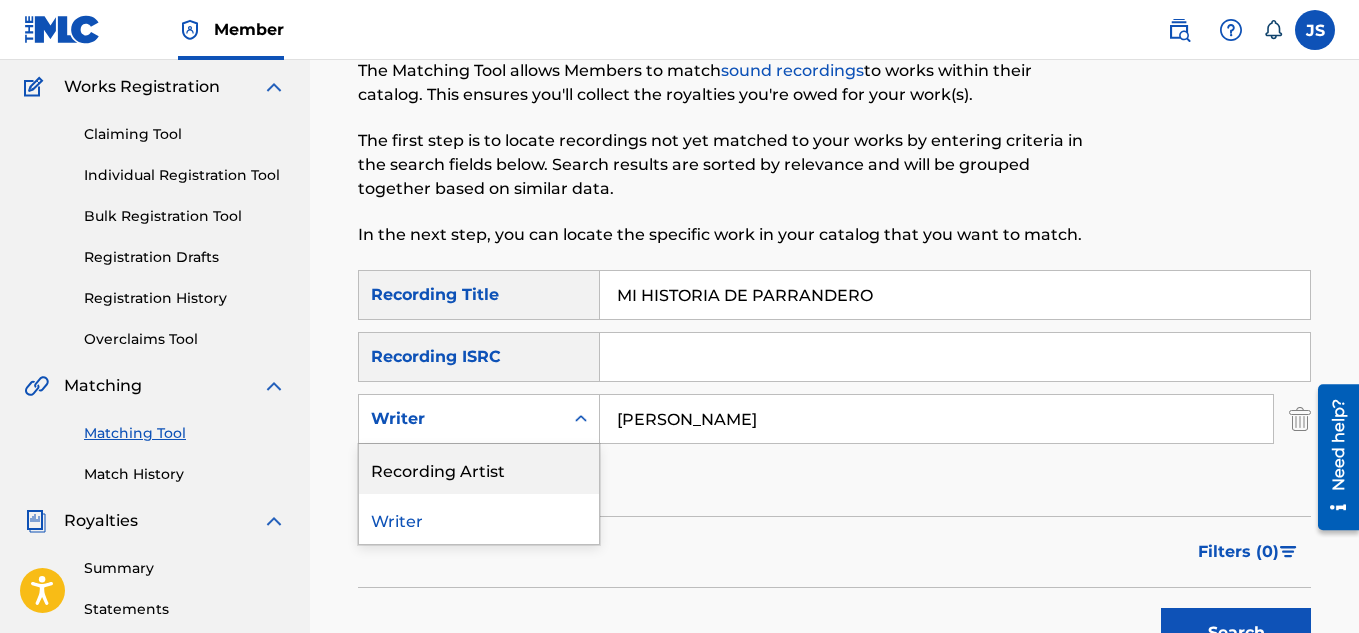 click on "Recording Artist" at bounding box center [479, 469] 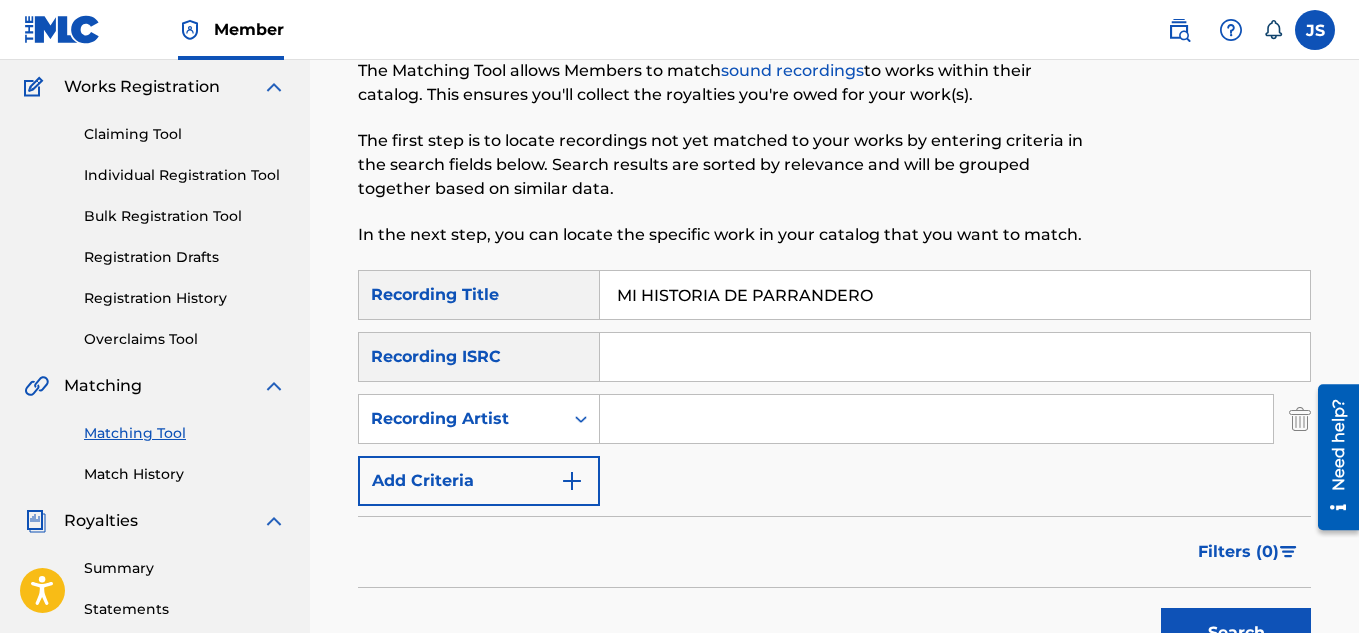 click at bounding box center [936, 419] 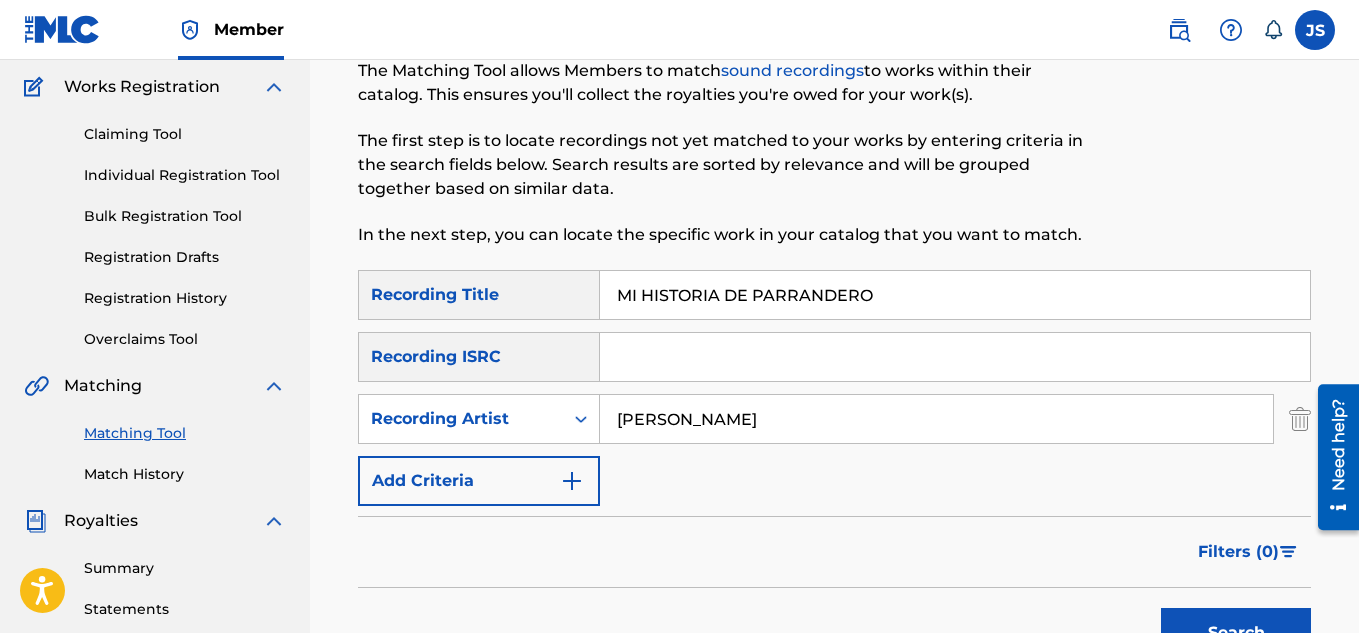 type on "RONDON" 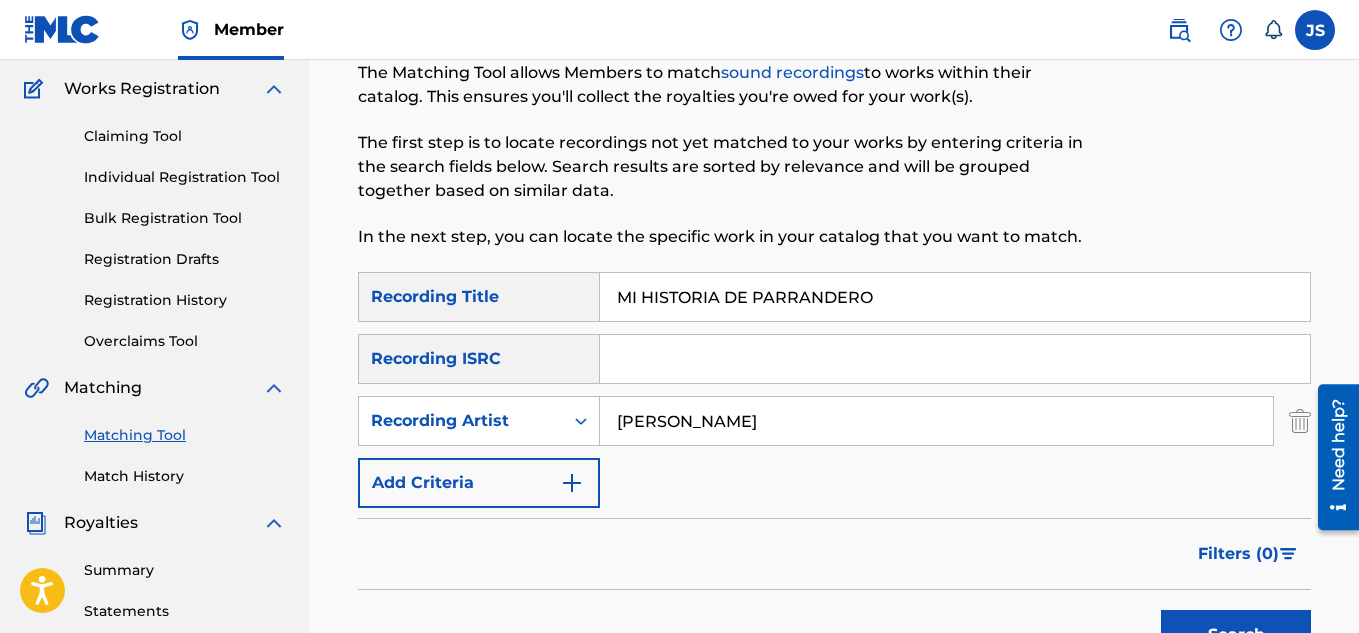 scroll, scrollTop: 157, scrollLeft: 0, axis: vertical 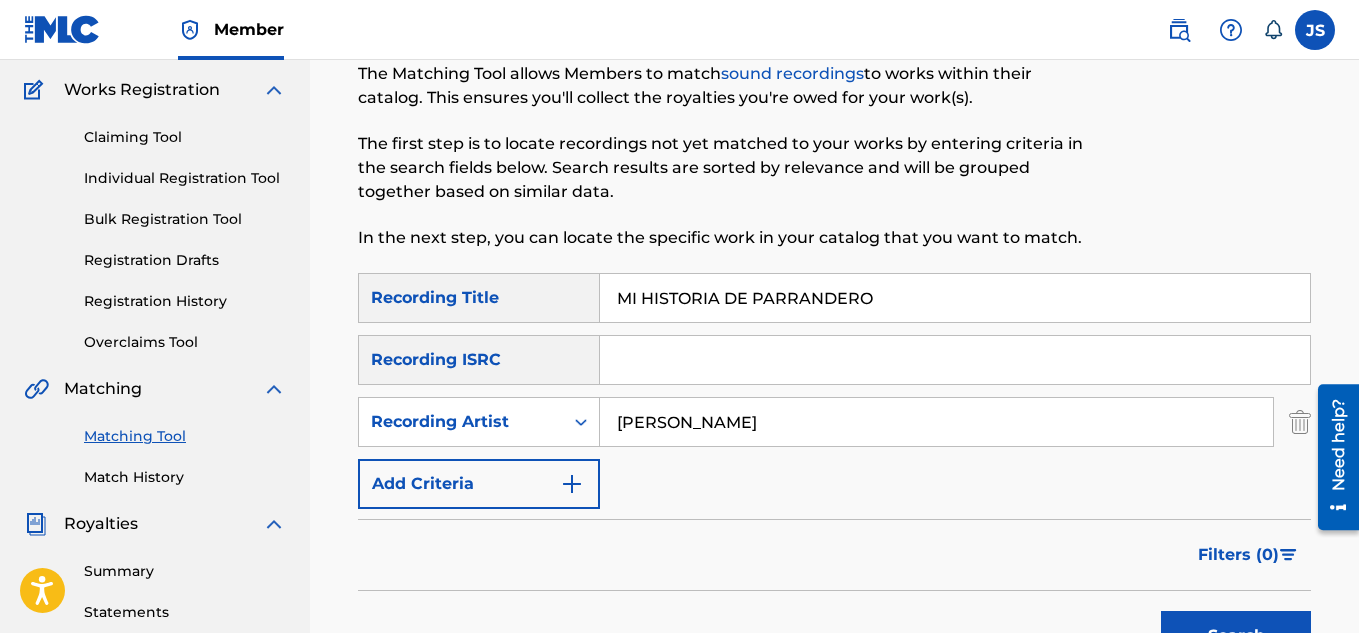 click on "MI HISTORIA DE PARRANDERO" at bounding box center (955, 298) 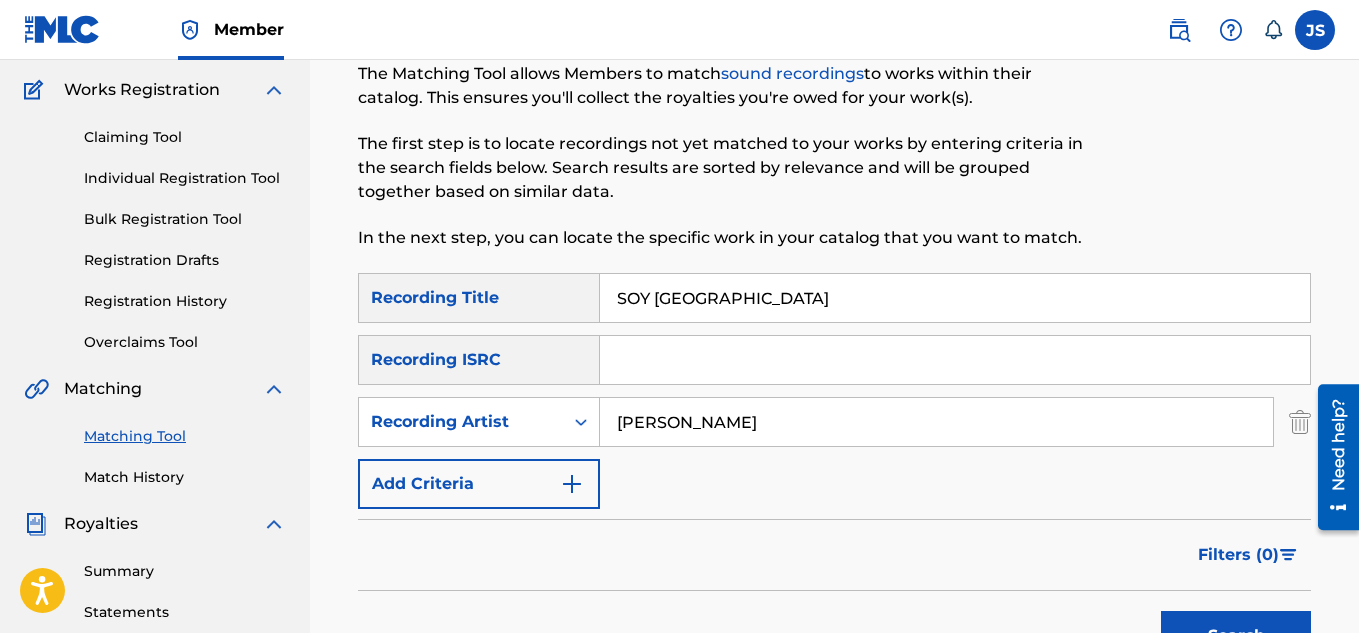 type on "SOY VENEZUELA" 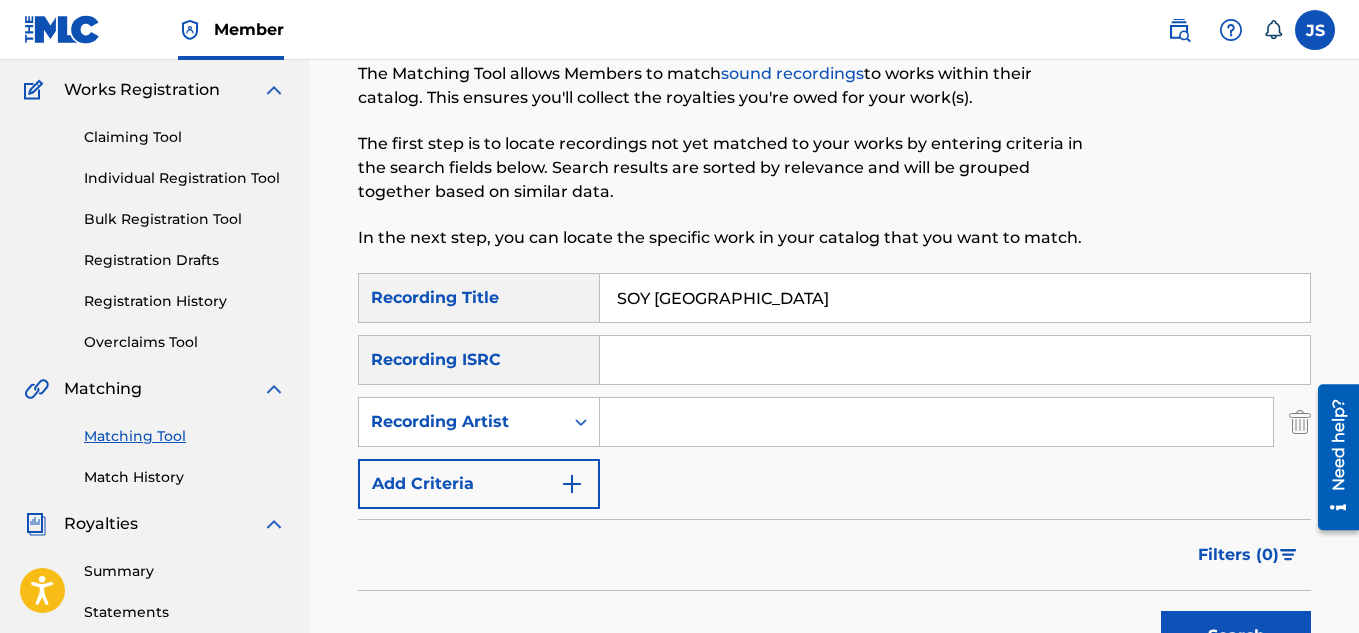 click on "Search" at bounding box center (1236, 636) 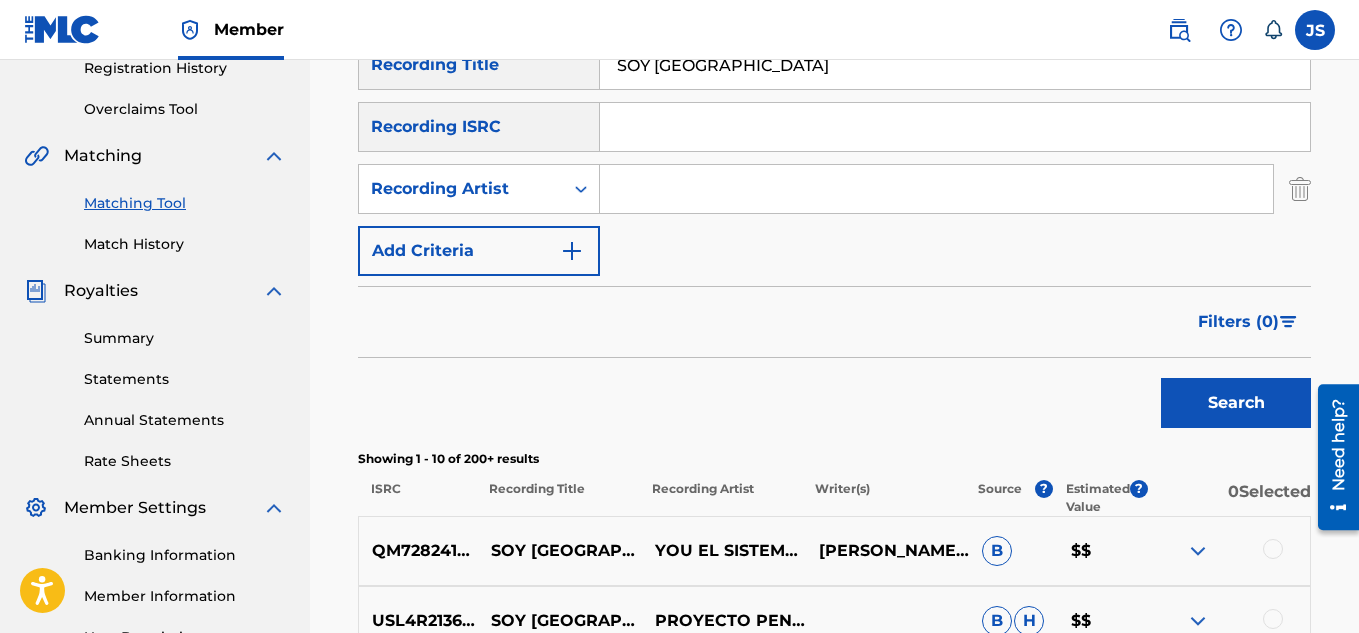 scroll, scrollTop: 593, scrollLeft: 0, axis: vertical 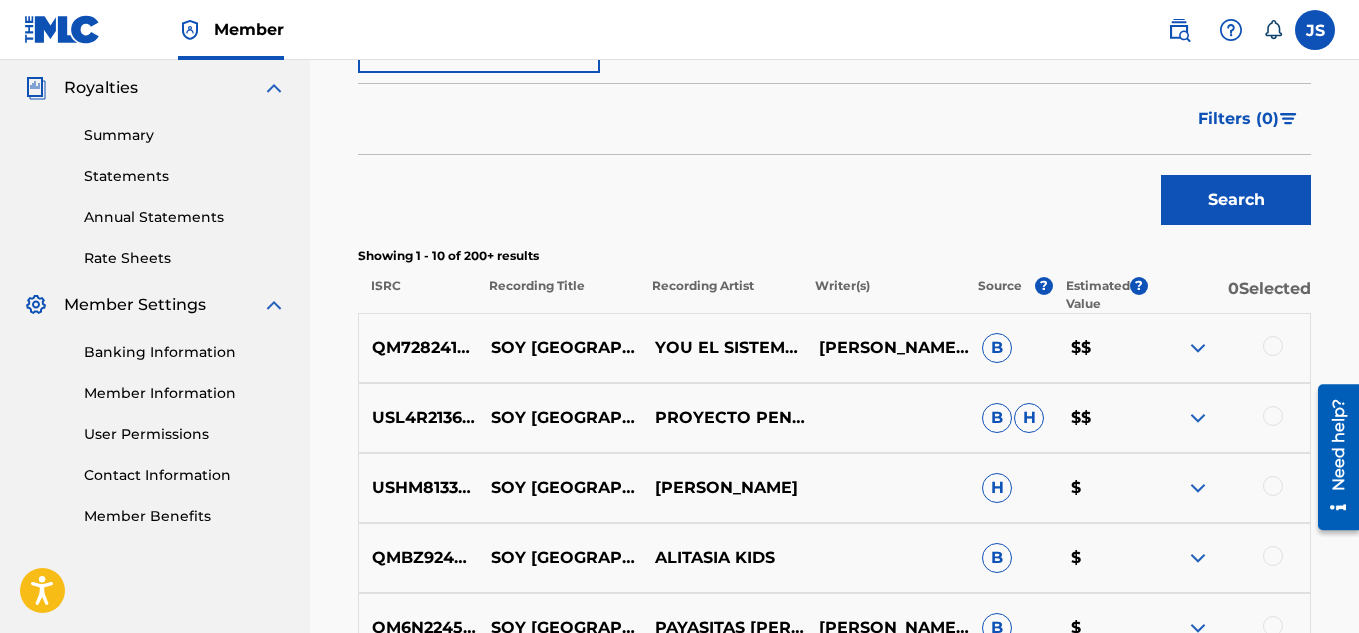 click at bounding box center (1273, 486) 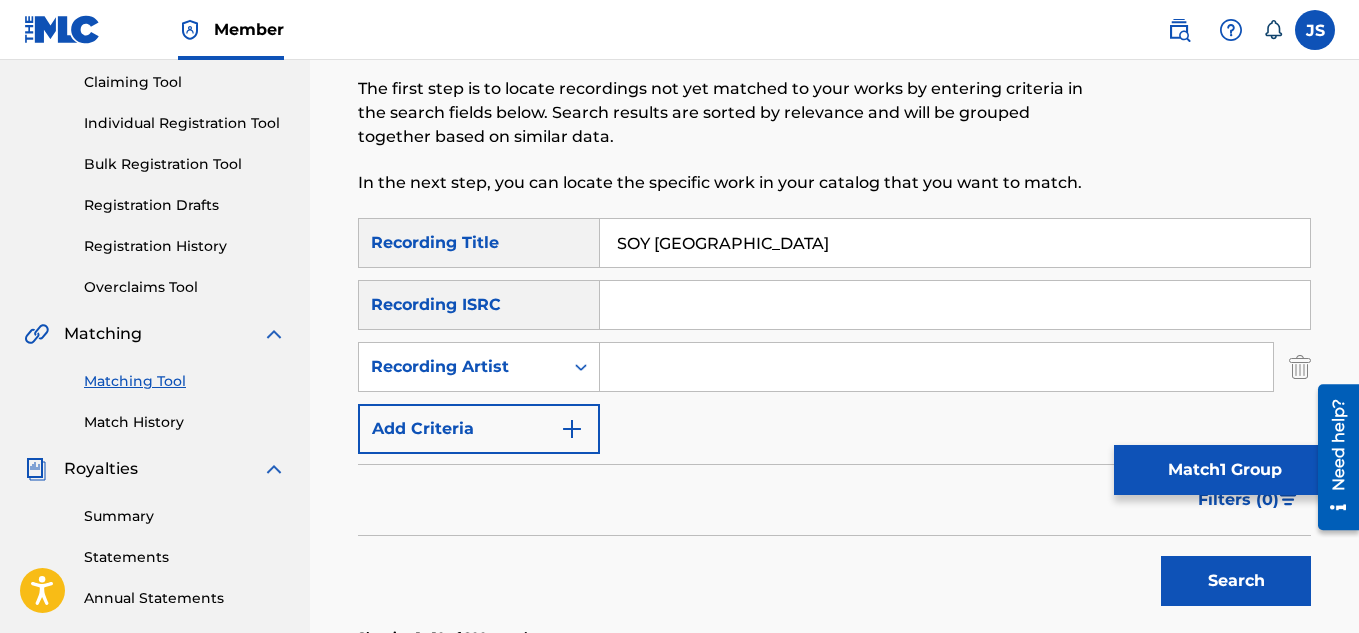 scroll, scrollTop: 214, scrollLeft: 0, axis: vertical 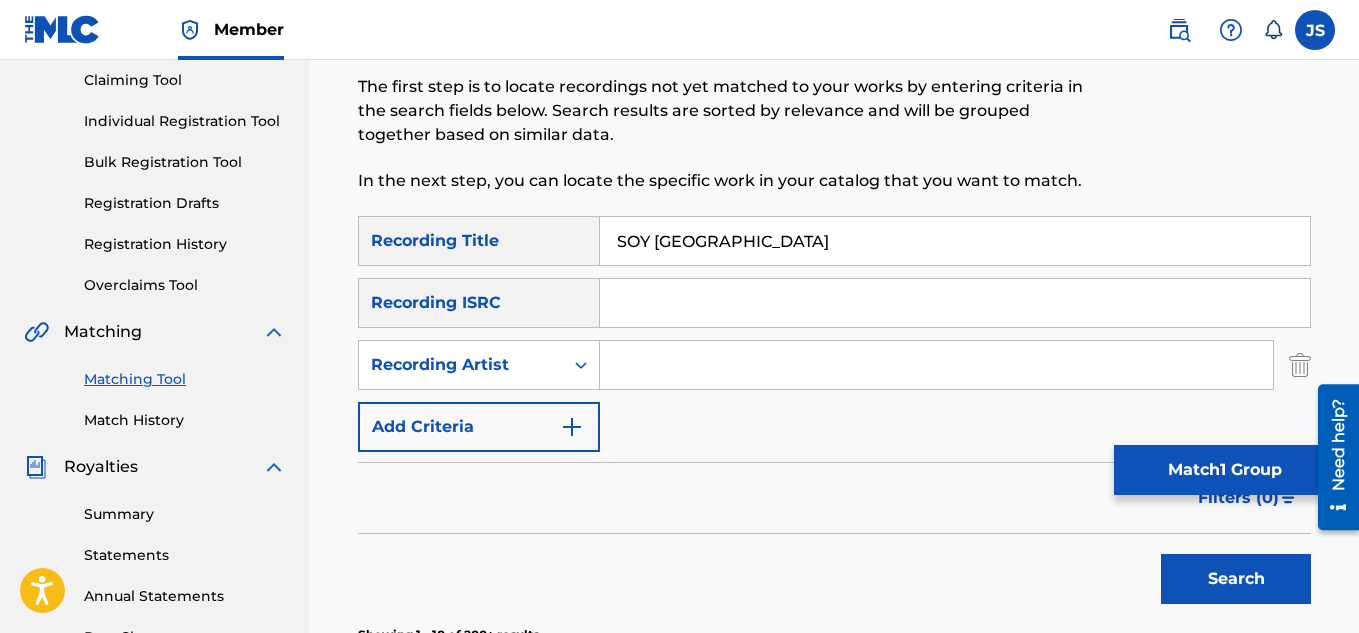 click at bounding box center (936, 365) 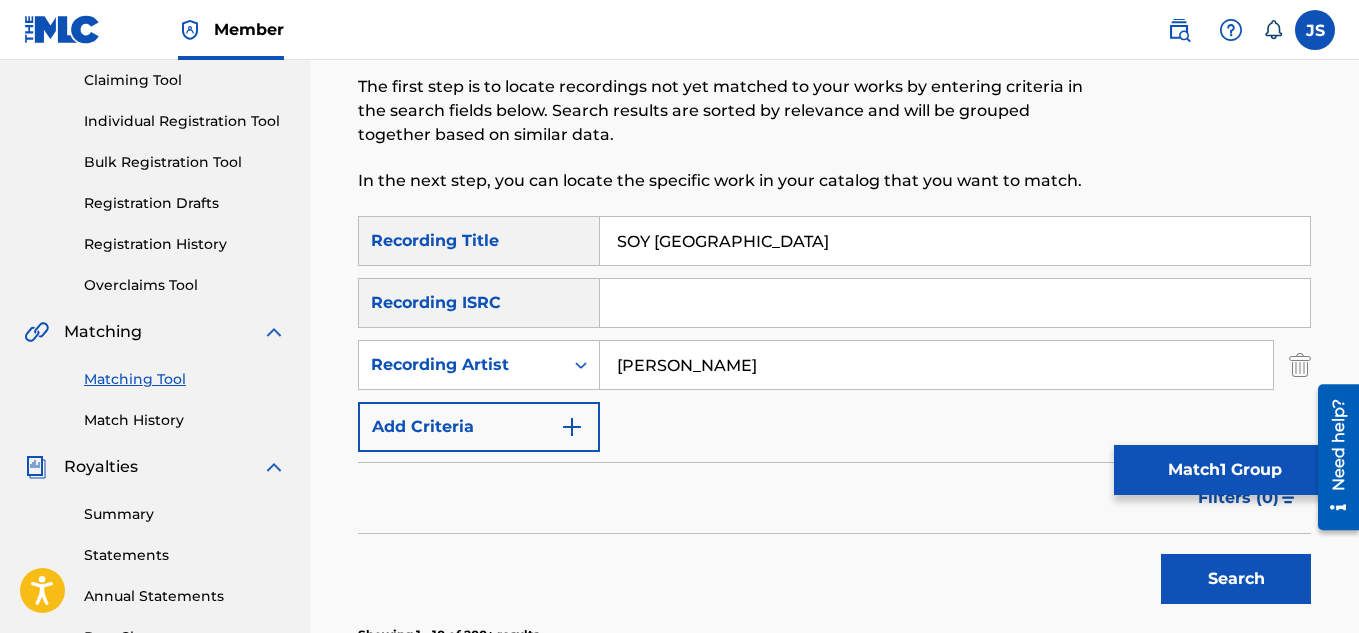 type on "LUIS" 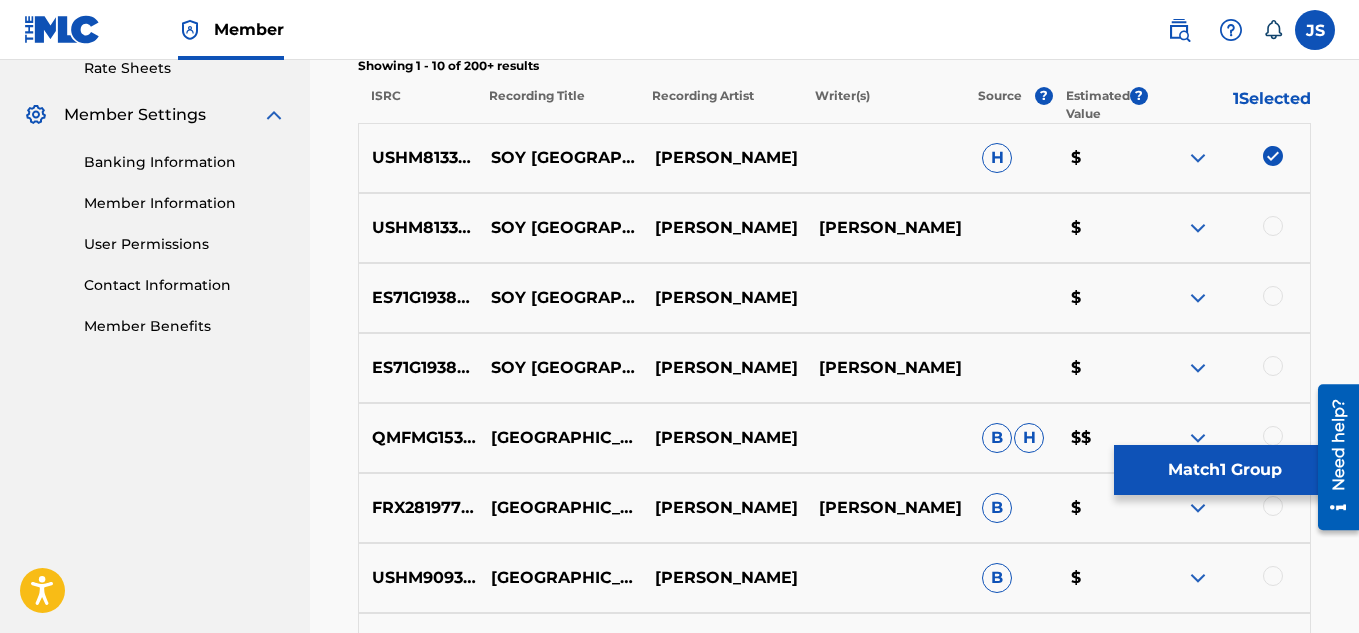 scroll, scrollTop: 784, scrollLeft: 0, axis: vertical 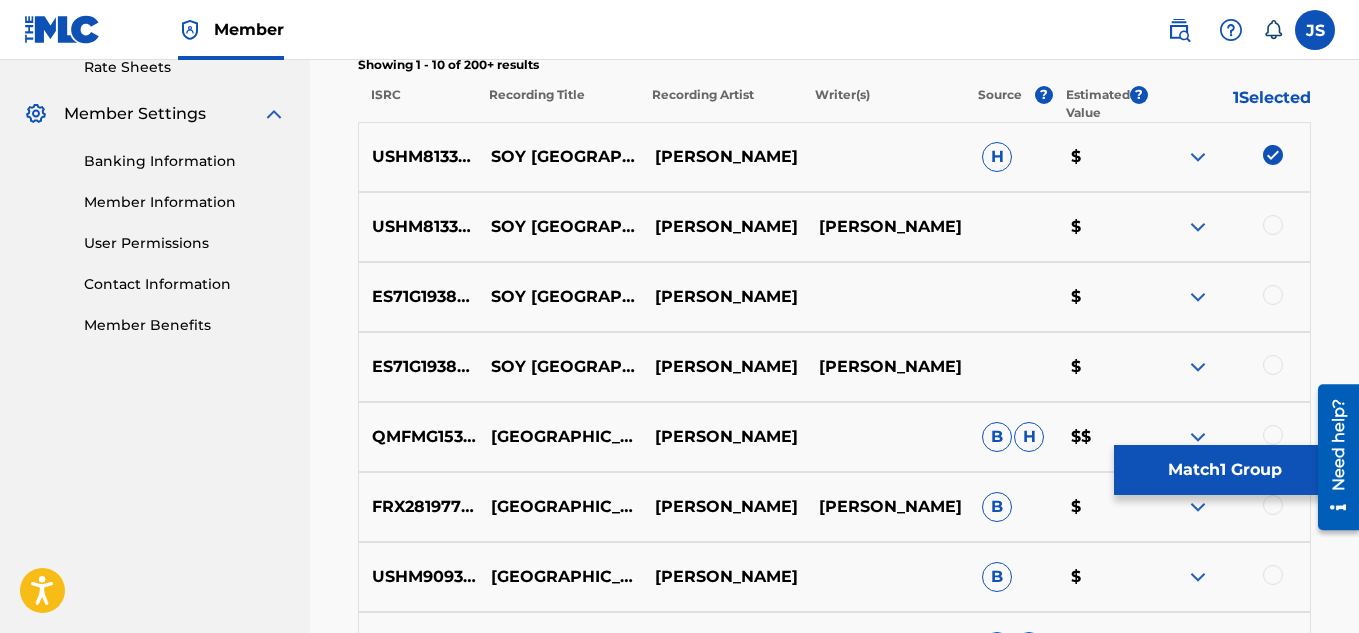 click at bounding box center [1273, 225] 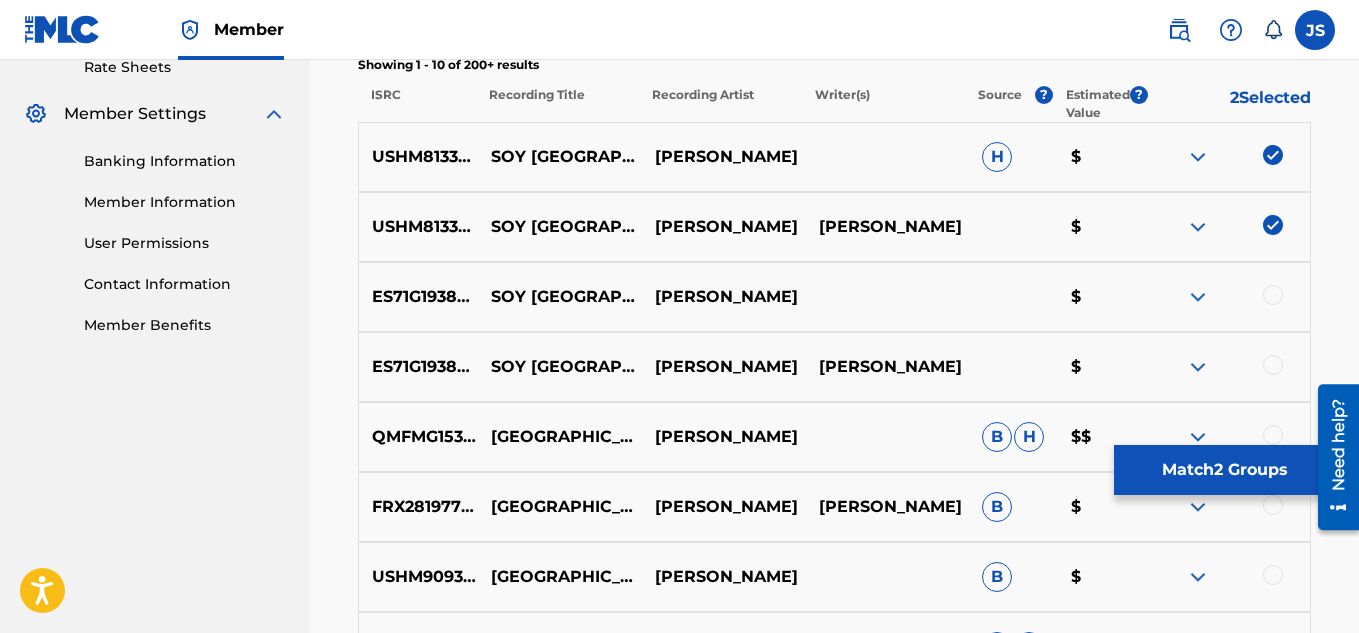 click at bounding box center (1273, 295) 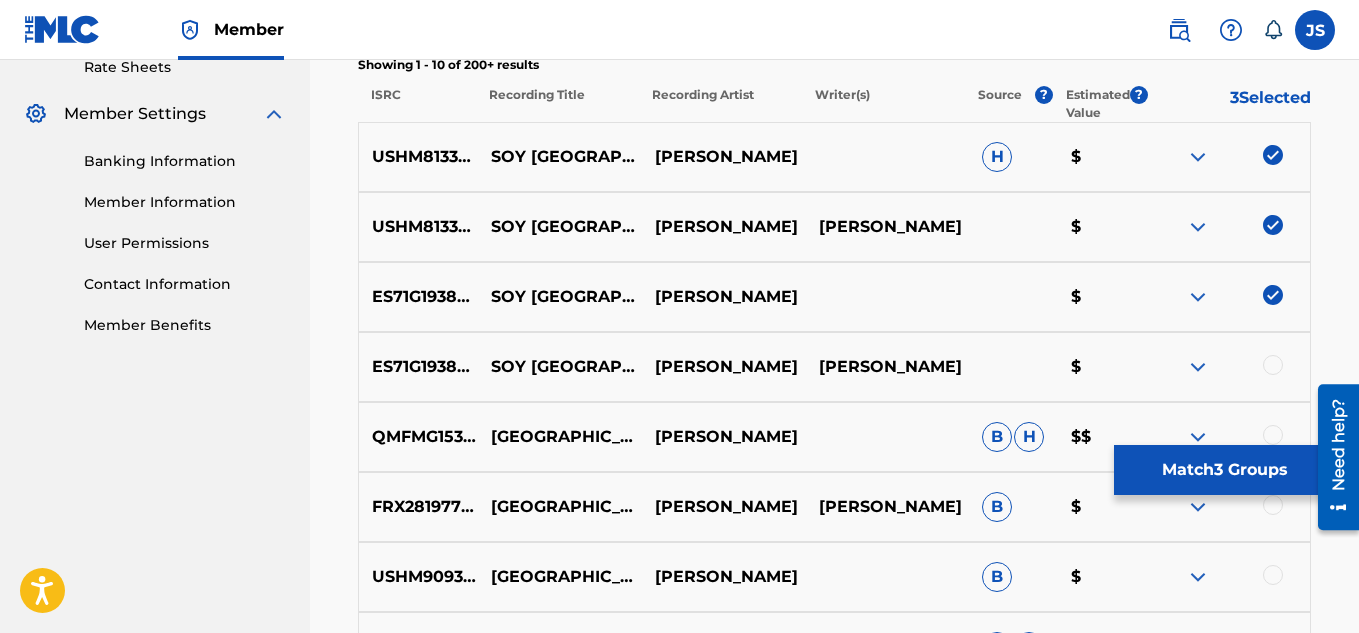 click at bounding box center (1273, 365) 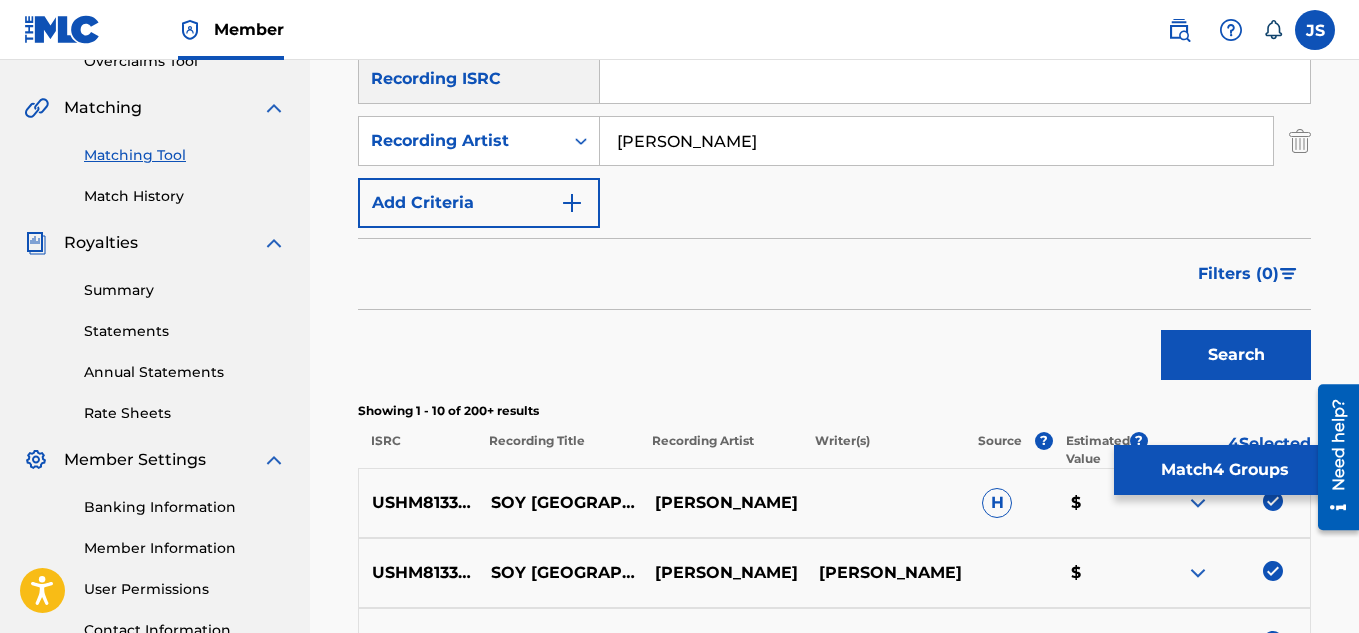 scroll, scrollTop: 435, scrollLeft: 0, axis: vertical 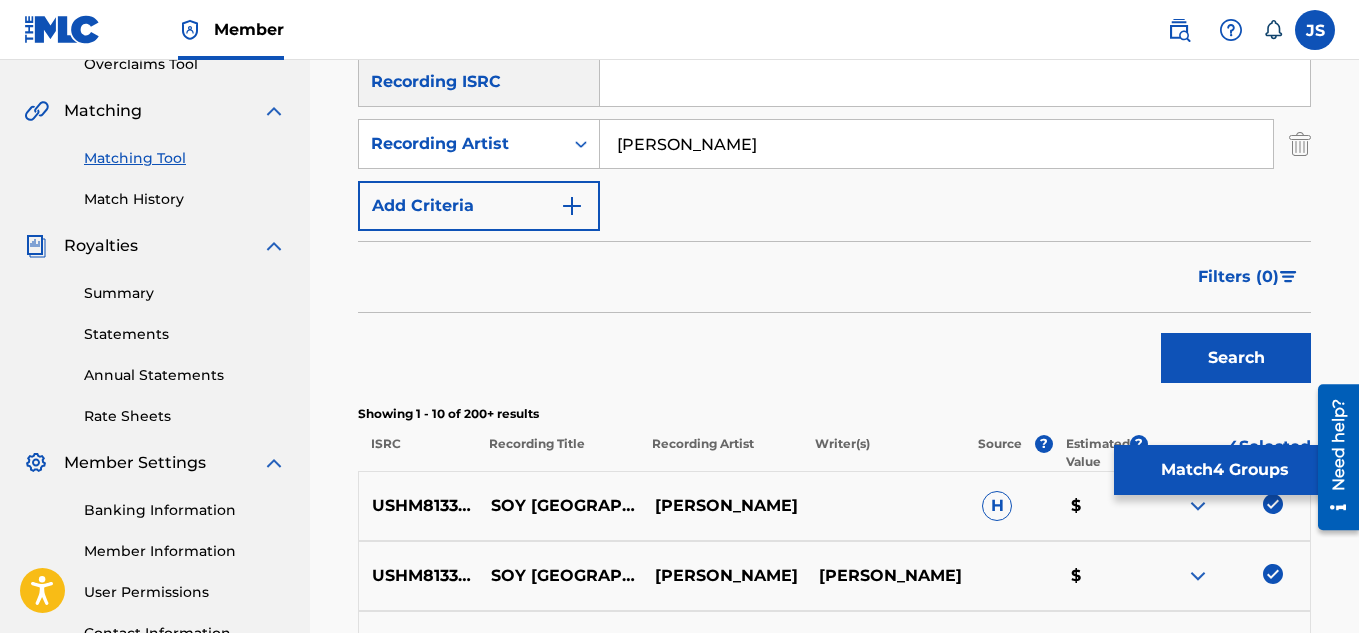 click on "LUIS" at bounding box center [936, 144] 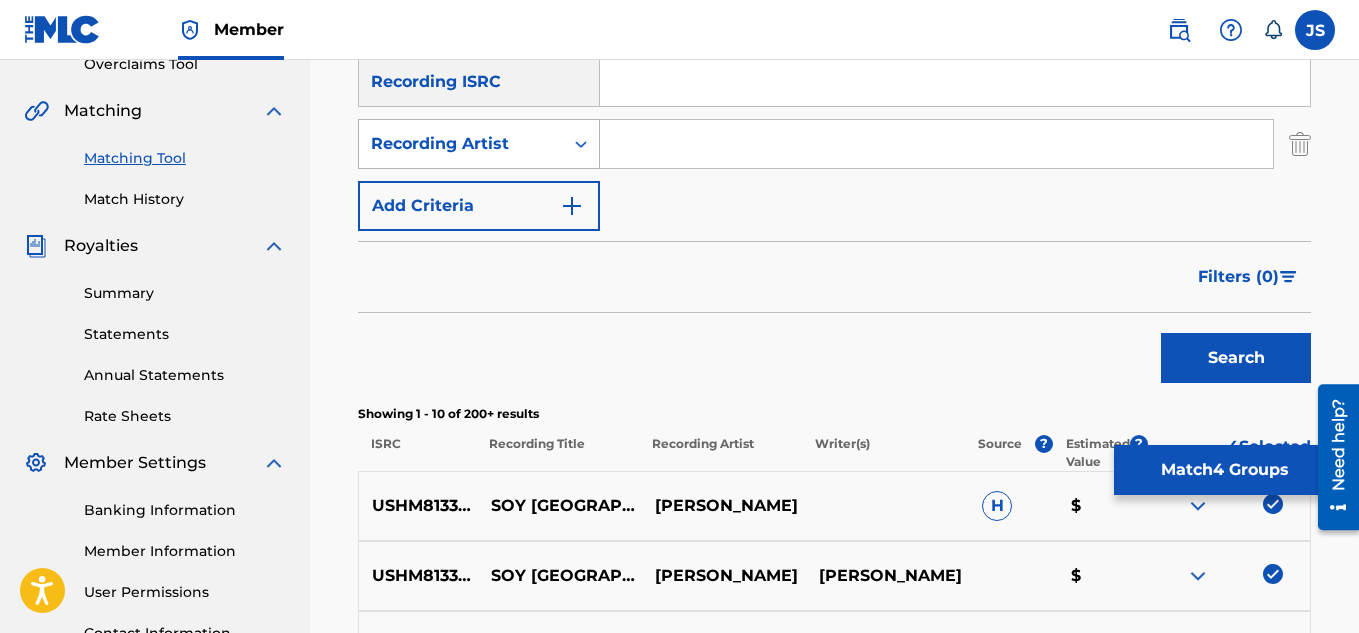 type 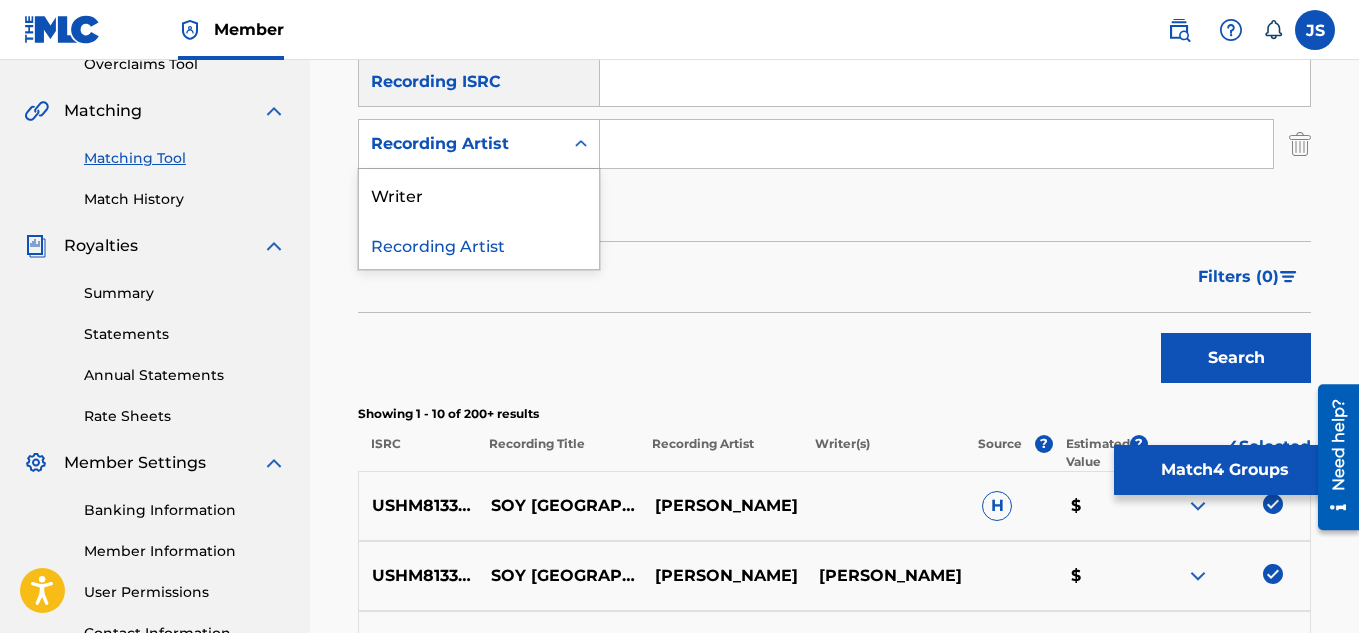 click on "Recording Artist" at bounding box center [479, 144] 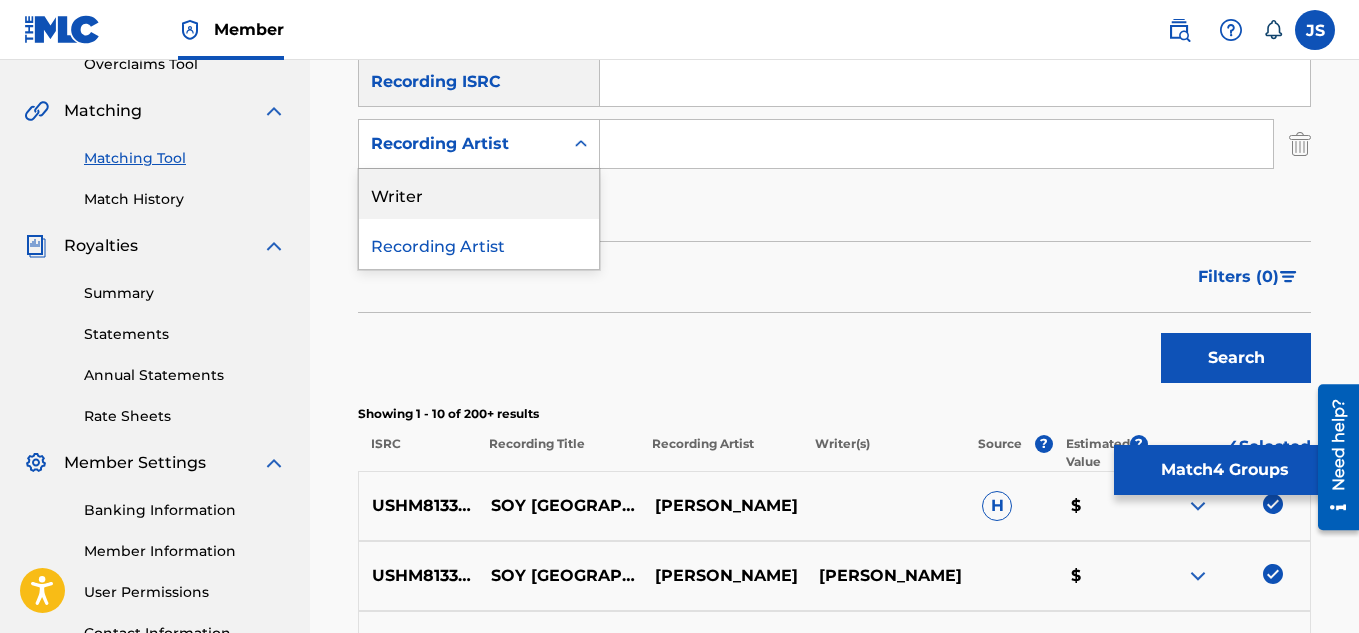 click on "Writer" at bounding box center [479, 194] 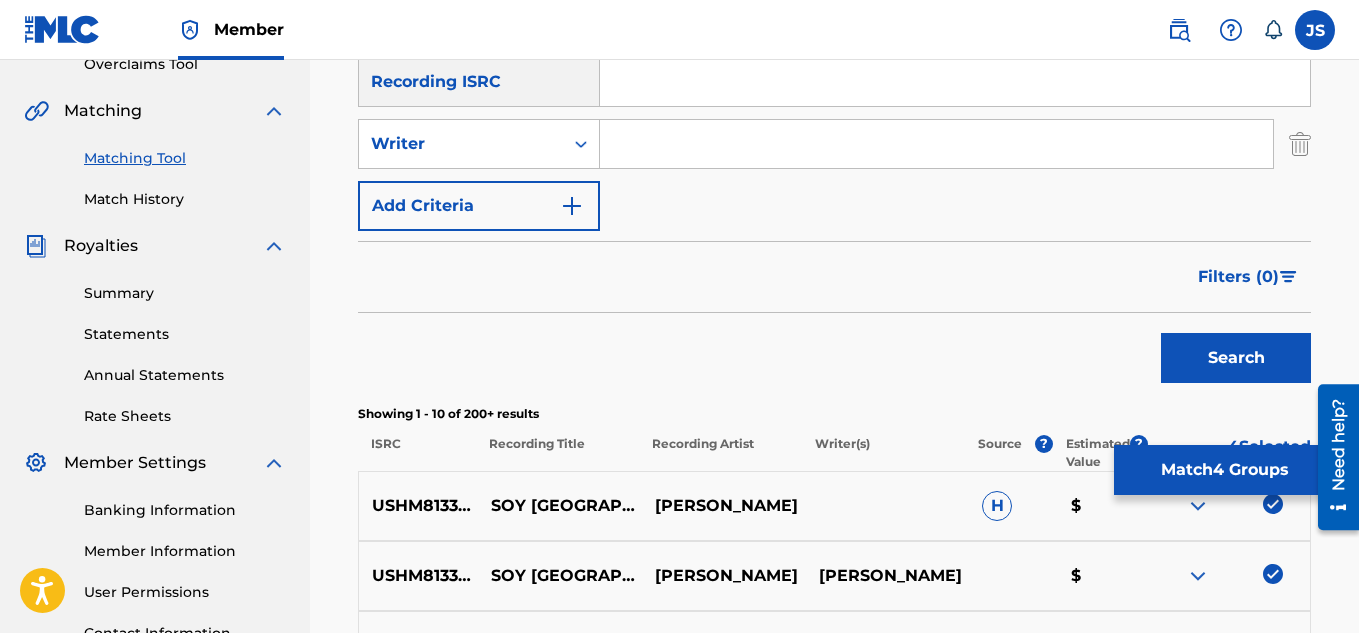 click at bounding box center (936, 144) 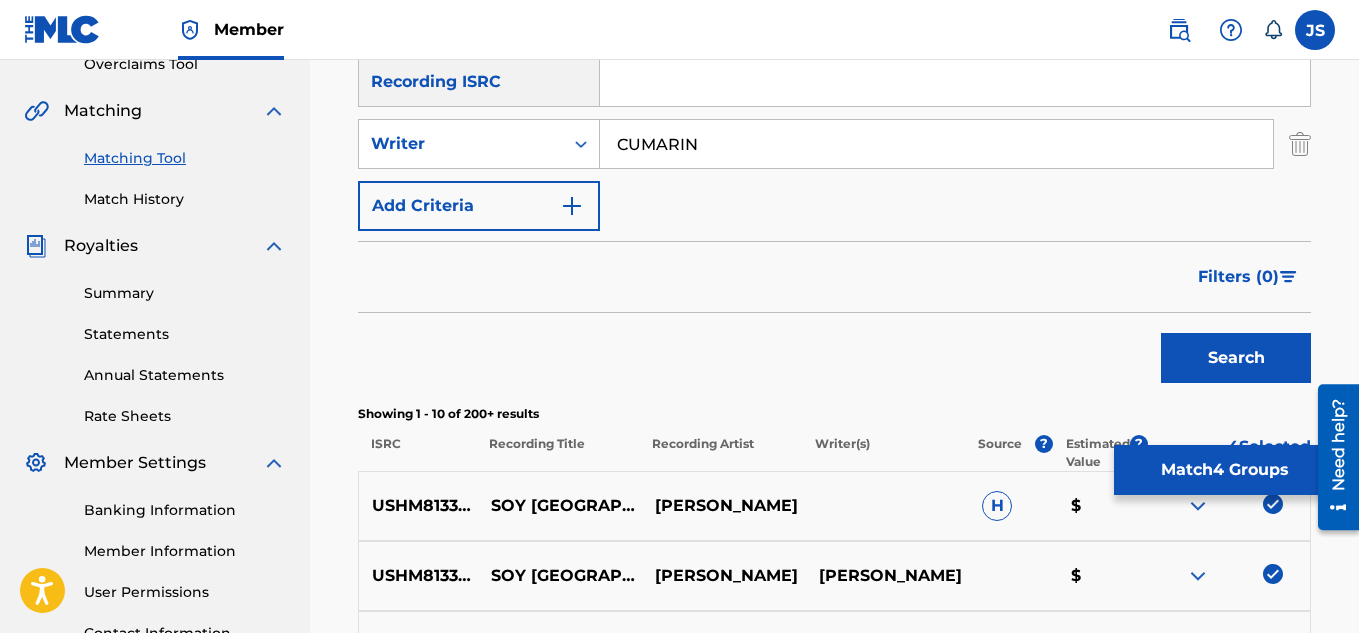 type on "CUMARIN" 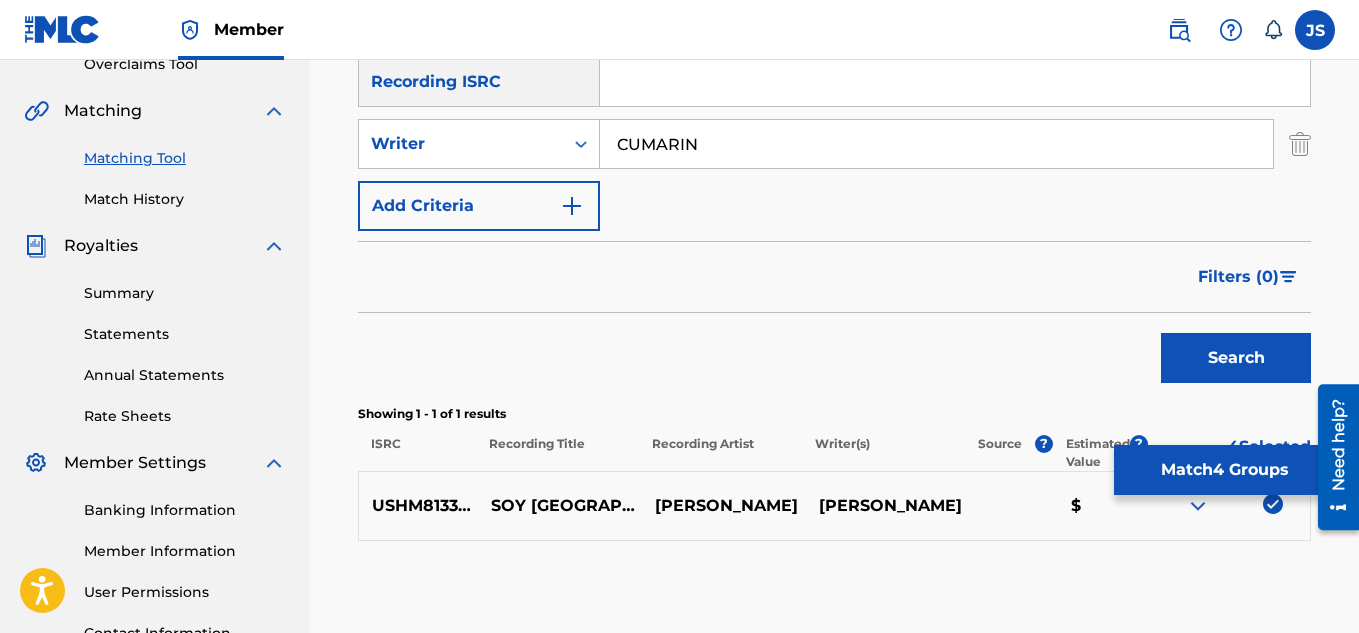 scroll, scrollTop: 607, scrollLeft: 0, axis: vertical 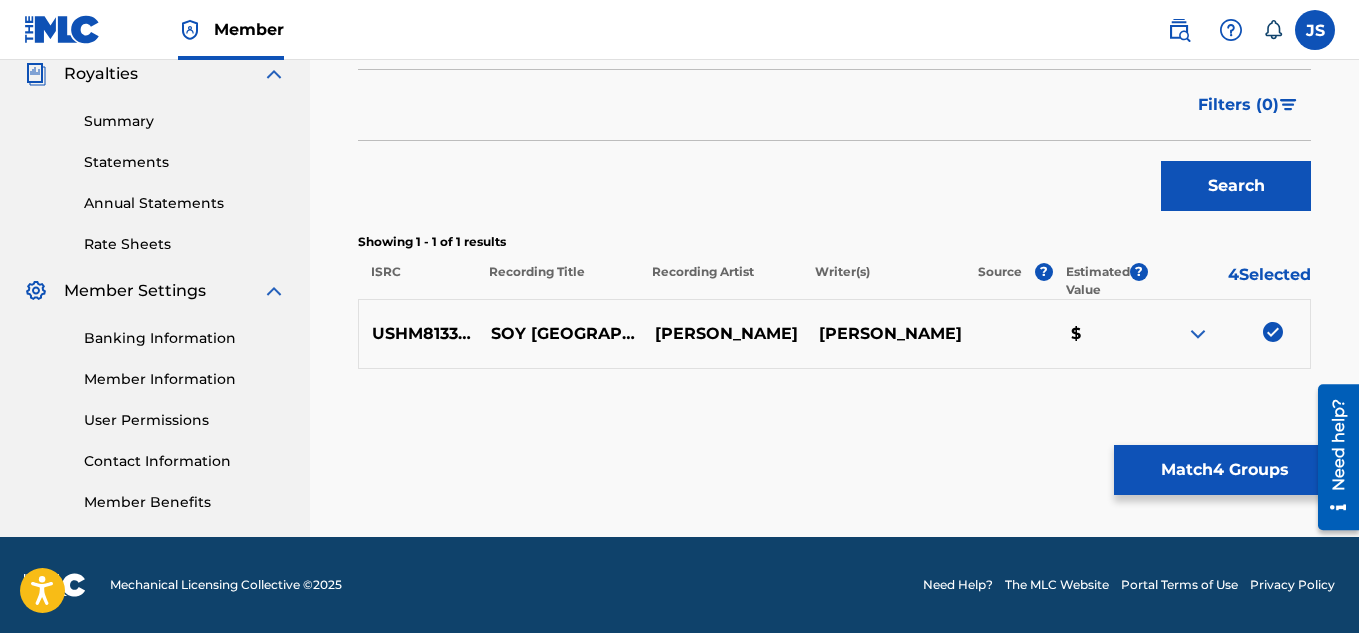 click on "Match  4 Groups" at bounding box center (1224, 470) 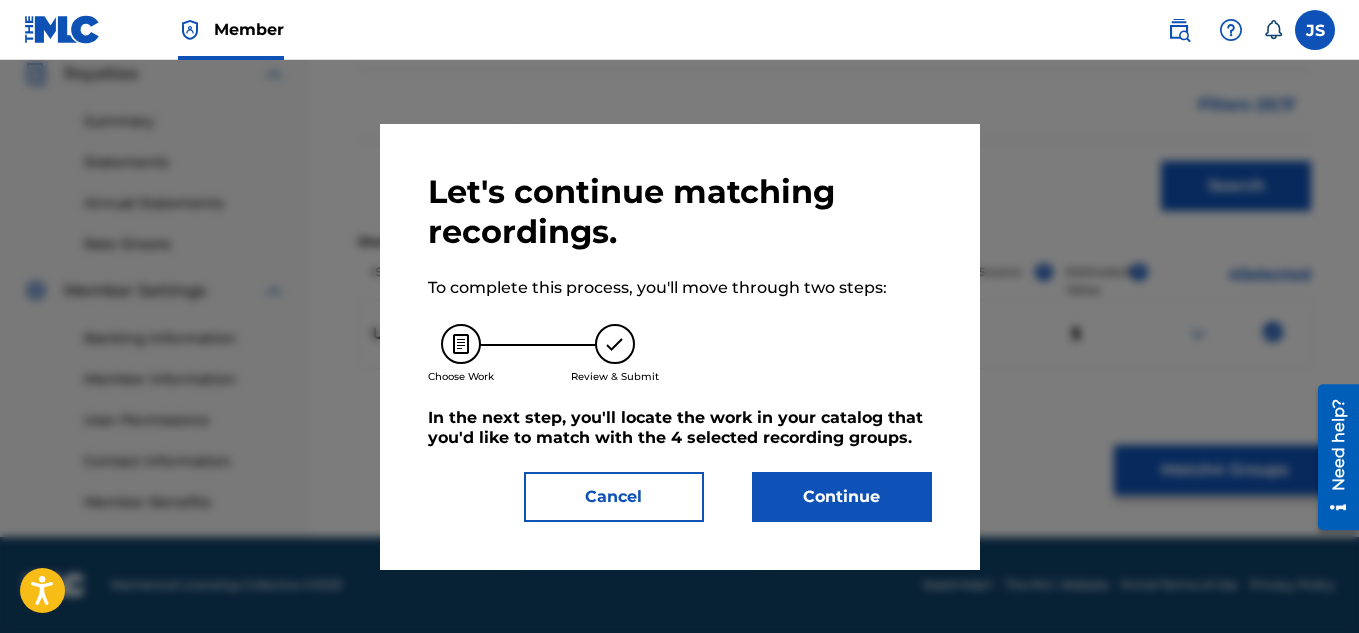 click on "Continue" at bounding box center [842, 497] 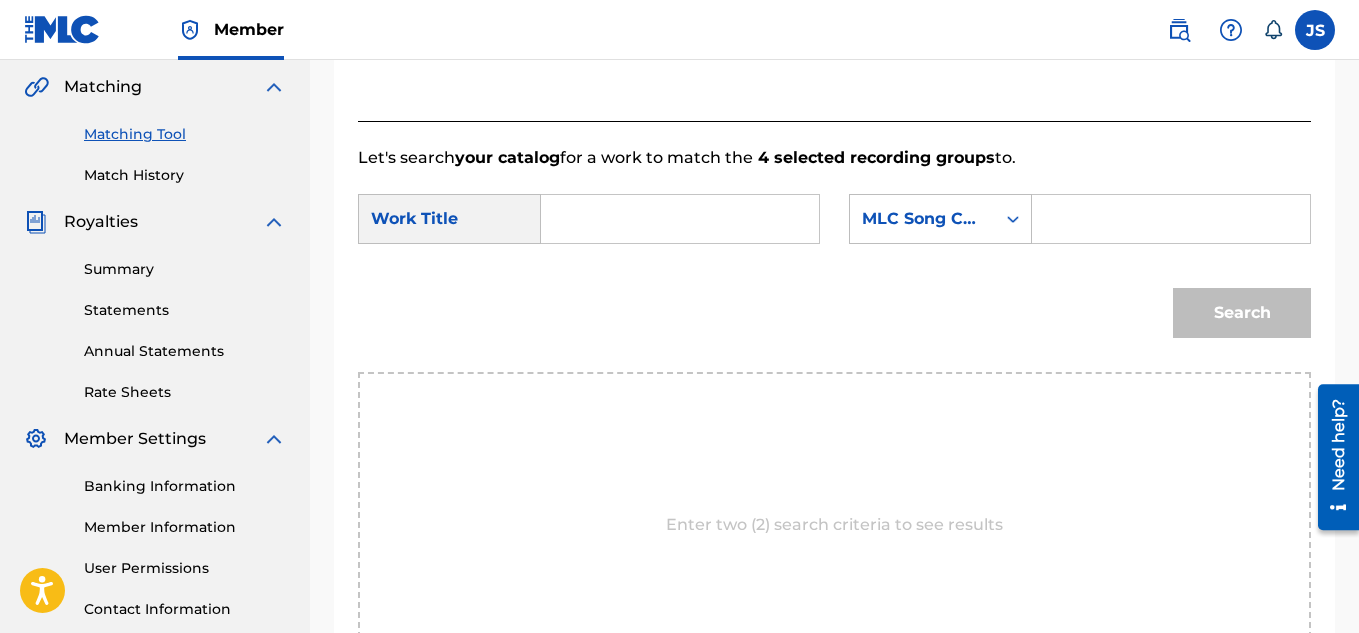 scroll, scrollTop: 458, scrollLeft: 0, axis: vertical 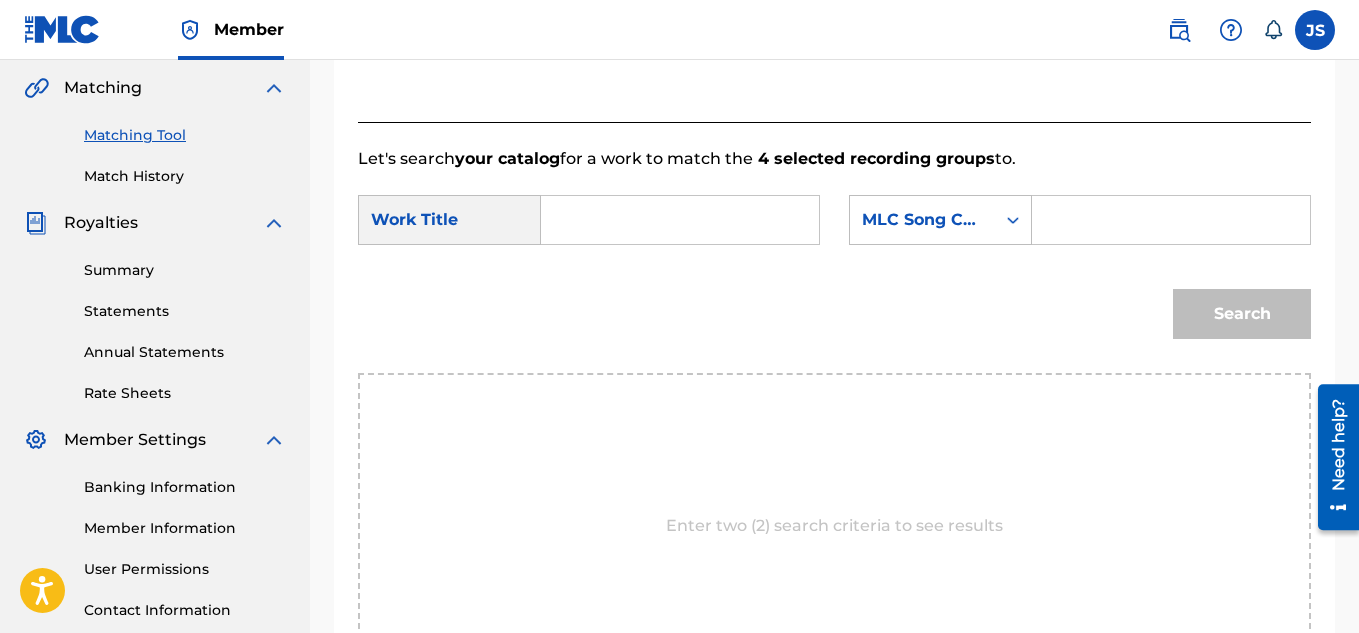 paste on "SOY VENEZUELA" 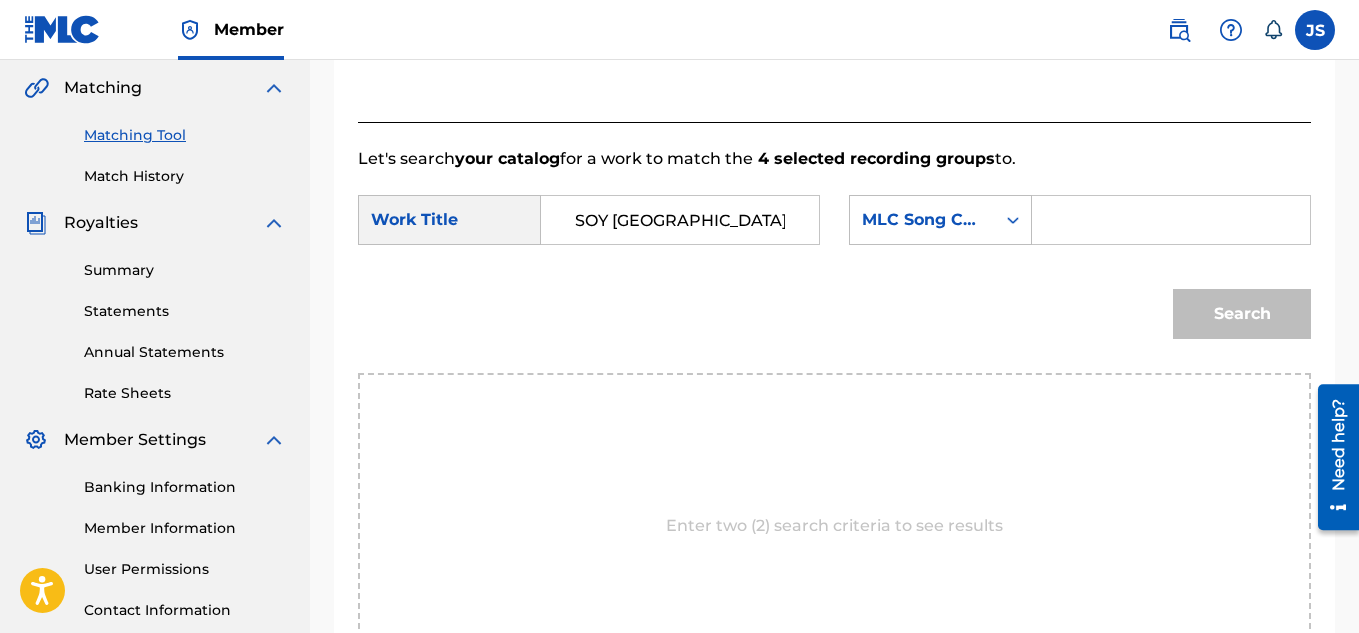 click on "SOY VENEZUELA" at bounding box center [680, 220] 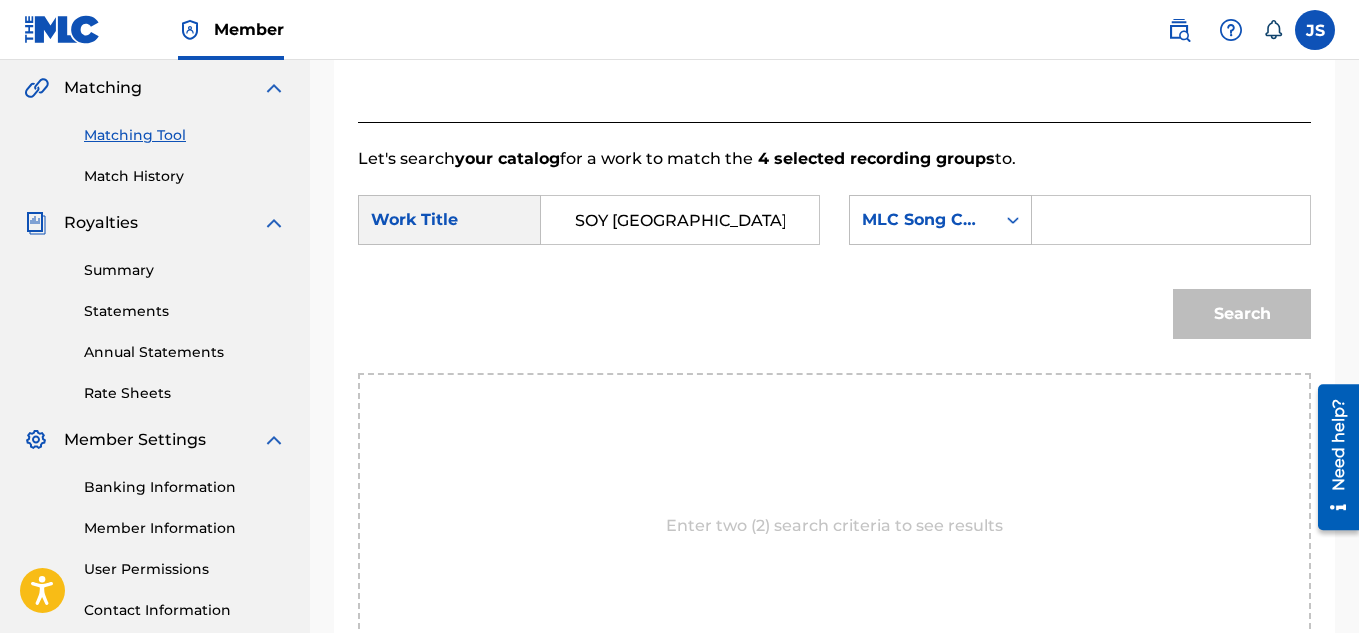paste on "HP7WMZ" 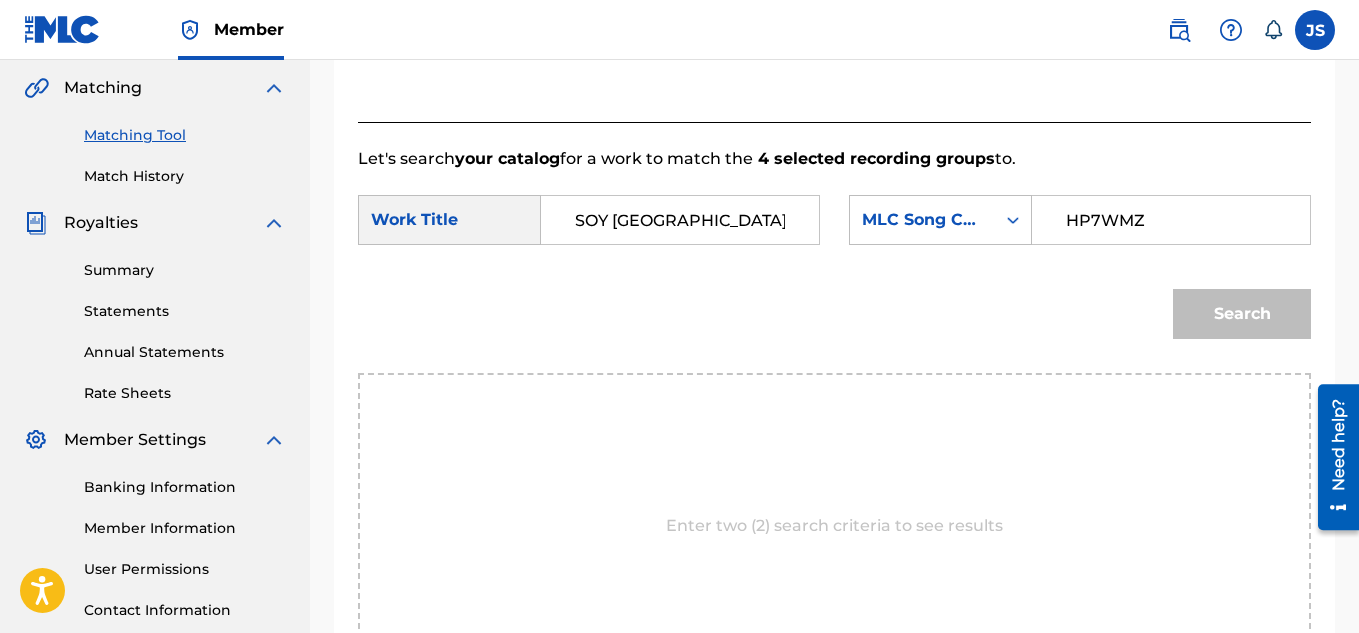 click on "HP7WMZ" at bounding box center [1171, 220] 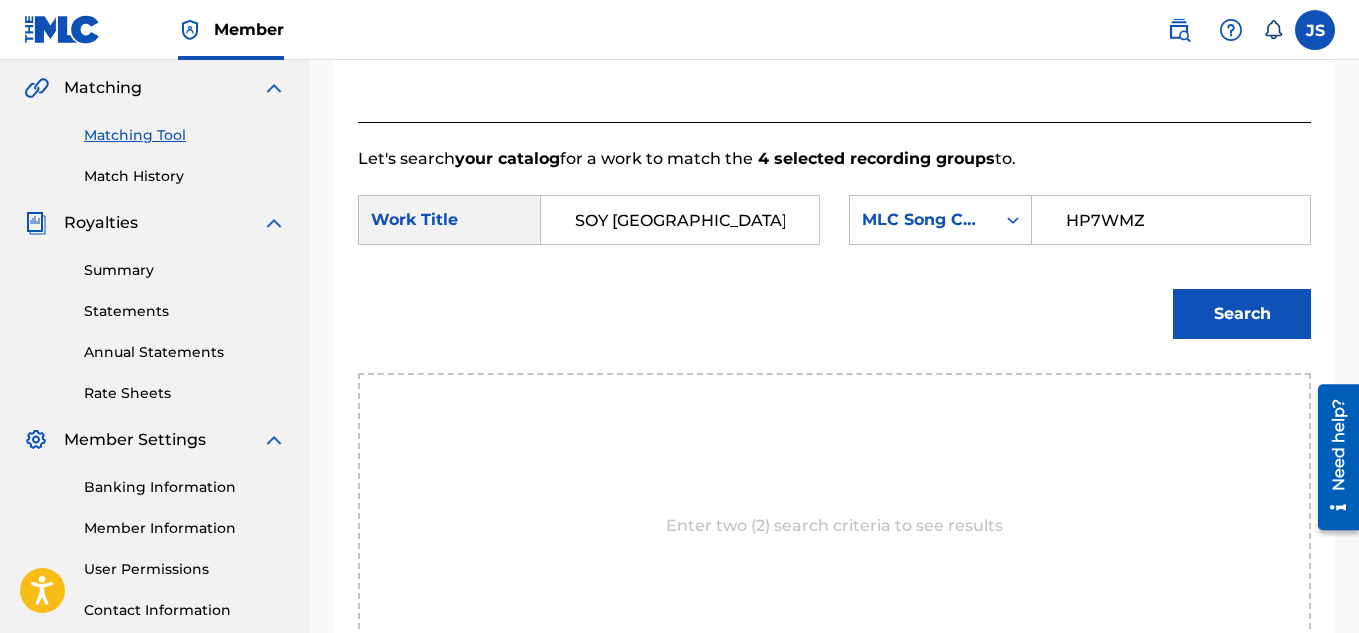 drag, startPoint x: 1202, startPoint y: 319, endPoint x: 929, endPoint y: 298, distance: 273.8065 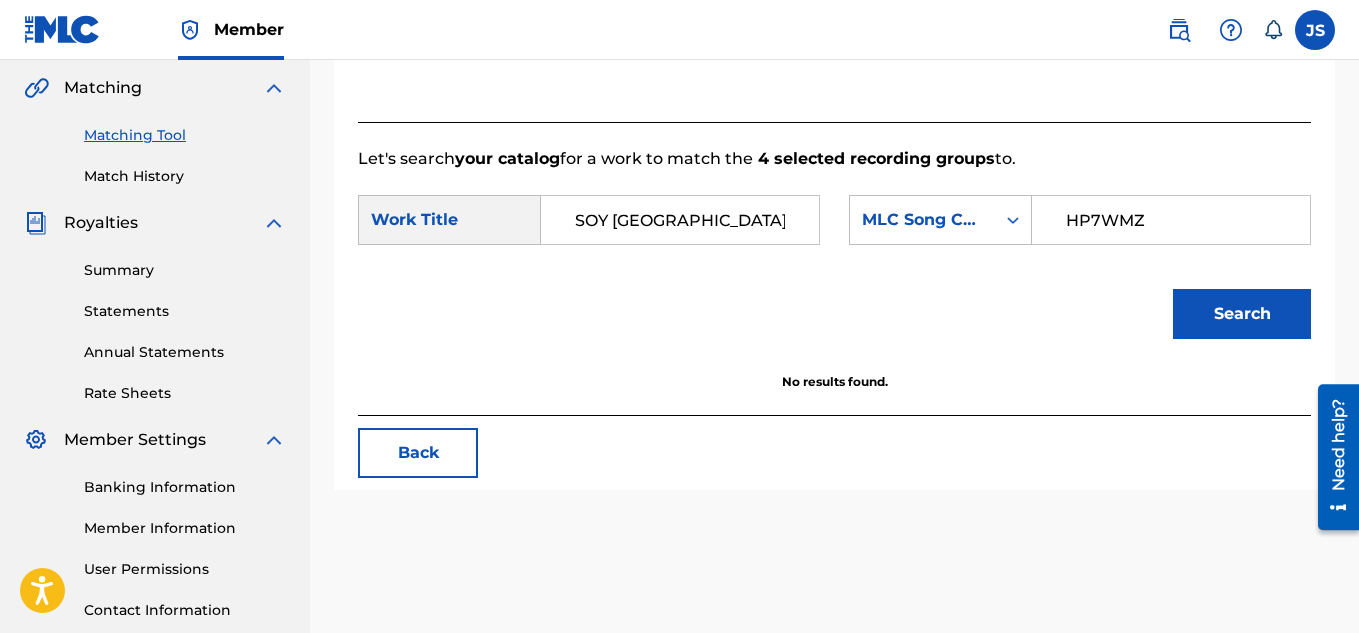 scroll, scrollTop: 607, scrollLeft: 0, axis: vertical 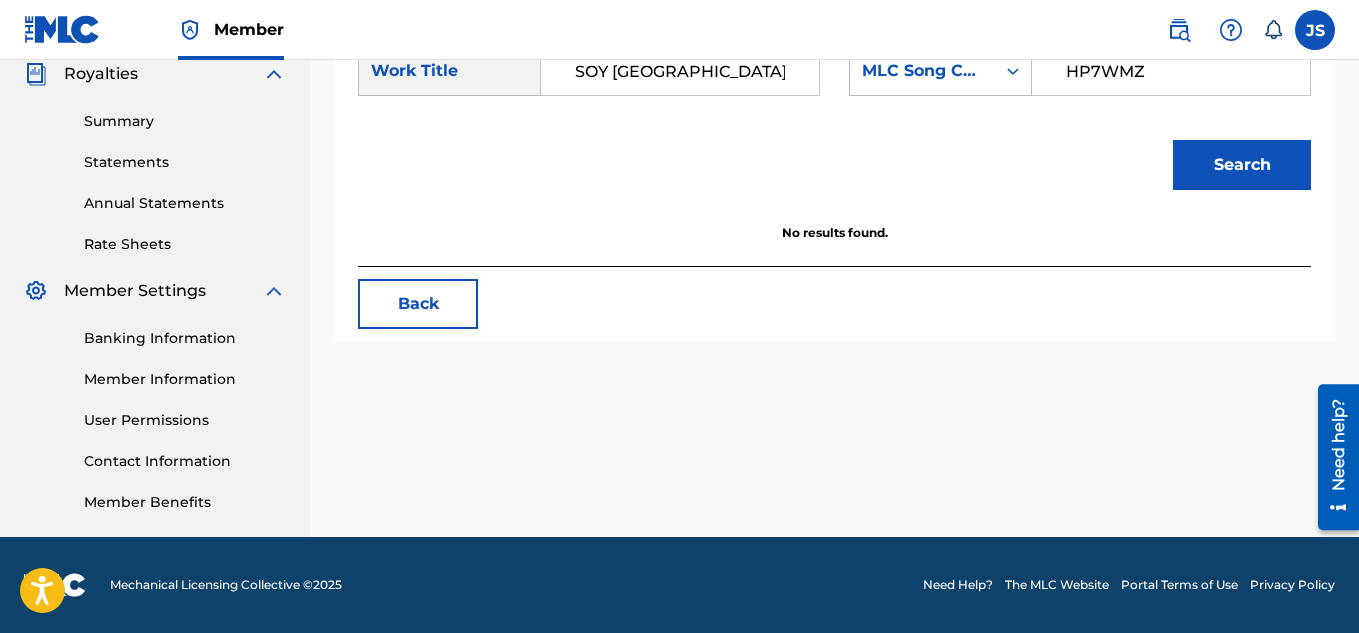 click on "Search" at bounding box center [1242, 165] 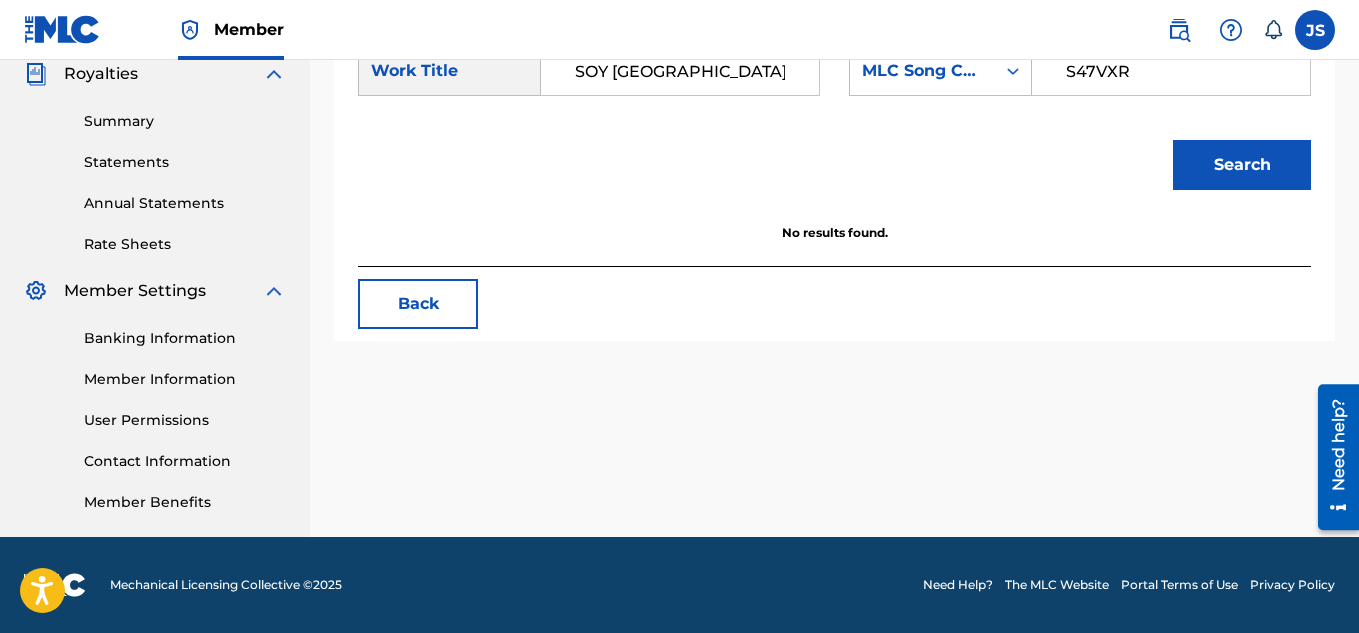 click on "S47VXR" at bounding box center [1171, 71] 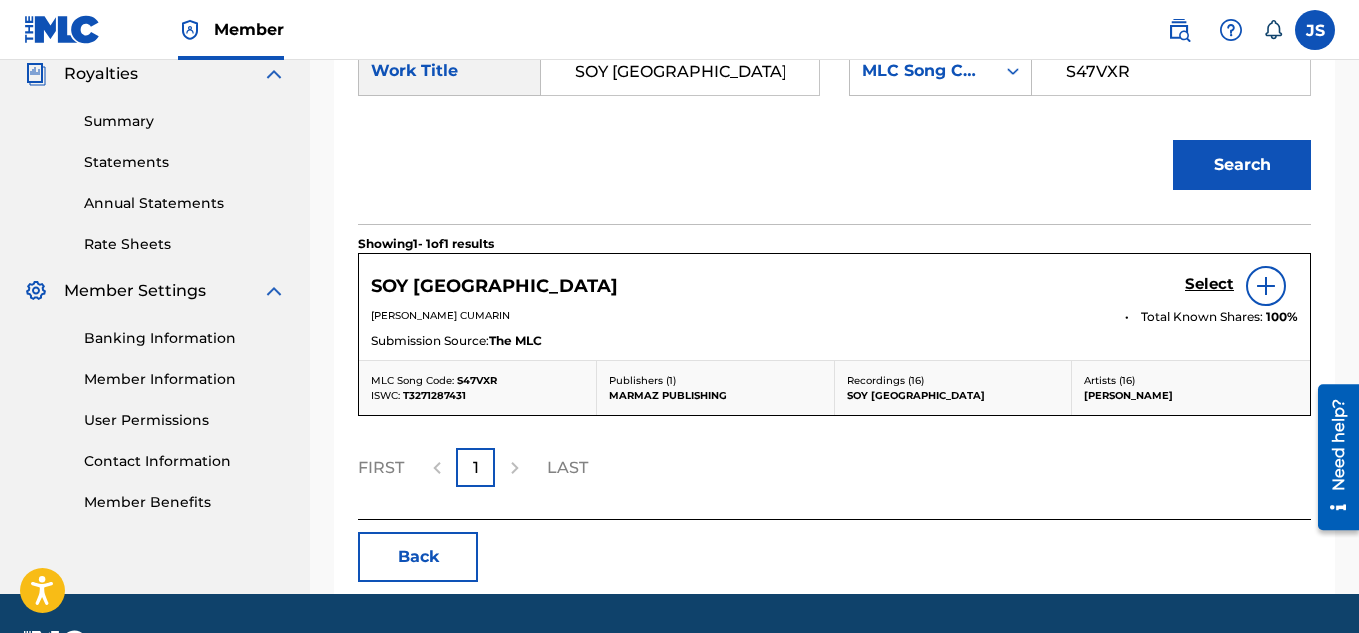 scroll, scrollTop: 688, scrollLeft: 0, axis: vertical 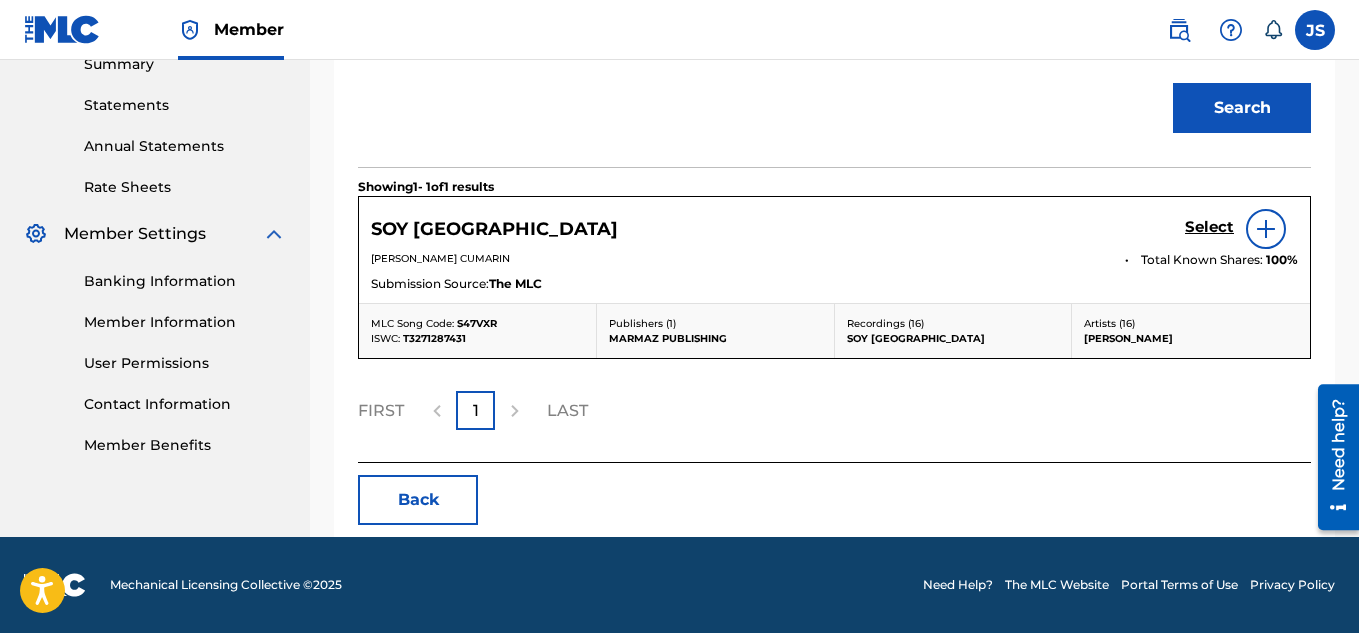 click on "Select" at bounding box center (1209, 227) 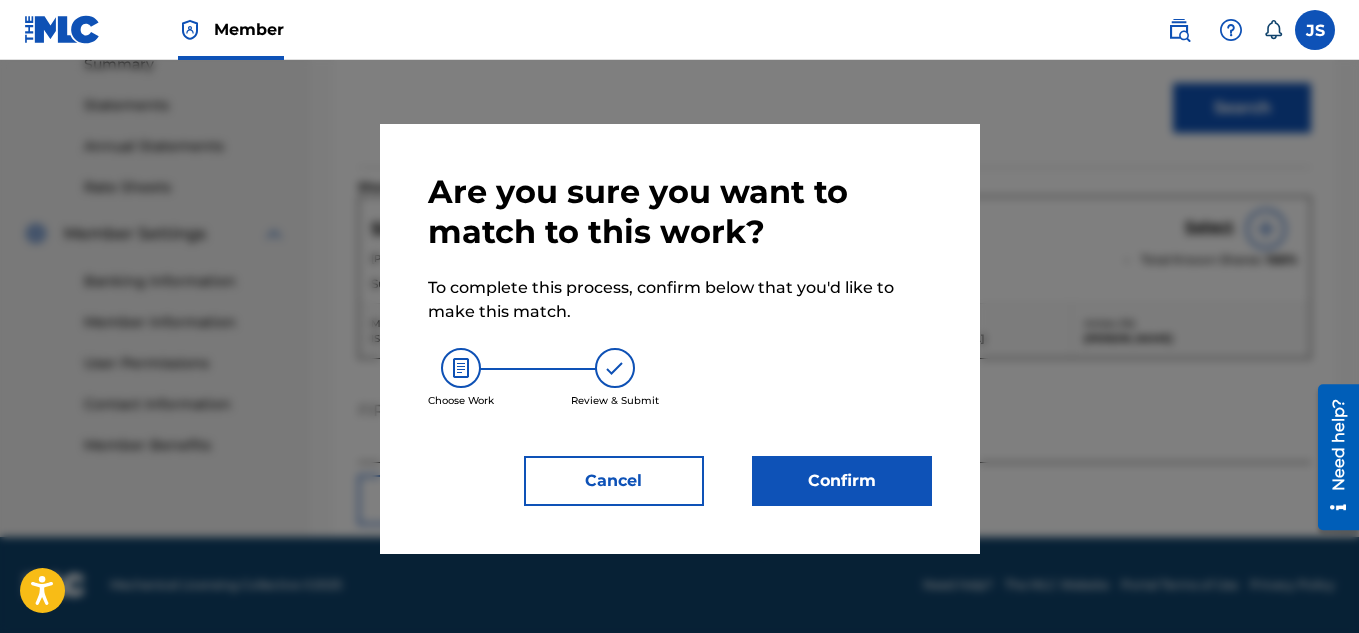 click on "Confirm" at bounding box center (842, 481) 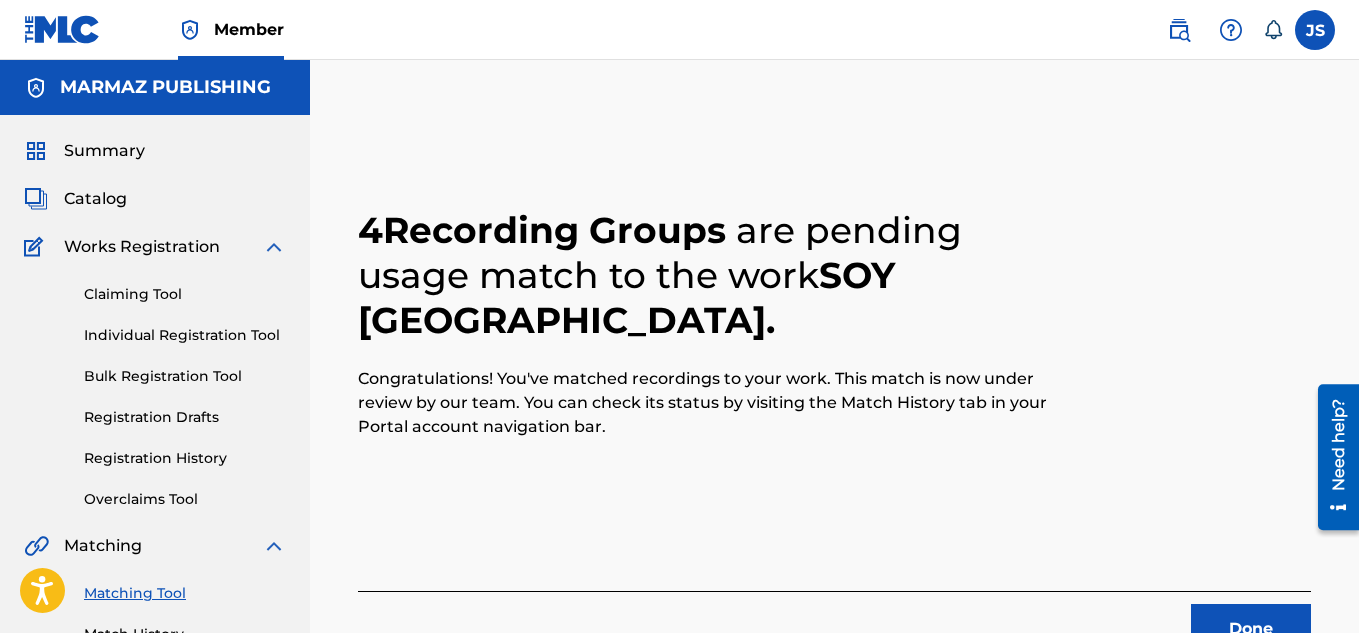 scroll, scrollTop: 179, scrollLeft: 0, axis: vertical 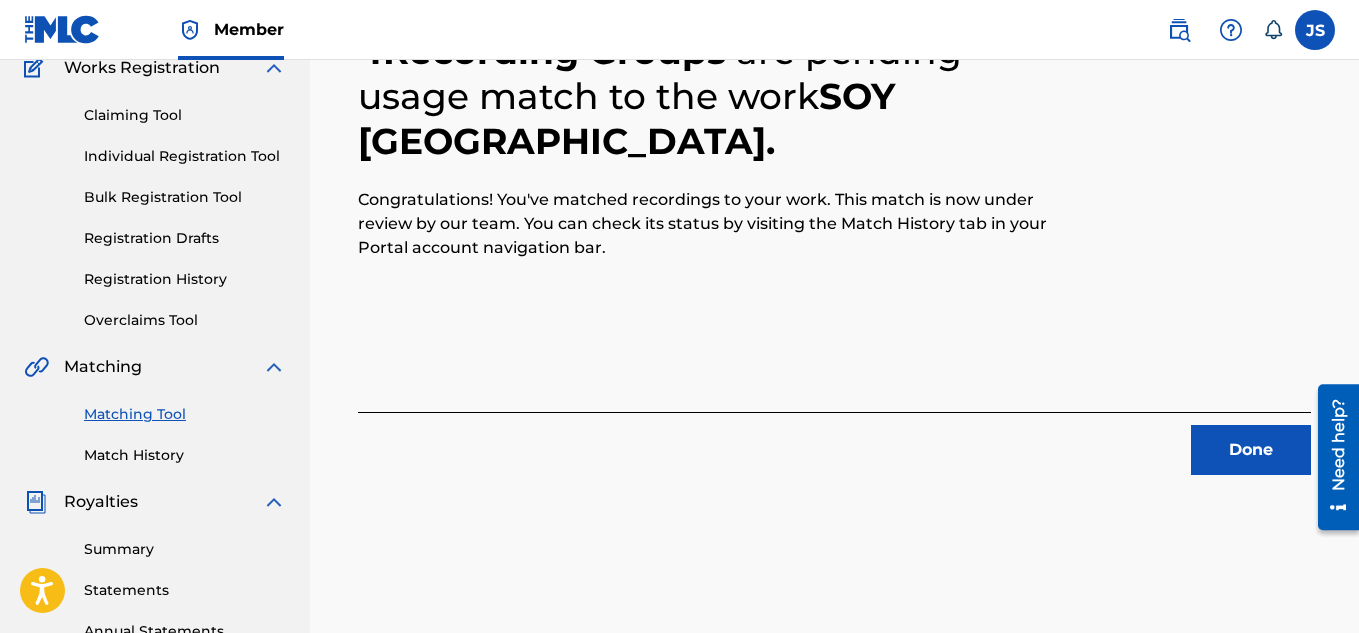 click on "Done" at bounding box center [1251, 450] 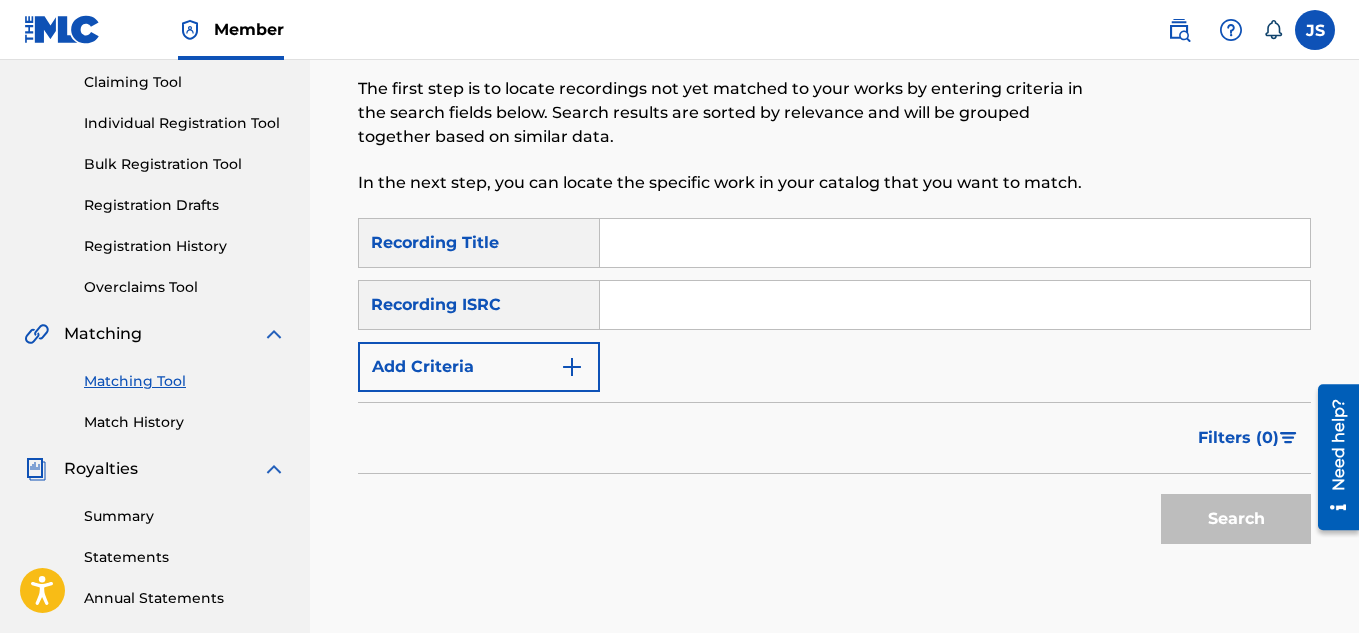 scroll, scrollTop: 211, scrollLeft: 0, axis: vertical 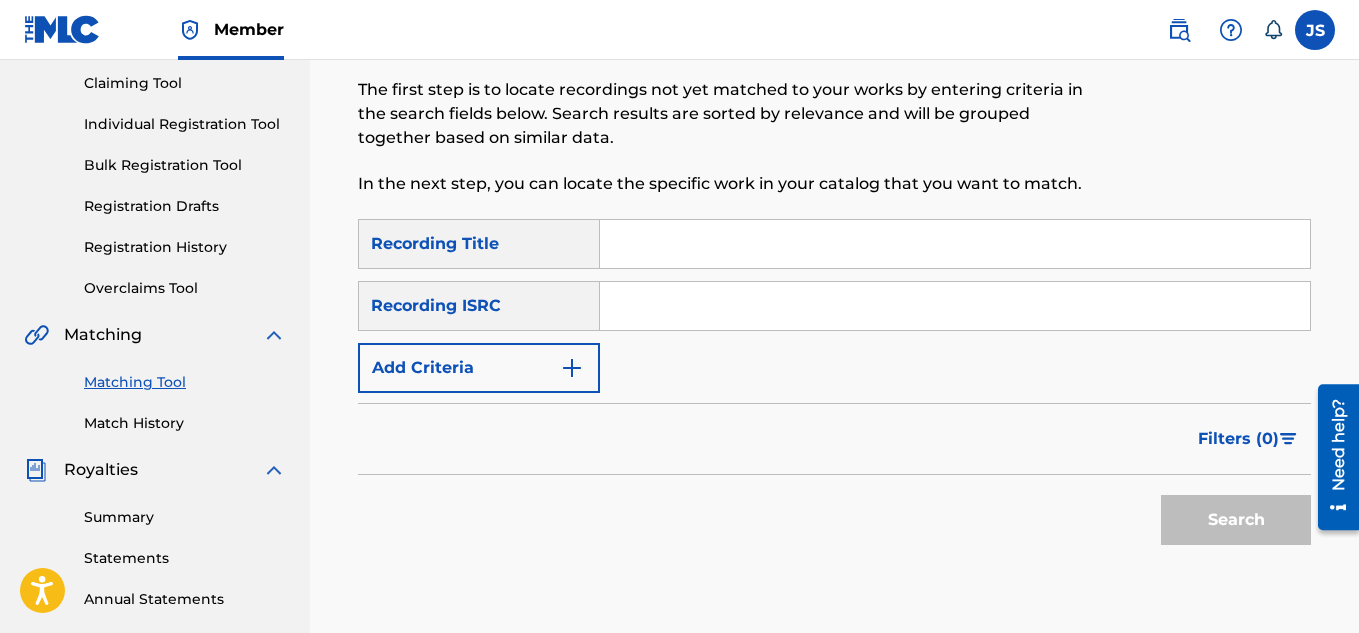 click at bounding box center (955, 244) 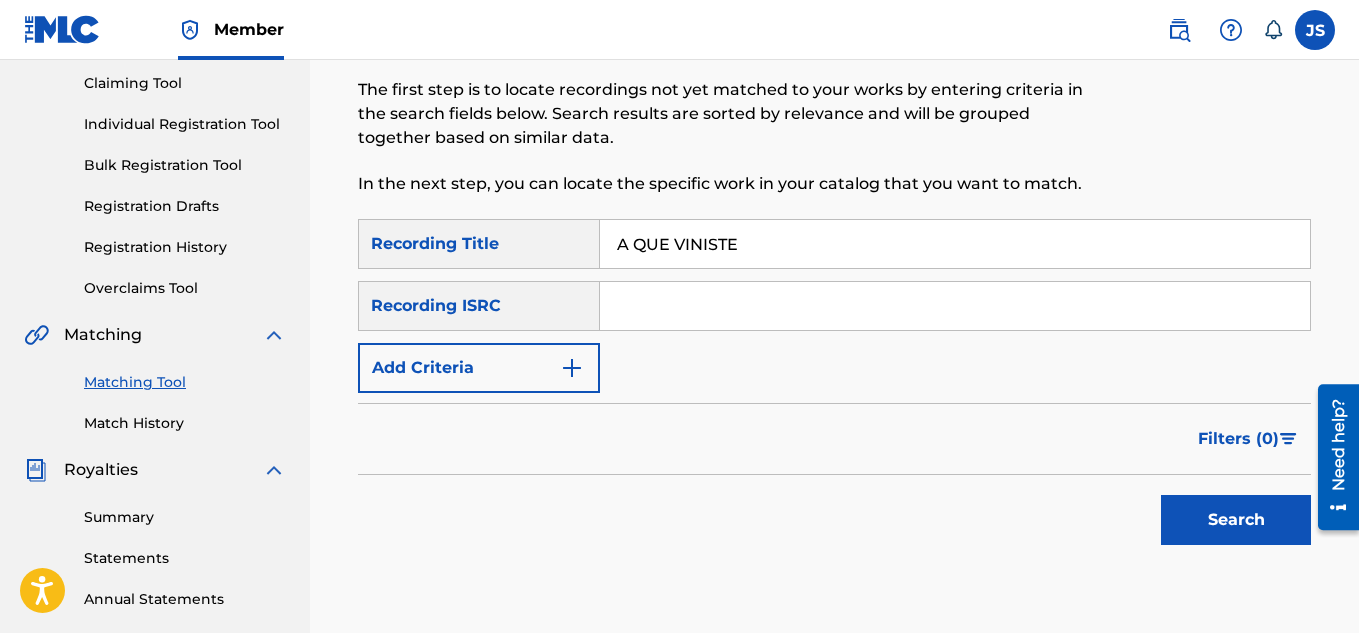 type on "A QUE VINISTE" 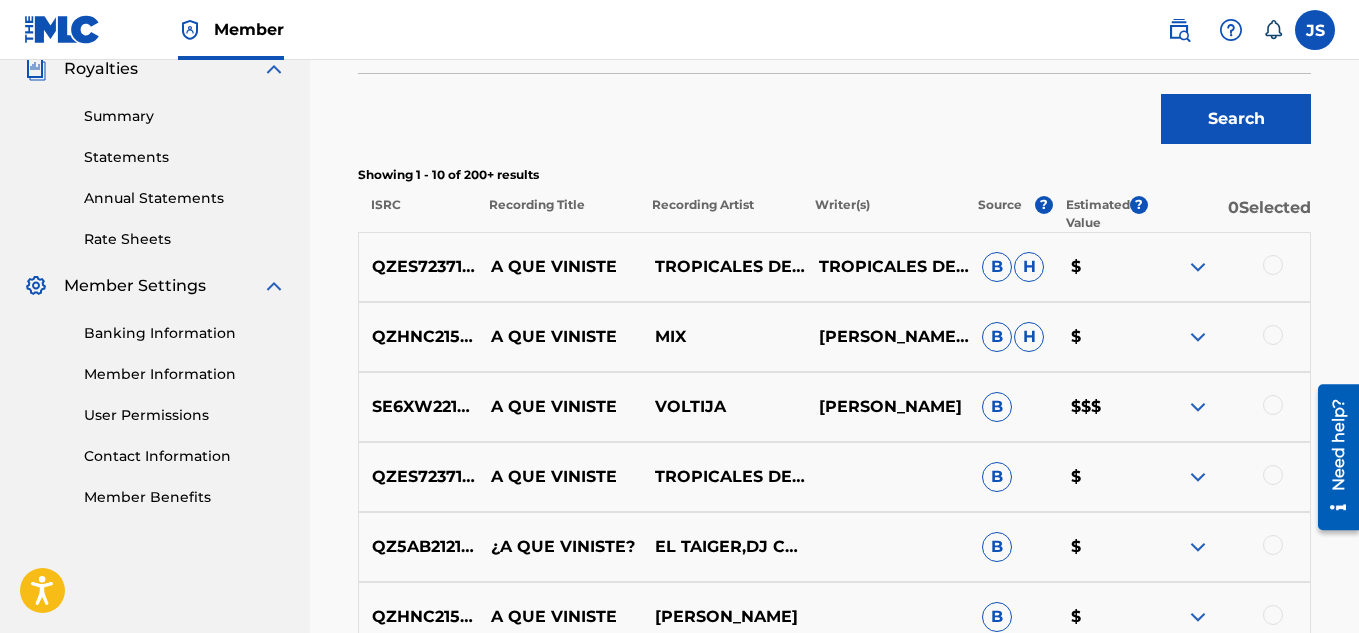 scroll, scrollTop: 613, scrollLeft: 0, axis: vertical 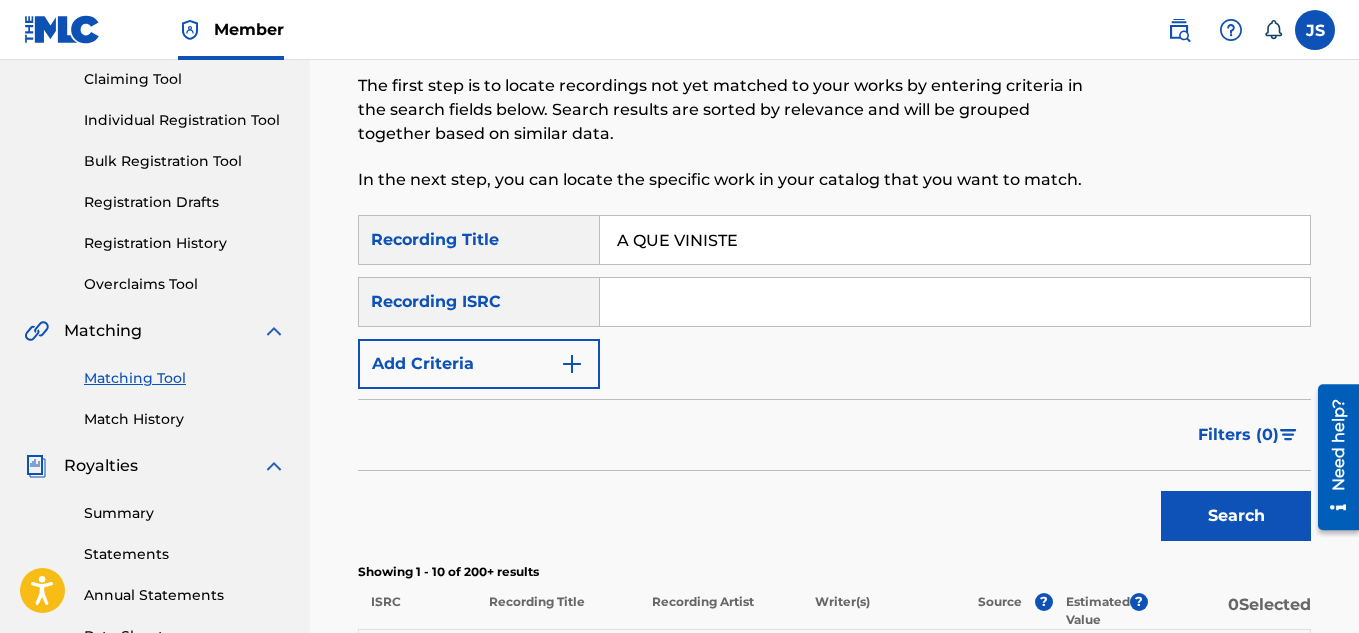 click on "Add Criteria" at bounding box center (479, 364) 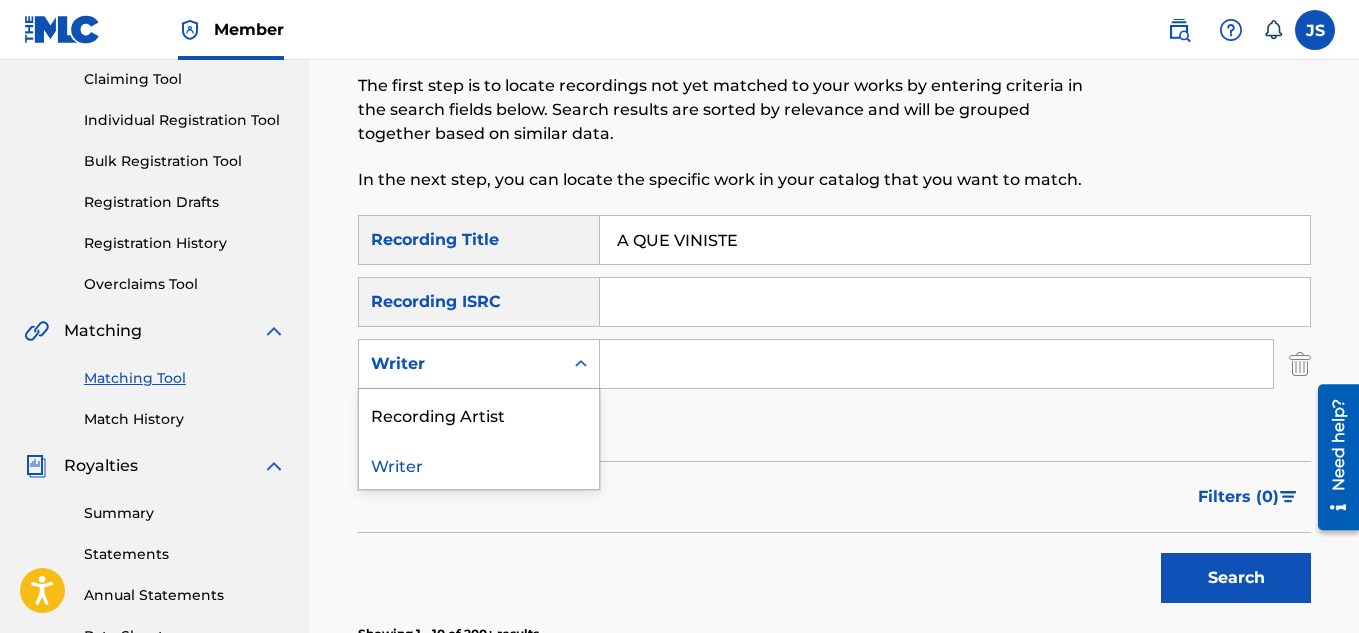 click on "SearchWithCriteria6c4ae4cd-bdb8-4448-ac15-2c4d0983403d 2 results available. Use Up and Down to choose options, press Enter to select the currently focused option, press Escape to exit the menu, press Tab to select the option and exit the menu. Writer Recording Artist Writer" at bounding box center (834, 364) 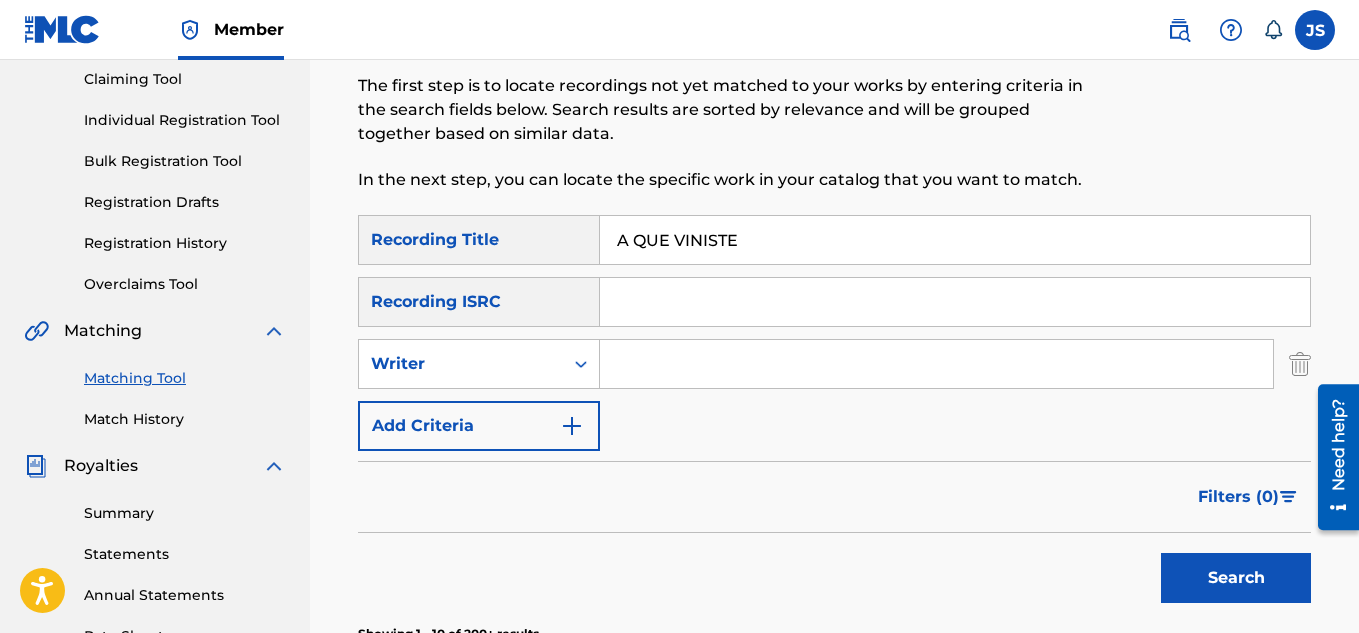 click at bounding box center (936, 364) 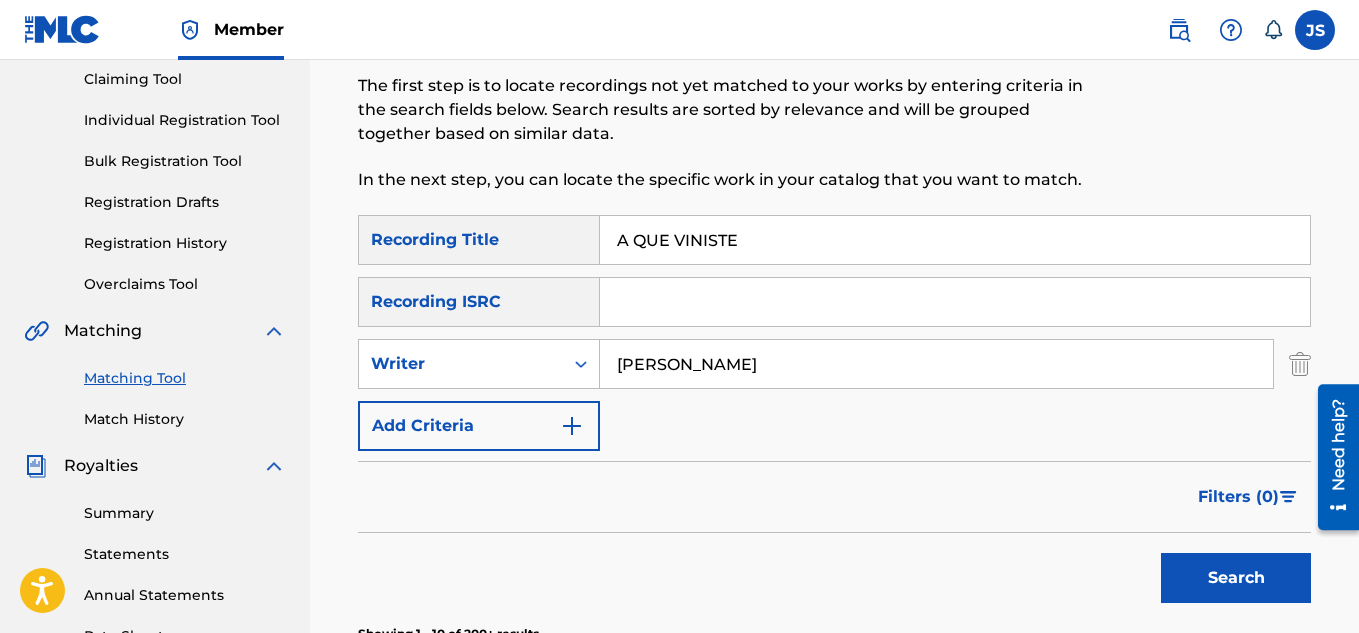 type on "ROJAS" 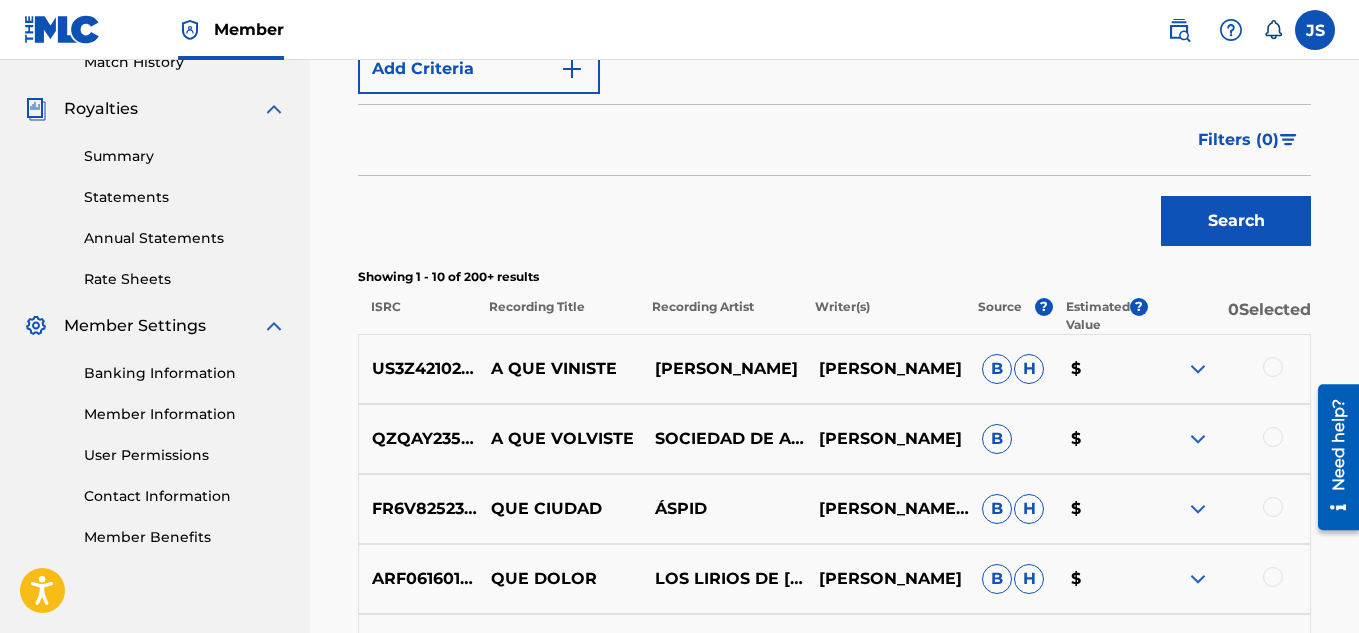 scroll, scrollTop: 573, scrollLeft: 0, axis: vertical 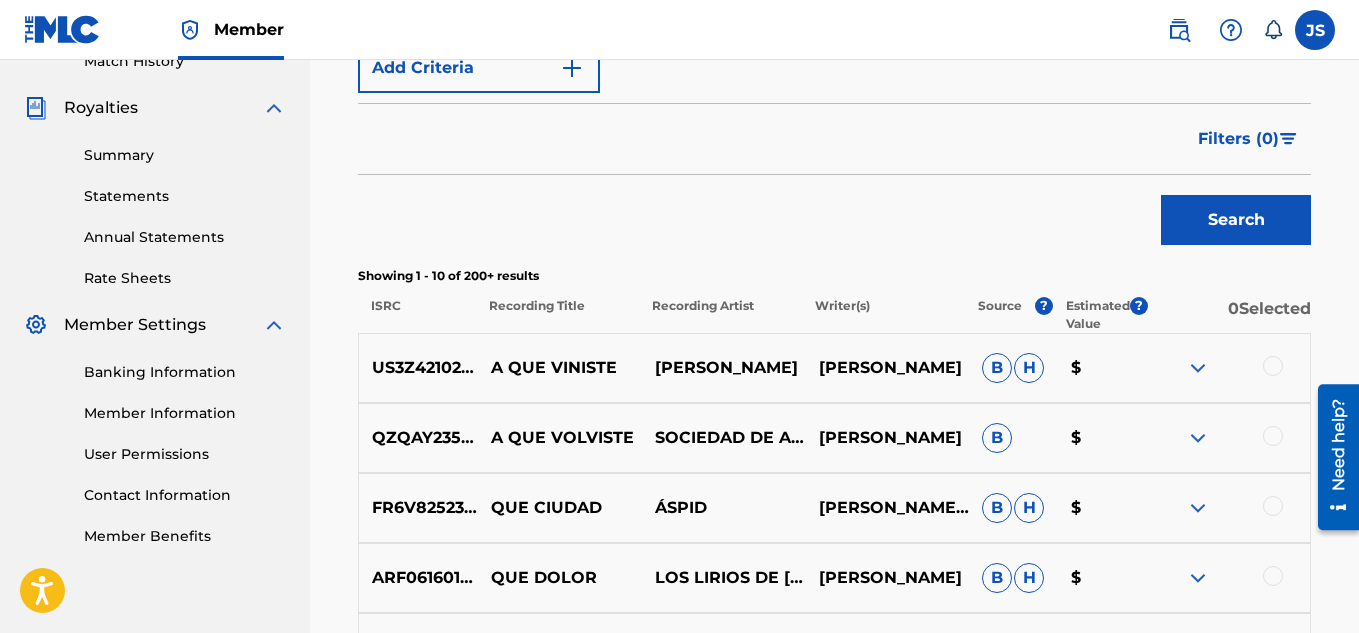 click at bounding box center [1228, 368] 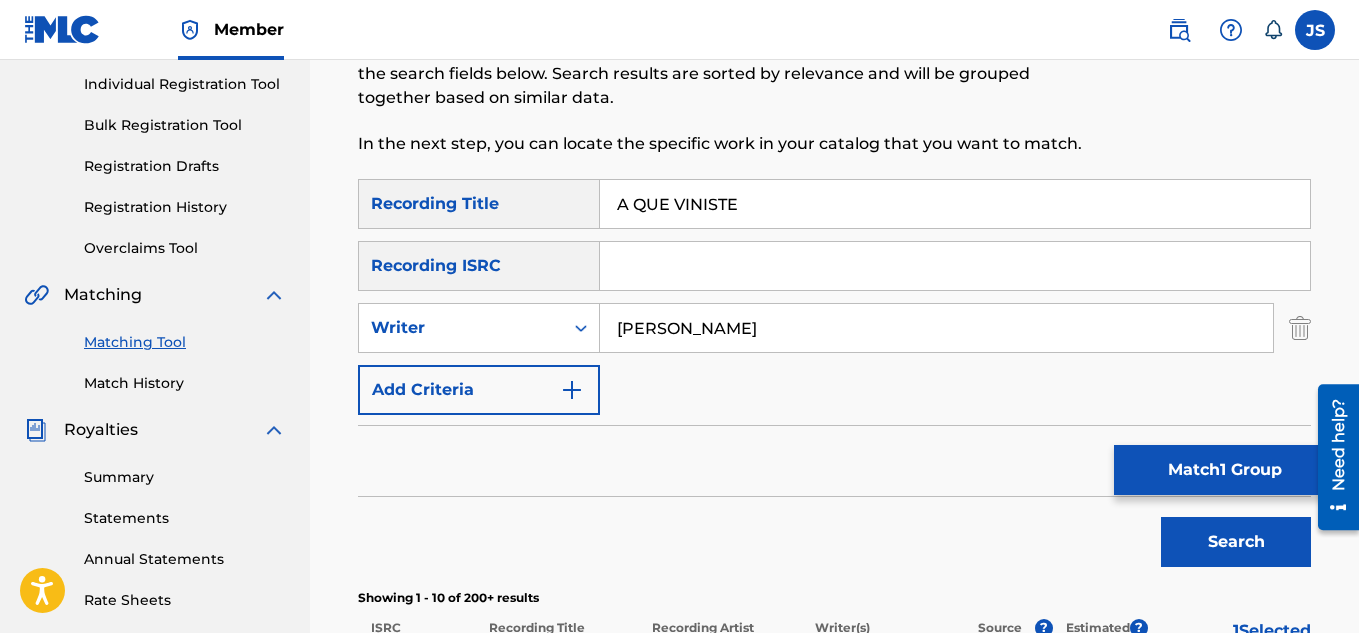 scroll, scrollTop: 246, scrollLeft: 0, axis: vertical 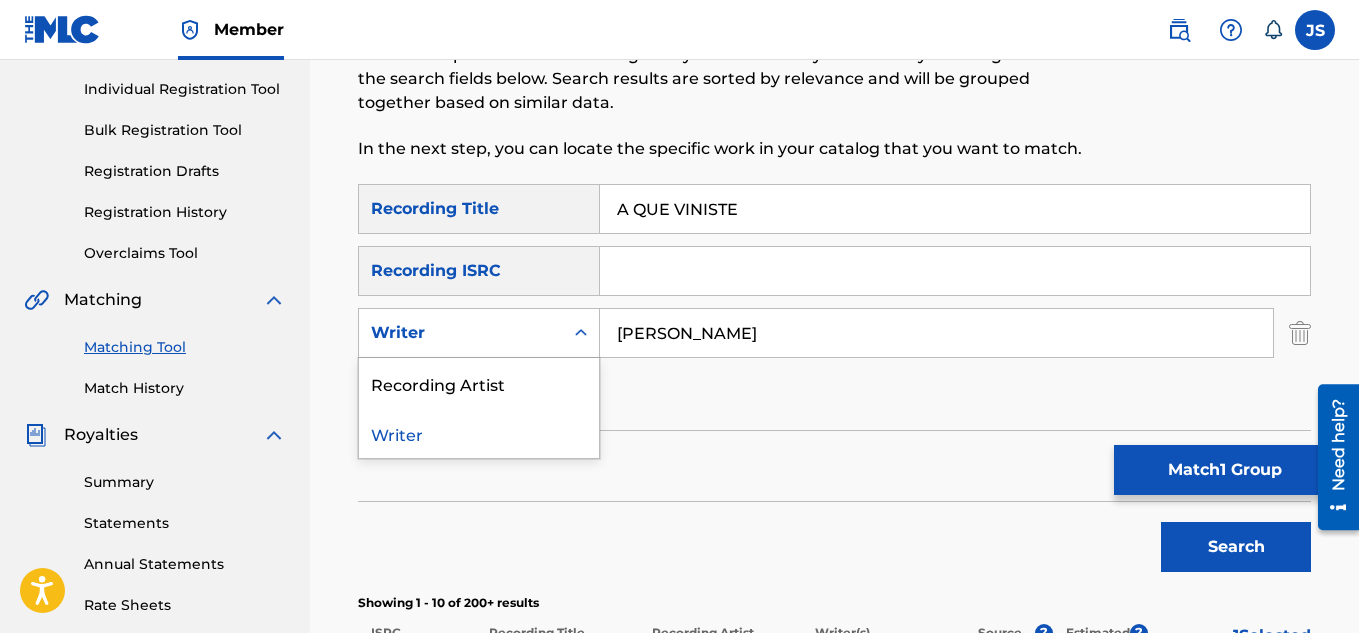 click on "Writer" at bounding box center [461, 333] 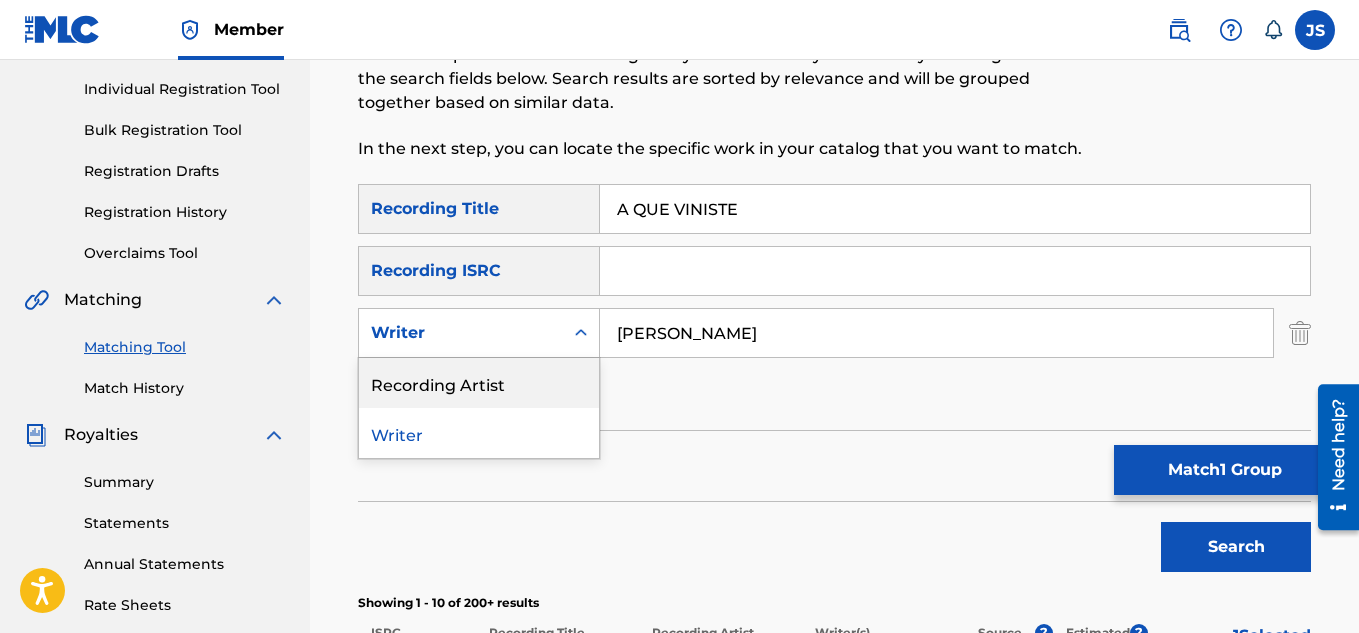 click on "Recording Artist" at bounding box center [479, 383] 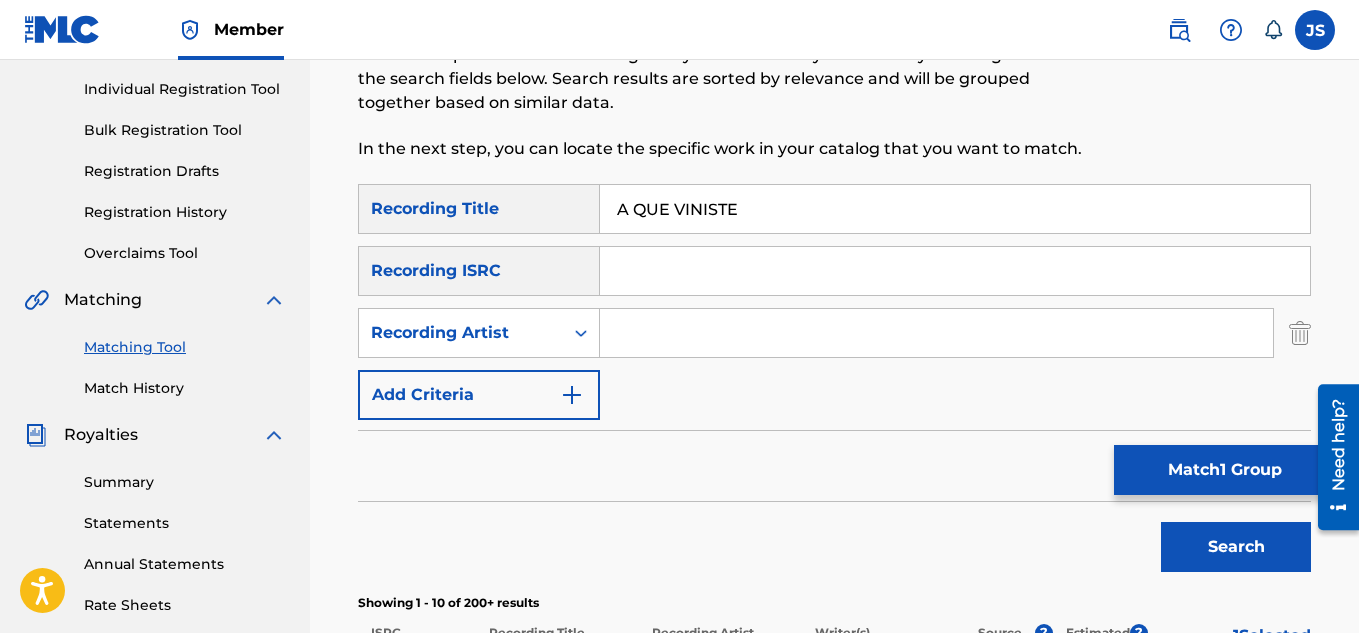 click at bounding box center (936, 333) 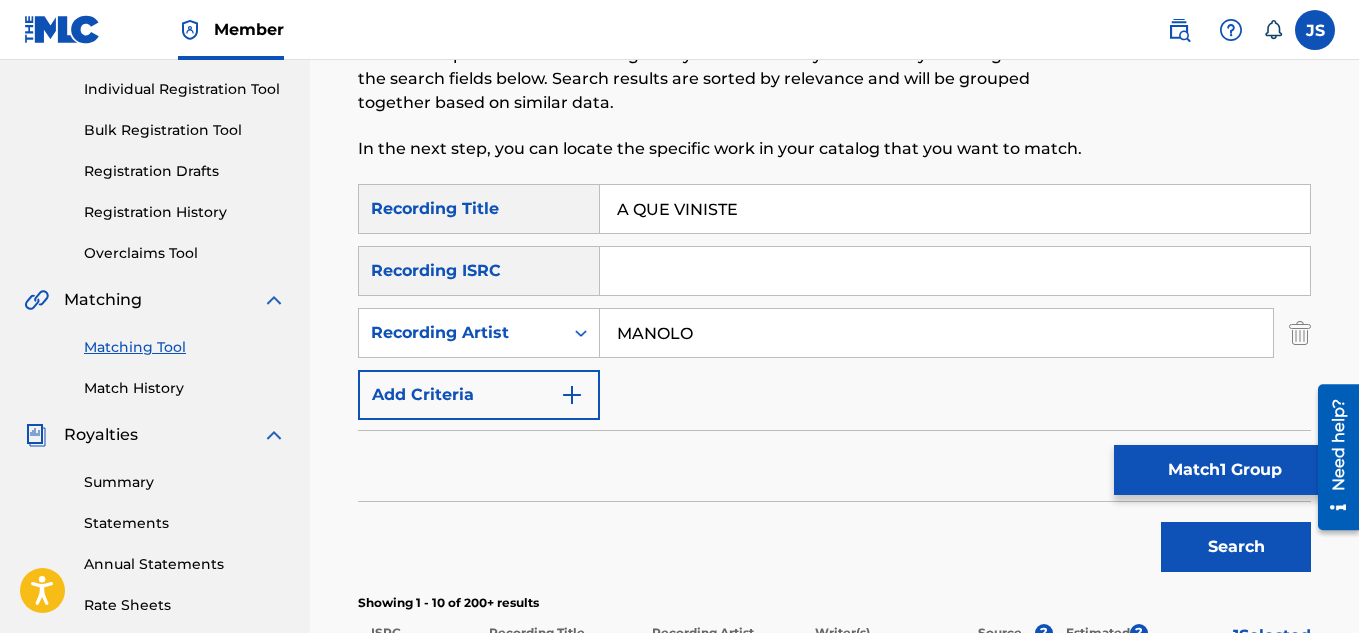 type on "MANOLO" 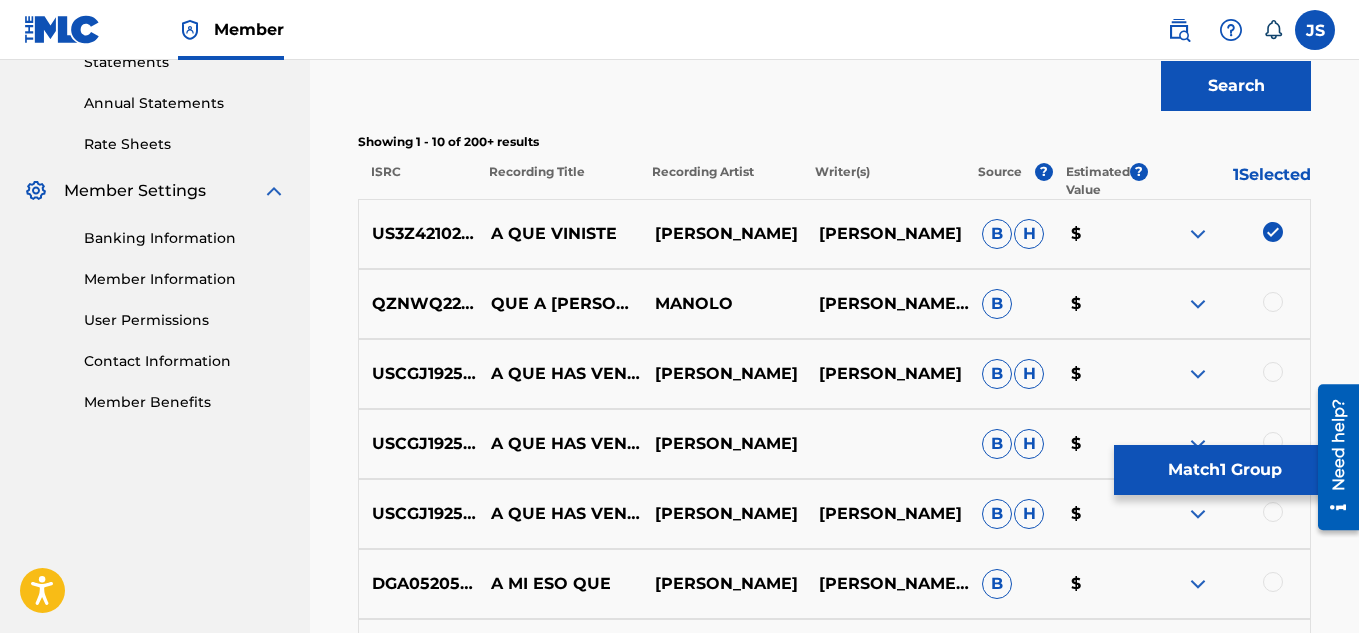 scroll, scrollTop: 735, scrollLeft: 0, axis: vertical 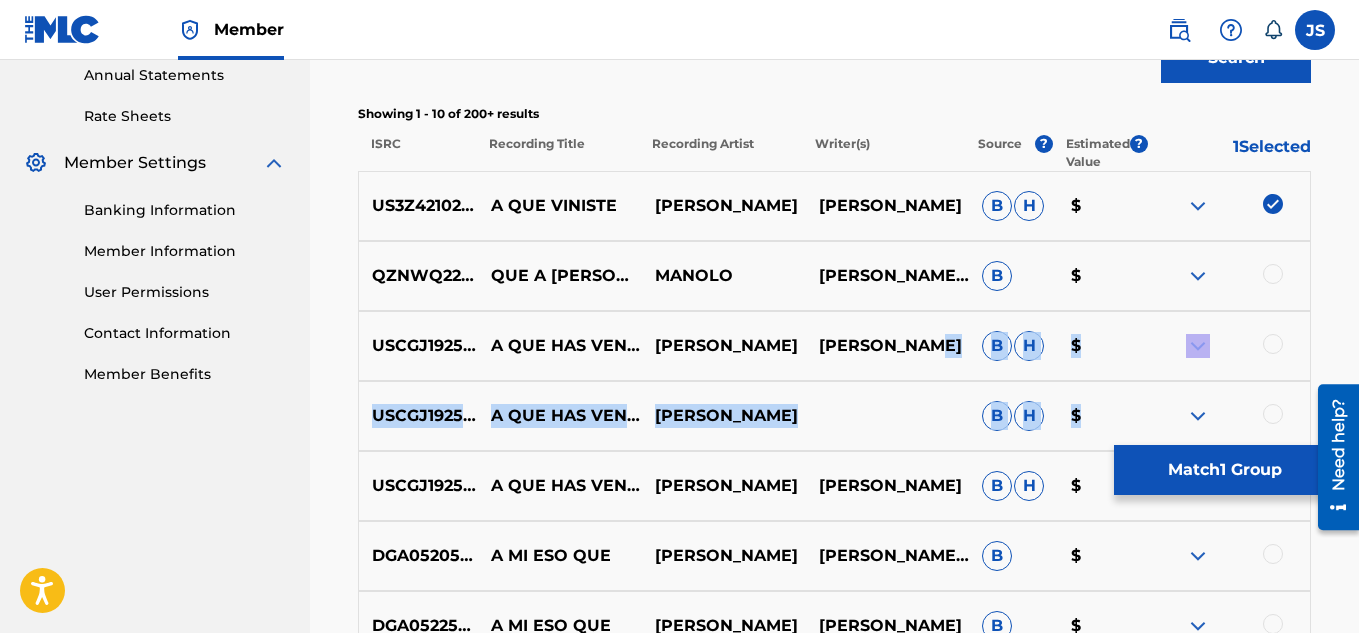 drag, startPoint x: 946, startPoint y: 323, endPoint x: 1124, endPoint y: 431, distance: 208.20183 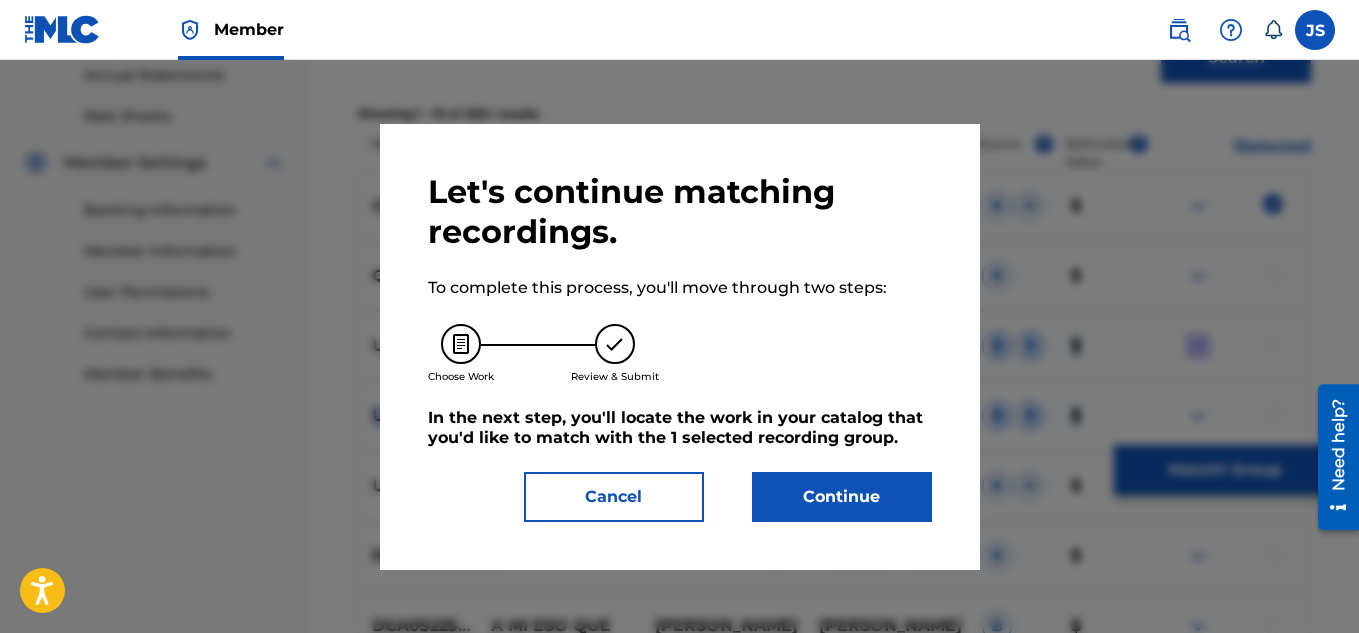 click on "Continue" at bounding box center (842, 497) 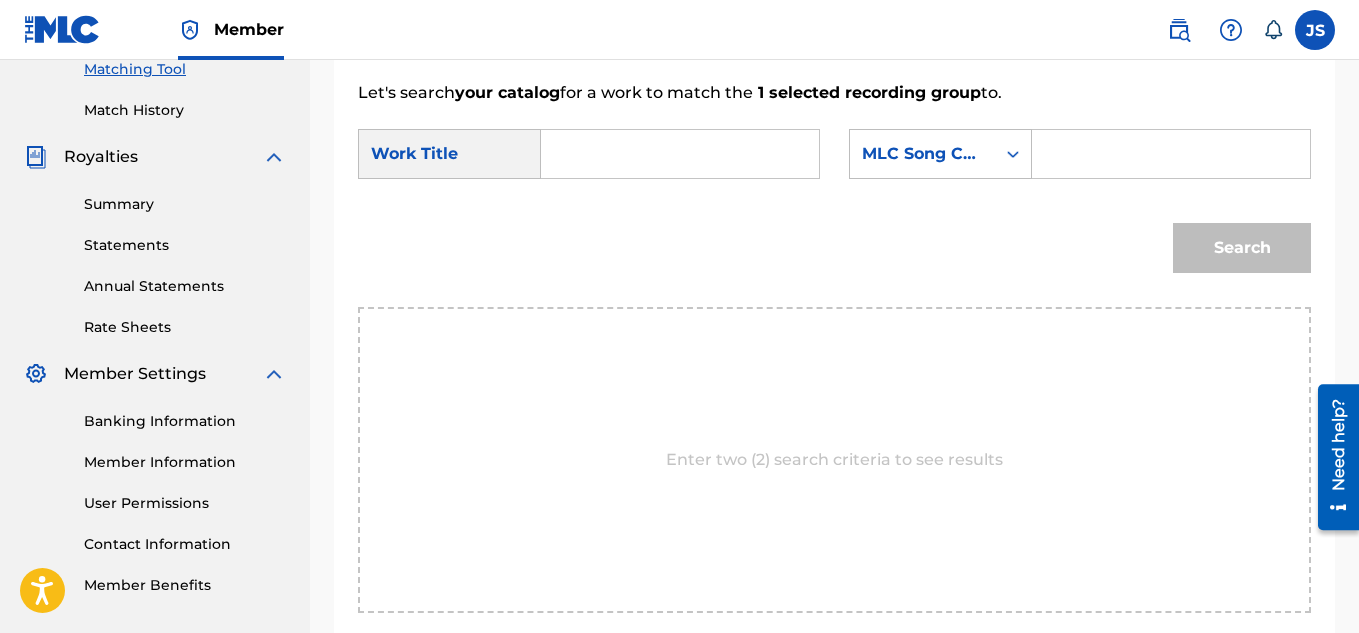 scroll, scrollTop: 518, scrollLeft: 0, axis: vertical 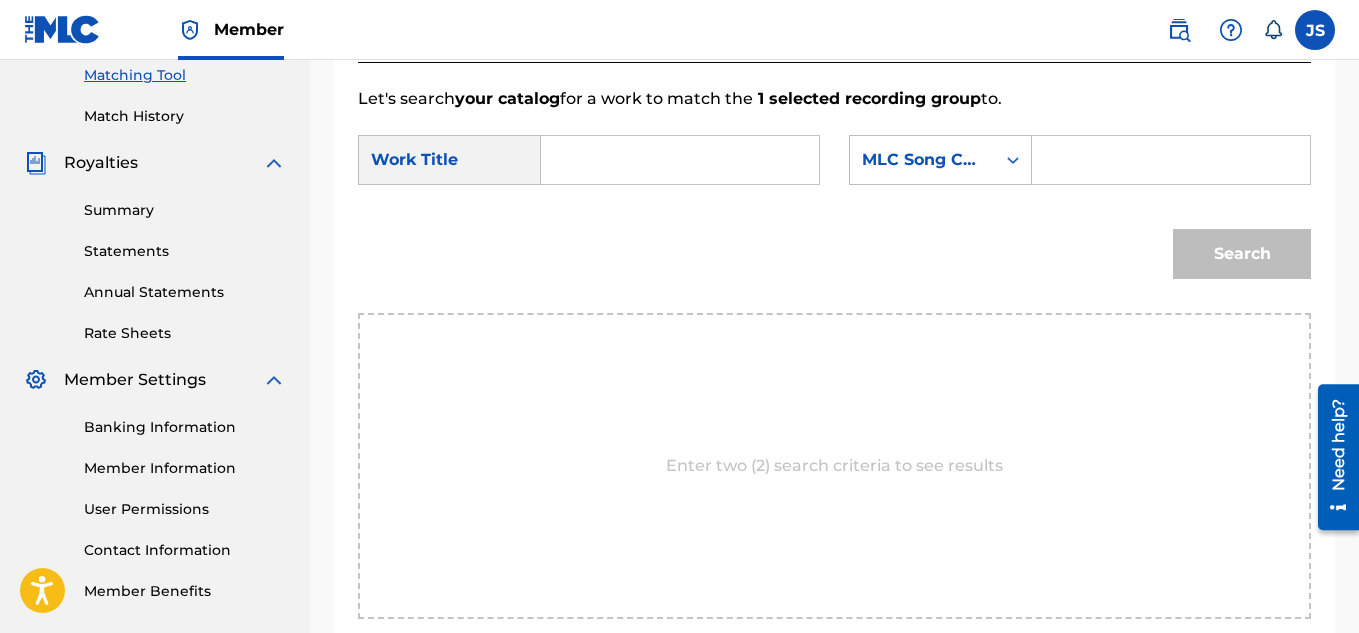 click at bounding box center (680, 160) 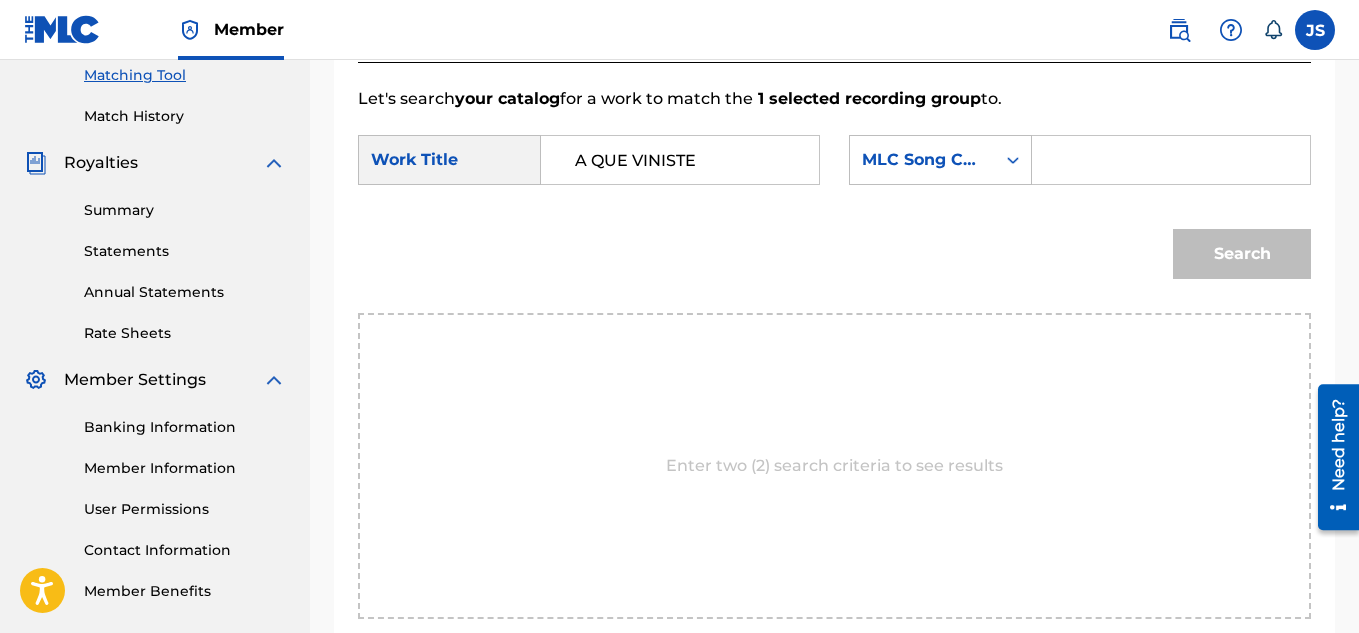 click on "A QUE VINISTE" at bounding box center [680, 160] 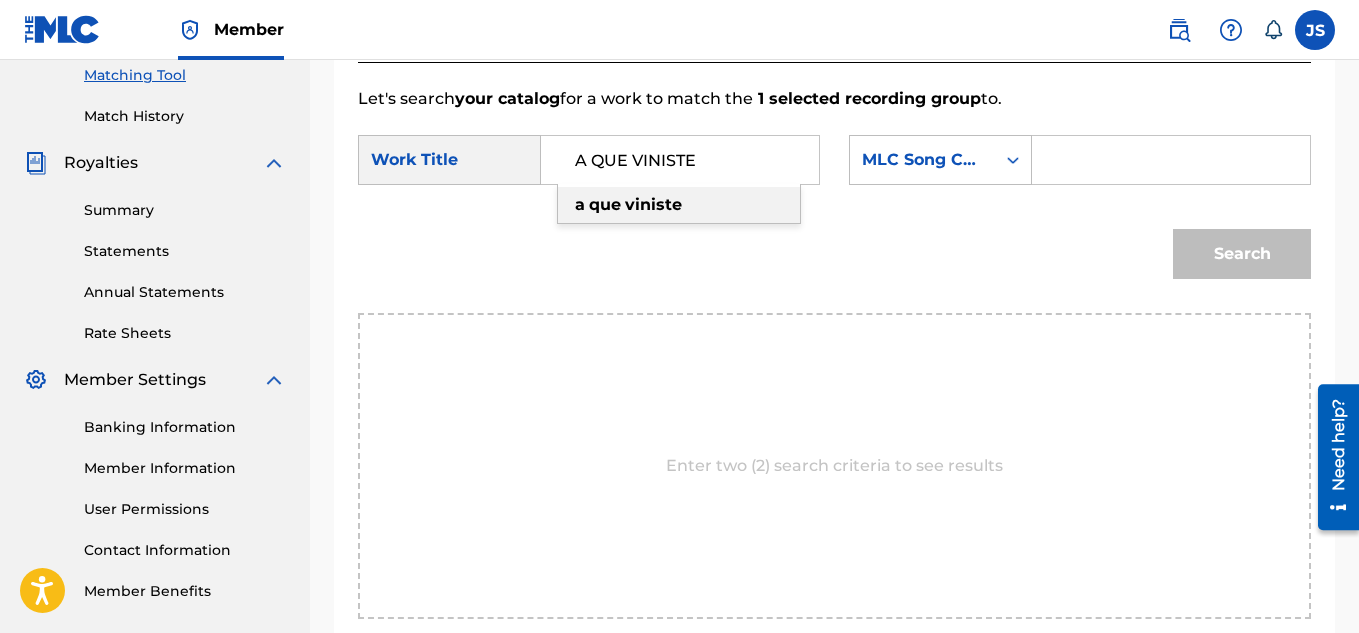 type on "A QUE VINISTE" 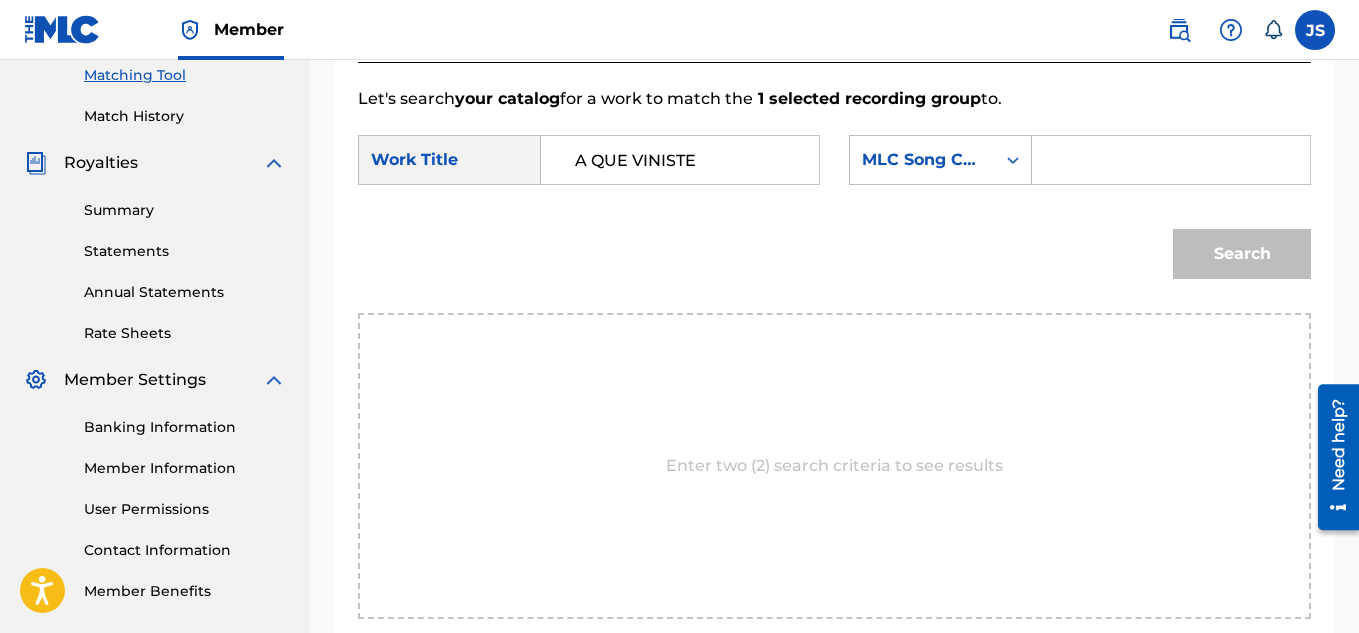 click at bounding box center (1171, 160) 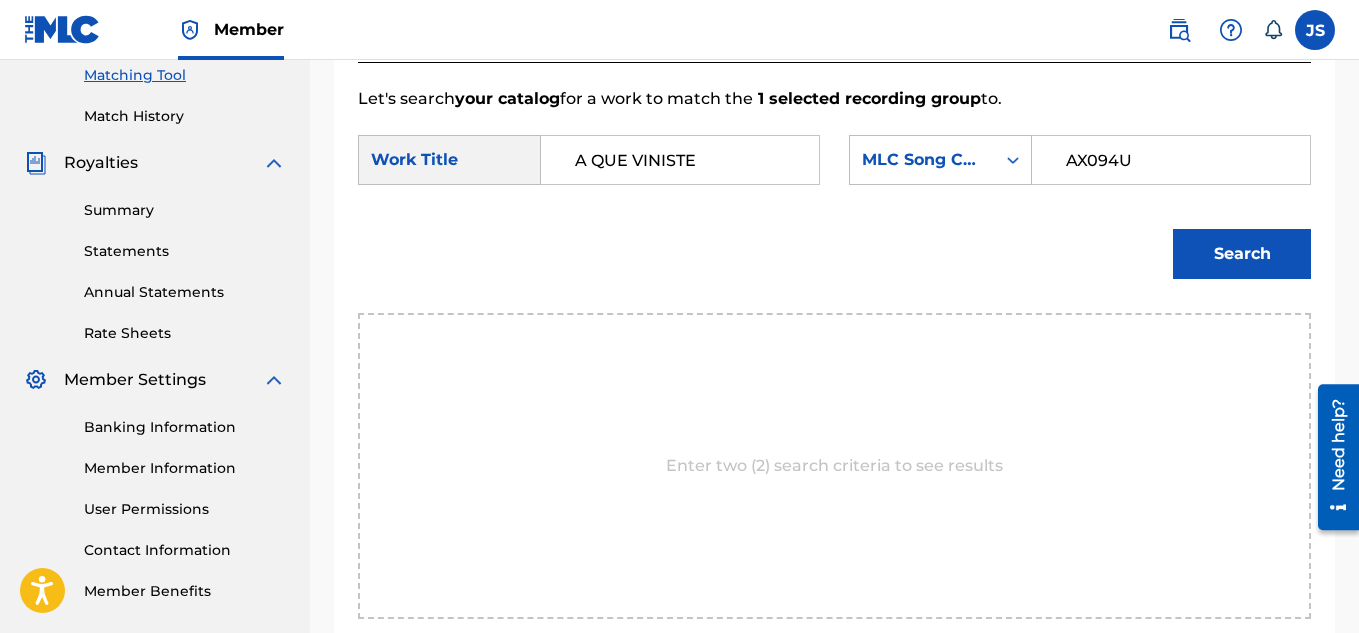 type on "AX094U" 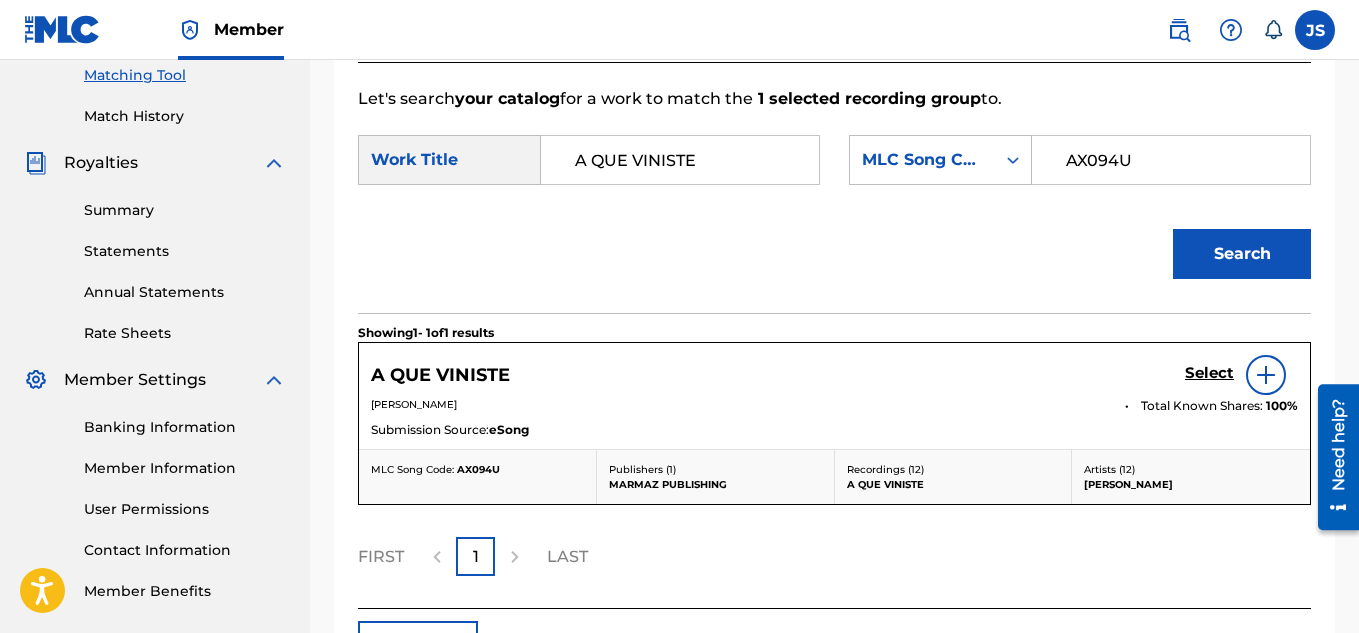 click on "Search" at bounding box center (834, 261) 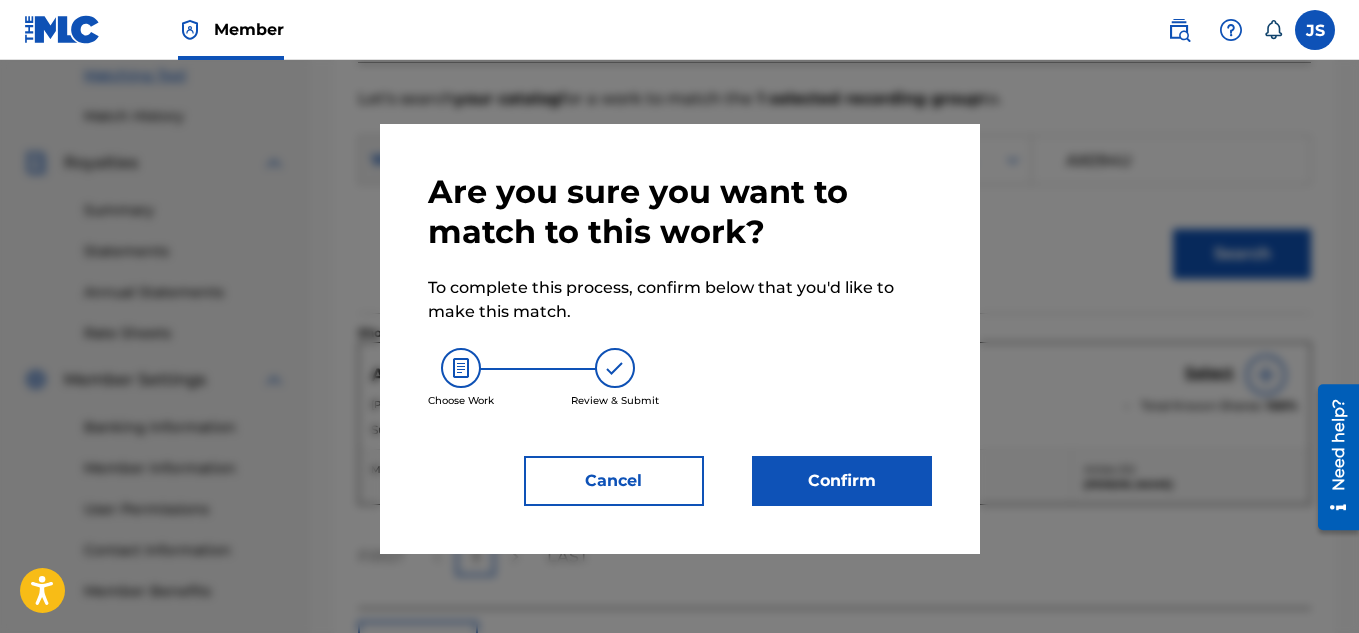 click on "Confirm" at bounding box center [842, 481] 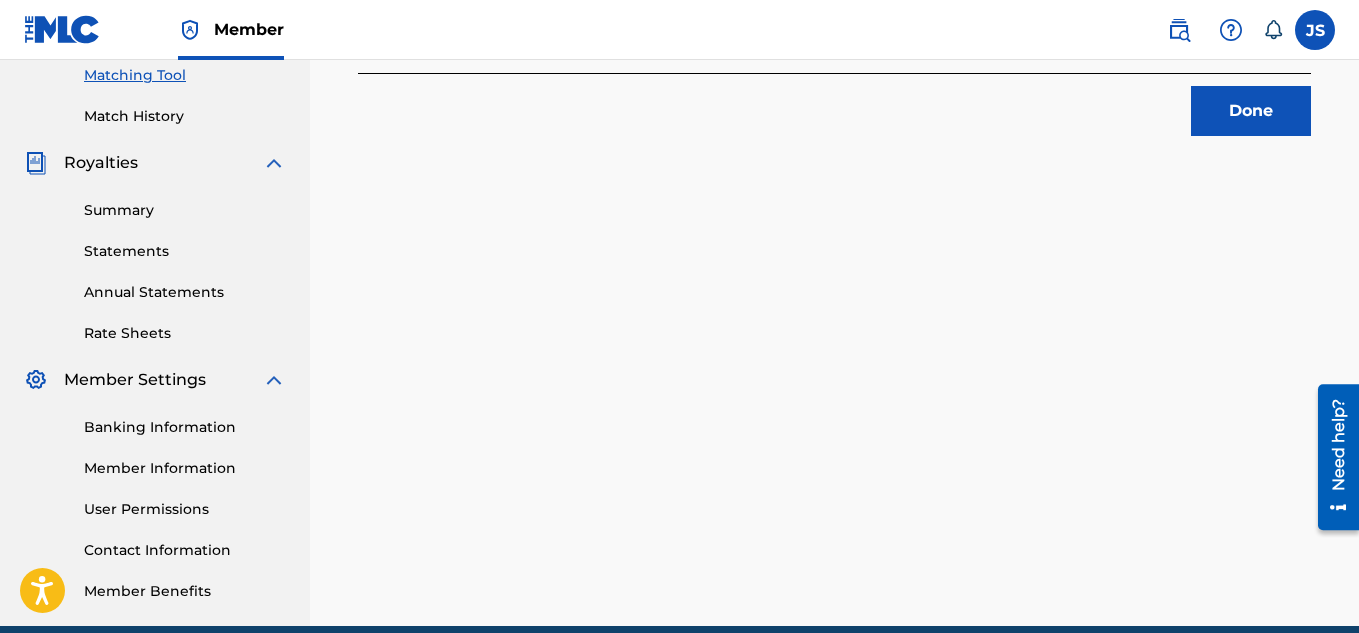 click on "1  Recording Groups   are pending usage match to the work  A QUE VINISTE . Congratulations! You've matched recordings to your work. This match is now under review by our team. You can check its status by visiting the Match History tab in your Portal account navigation bar. Done" at bounding box center (834, 109) 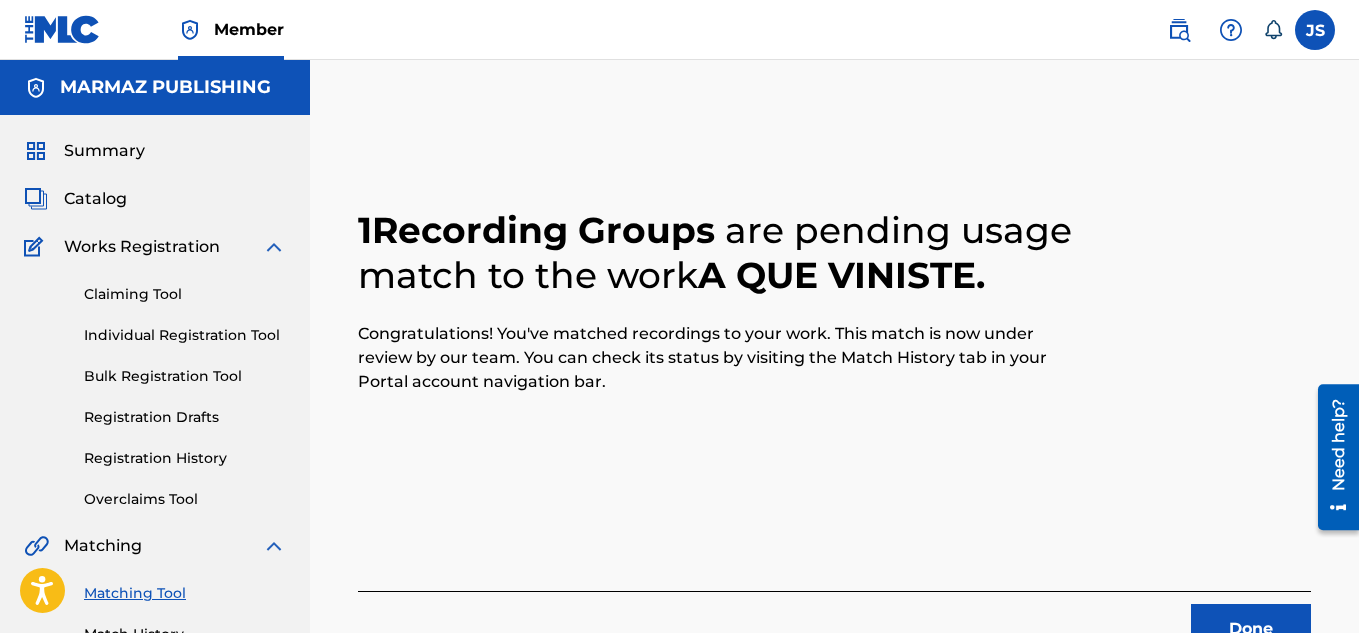 scroll, scrollTop: 227, scrollLeft: 0, axis: vertical 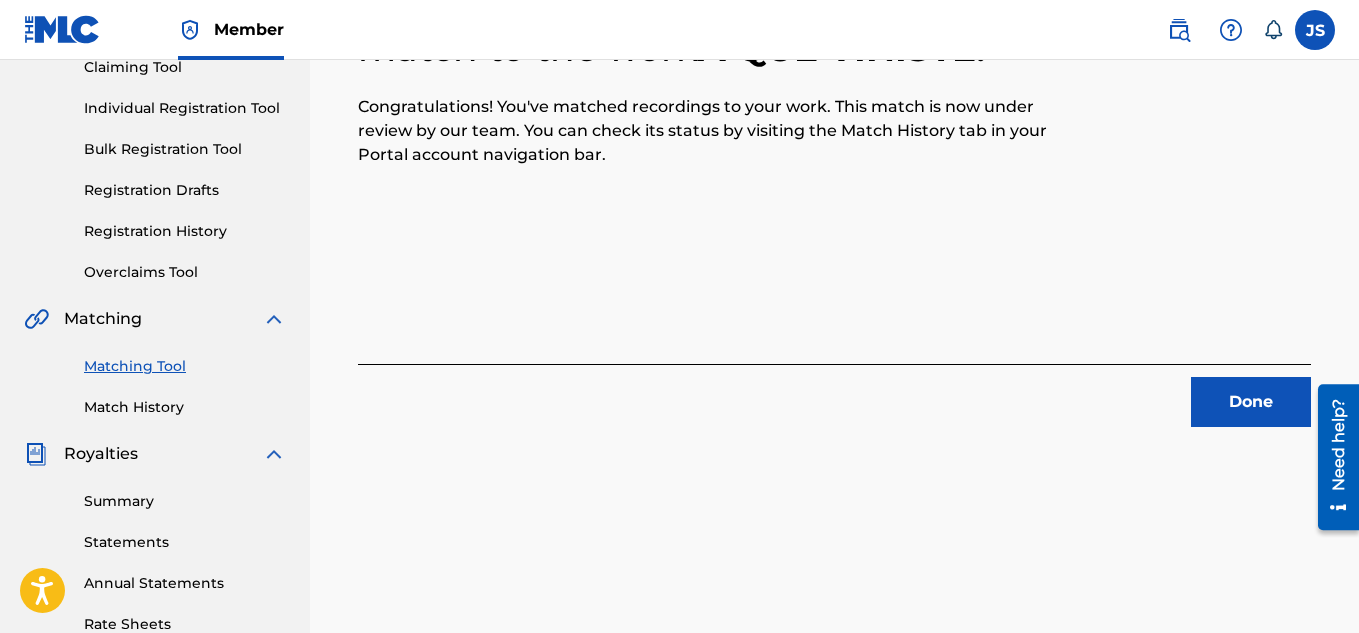 click on "Done" at bounding box center [1251, 402] 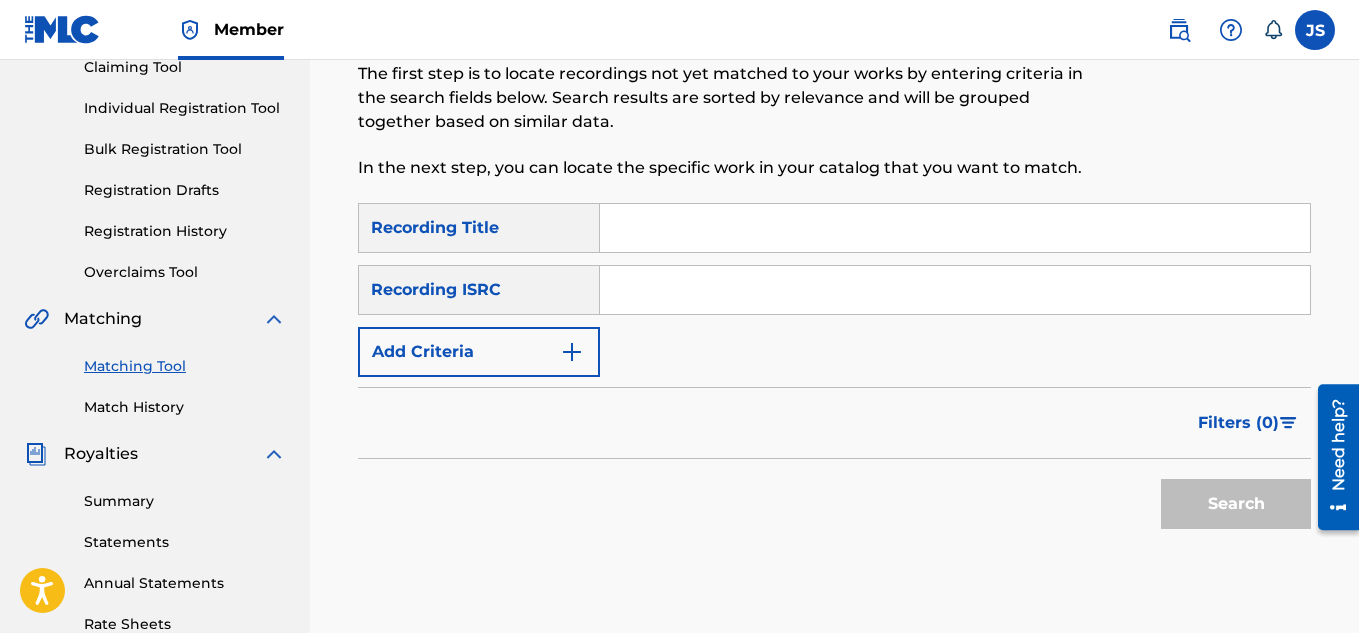 click on "SearchWithCriteriacd523676-808b-4dc6-a064-51de115e9e6a Recording Title SearchWithCriteria9aa6c9ee-95e1-45ec-9416-e84db71f2239 Recording ISRC Add Criteria Filter Estimated Value All $$$$$ $$$$ $$$ $$ $ Source All Blanket License Historical Unmatched Remove Filters Apply Filters Filters ( 0 ) Search" at bounding box center (834, 371) 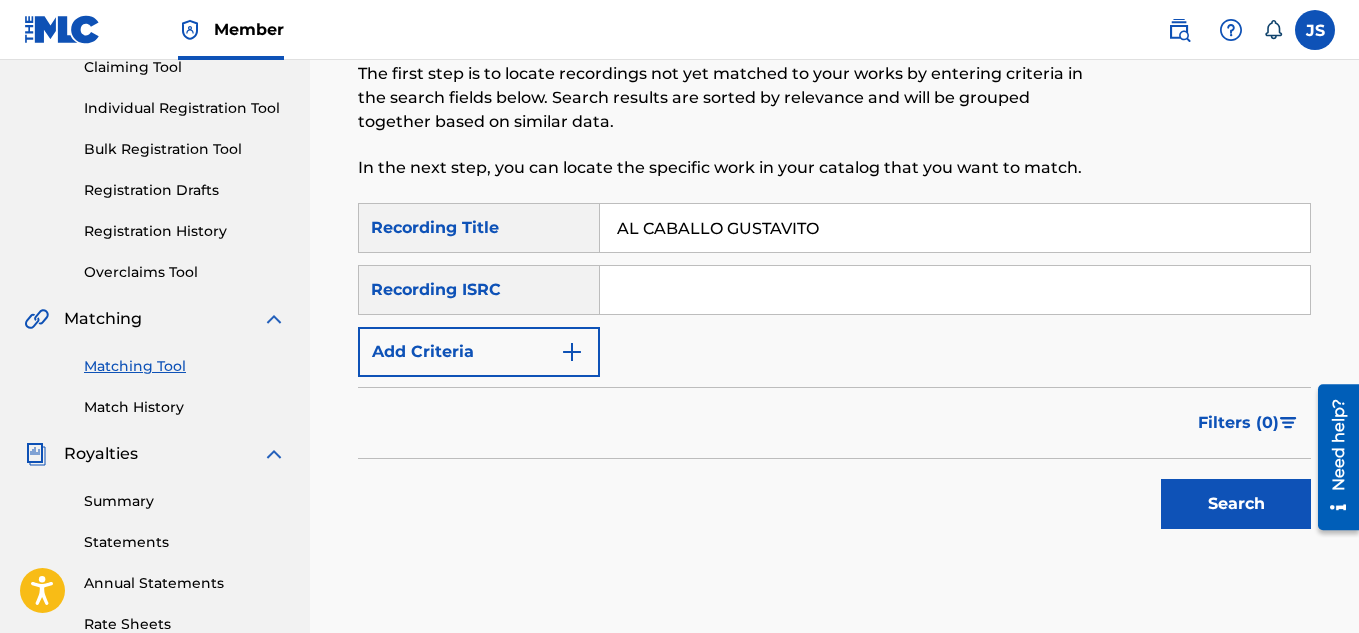 type on "AL CABALLO GUSTAVITO" 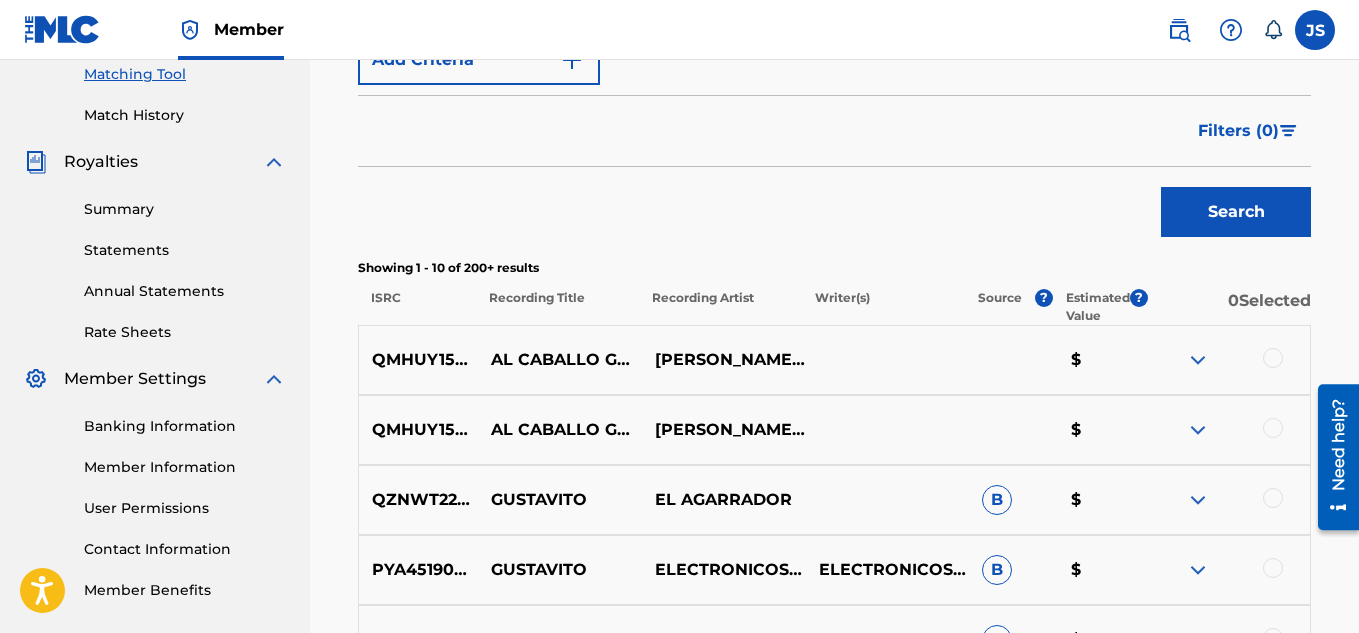 scroll, scrollTop: 520, scrollLeft: 0, axis: vertical 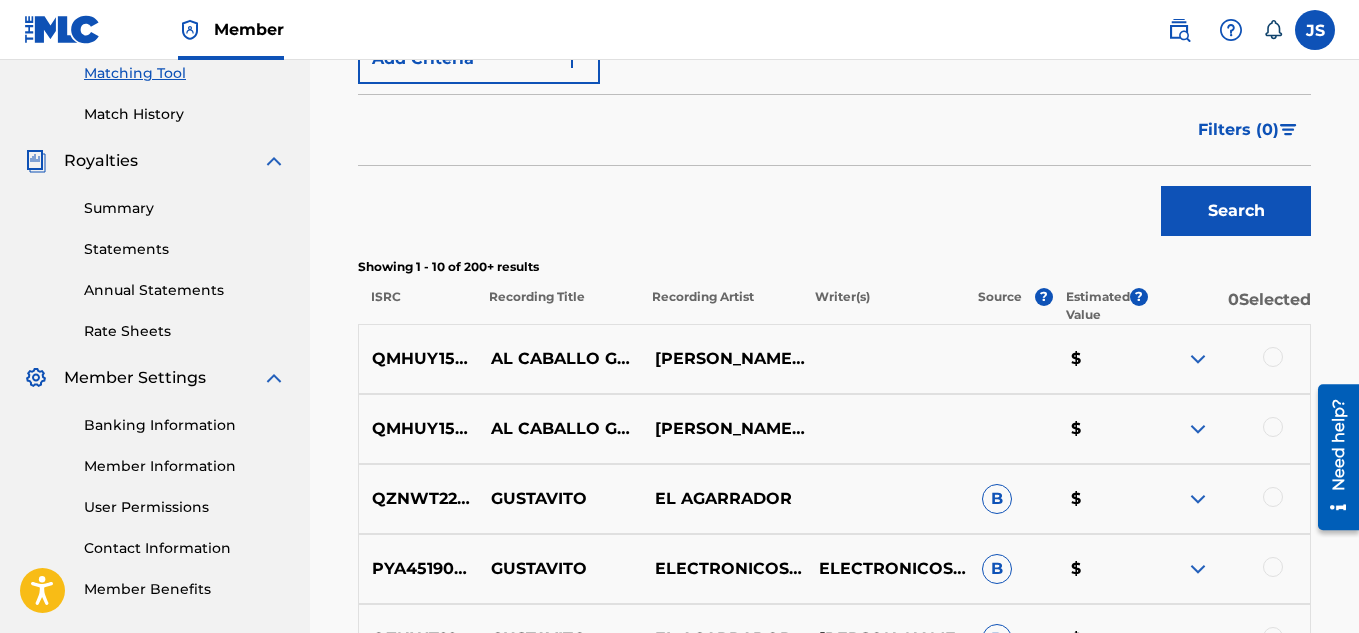 click at bounding box center [1273, 357] 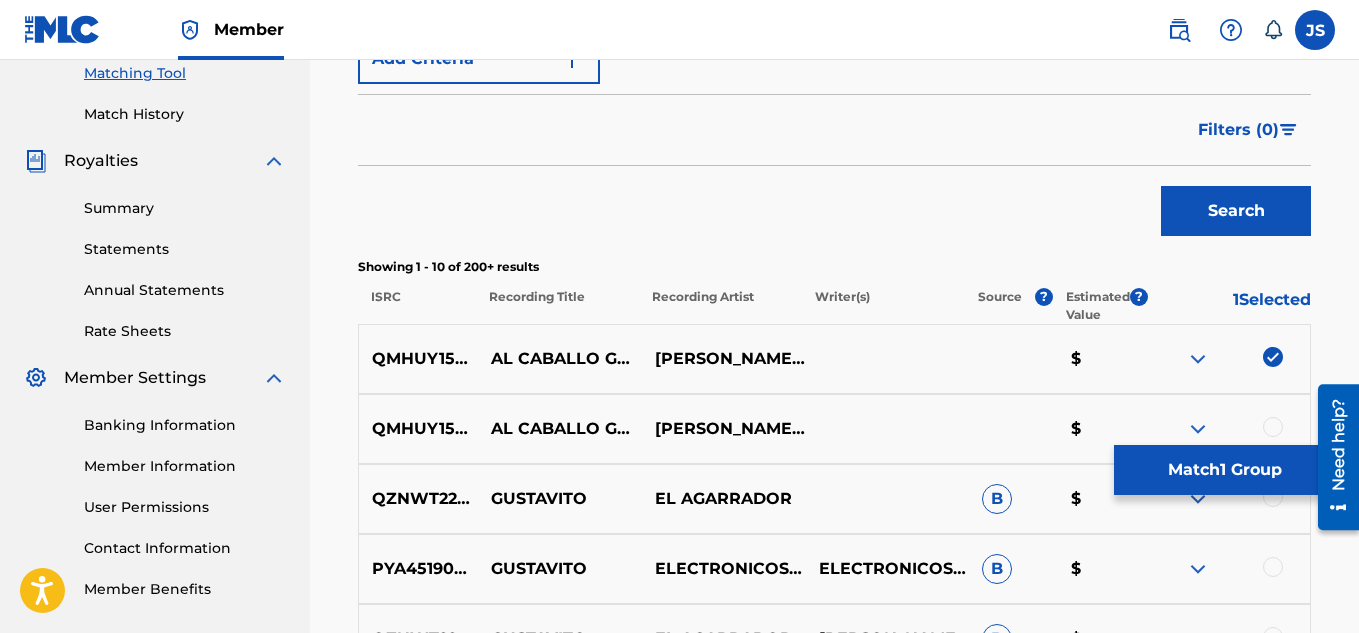 click on "QMHUY1554793 AL CABALLO GUSTAVITO CHEO HERNANDEZ PRISCO #|# CARLOS SEQUERA $" at bounding box center [834, 429] 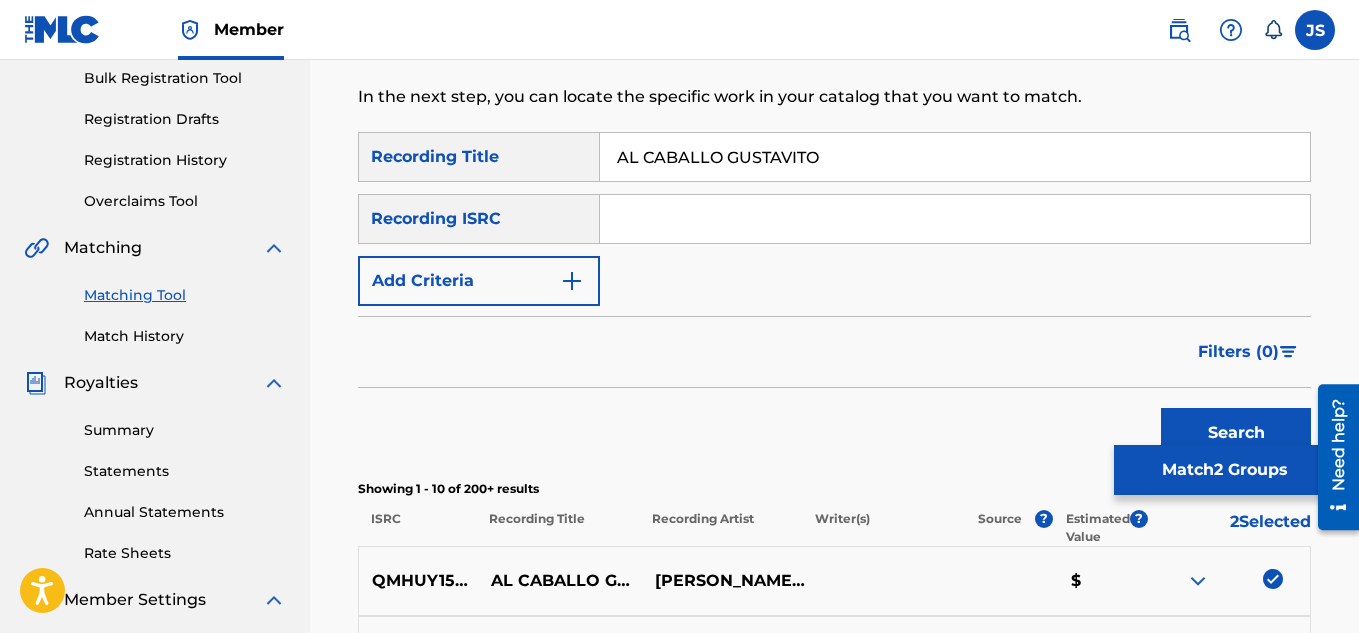 scroll, scrollTop: 300, scrollLeft: 0, axis: vertical 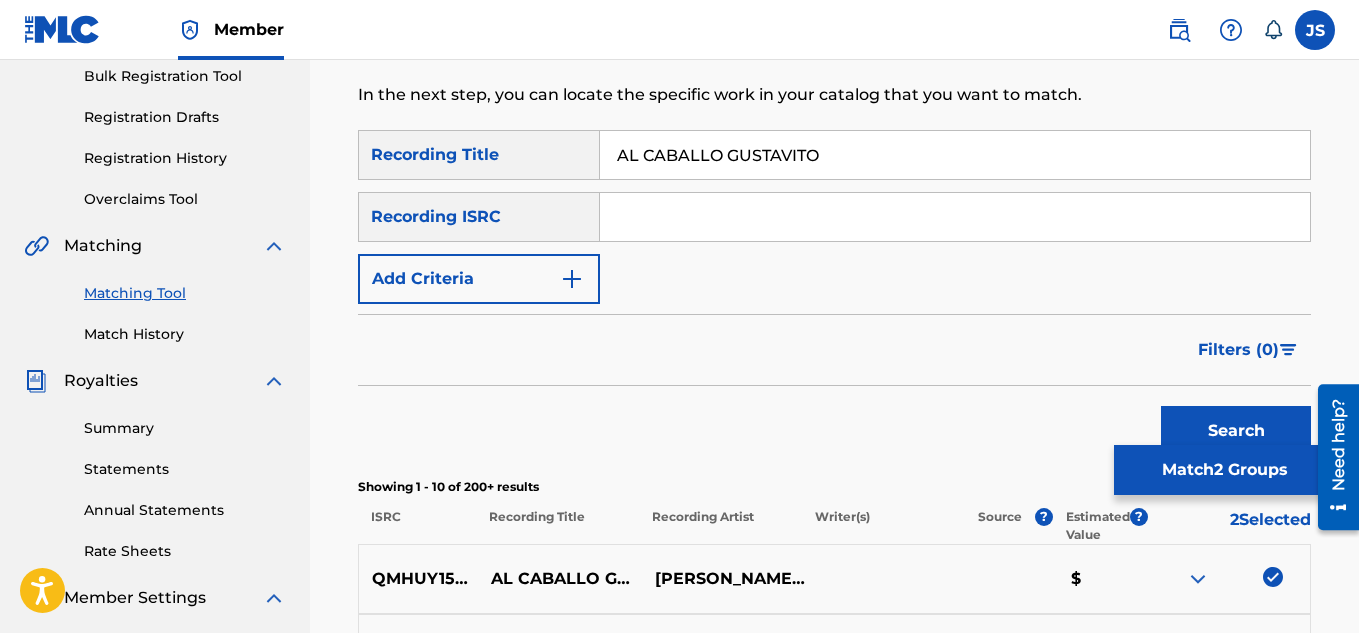 click on "Add Criteria" at bounding box center (479, 279) 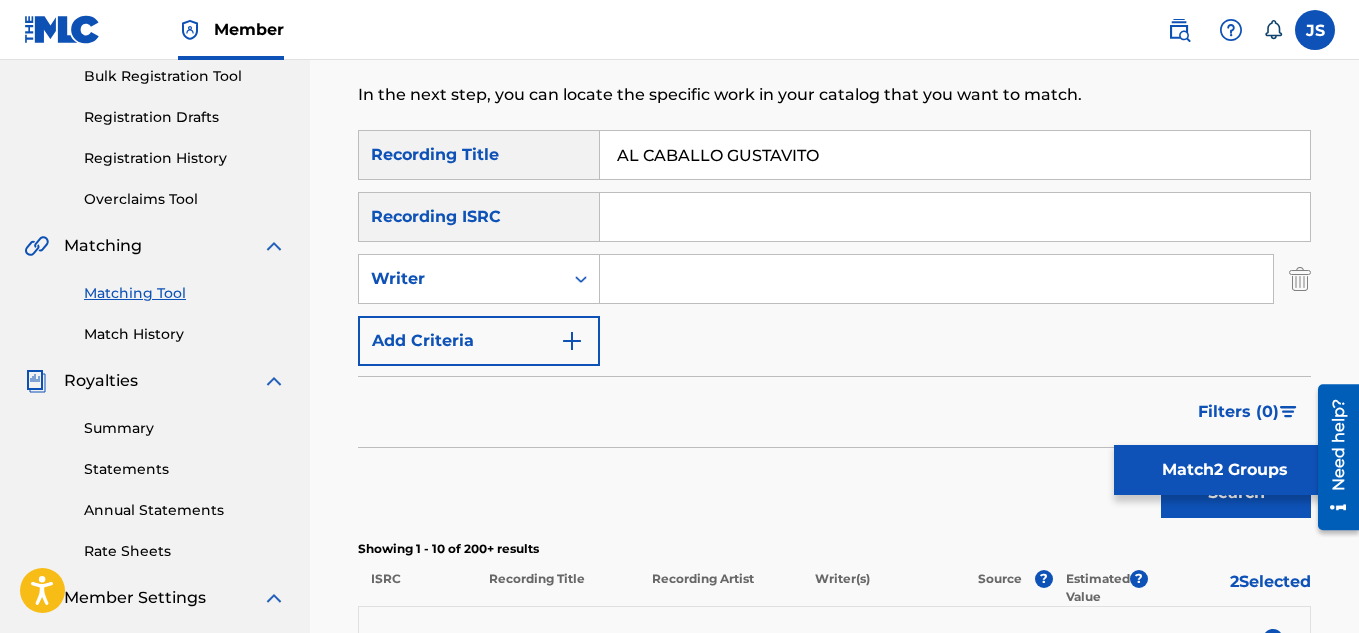 click at bounding box center [936, 279] 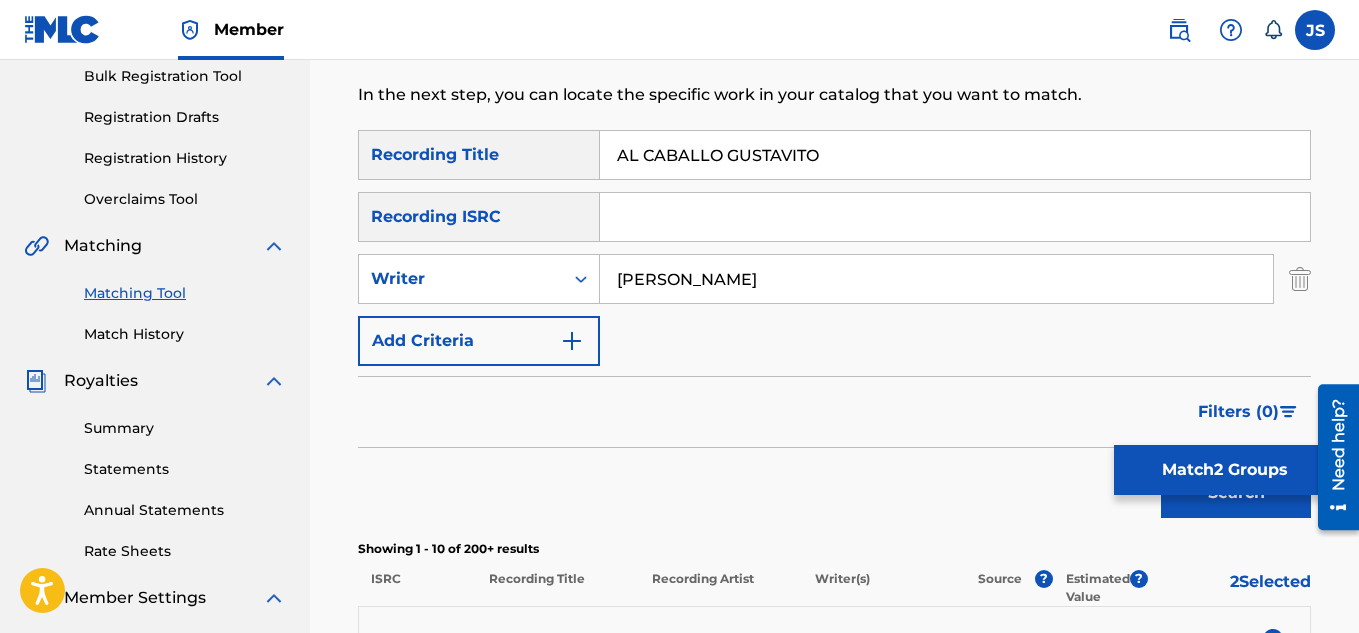 type on "HERNANDEZ" 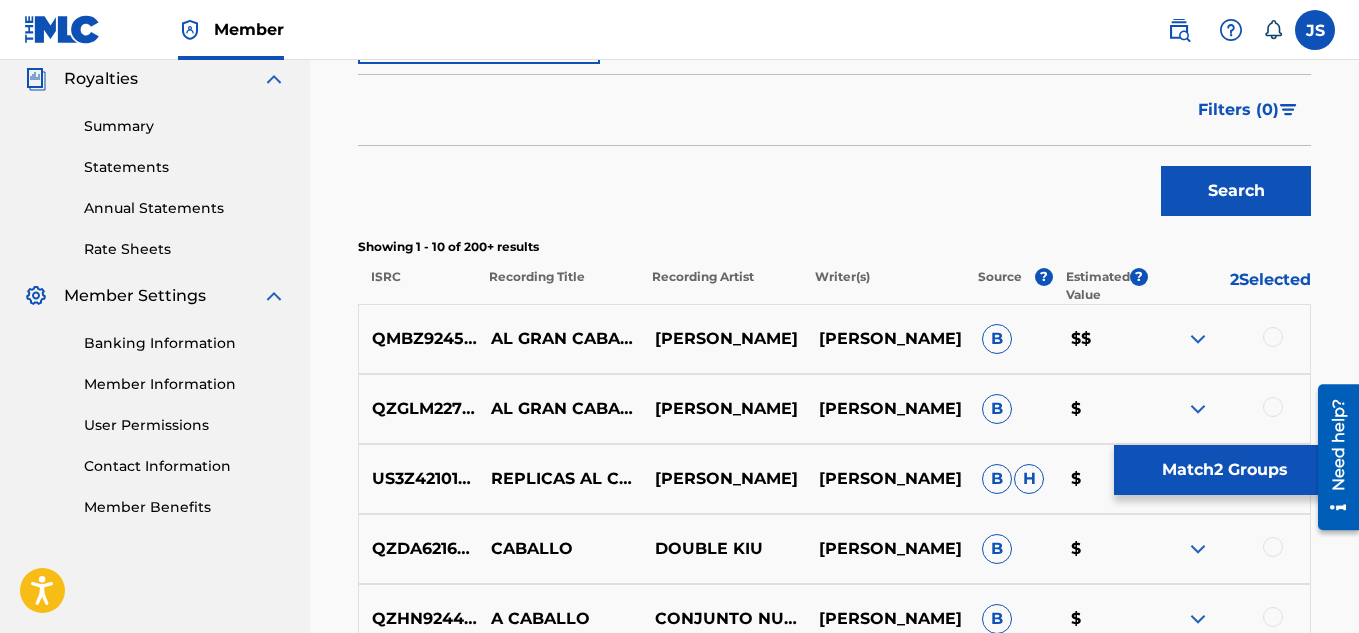 scroll, scrollTop: 603, scrollLeft: 0, axis: vertical 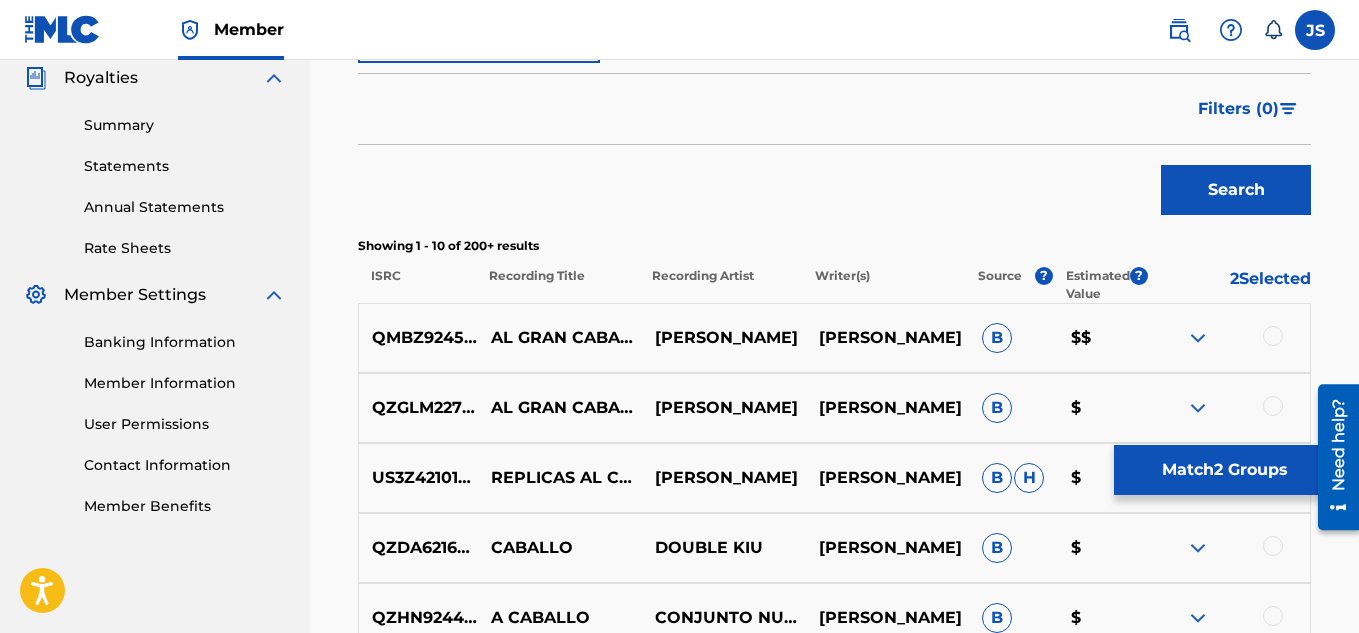 click on "Showing 1 - 10 of 200+ results ISRC Recording Title Recording Artist Writer(s) Source ? Estimated Value ? 2  Selected" at bounding box center [834, 270] 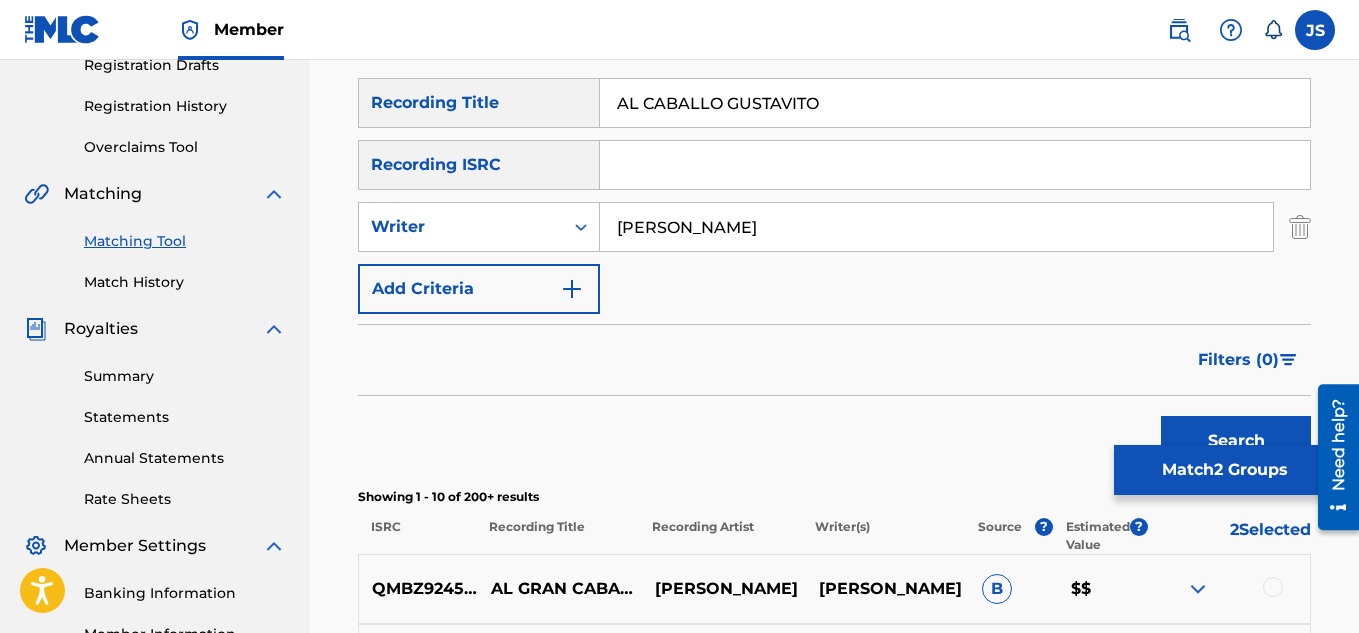 scroll, scrollTop: 318, scrollLeft: 0, axis: vertical 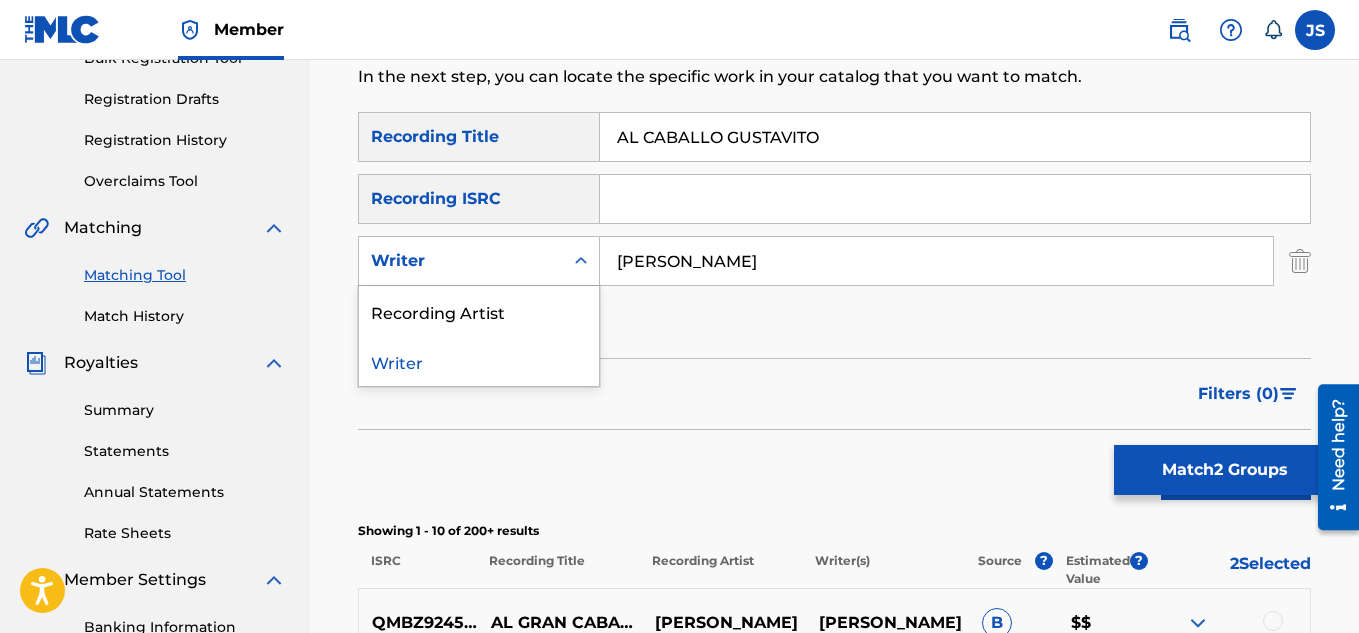 click on "Writer" at bounding box center [461, 261] 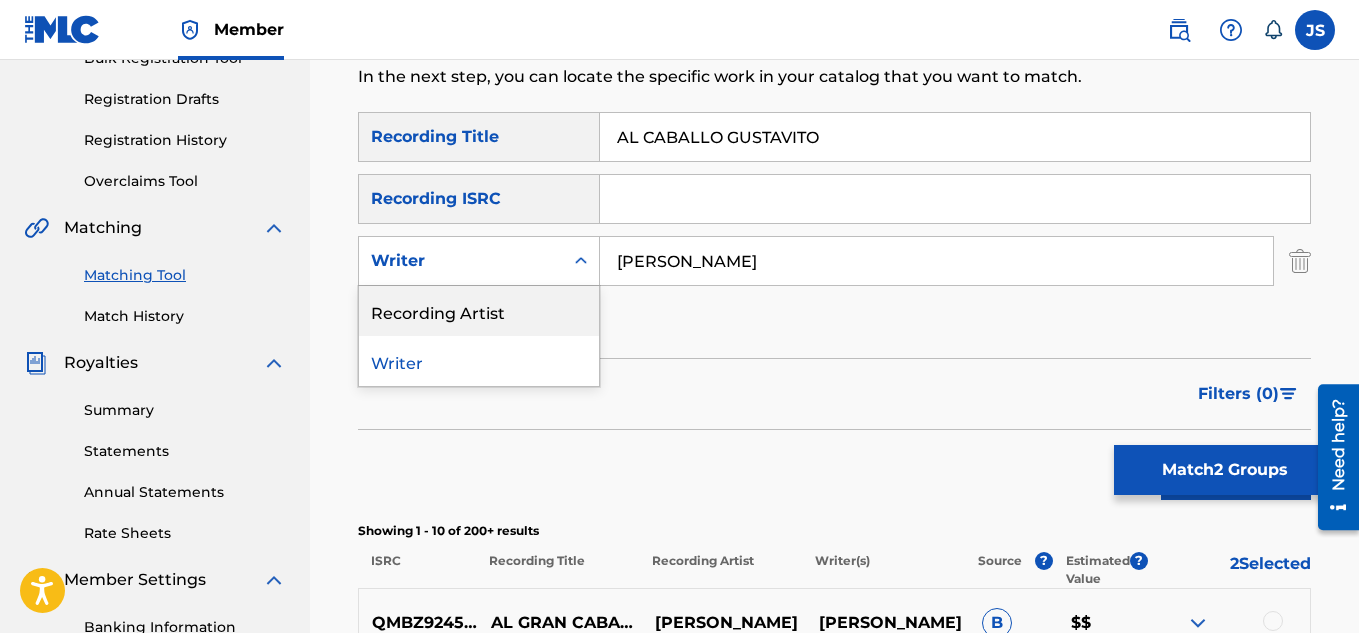 click on "Recording Artist" at bounding box center (479, 311) 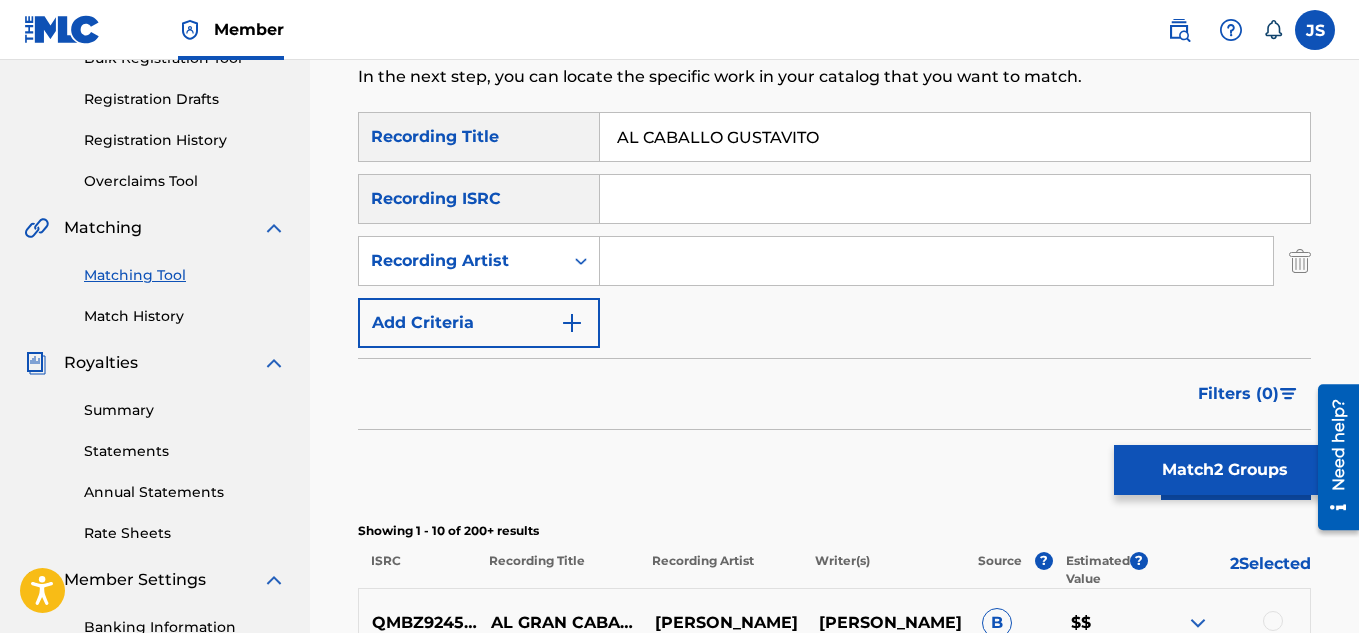 click at bounding box center (936, 261) 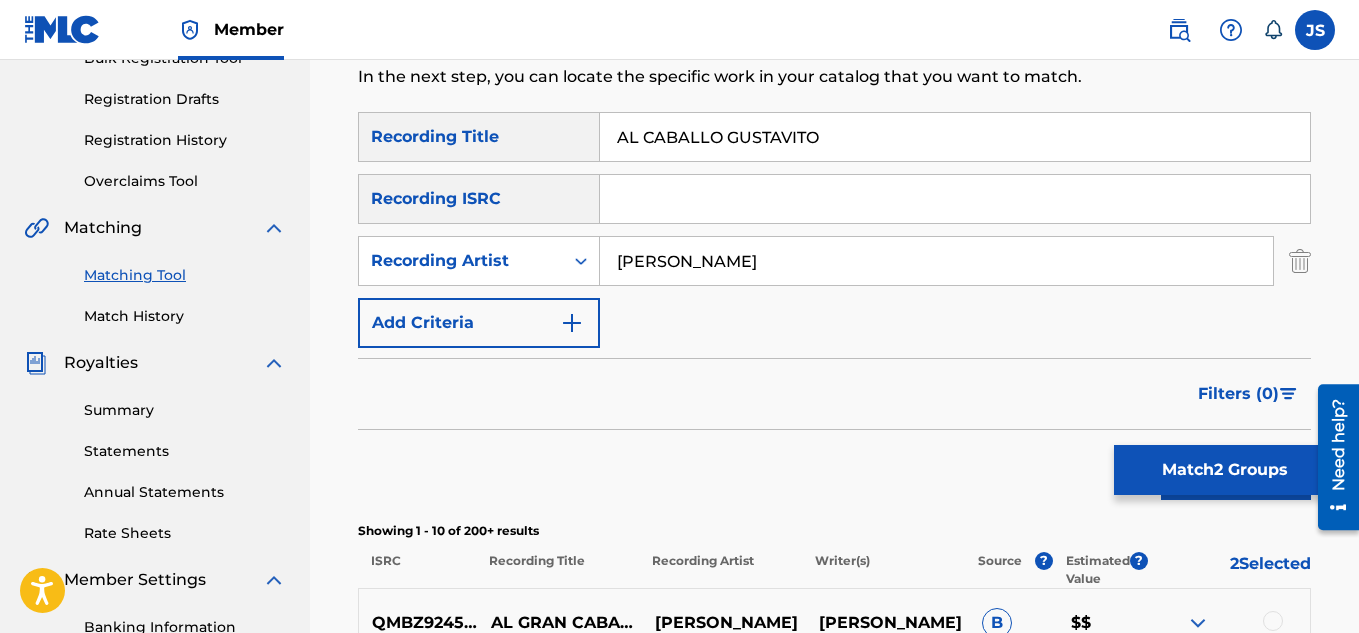 type on "HERNANDEZ" 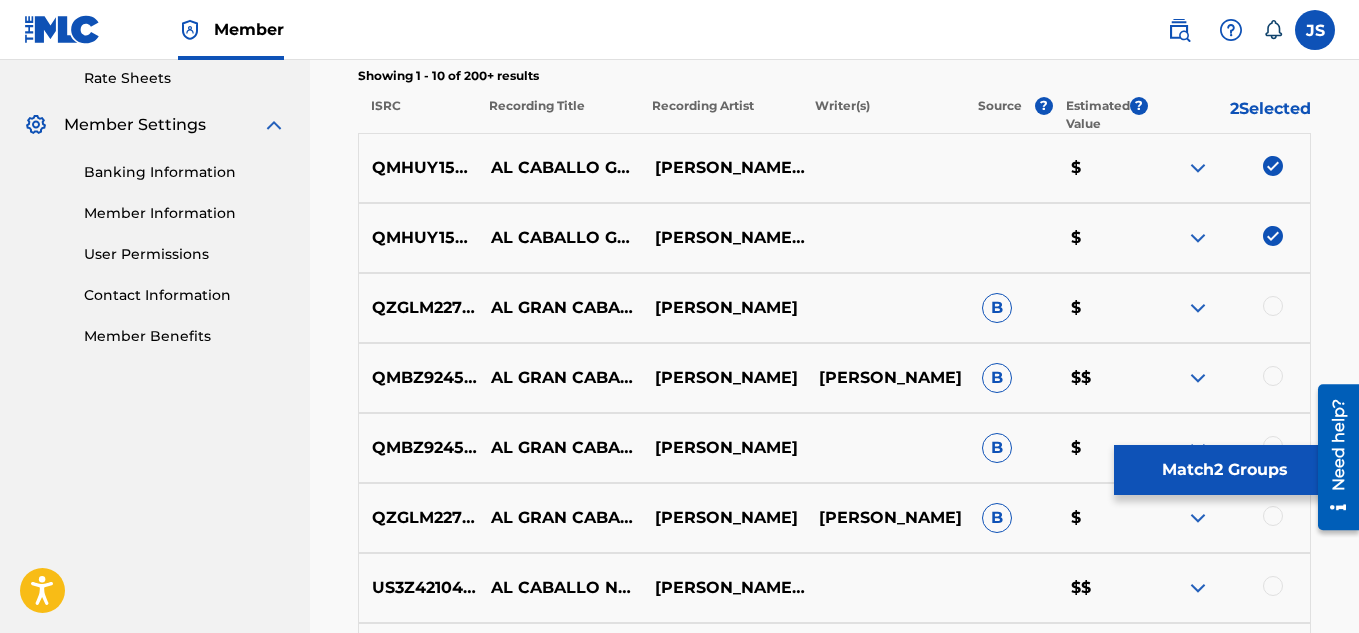 scroll, scrollTop: 774, scrollLeft: 0, axis: vertical 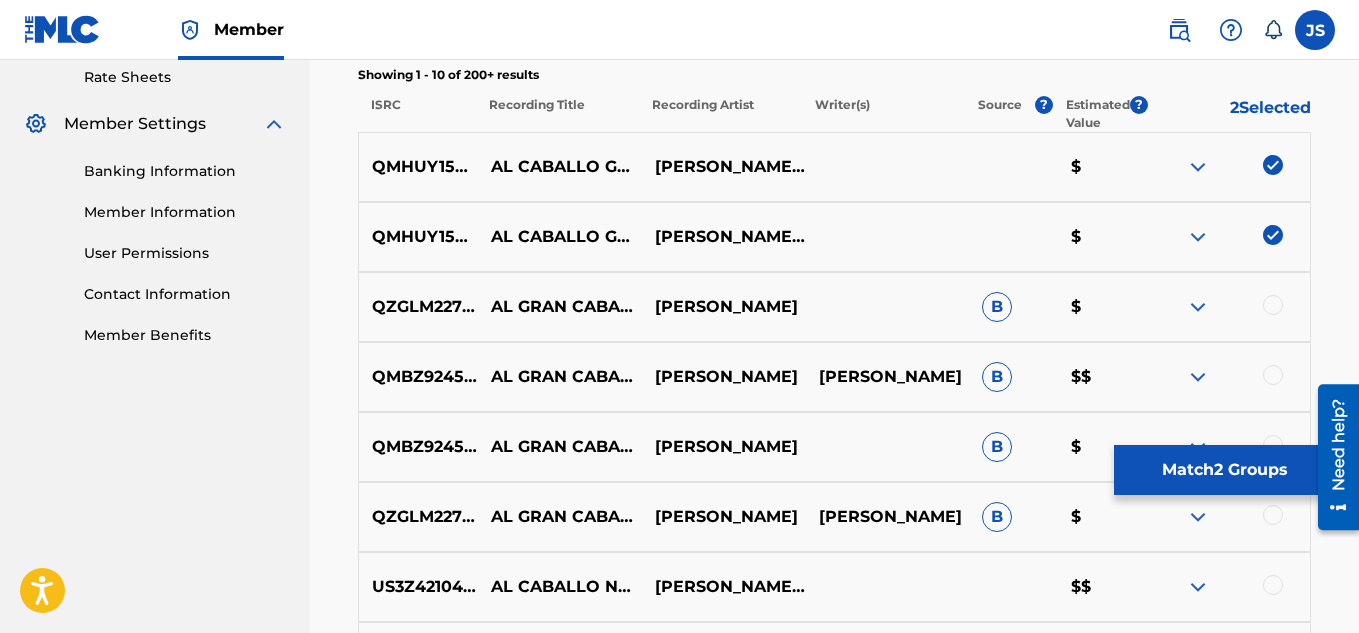 click on "Match  2 Groups" at bounding box center [1224, 470] 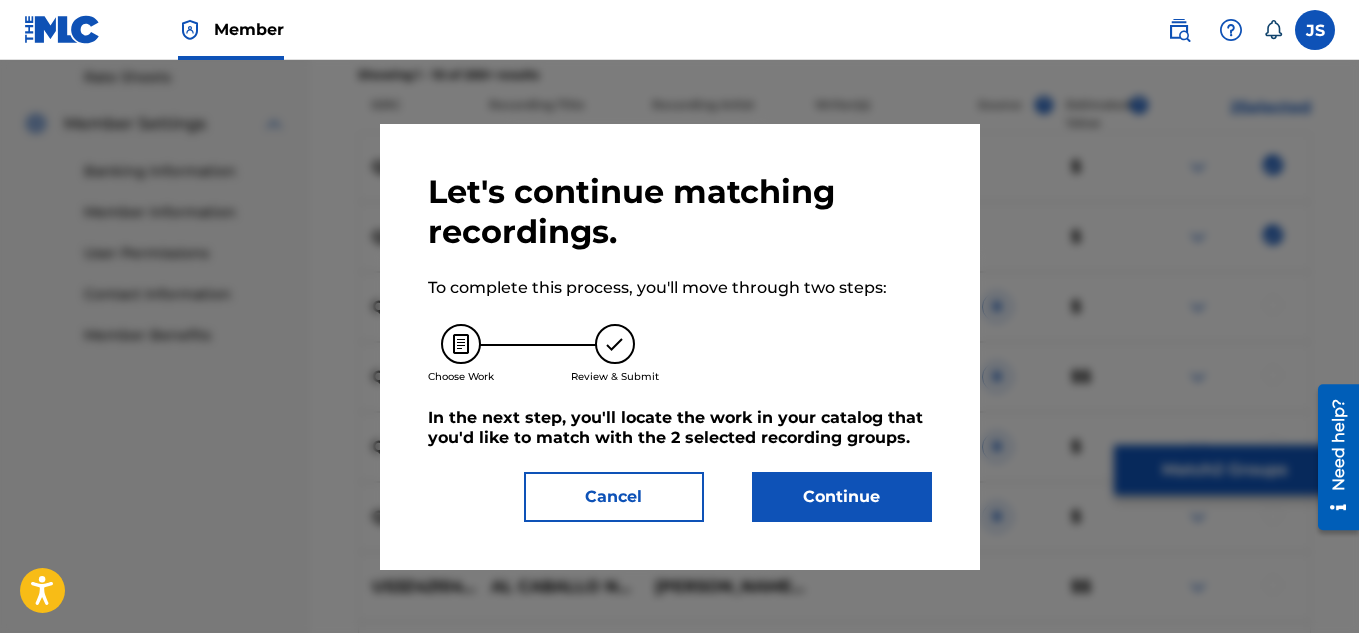 click on "Continue" at bounding box center [842, 497] 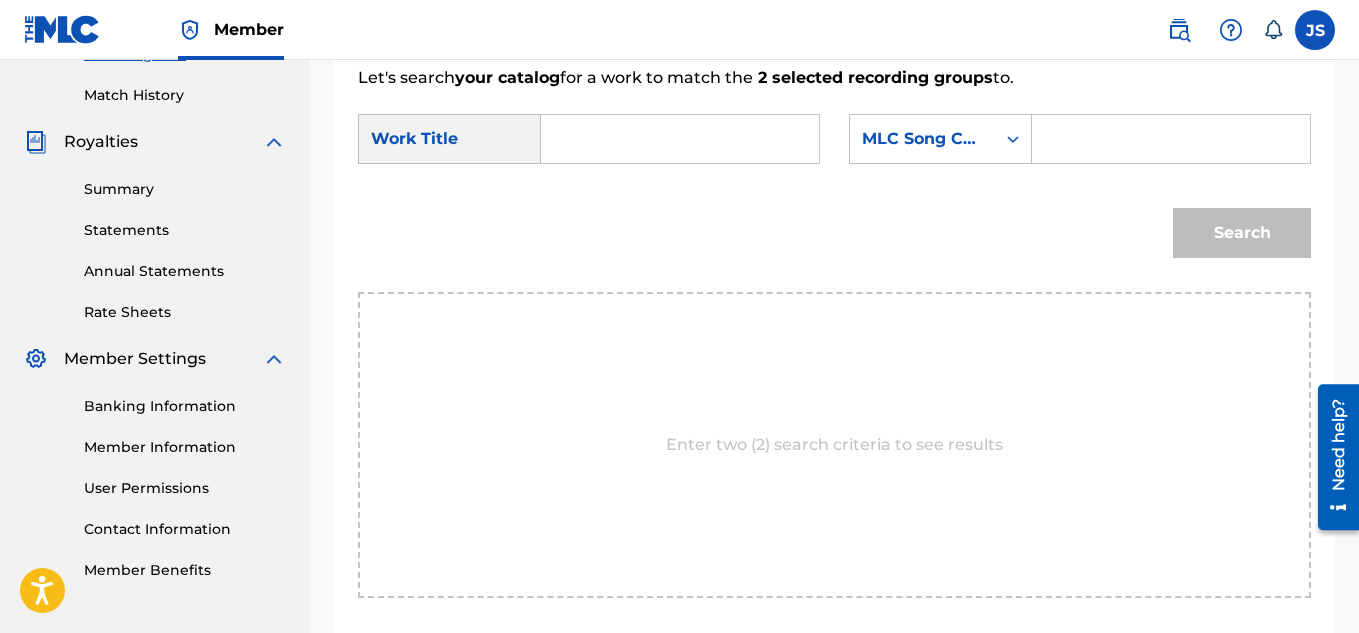 scroll, scrollTop: 534, scrollLeft: 0, axis: vertical 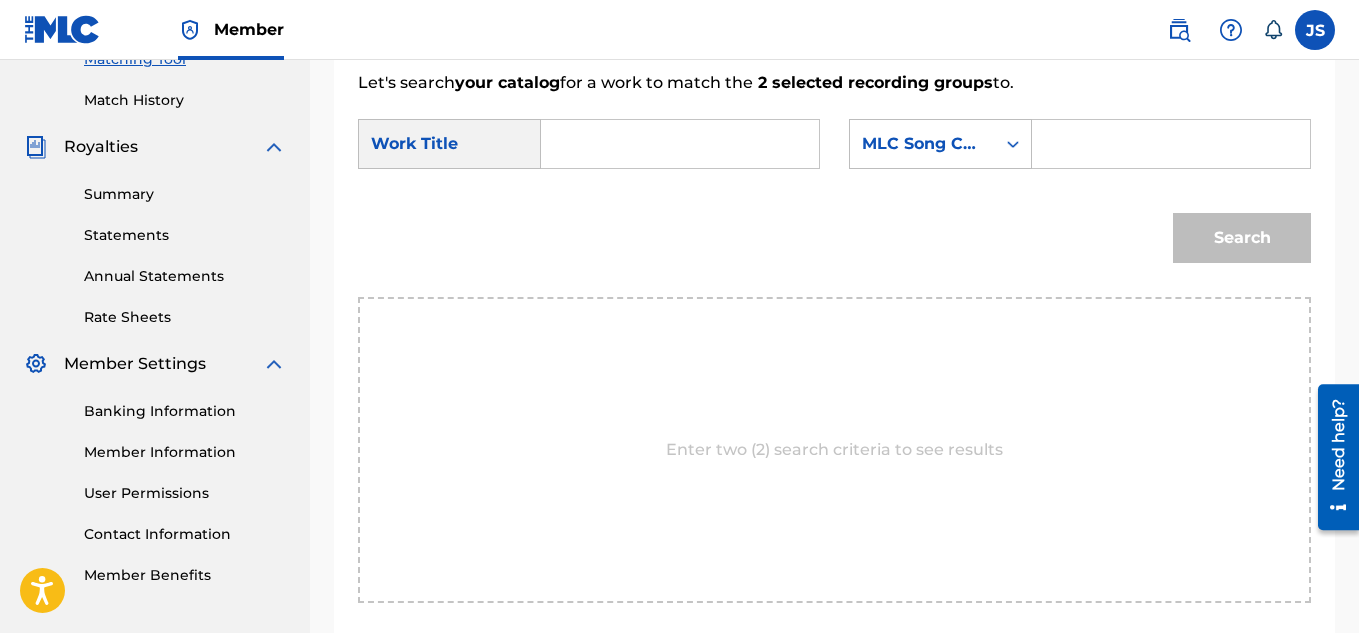 click at bounding box center (680, 144) 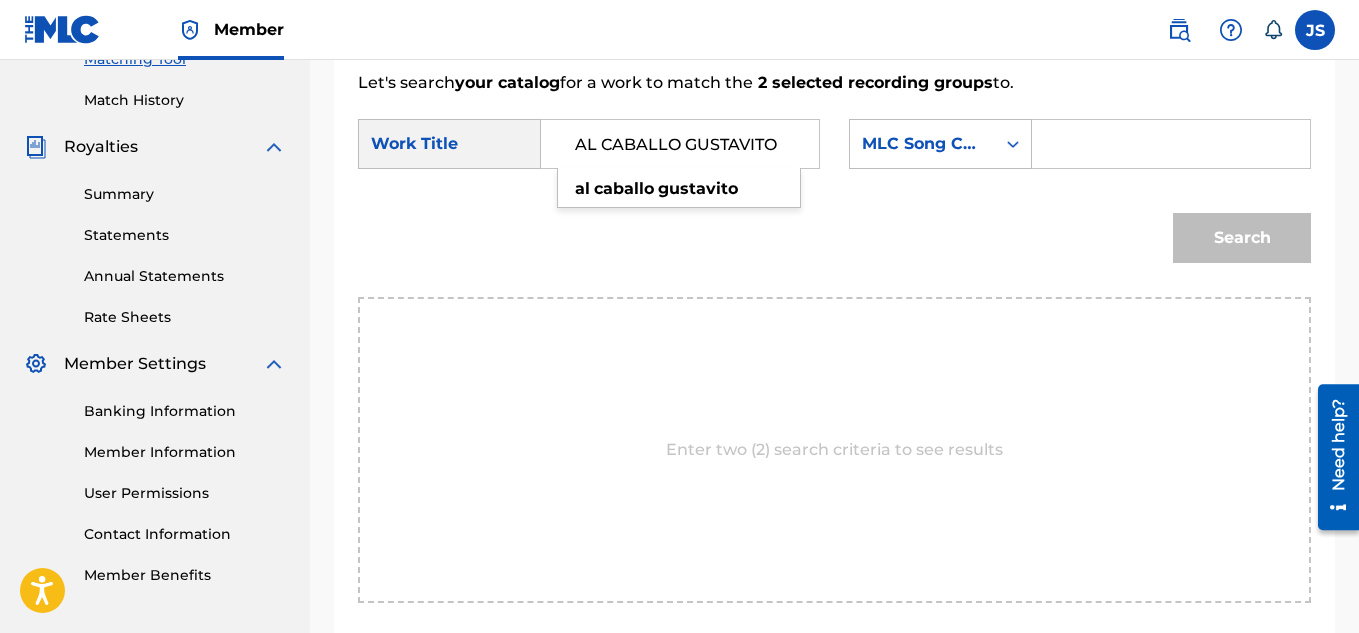 type on "AL CABALLO GUSTAVITO" 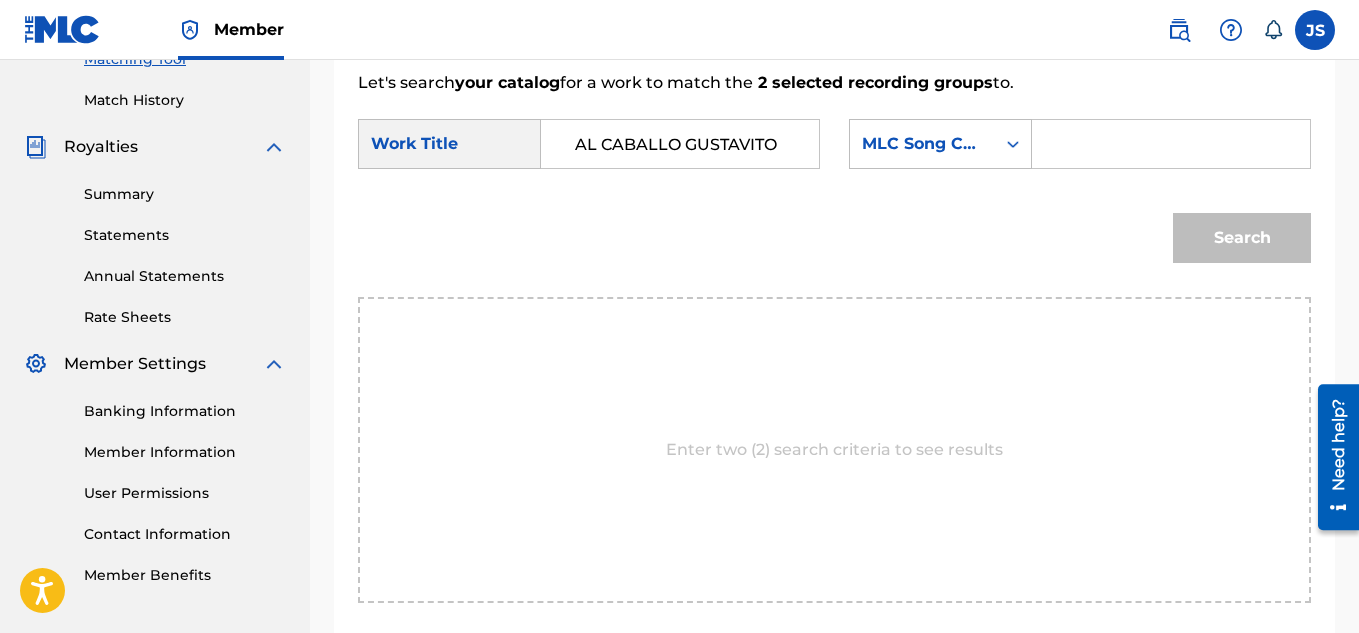 click at bounding box center [1171, 144] 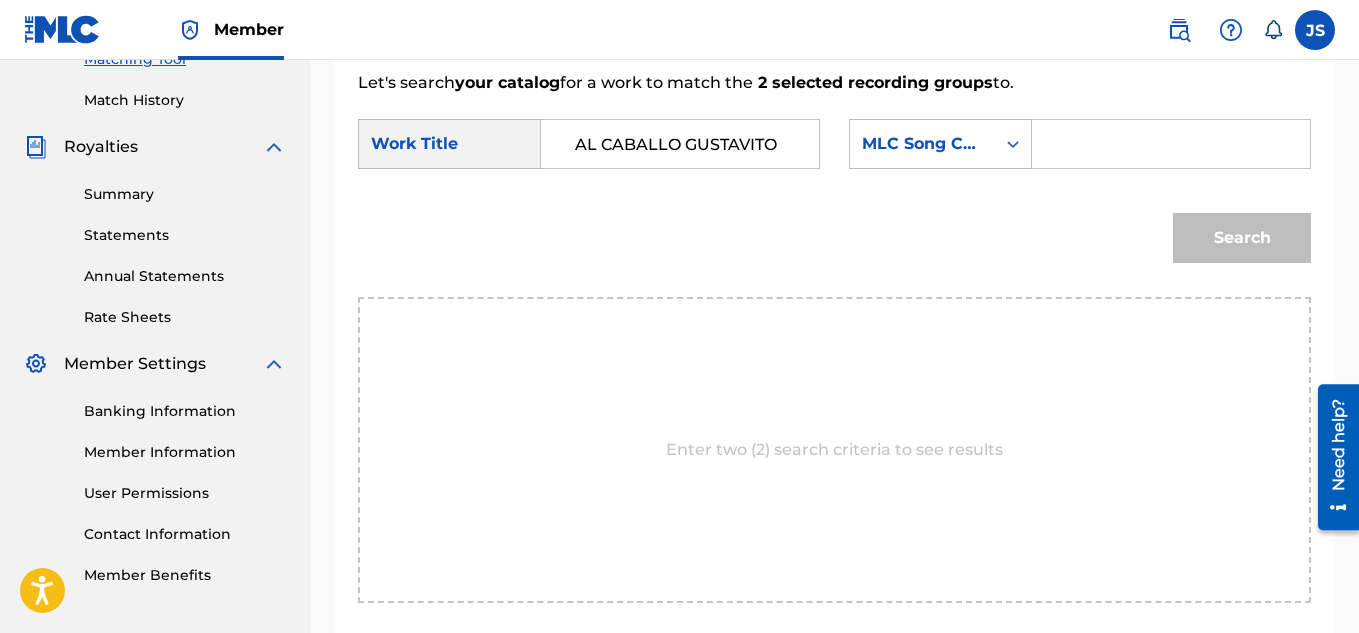 paste on "AX2A5V" 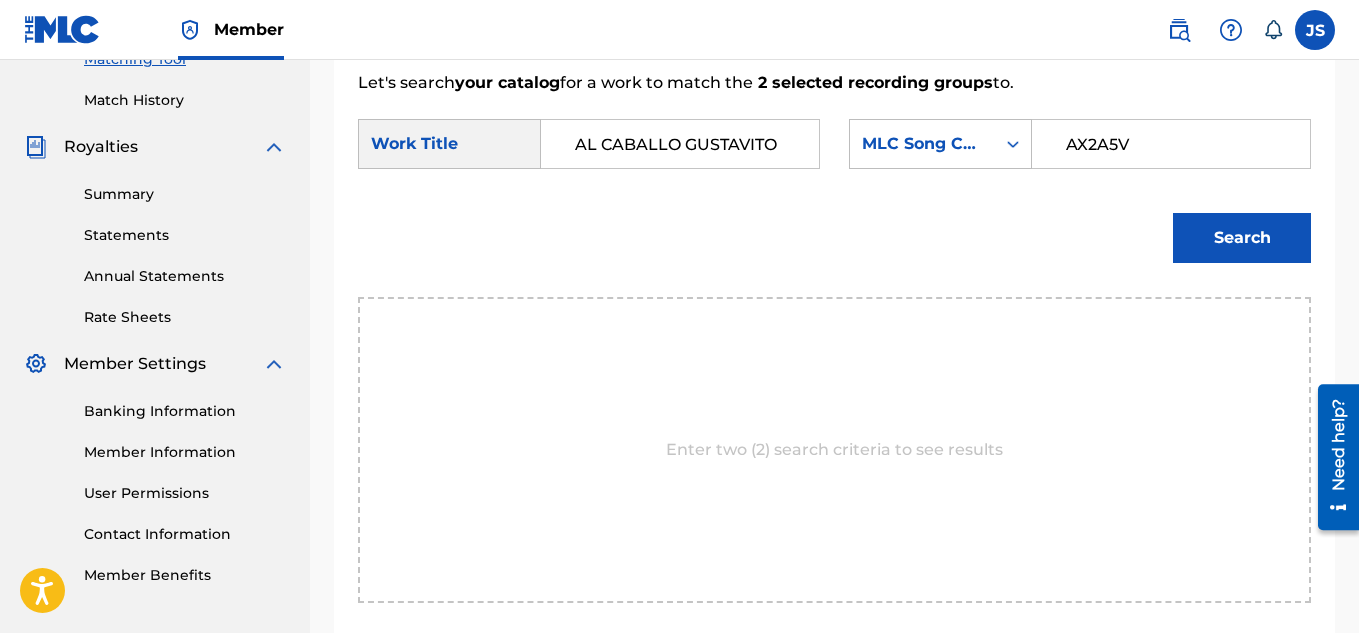 type on "AX2A5V" 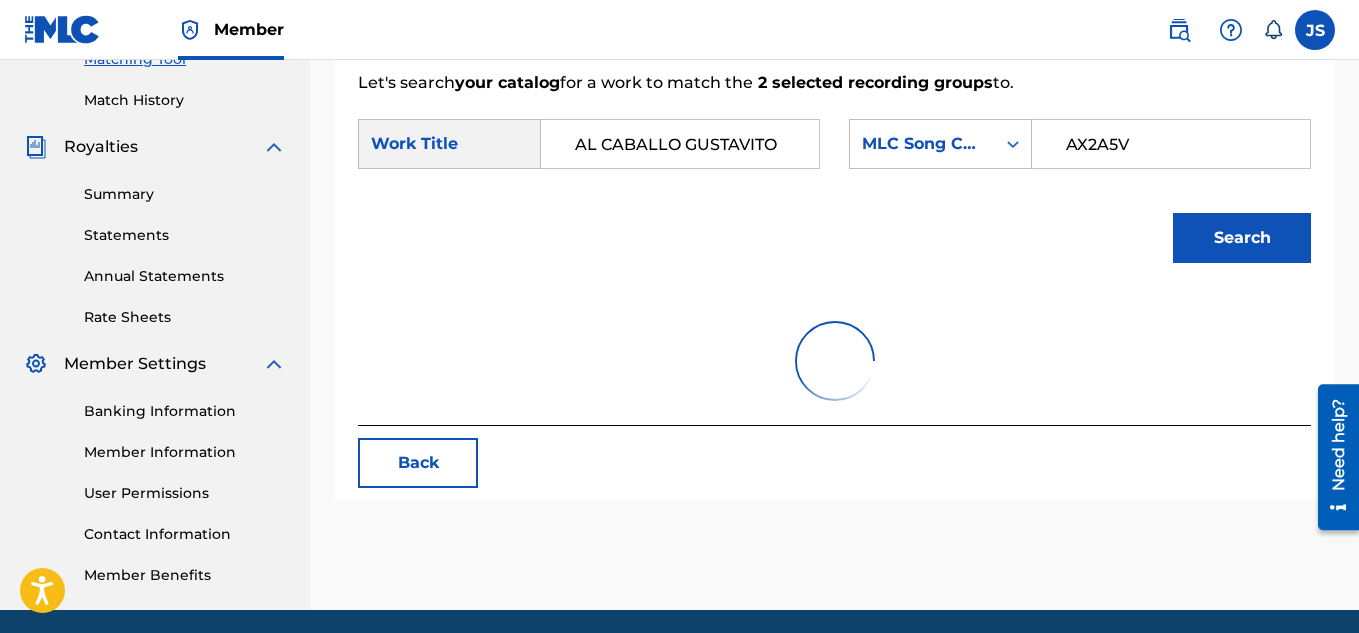click on "Search" at bounding box center (1242, 238) 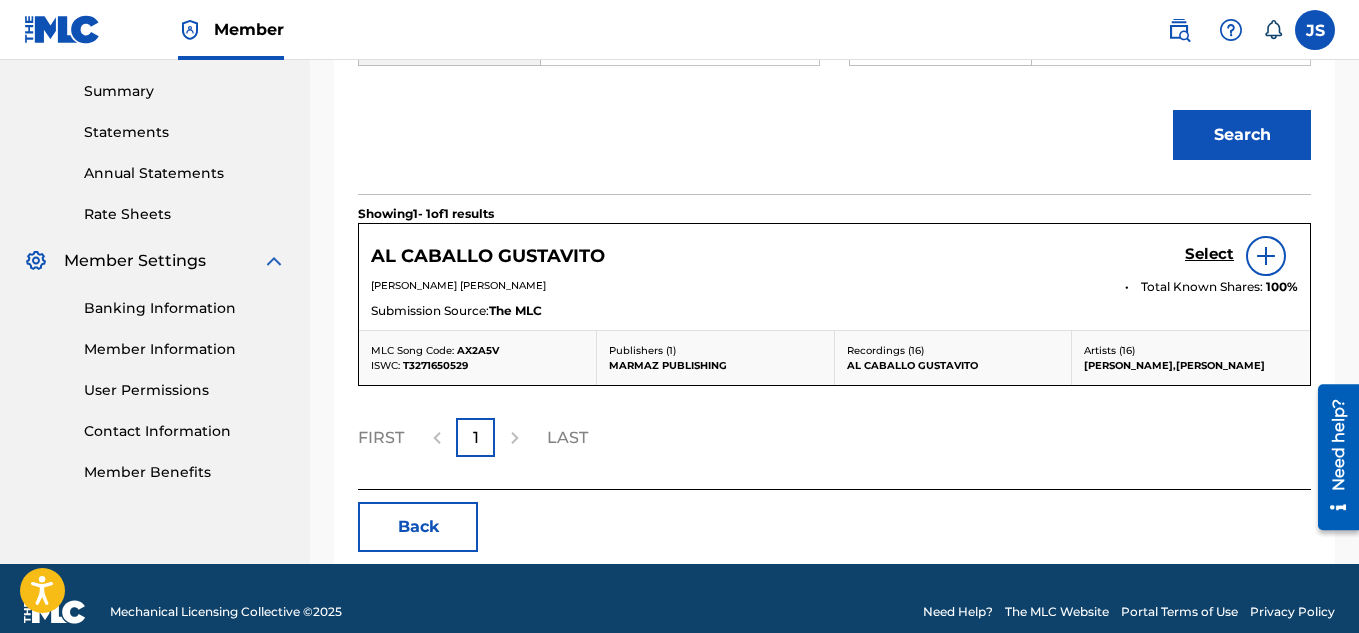 scroll, scrollTop: 640, scrollLeft: 0, axis: vertical 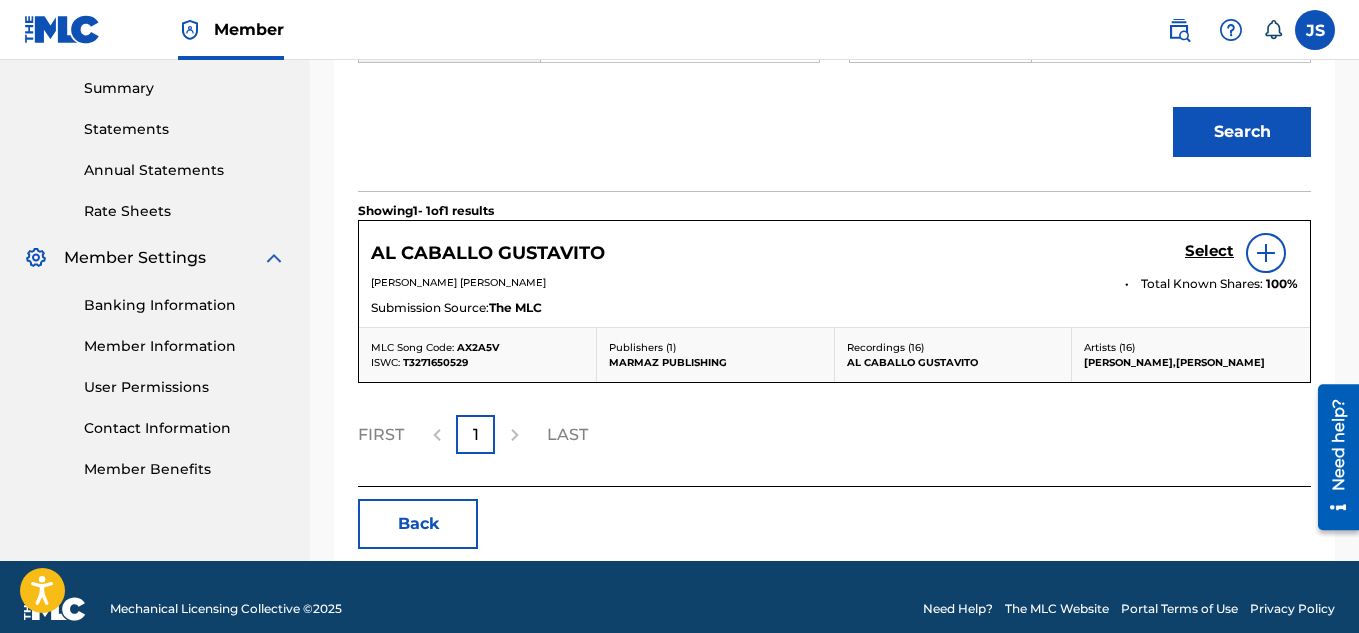 click on "Select" at bounding box center [1209, 251] 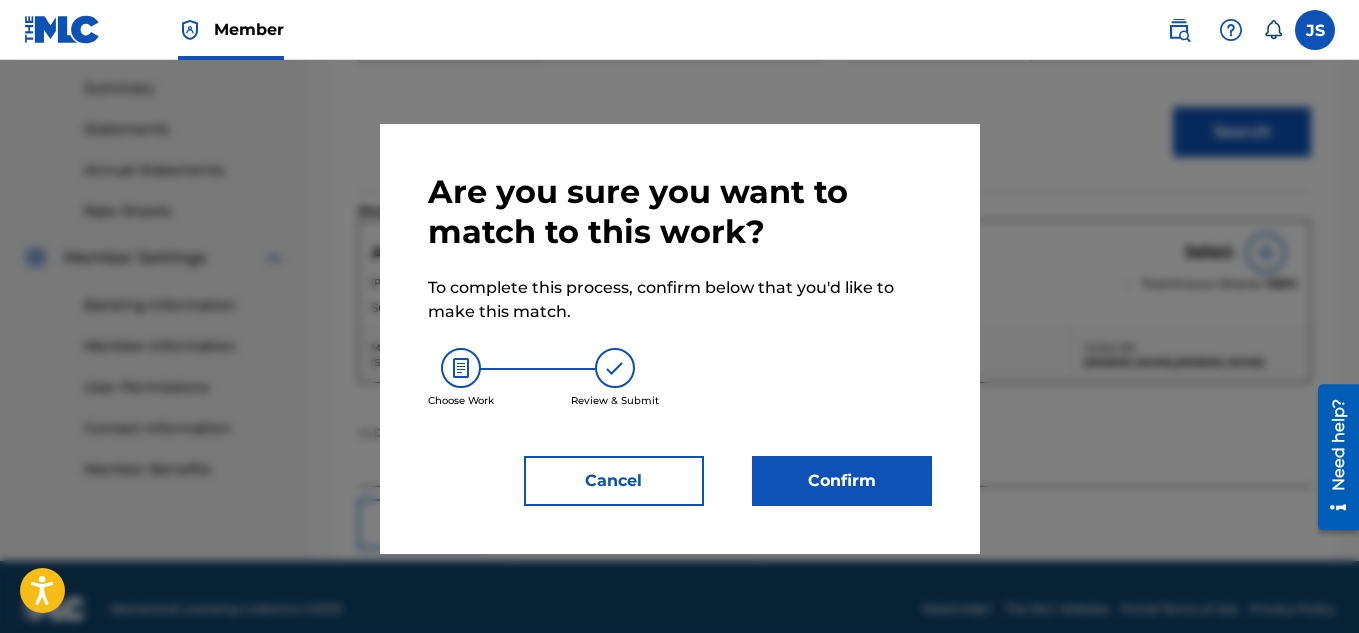 click on "Confirm" at bounding box center [842, 481] 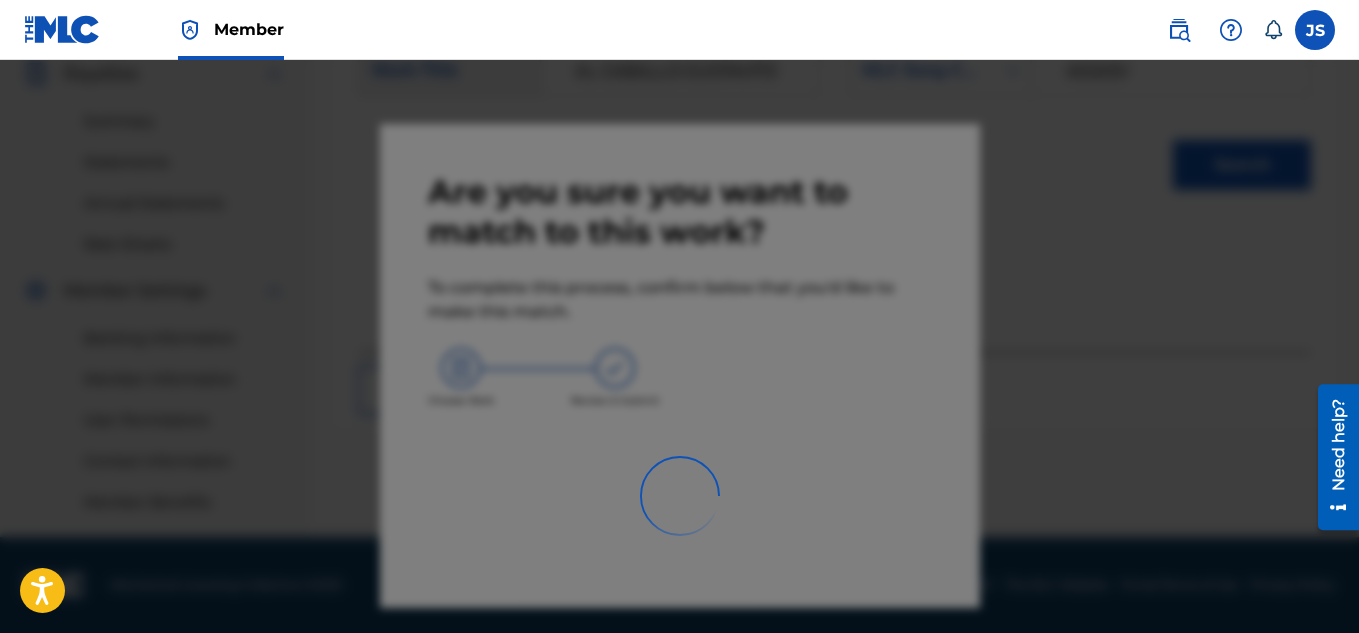 scroll, scrollTop: 607, scrollLeft: 0, axis: vertical 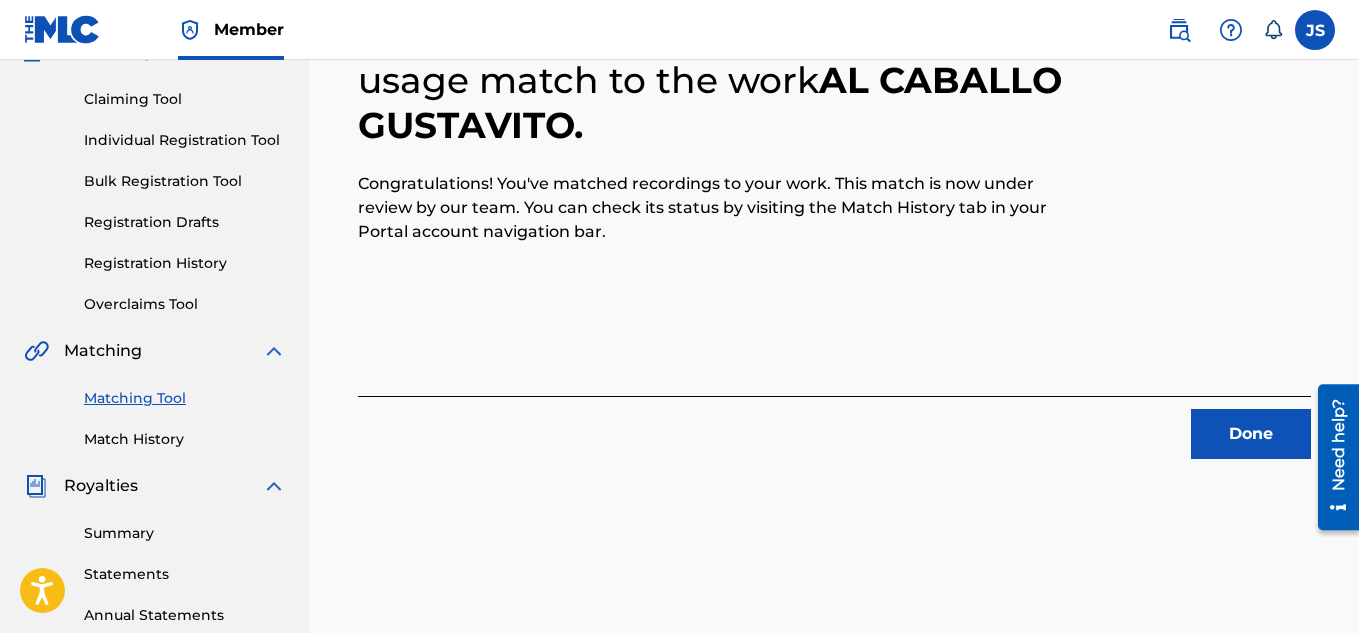 click on "Done" at bounding box center (1251, 434) 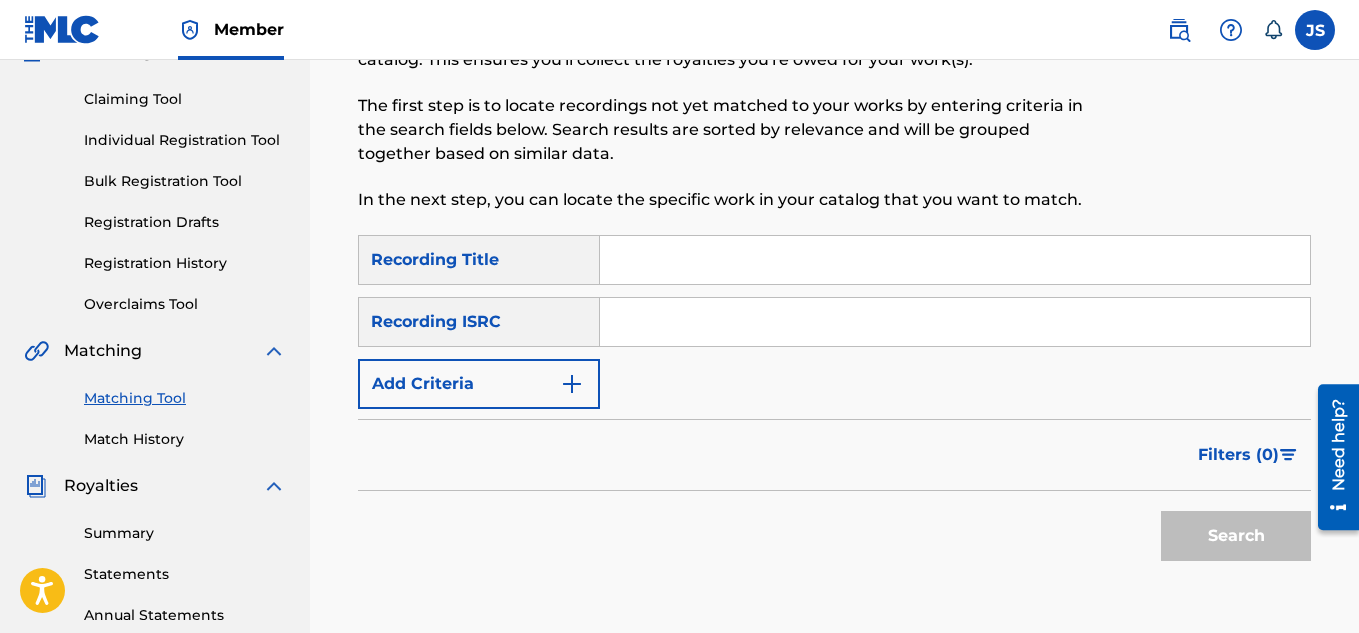 click at bounding box center (955, 260) 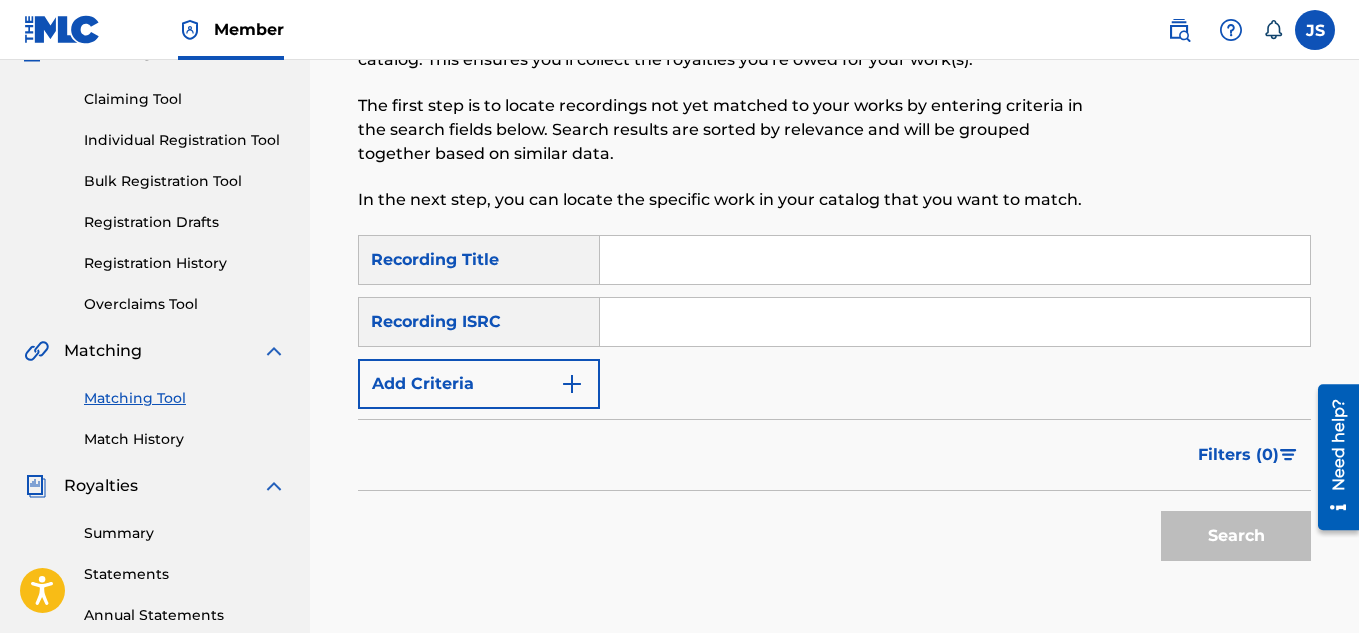 paste on "GUARIQUEÑO COLEADOR" 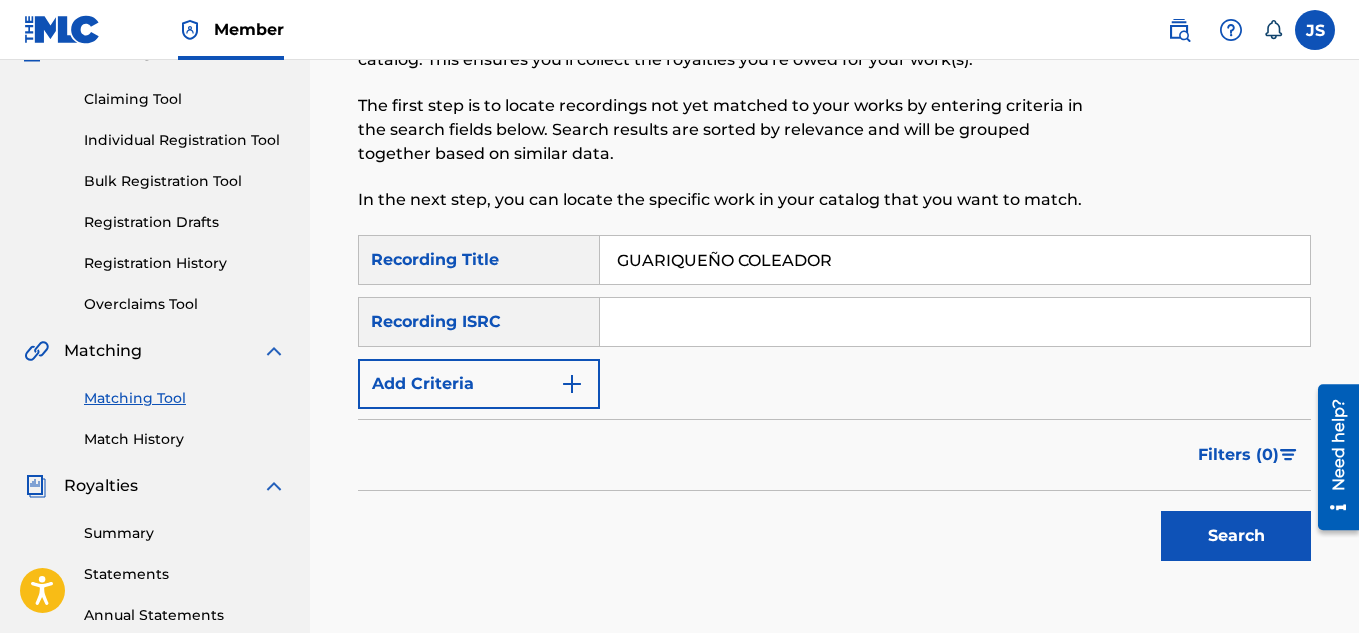 type on "GUARIQUEÑO COLEADOR" 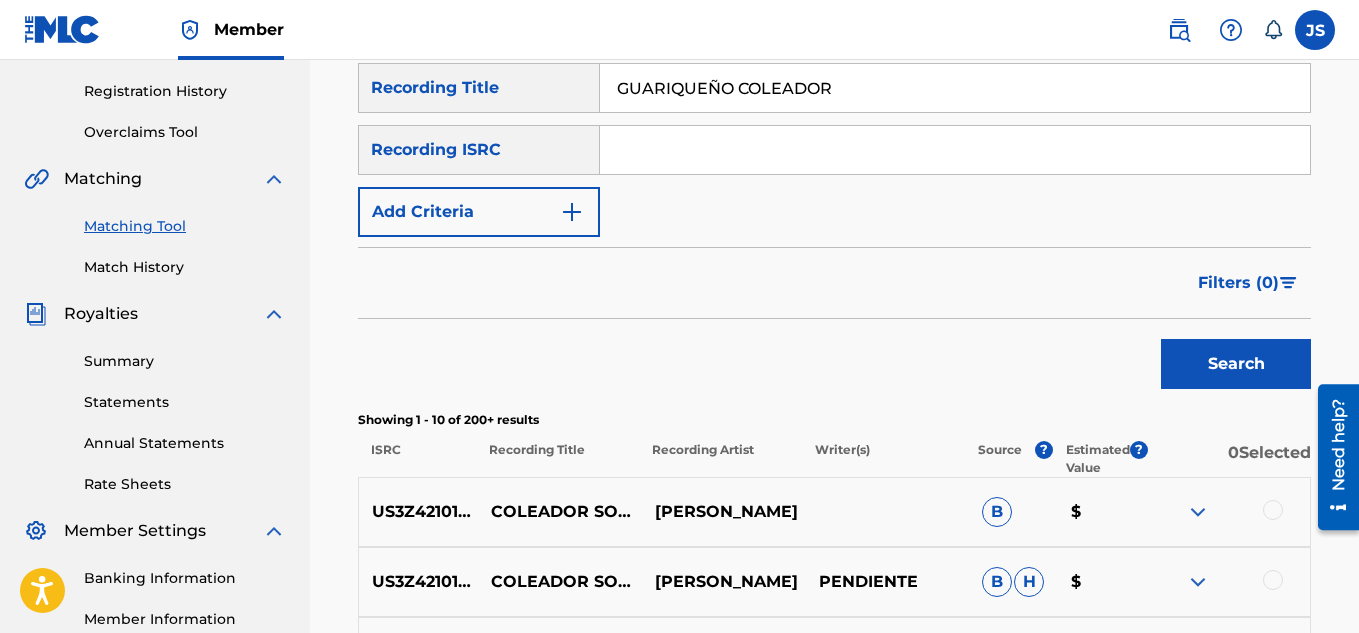 scroll, scrollTop: 287, scrollLeft: 0, axis: vertical 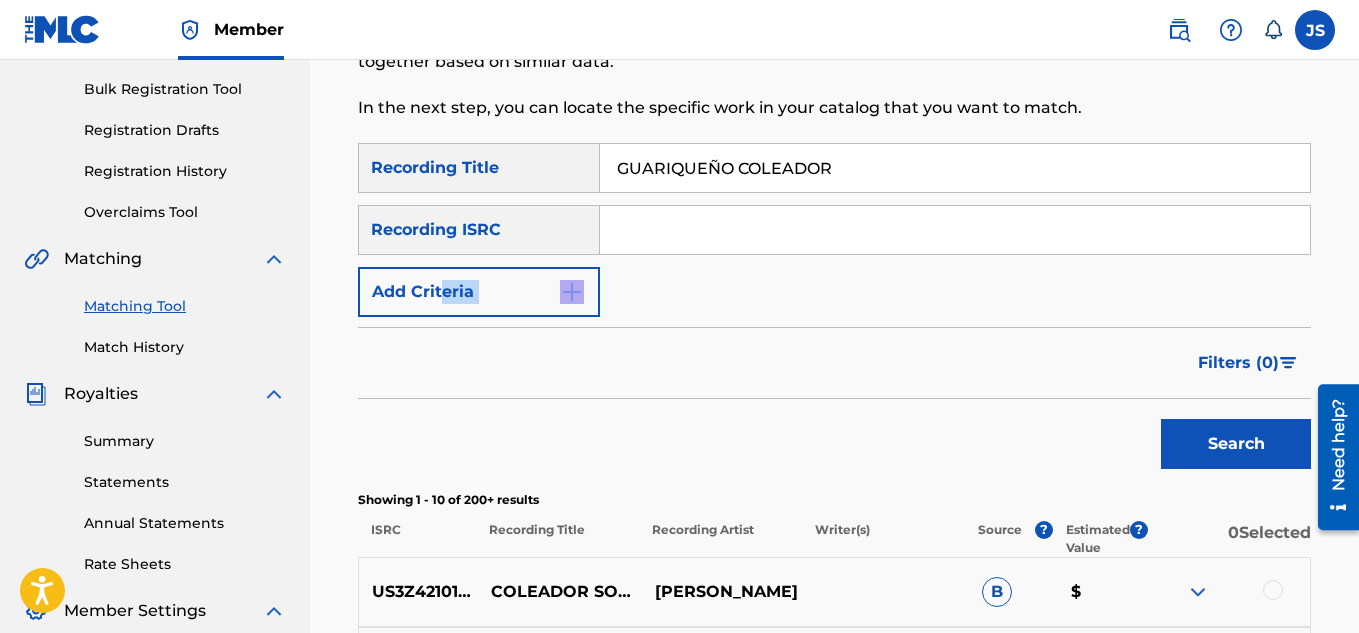 drag, startPoint x: 490, startPoint y: 318, endPoint x: 443, endPoint y: 288, distance: 55.758408 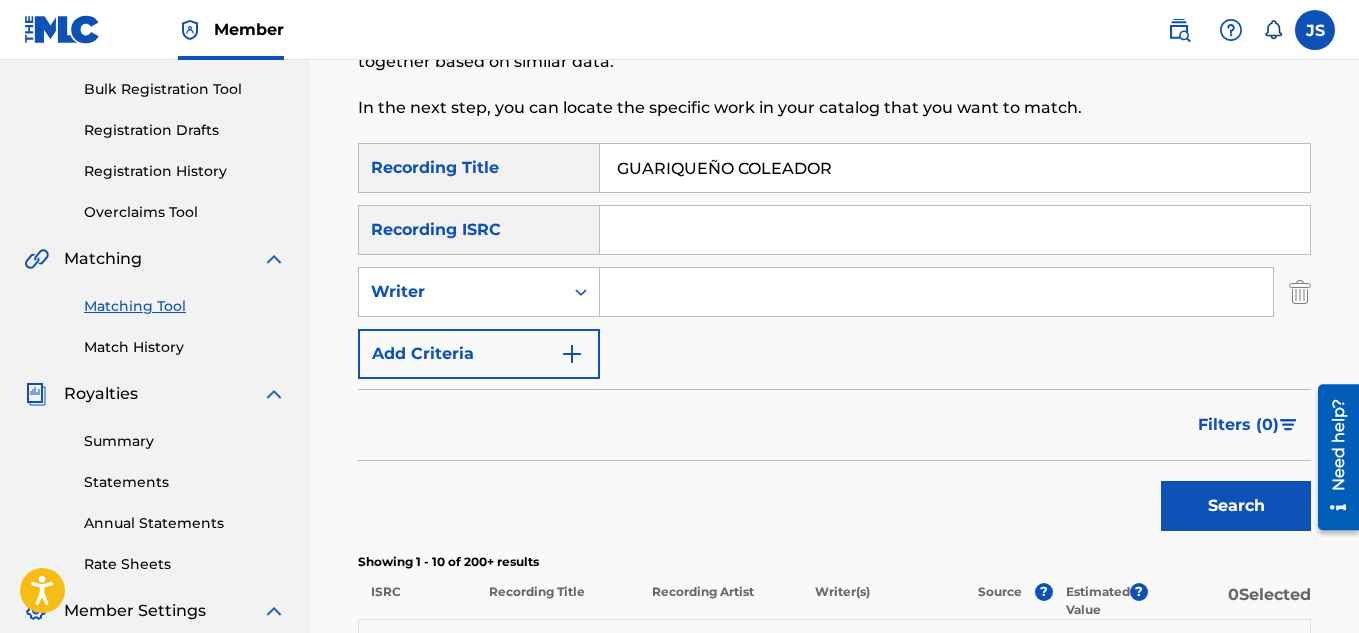 click at bounding box center [936, 292] 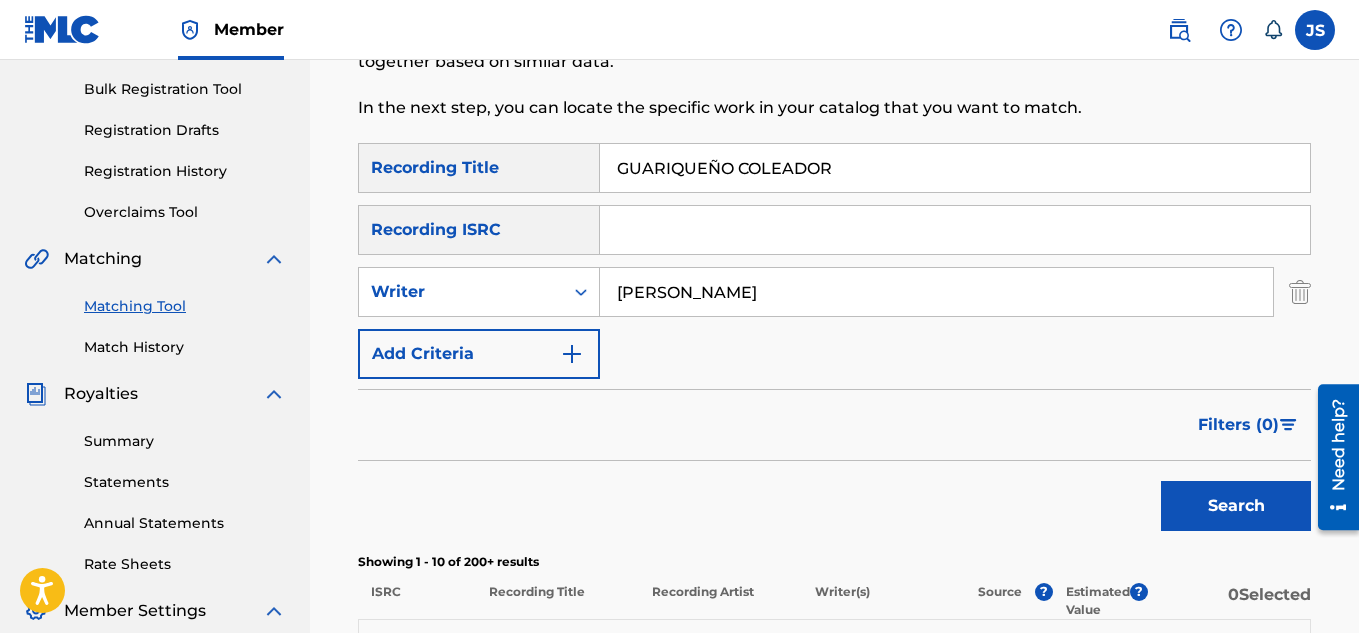 type on "HERNANDEZ" 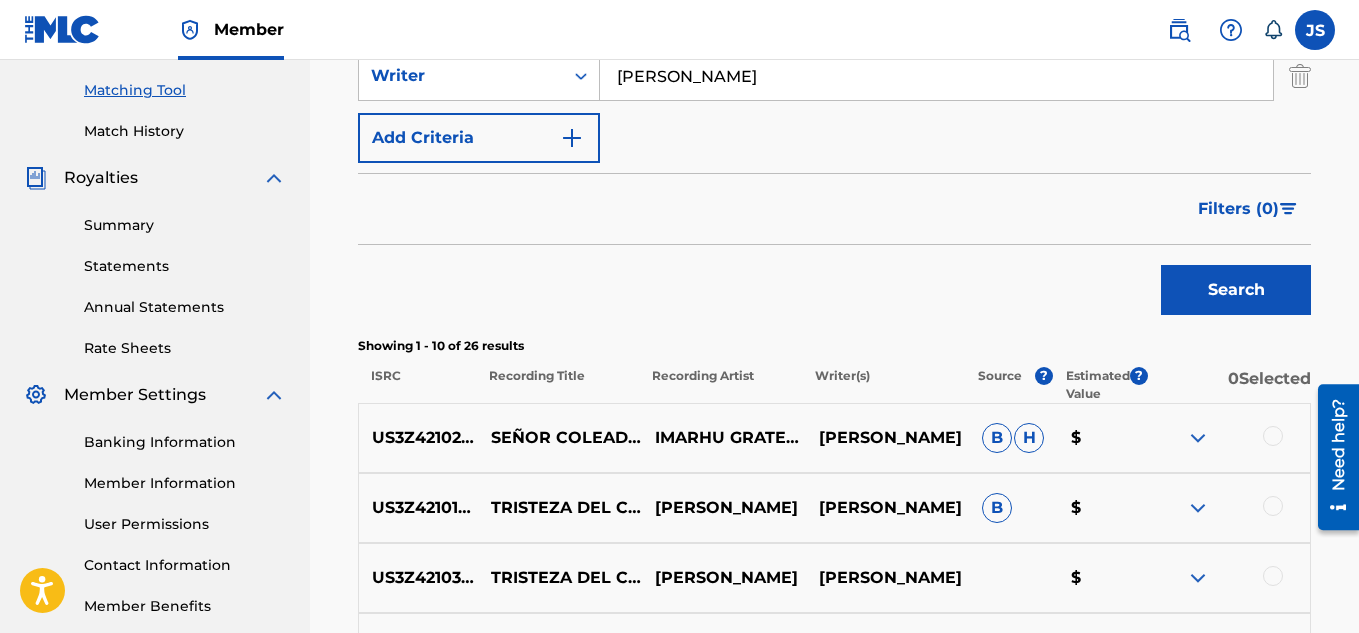 scroll, scrollTop: 599, scrollLeft: 0, axis: vertical 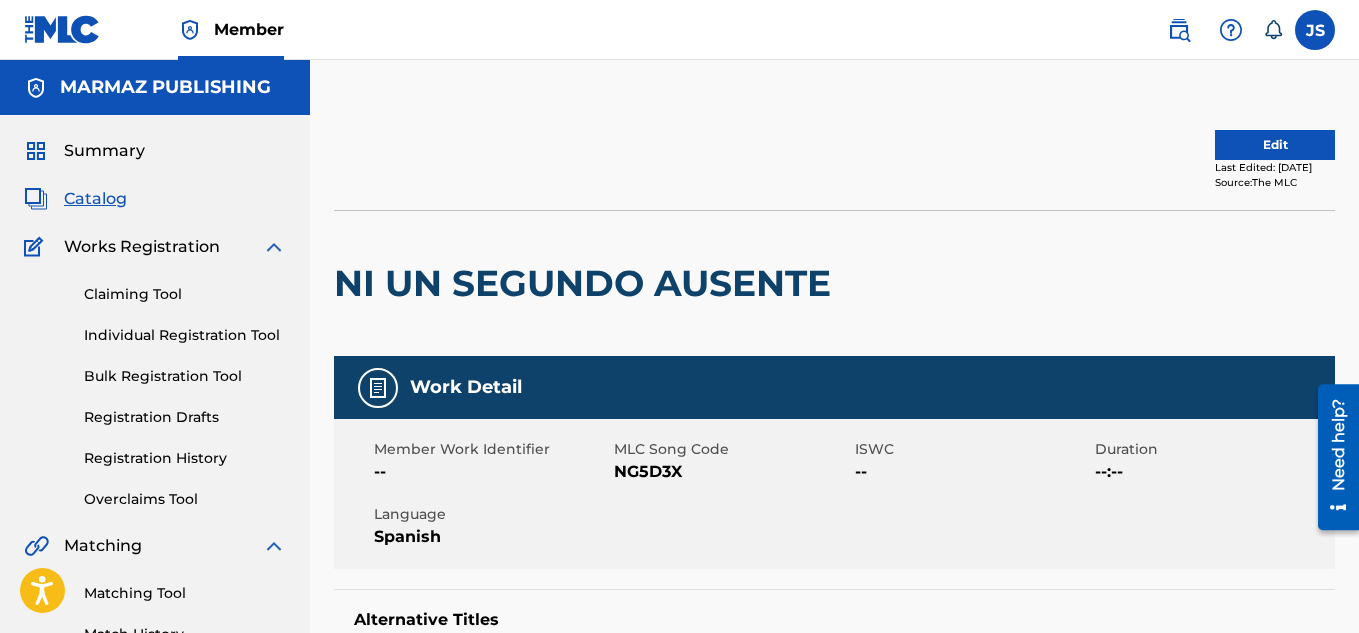 click on "NI UN SEGUNDO AUSENTE" at bounding box center (587, 283) 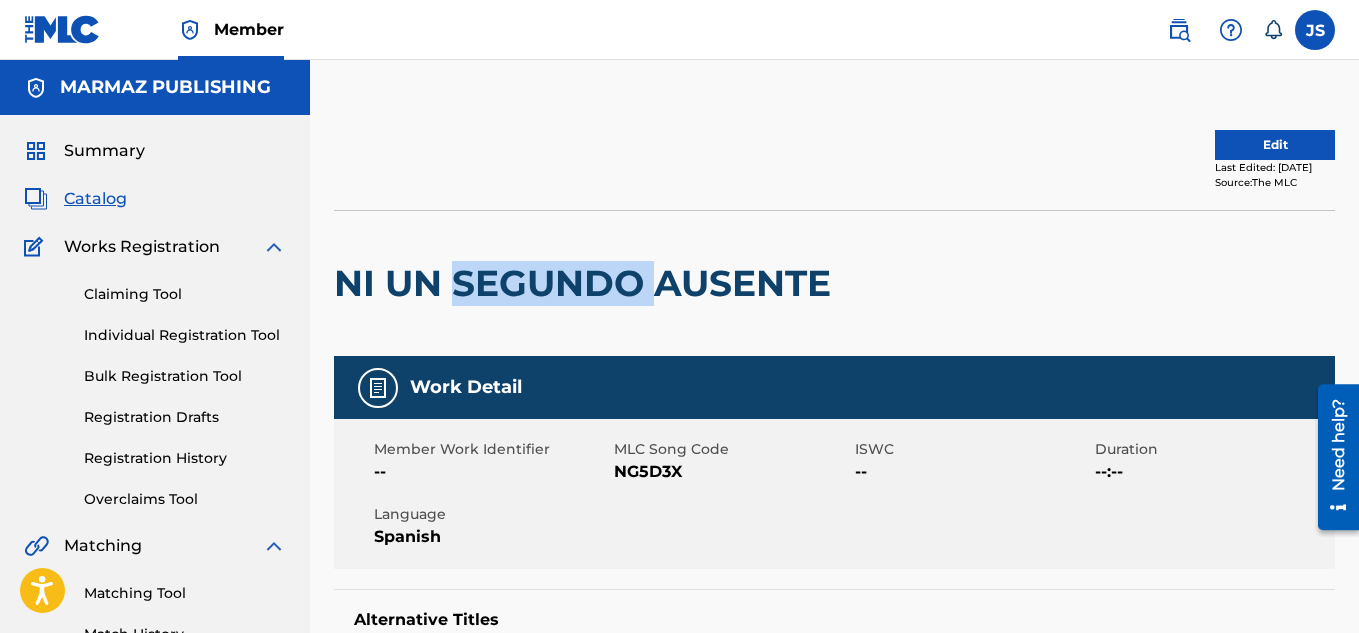 click on "NI UN SEGUNDO AUSENTE" at bounding box center (587, 283) 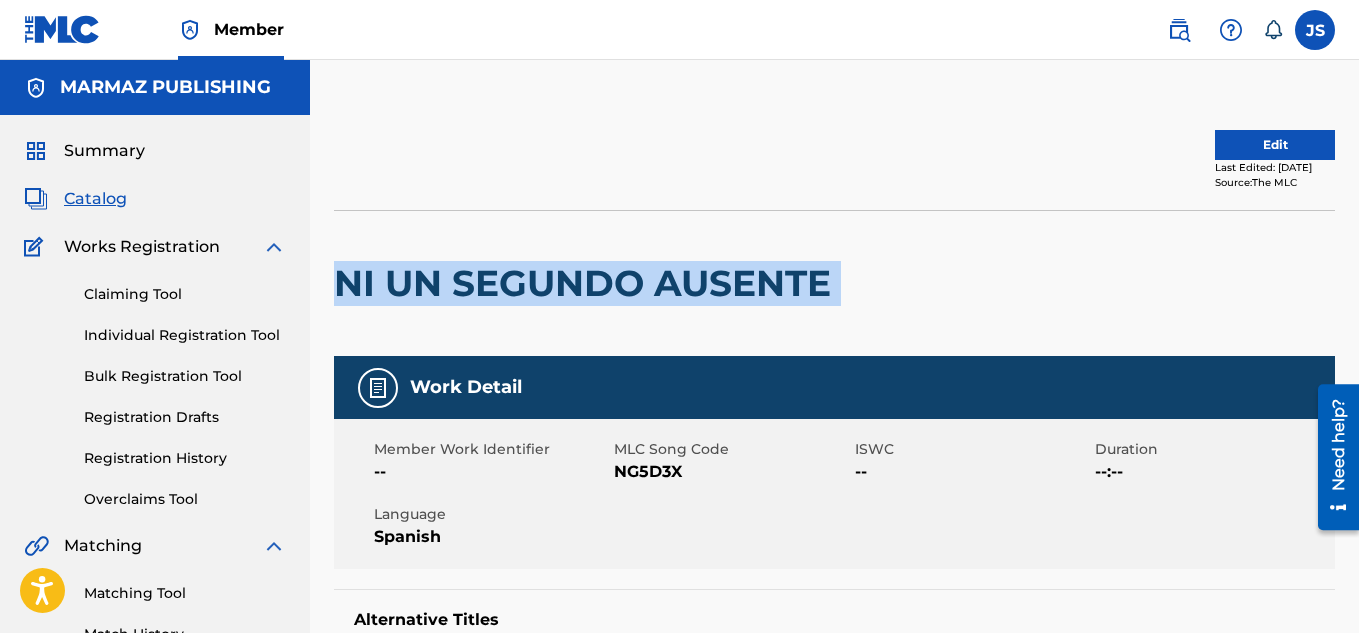 click on "NI UN SEGUNDO AUSENTE" at bounding box center (587, 283) 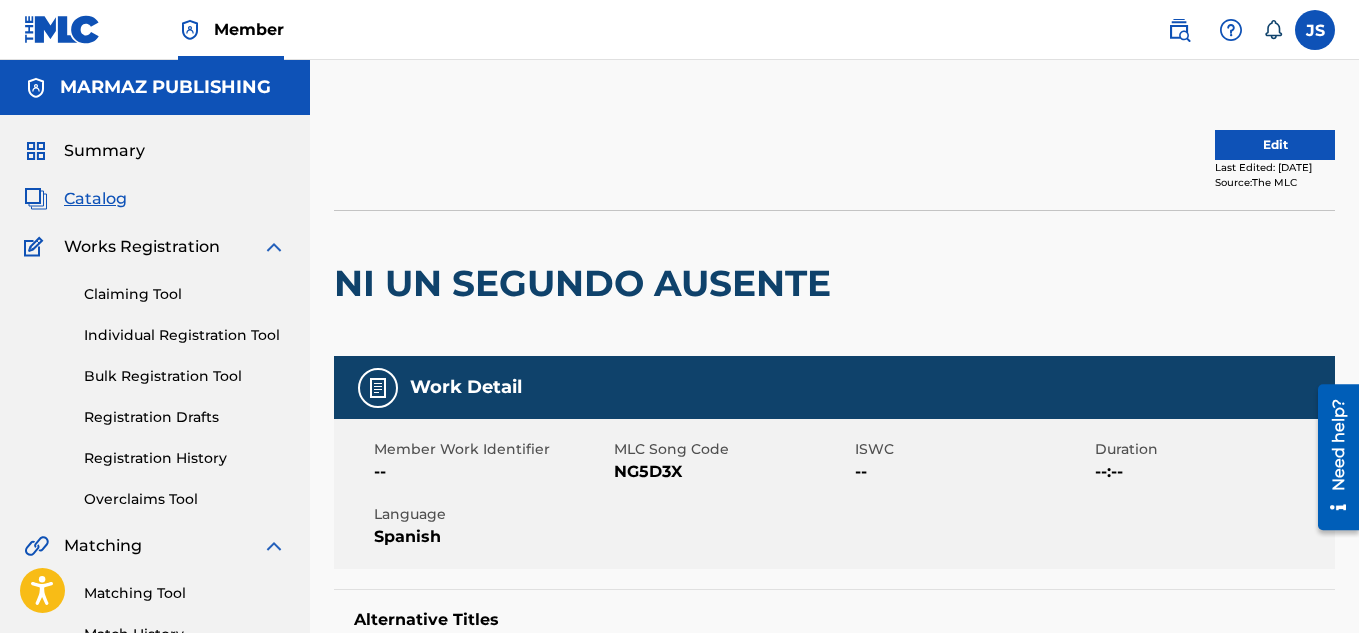 click on "NG5D3X" at bounding box center [731, 472] 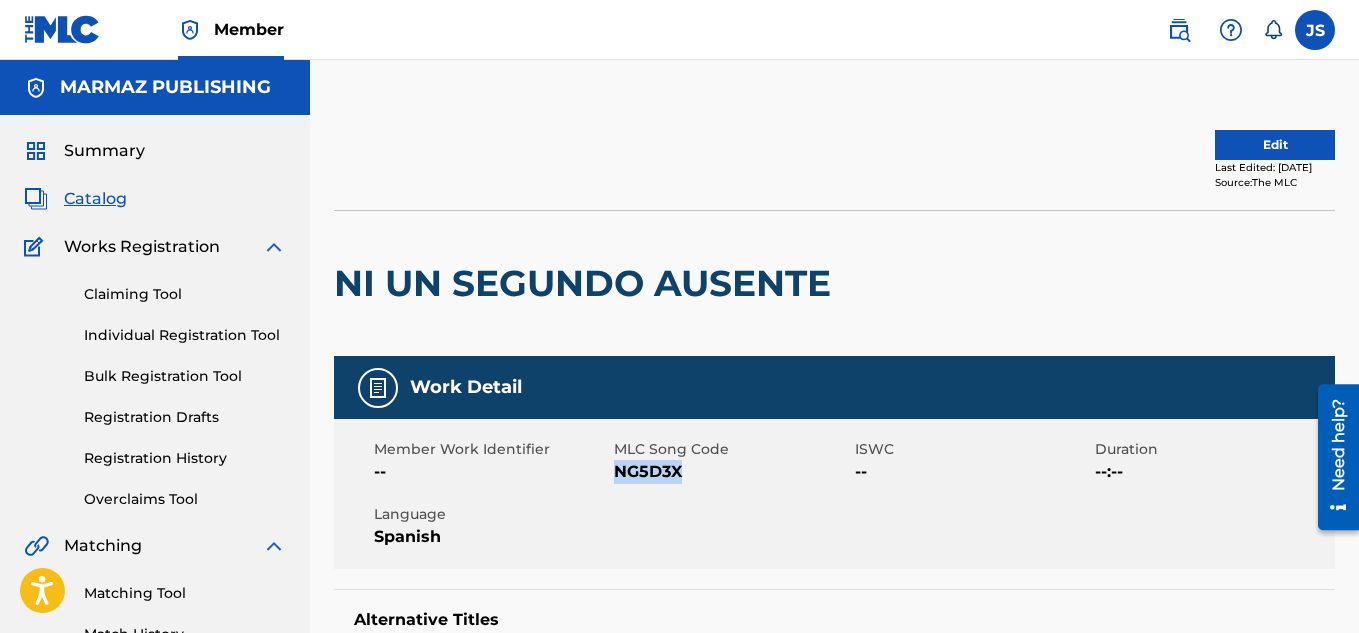 click on "NG5D3X" at bounding box center (731, 472) 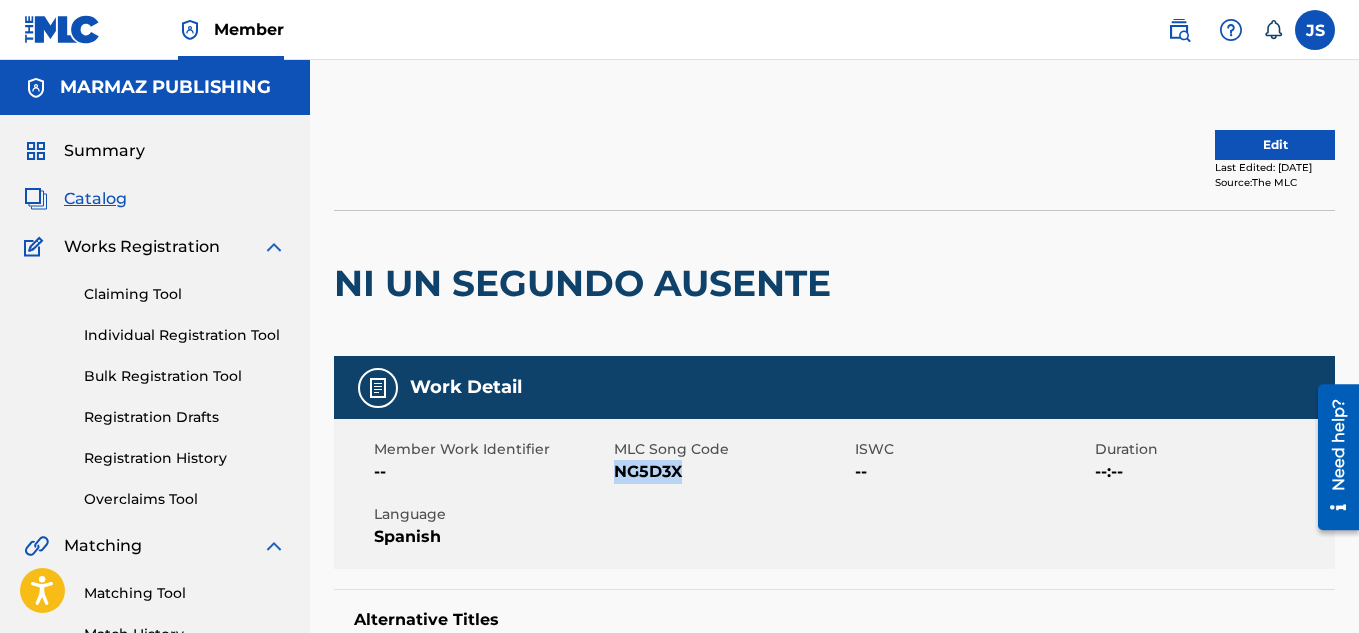 click on "NG5D3X" at bounding box center [731, 472] 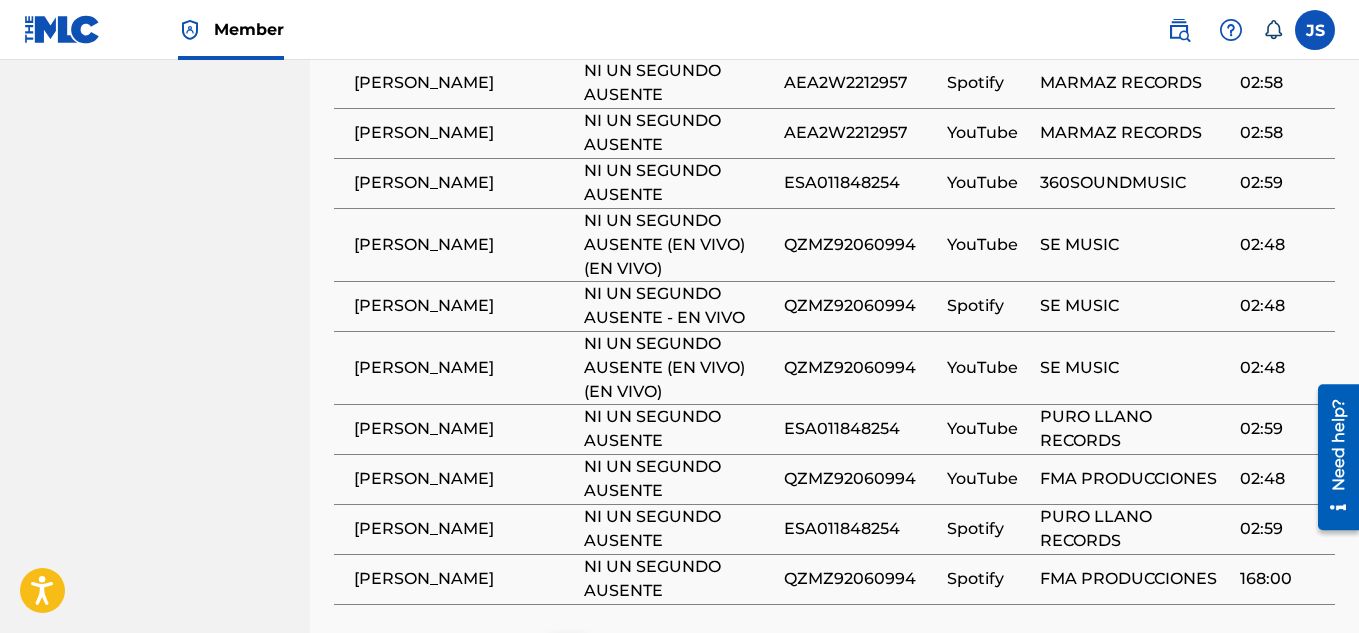 scroll, scrollTop: 1536, scrollLeft: 0, axis: vertical 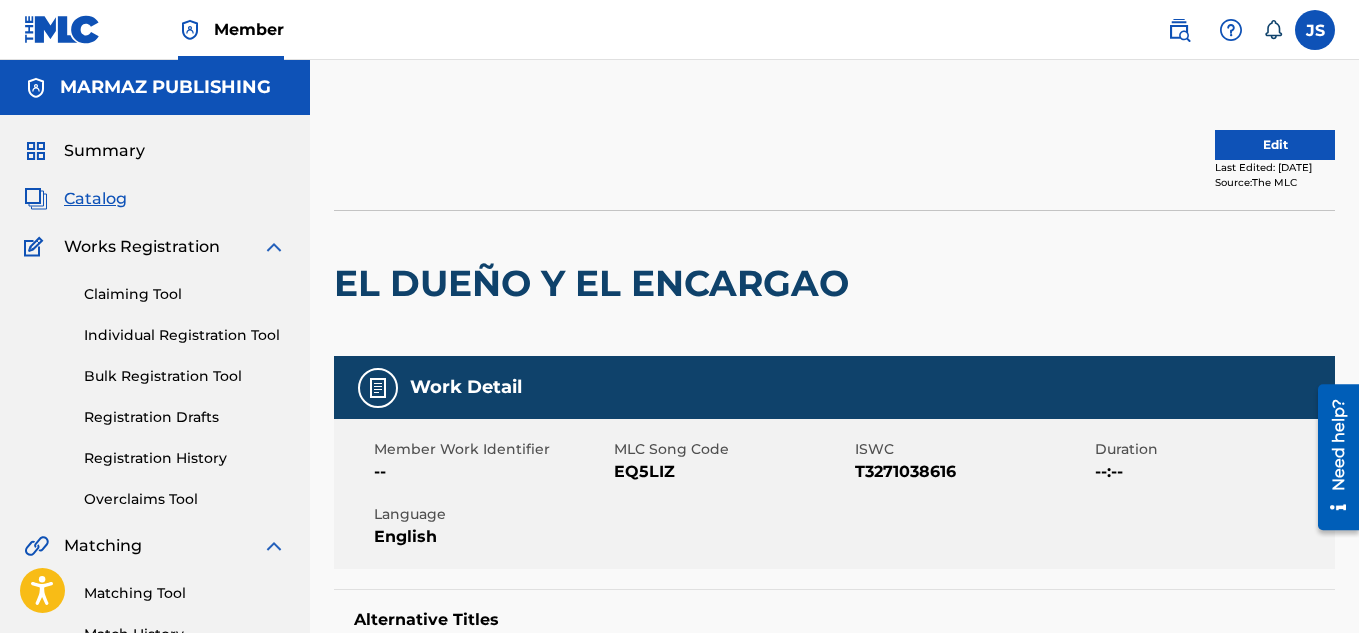 click on "EQ5LIZ" at bounding box center [731, 472] 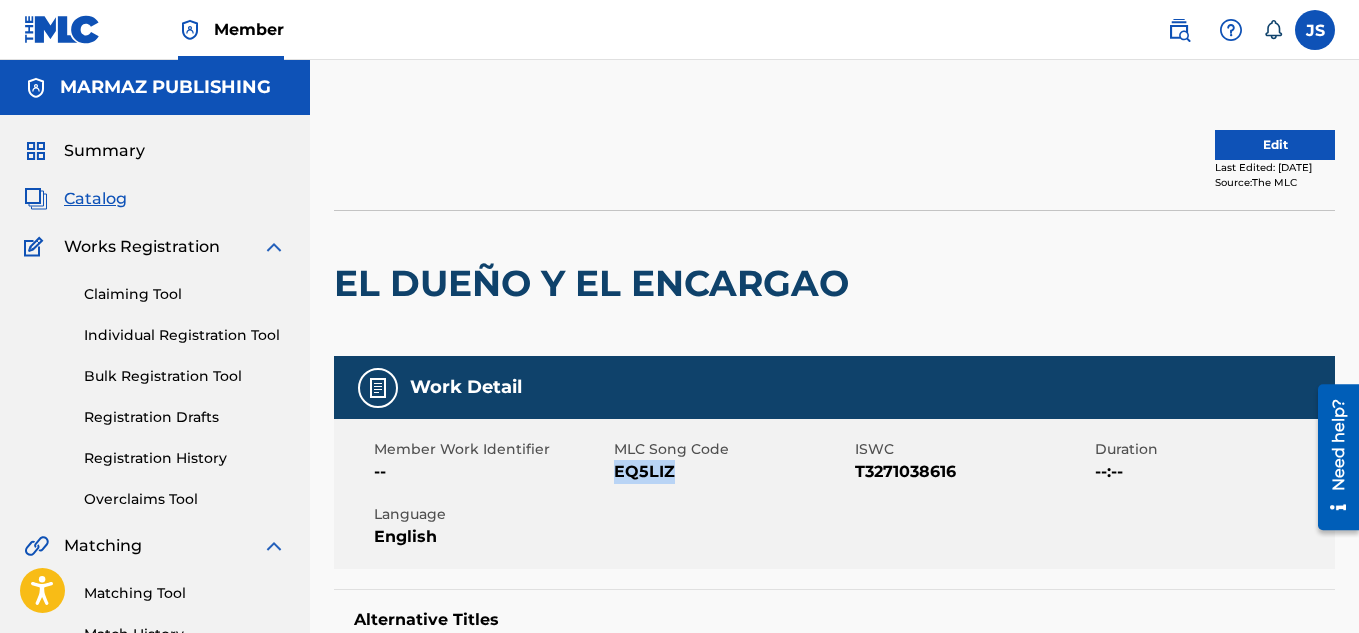 click on "EQ5LIZ" at bounding box center [731, 472] 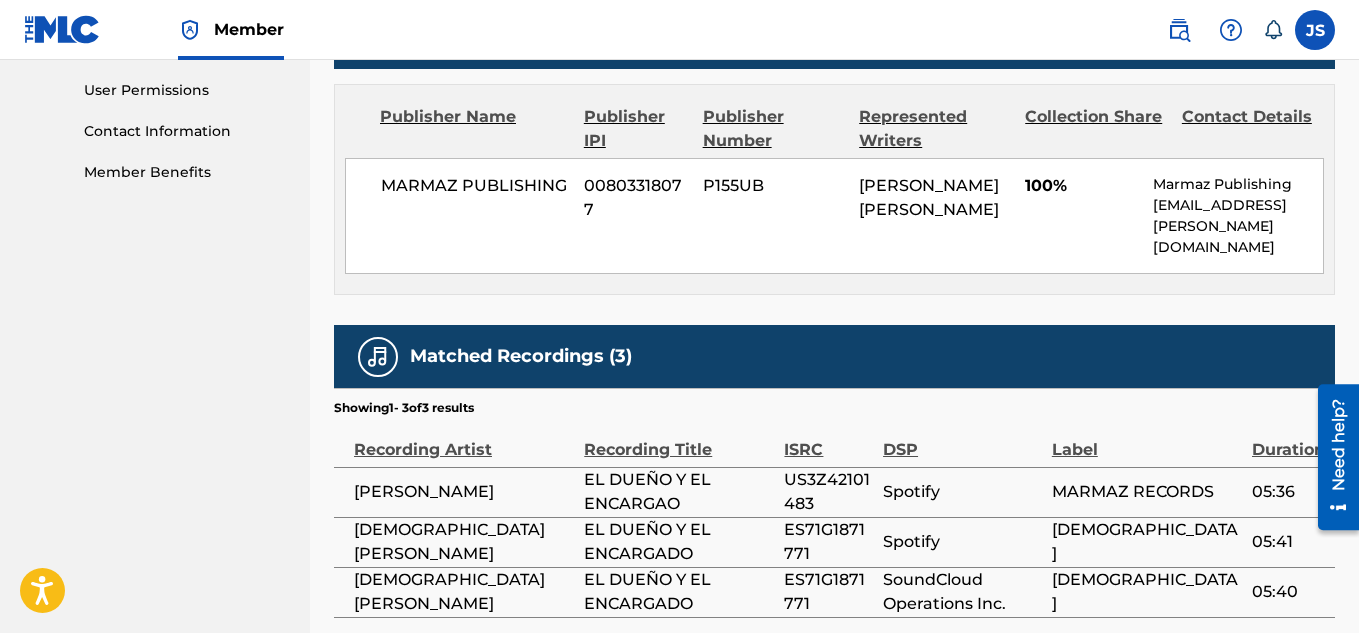 scroll, scrollTop: 986, scrollLeft: 0, axis: vertical 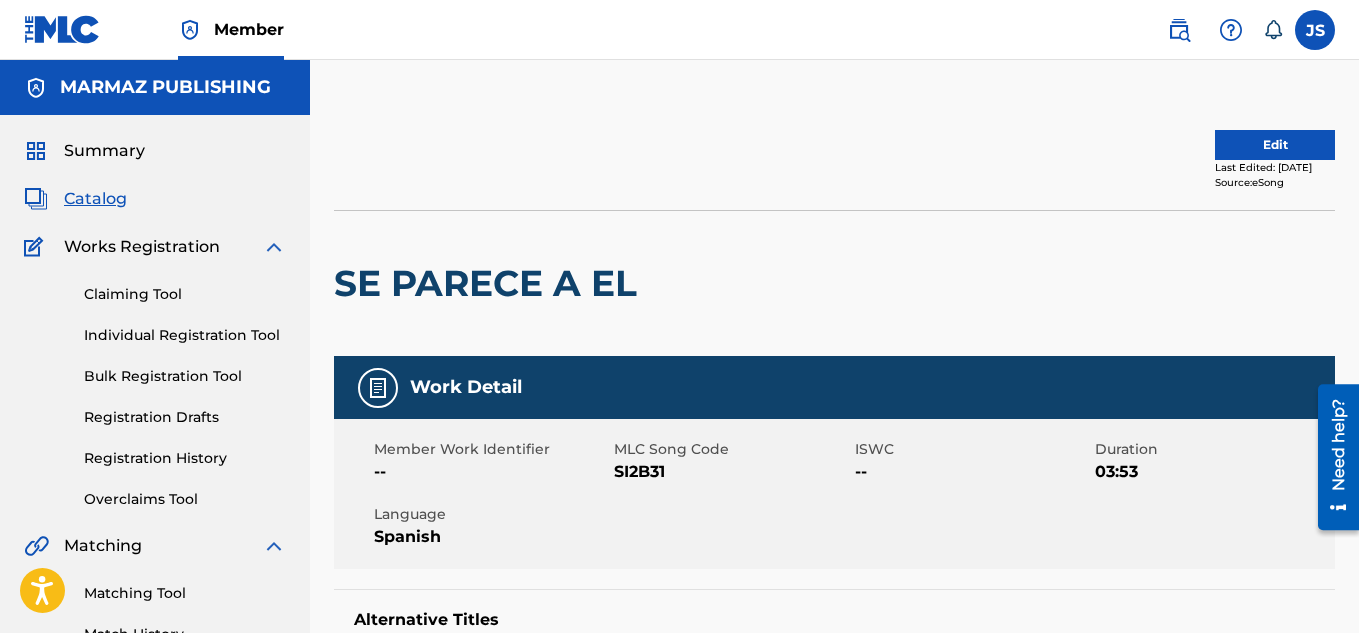 click on "SI2B31" at bounding box center [731, 472] 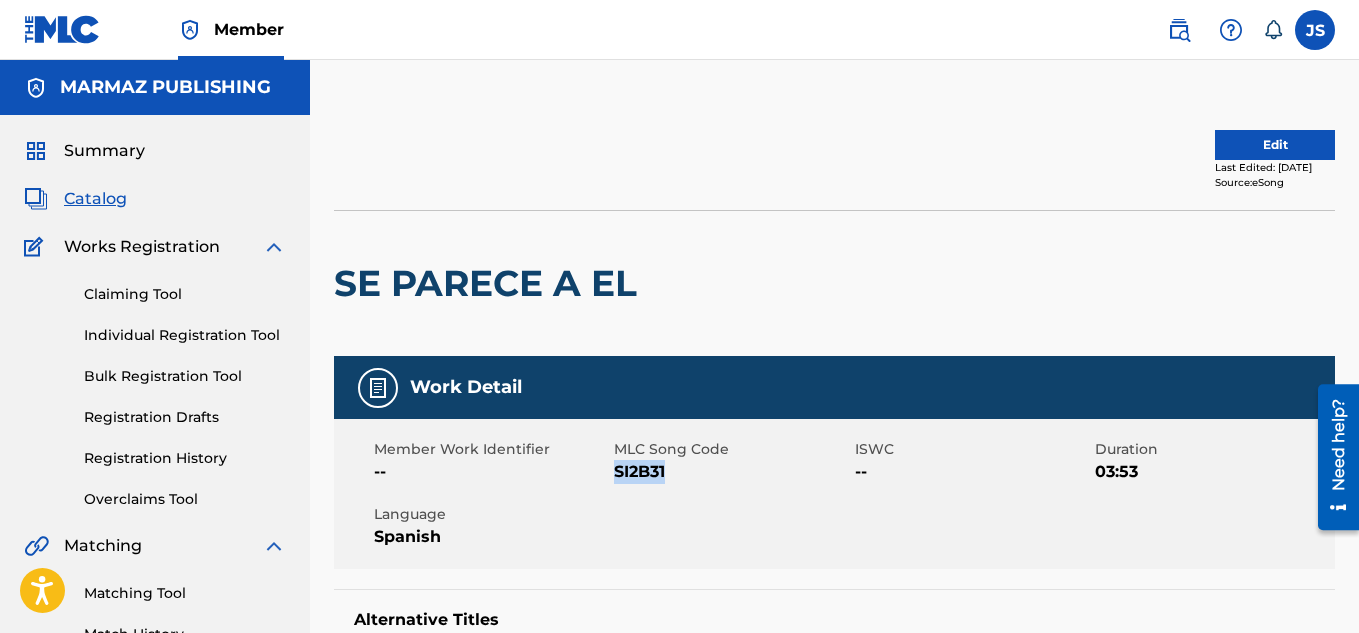 click on "SI2B31" at bounding box center (731, 472) 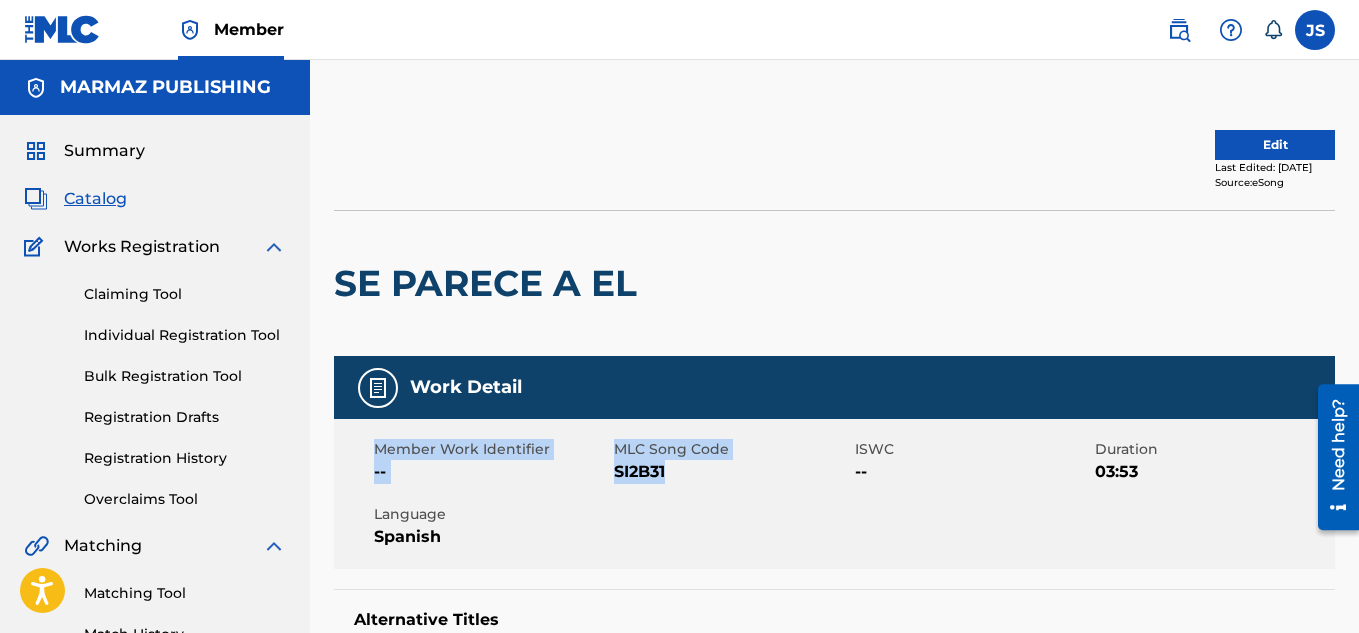 drag, startPoint x: 637, startPoint y: 474, endPoint x: 694, endPoint y: 419, distance: 79.20859 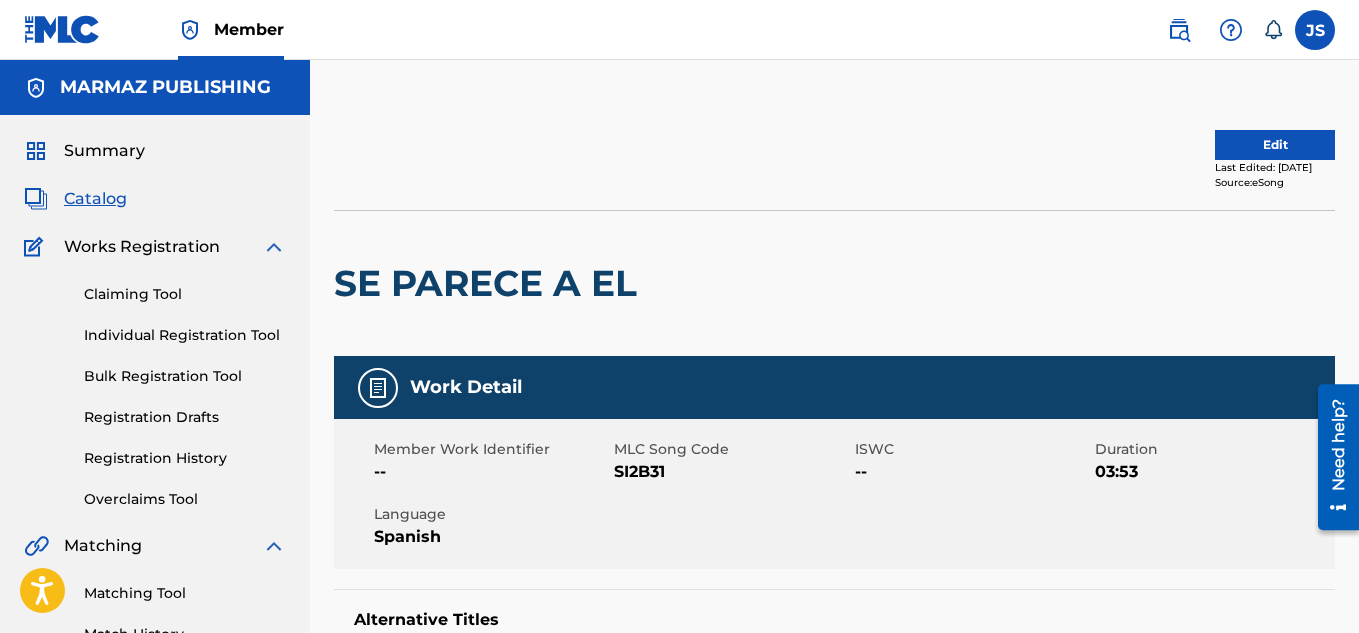 click at bounding box center [762, 283] 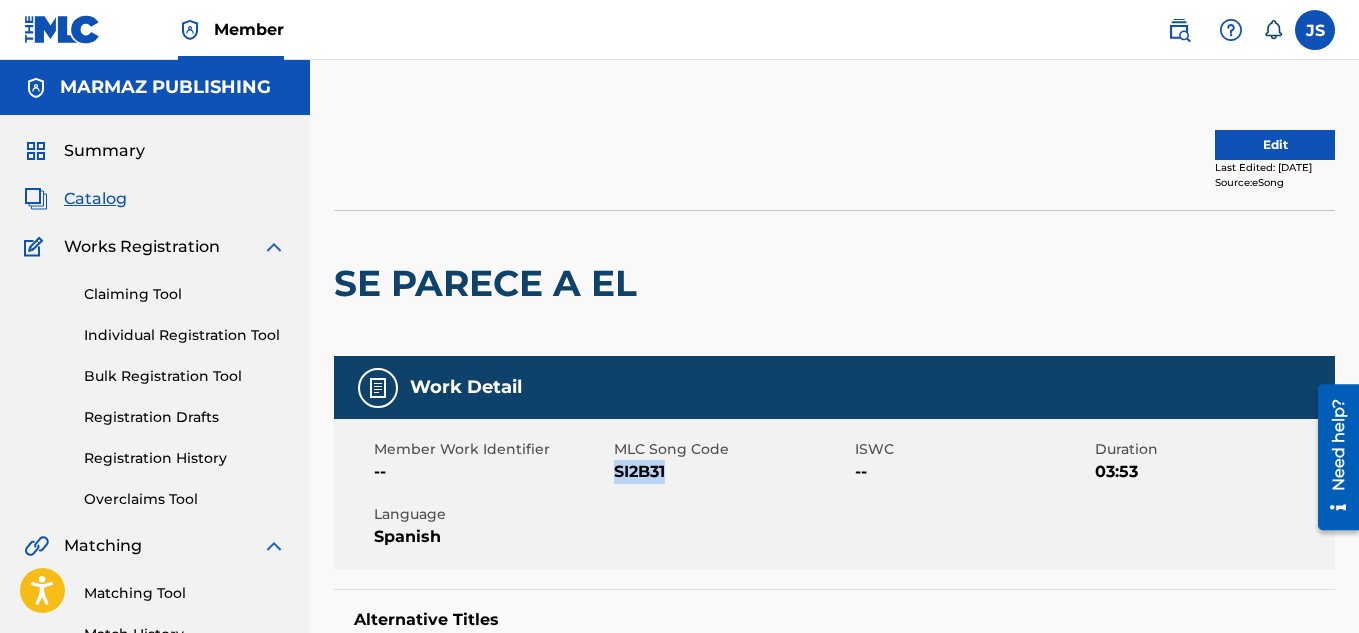 click on "SI2B31" at bounding box center [731, 472] 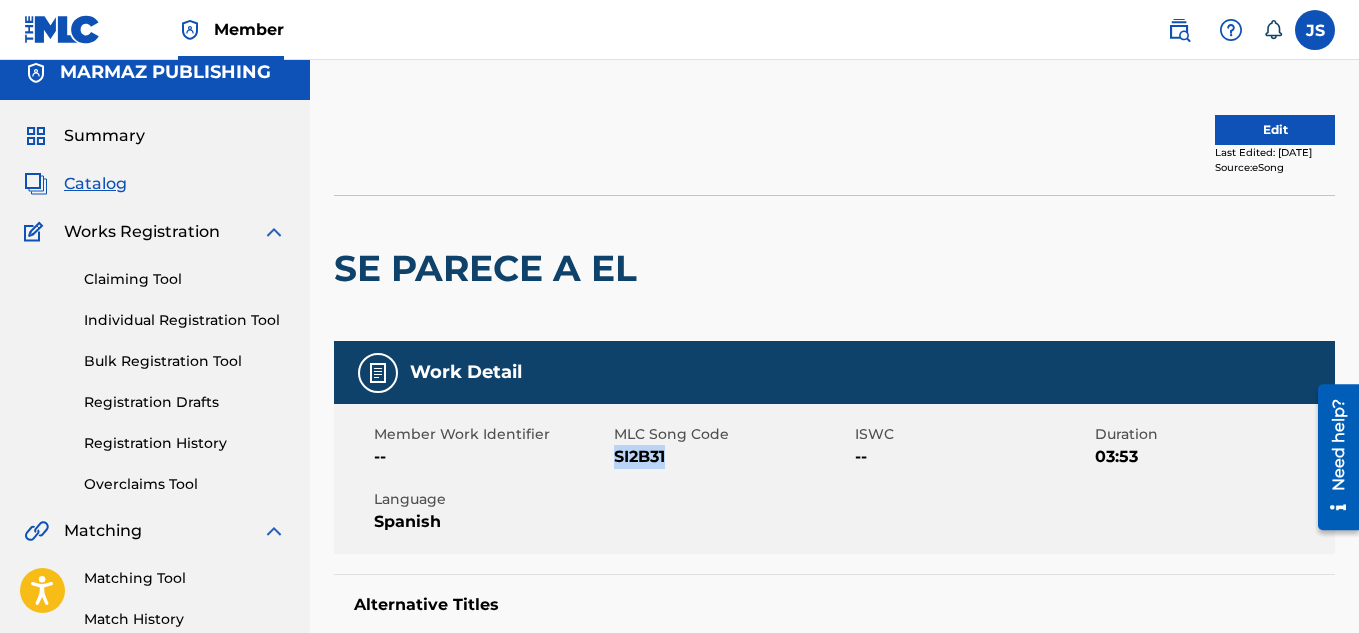 scroll, scrollTop: 0, scrollLeft: 0, axis: both 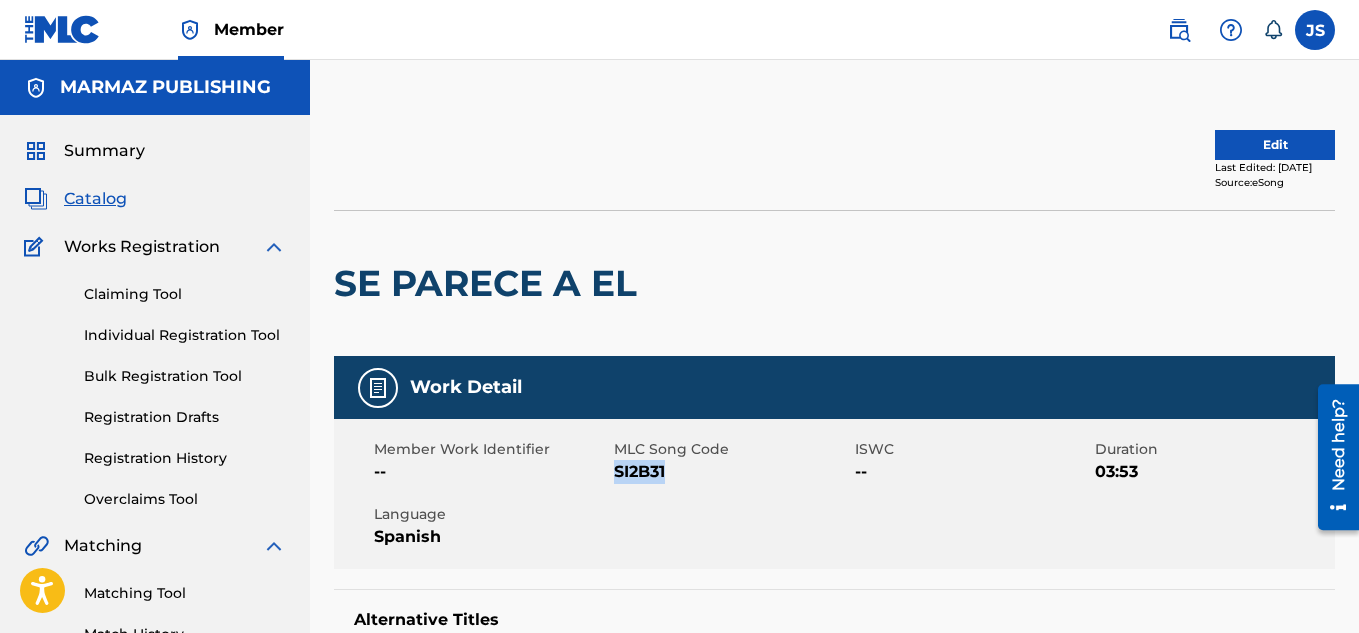 click on "Edit" at bounding box center (1275, 145) 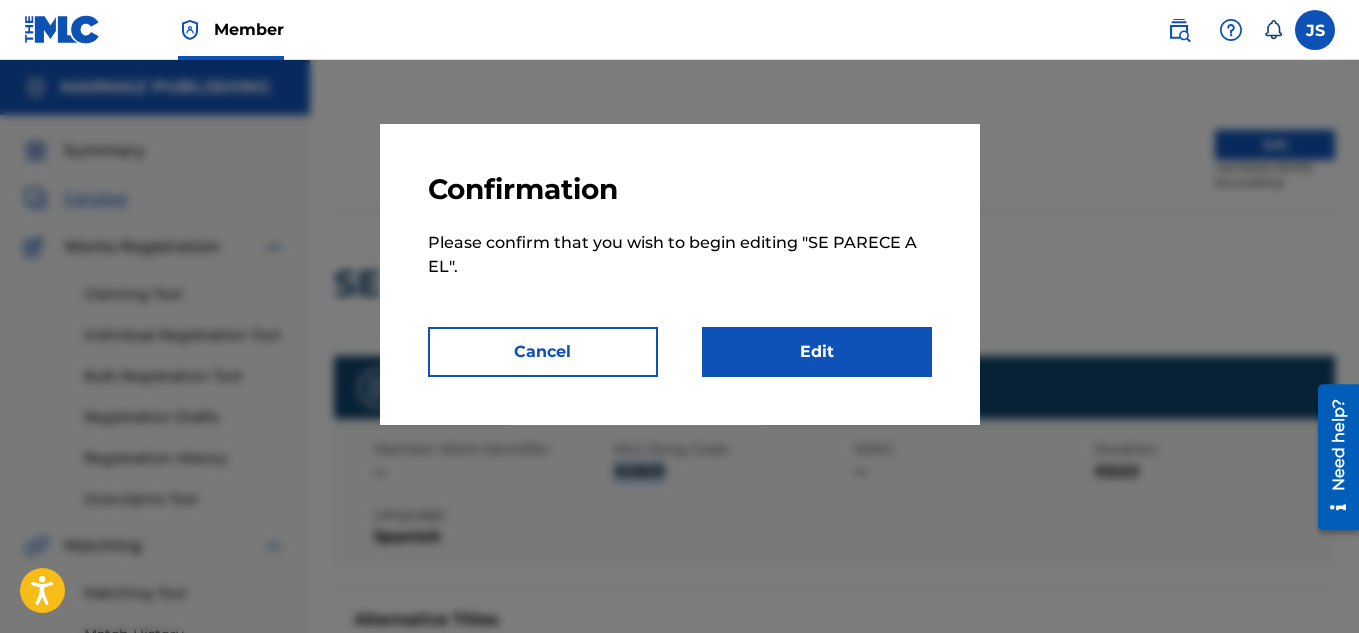 click on "Edit" at bounding box center (817, 352) 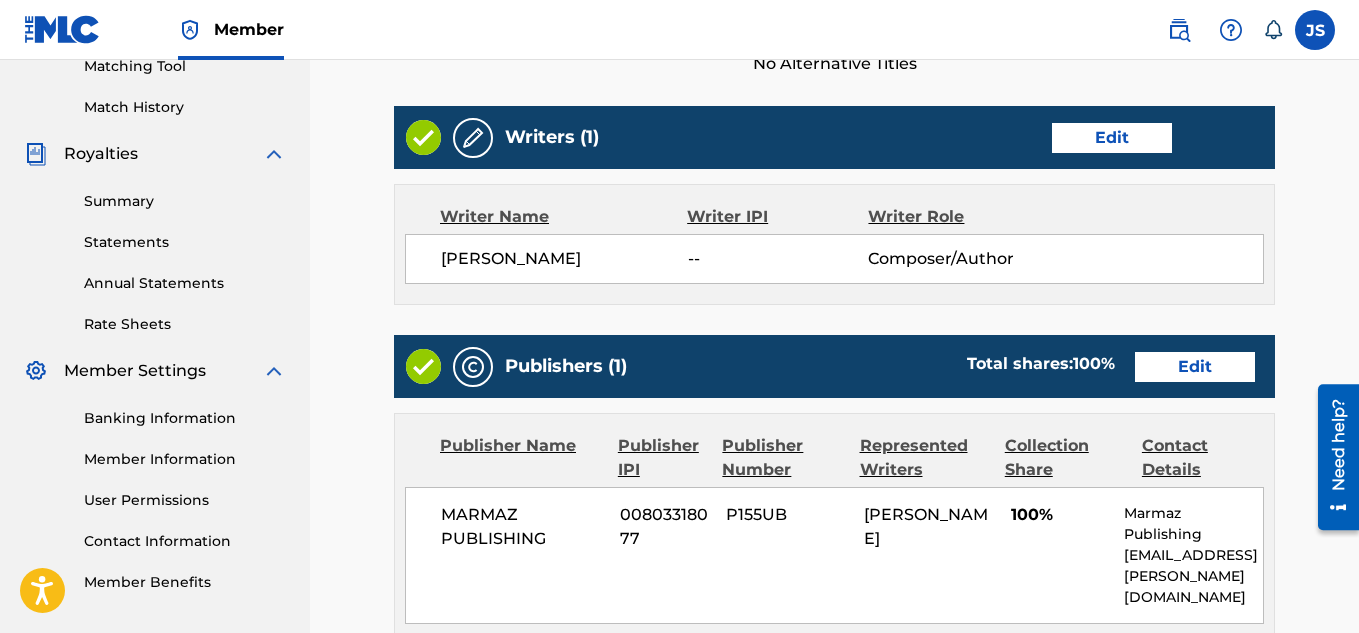 scroll, scrollTop: 524, scrollLeft: 0, axis: vertical 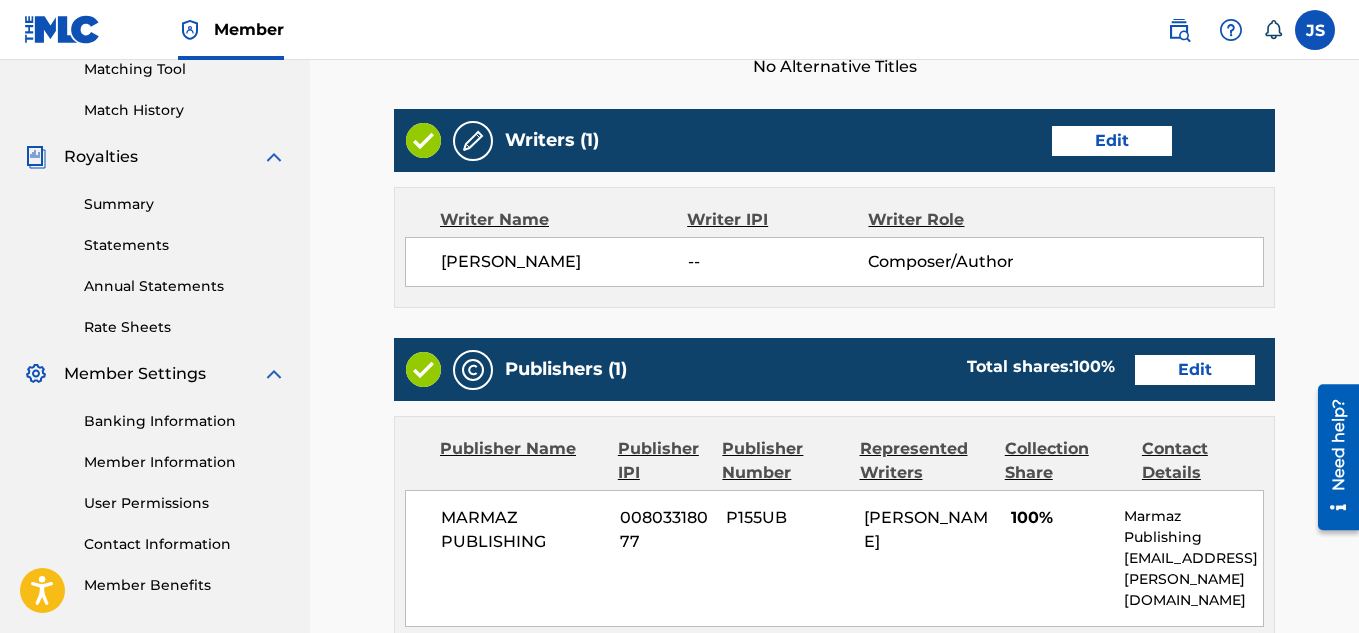 click on "Edit" at bounding box center [1112, 141] 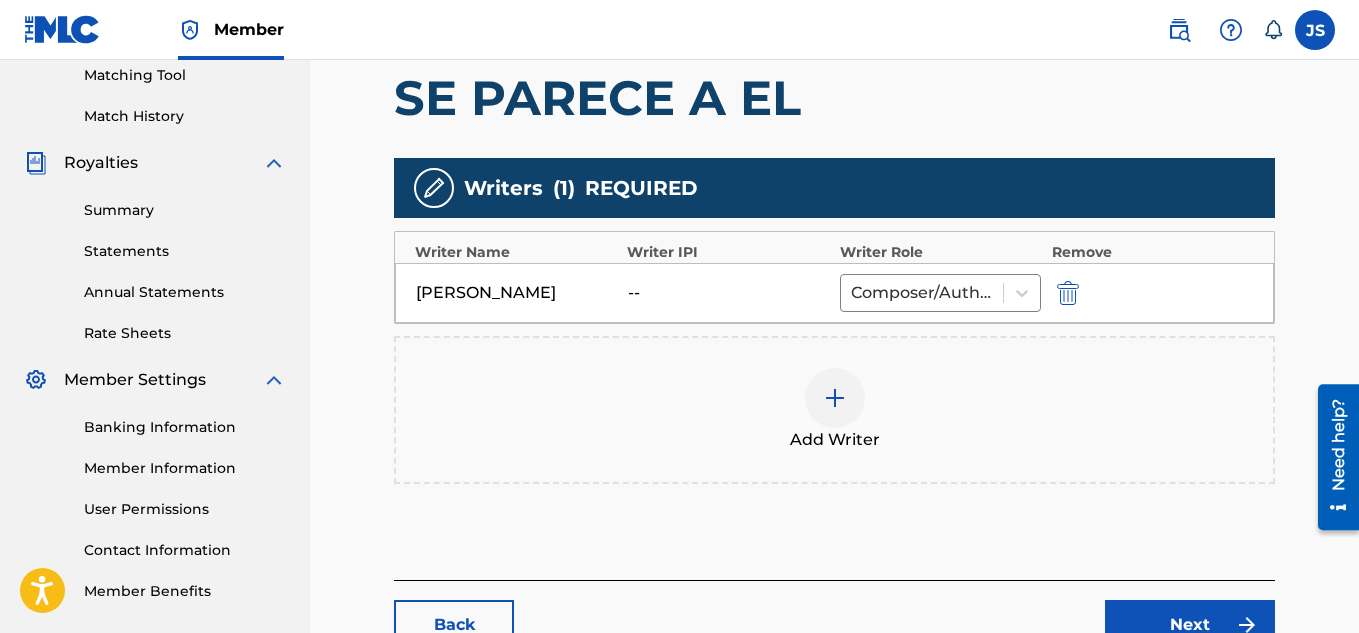scroll, scrollTop: 522, scrollLeft: 0, axis: vertical 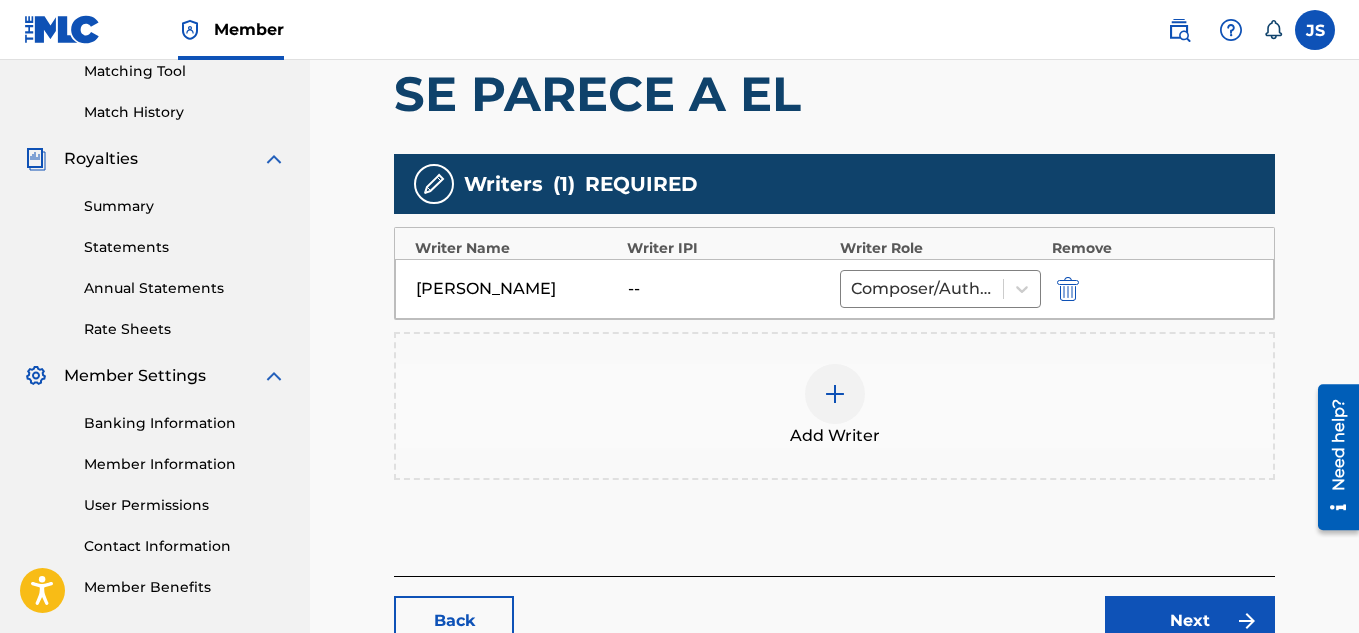 click on "[PERSON_NAME] -- Composer/Author" at bounding box center [834, 289] 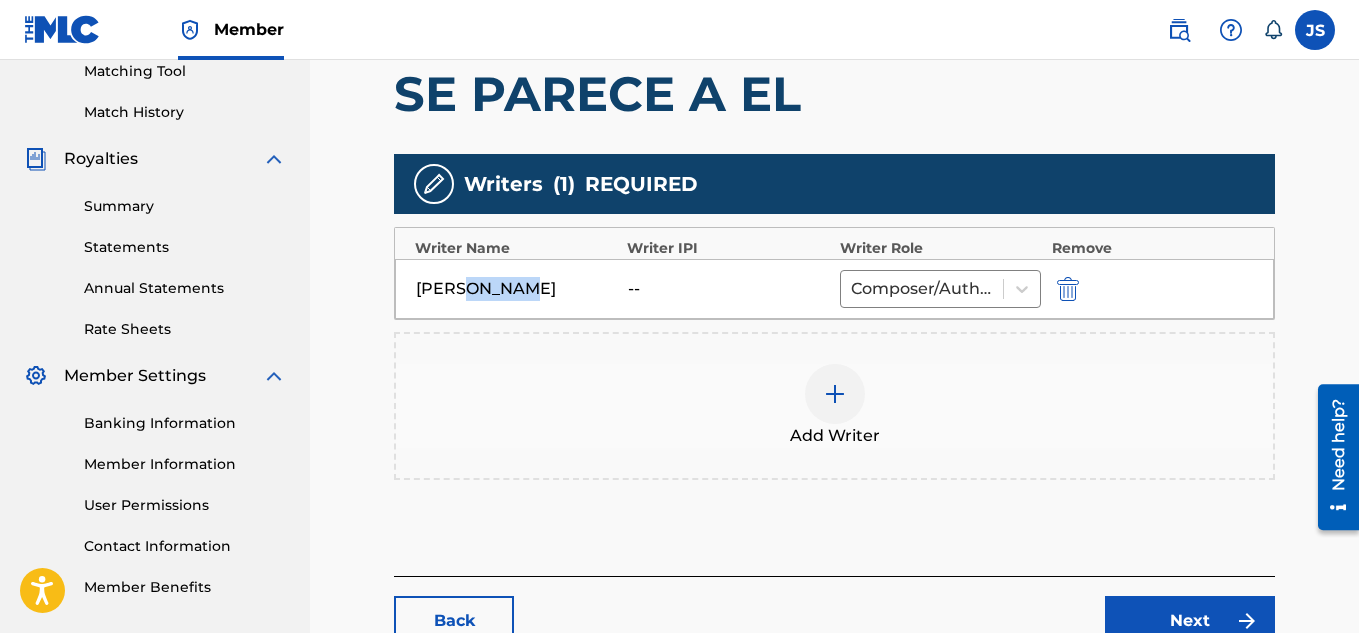 click on "[PERSON_NAME] -- Composer/Author" at bounding box center [834, 289] 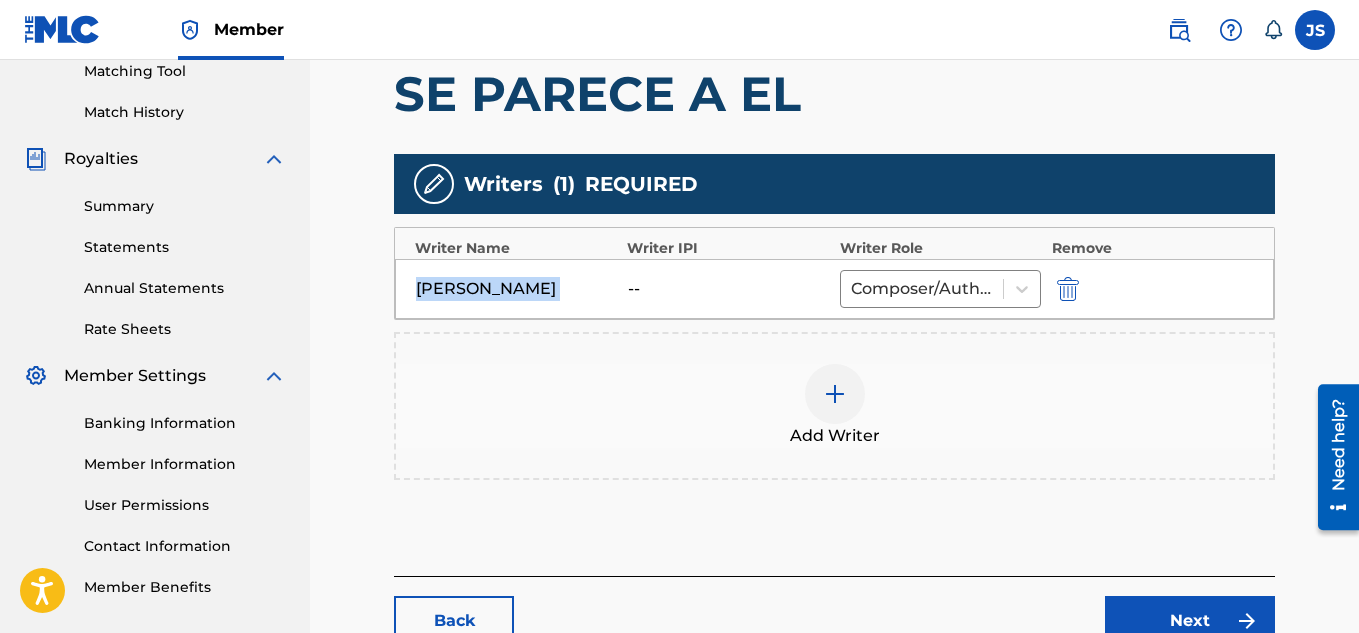 click on "[PERSON_NAME] -- Composer/Author" at bounding box center [834, 289] 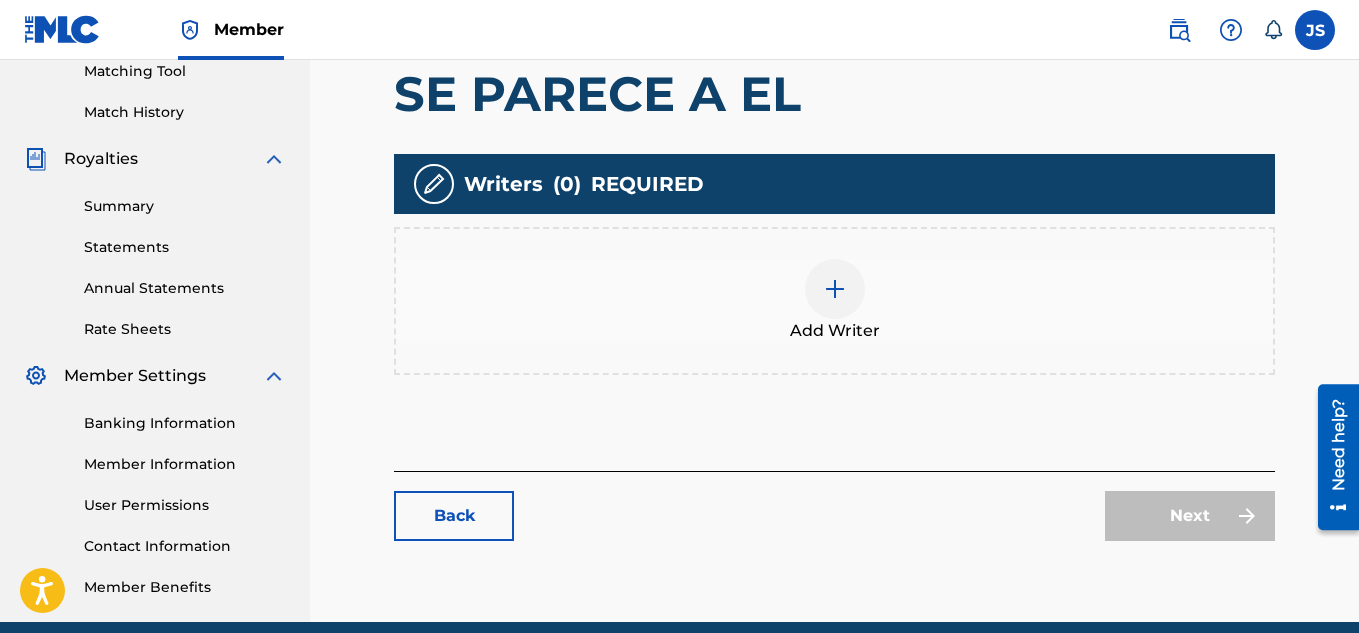 click at bounding box center [835, 289] 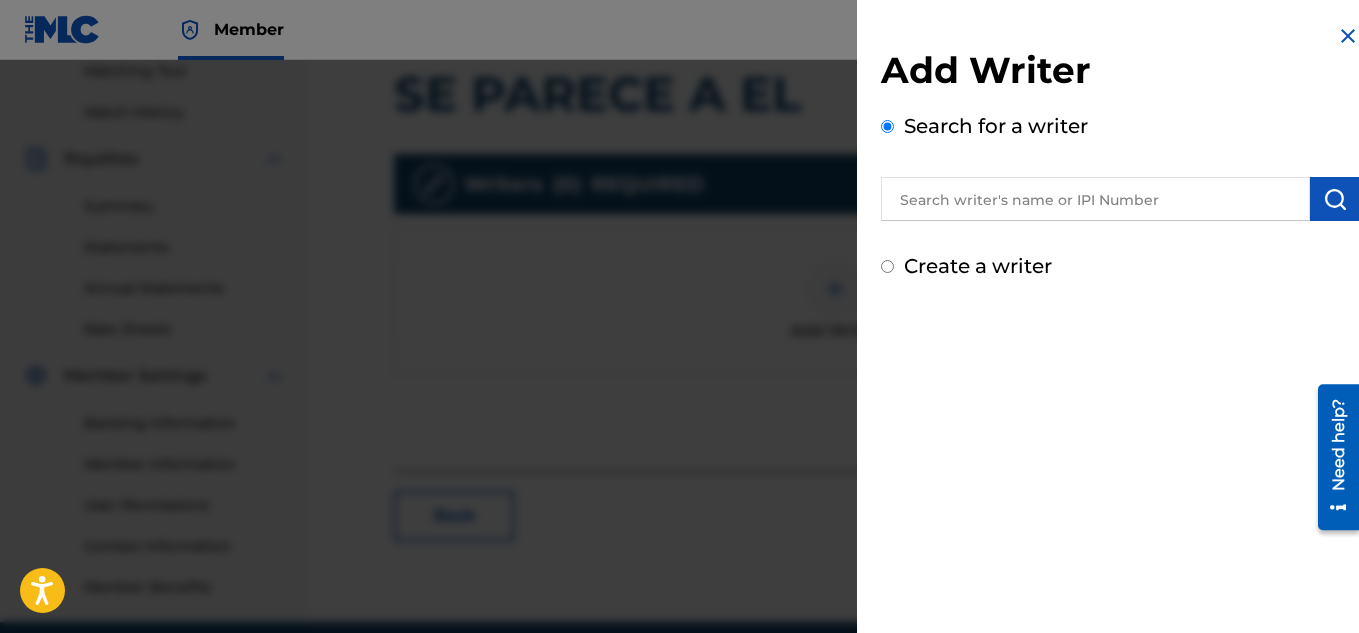 paste on "[PERSON_NAME]" 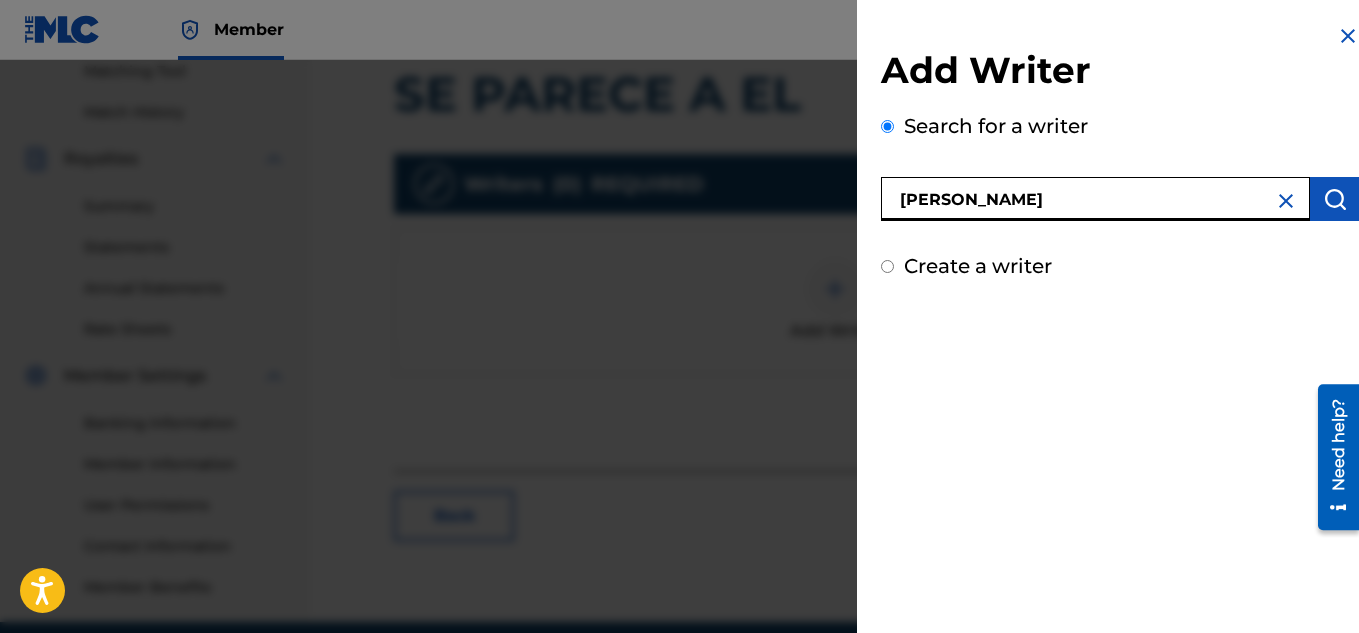 type on "[PERSON_NAME]" 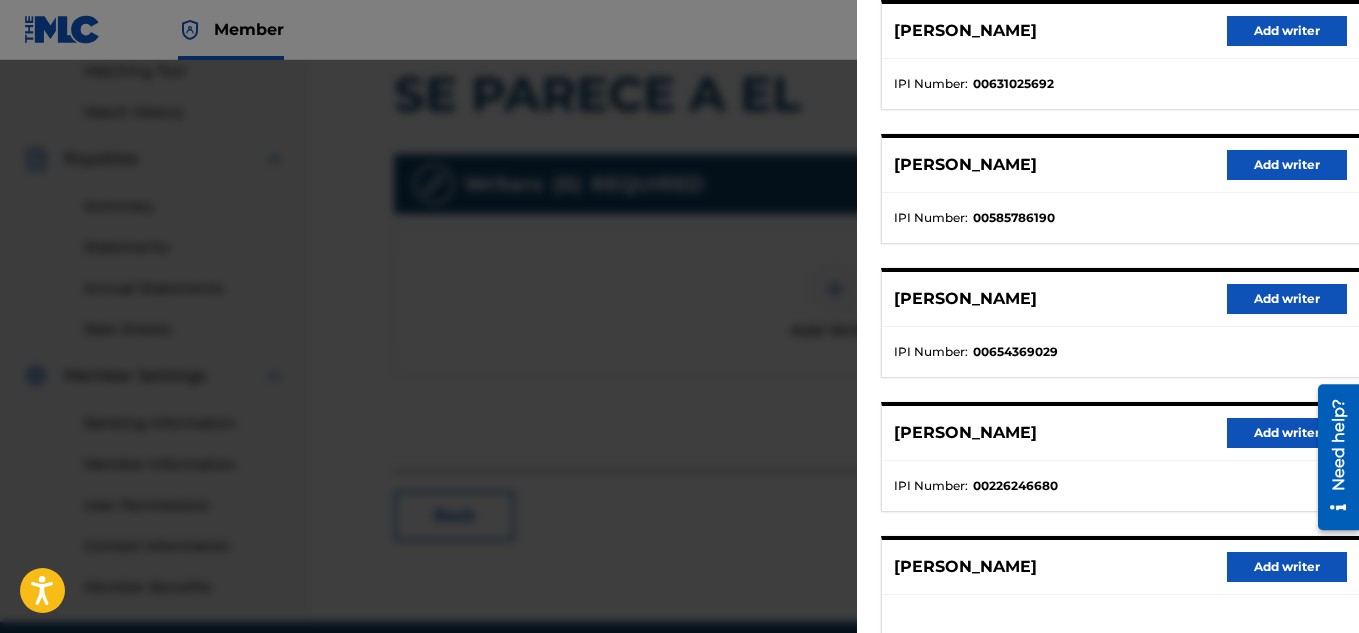scroll, scrollTop: 409, scrollLeft: 0, axis: vertical 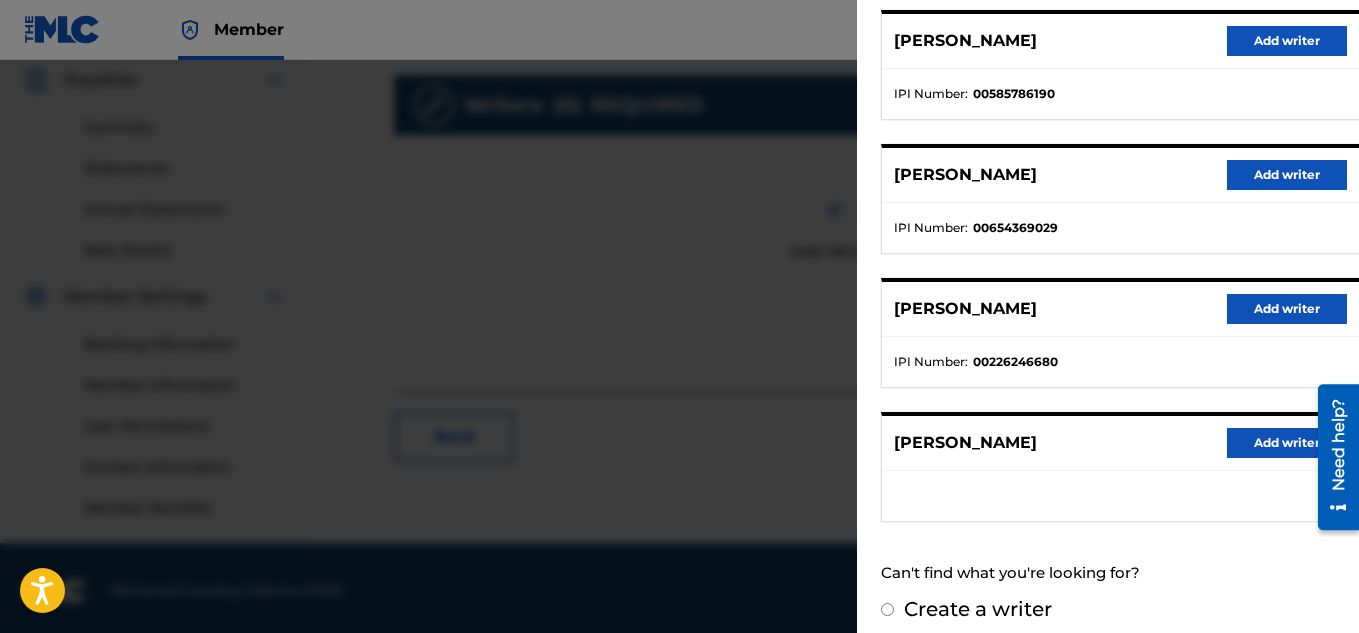 click on "Create a writer" at bounding box center (887, 609) 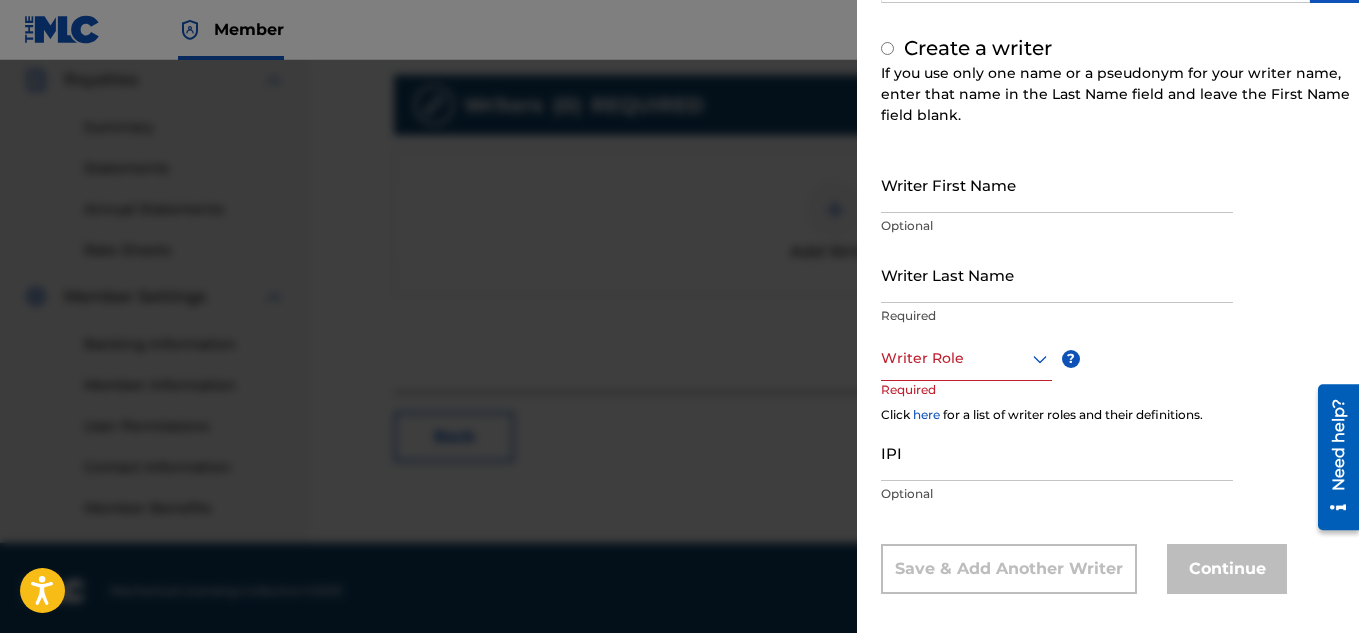 radio on "false" 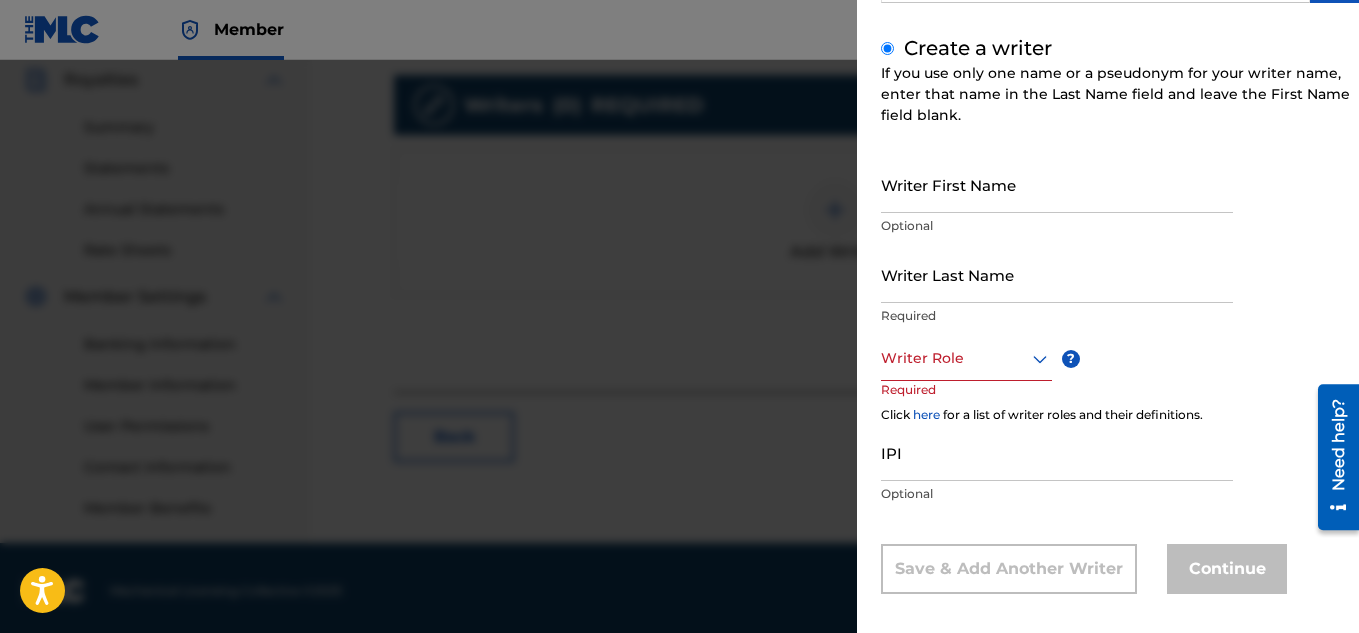 scroll, scrollTop: 233, scrollLeft: 0, axis: vertical 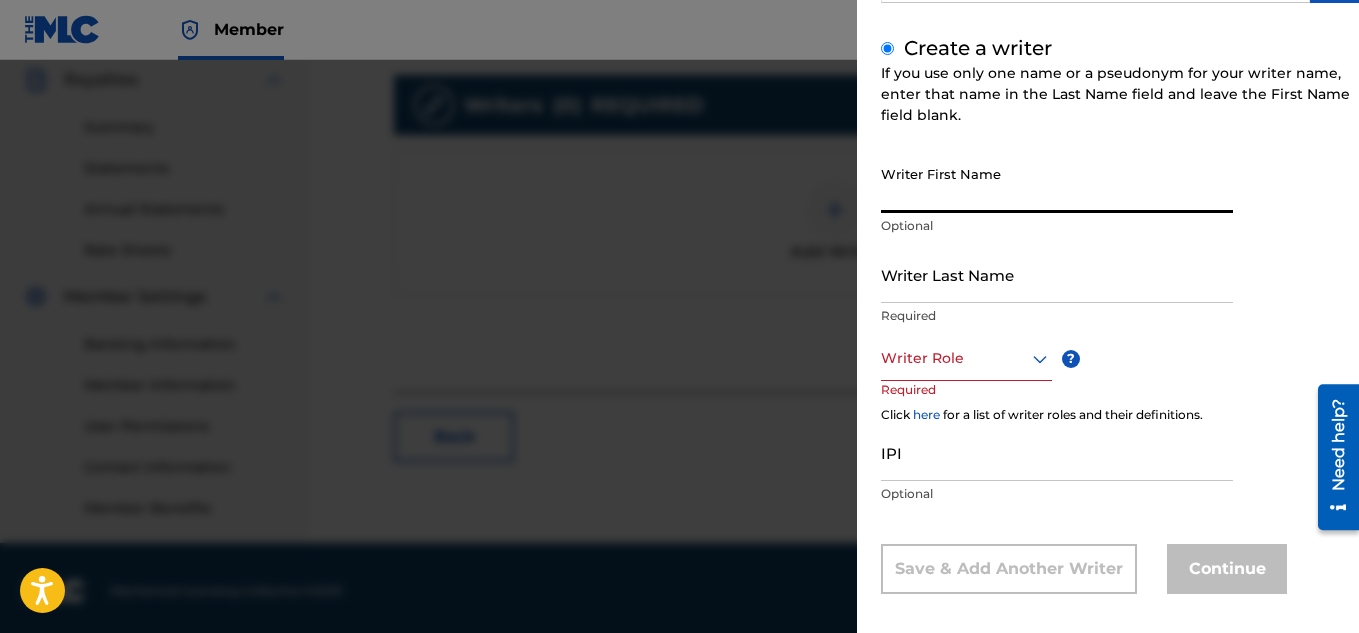 click on "Writer First Name" at bounding box center [1057, 184] 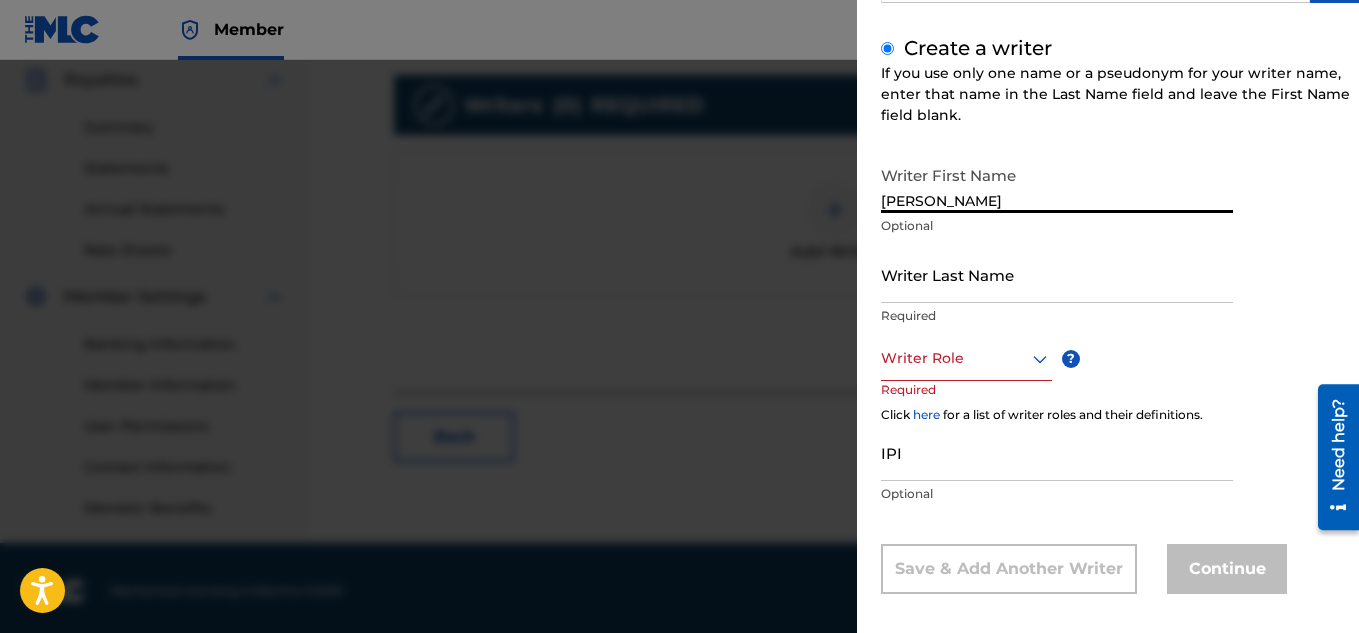 drag, startPoint x: 974, startPoint y: 184, endPoint x: 1199, endPoint y: 212, distance: 226.73553 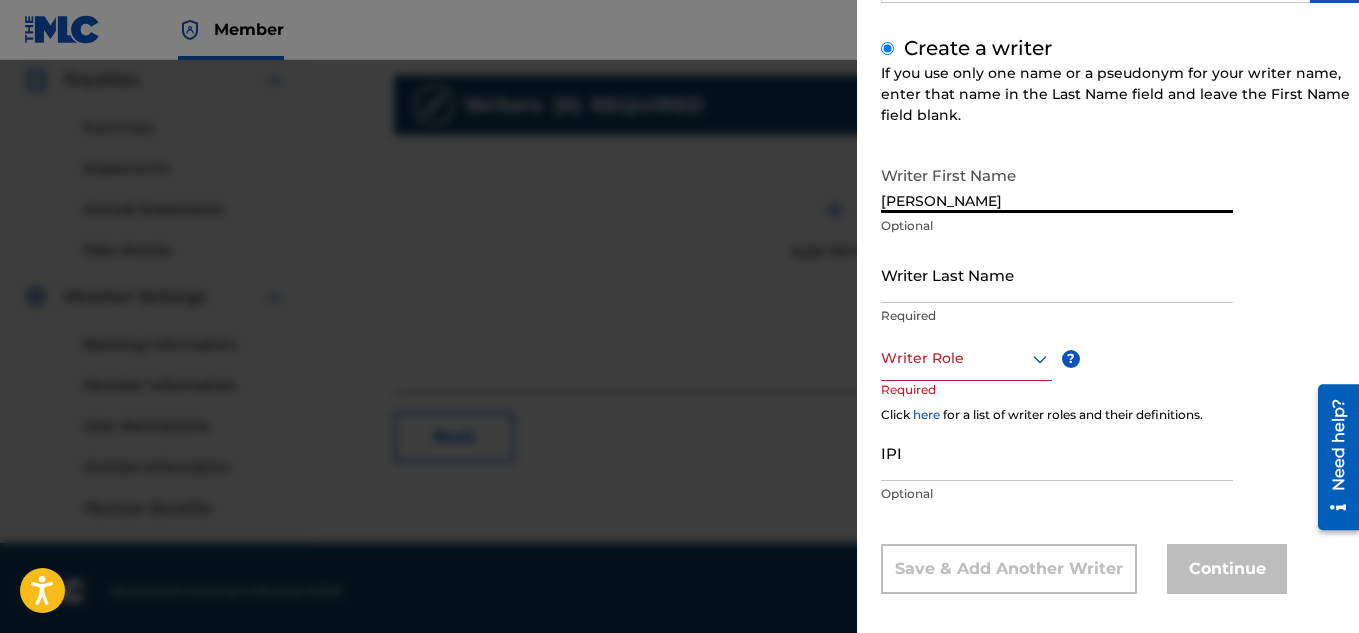 type on "[PERSON_NAME]" 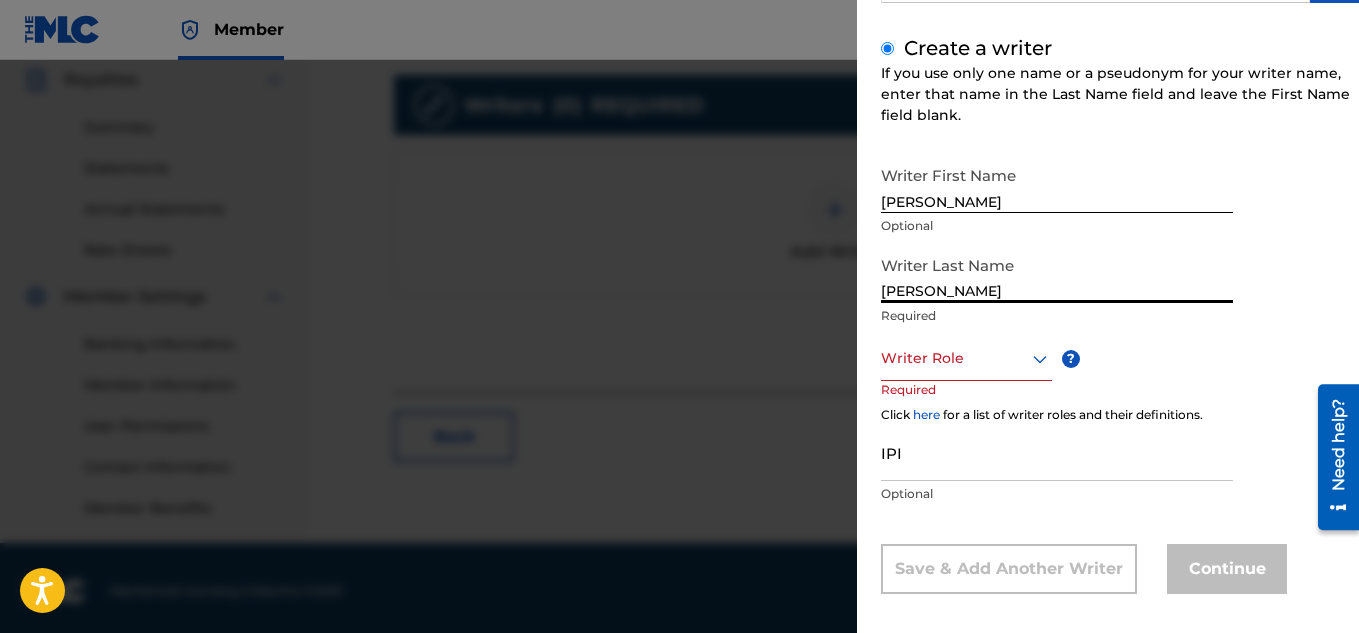click on "[PERSON_NAME]" at bounding box center [1057, 274] 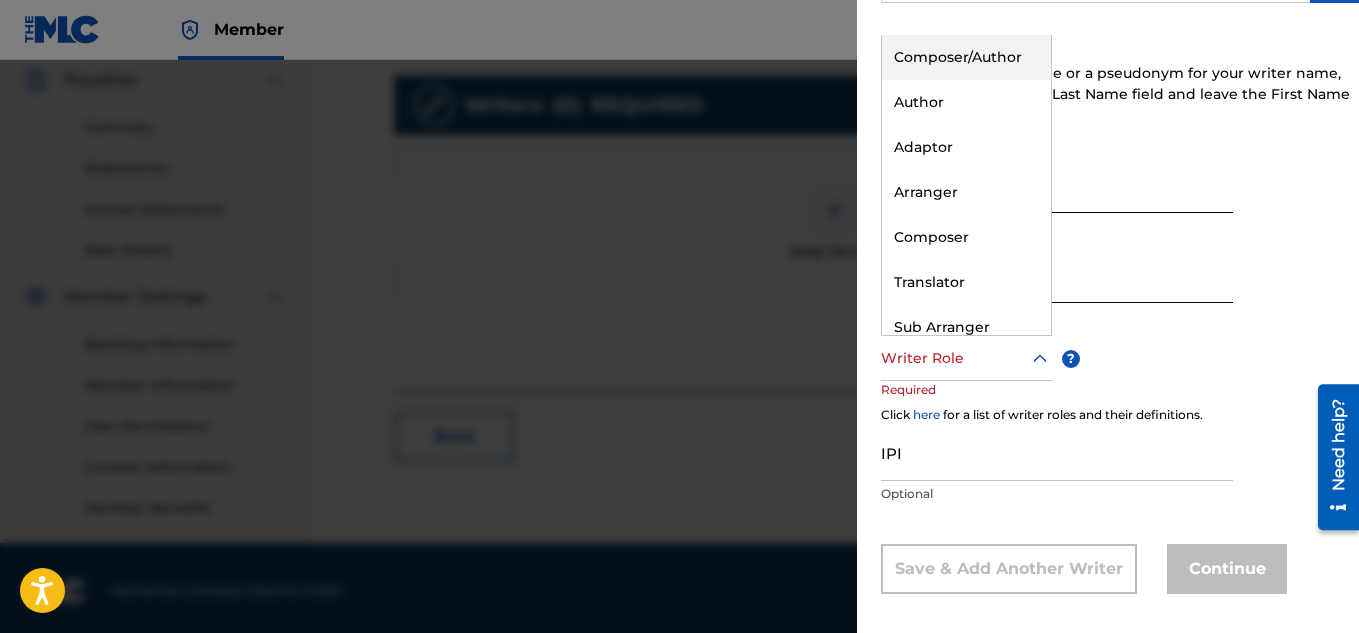 click on "Writer Role" at bounding box center (966, 358) 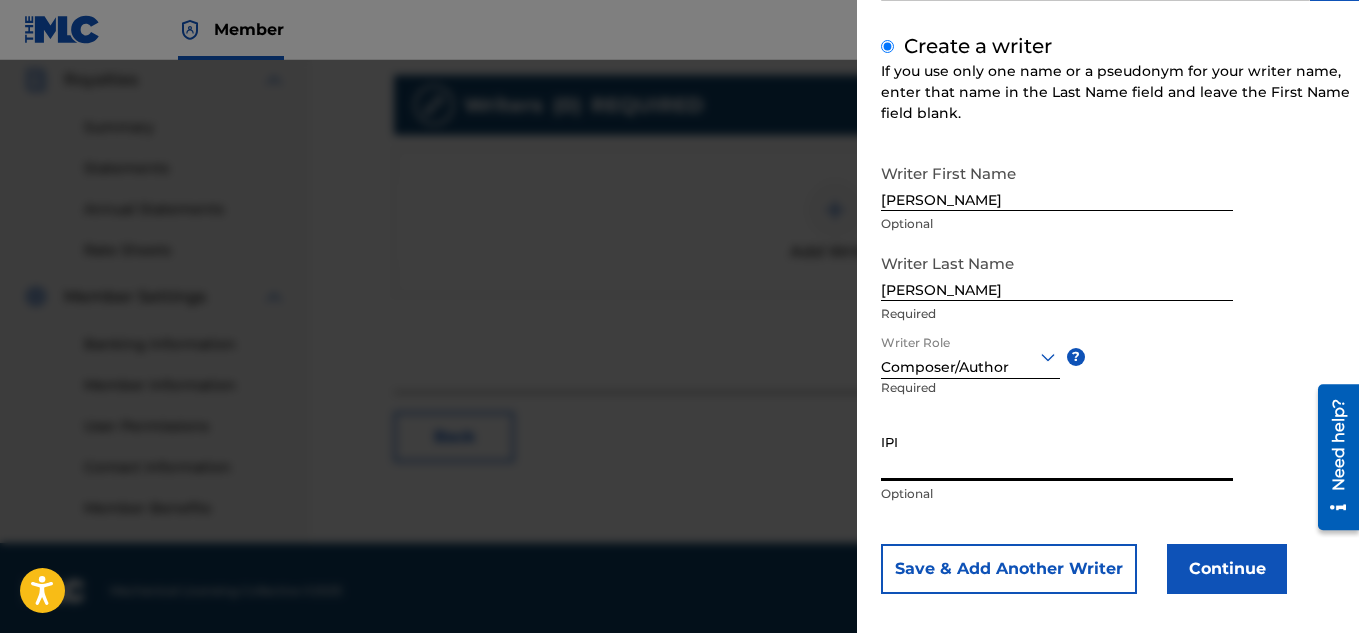 paste on "748908001" 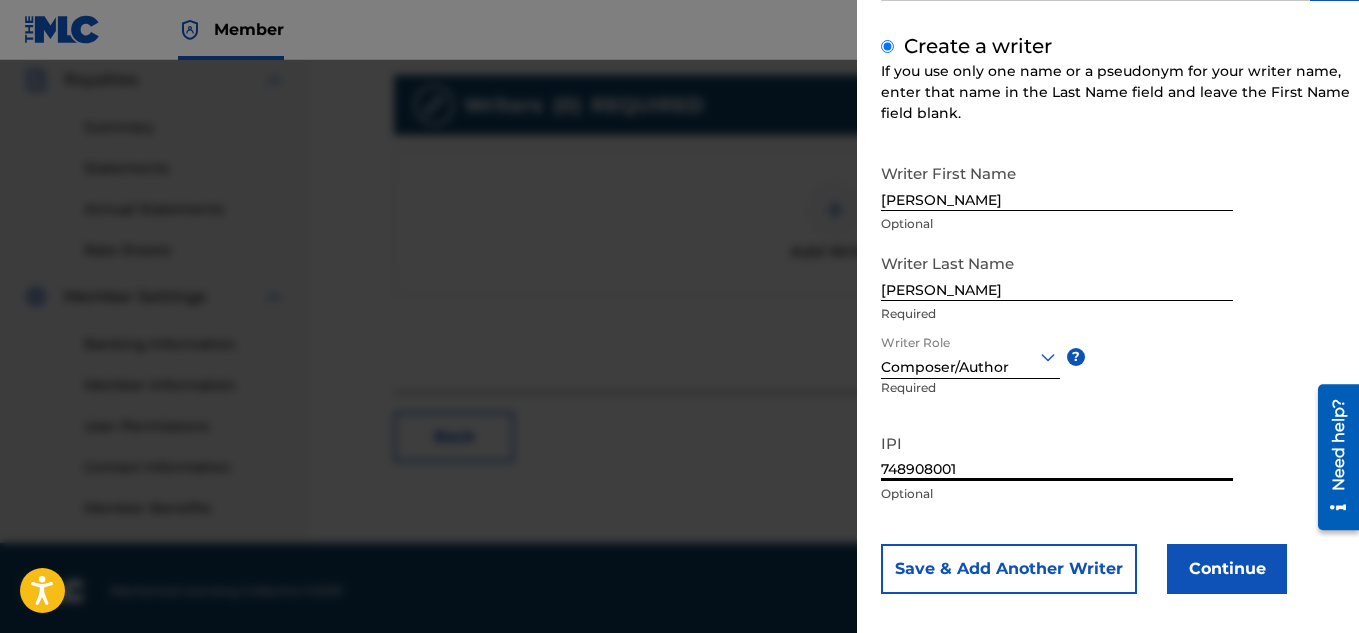 type on "748908001" 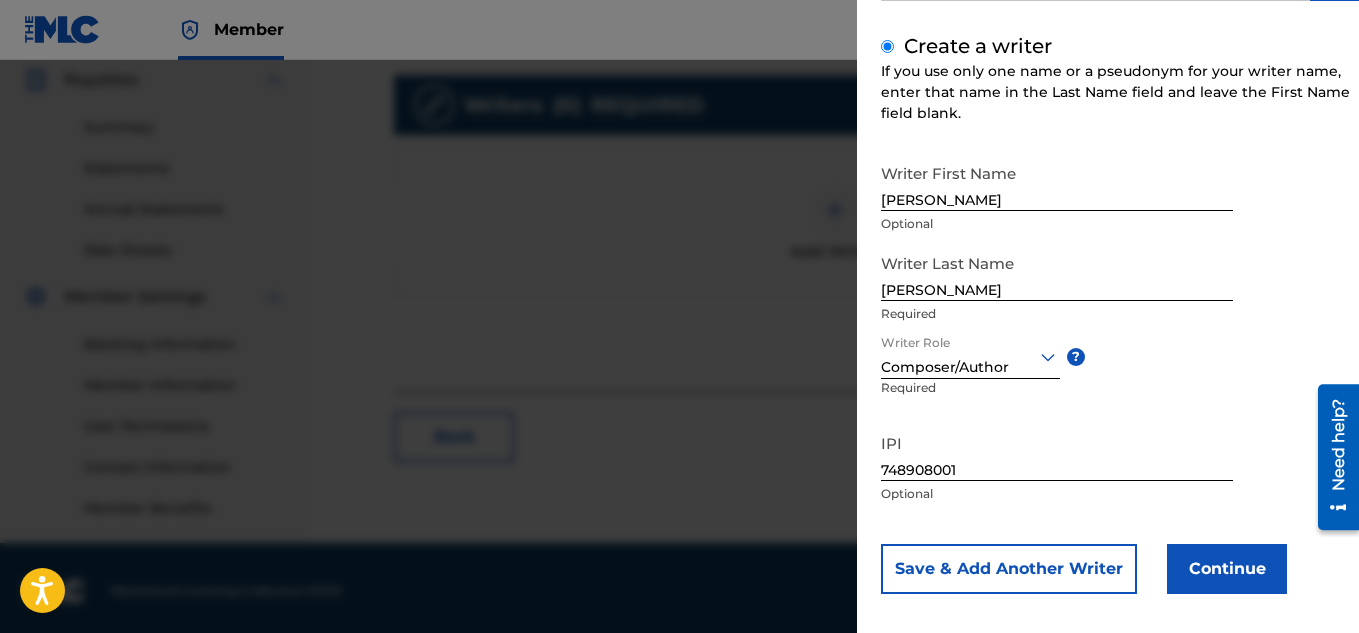 click on "Continue" at bounding box center (1227, 569) 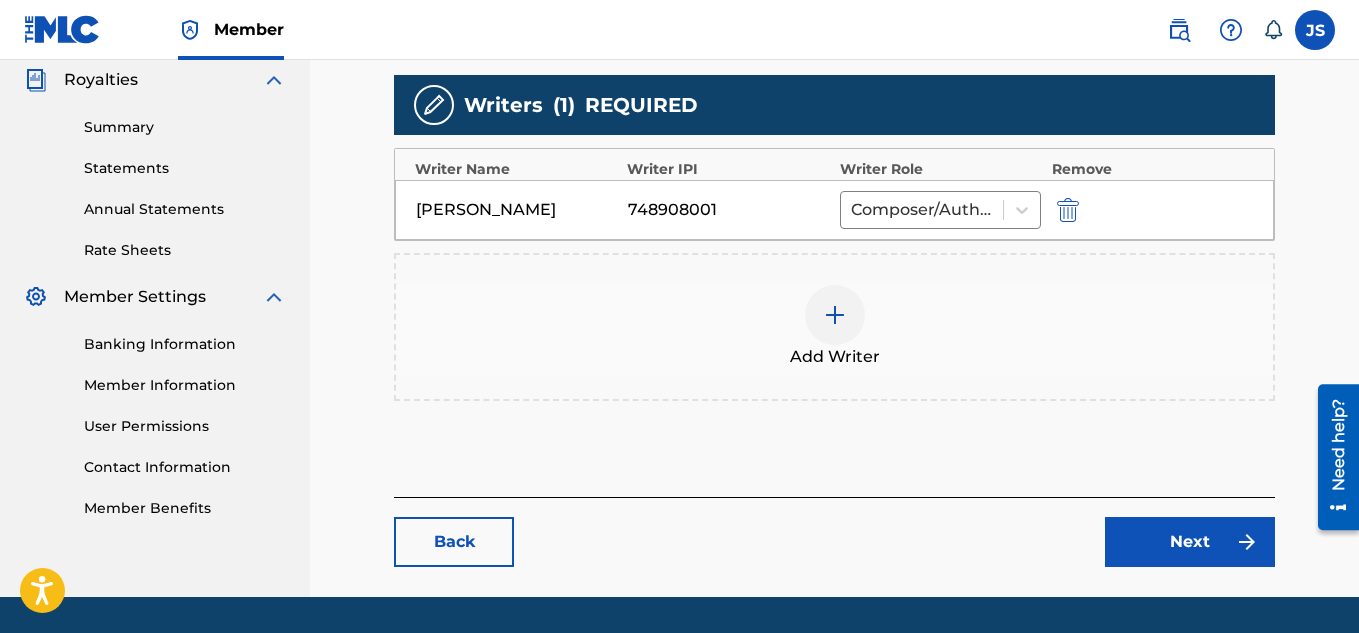 click on "Next" at bounding box center (1190, 542) 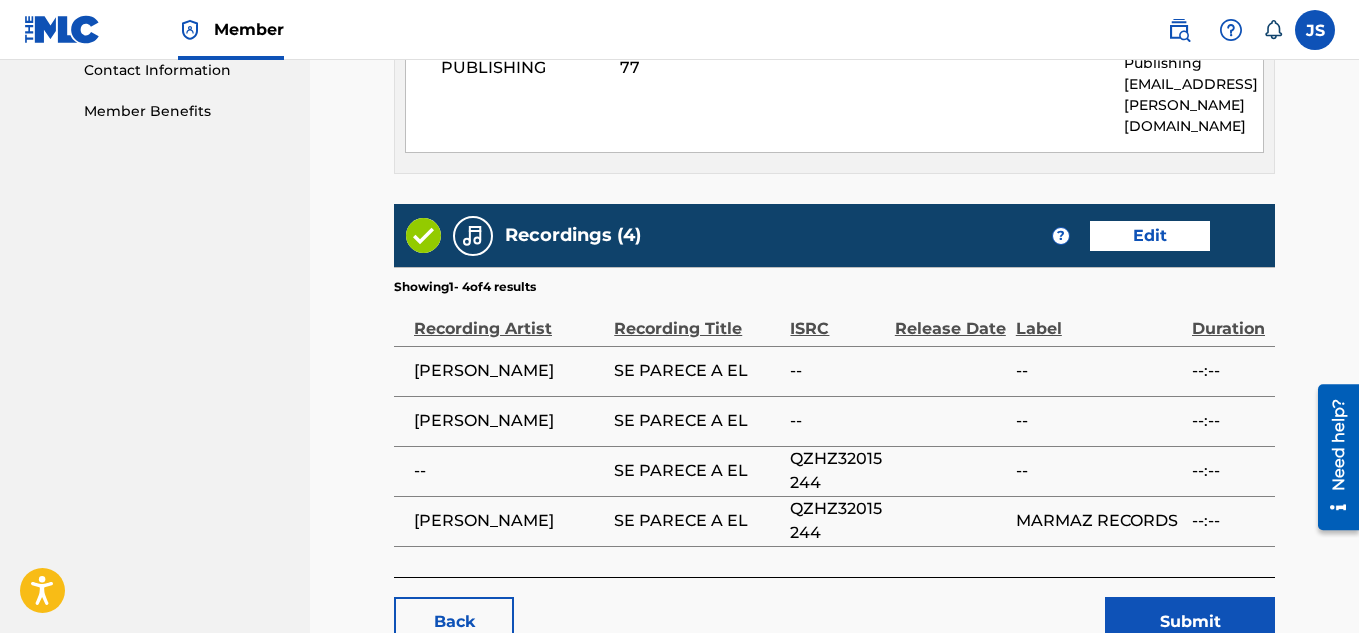 scroll, scrollTop: 1096, scrollLeft: 0, axis: vertical 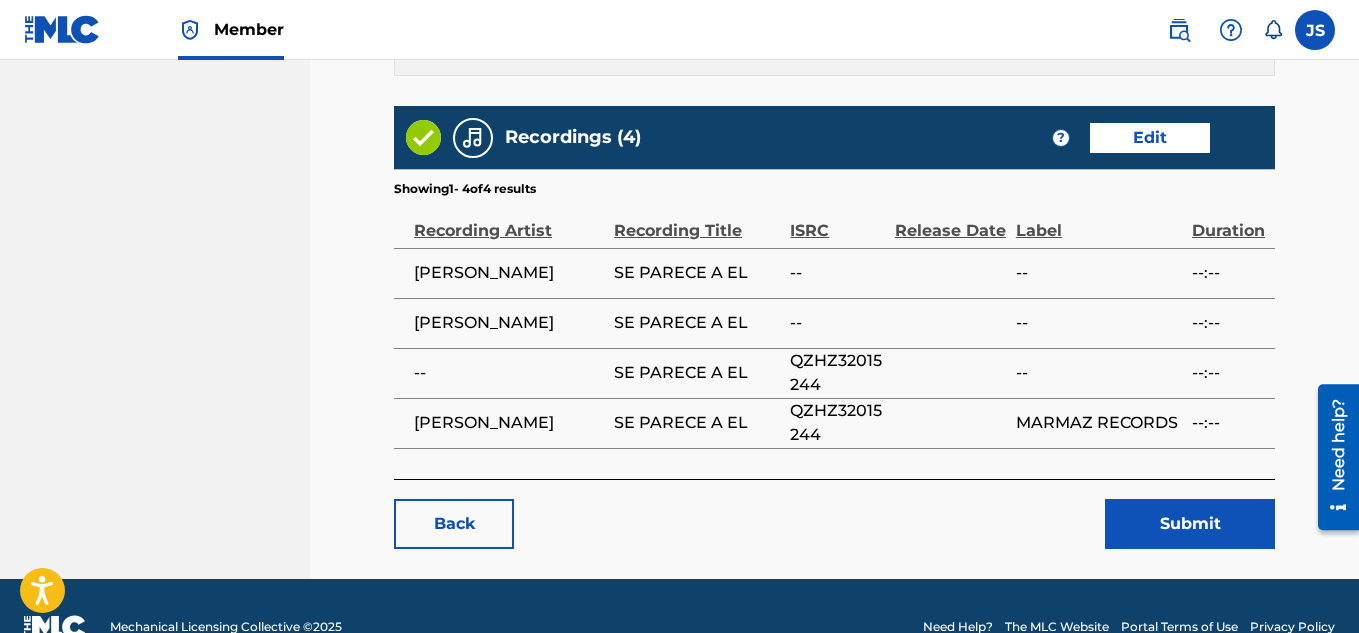 click on "Submit" at bounding box center (1190, 524) 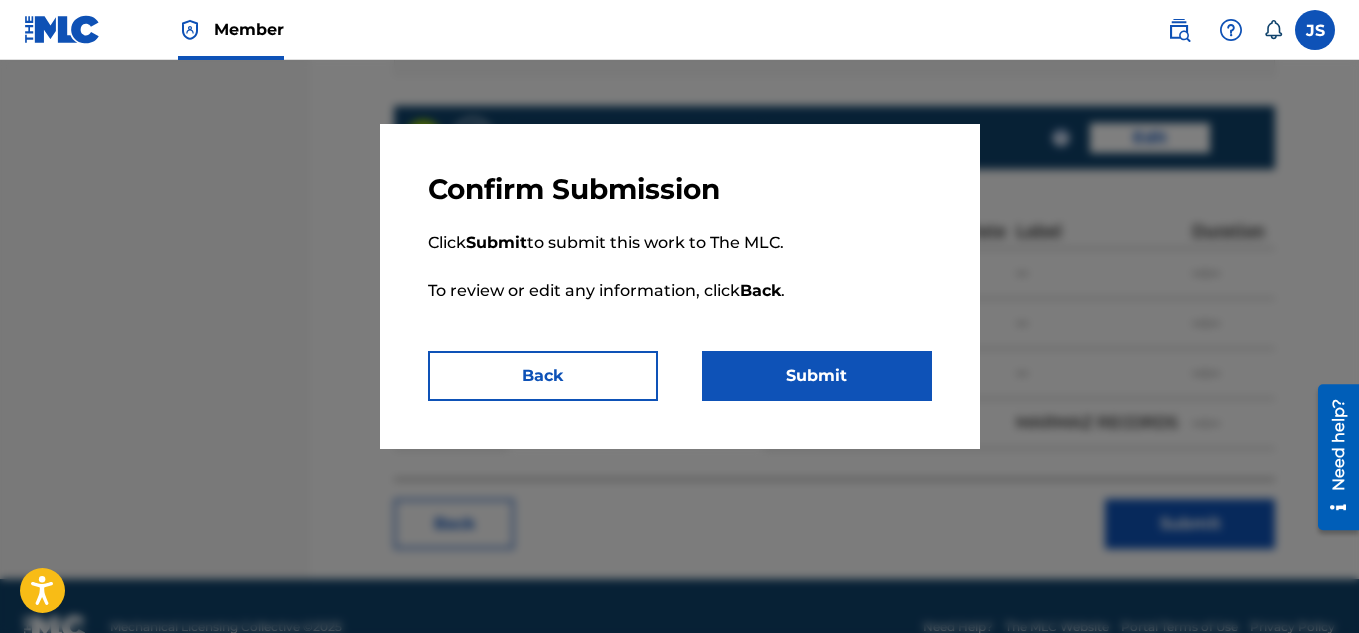 click on "Submit" at bounding box center [817, 376] 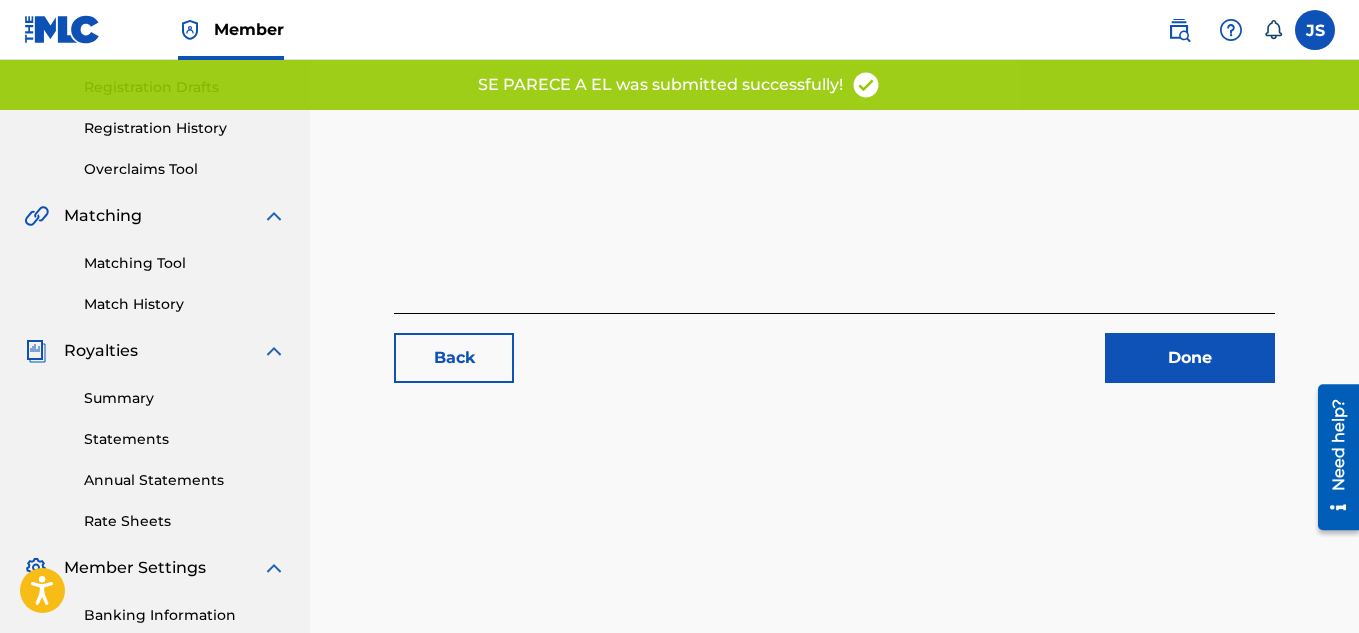 scroll, scrollTop: 333, scrollLeft: 0, axis: vertical 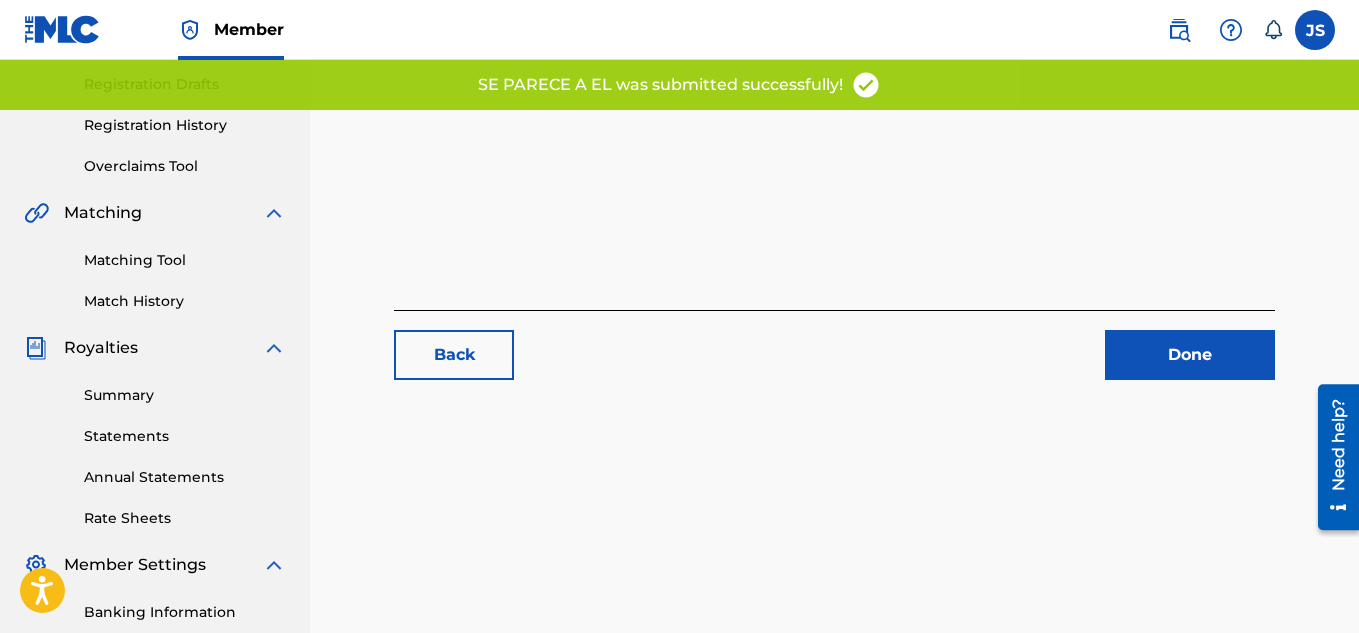 click on "Done" at bounding box center (1190, 355) 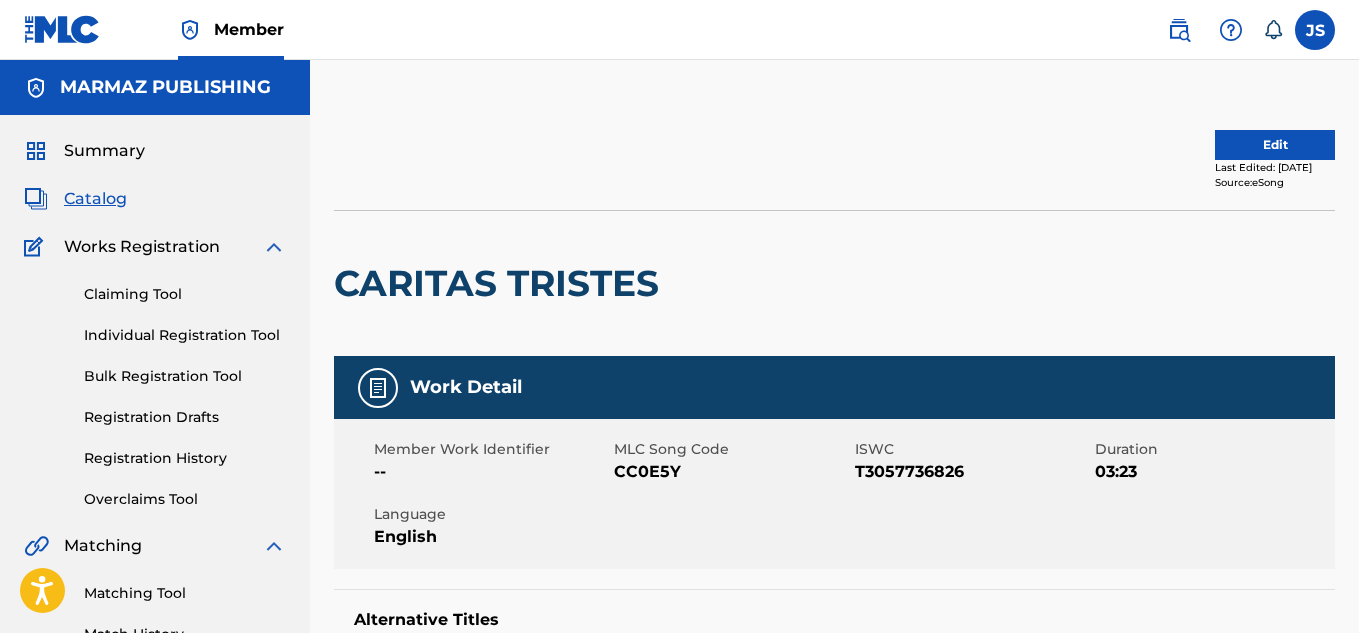 scroll, scrollTop: 0, scrollLeft: 0, axis: both 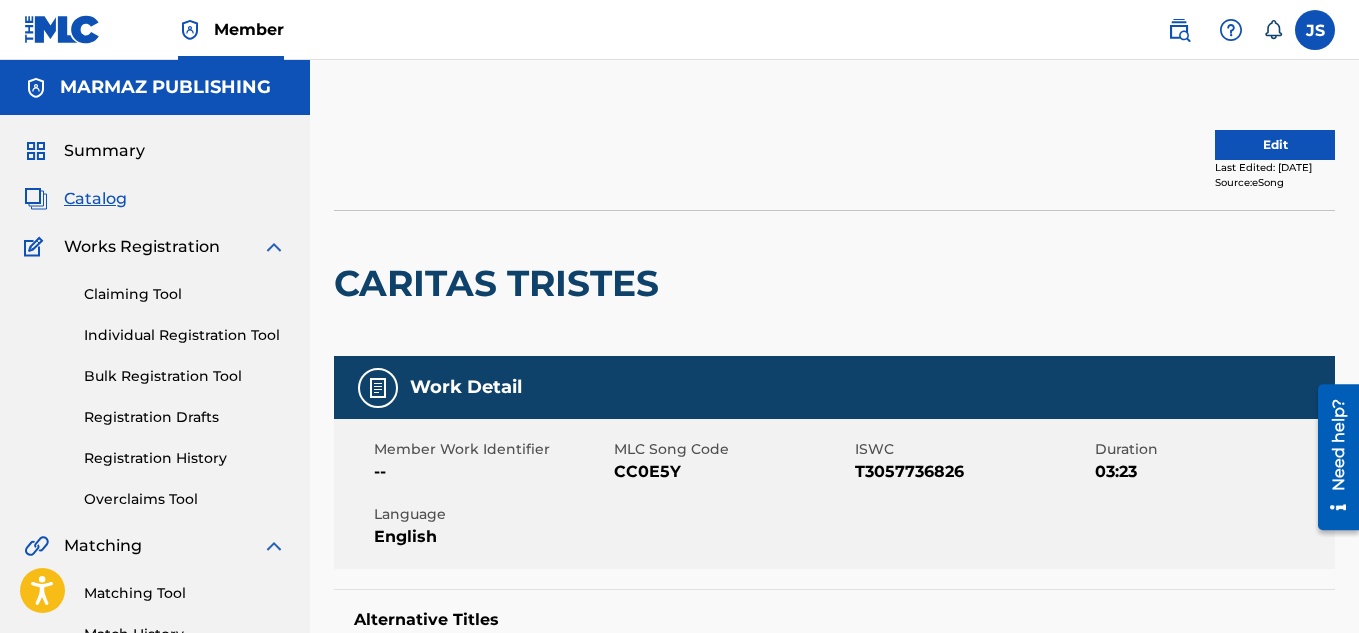 click on "CC0E5Y" at bounding box center (731, 472) 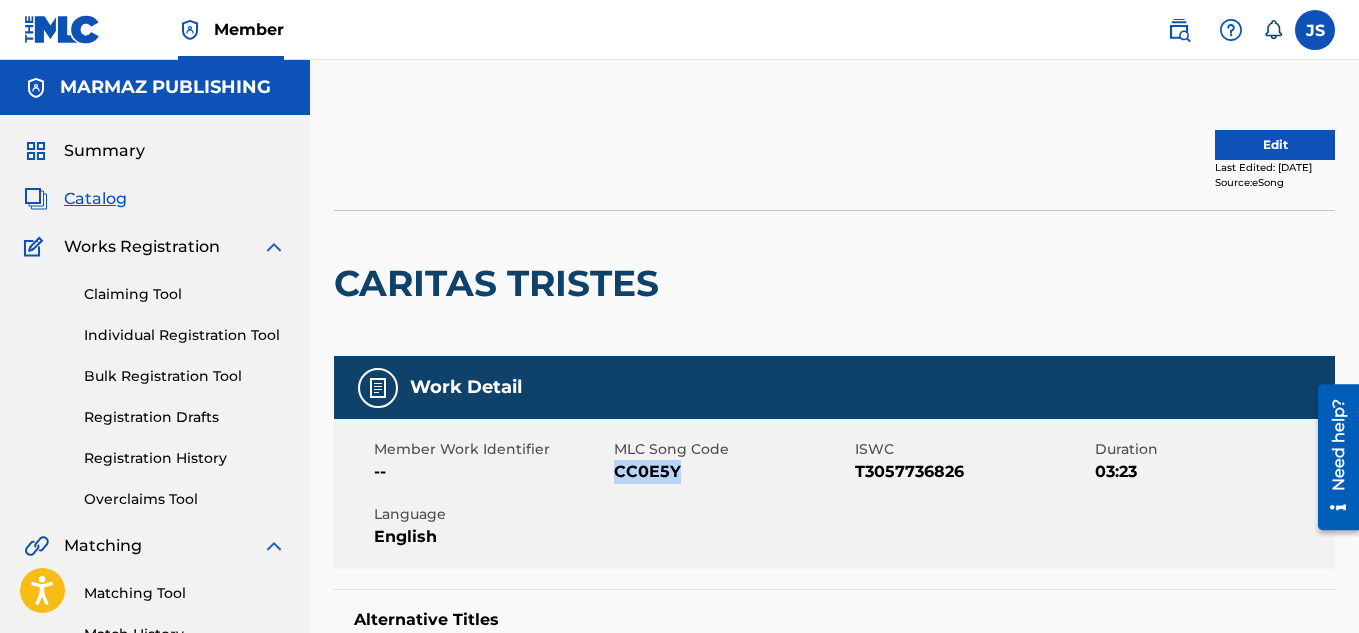 click on "CC0E5Y" at bounding box center (731, 472) 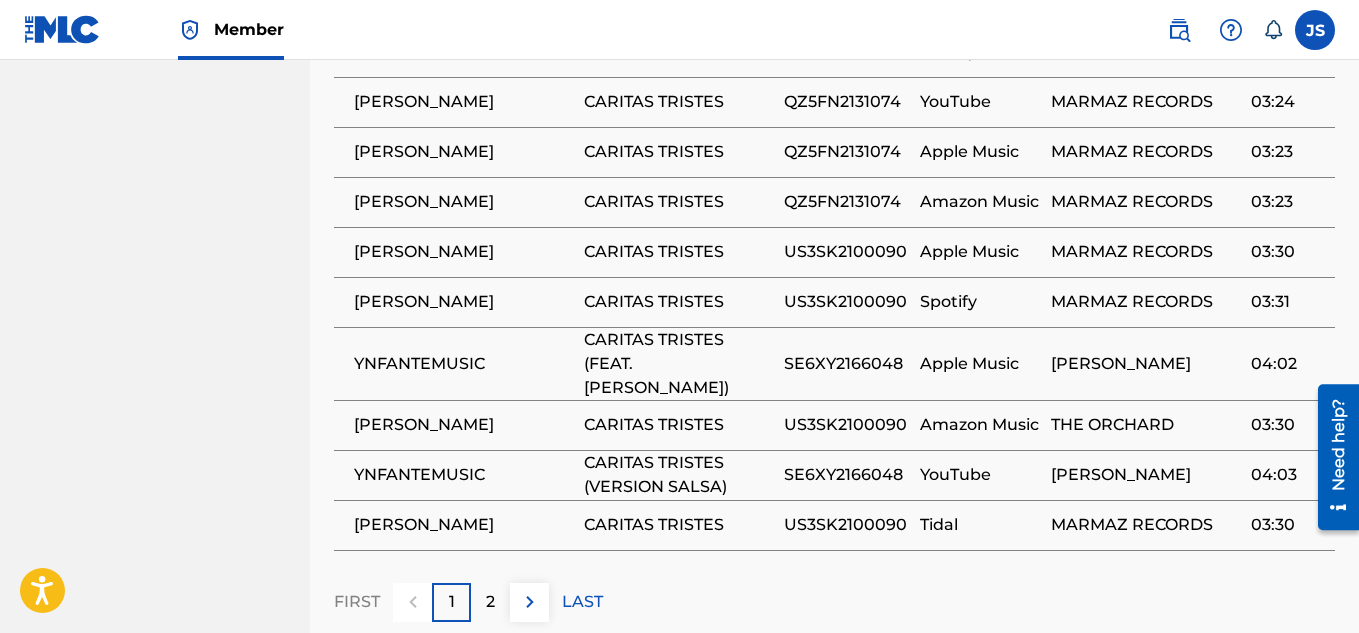 scroll, scrollTop: 1378, scrollLeft: 0, axis: vertical 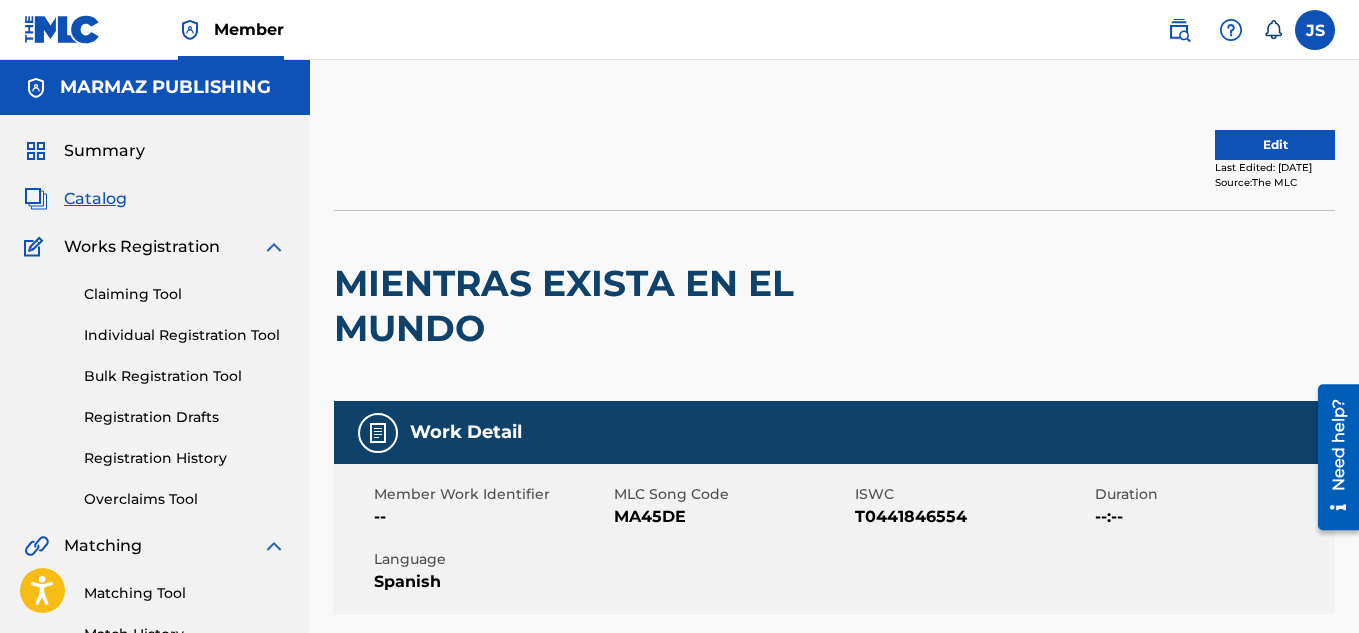 click on "MIENTRAS EXISTA EN EL MUNDO" at bounding box center (634, 306) 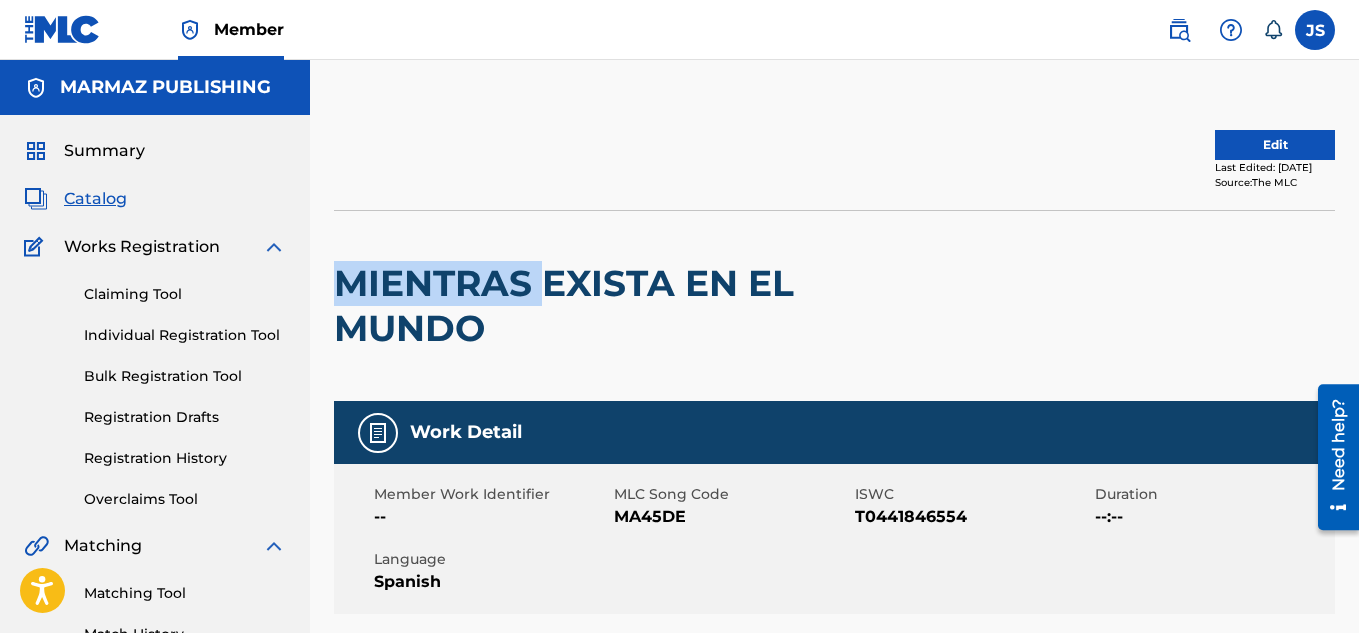 click on "MIENTRAS EXISTA EN EL MUNDO" at bounding box center (634, 306) 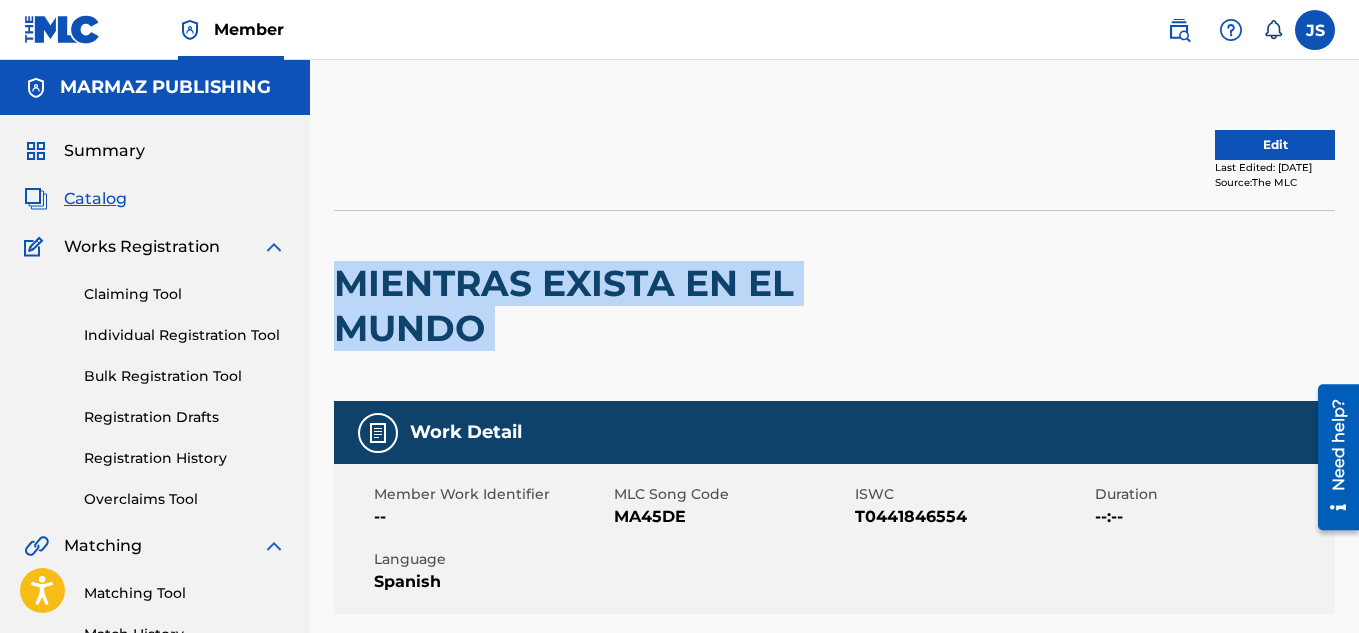 click on "MIENTRAS EXISTA EN EL MUNDO" at bounding box center [634, 306] 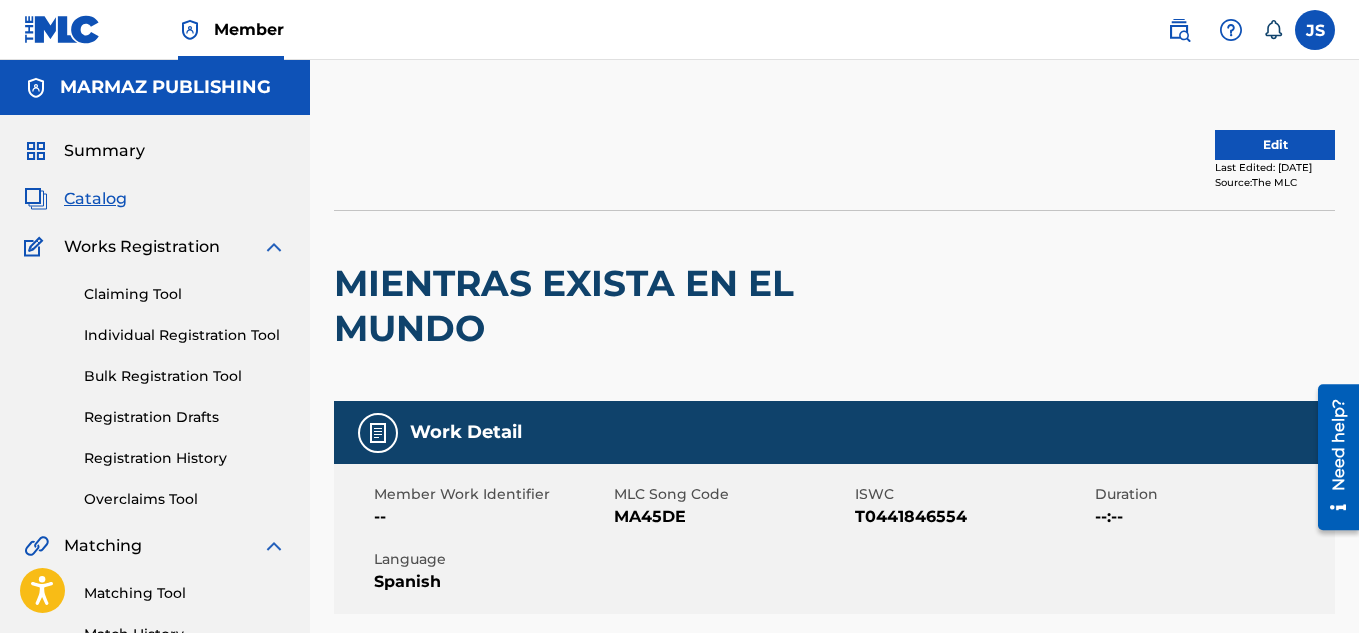 click on "MA45DE" at bounding box center [731, 517] 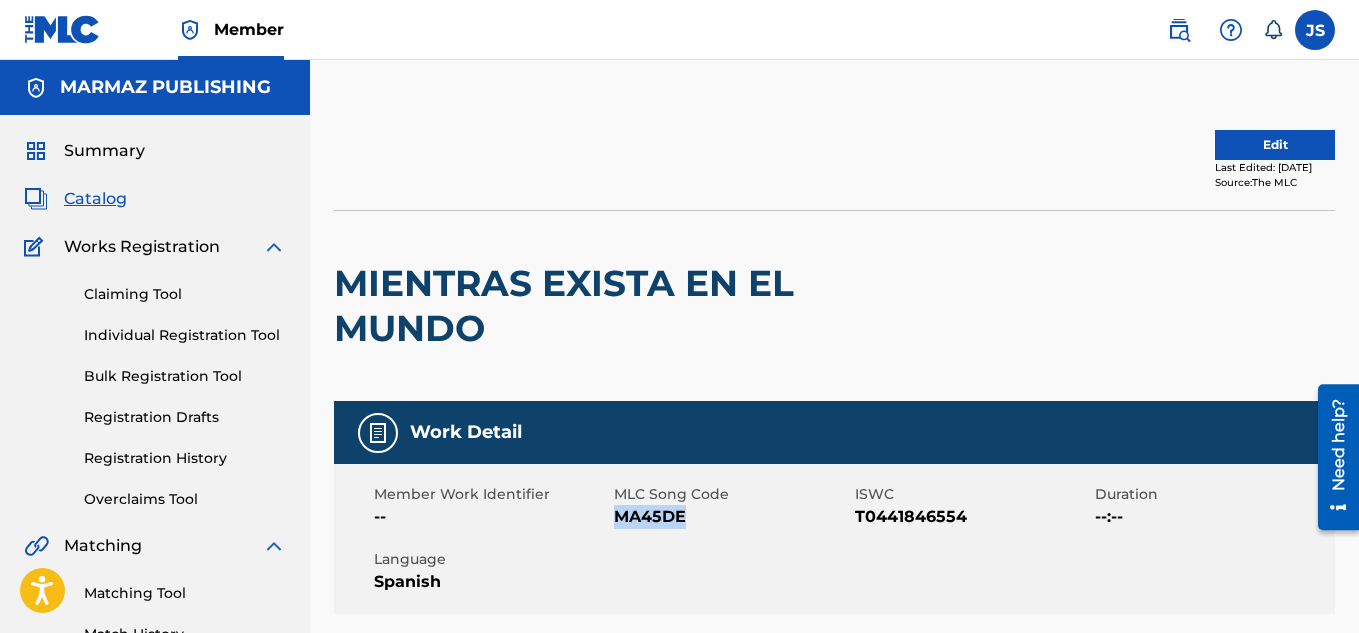 click on "MA45DE" at bounding box center (731, 517) 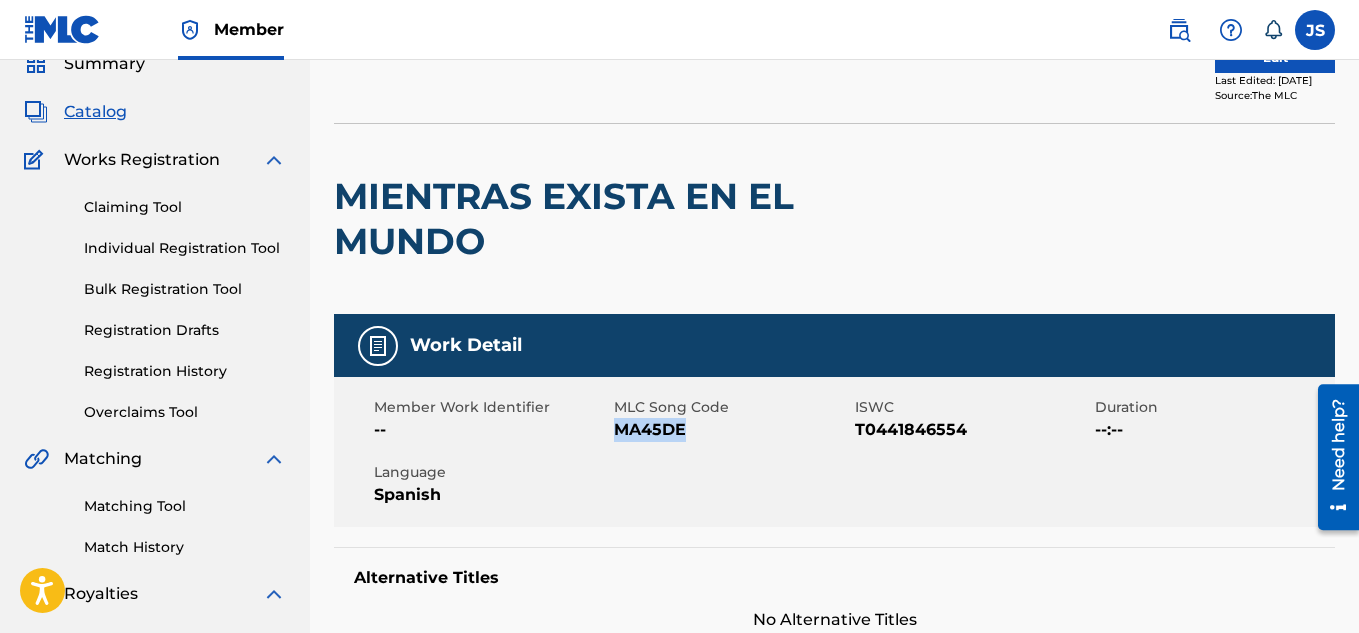 scroll, scrollTop: 72, scrollLeft: 0, axis: vertical 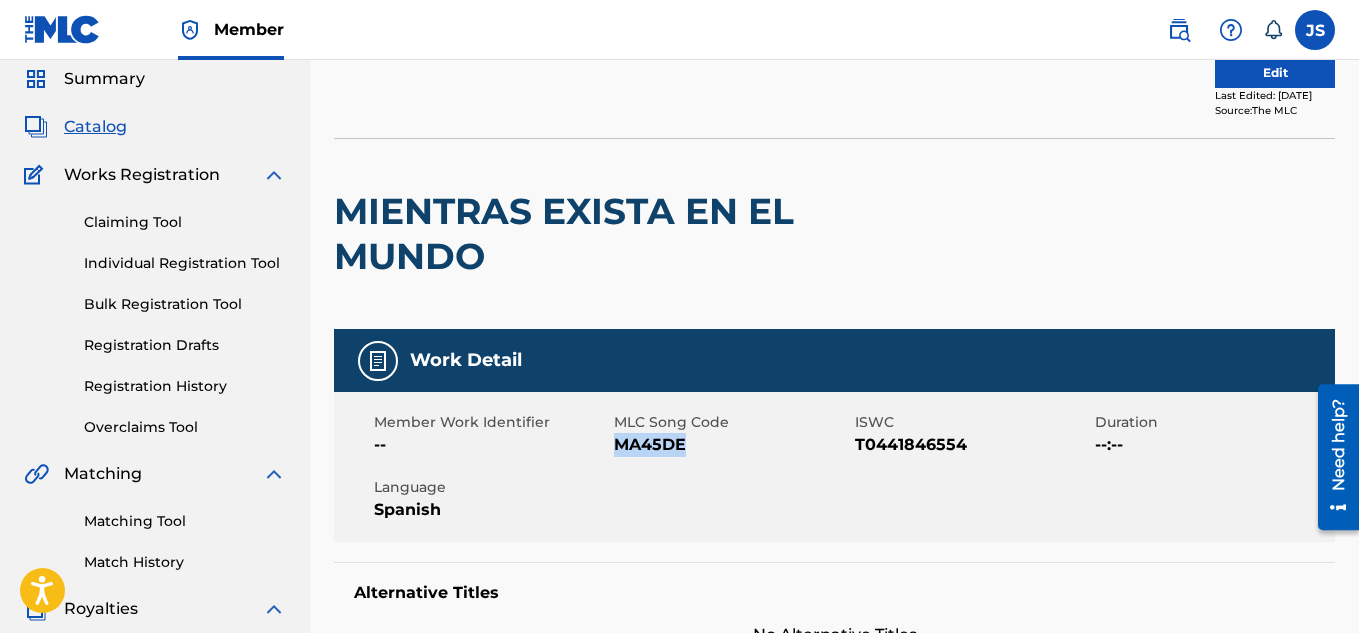 click at bounding box center [1050, 234] 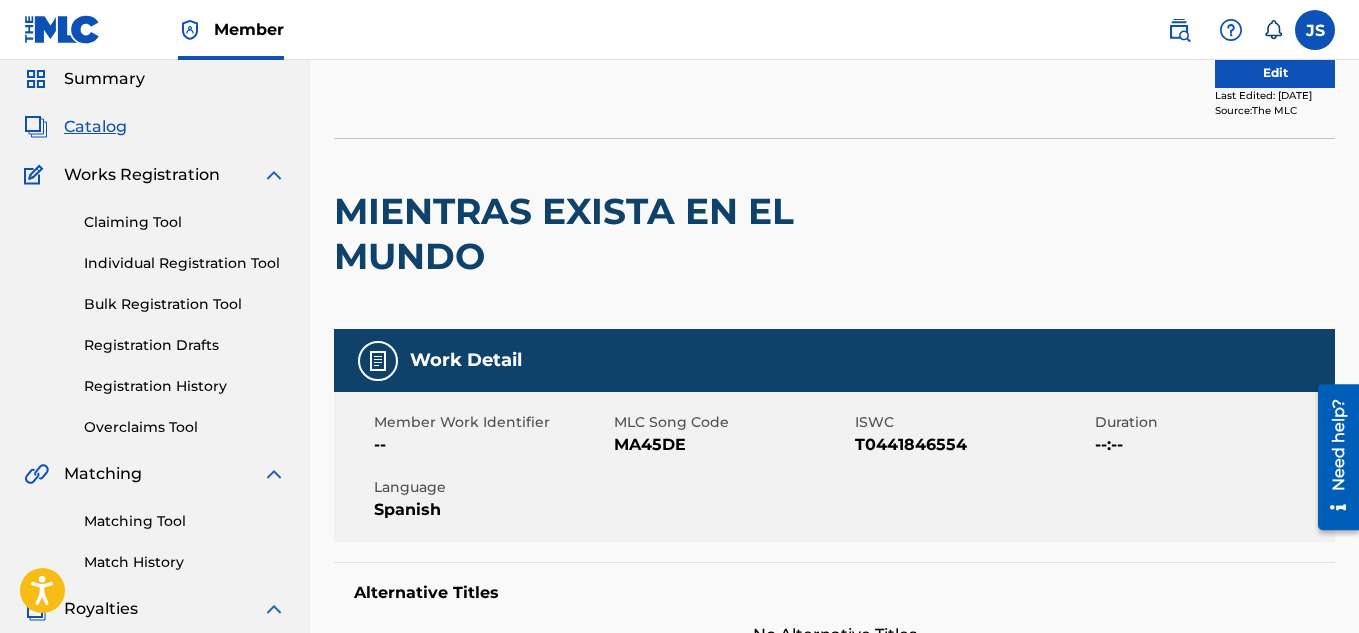 click on "Edit" at bounding box center (1275, 73) 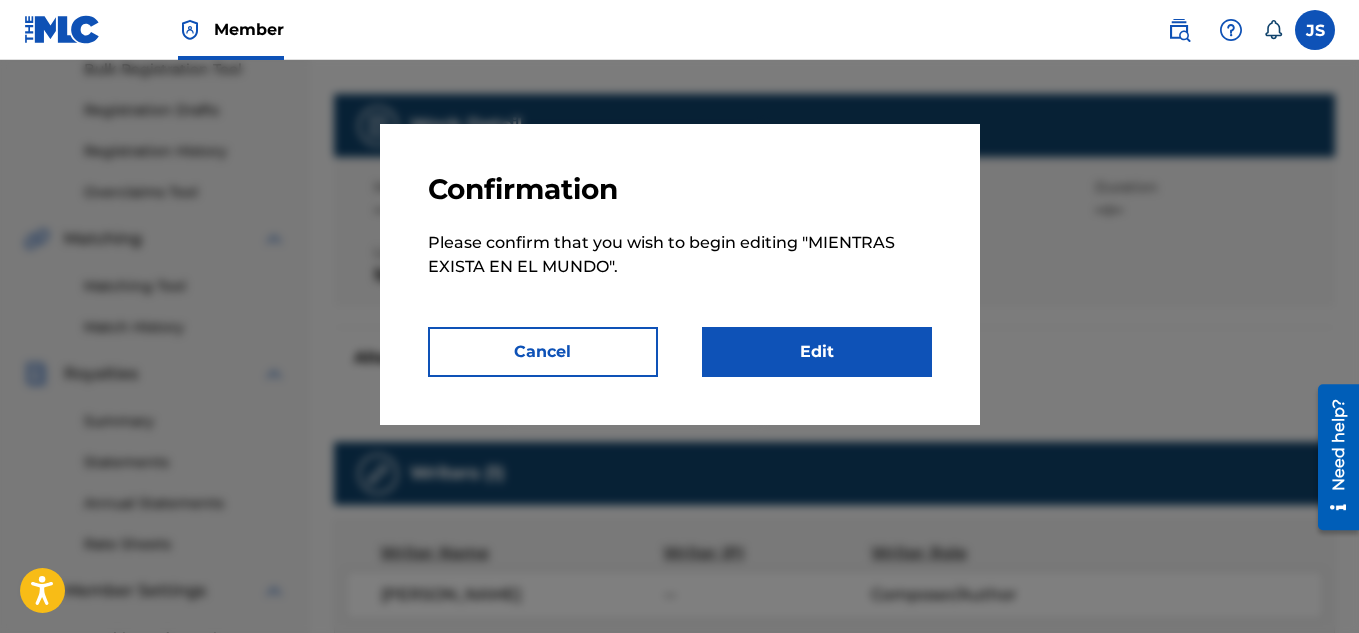 scroll, scrollTop: 312, scrollLeft: 0, axis: vertical 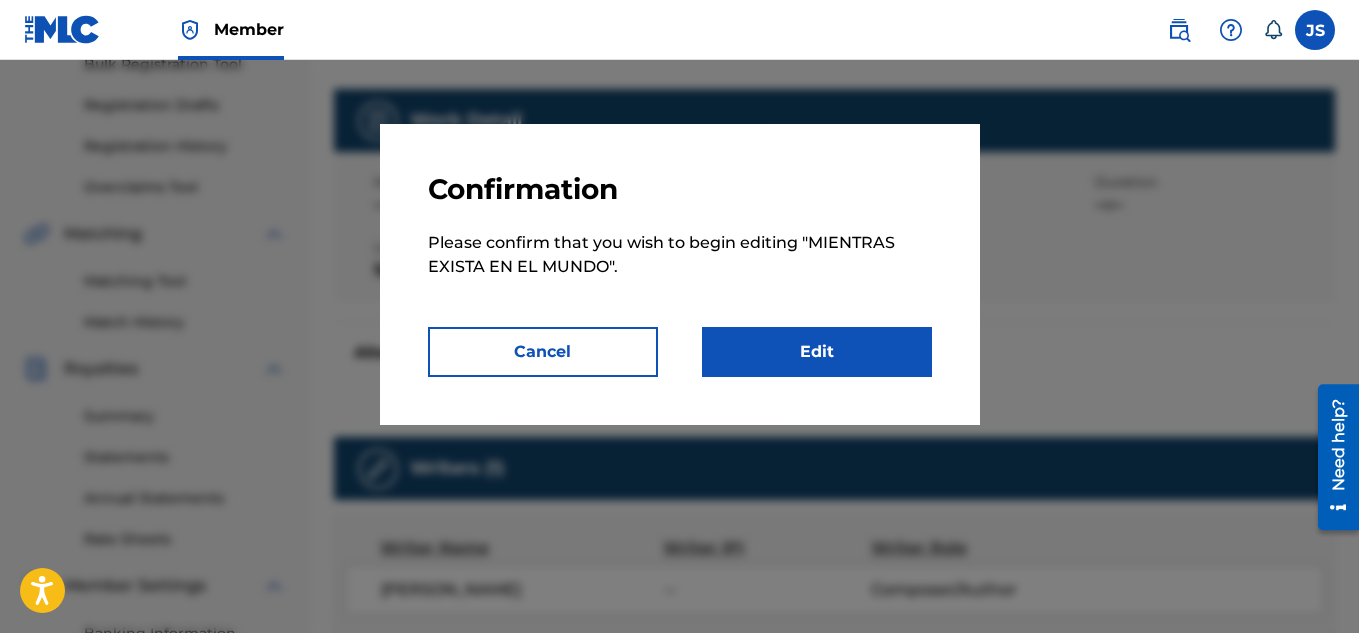 click on "Edit" at bounding box center [817, 352] 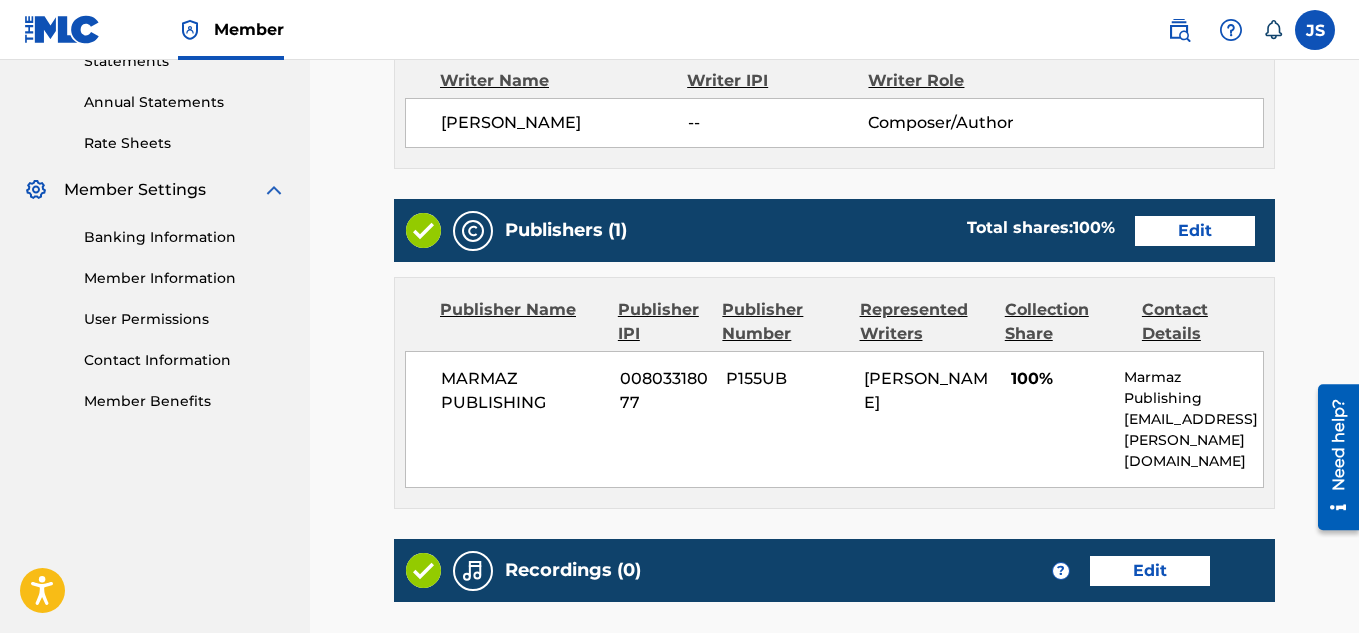 scroll, scrollTop: 709, scrollLeft: 0, axis: vertical 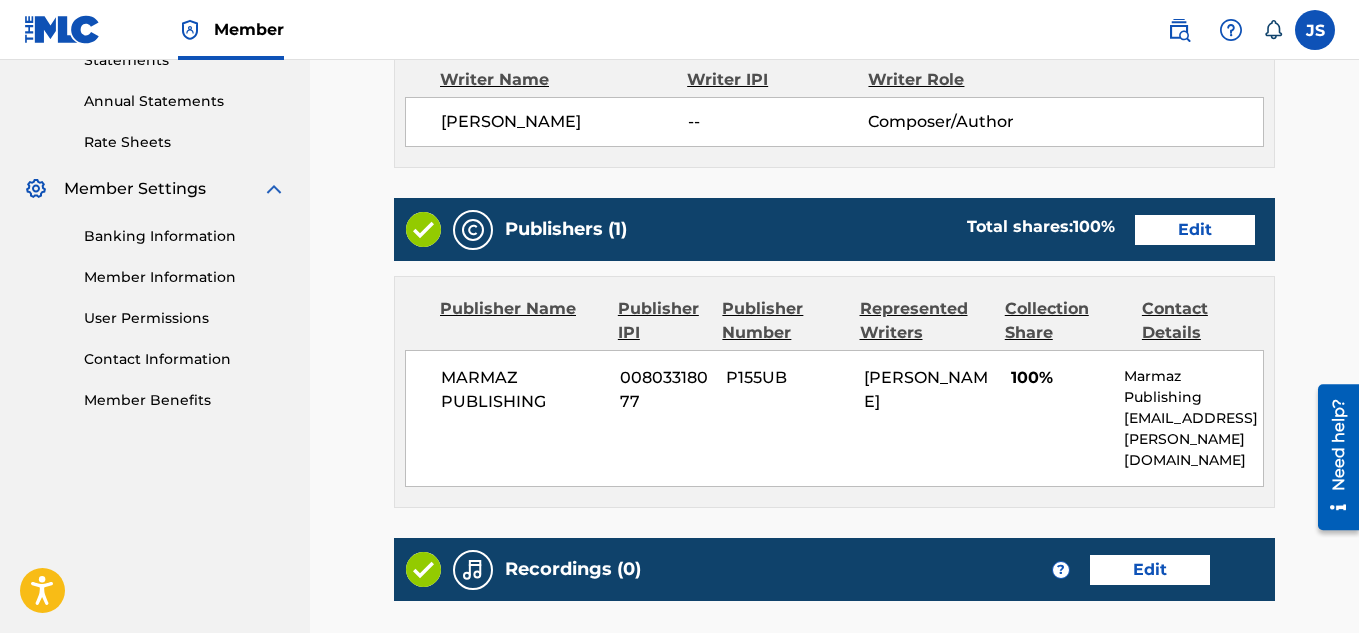 click on "[PERSON_NAME]" at bounding box center (564, 122) 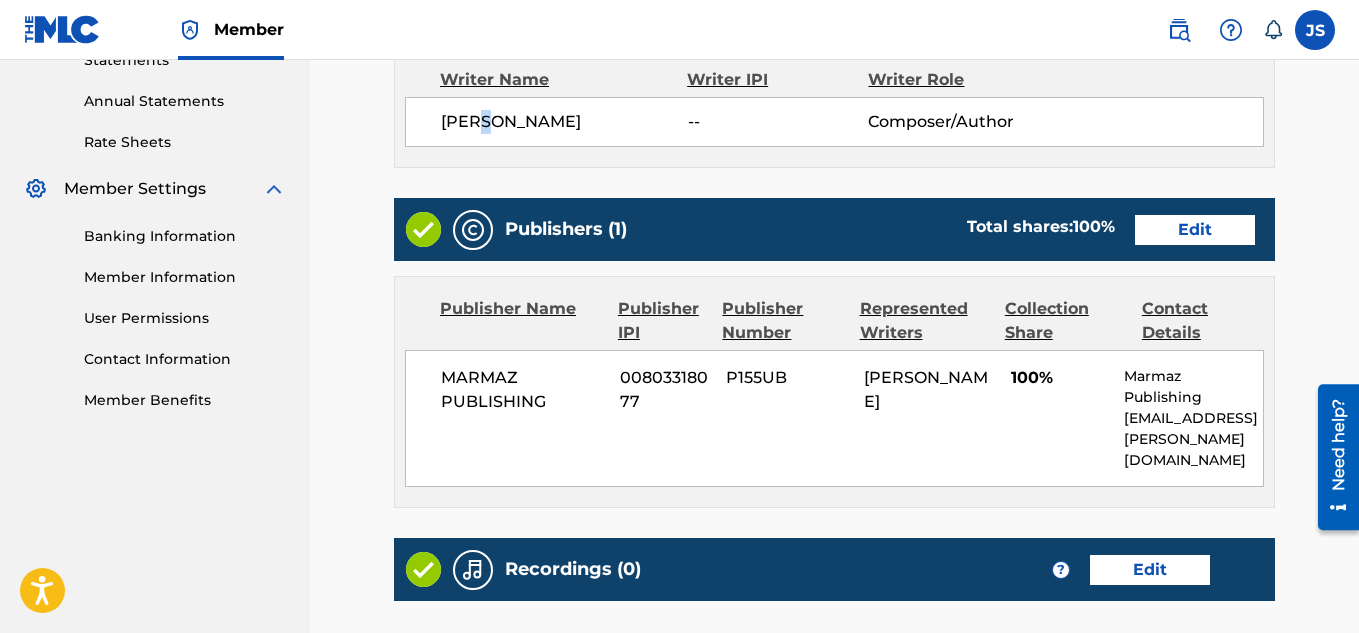click on "[PERSON_NAME]" at bounding box center [564, 122] 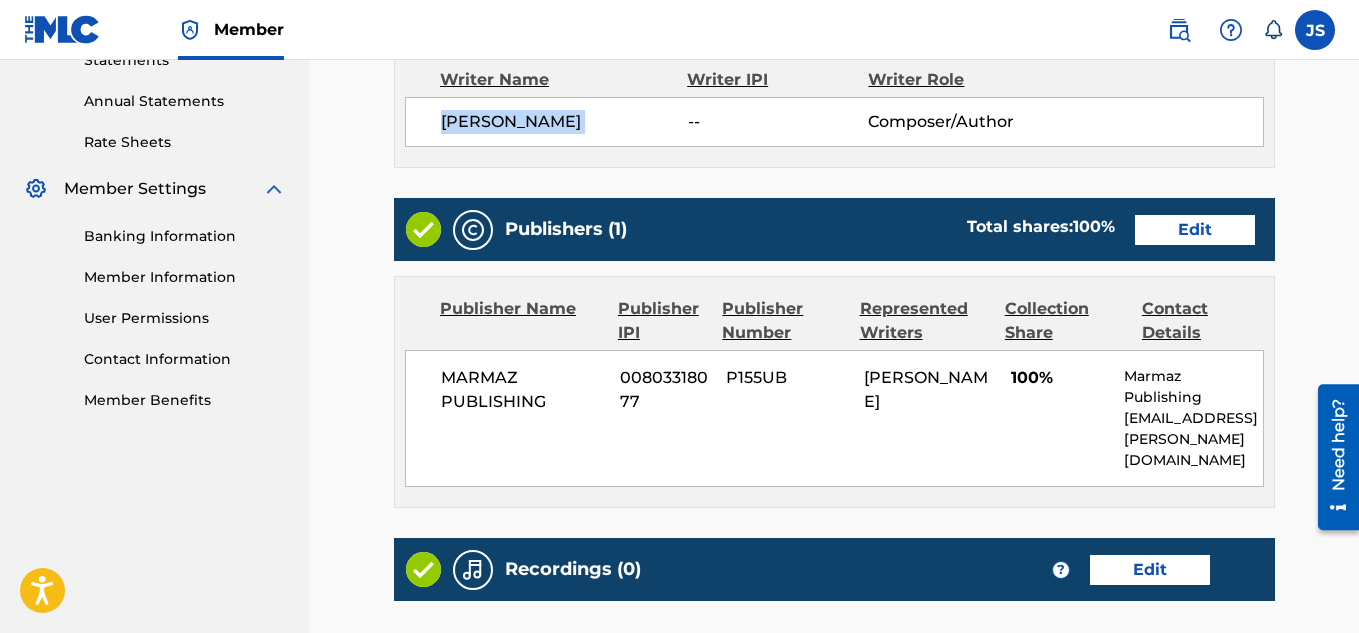 click on "[PERSON_NAME]" at bounding box center (564, 122) 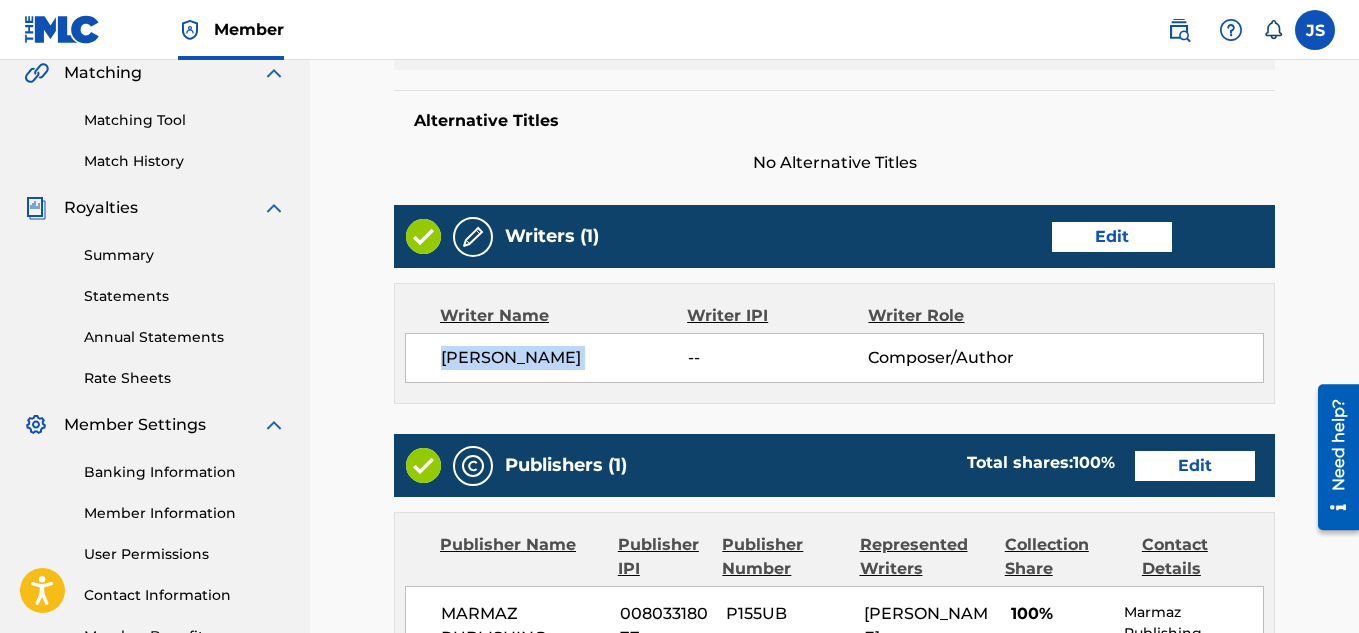 scroll, scrollTop: 437, scrollLeft: 0, axis: vertical 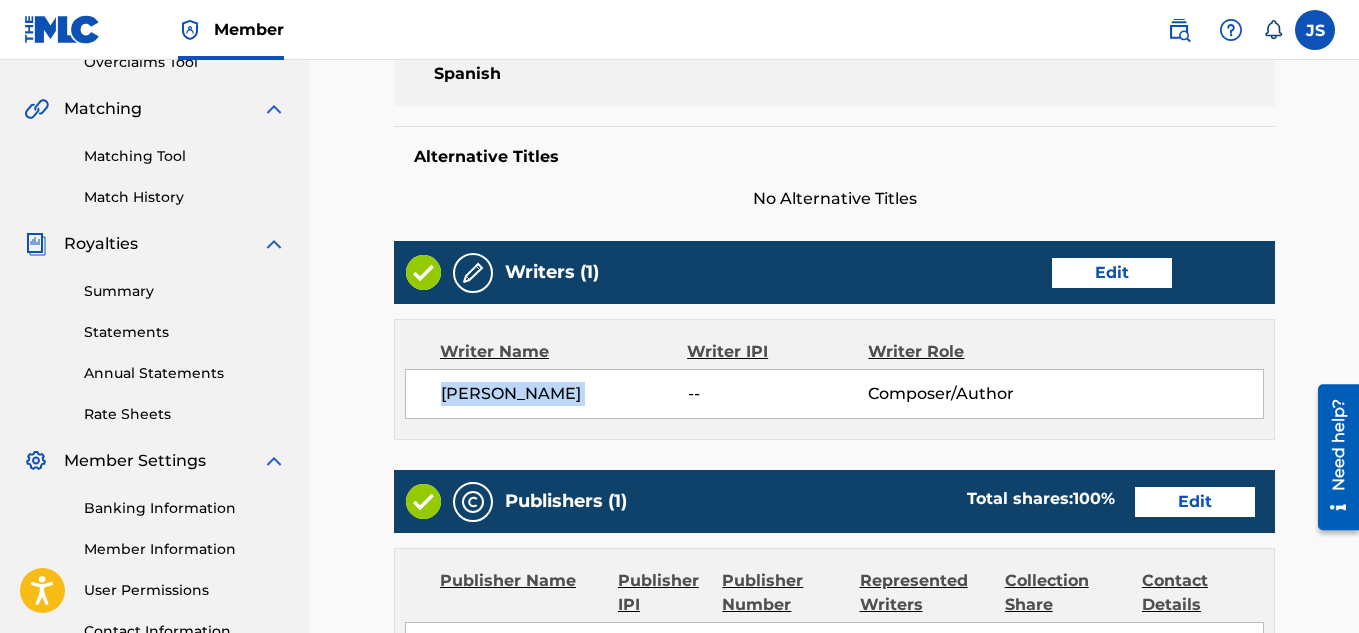 click on "Edit" at bounding box center [1112, 273] 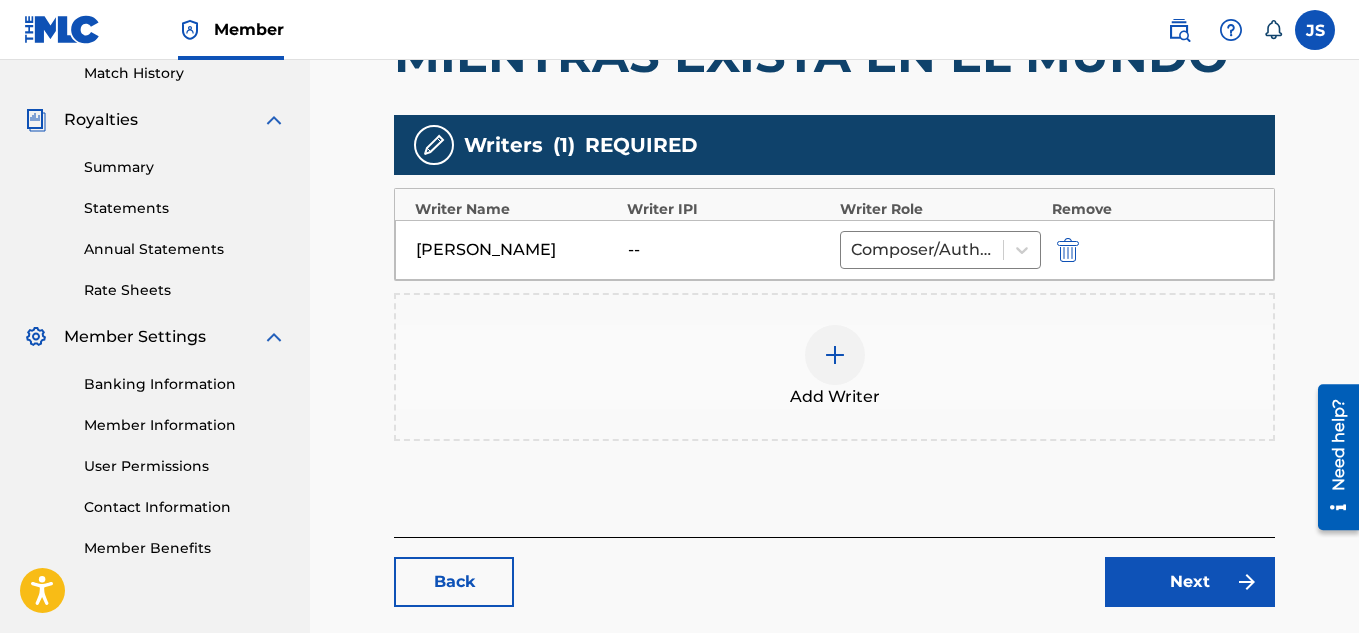 scroll, scrollTop: 661, scrollLeft: 0, axis: vertical 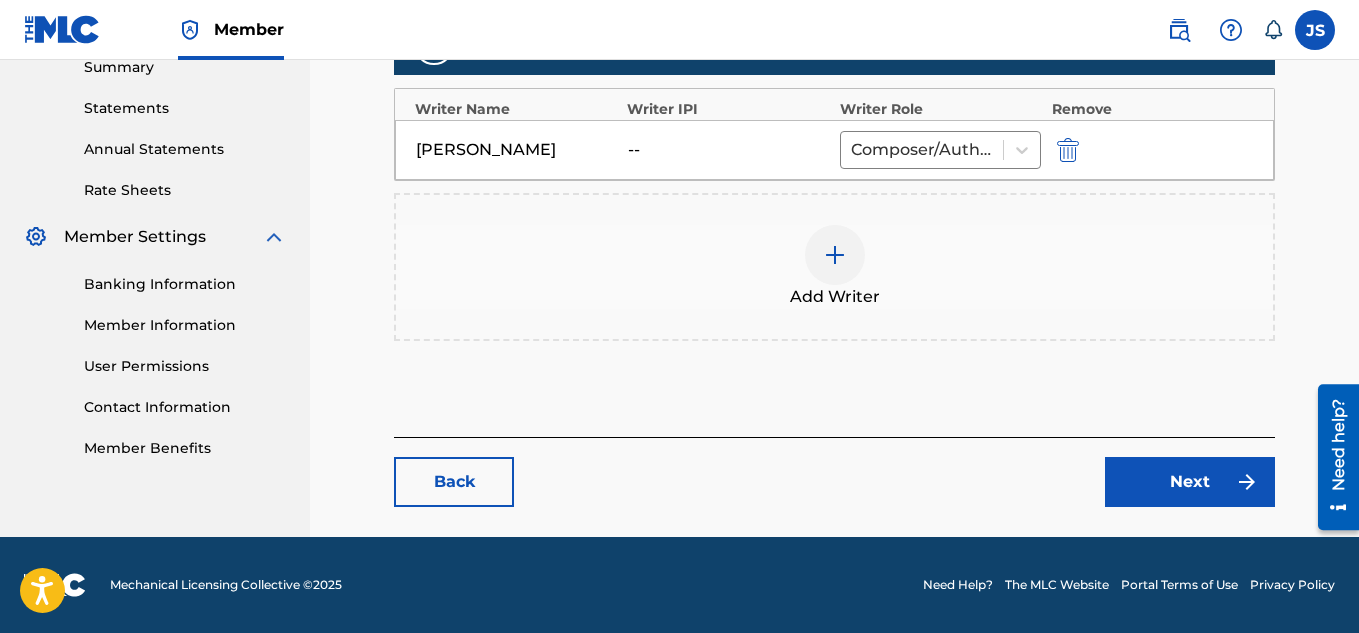 click at bounding box center (1068, 150) 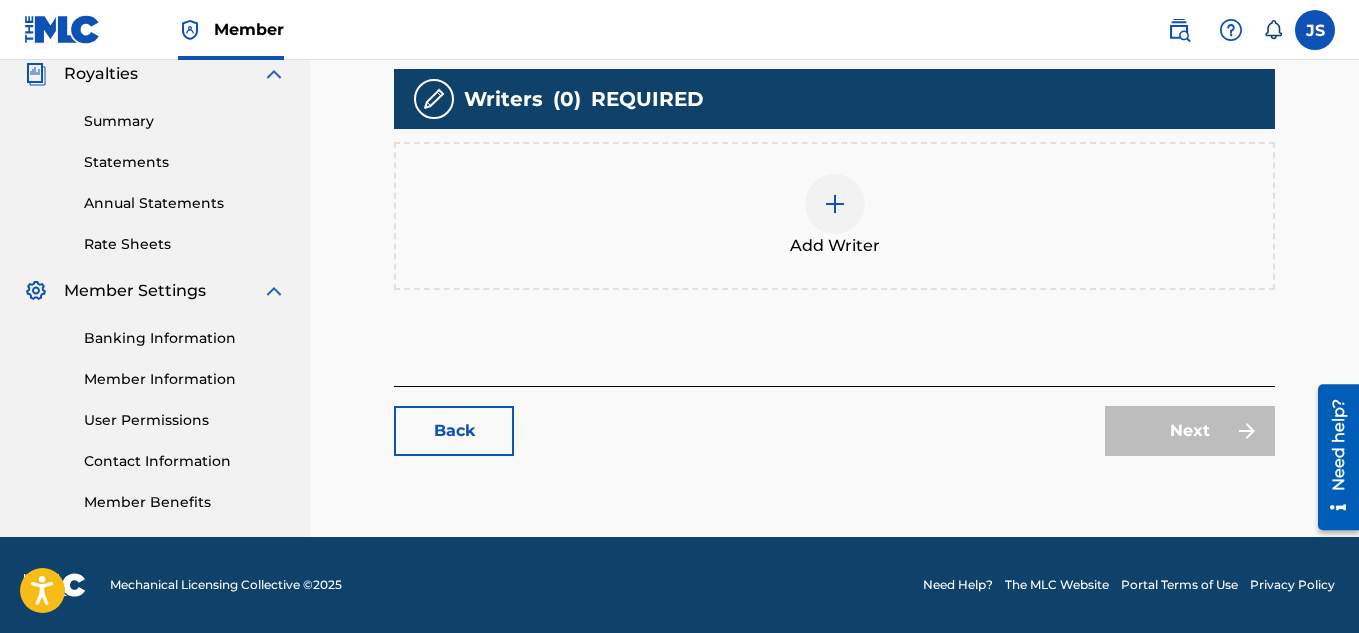 scroll, scrollTop: 607, scrollLeft: 0, axis: vertical 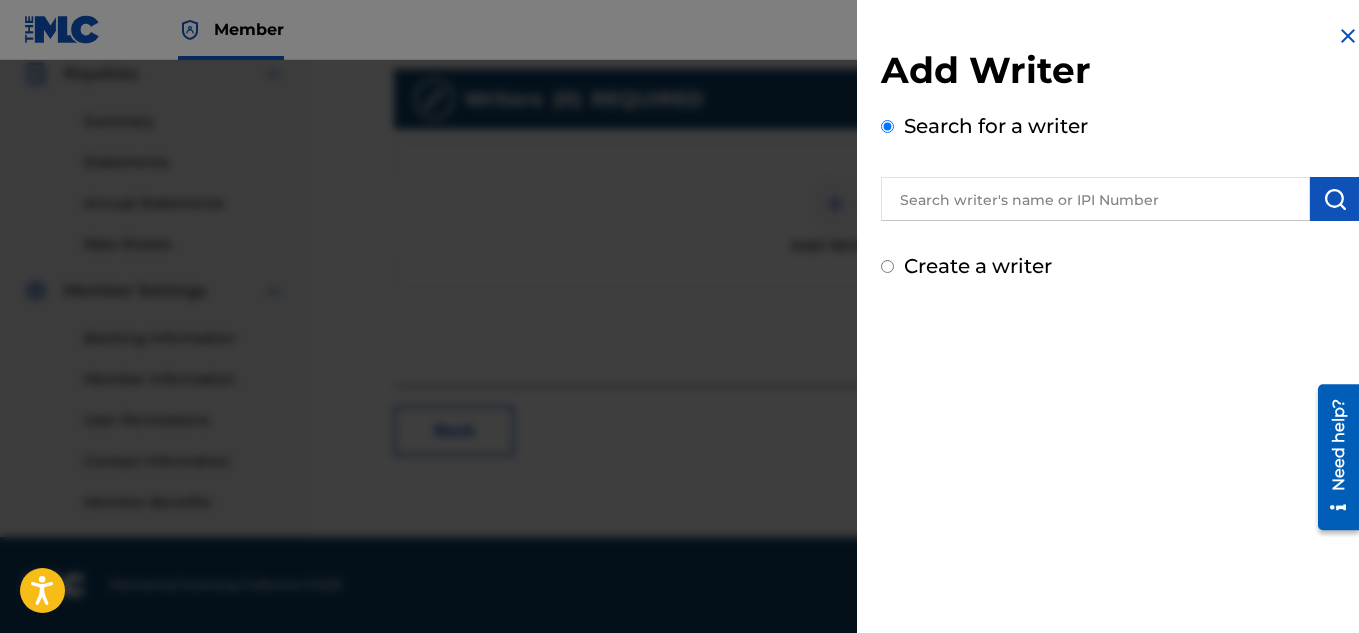 click at bounding box center [1095, 199] 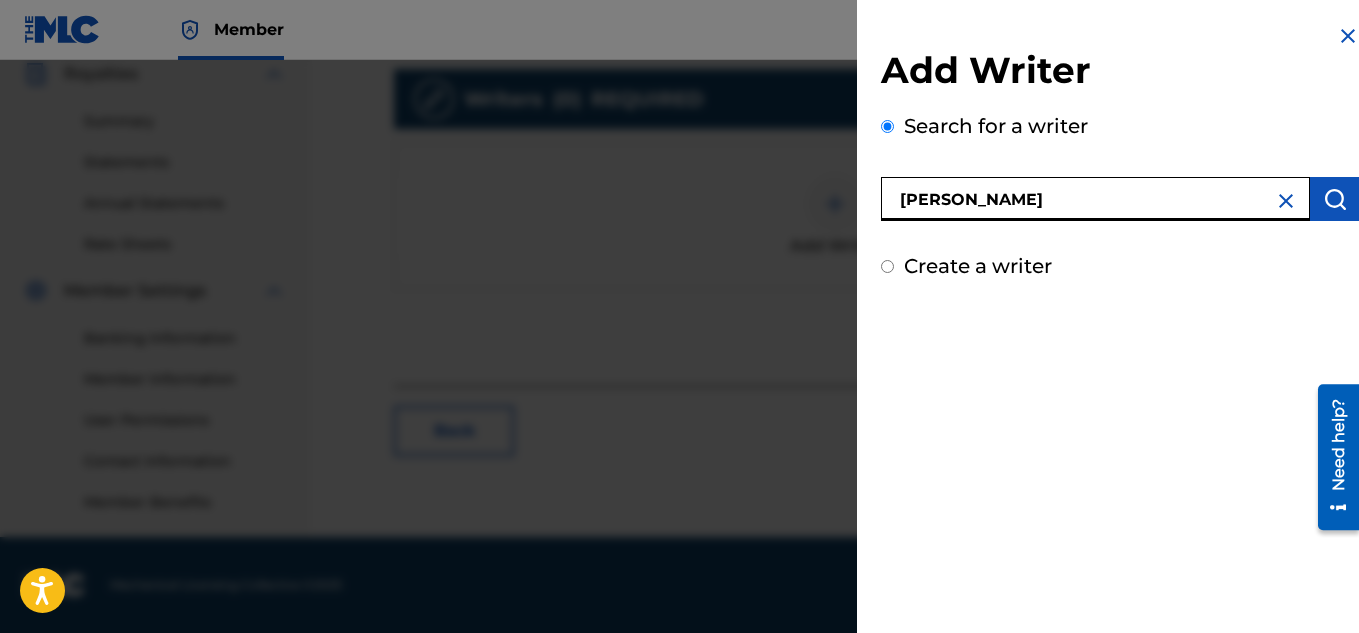 type on "[PERSON_NAME]" 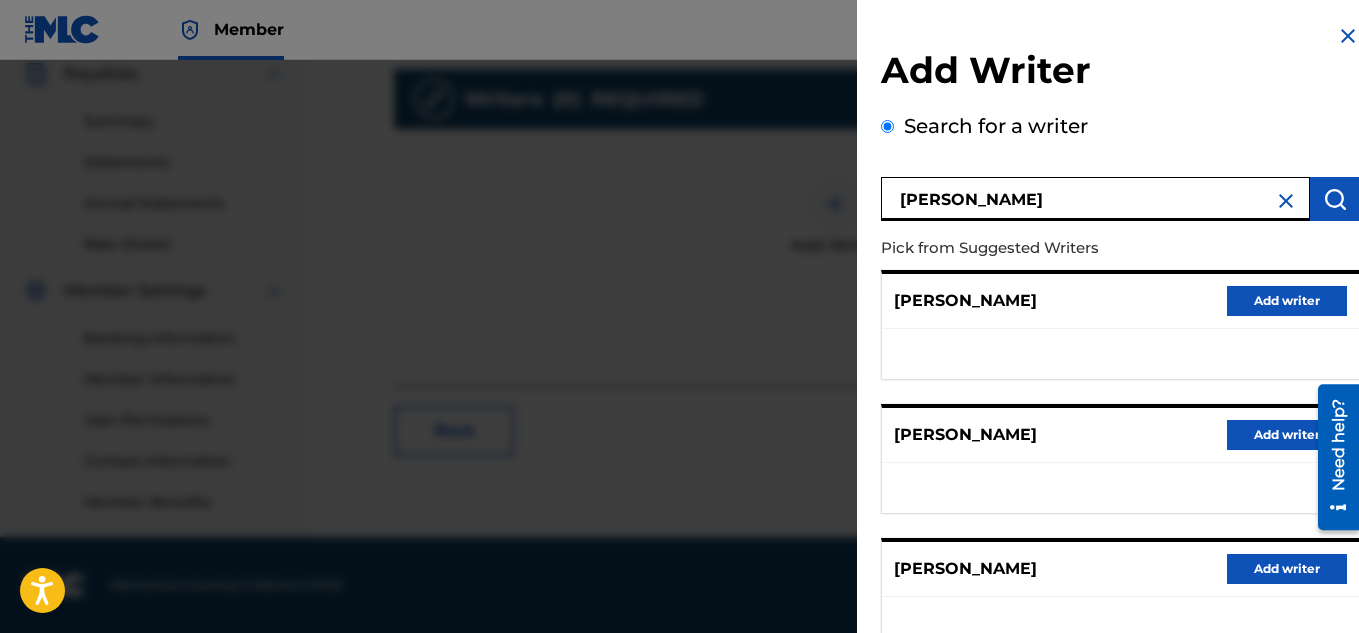 scroll, scrollTop: 409, scrollLeft: 0, axis: vertical 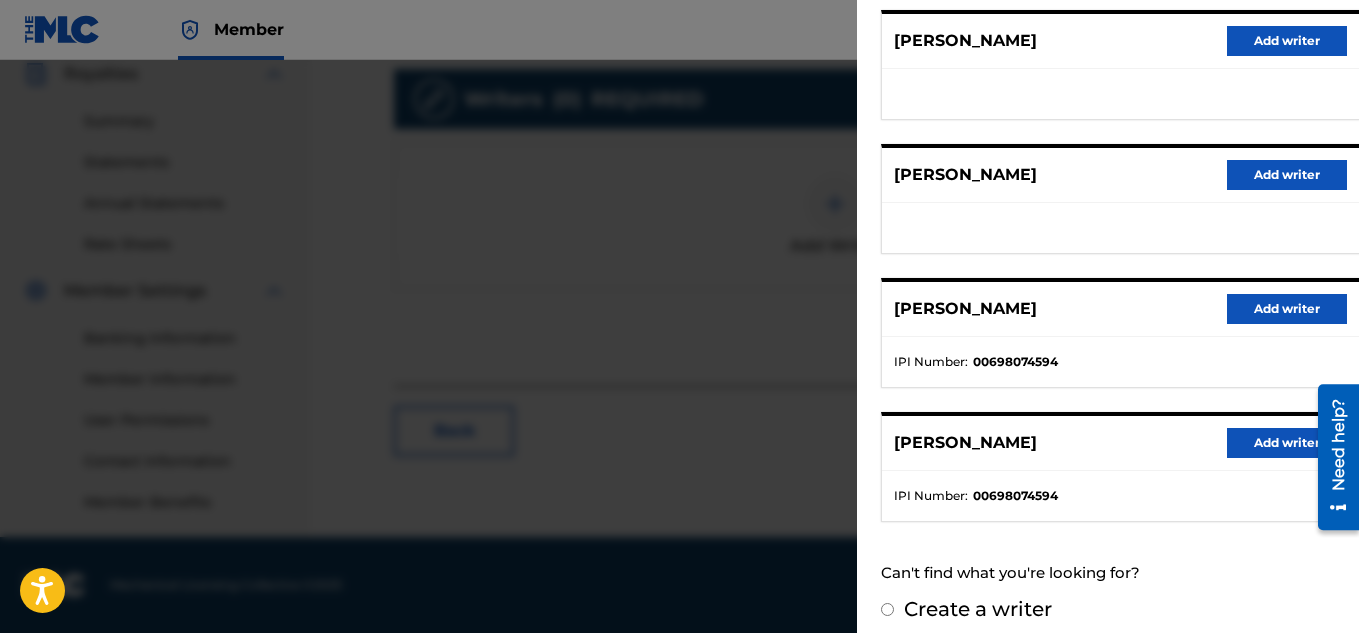 click on "Add writer" at bounding box center (1287, 443) 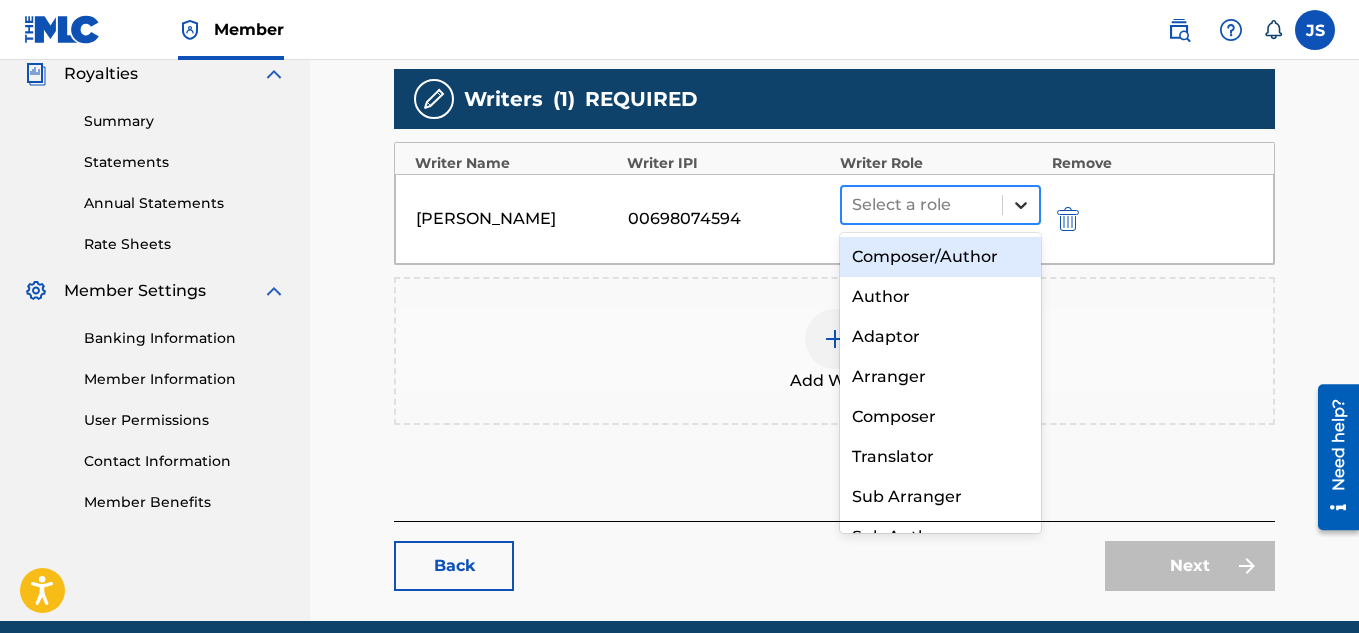 click at bounding box center [1021, 205] 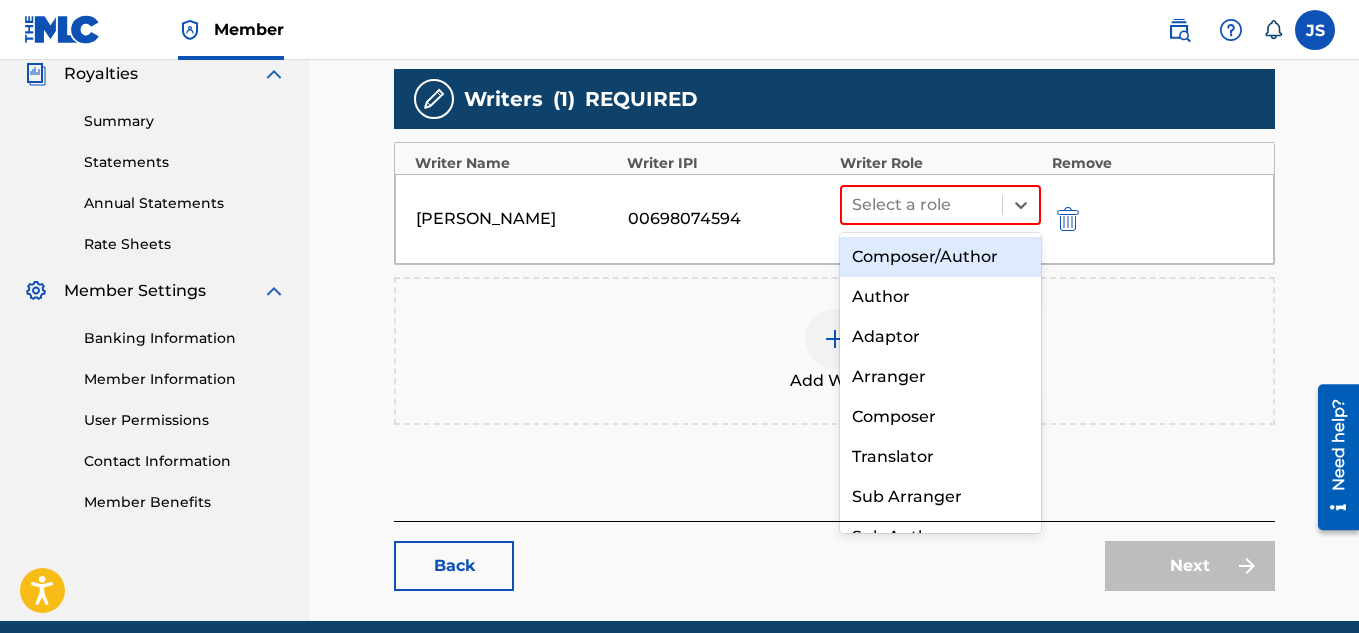 click on "Composer/Author" at bounding box center (941, 257) 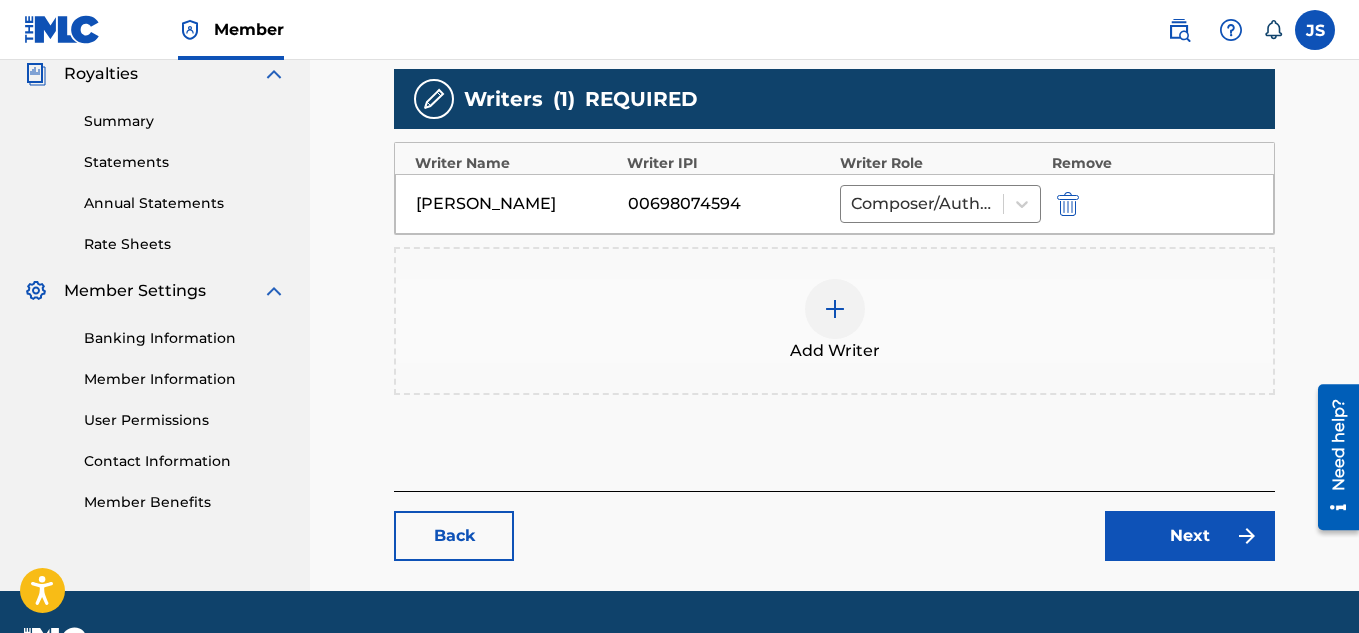 click on "Next" at bounding box center (1190, 536) 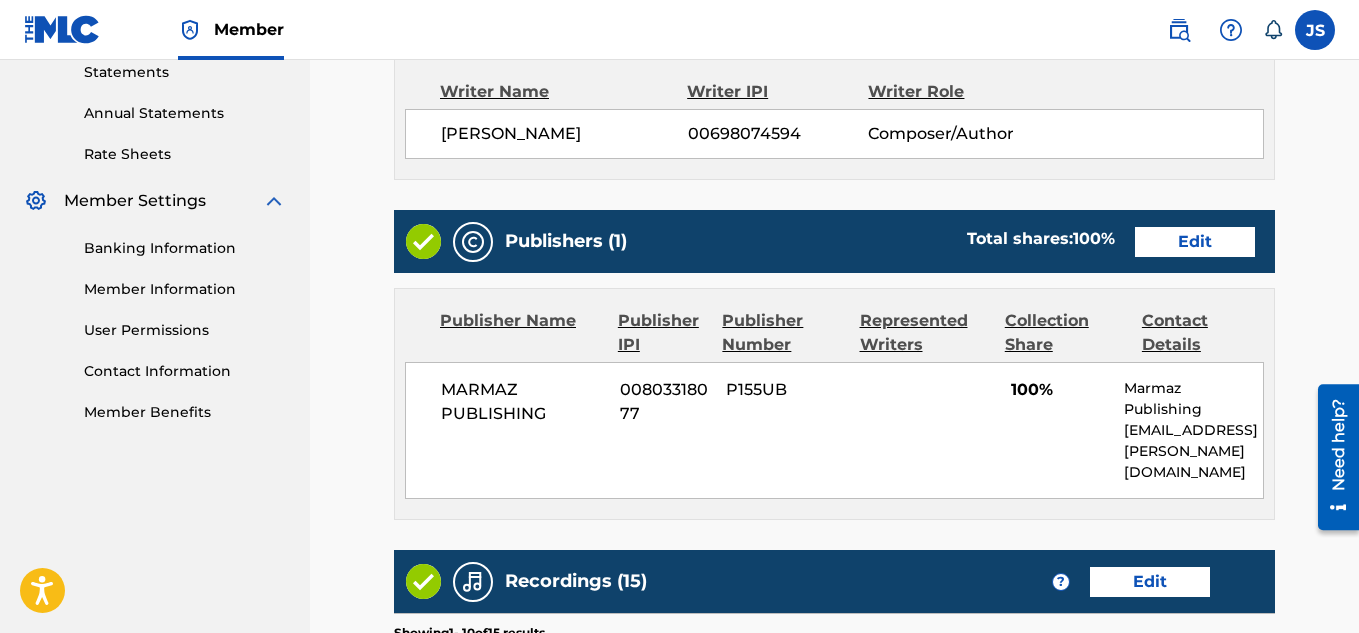 scroll, scrollTop: 698, scrollLeft: 0, axis: vertical 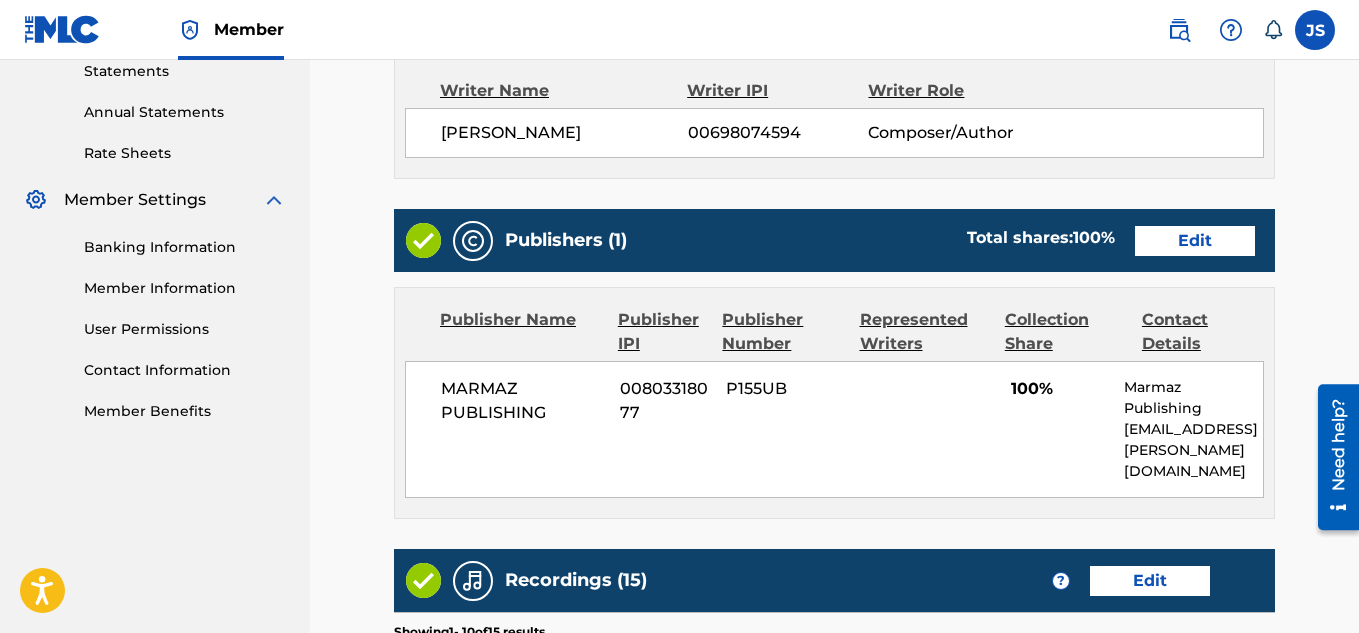 click on "Edit" at bounding box center [1195, 241] 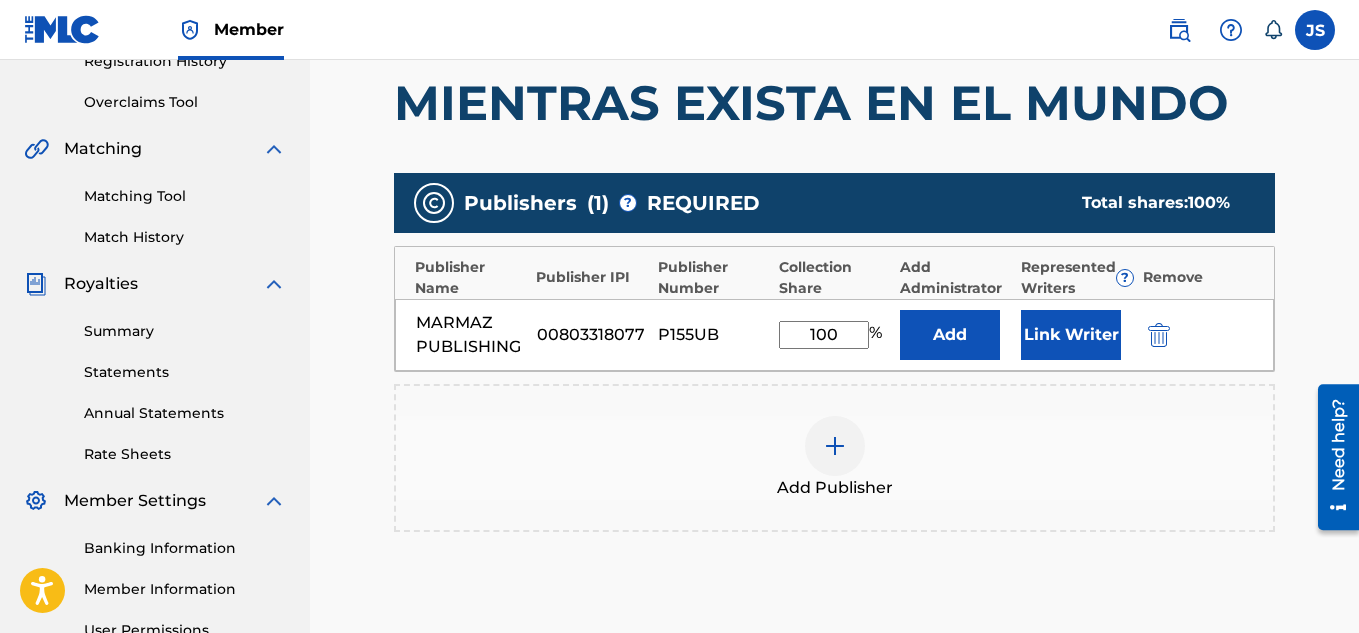 scroll, scrollTop: 421, scrollLeft: 0, axis: vertical 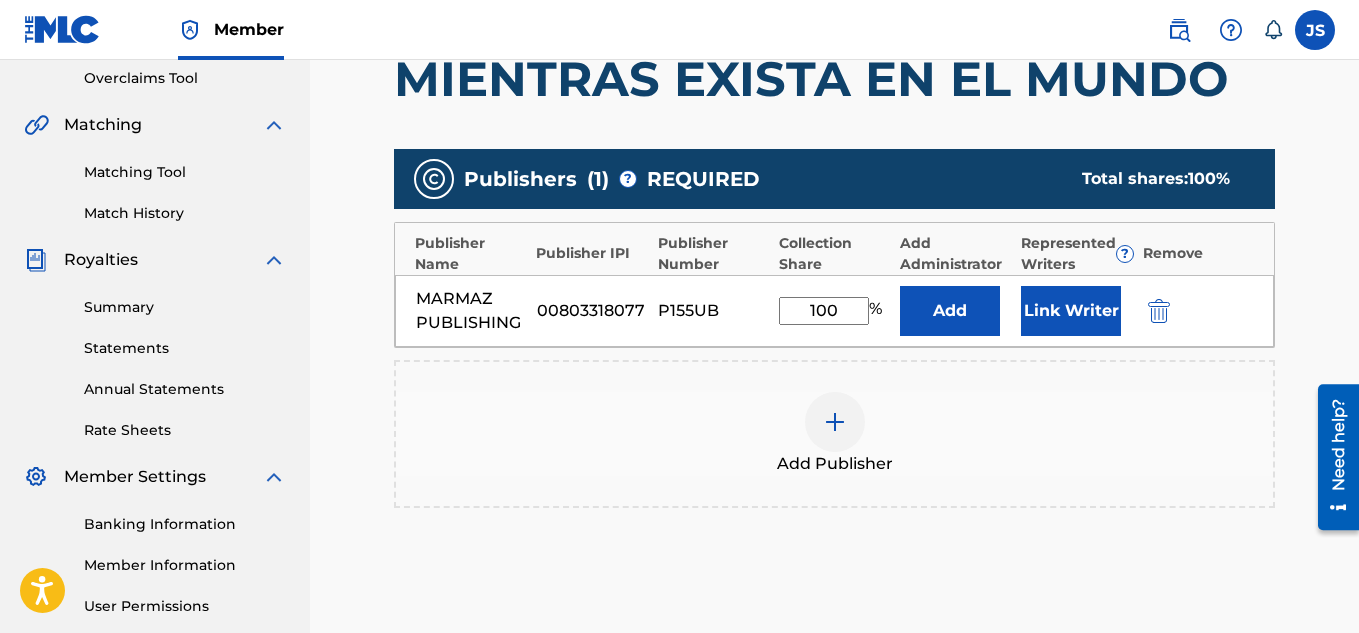 click on "Link Writer" at bounding box center [1071, 311] 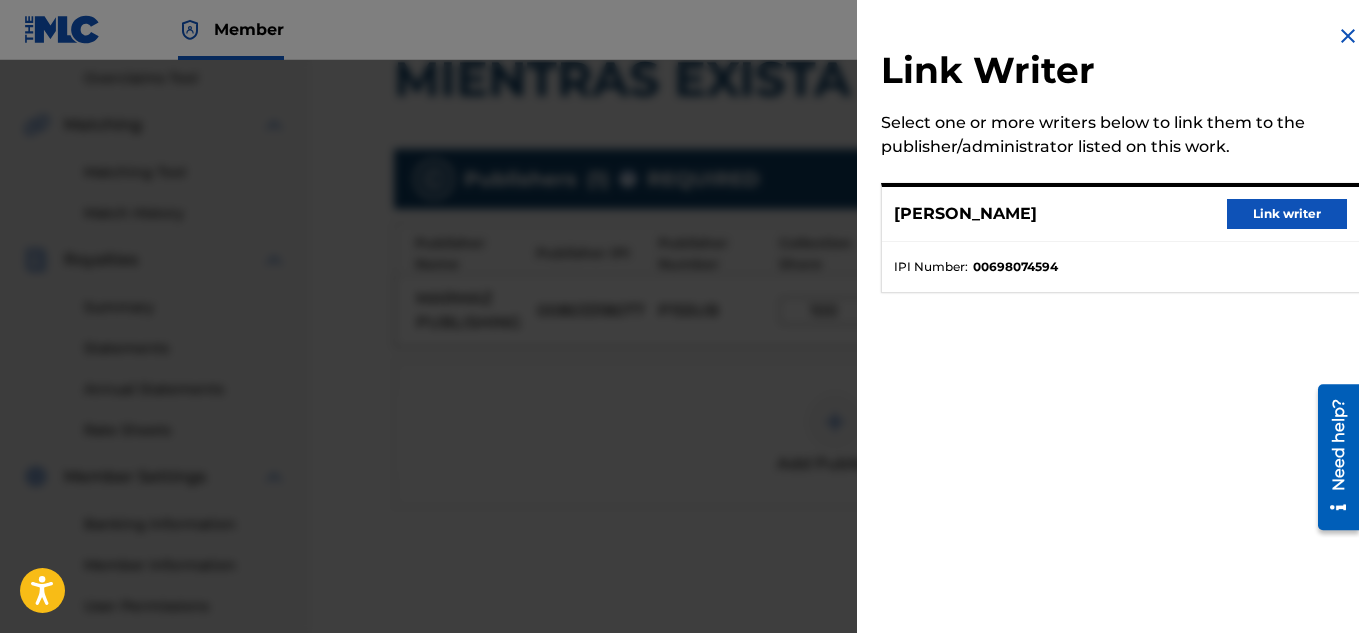 click on "Link writer" at bounding box center (1287, 214) 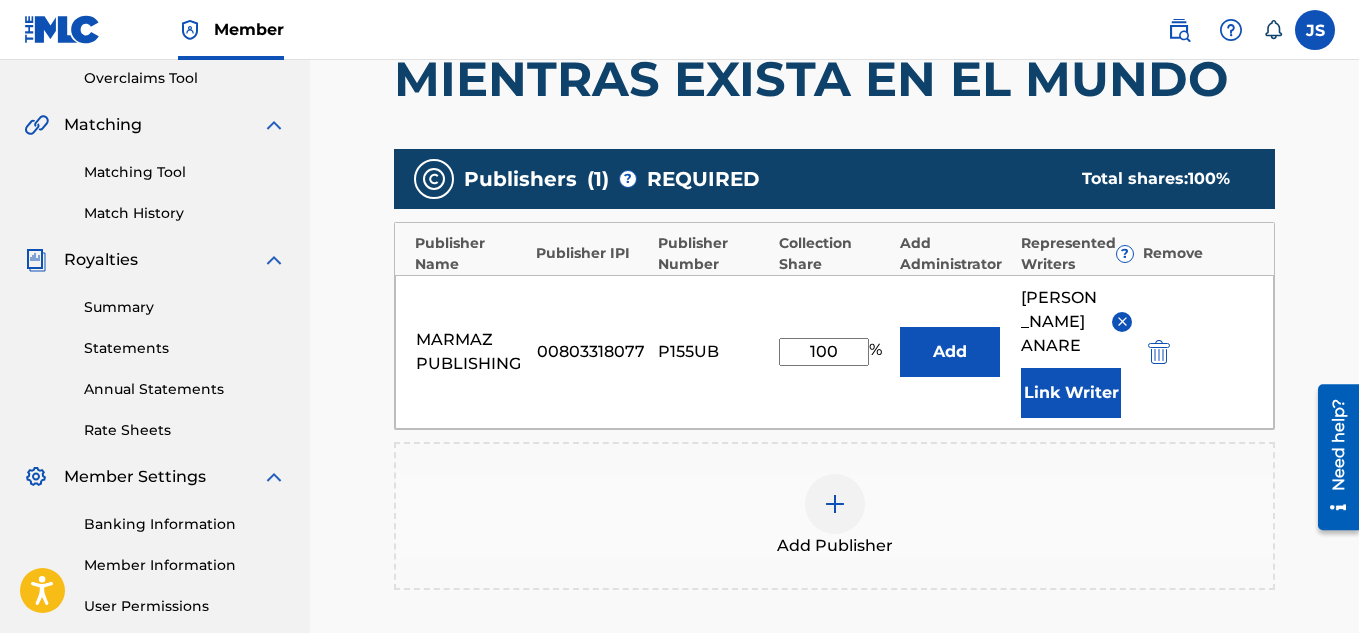 scroll, scrollTop: 754, scrollLeft: 0, axis: vertical 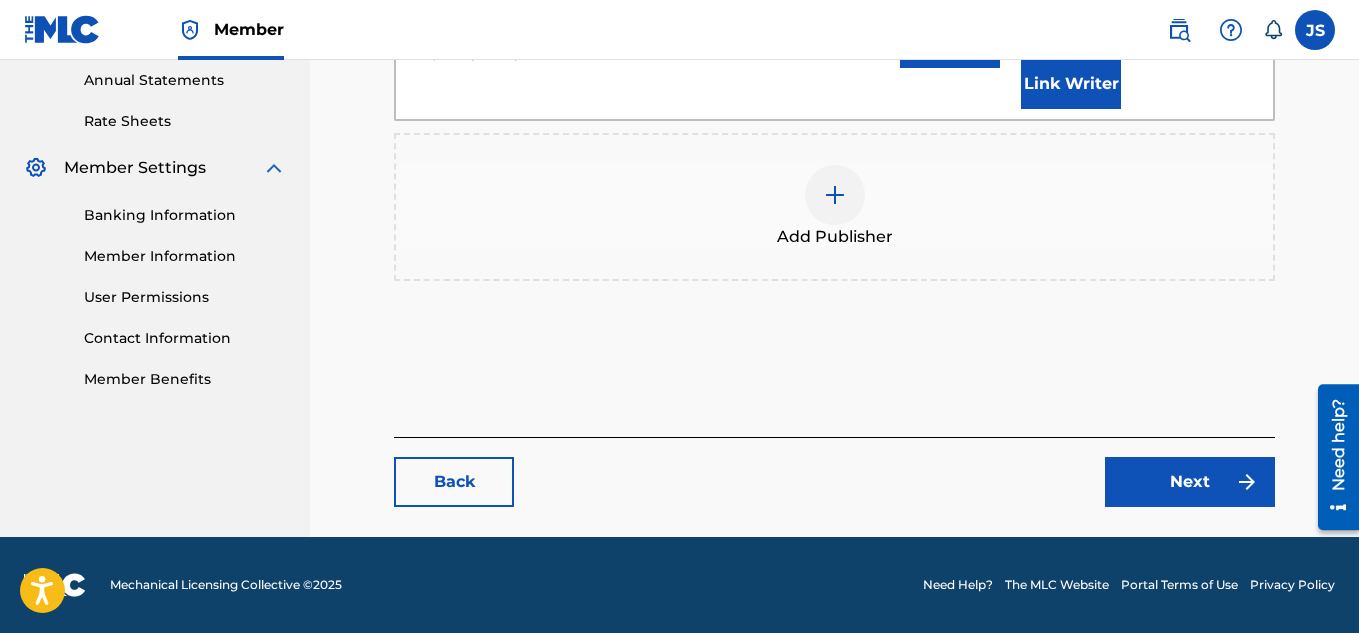 click on "Next" at bounding box center (1190, 482) 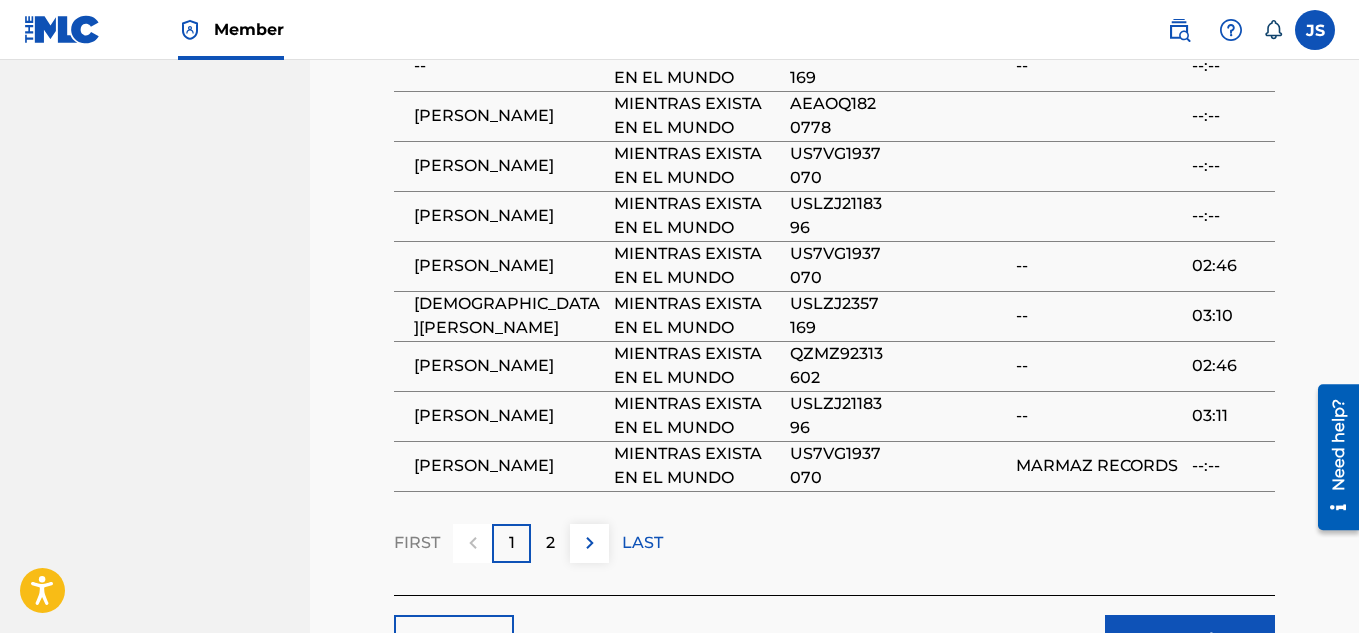 scroll, scrollTop: 1546, scrollLeft: 0, axis: vertical 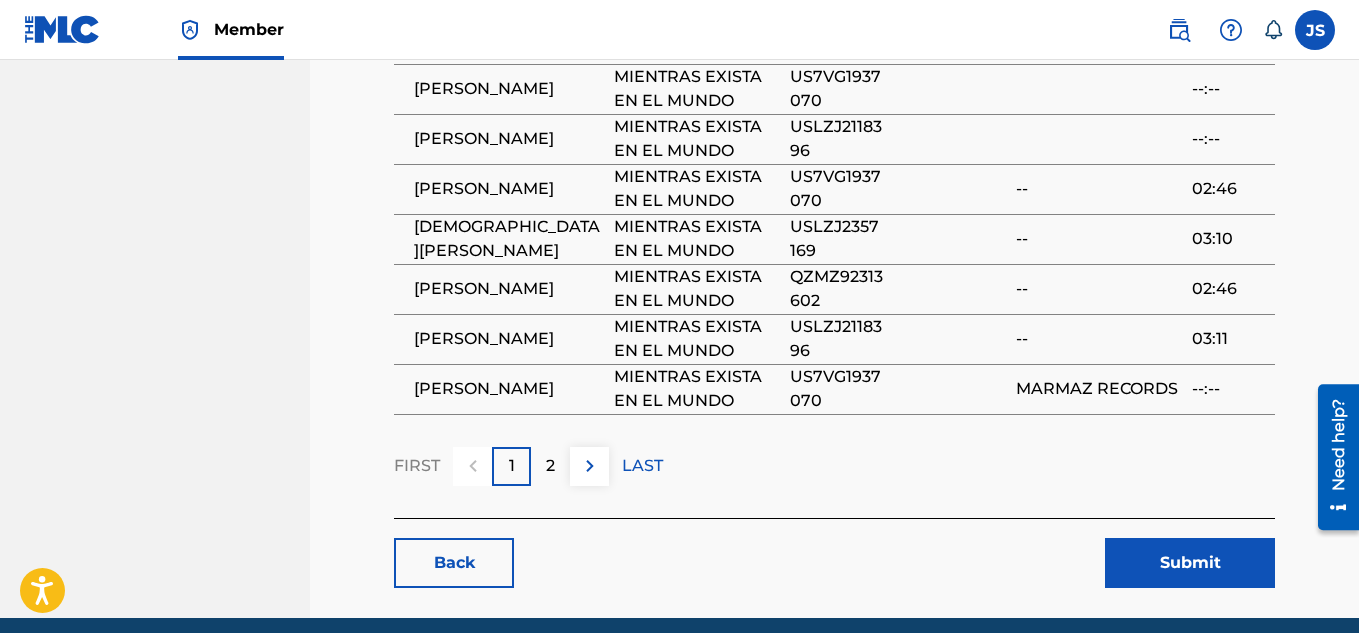 click on "Submit" at bounding box center (1190, 563) 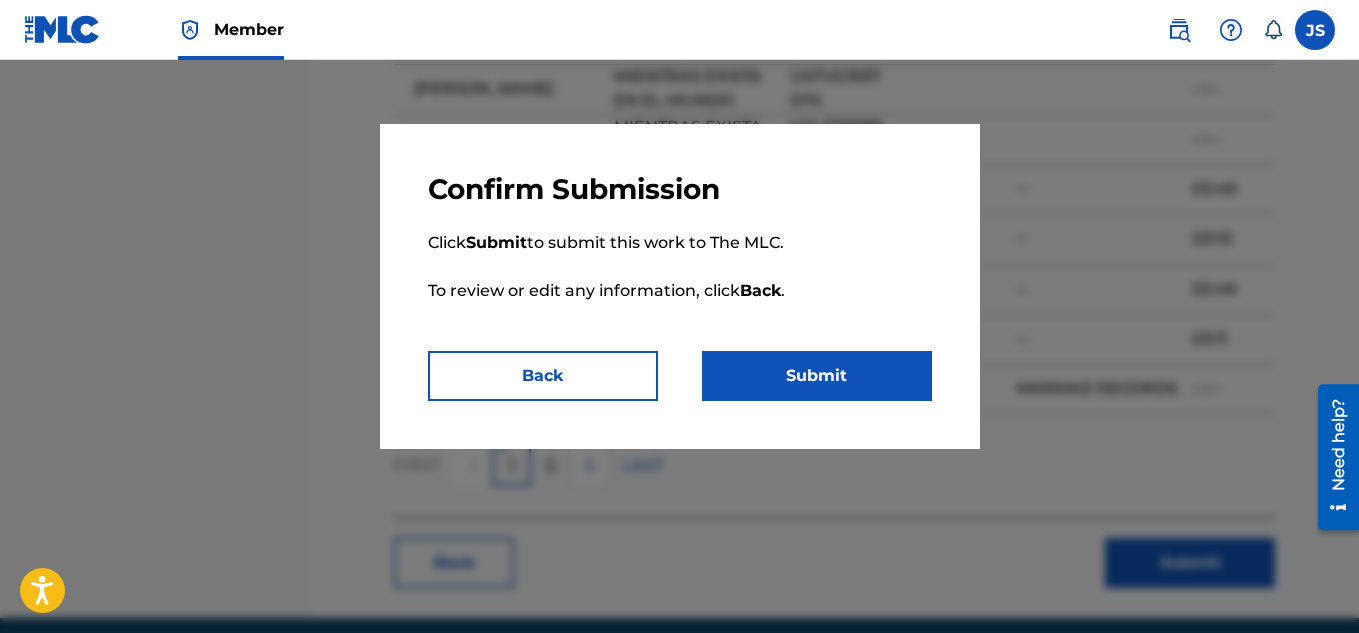 click on "Submit" at bounding box center (817, 376) 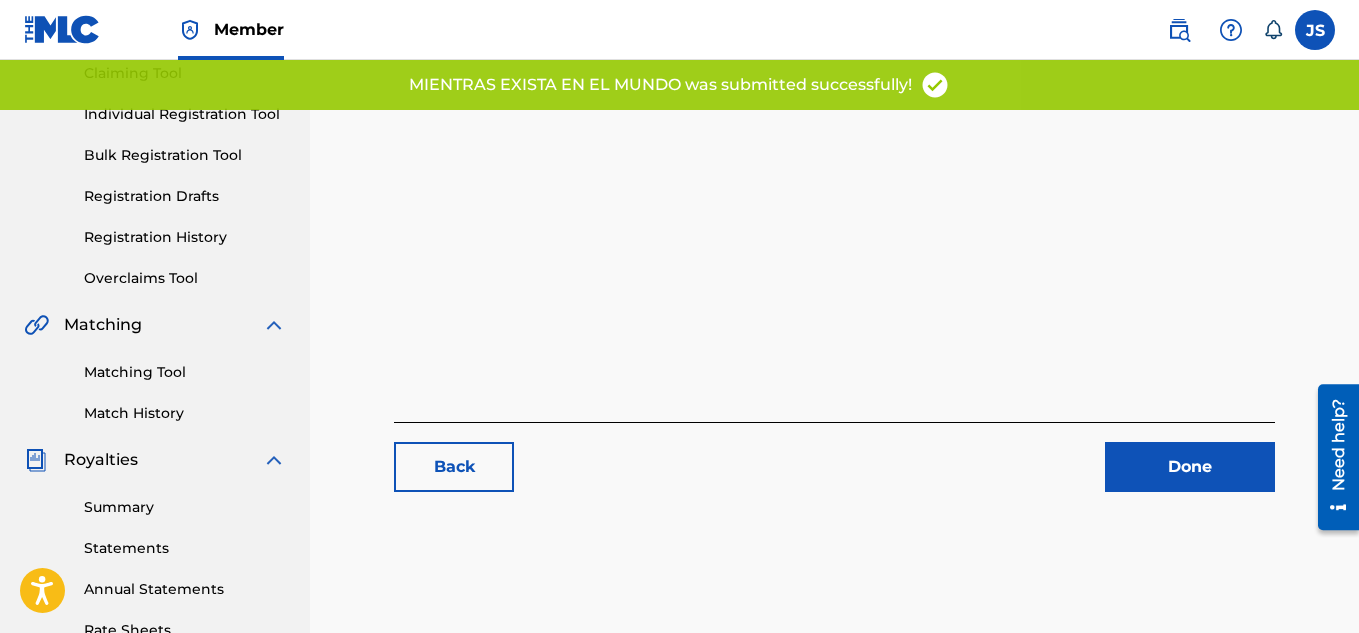 scroll, scrollTop: 230, scrollLeft: 0, axis: vertical 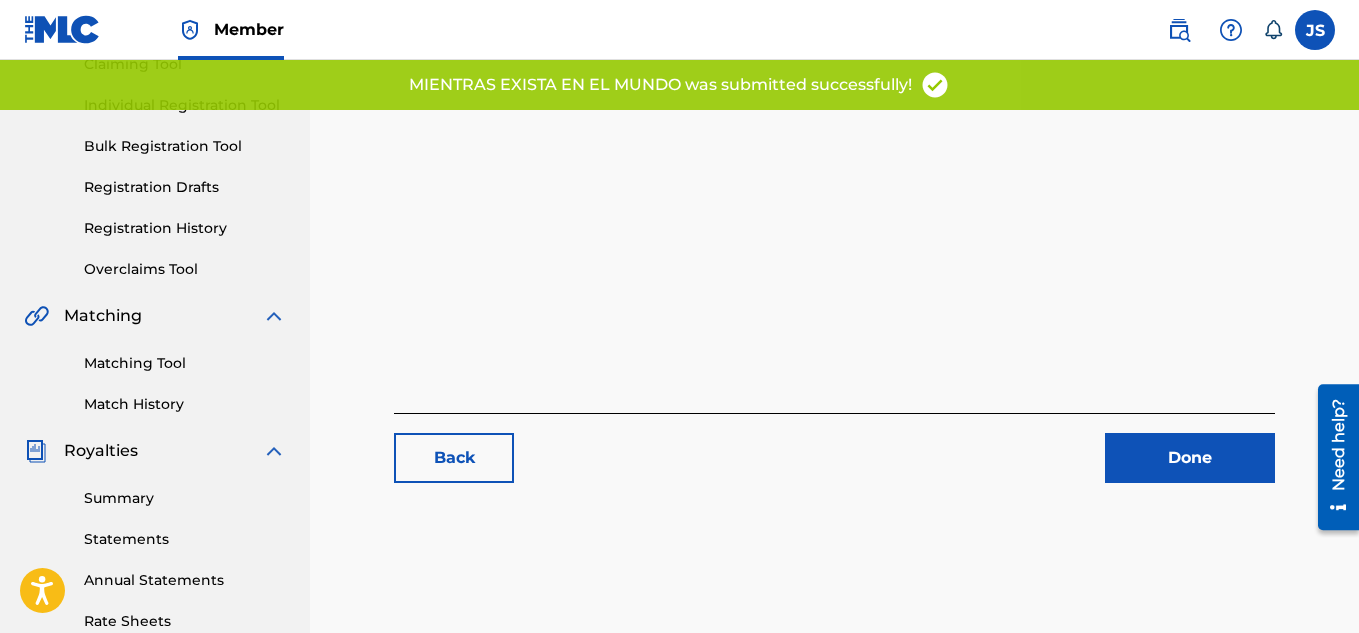 click on "Done" at bounding box center (1190, 458) 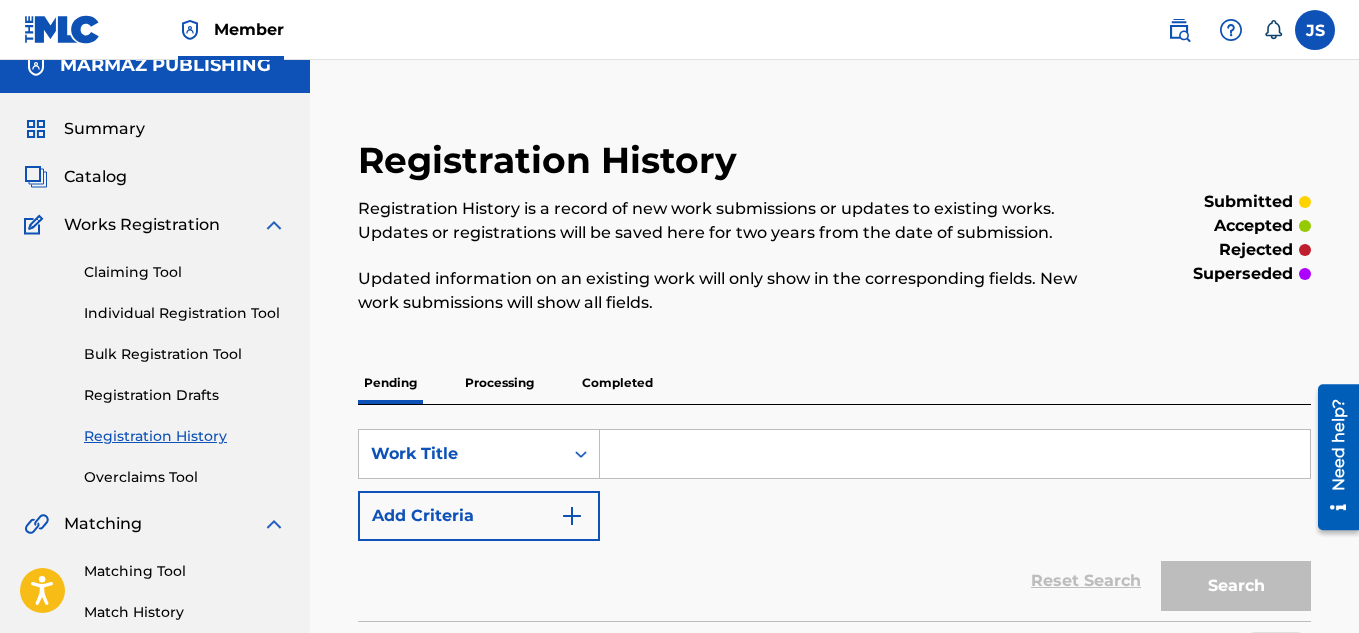 scroll, scrollTop: 0, scrollLeft: 0, axis: both 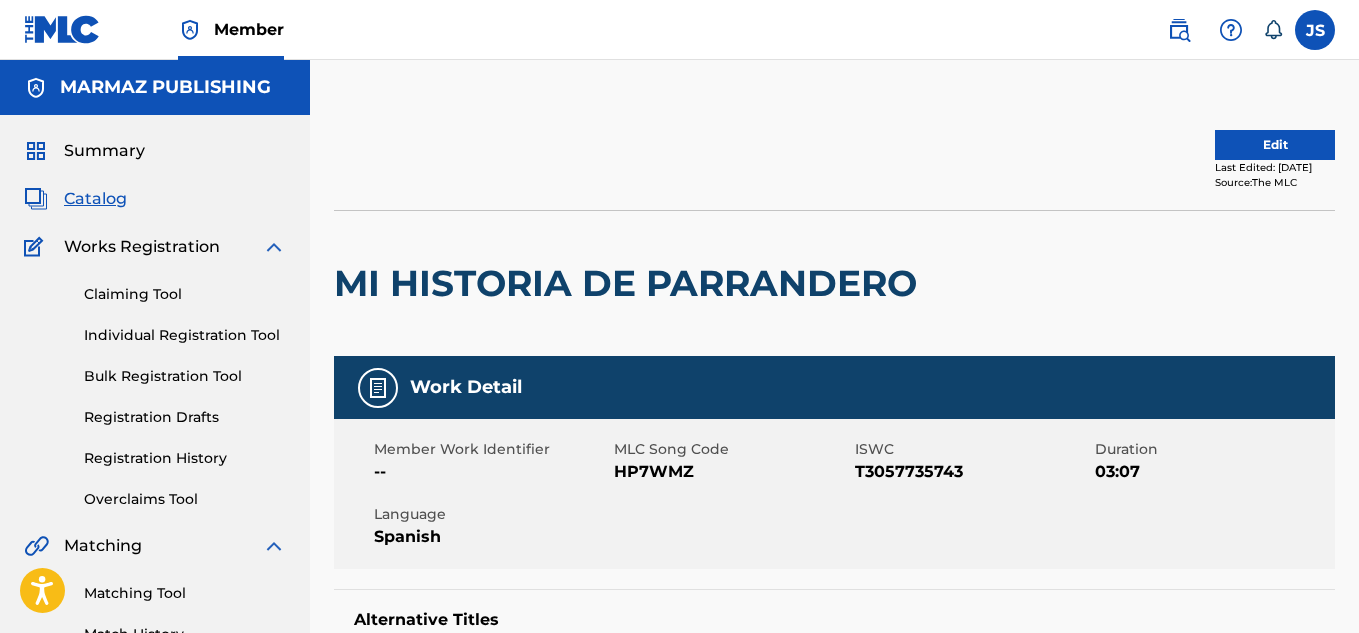 click on "HP7WMZ" at bounding box center (731, 472) 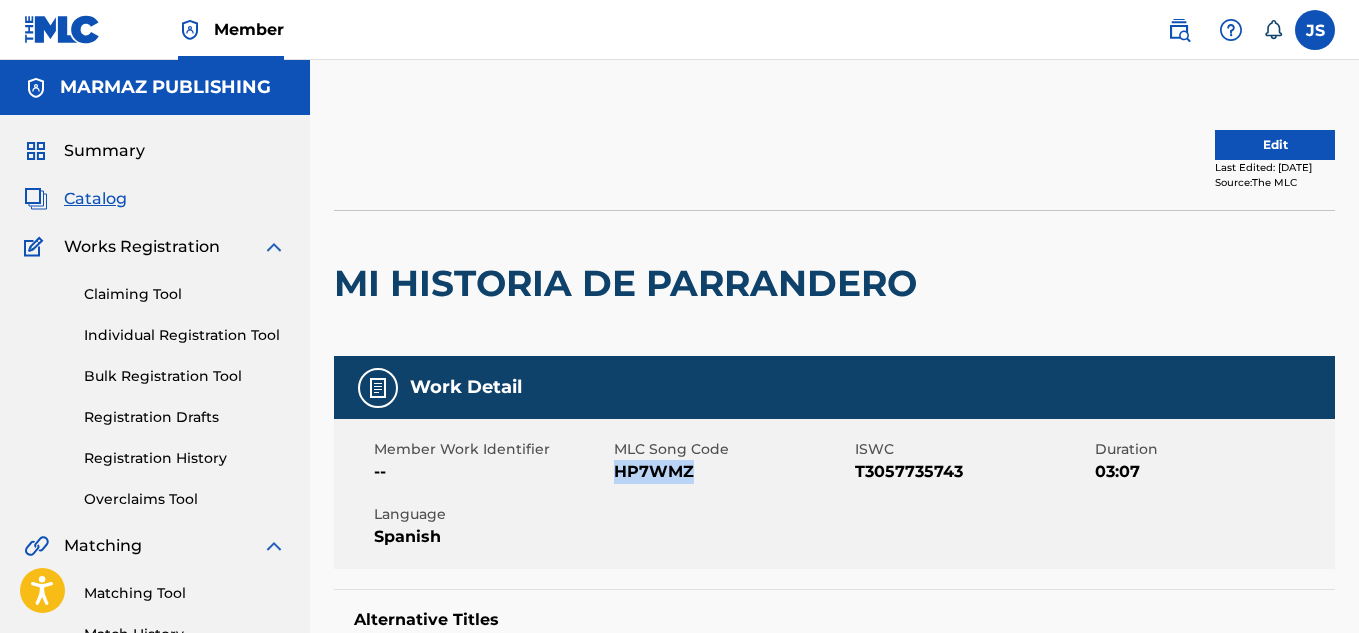 click on "HP7WMZ" at bounding box center [731, 472] 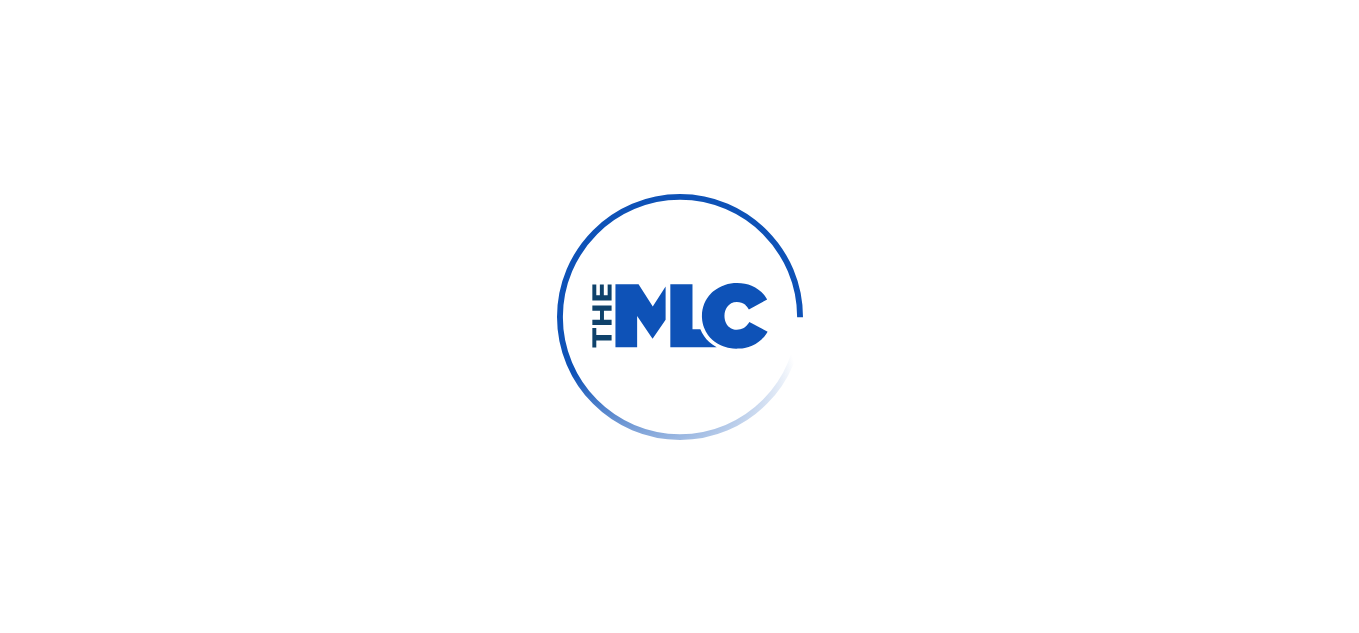 scroll, scrollTop: 0, scrollLeft: 0, axis: both 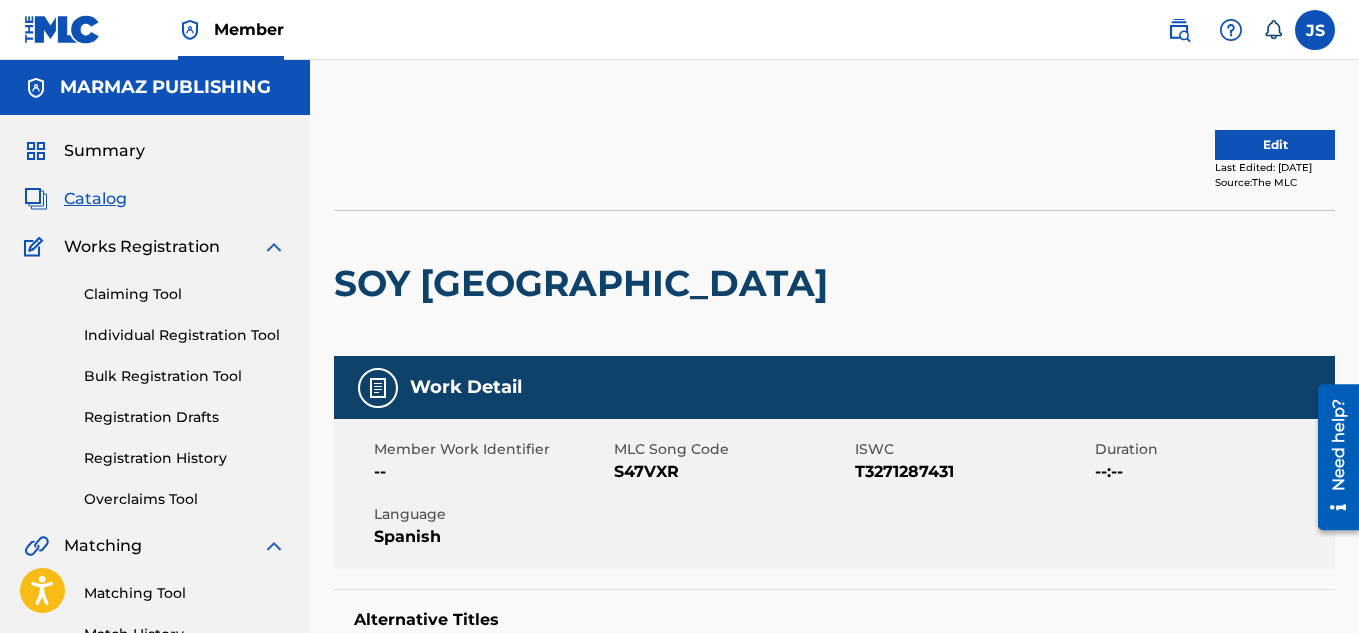 click on "S47VXR" at bounding box center [731, 472] 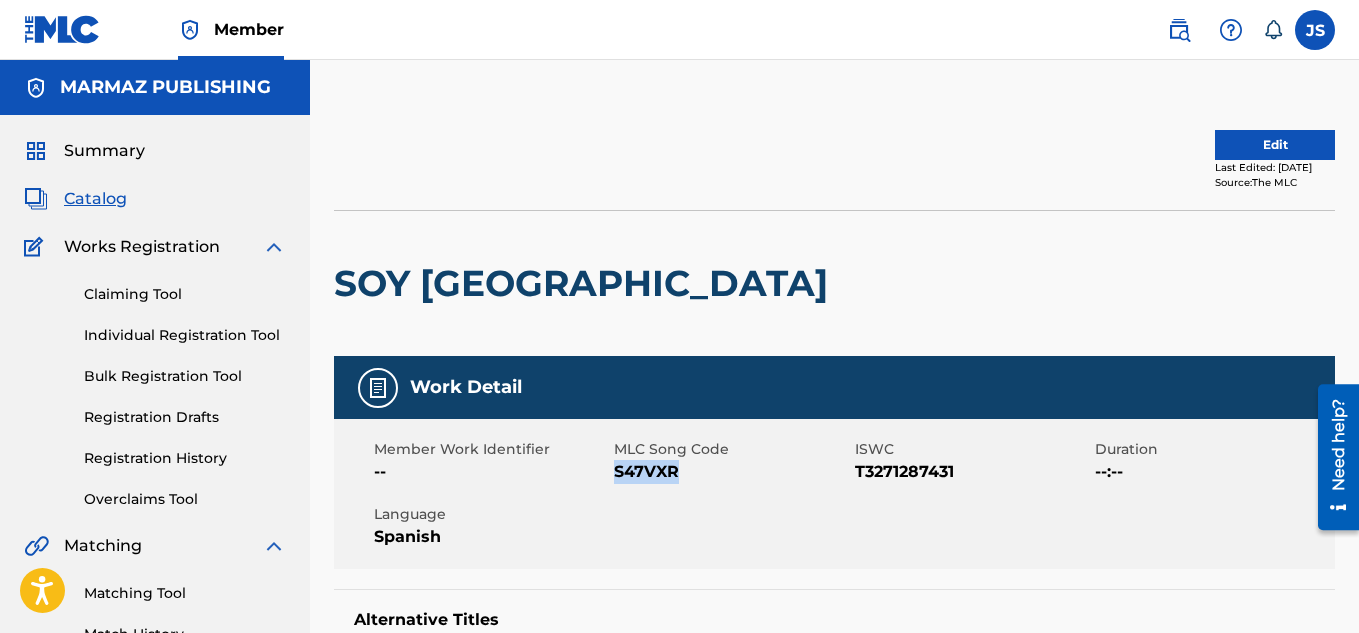 click on "S47VXR" at bounding box center [731, 472] 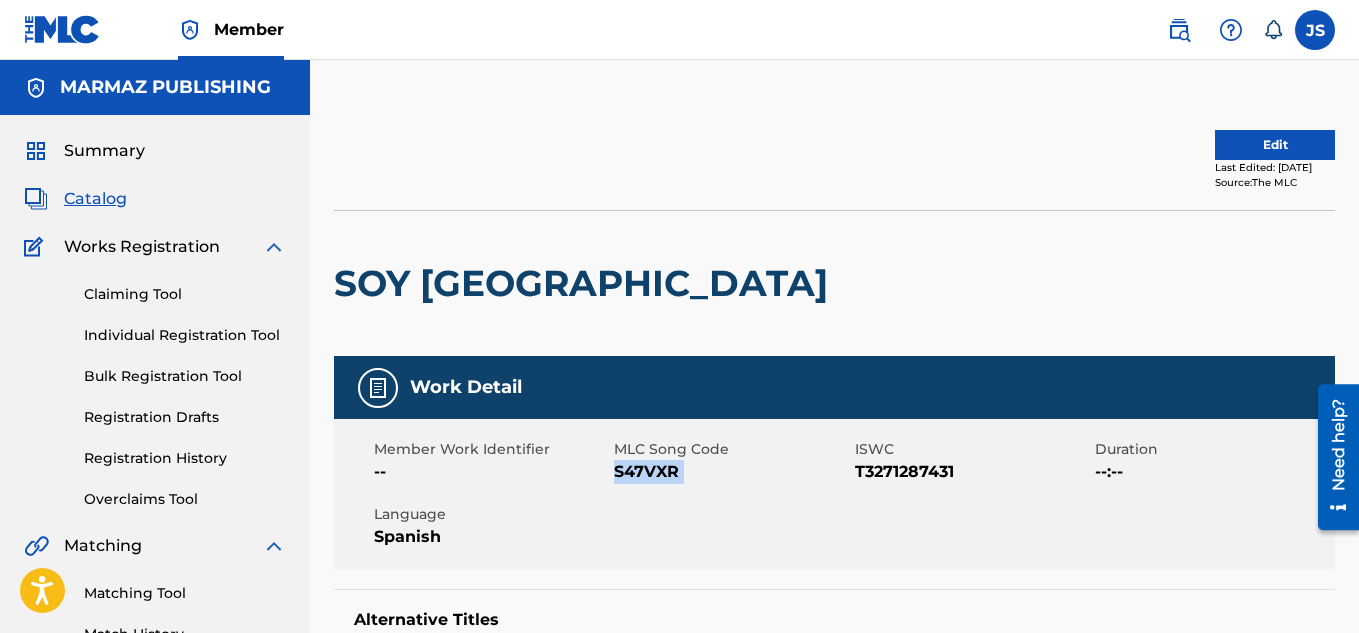 click on "S47VXR" at bounding box center (731, 472) 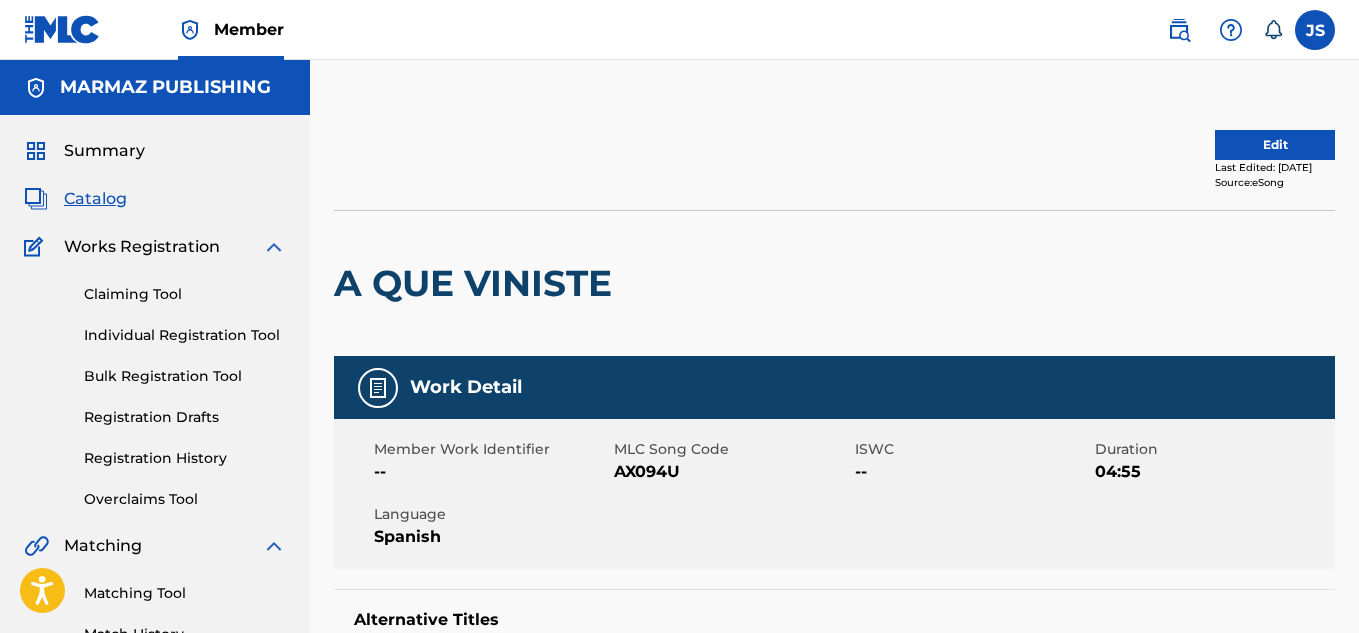 scroll, scrollTop: 0, scrollLeft: 0, axis: both 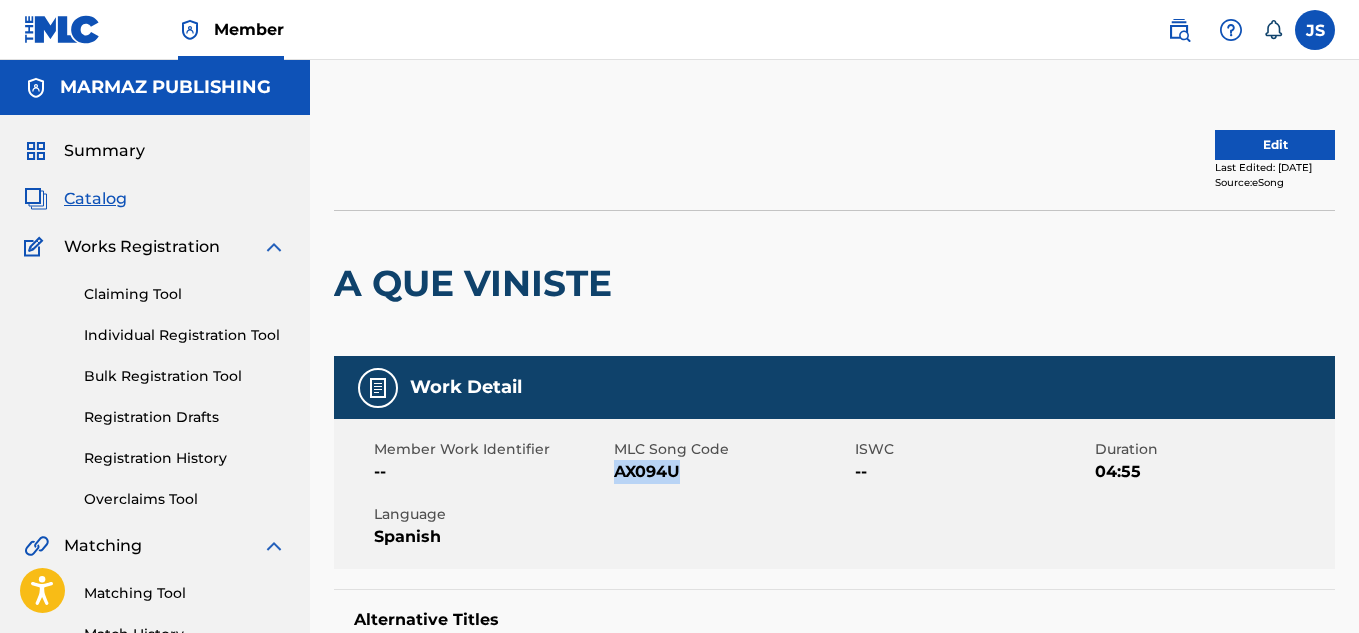 click on "AX094U" at bounding box center [731, 472] 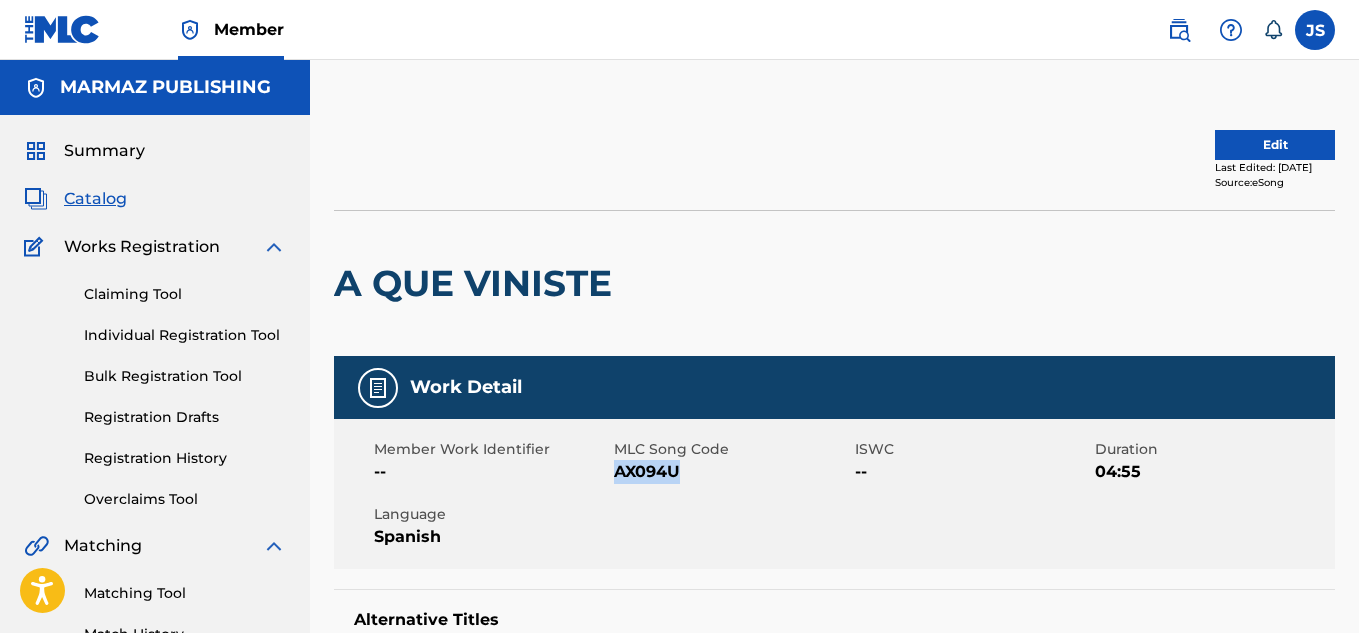 copy on "AX094U" 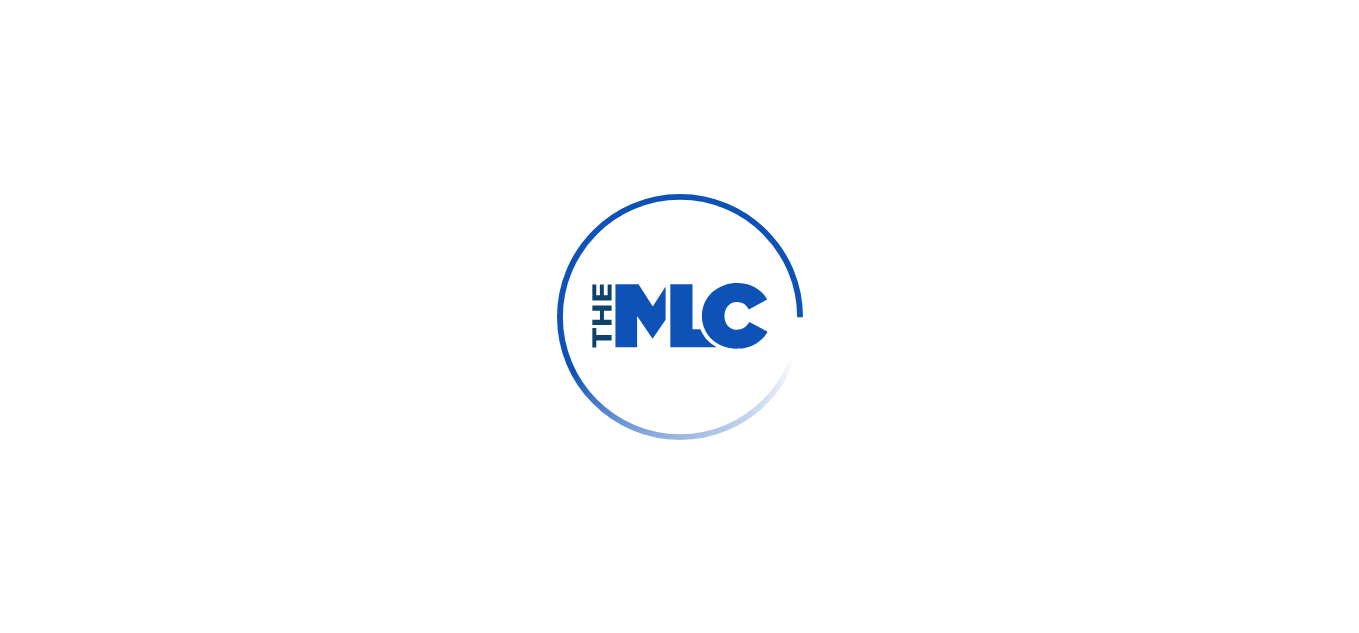 scroll, scrollTop: 0, scrollLeft: 0, axis: both 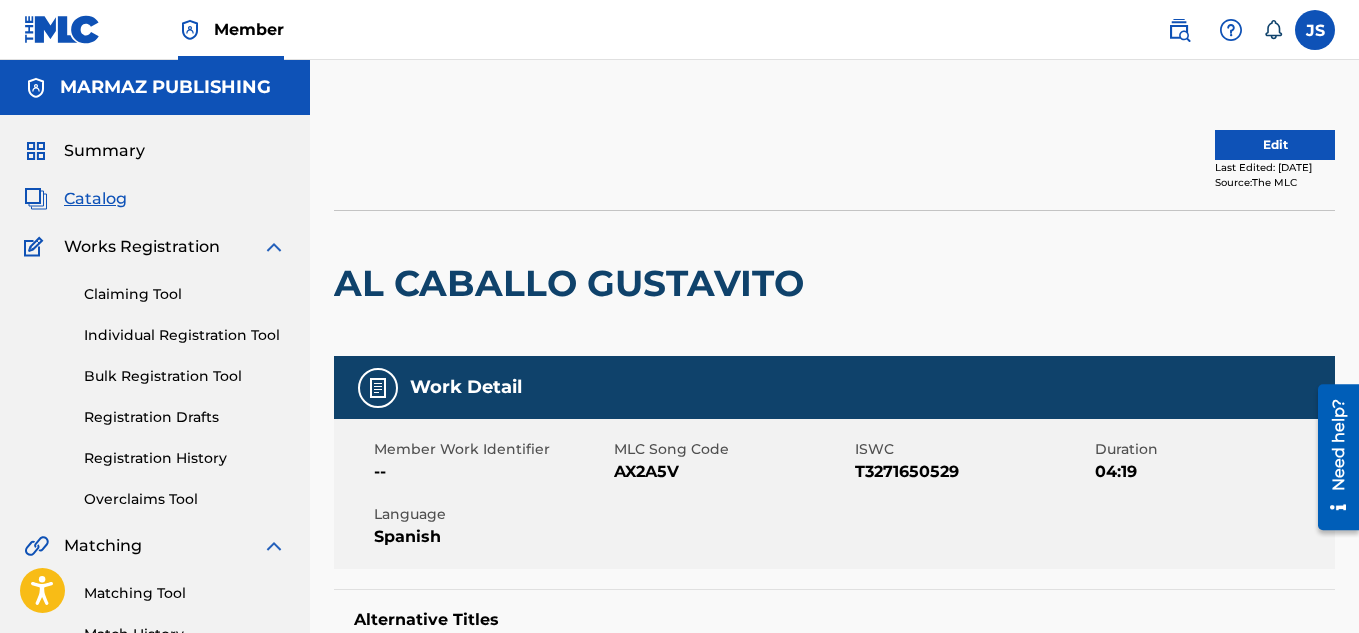 click on "AX2A5V" at bounding box center (731, 472) 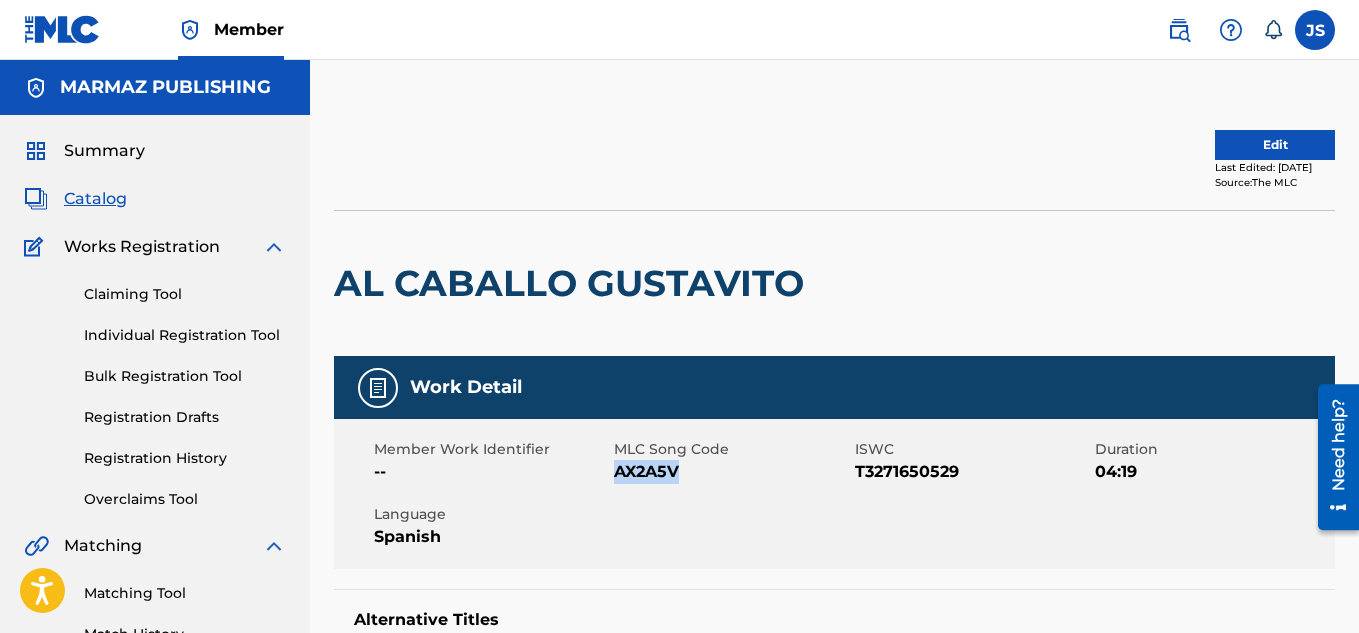 click on "AX2A5V" at bounding box center (731, 472) 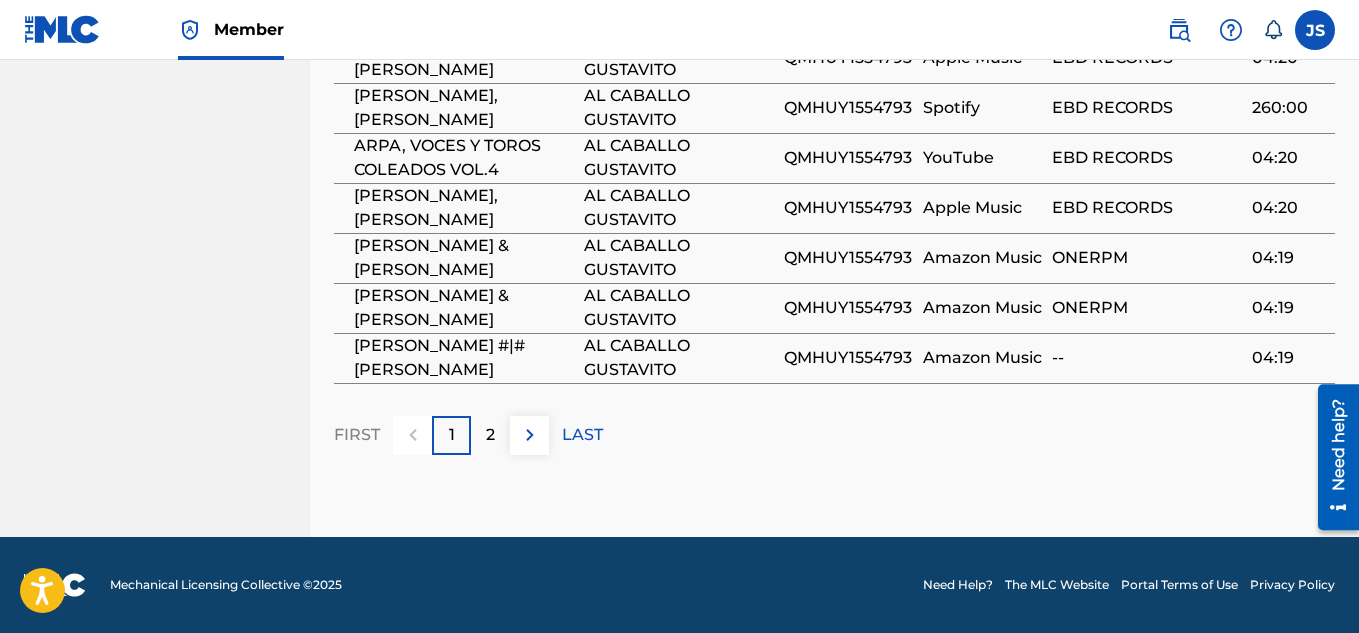 scroll, scrollTop: 1601, scrollLeft: 0, axis: vertical 